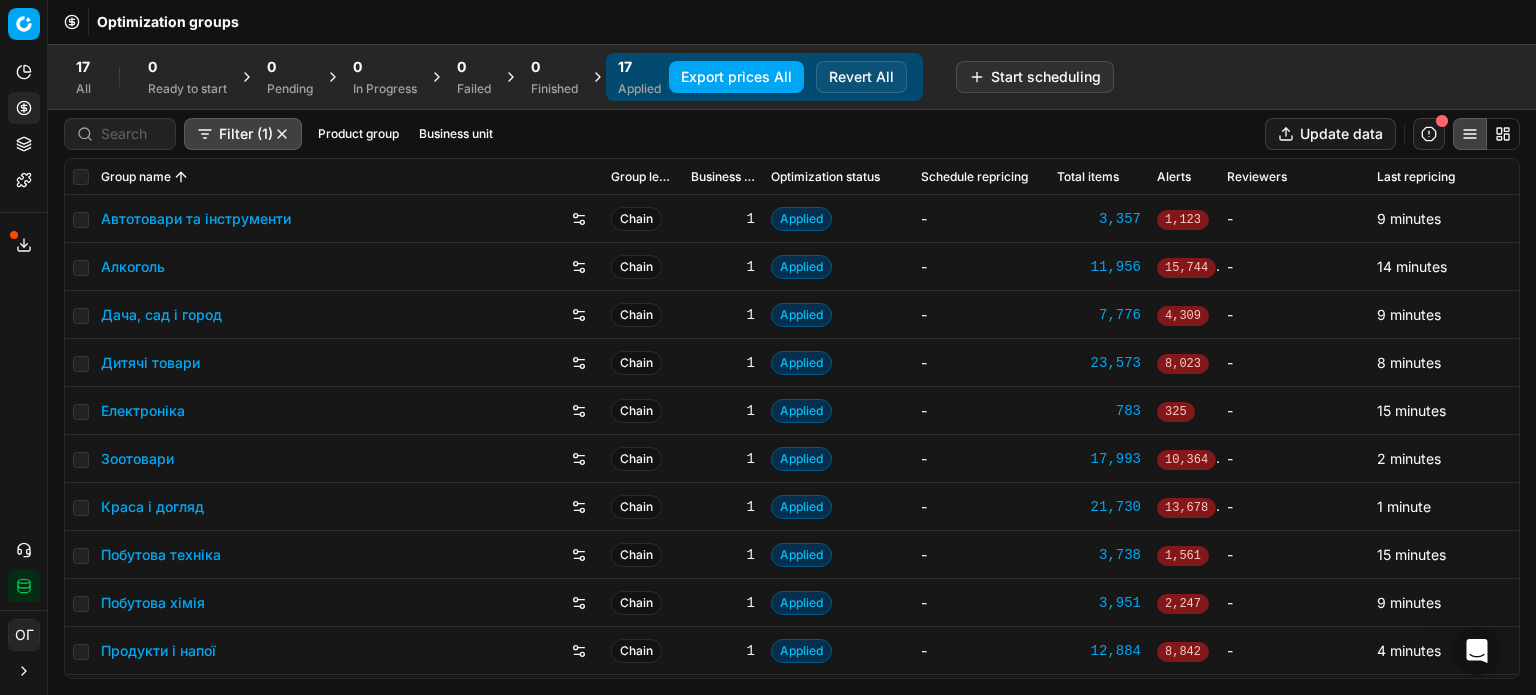 scroll, scrollTop: 0, scrollLeft: 0, axis: both 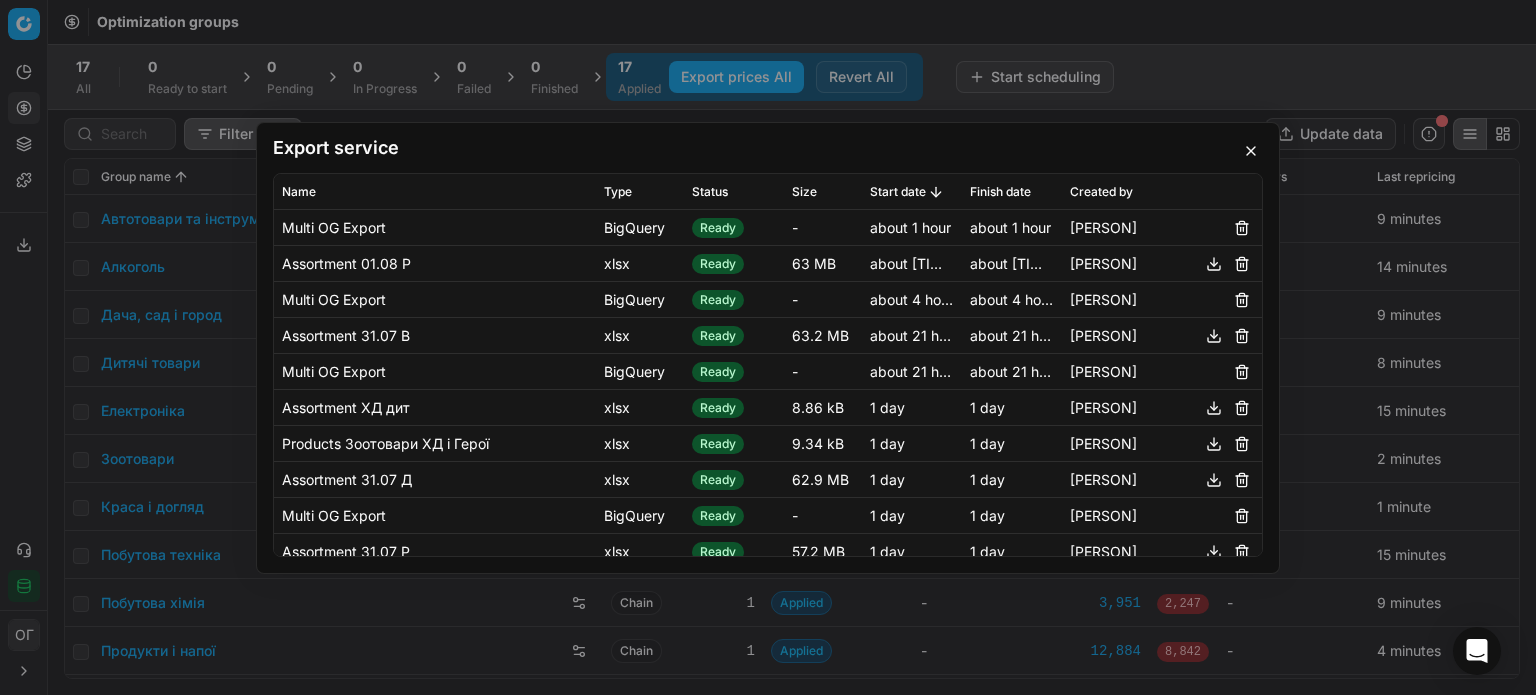 click at bounding box center [1251, 151] 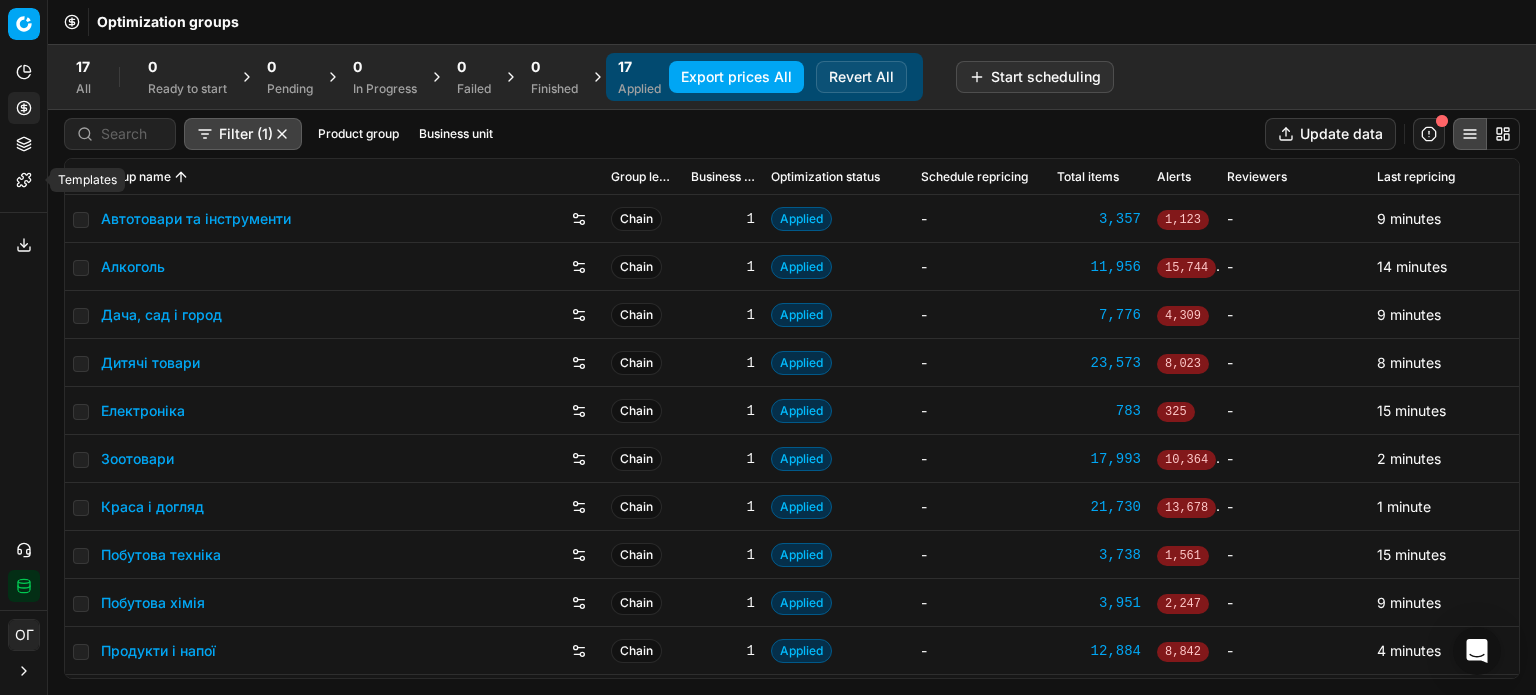 click 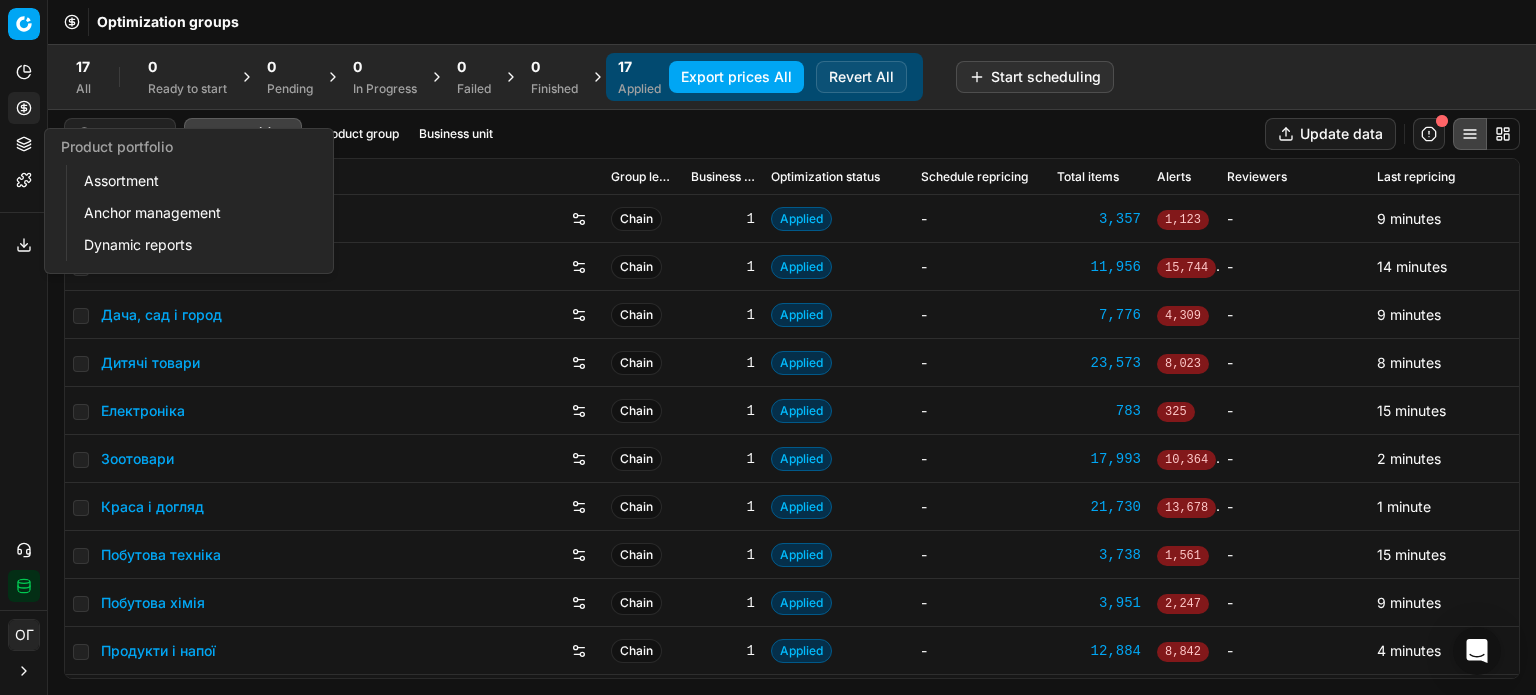 click on "Assortment" at bounding box center (192, 181) 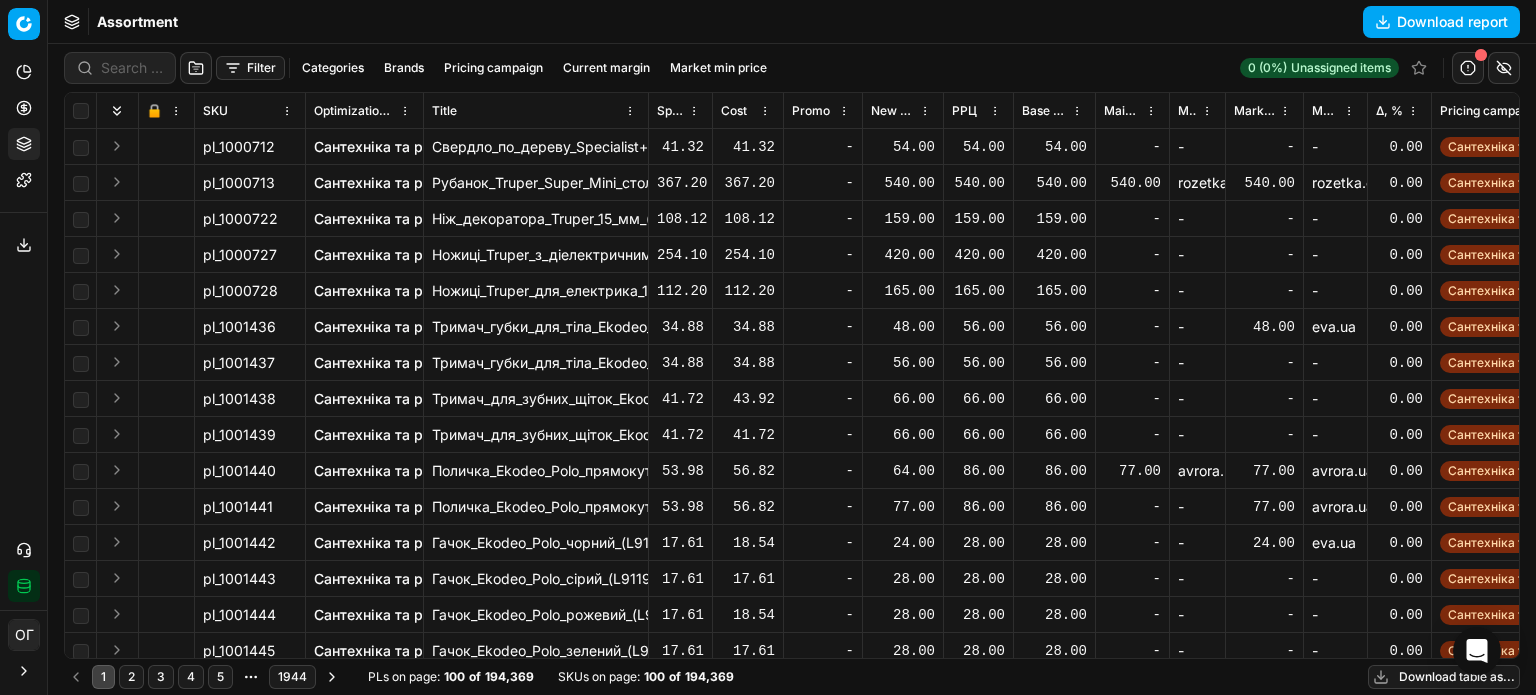 click on "Download table as..." at bounding box center (1444, 677) 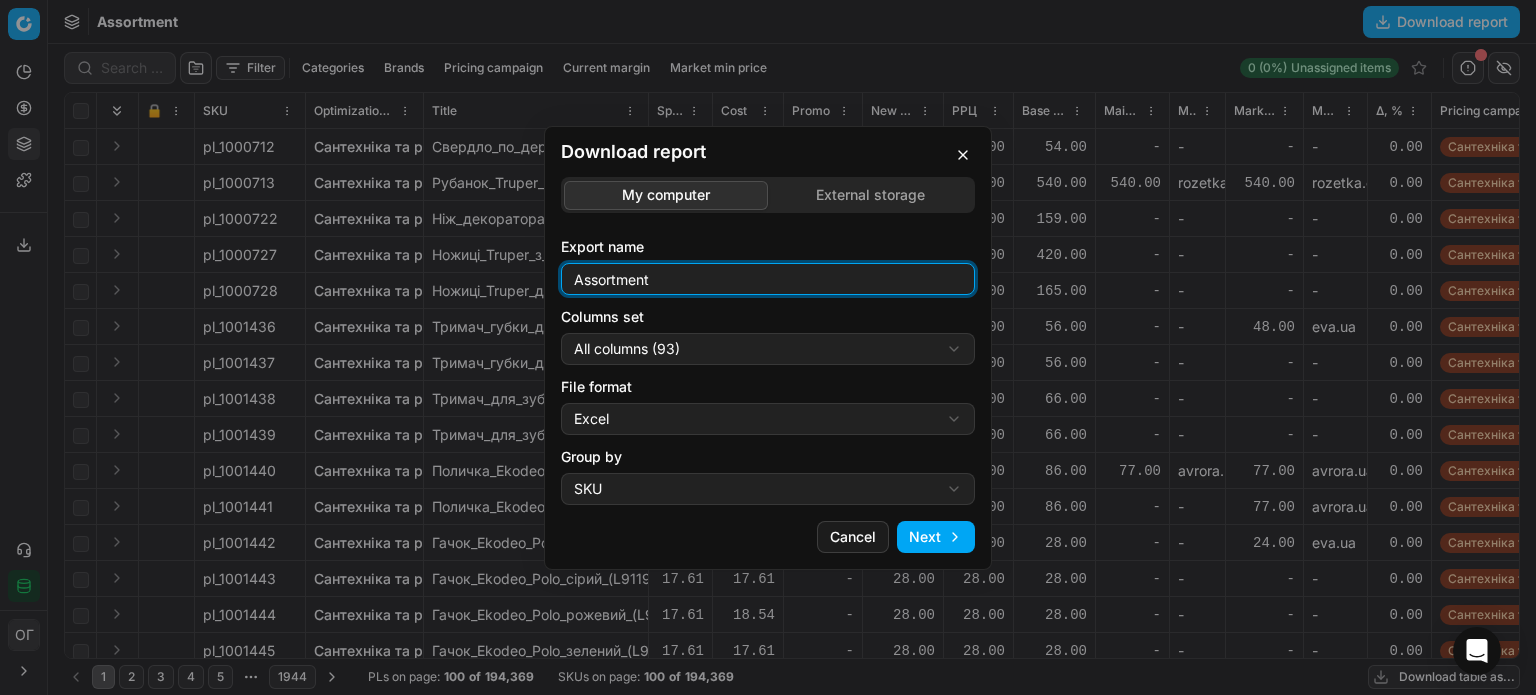 click on "Assortment" at bounding box center (768, 279) 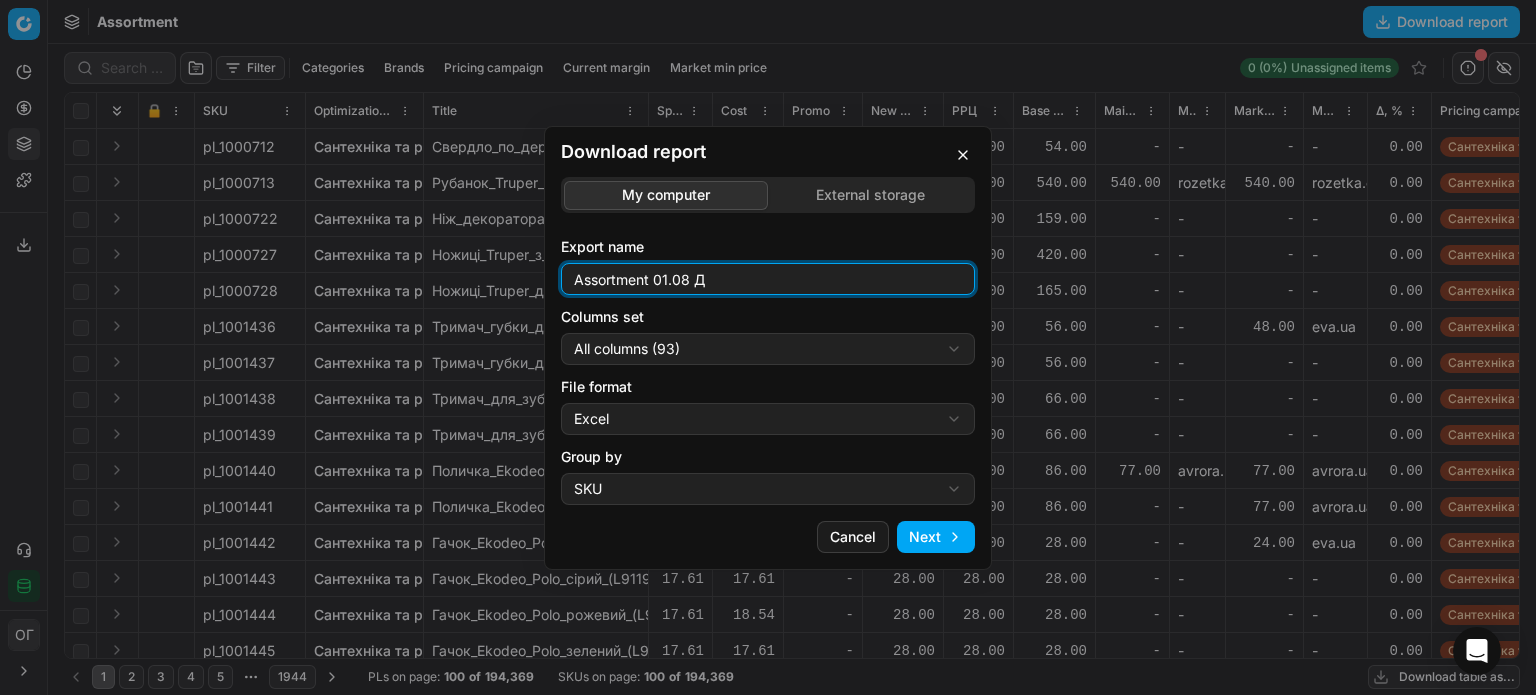 type on "Assortment 01.08 Д" 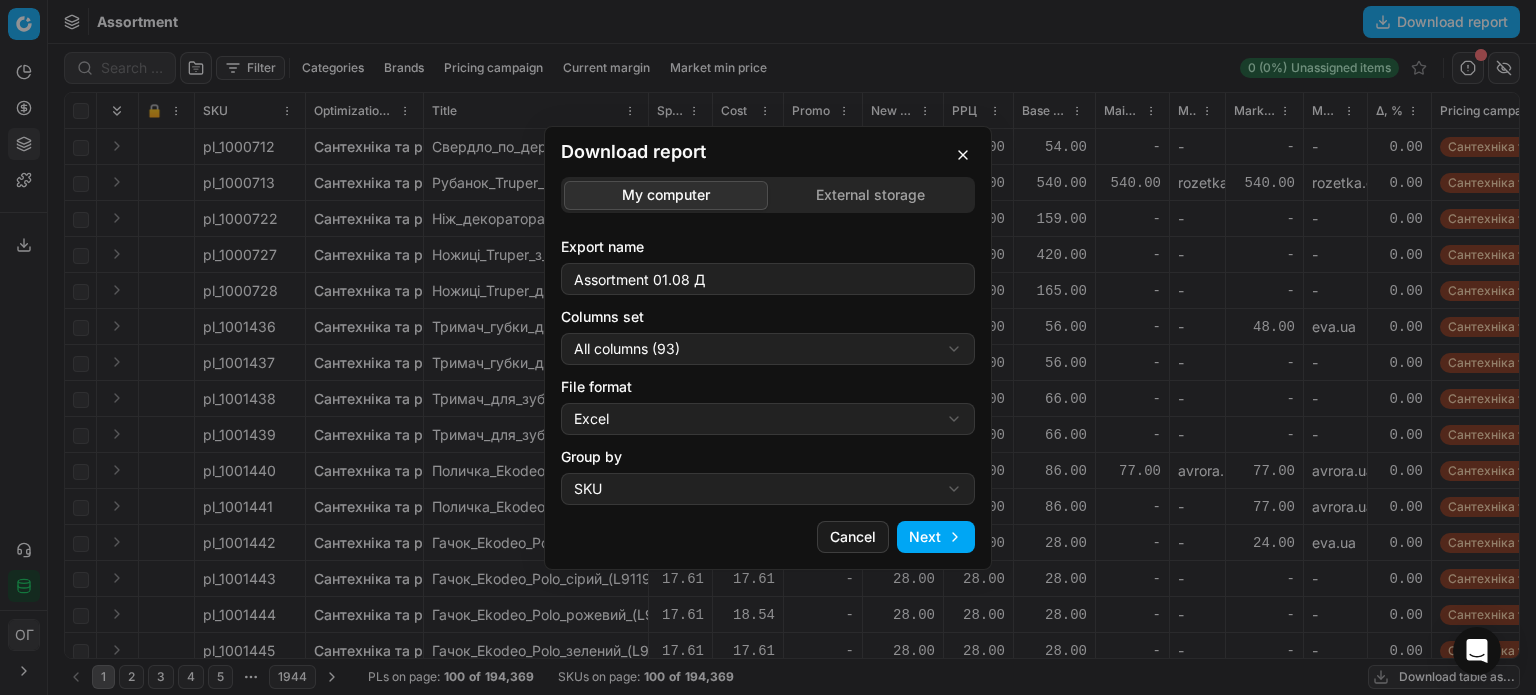 click on "Download report My computer External storage Export name Assortment 01.08 Д Columns set All columns (93) All columns (93) Current table state (74) My export template (67) Export (6) File format Excel Excel CSV Group by SKU SKU Product line Cancel Next" at bounding box center [768, 347] 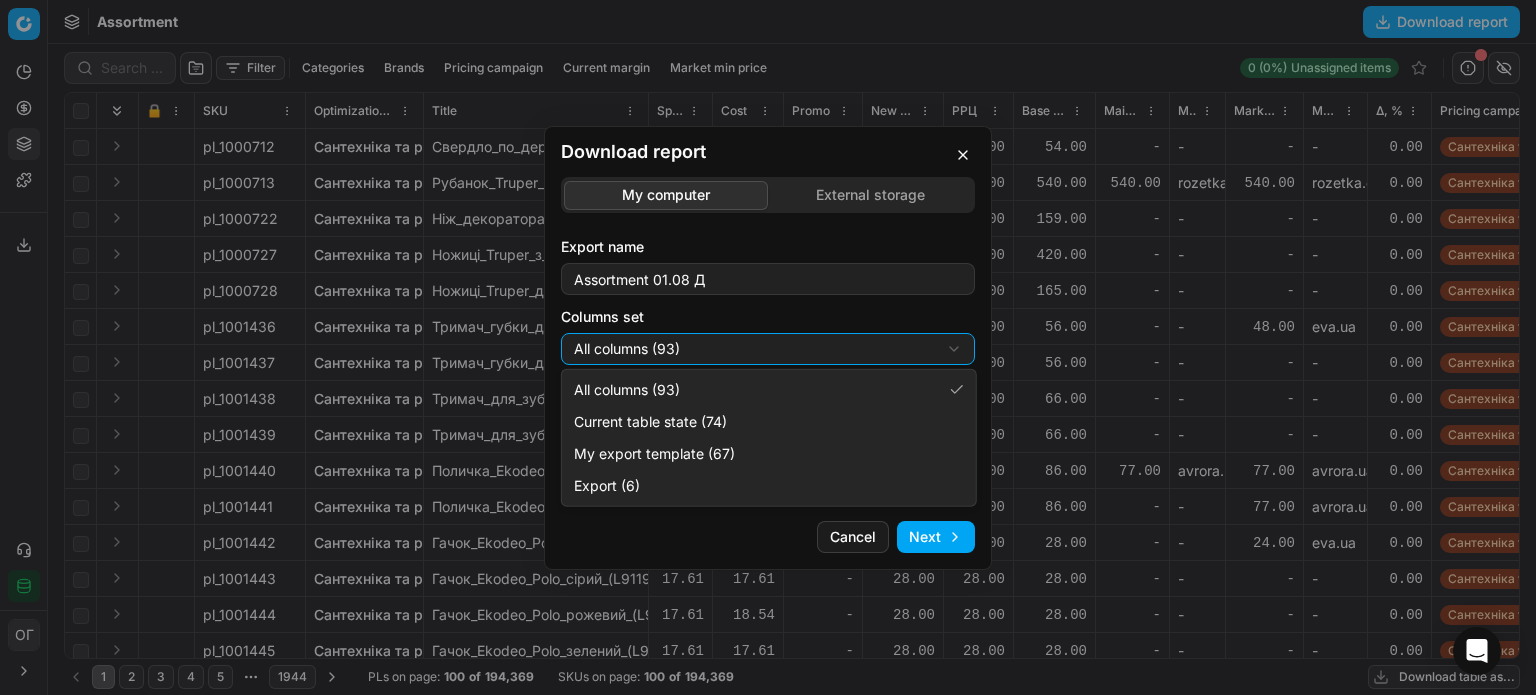 select on "table" 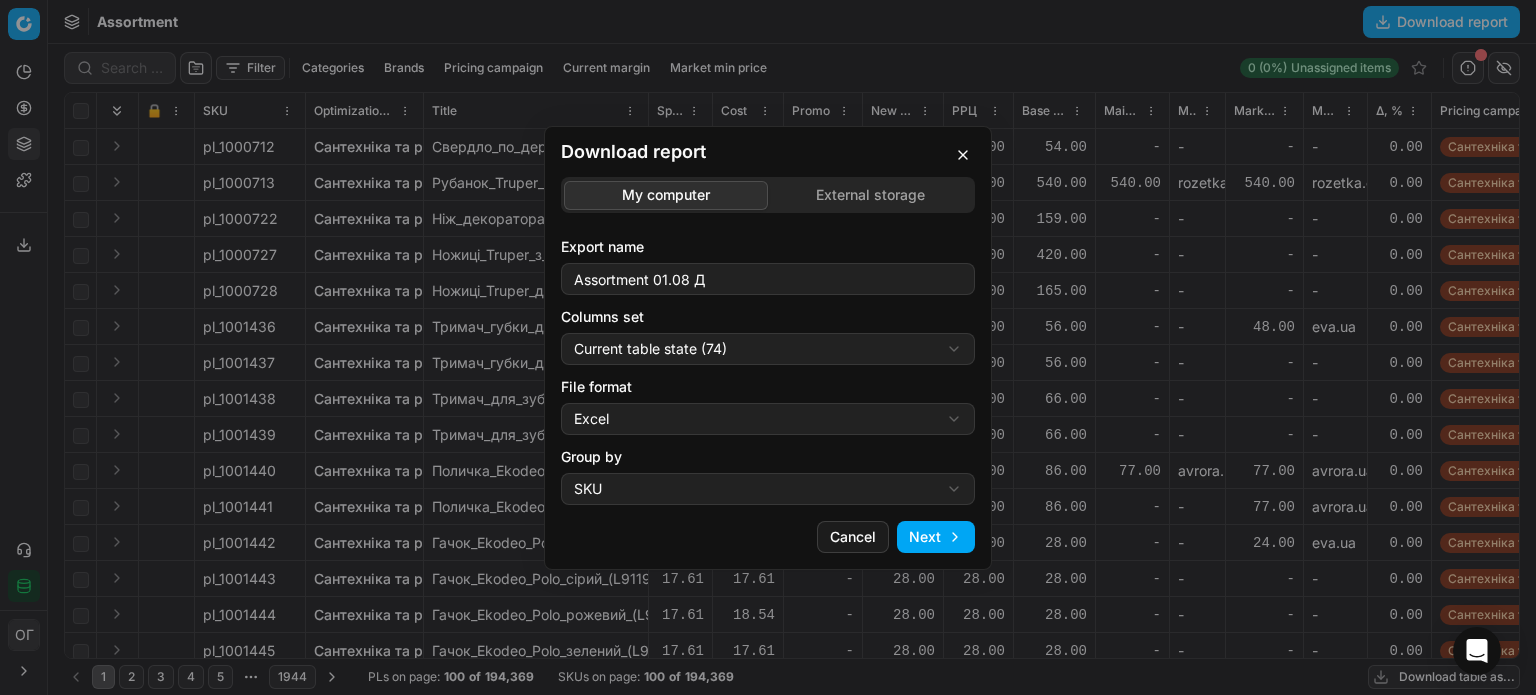 click on "Next" at bounding box center (936, 537) 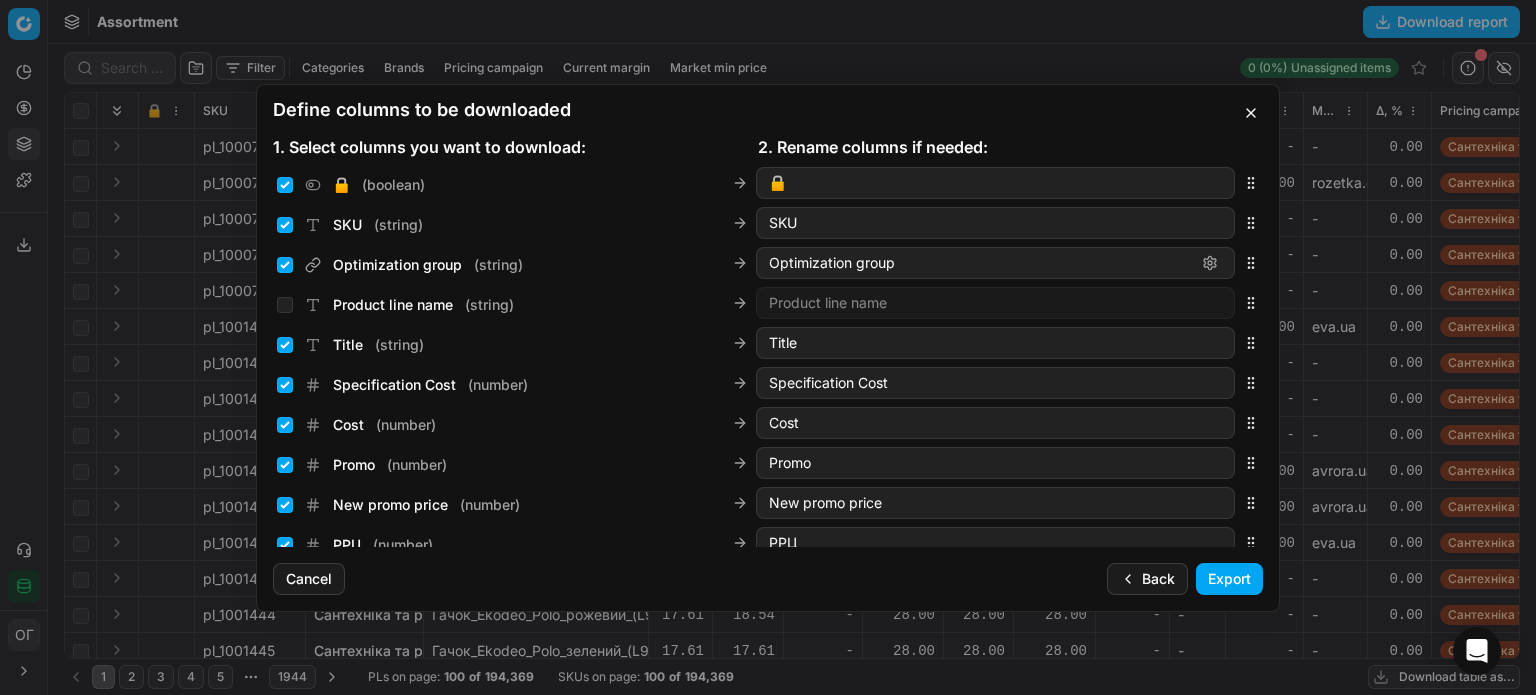 click on "Export" at bounding box center (1229, 579) 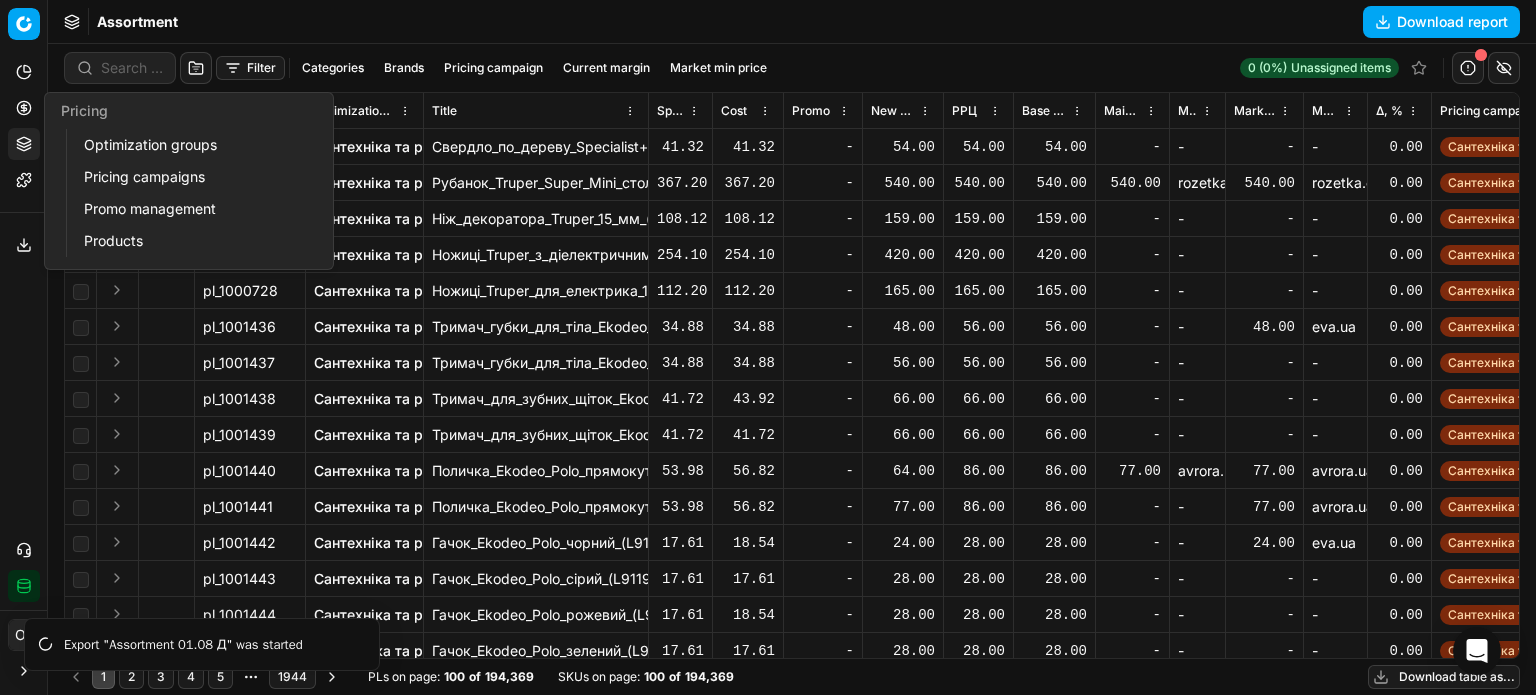 click 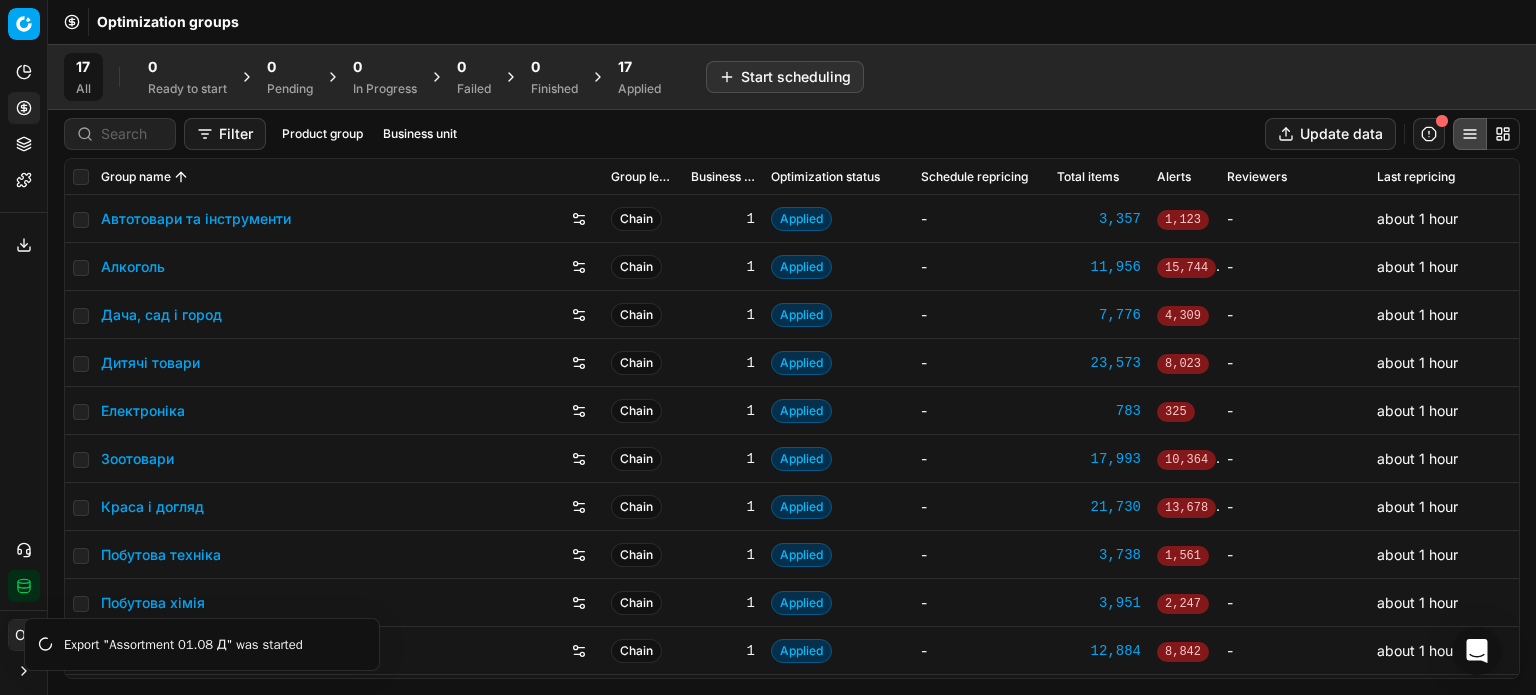 click on "17" at bounding box center [625, 67] 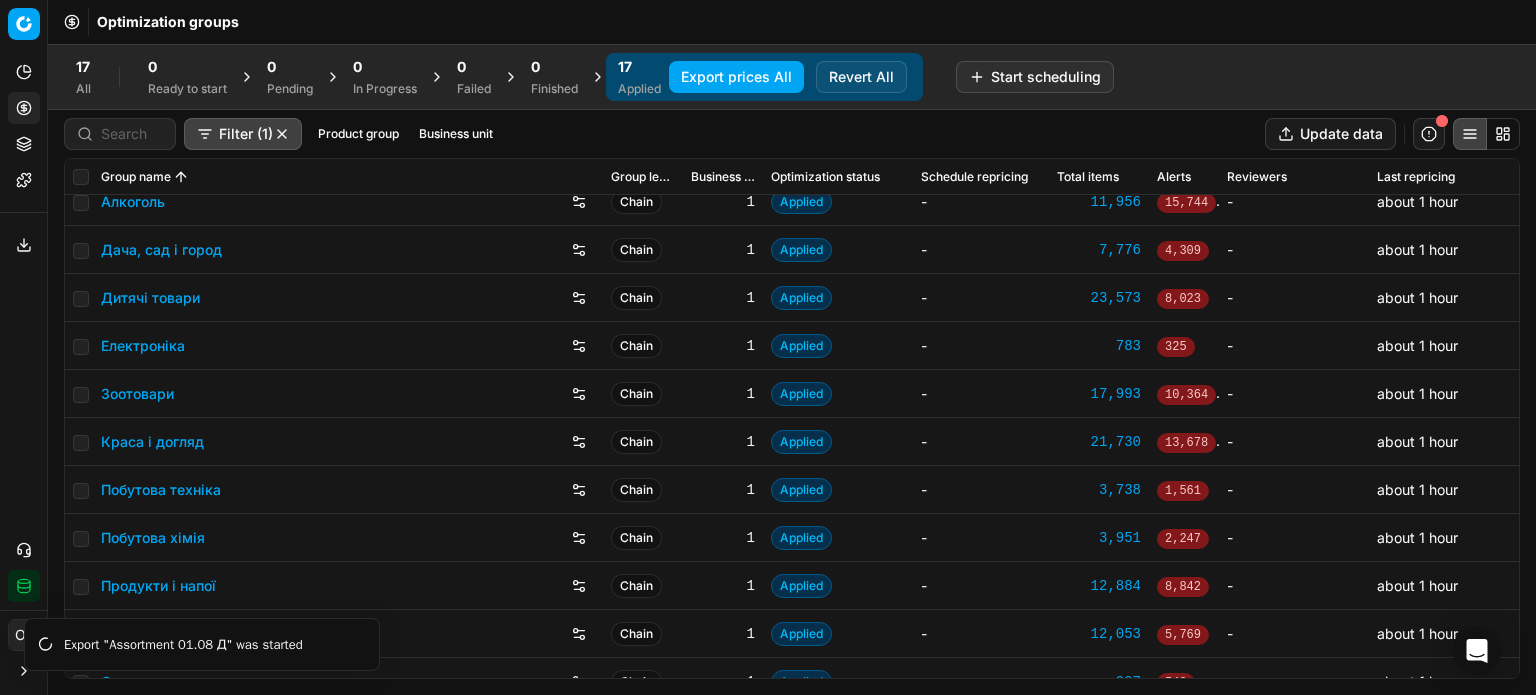 scroll, scrollTop: 100, scrollLeft: 0, axis: vertical 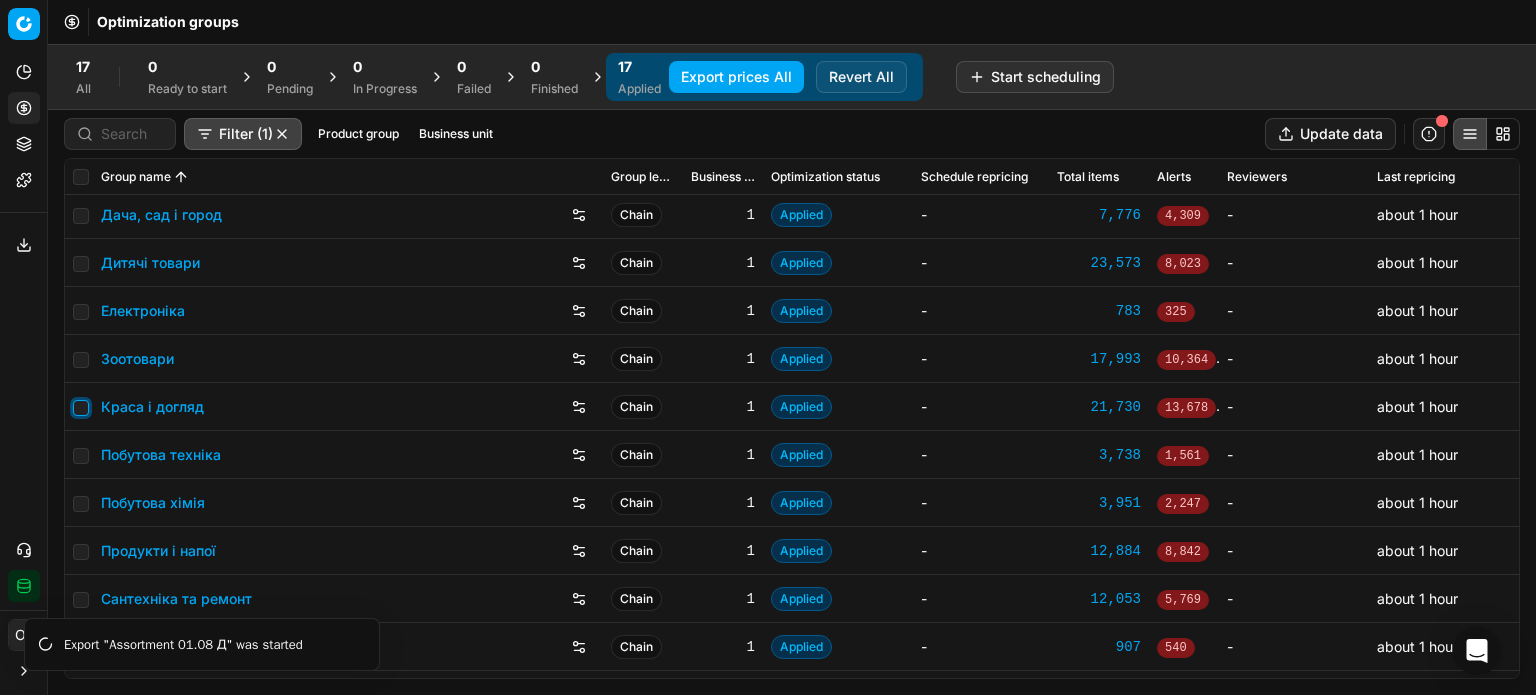 click at bounding box center [81, 408] 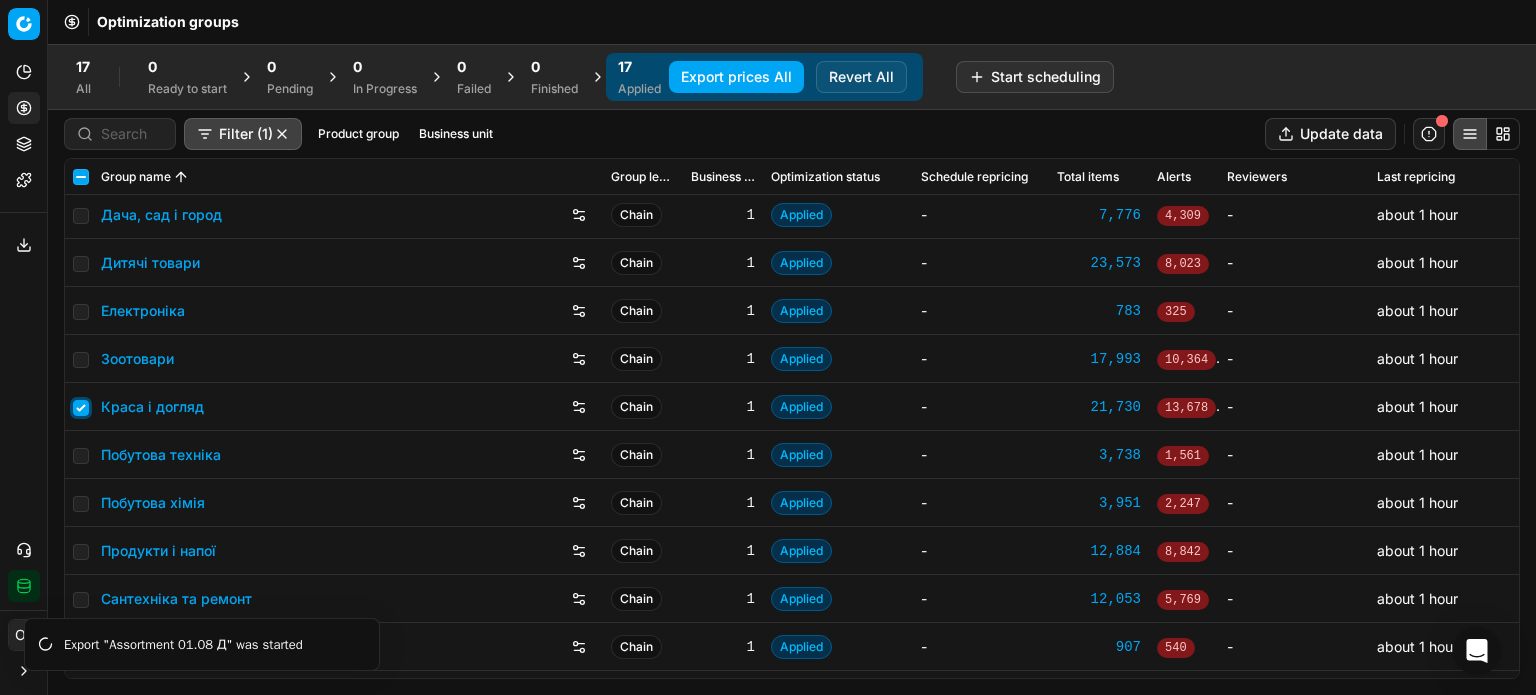 checkbox on "true" 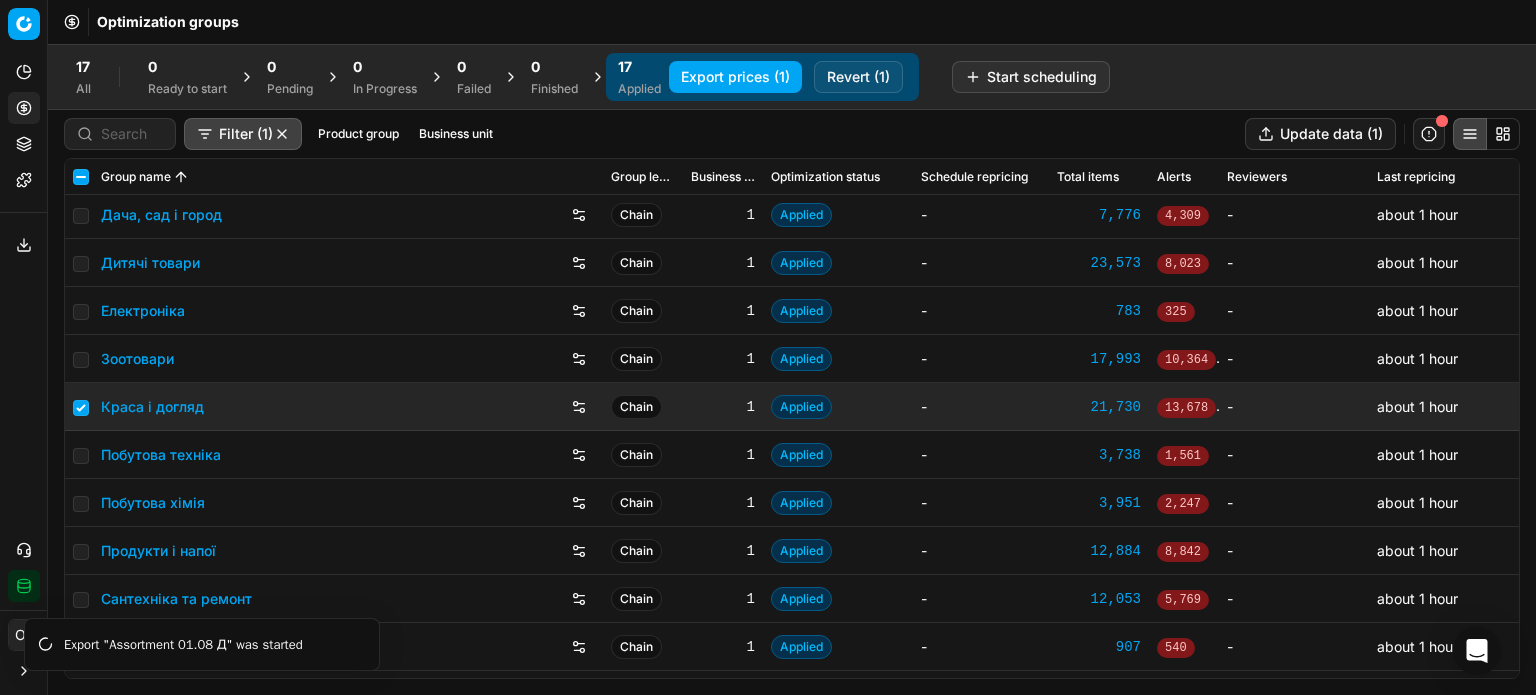click on "Revert   (1)" at bounding box center [858, 77] 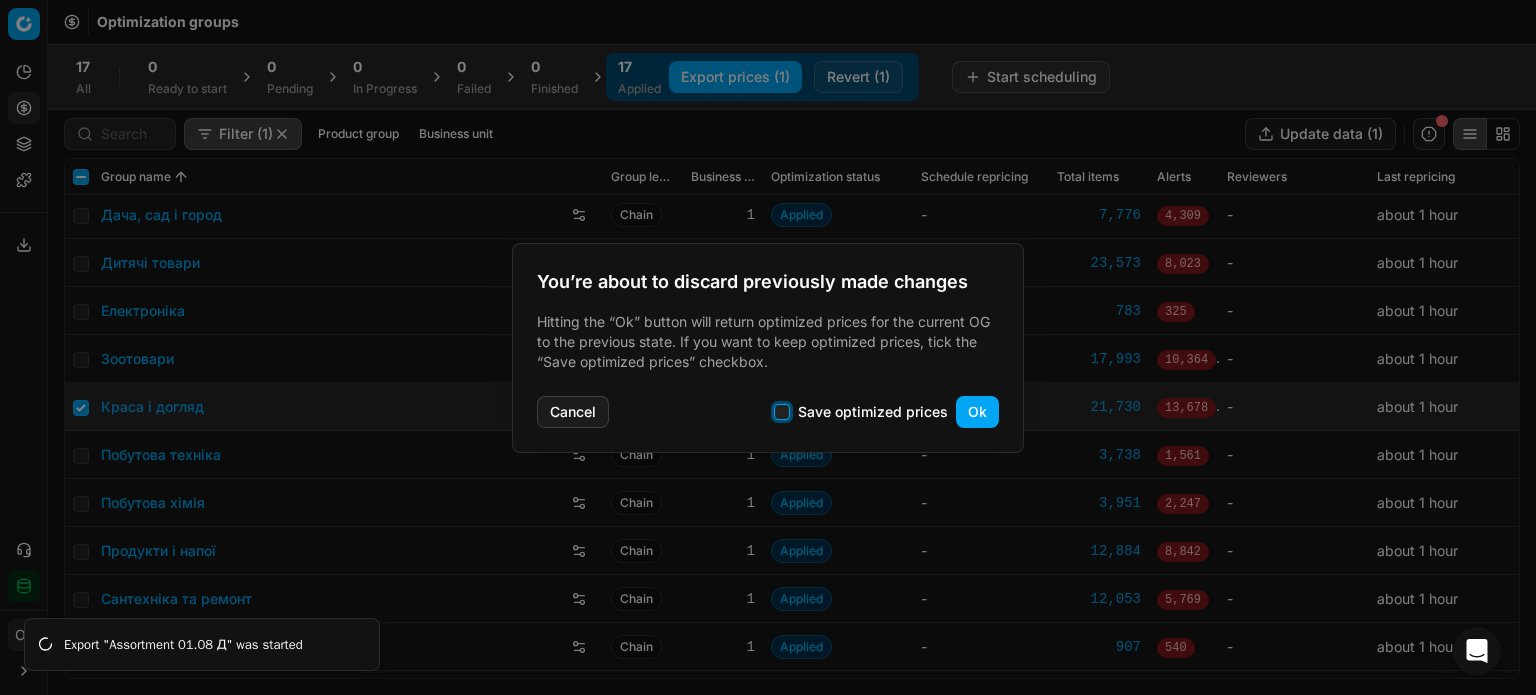 click on "Save optimized prices" at bounding box center [782, 412] 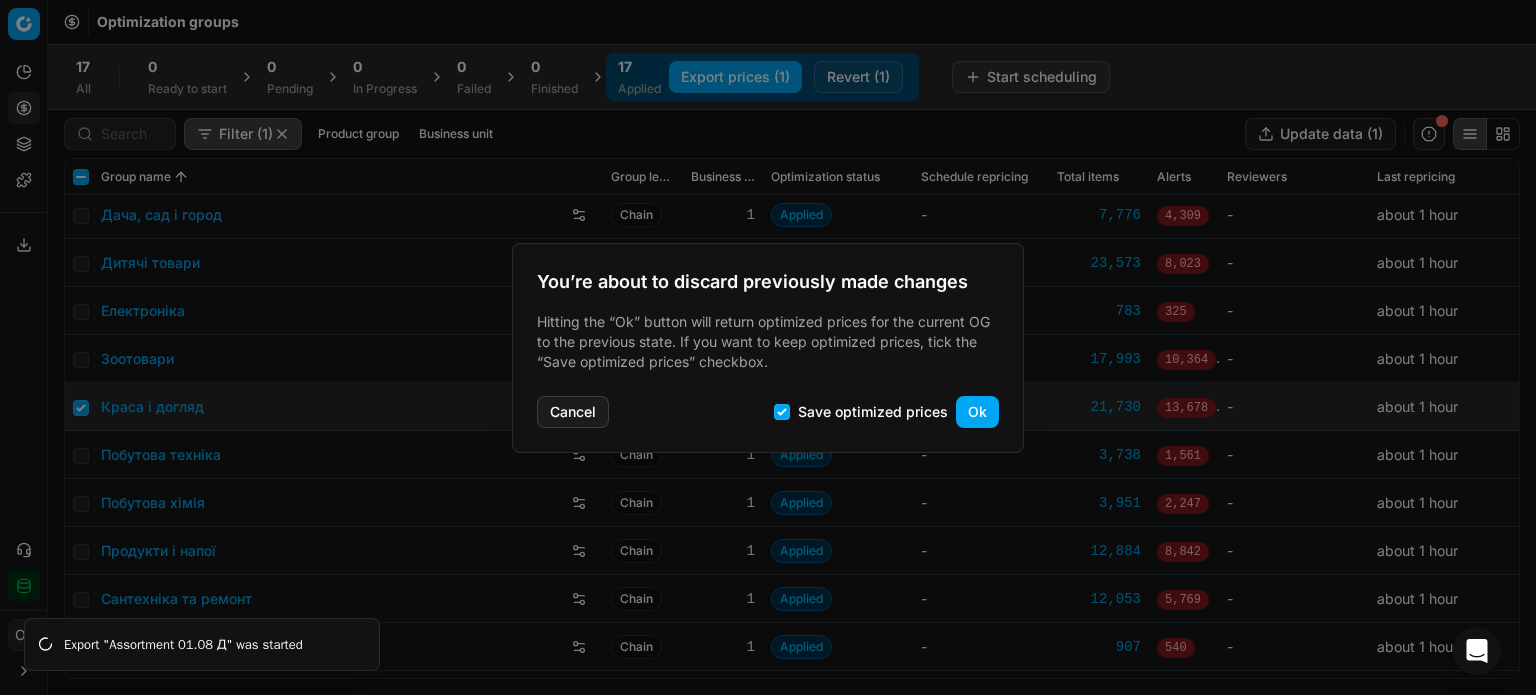 click on "Ok" at bounding box center [977, 412] 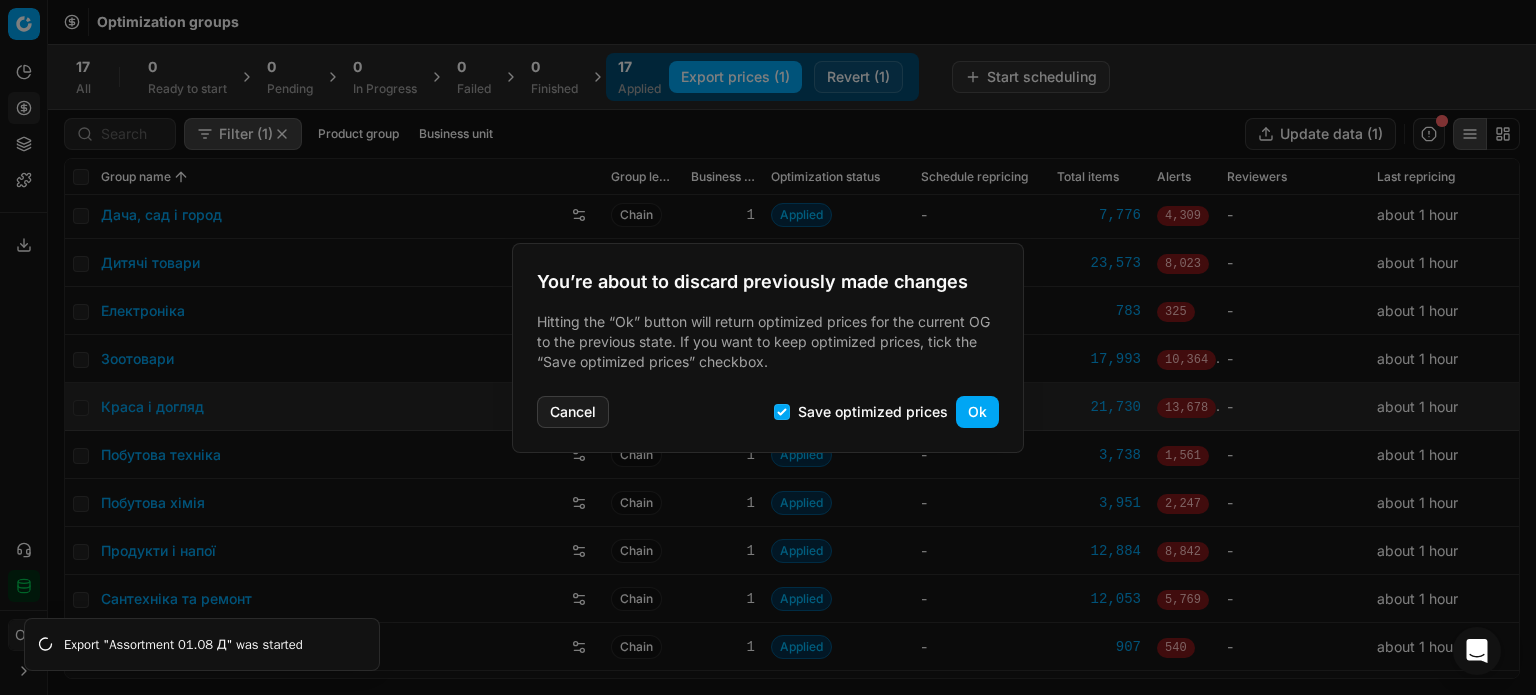 checkbox on "false" 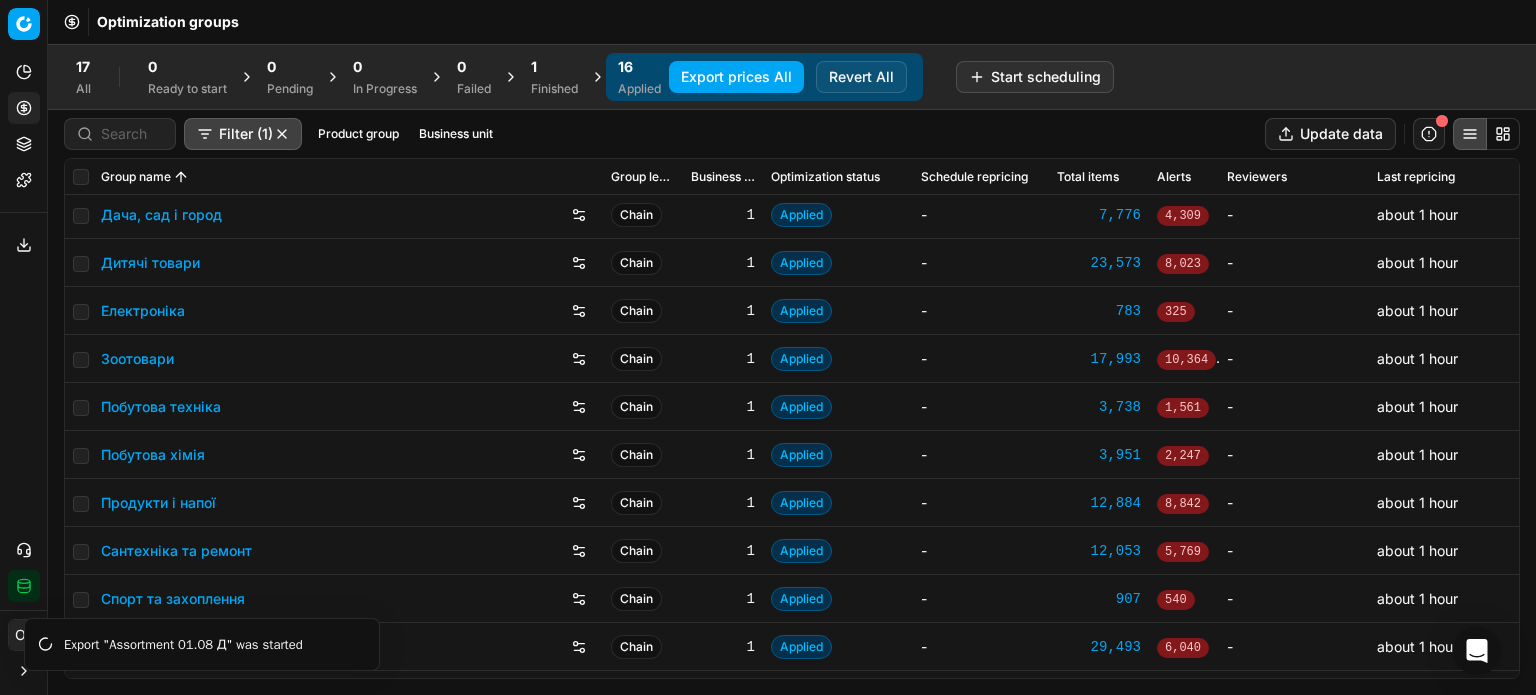 click on "1" at bounding box center [554, 67] 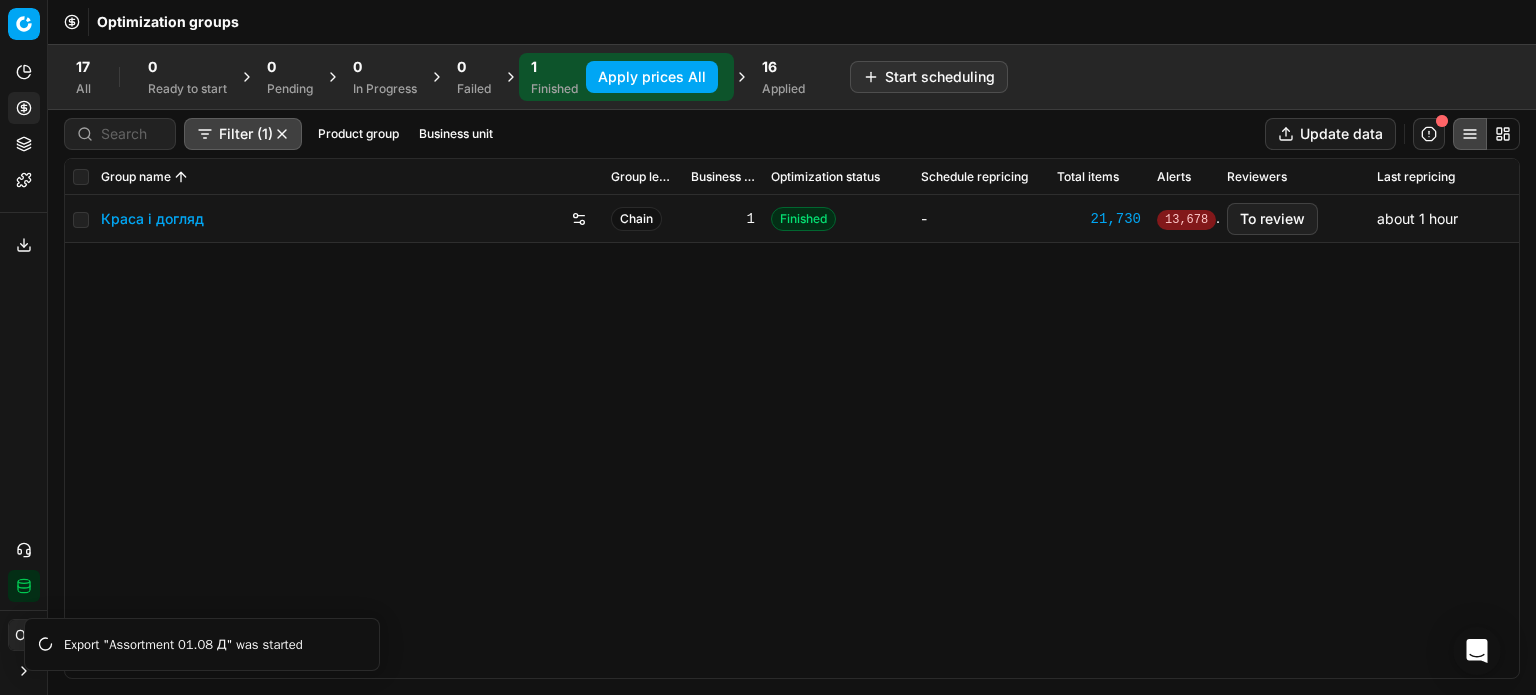 scroll, scrollTop: 0, scrollLeft: 0, axis: both 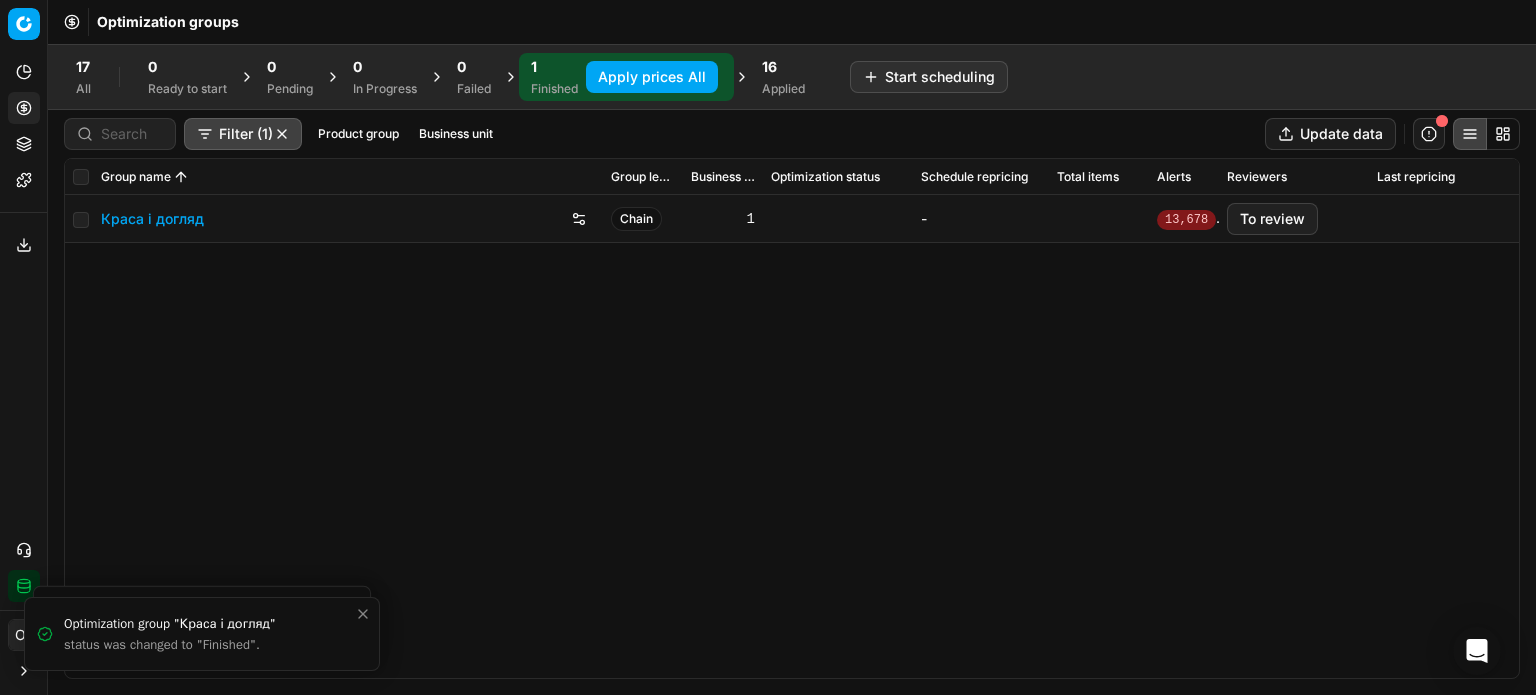 click on "Краса і догляд" at bounding box center [348, 219] 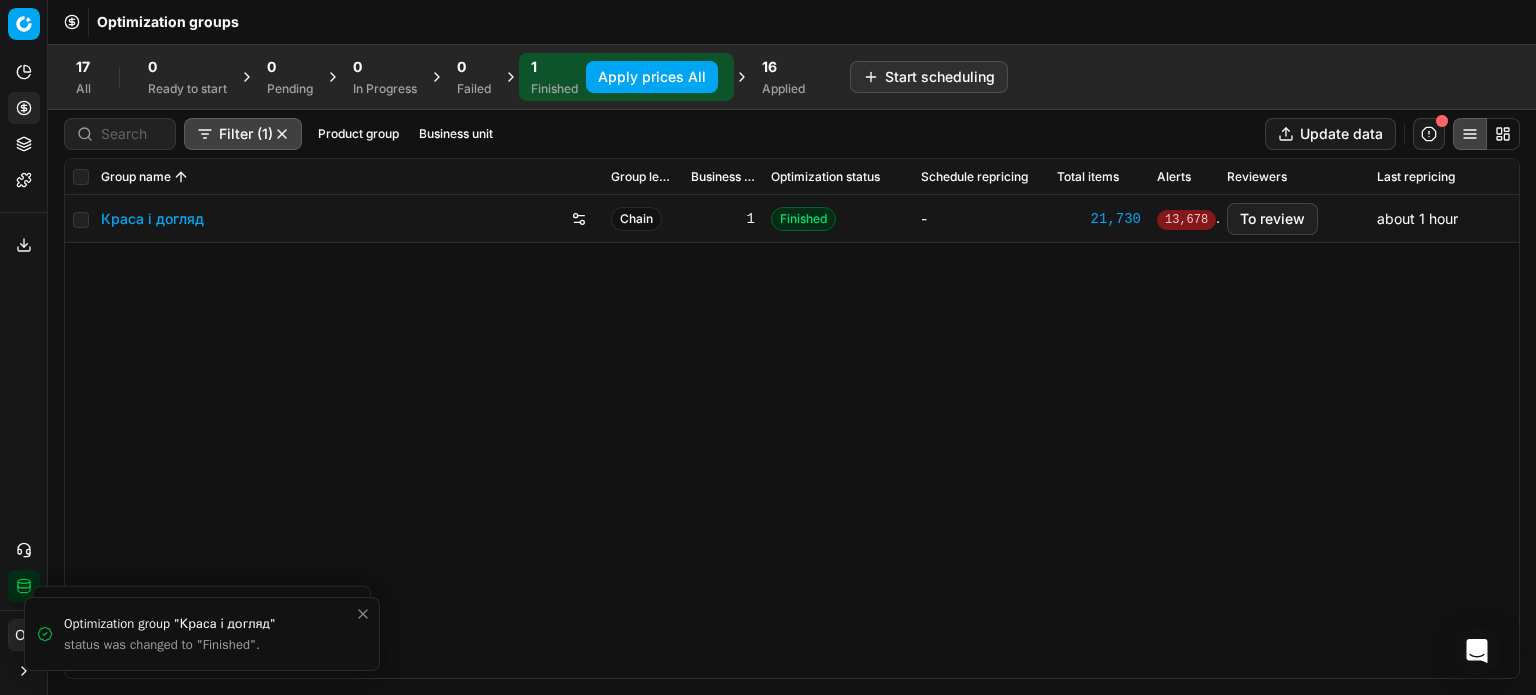 click on "Краса і догляд" at bounding box center (152, 219) 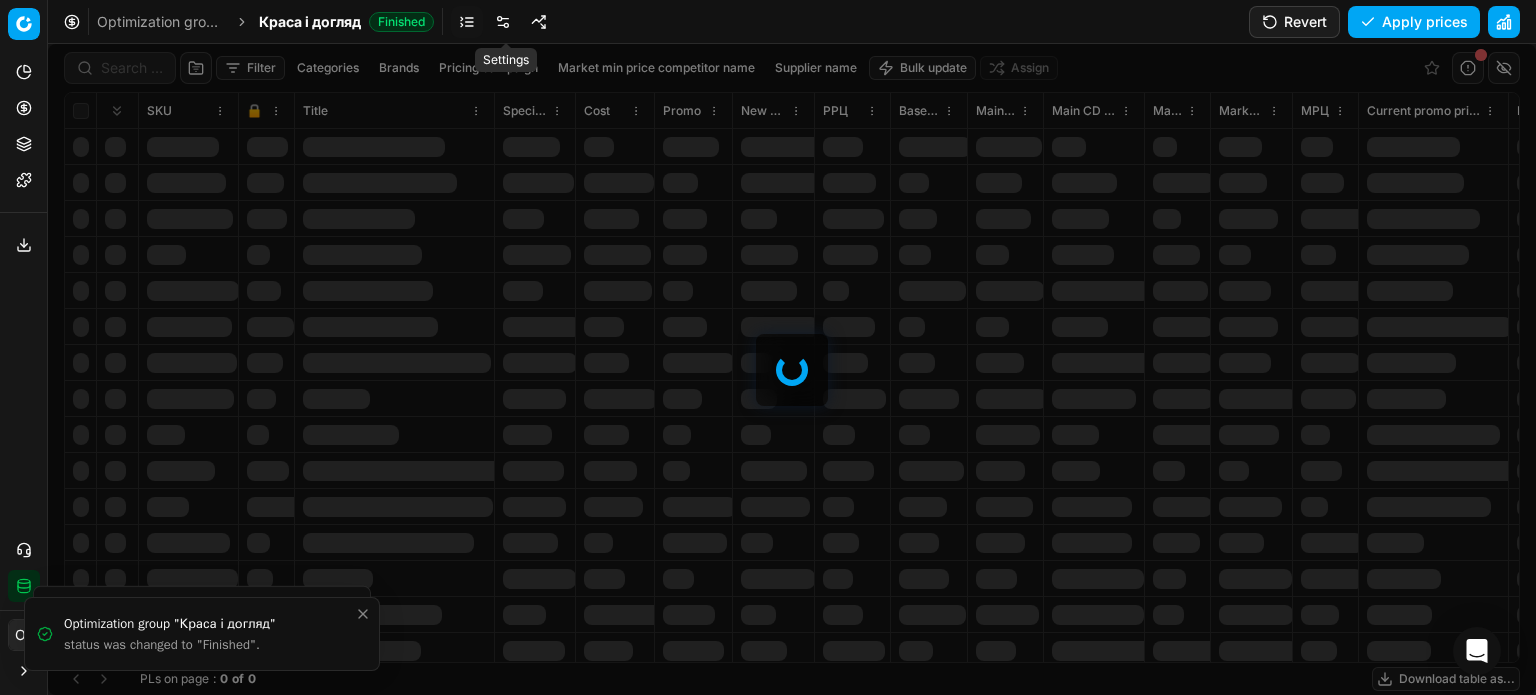 click at bounding box center (503, 22) 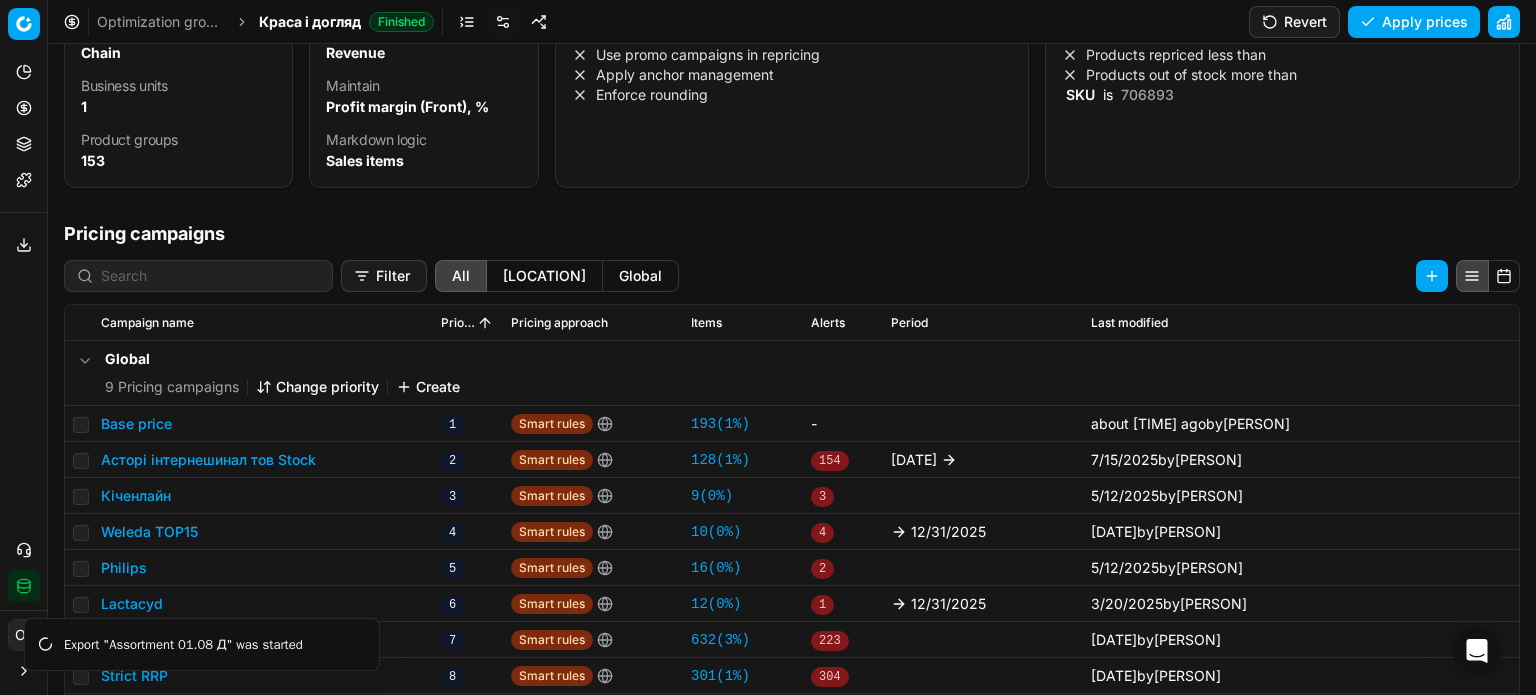 scroll, scrollTop: 308, scrollLeft: 0, axis: vertical 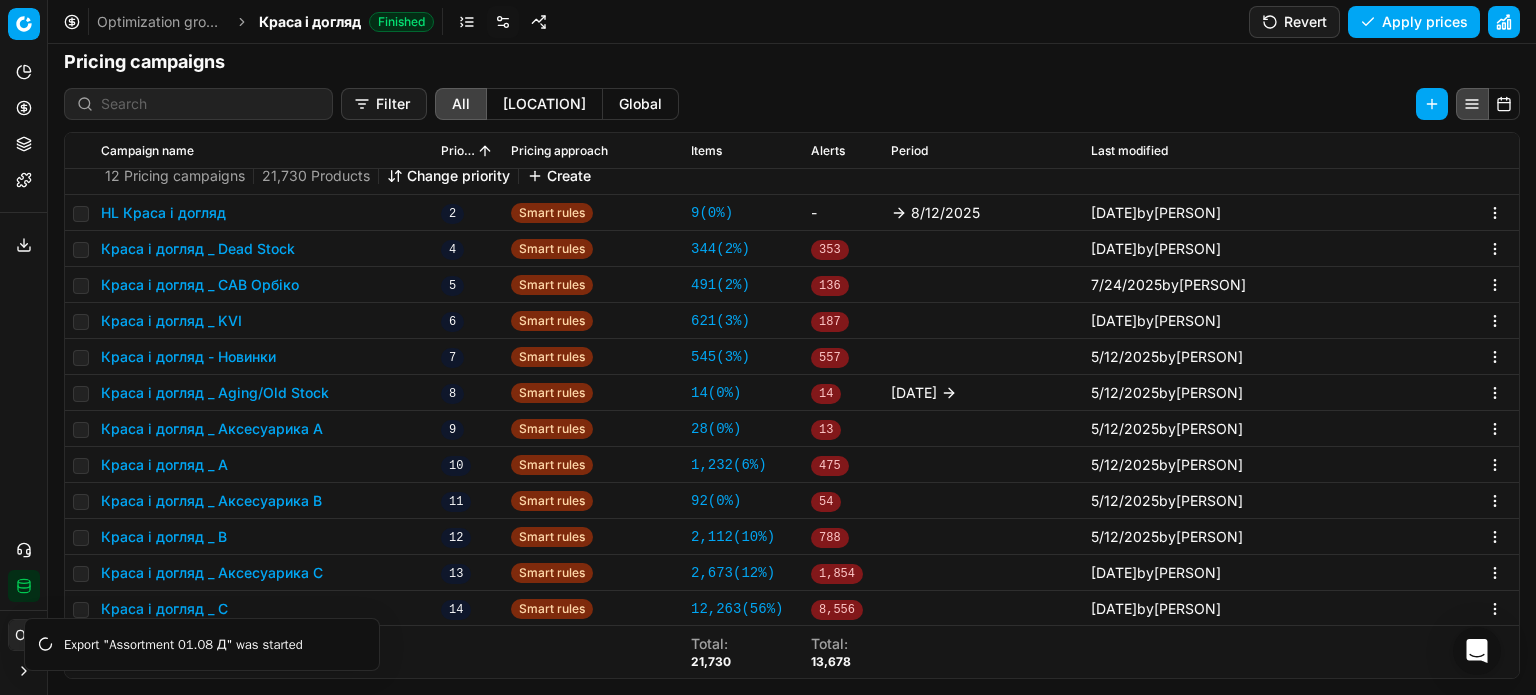 click on "Краса і догляд _ Аксесуарика C" at bounding box center [212, 573] 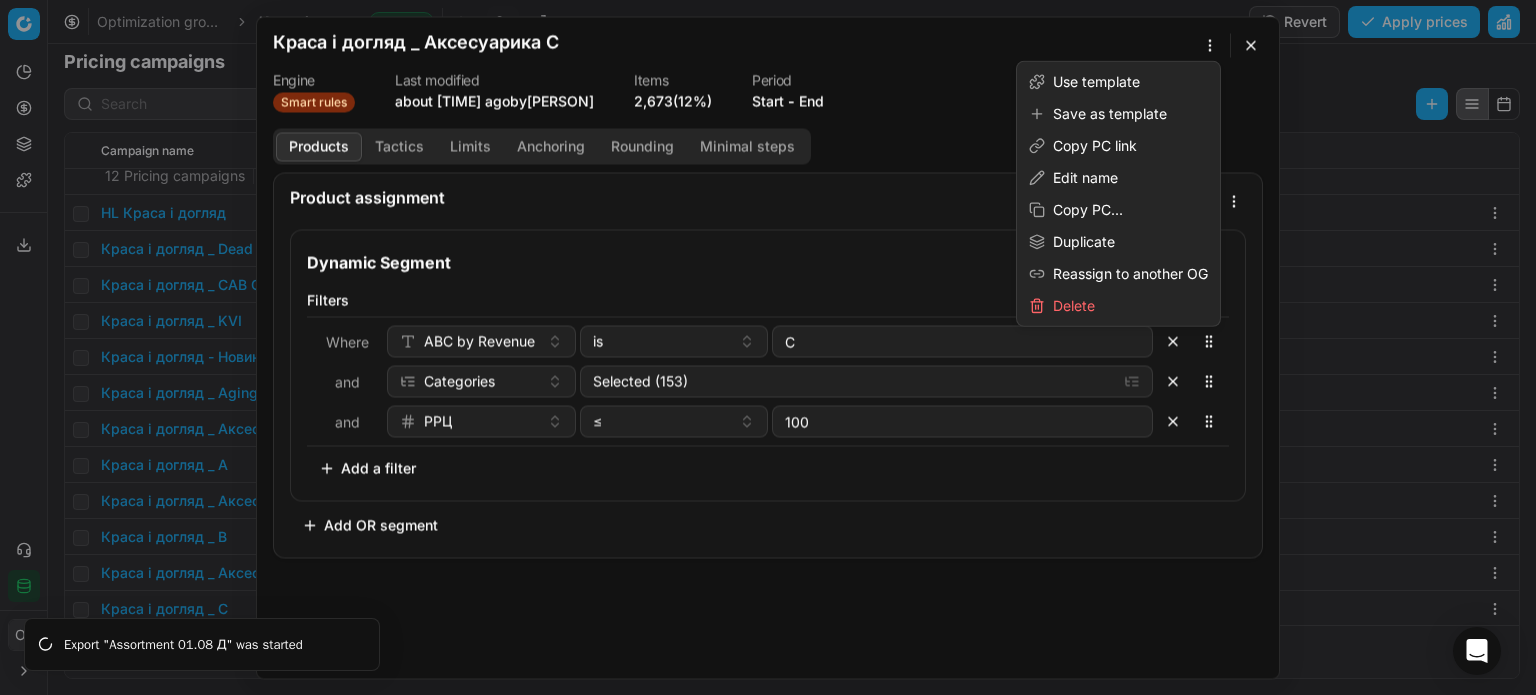 click on "We are saving PC settings. Please wait, it should take a few minutes Краса і догляд _ Аксесуарика C Engine Smart rules Last modified about 2 months ago by [PERSON] Items 2,673 (12%) Period Start - End Products Tactics Limits Anchoring Rounding Minimal steps Product assignment Loading... Dynamic Segment Filters Where ABC by Revenue is C and Categories Selected (153) and РРЦ ≤ 100 To pick up a sortable item, press space or enter. While dragging, use the up and down keys to move the item. Press space or enter again to drop the item in its new position, or press escape to cancel. Add a filter Add OR segment Cancel" at bounding box center (768, 347) 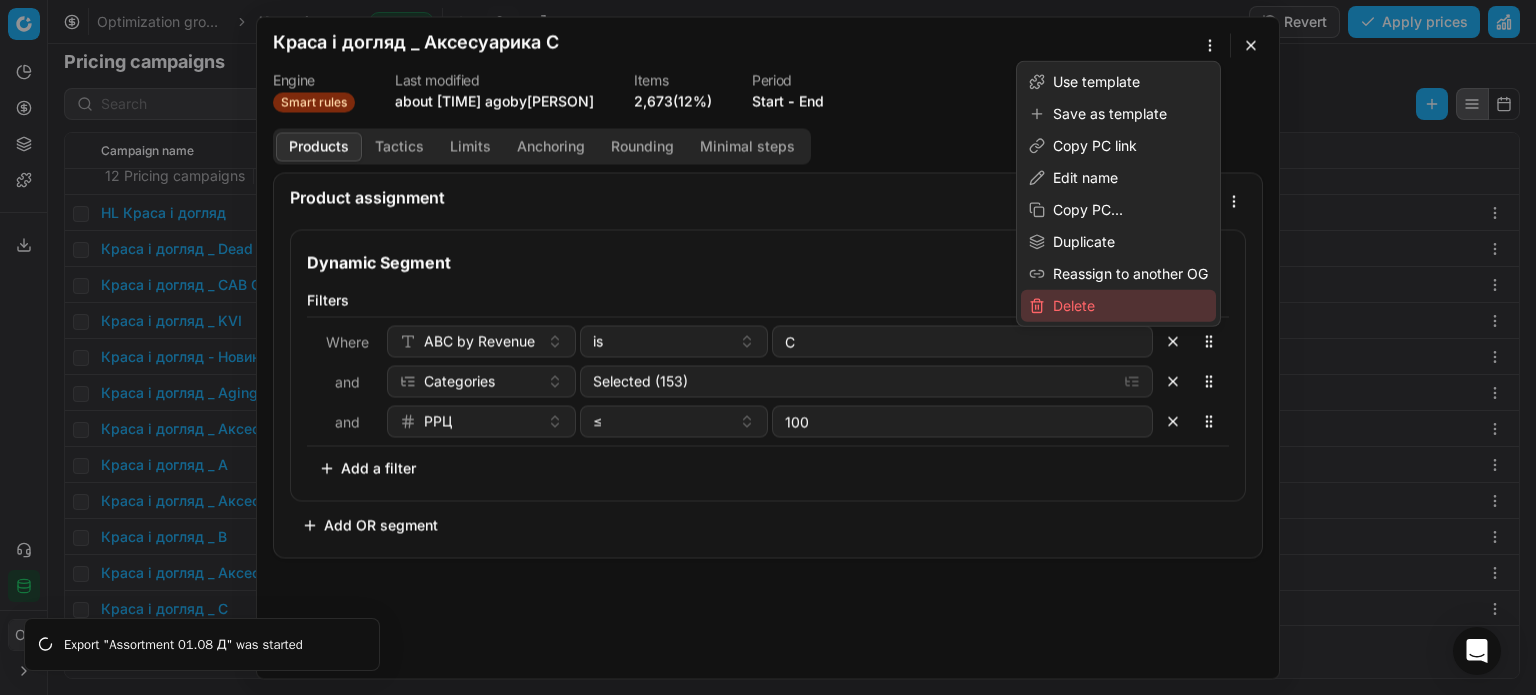 click on "Delete" at bounding box center (1118, 306) 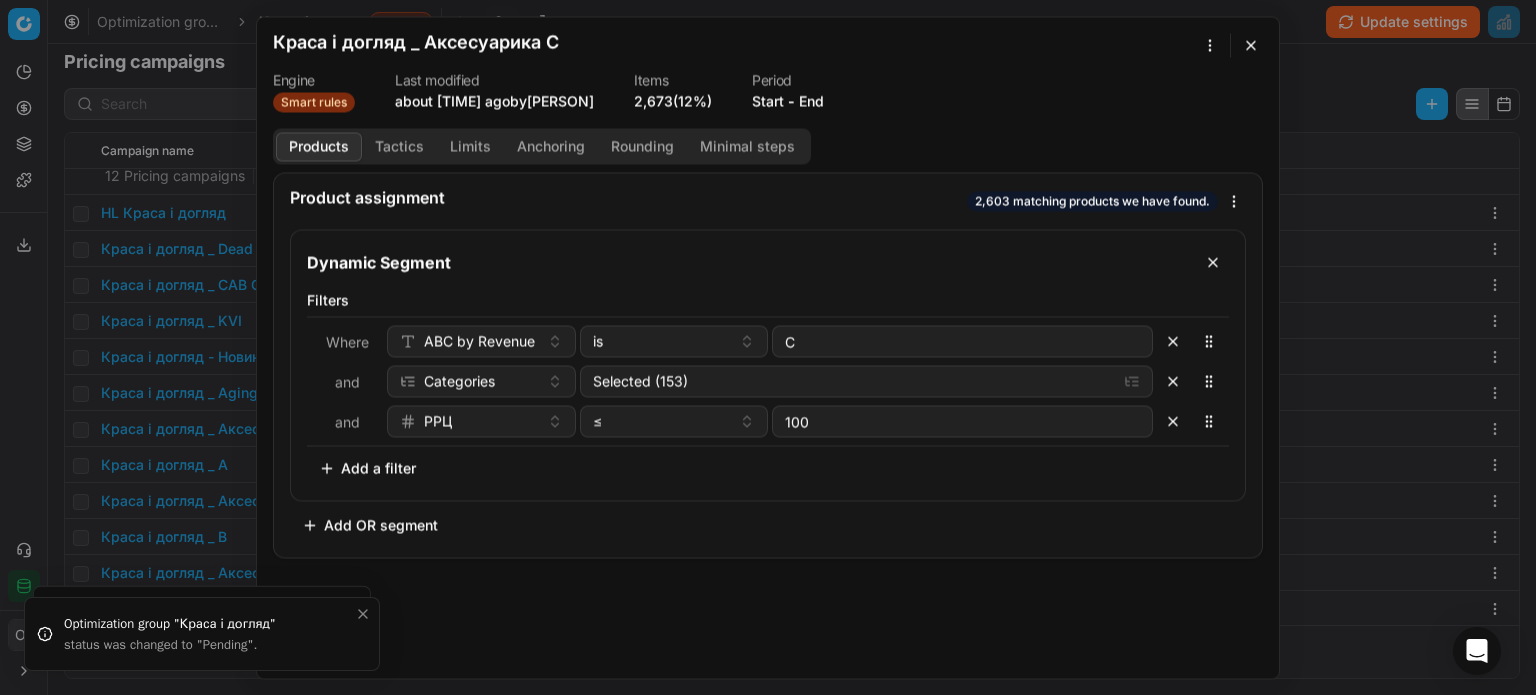drag, startPoint x: 1161, startPoint y: 623, endPoint x: 1140, endPoint y: 571, distance: 56.0803 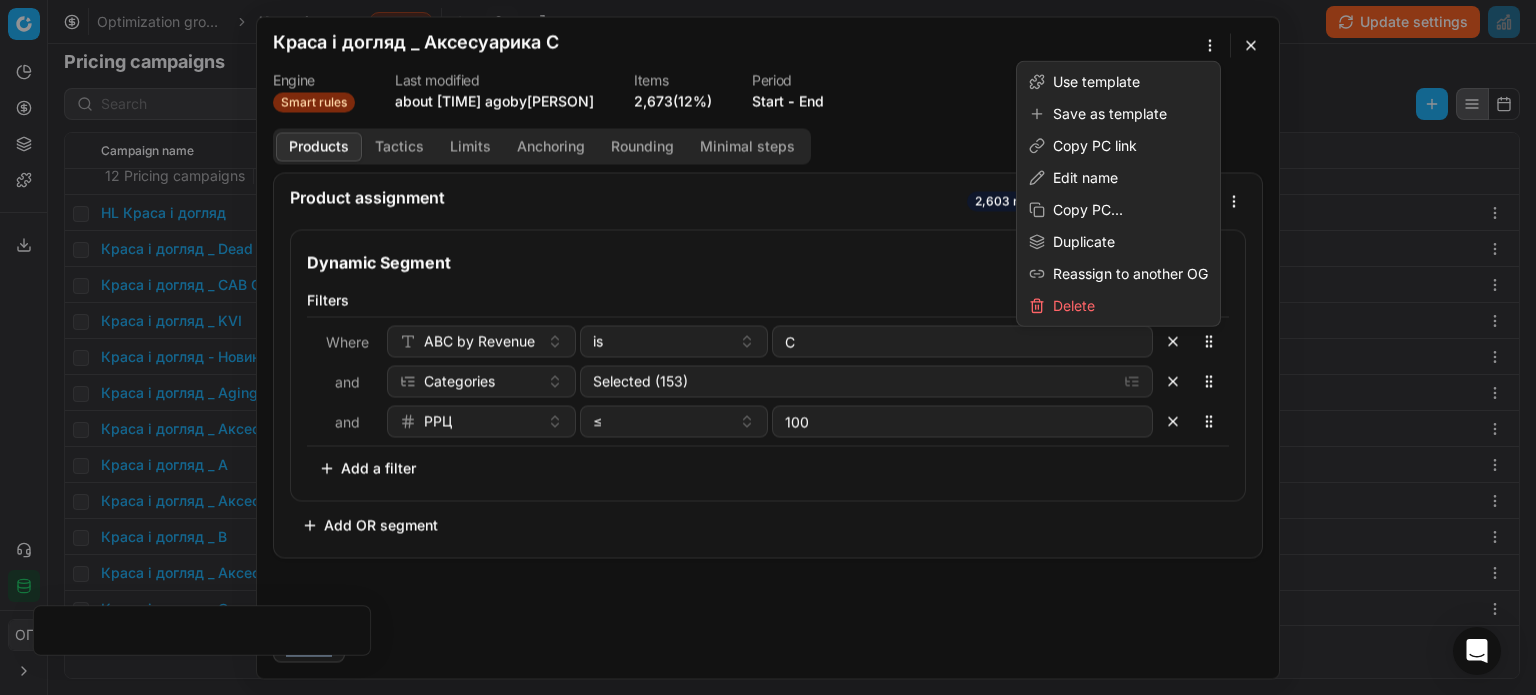 click on "We are saving PC settings. Please wait, it should take a few minutes Краса і догляд _ Аксесуарика C Engine Smart rules Last modified about 2 months ago by [PERSON] Items 2,673 (12%) Period Start - End Products Tactics Limits Anchoring Rounding Minimal steps Product assignment 2,603 matching products we have found. Dynamic Segment Filters Where ABC by Revenue is C and Categories Selected (153) and РРЦ ≤ 100 To pick up a sortable item, press space or enter. While dragging, use the up and down keys to move the item. Press space or enter again to drop the item in its new position, or press escape to cancel. Add a filter Add OR segment Cancel" at bounding box center [768, 347] 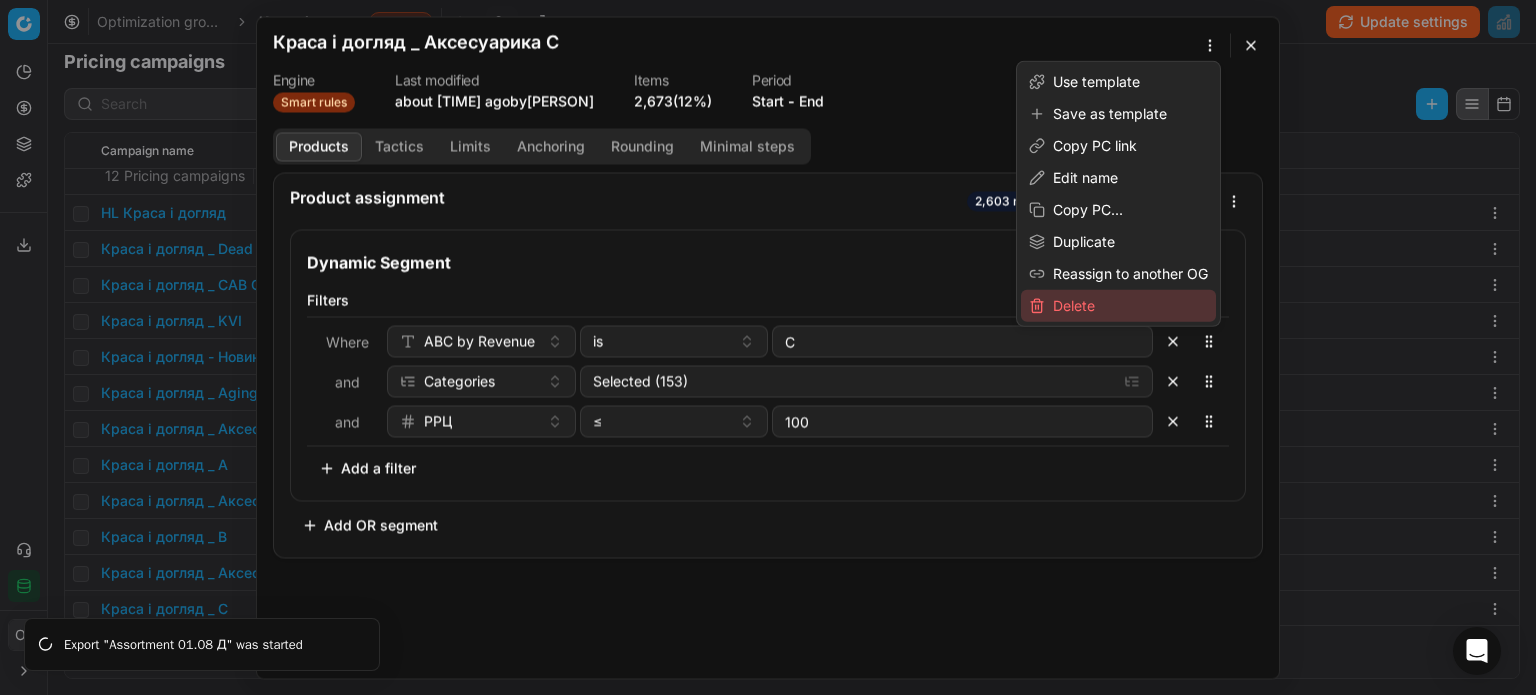 click on "Delete" at bounding box center (1118, 306) 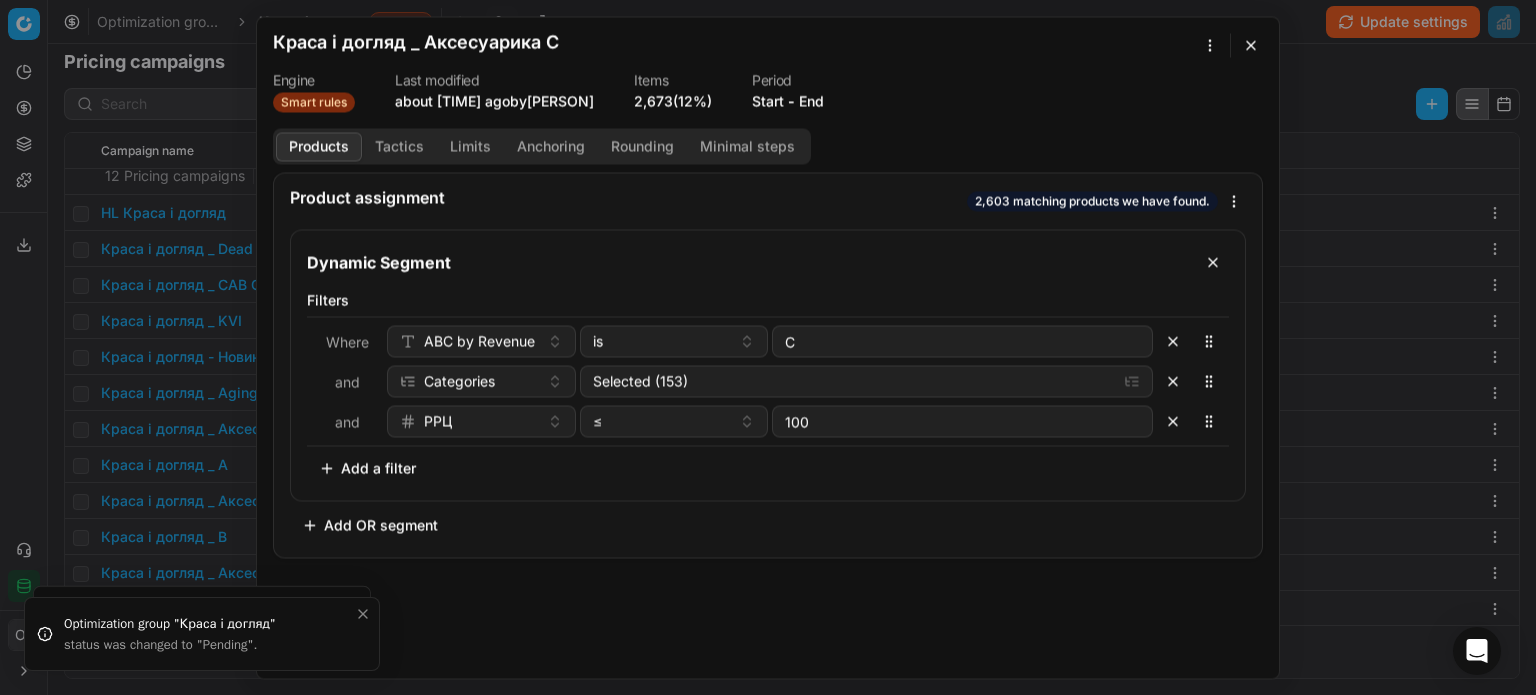 click at bounding box center (1251, 45) 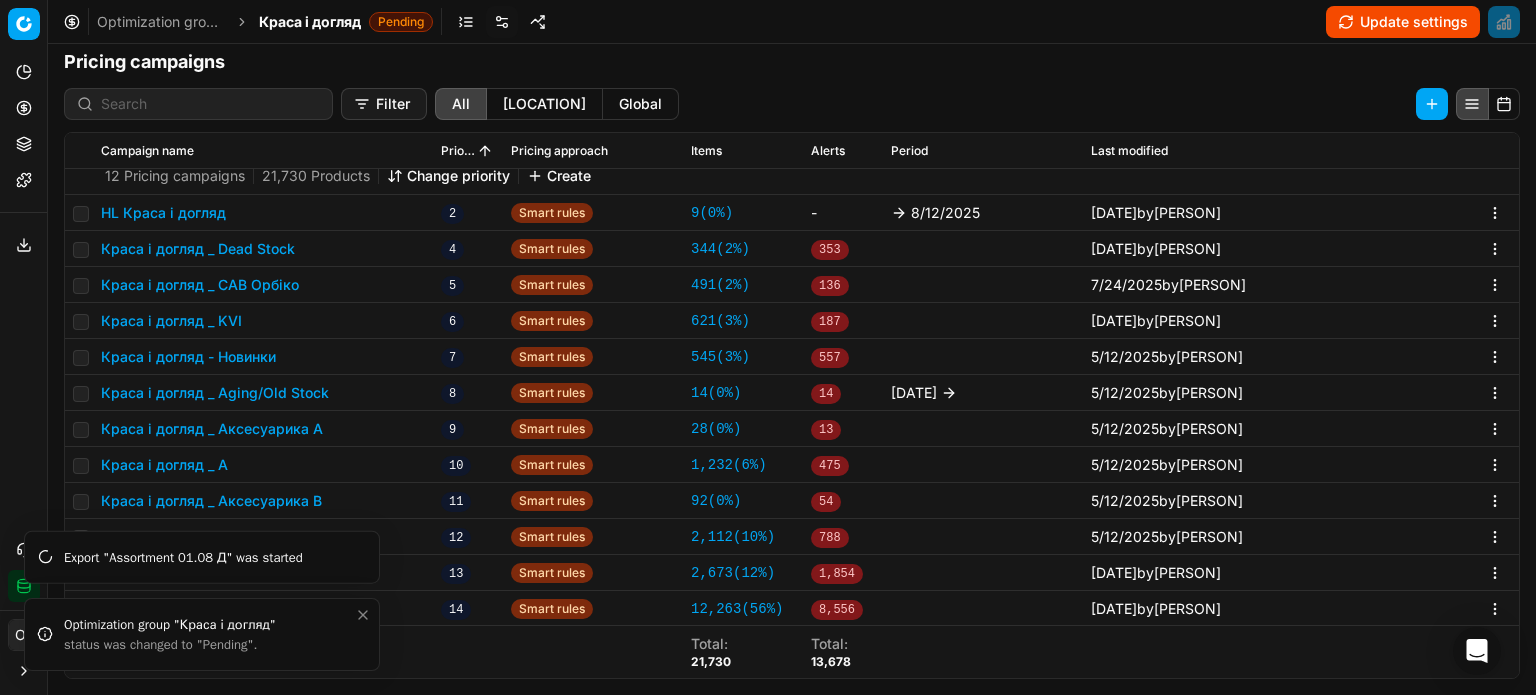 click 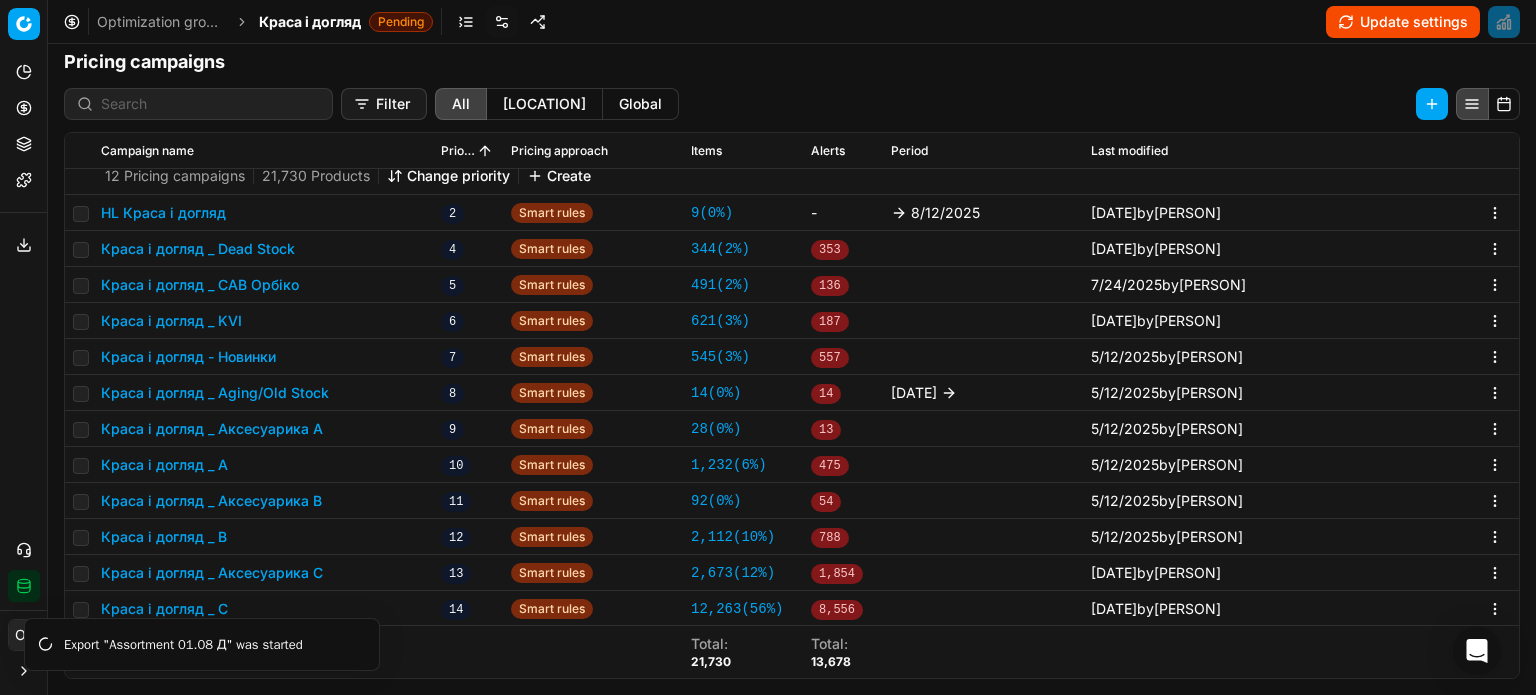 click on "Краса і догляд _ Аксесуарика C" at bounding box center [212, 573] 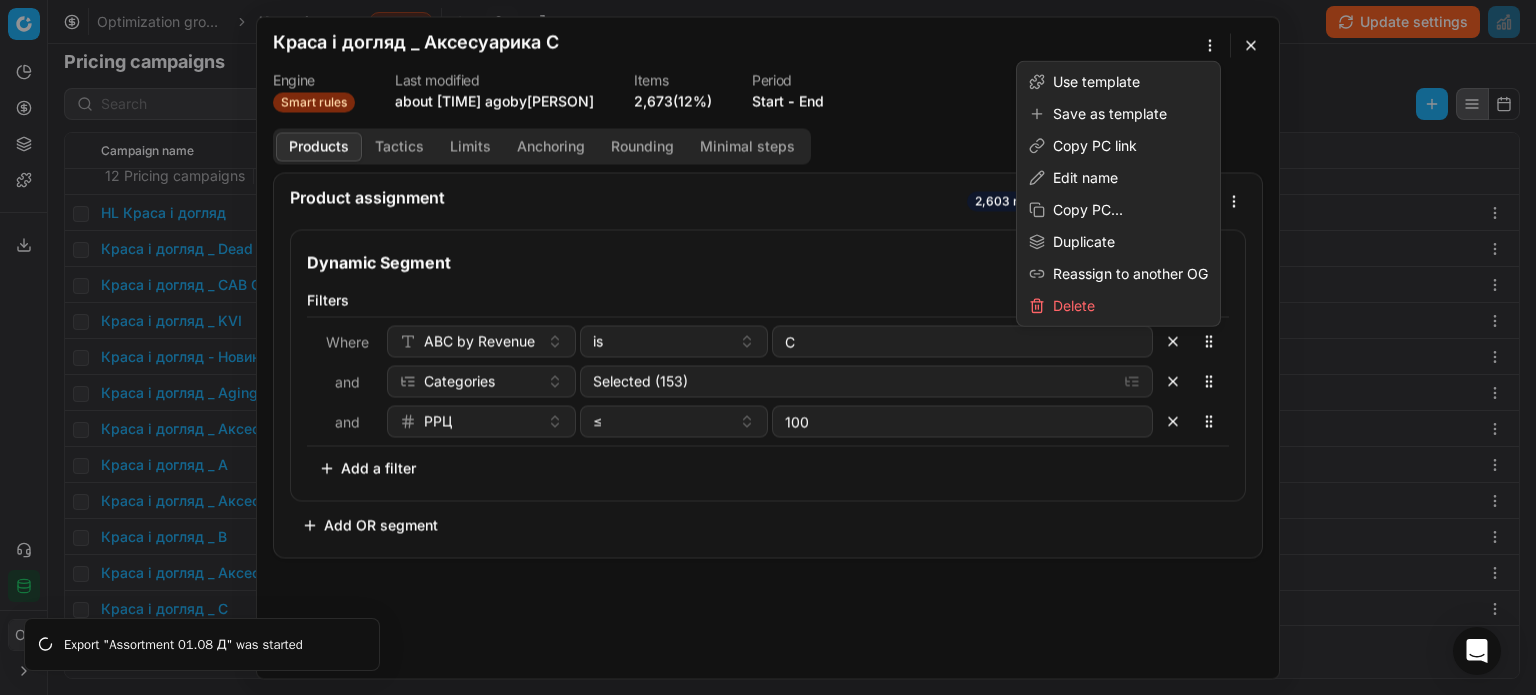 click on "We are saving PC settings. Please wait, it should take a few minutes Краса і догляд _ Аксесуарика C Engine Smart rules Last modified about 2 months ago by [PERSON] Items 2,673 (12%) Period Start - End Products Tactics Limits Anchoring Rounding Minimal steps Product assignment 2,603 matching products we have found. Dynamic Segment Filters Where ABC by Revenue is C and Categories Selected (153) and РРЦ ≤ 100 To pick up a sortable item, press space or enter. While dragging, use the up and down keys to move the item. Press space or enter again to drop the item in its new position, or press escape to cancel. Add a filter Add OR segment Cancel" at bounding box center (768, 347) 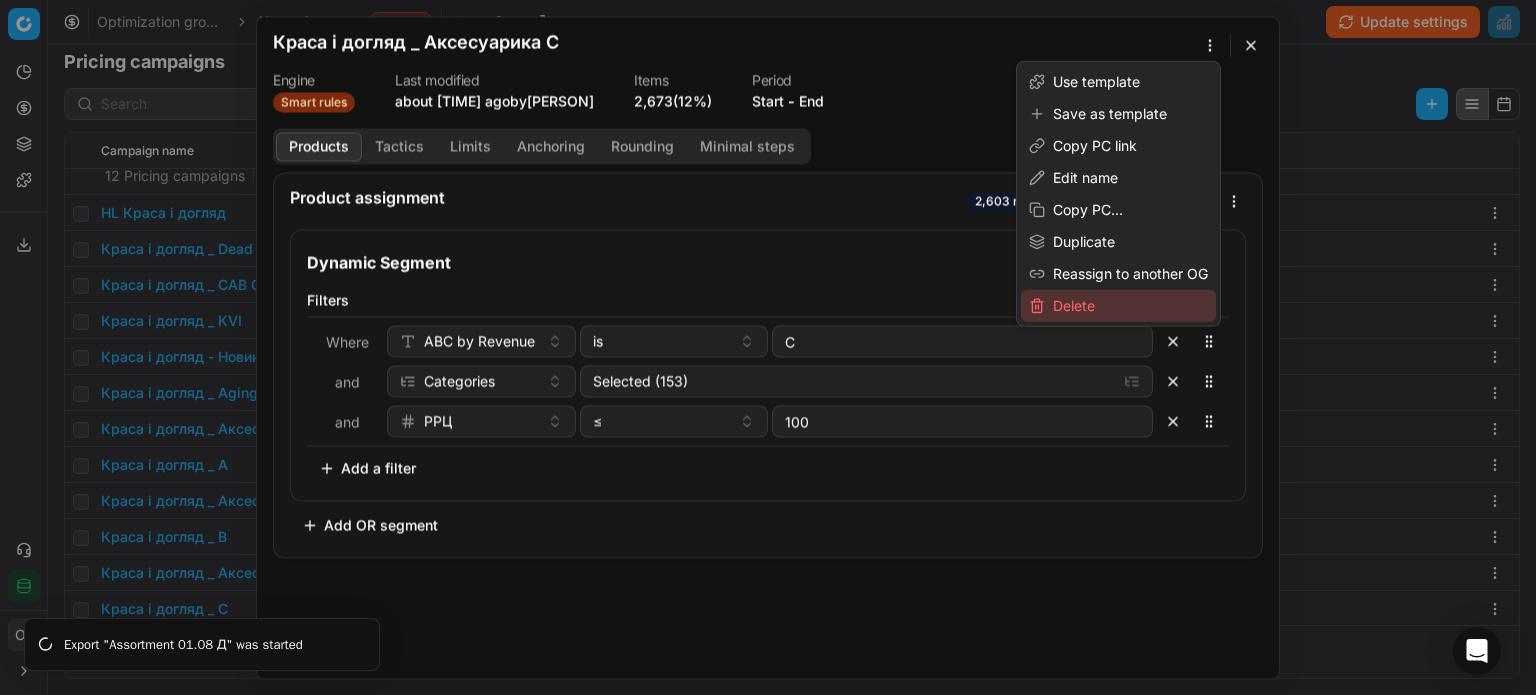 click on "Delete" at bounding box center (1118, 306) 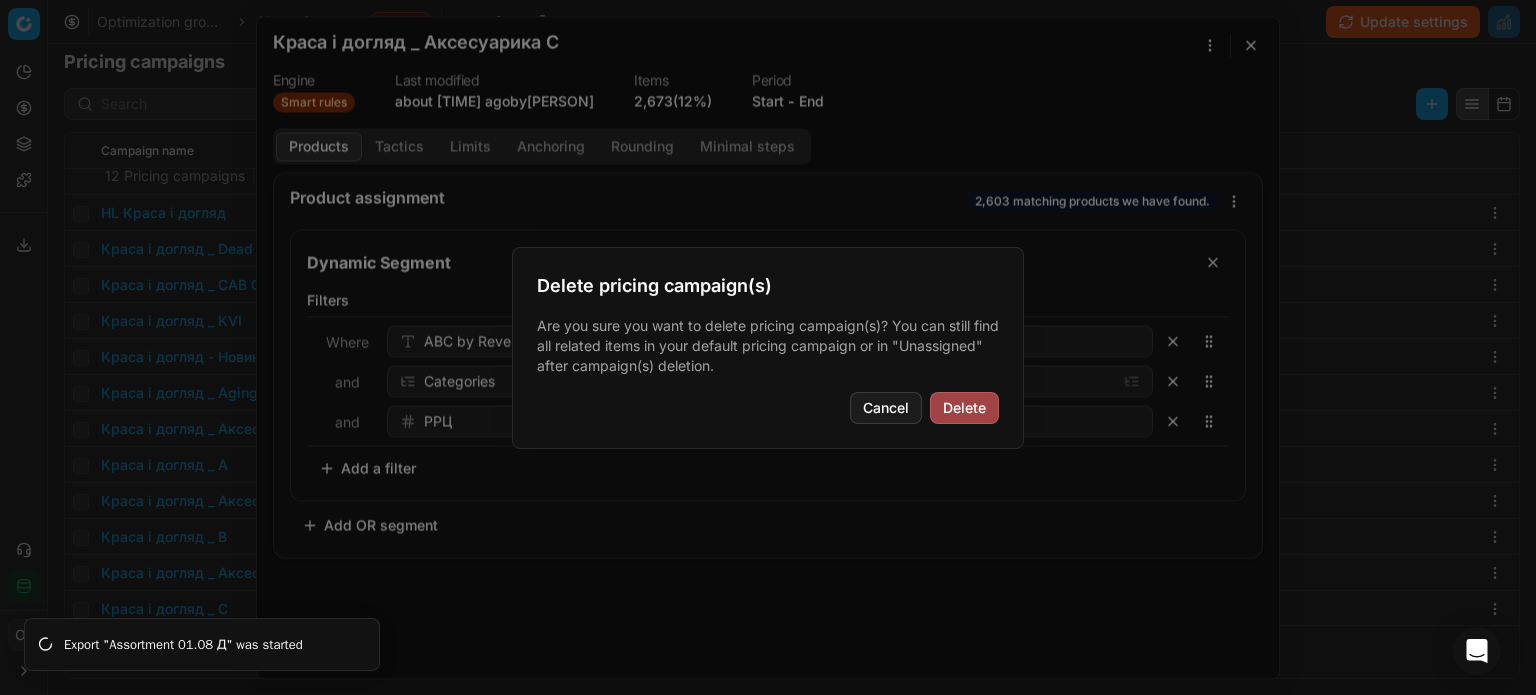 drag, startPoint x: 973, startPoint y: 404, endPoint x: 951, endPoint y: 407, distance: 22.203604 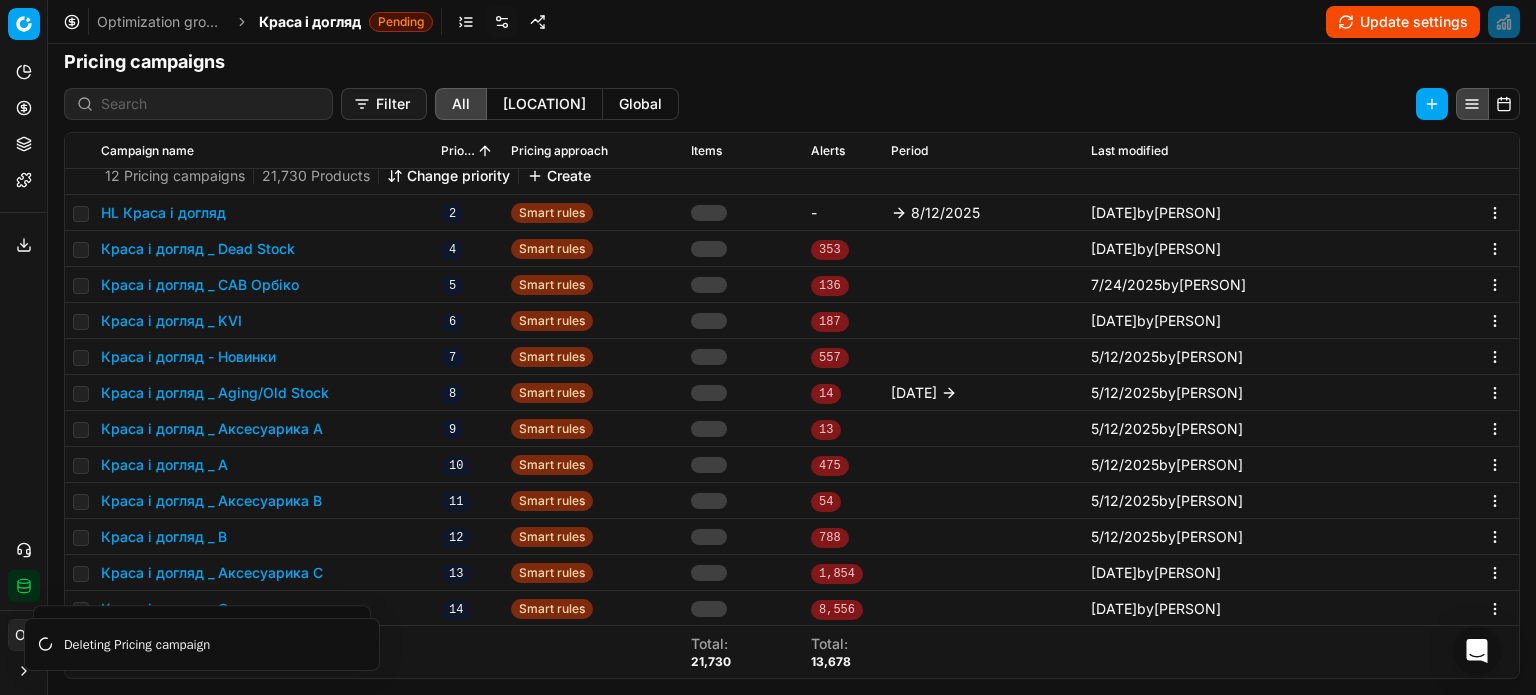scroll, scrollTop: 408, scrollLeft: 0, axis: vertical 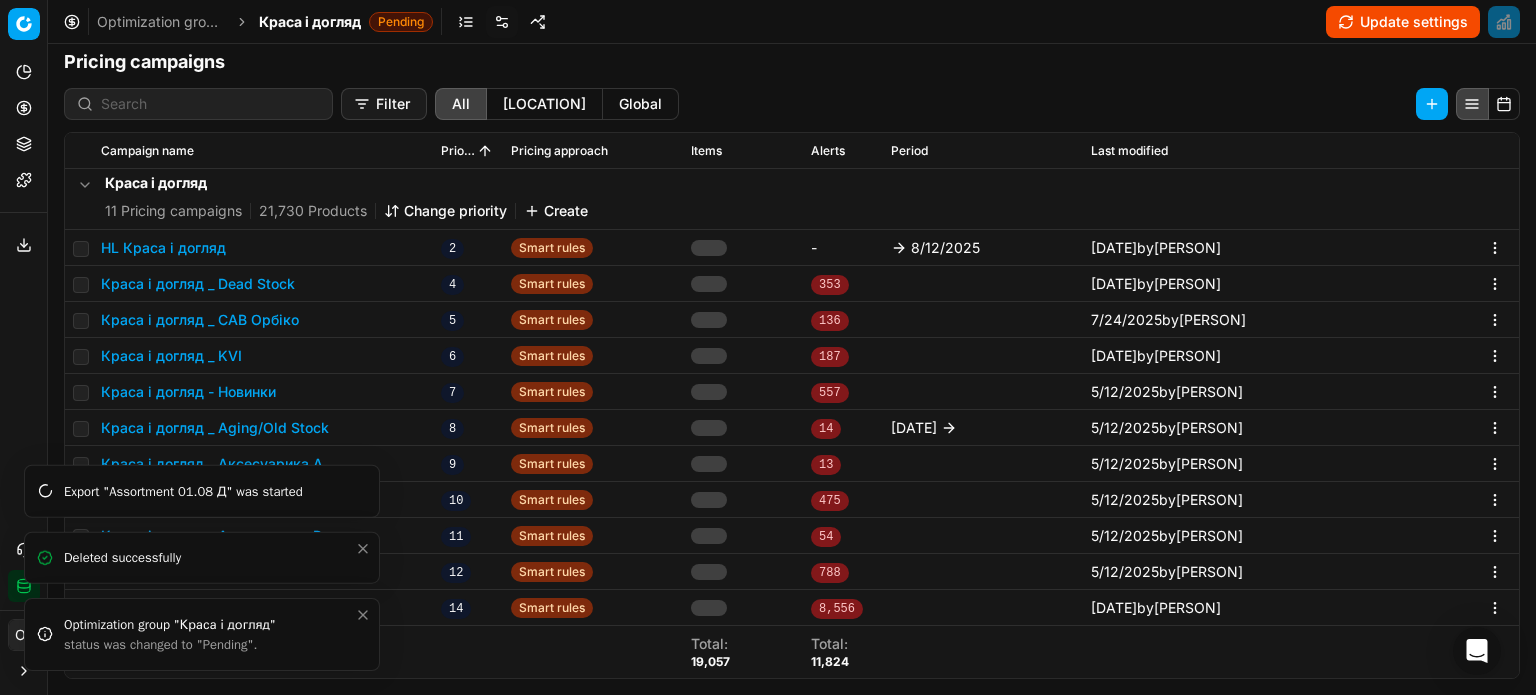 click 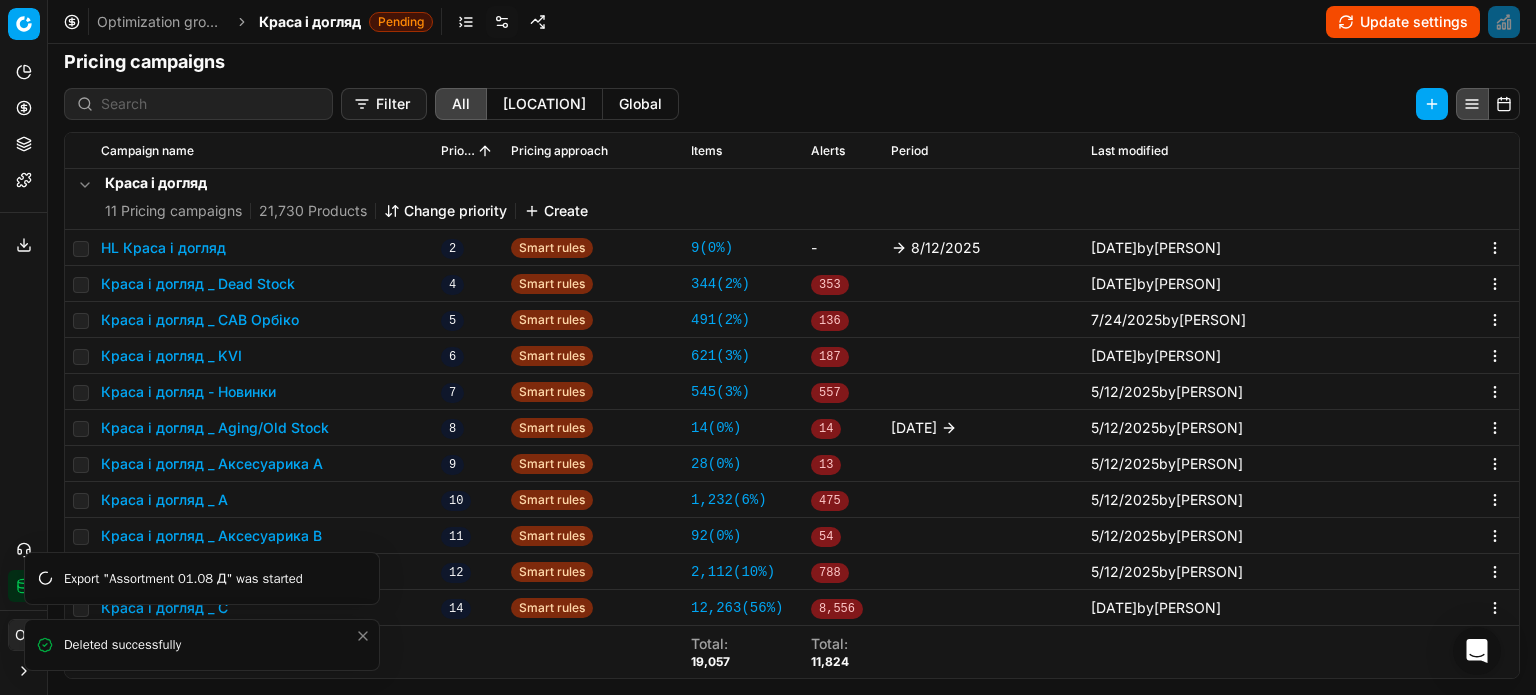 drag, startPoint x: 365, startPoint y: 624, endPoint x: 363, endPoint y: 639, distance: 15.132746 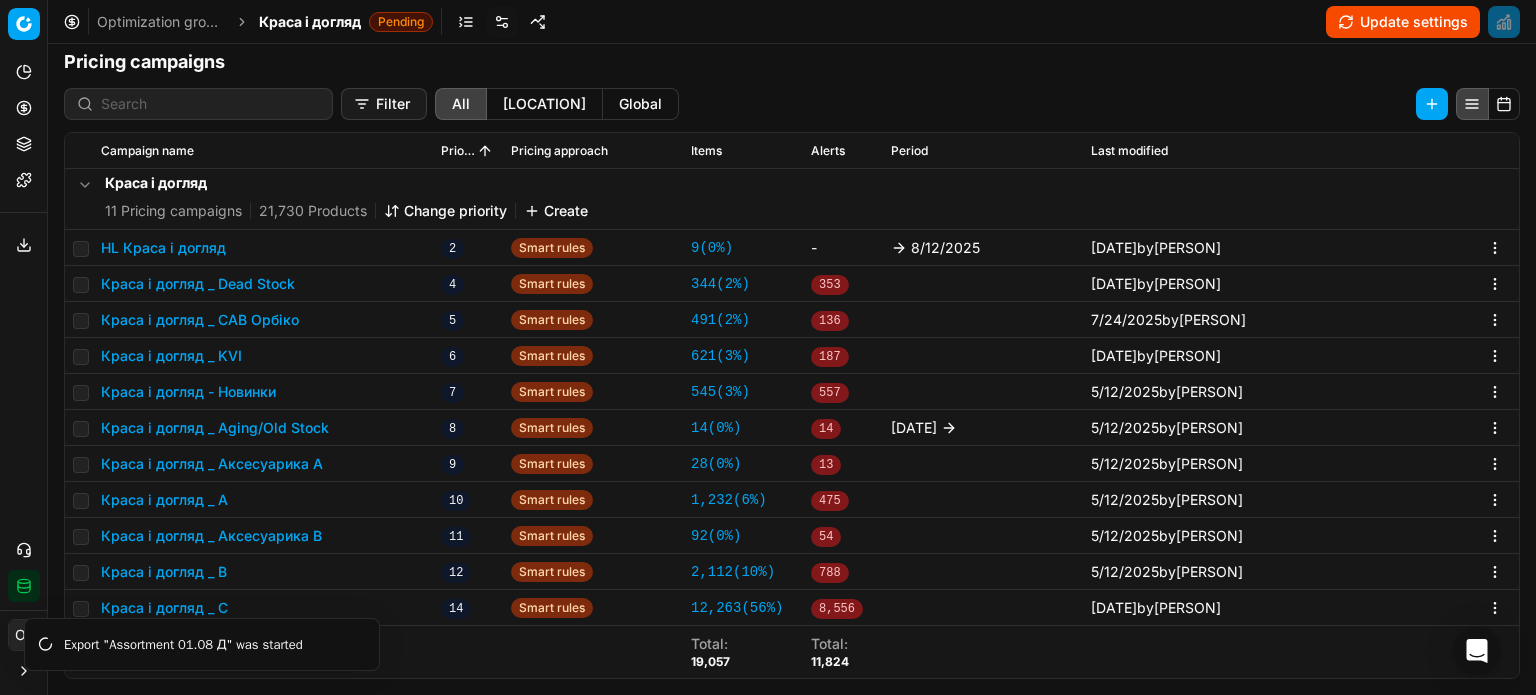 click on "Export "Assortment 01.08 Д" was started" at bounding box center [202, 644] 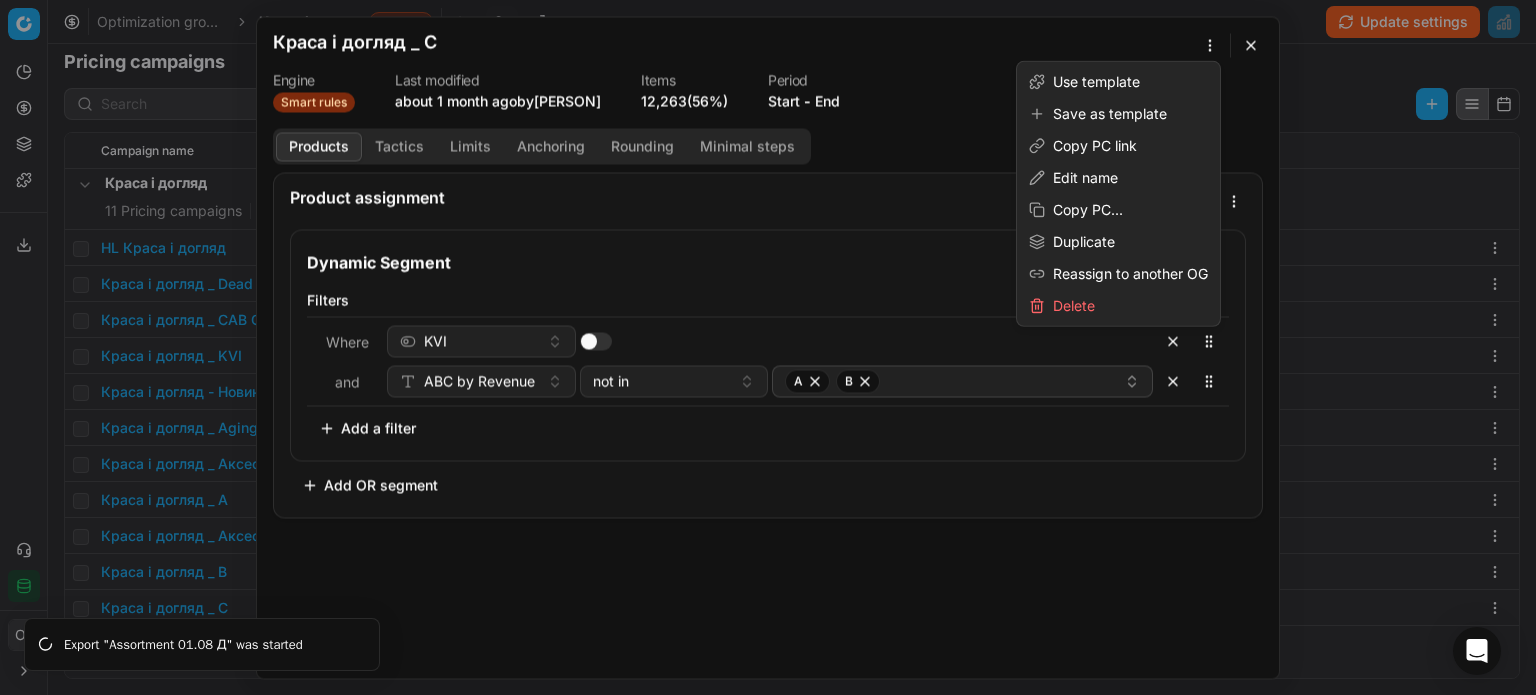 click on "We are saving PC settings. Please wait, it should take a few minutes Краса і догляд _ C Engine Smart rules Last modified about [TIME] ago by [PERSON] Items 12,263 (56%) Period Start - End Products Tactics Limits Anchoring Rounding Minimal steps Product assignment Loading... Dynamic Segment Filters Where KVI and ABC by Revenue not in A B To pick up a sortable item, press space or enter. While dragging, use the up and down keys to move the item. Press space or enter again to drop the item in its new position, or press escape to cancel. Add a filter Add OR segment Cancel" at bounding box center (768, 347) 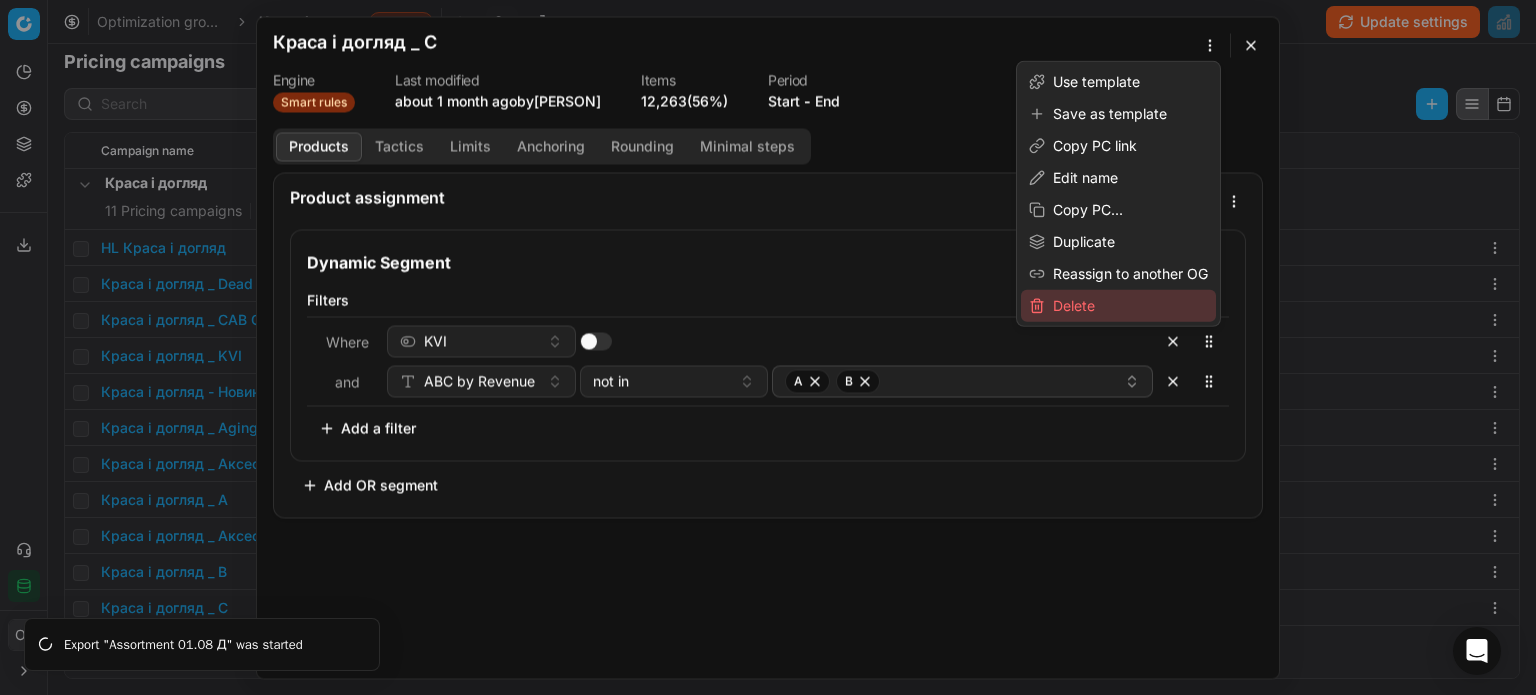click on "Delete" at bounding box center (1118, 306) 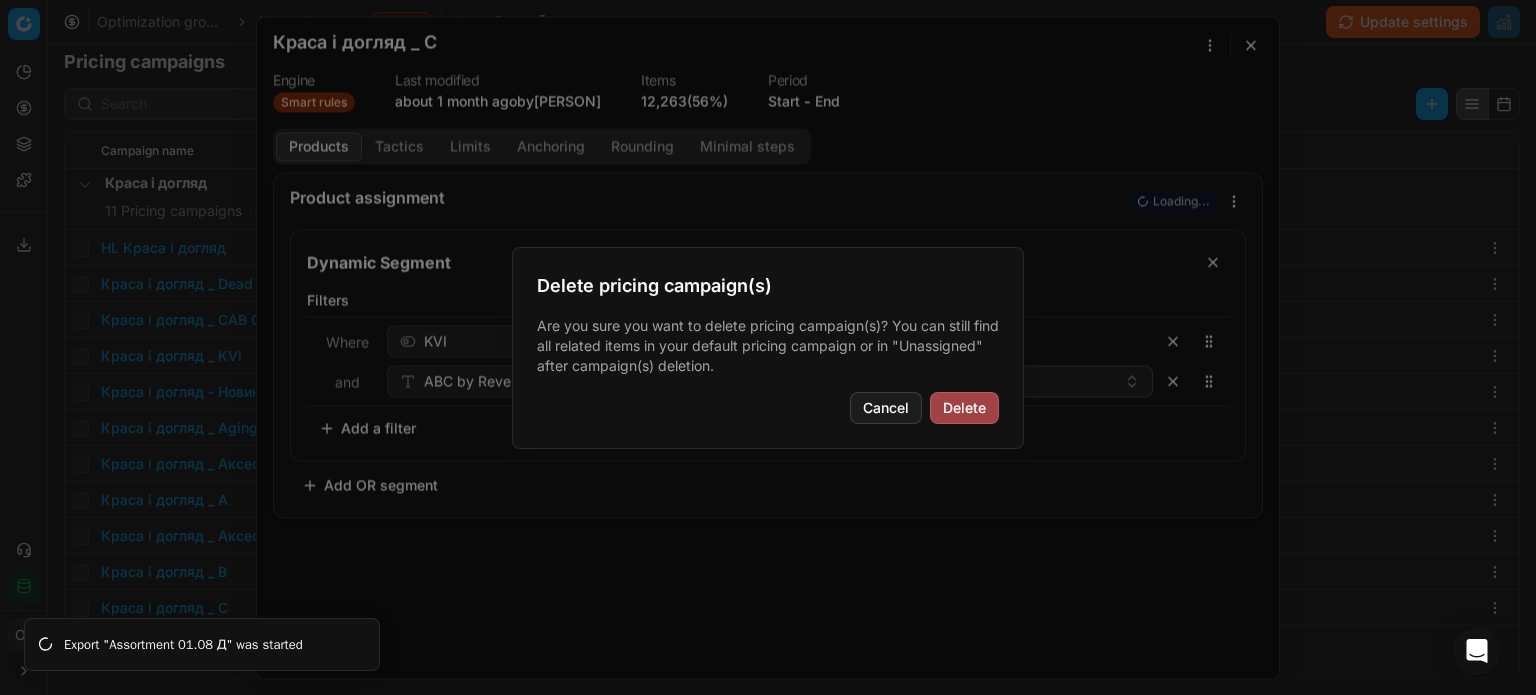 click on "Delete" at bounding box center [964, 408] 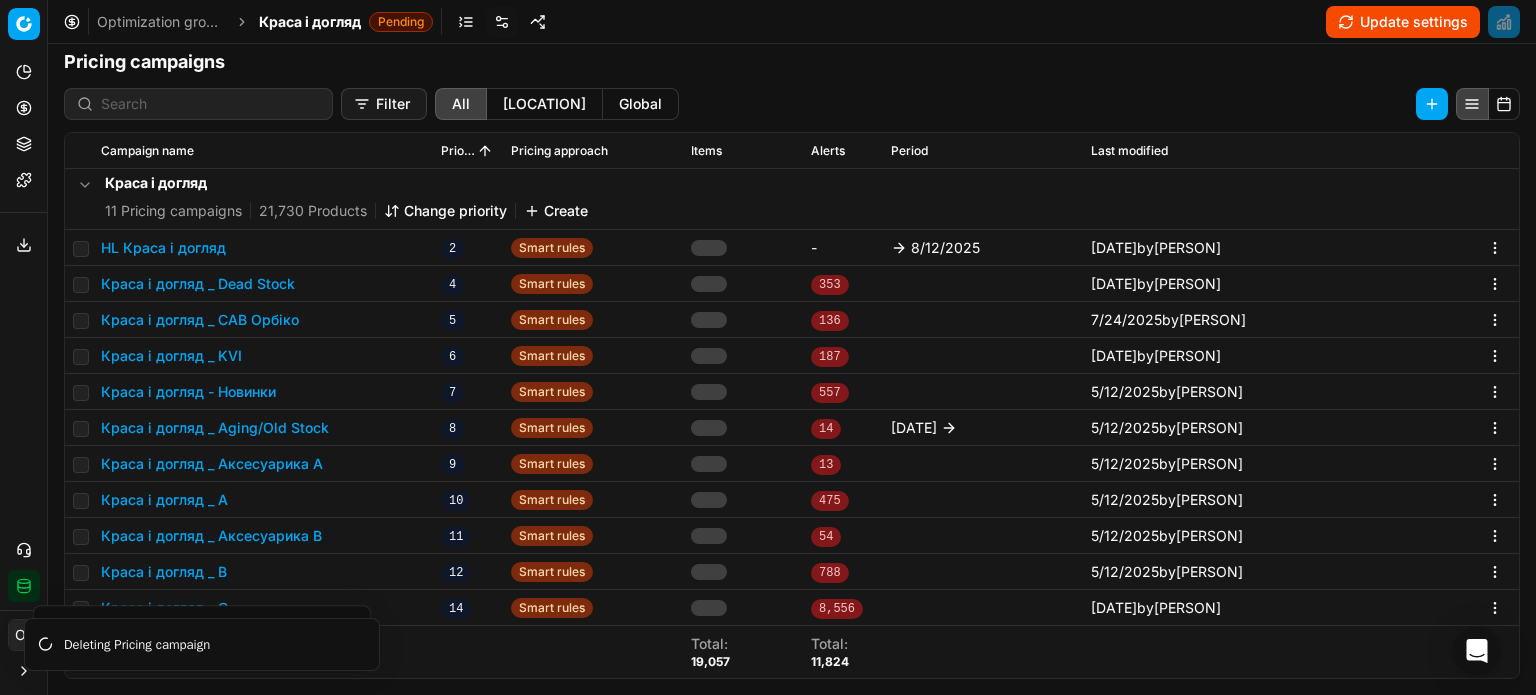 scroll, scrollTop: 372, scrollLeft: 0, axis: vertical 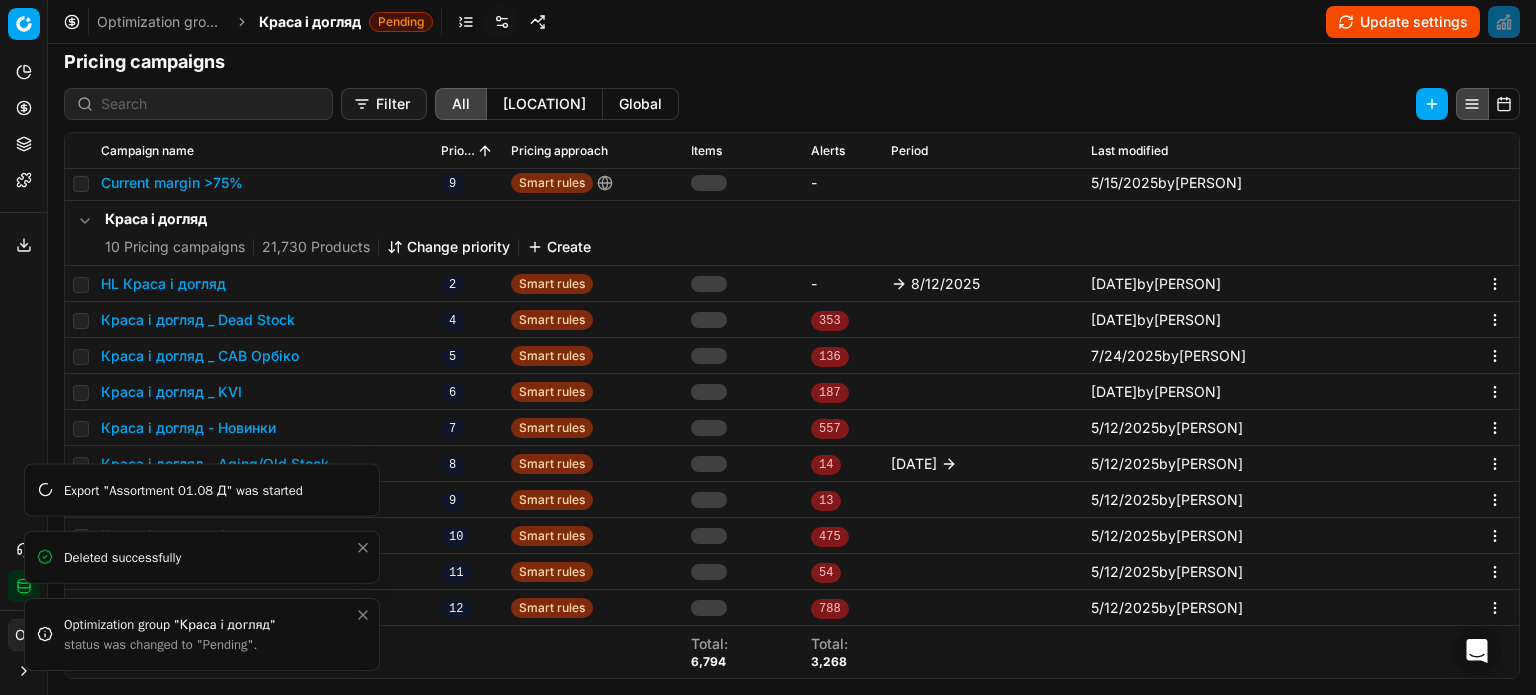 drag, startPoint x: 364, startPoint y: 607, endPoint x: 363, endPoint y: 622, distance: 15.033297 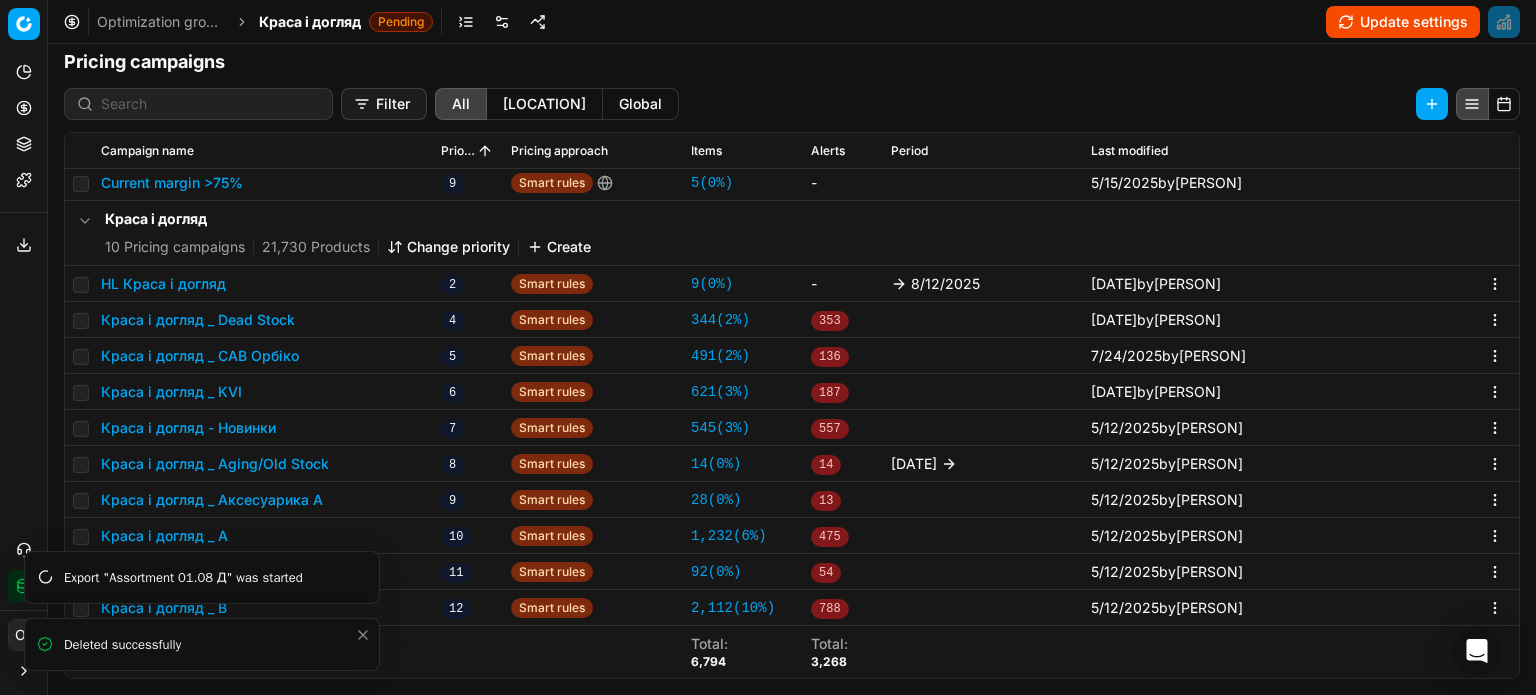 click 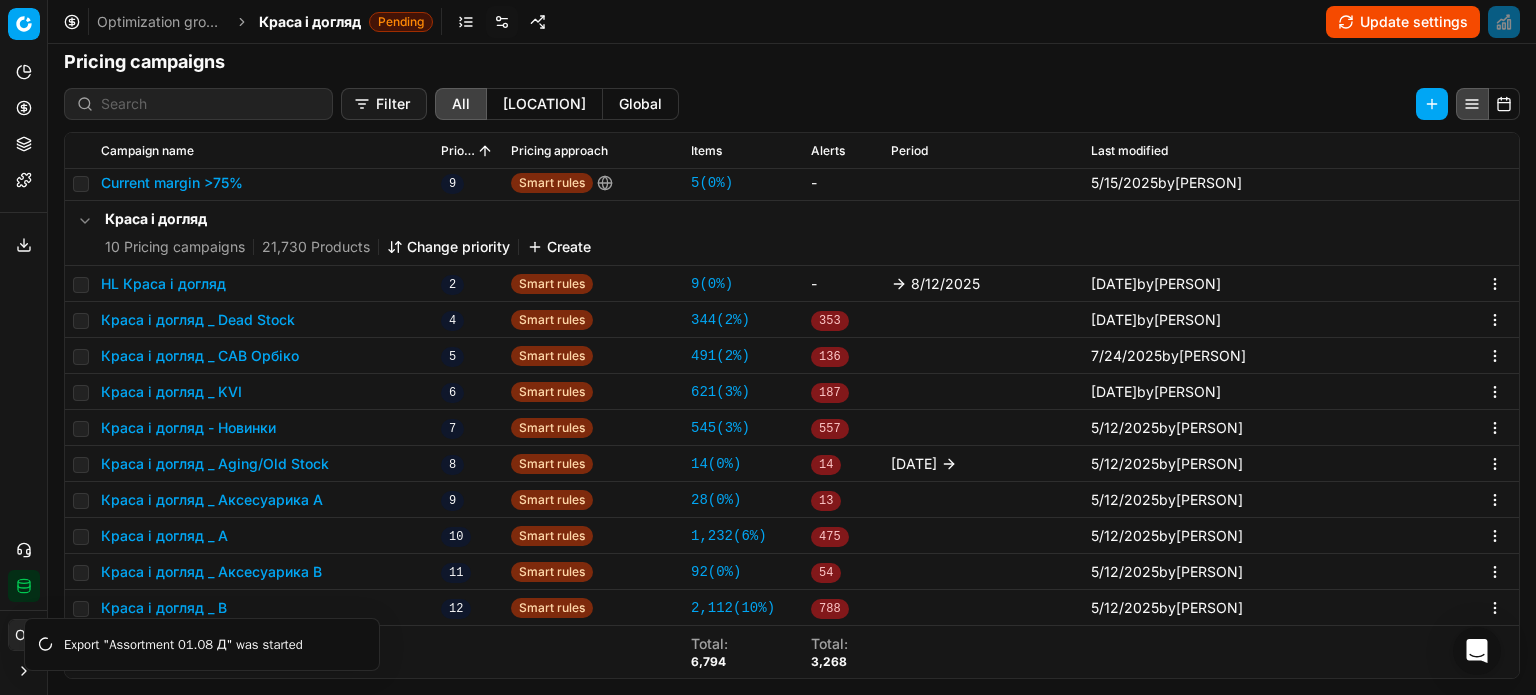 click on "Pricing platform Analytics Pricing Product portfolio Templates Export service 174 Contact support Integration status ОГ [PERSON] [EMAIL] Close menu Command Palette Search for a command to run... Optimization groups Краса і догляд Pending Update settings Optimization Group settings OG structure Levels Chain Business units 1 Product groups 153 Pricing strategy Grow Revenue Maintain Profit margin (Front), % Markdown logic Sales items Business constraints   Maximum number of price changes, product lines   Use promo campaigns in repricing   Apply anchor management   Enforce rounding Repricing stop list   Products with promo   Products repriced less than   Products out of stock more than SKU is 706893 Pricing campaigns Filter   All Local Global Campaign name Priority Pricing approach Items Alerts Period Last modified Lactacyd 6 Smart rules 12  ( 0% ) 1 12/31/2025 3/20/2025  by  [PERSON] КЕЙ ТІ КОСМЕТІКС 7 Smart rules 632  ( 3% ) 223" at bounding box center (768, 347) 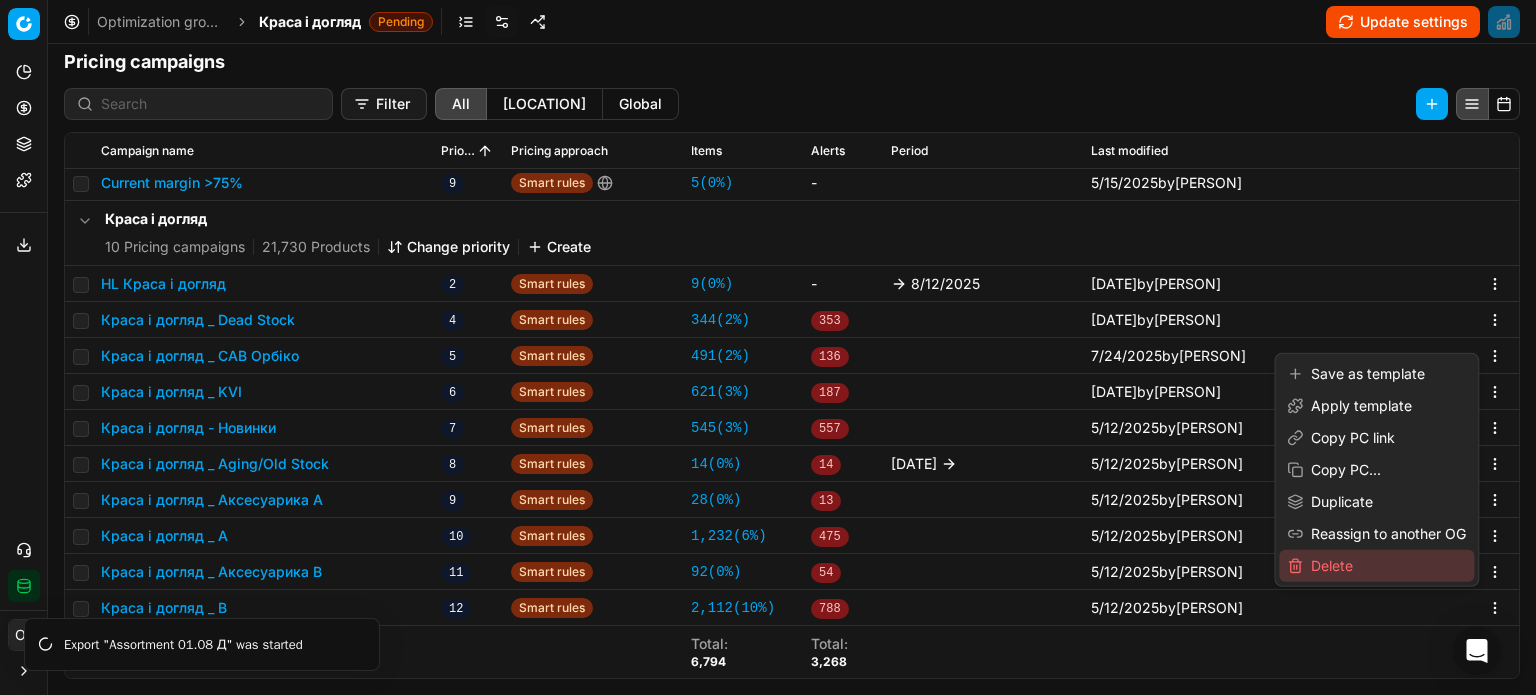 click on "Delete" at bounding box center [1376, 566] 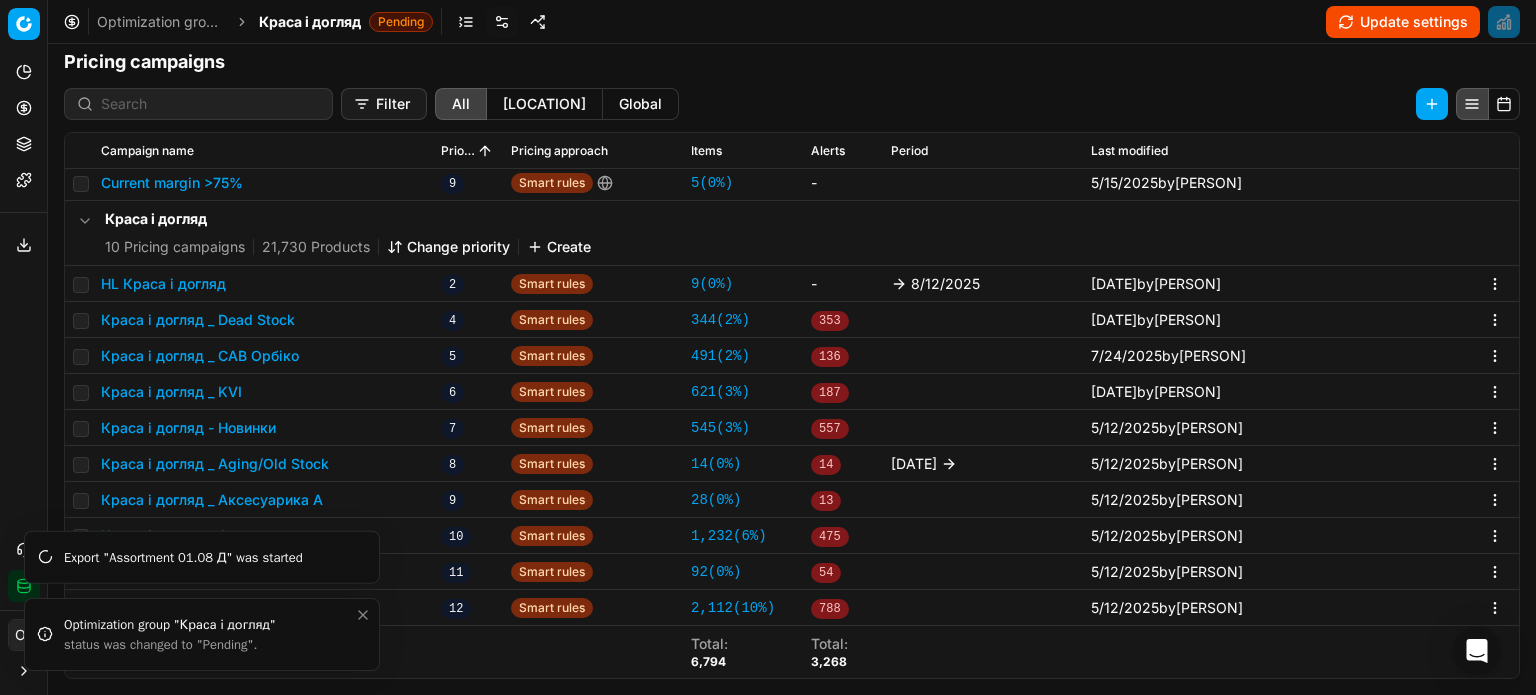 click 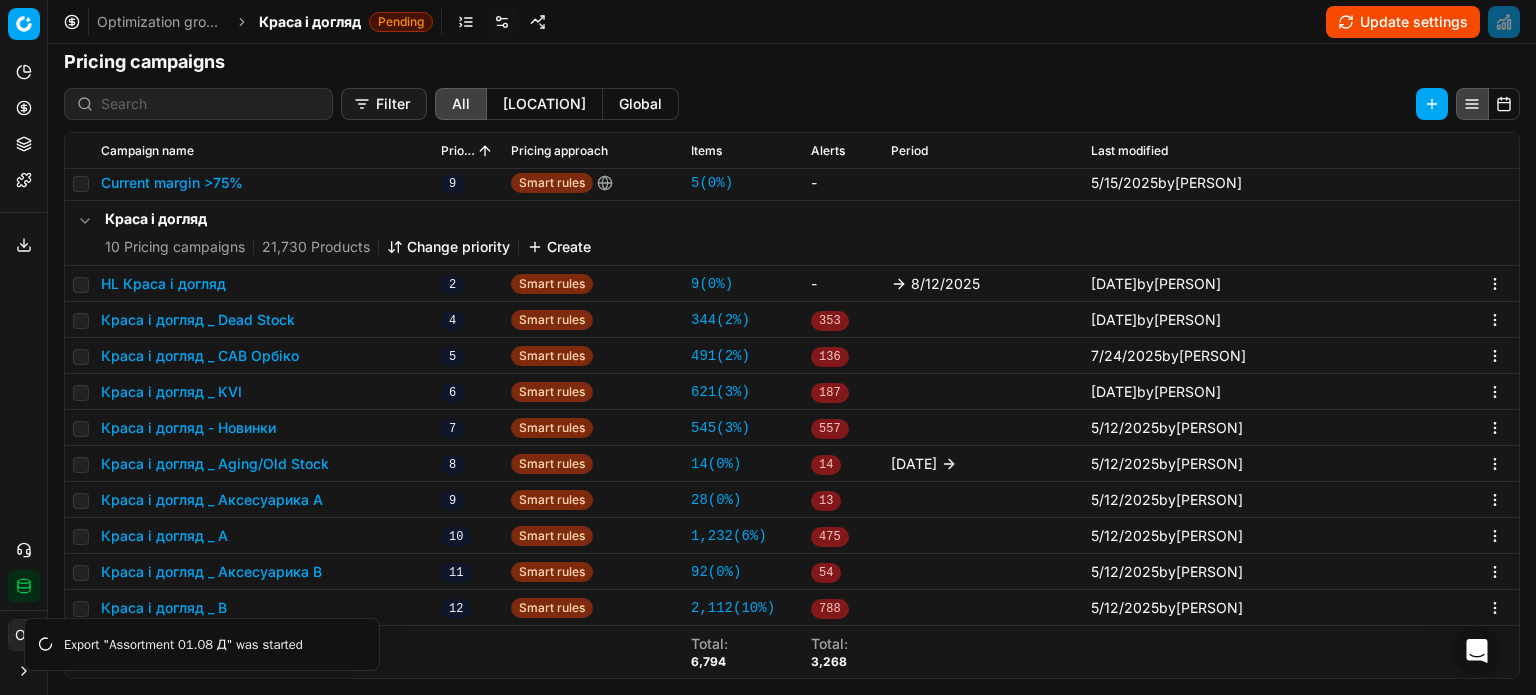 click on "Export "Assortment 01.08 Д" was started" at bounding box center (202, 644) 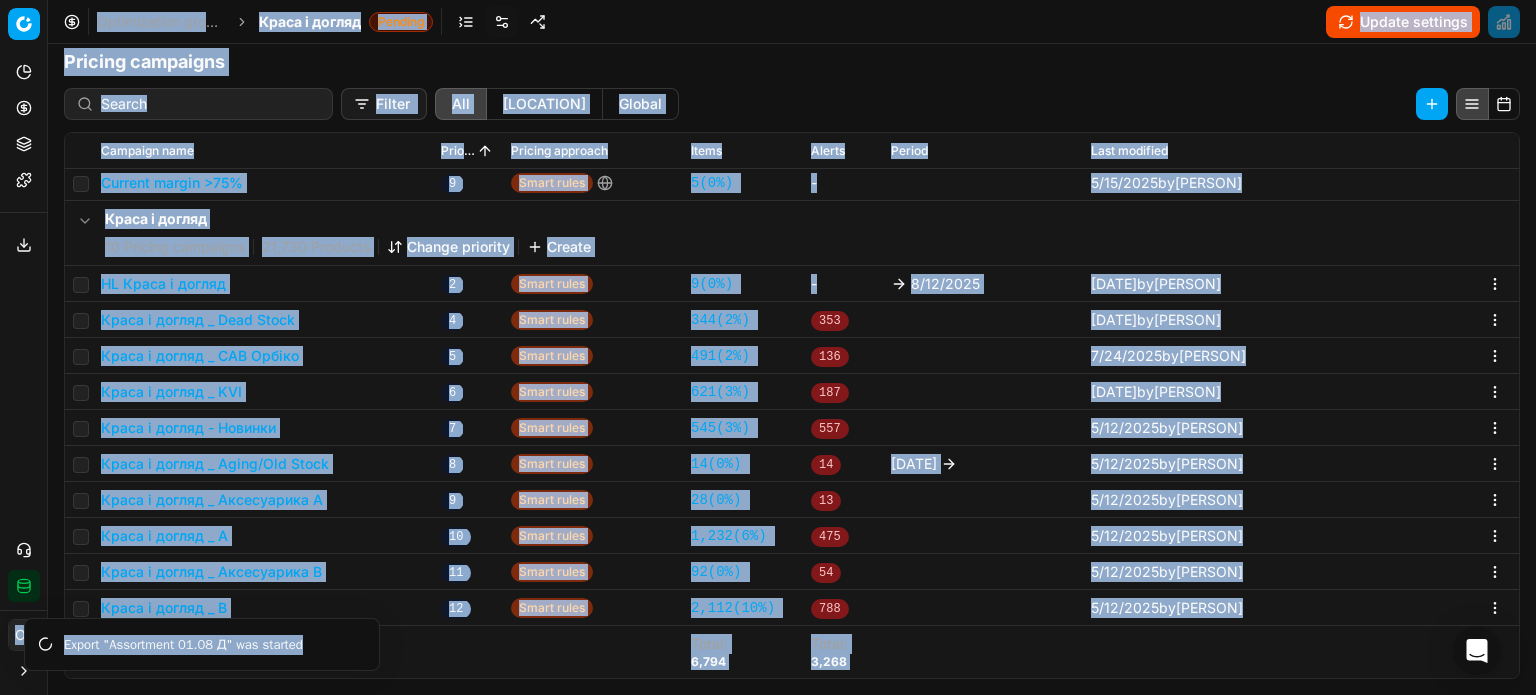 click on "Export "Assortment 01.08 Д" was started" at bounding box center [202, 644] 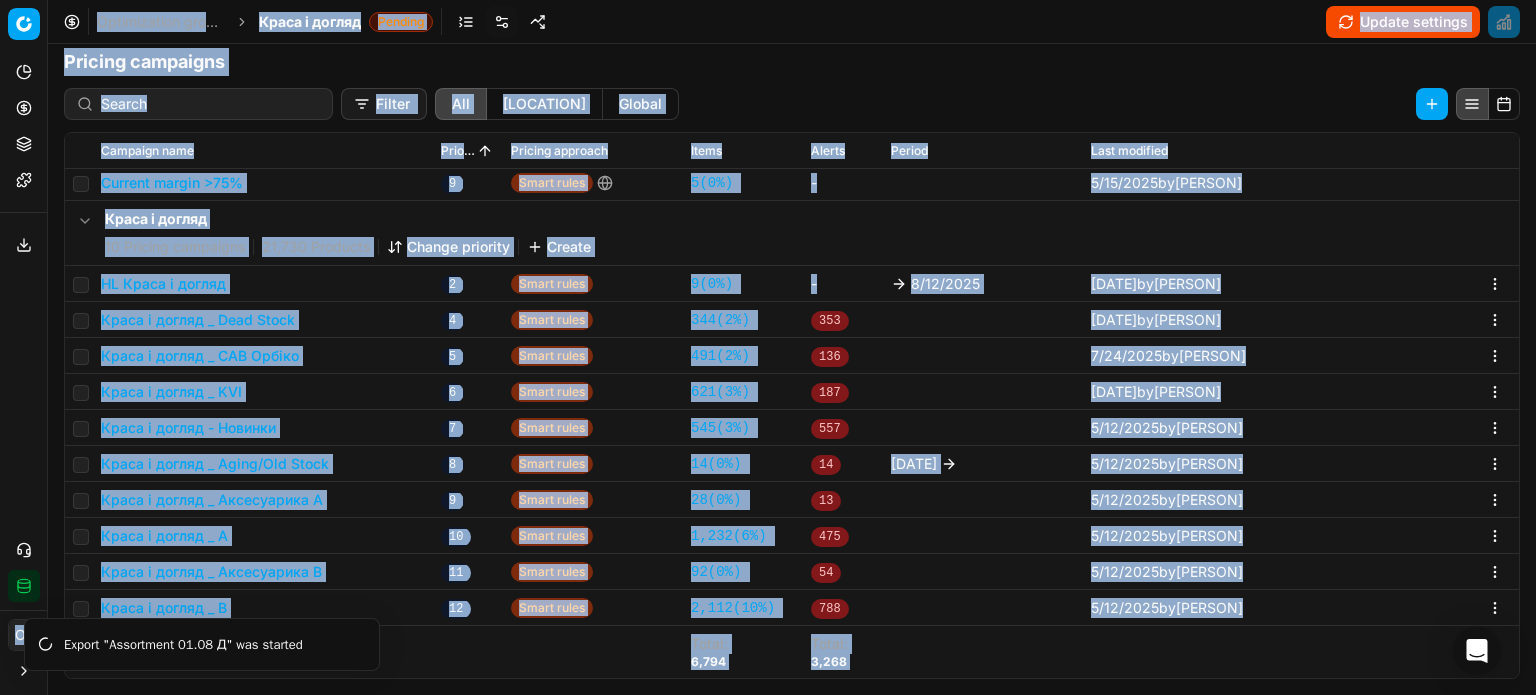 click on "Export "Assortment 01.08 Д" was started" at bounding box center [202, 644] 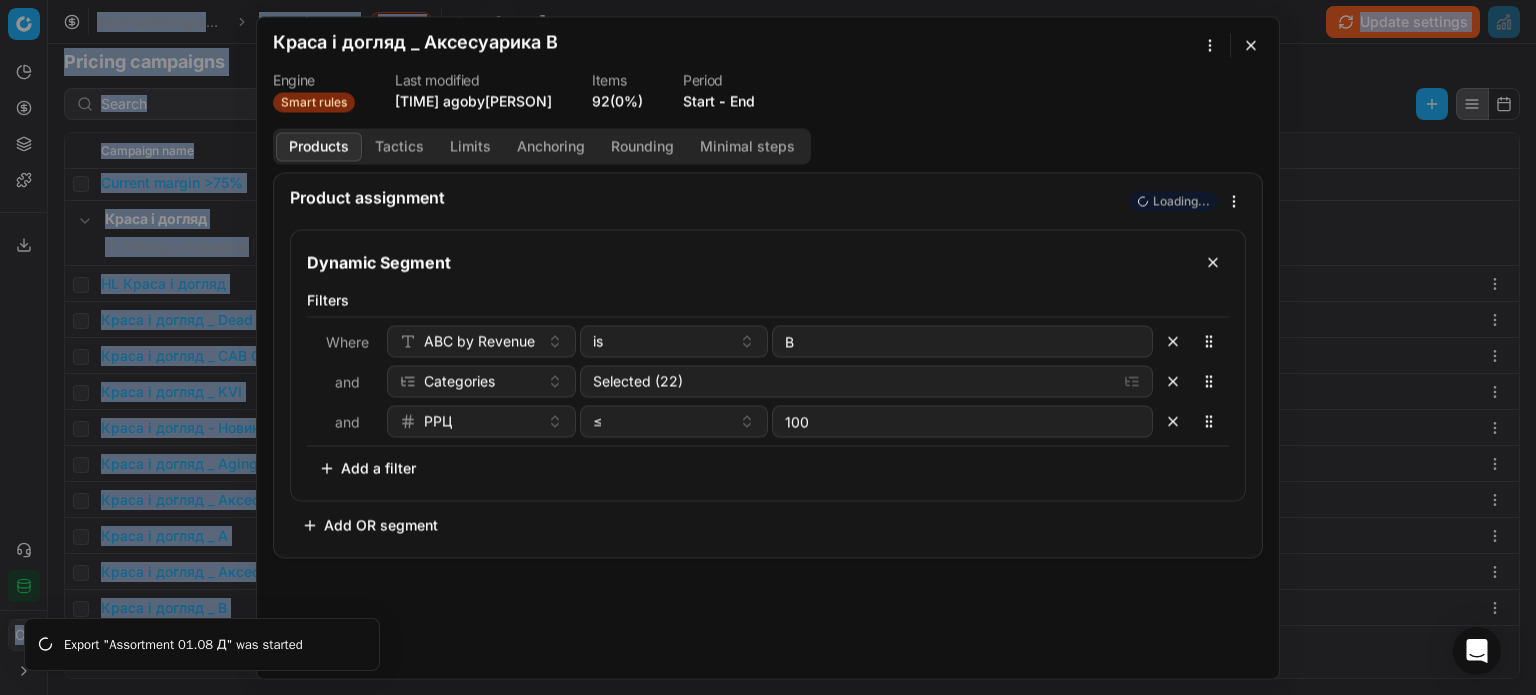 click on "We are saving PC settings. Please wait, it should take a few minutes Краса і догляд _ Аксесуарика B Engine Smart rules Last modified 3 months ago  by  [PERSON] Items 92  (0%) Period Start - End Products Tactics Limits Anchoring Rounding Minimal steps Product assignment Loading... Dynamic Segment Filters Where ABC by Revenue is B and Categories Selected (22) and РРЦ ≤ 100
To pick up a sortable item, press space or enter.
While dragging, use the up and down keys to move the item.
Press space or enter again to drop the item in its new position, or press escape to cancel.
Add a filter Add OR segment Cancel" at bounding box center [768, 347] 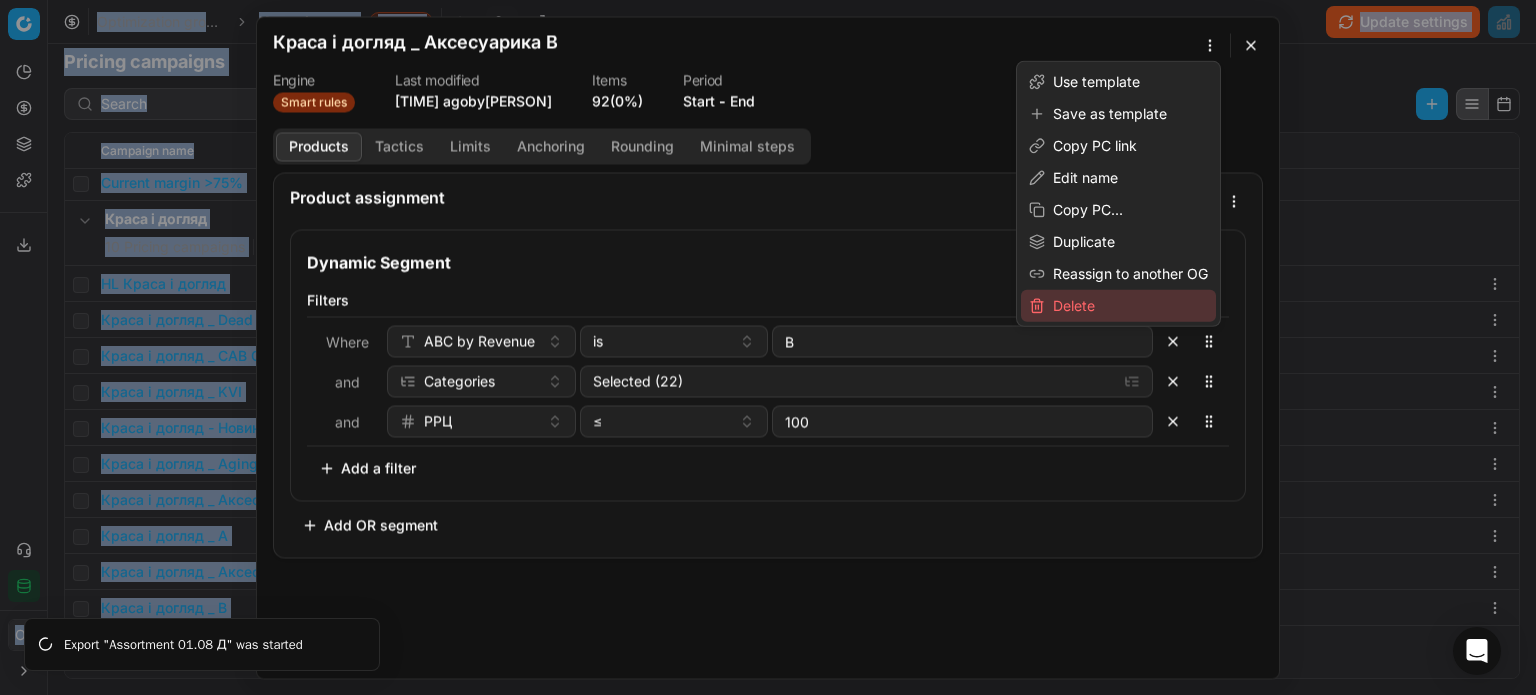 click on "Delete" at bounding box center (1118, 306) 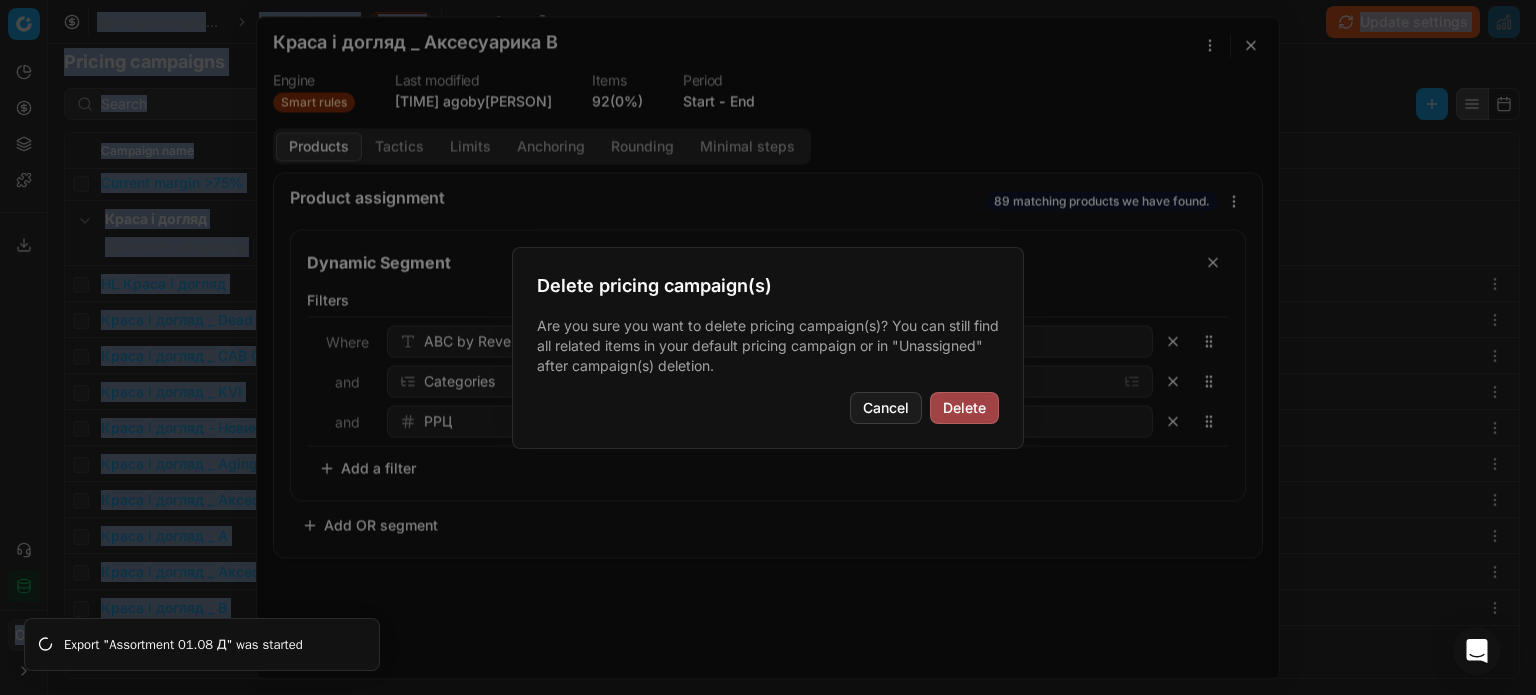click on "Delete" at bounding box center [964, 408] 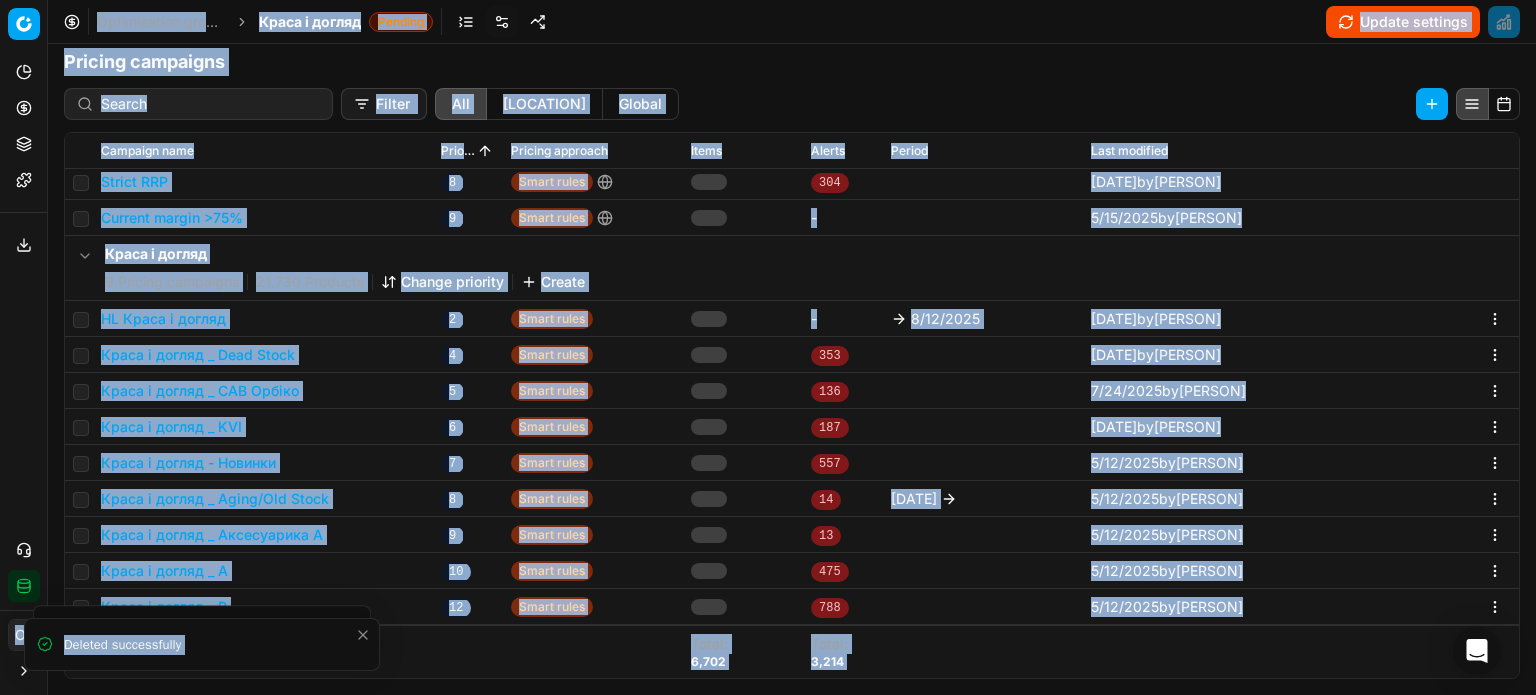scroll, scrollTop: 336, scrollLeft: 0, axis: vertical 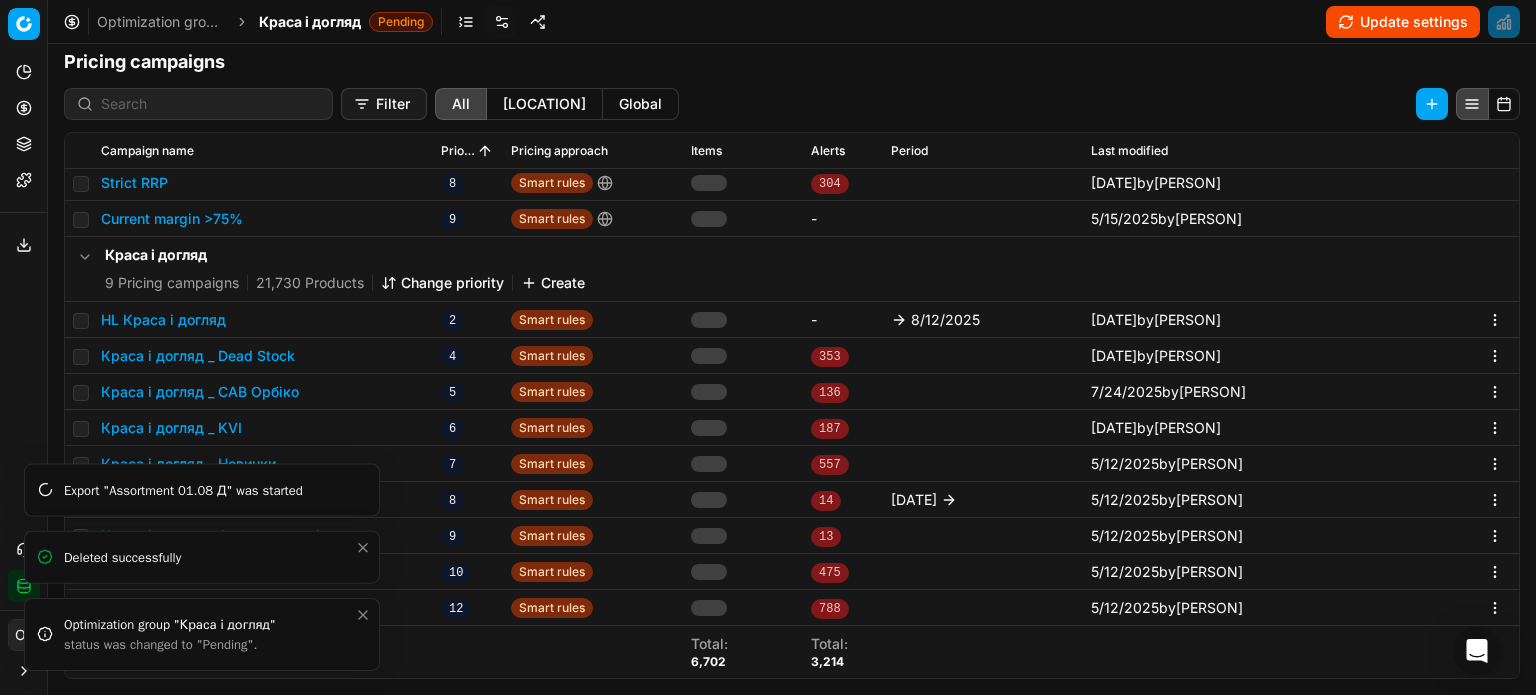 click on "Optimization group "Краса і догляд" status was changed to "Pending"." at bounding box center [202, 634] 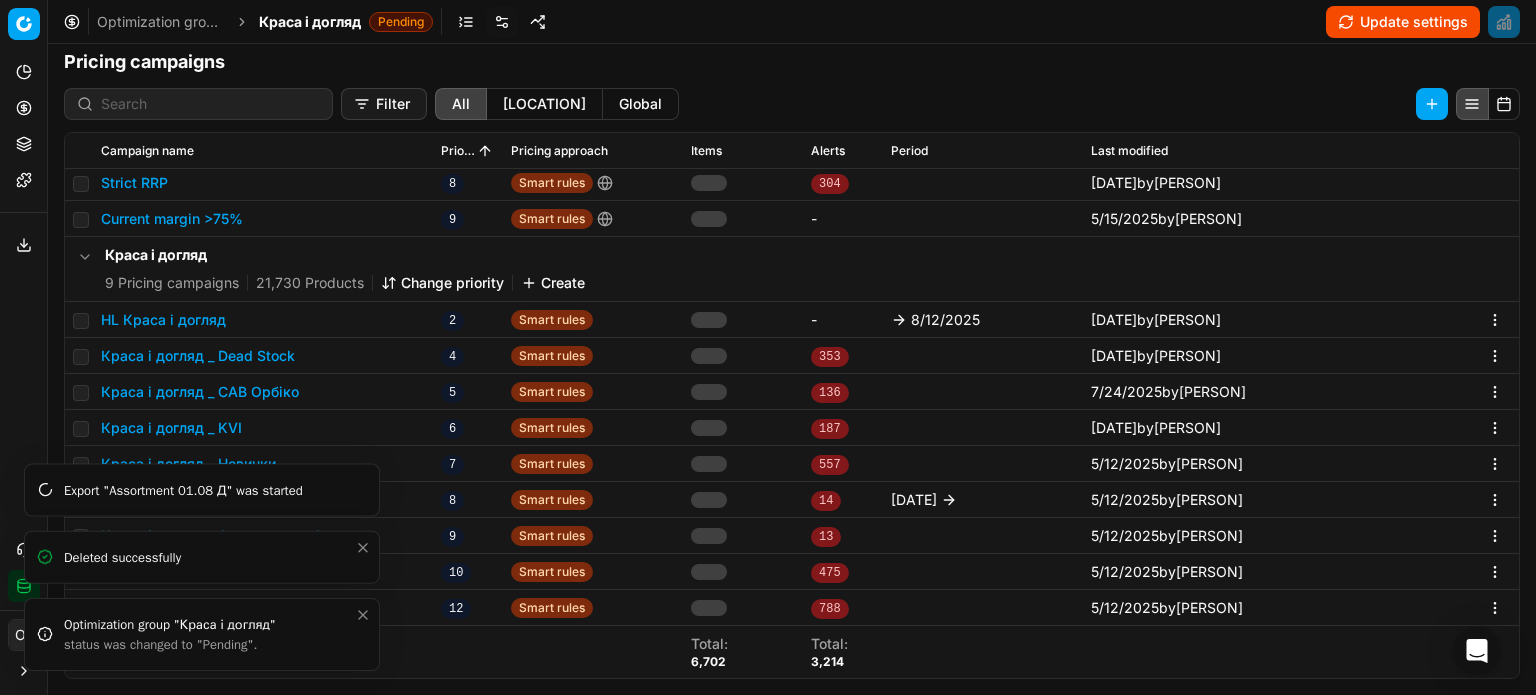 click 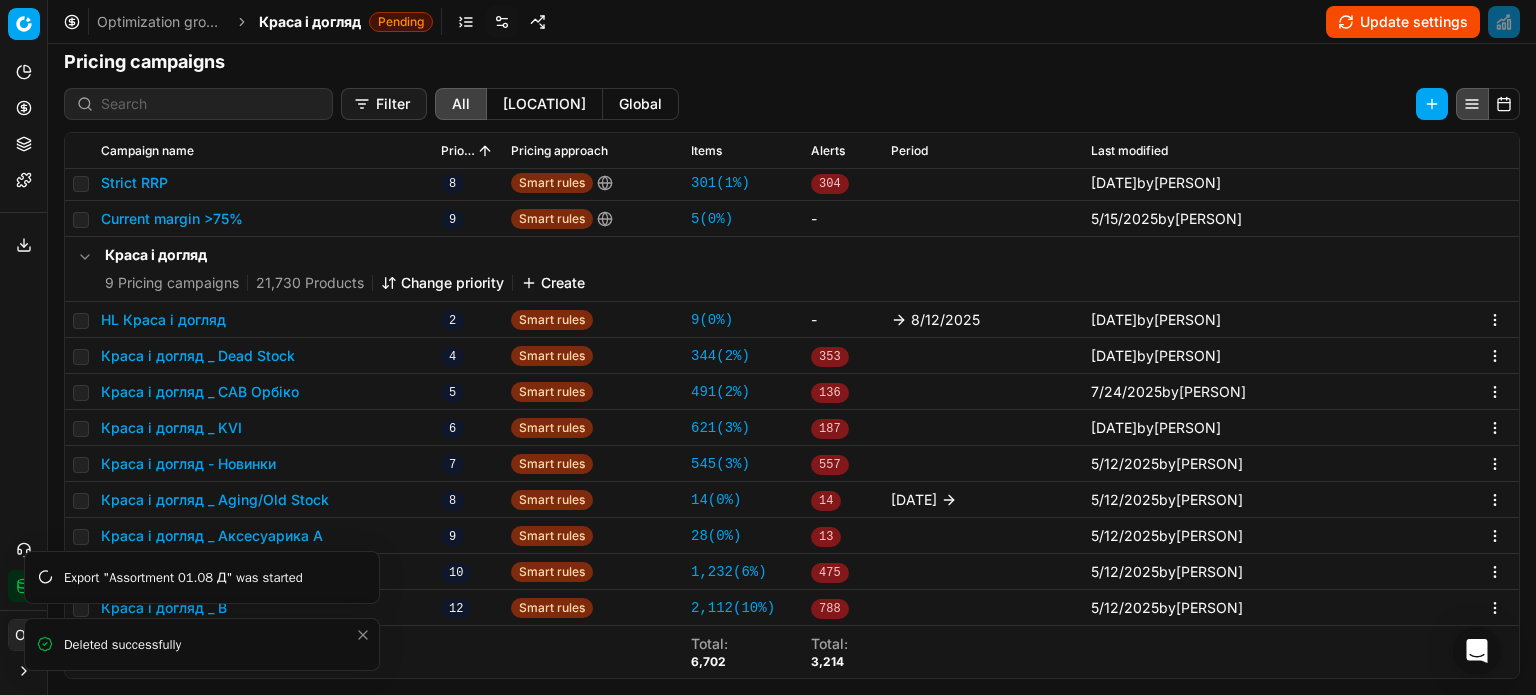 click 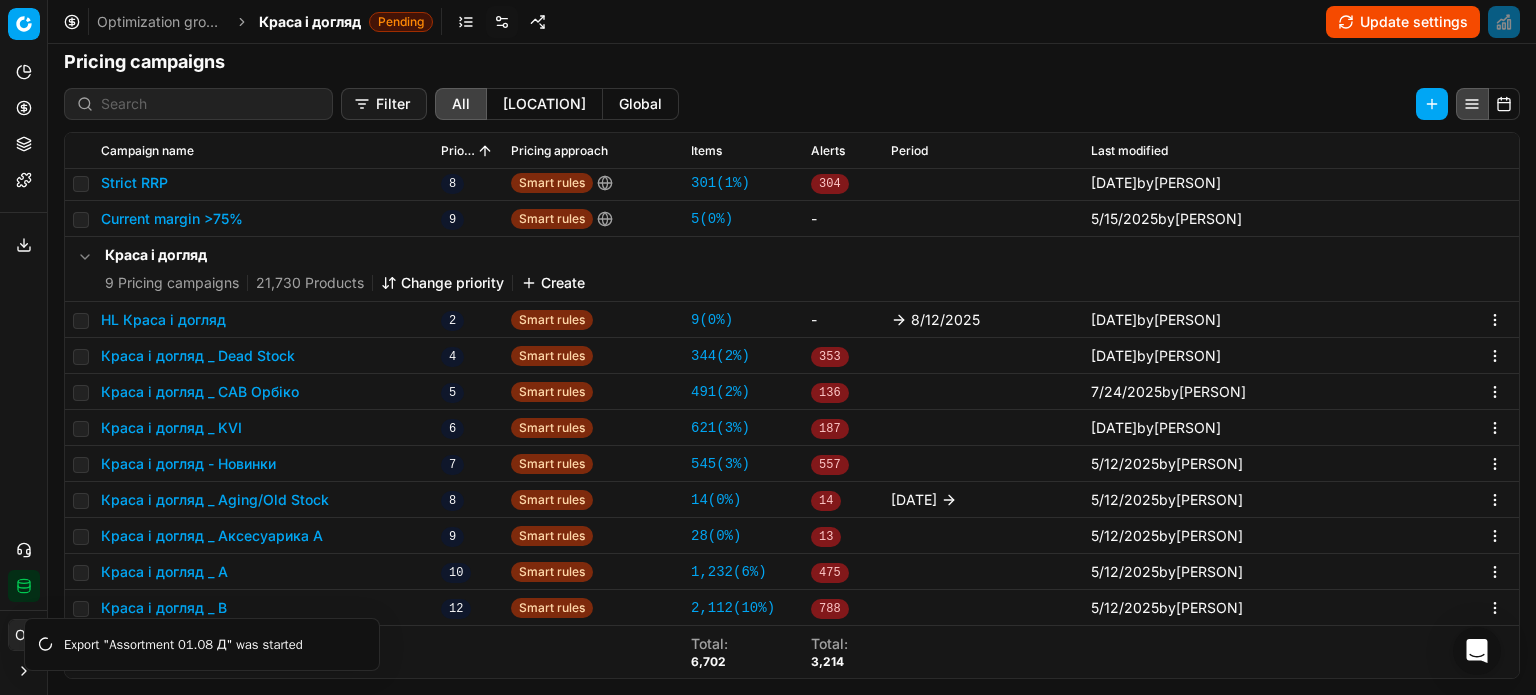 scroll, scrollTop: 335, scrollLeft: 0, axis: vertical 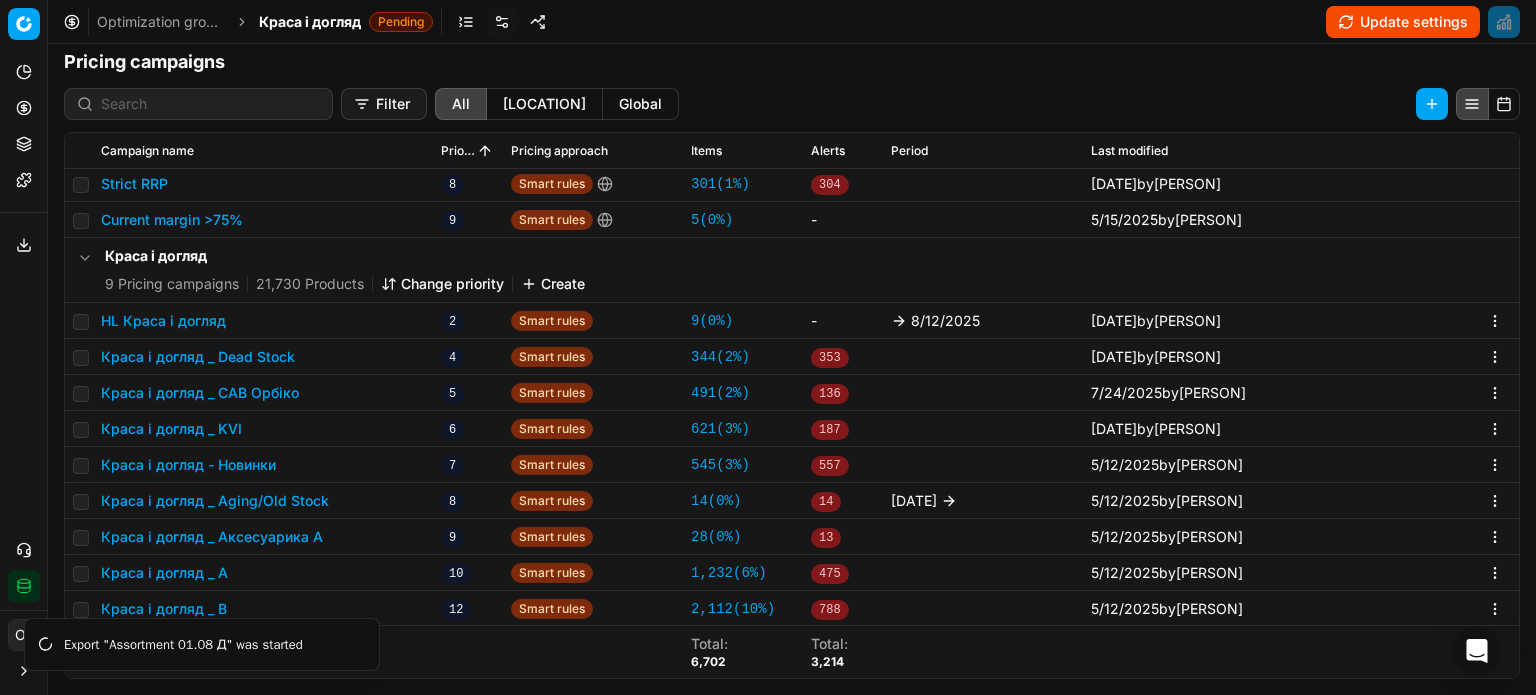 click on "Краса і догляд _ B" at bounding box center (164, 609) 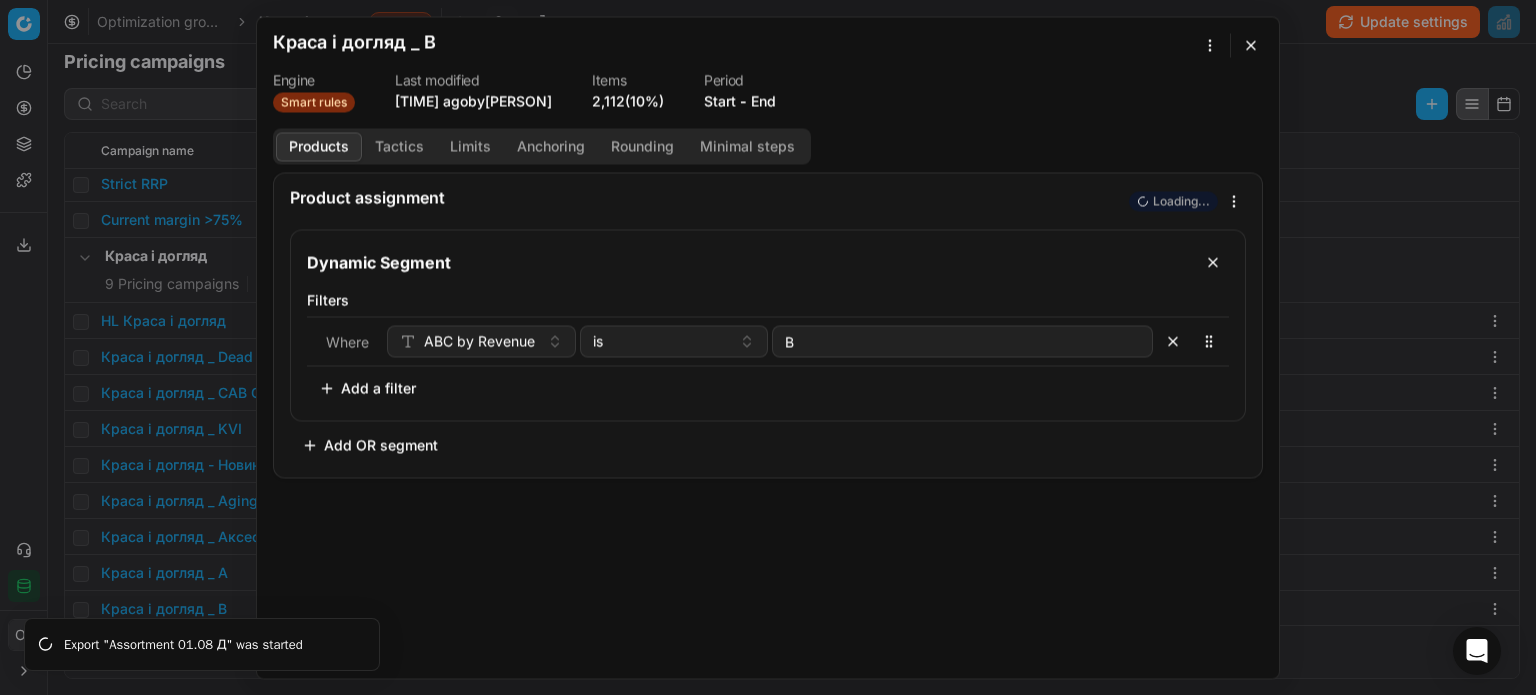 click on "We are saving PC settings. Please wait, it should take a few minutes Краса і догляд _ B Engine Smart rules Last modified 3 months ago  by  [PERSON] Items 2,112  (10%) Period Start - End Products Tactics Limits Anchoring Rounding Minimal steps Product assignment Loading... Dynamic Segment Filters Where ABC by Revenue is B
To pick up a sortable item, press space or enter.
While dragging, use the up and down keys to move the item.
Press space or enter again to drop the item in its new position, or press escape to cancel.
Add a filter Add OR segment Cancel" at bounding box center [768, 347] 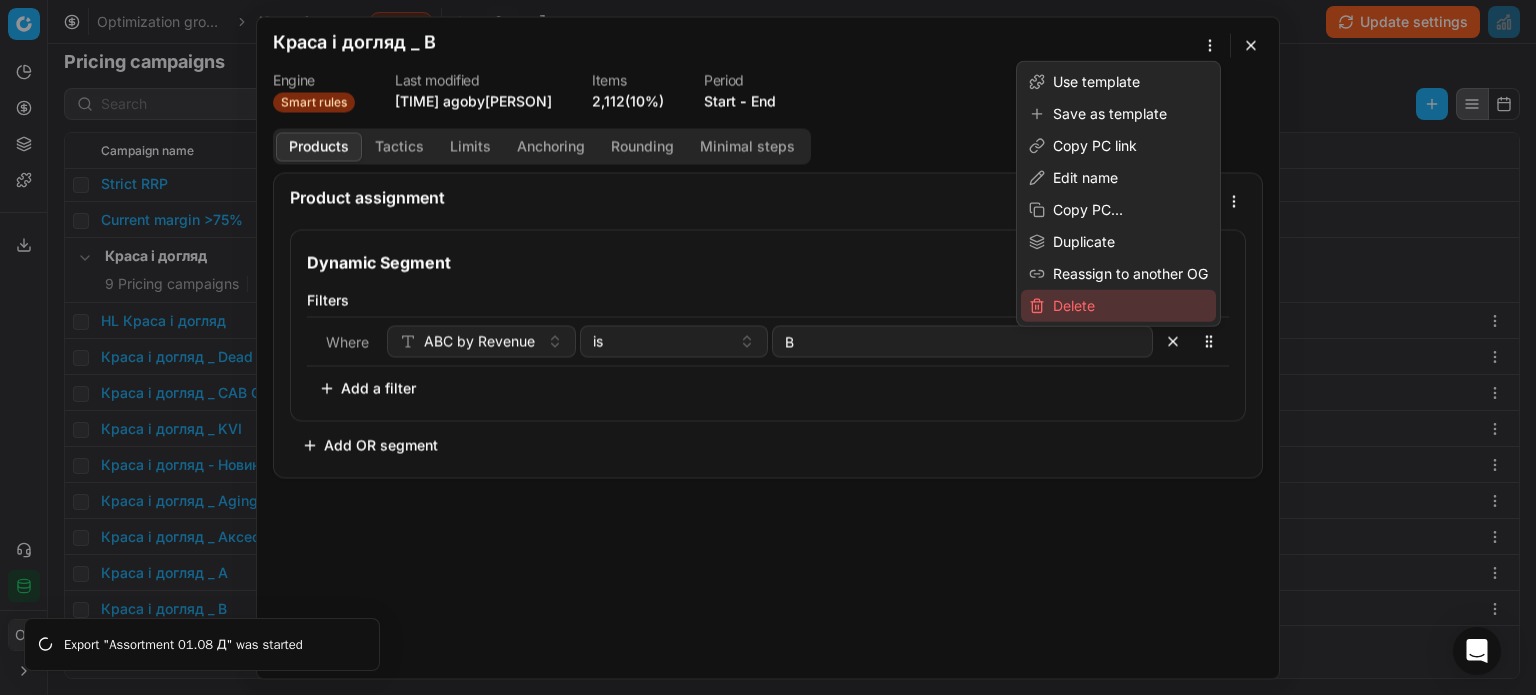 click on "Delete" at bounding box center [1118, 306] 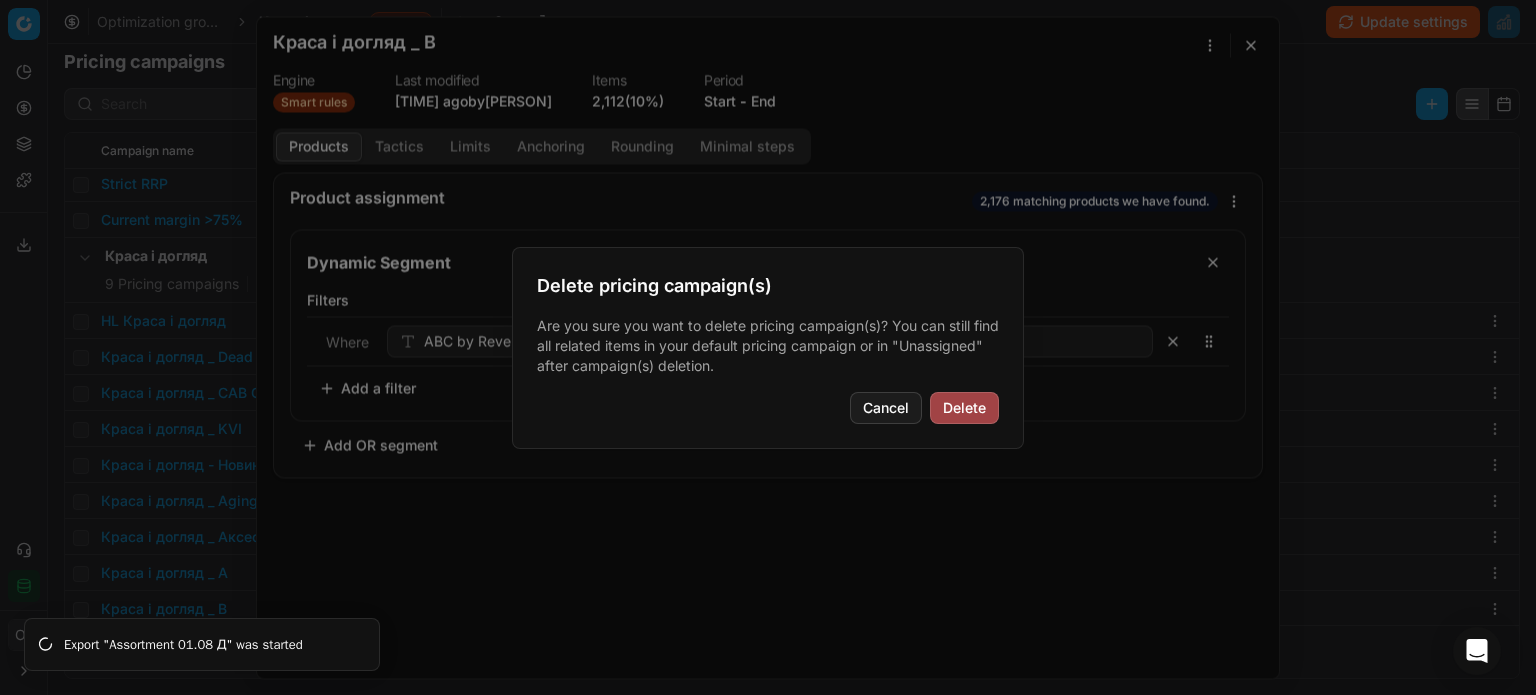 click on "Delete" at bounding box center (964, 408) 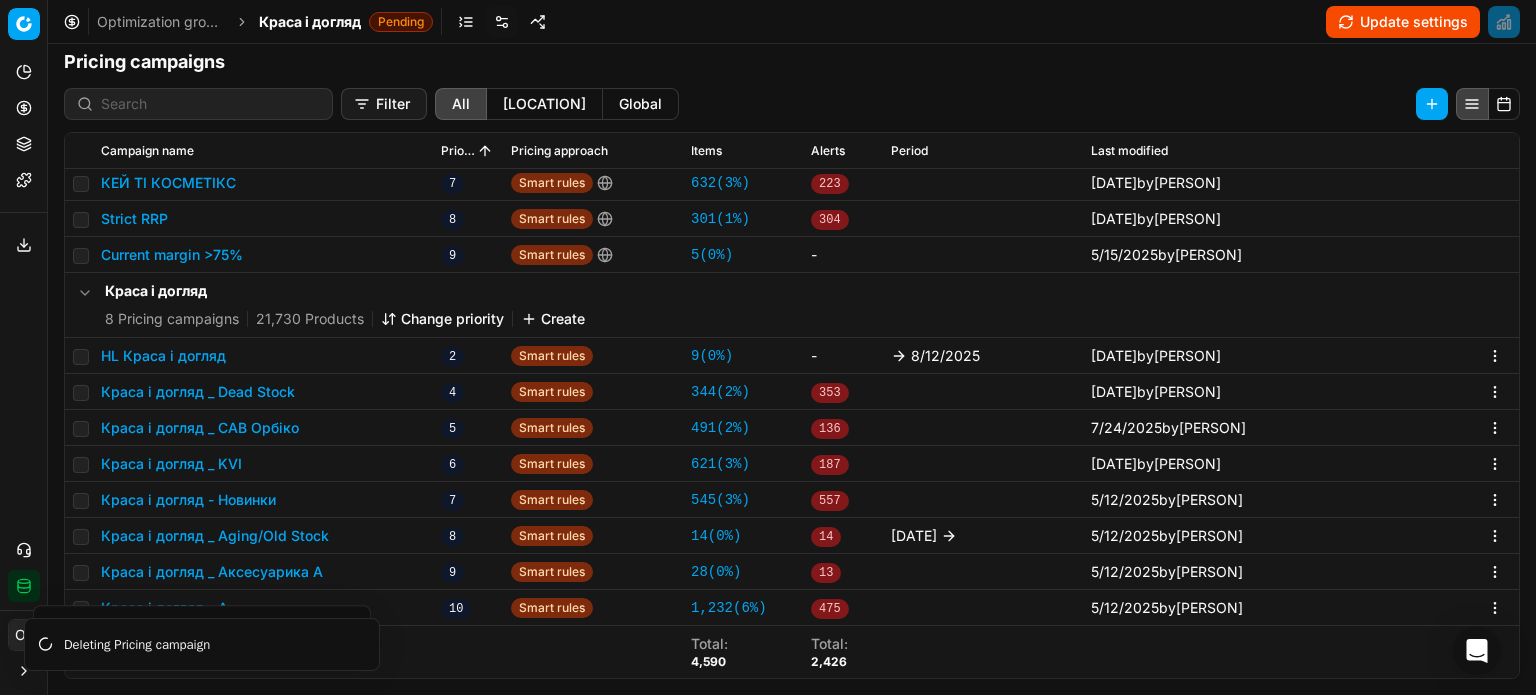 scroll, scrollTop: 299, scrollLeft: 0, axis: vertical 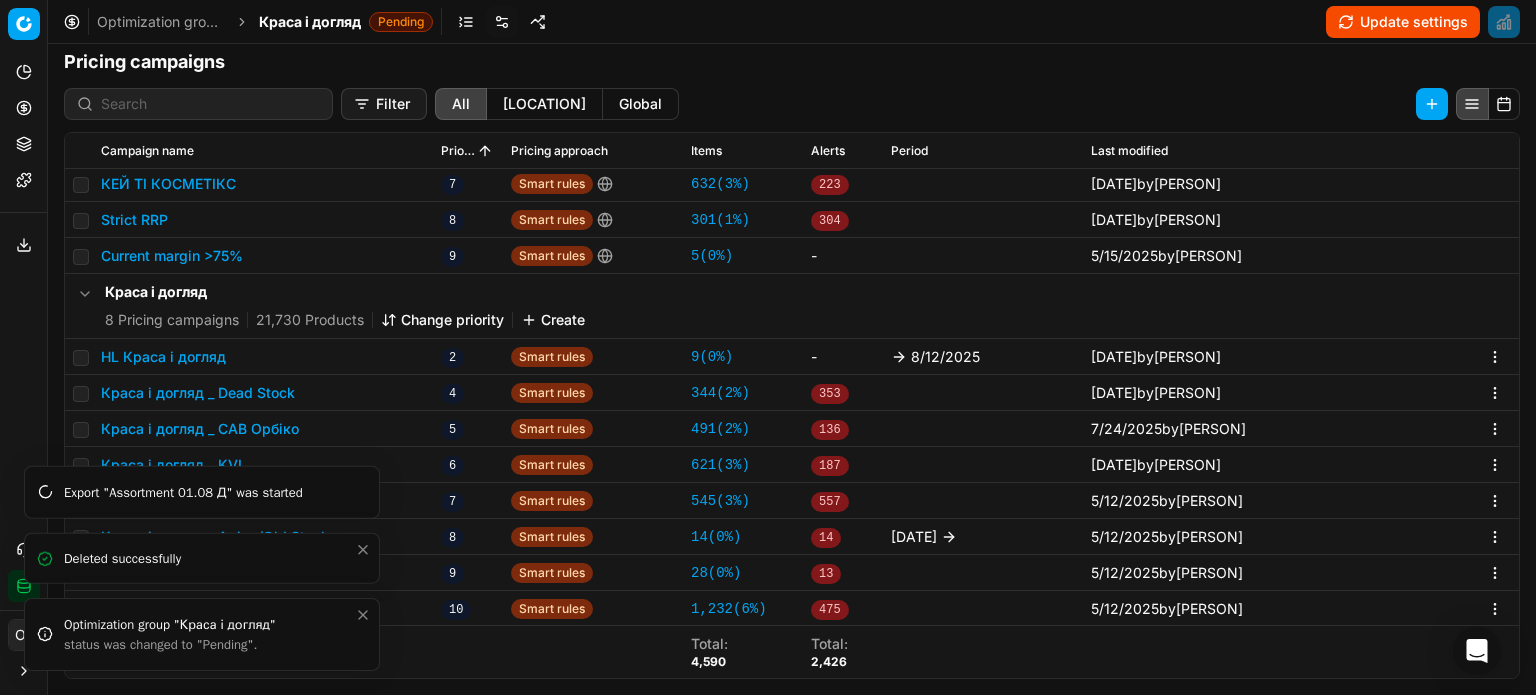 click 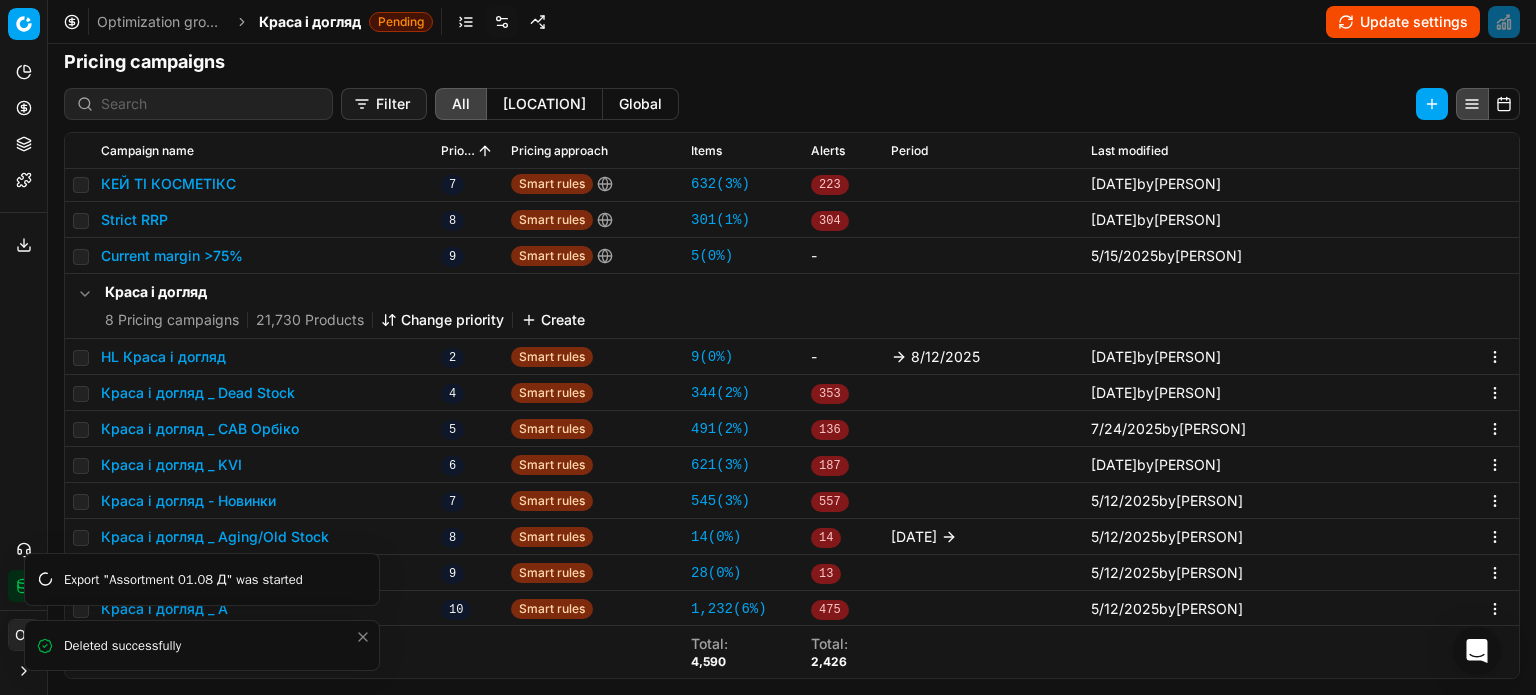 click 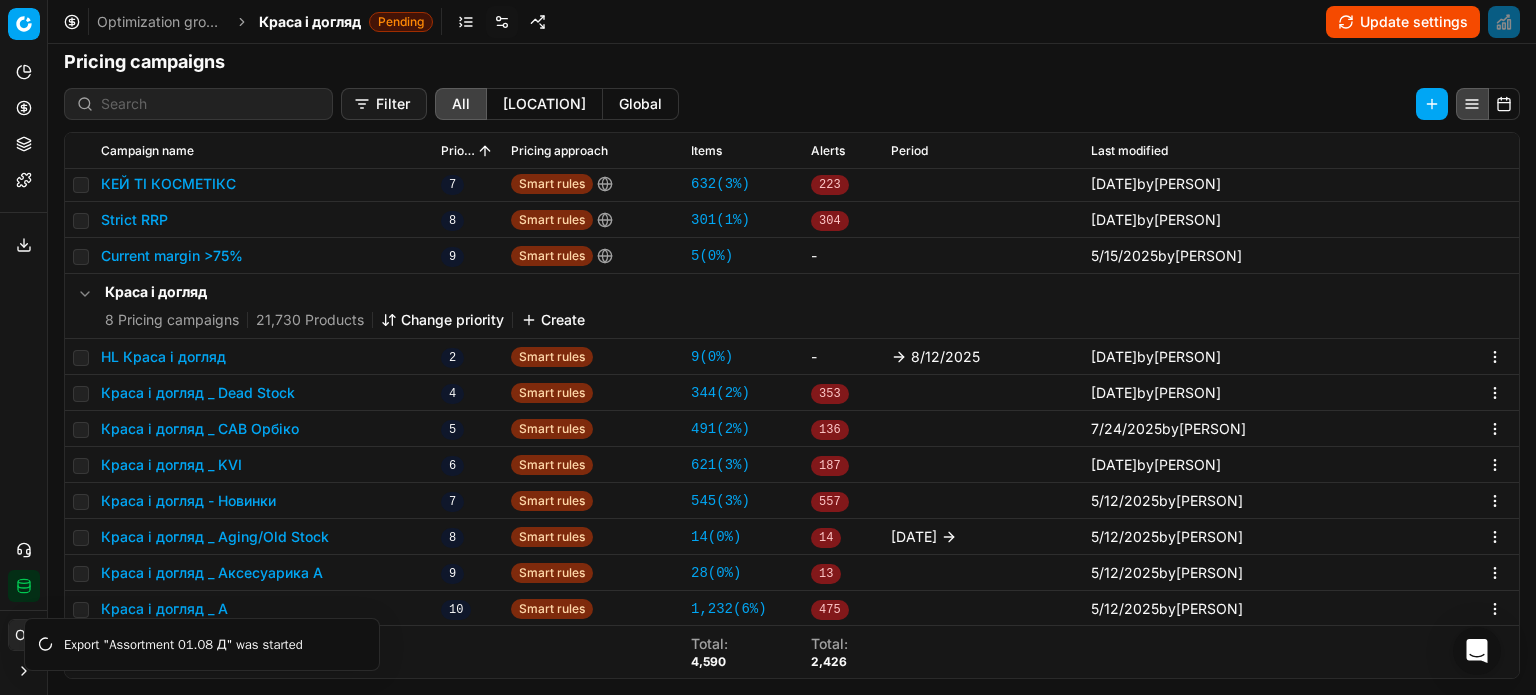 click on "Краса і догляд _ Аксесуарика A" at bounding box center [212, 573] 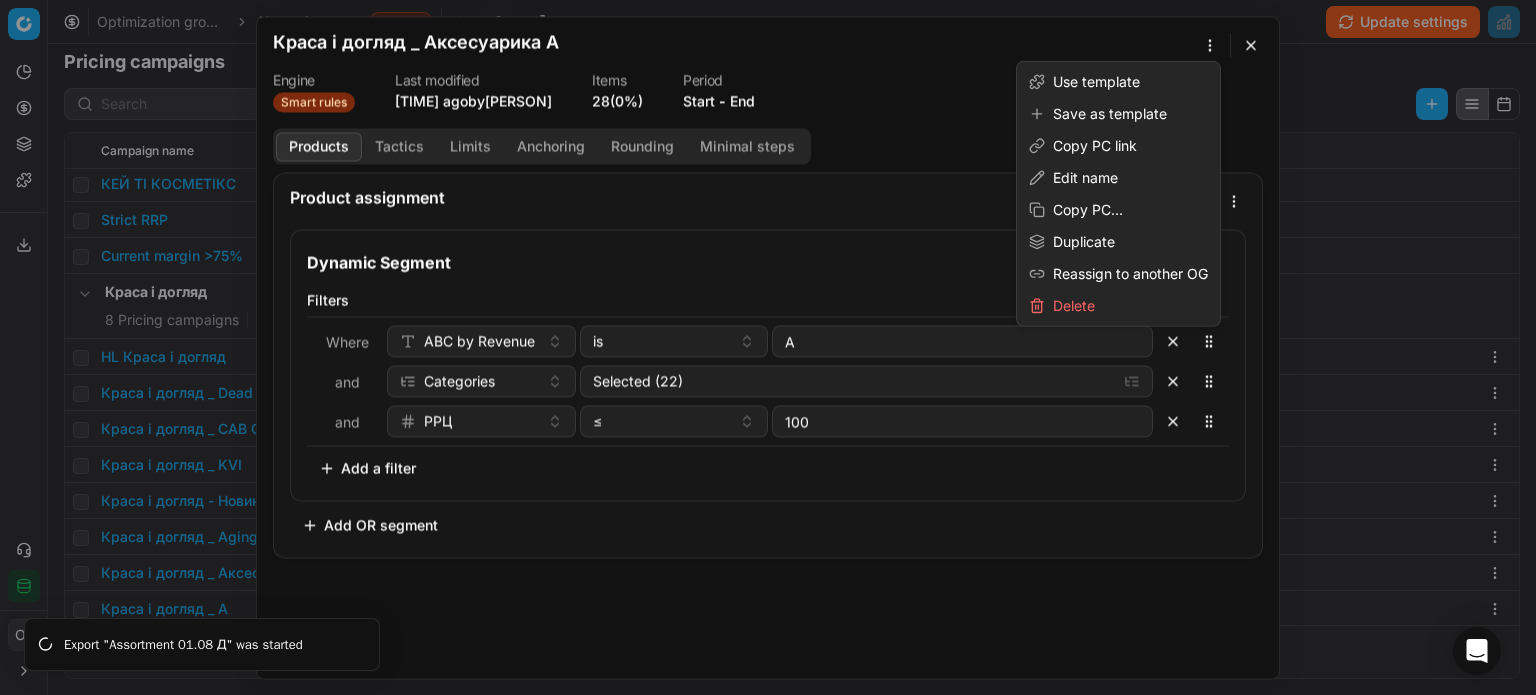 click on "We are saving PC settings. Please wait, it should take a few minutes Краса і догляд _ Аксесуарика A Engine Smart rules Last modified 3 months ago  by  [PERSON] Items 28  (0%) Period Start - End Products Tactics Limits Anchoring Rounding Minimal steps Product assignment Loading... Dynamic Segment Filters Where ABC by Revenue is A and Categories Selected (22) and РРЦ ≤ 100
To pick up a sortable item, press space or enter.
While dragging, use the up and down keys to move the item.
Press space or enter again to drop the item in its new position, or press escape to cancel.
Add a filter Add OR segment Cancel" at bounding box center (768, 347) 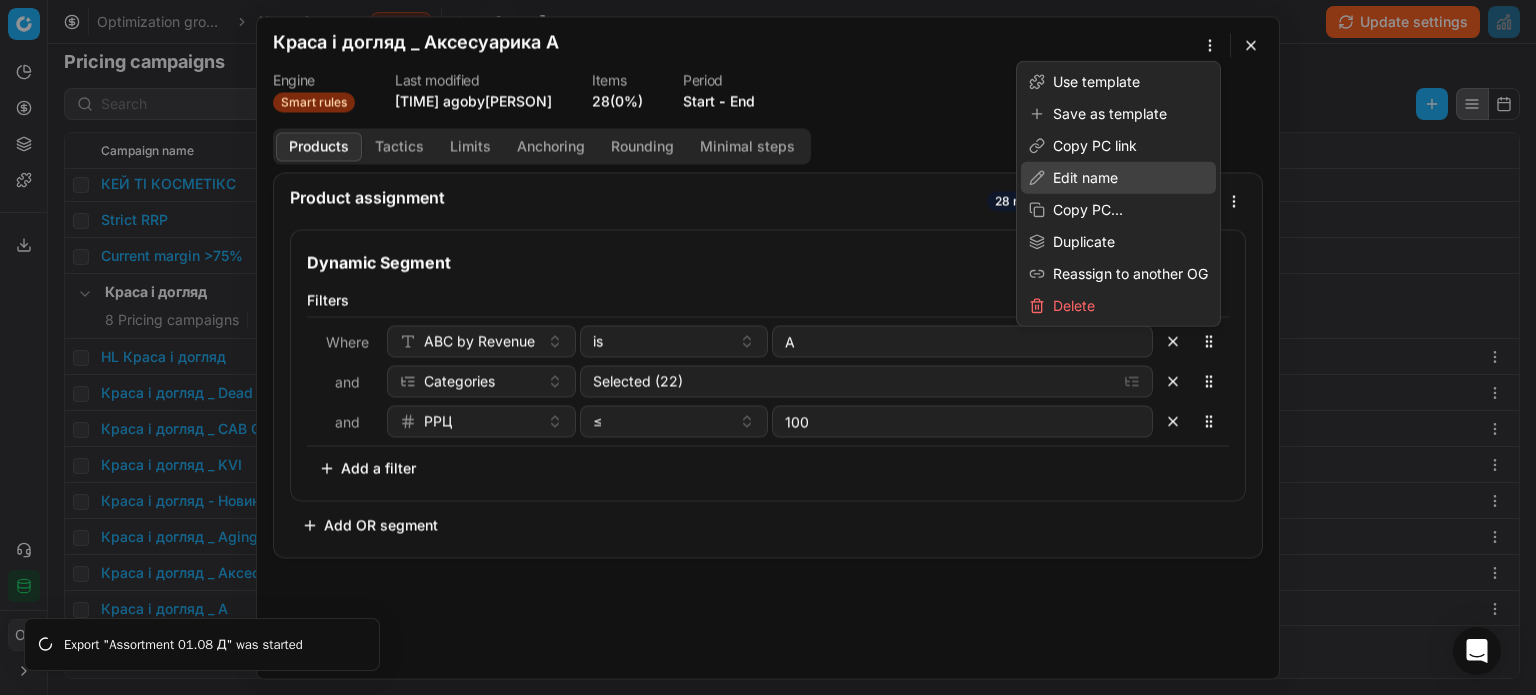click on "Edit name" at bounding box center (1118, 178) 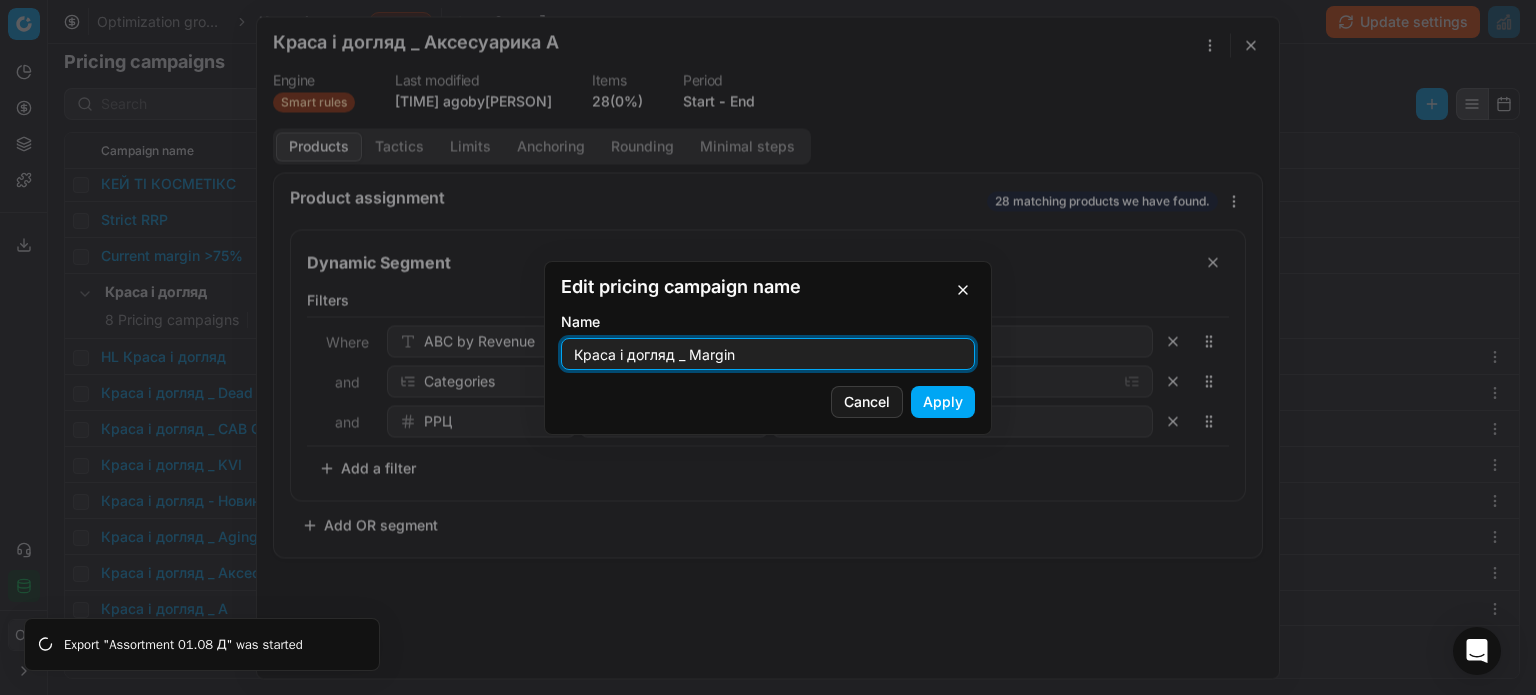 type on "Краса і догляд _ Margin" 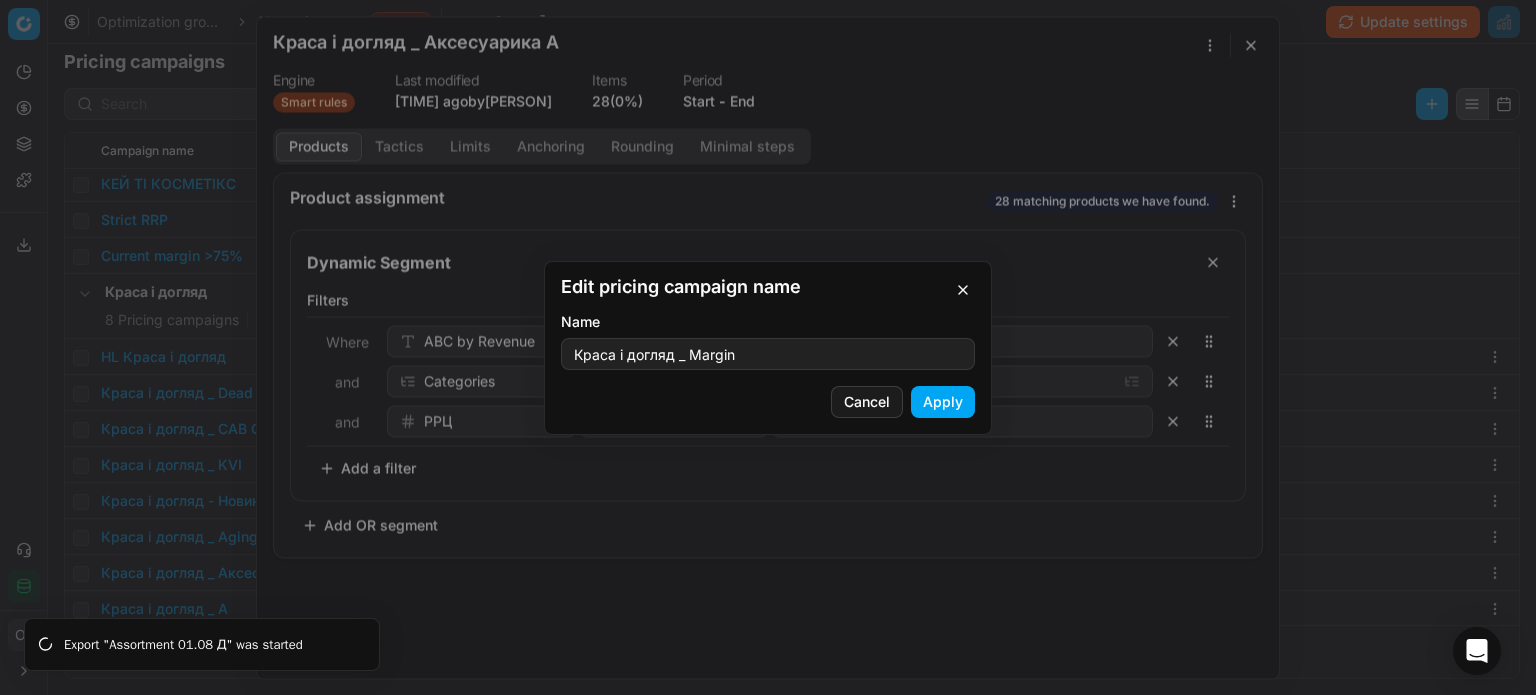 click on "Apply" at bounding box center [943, 402] 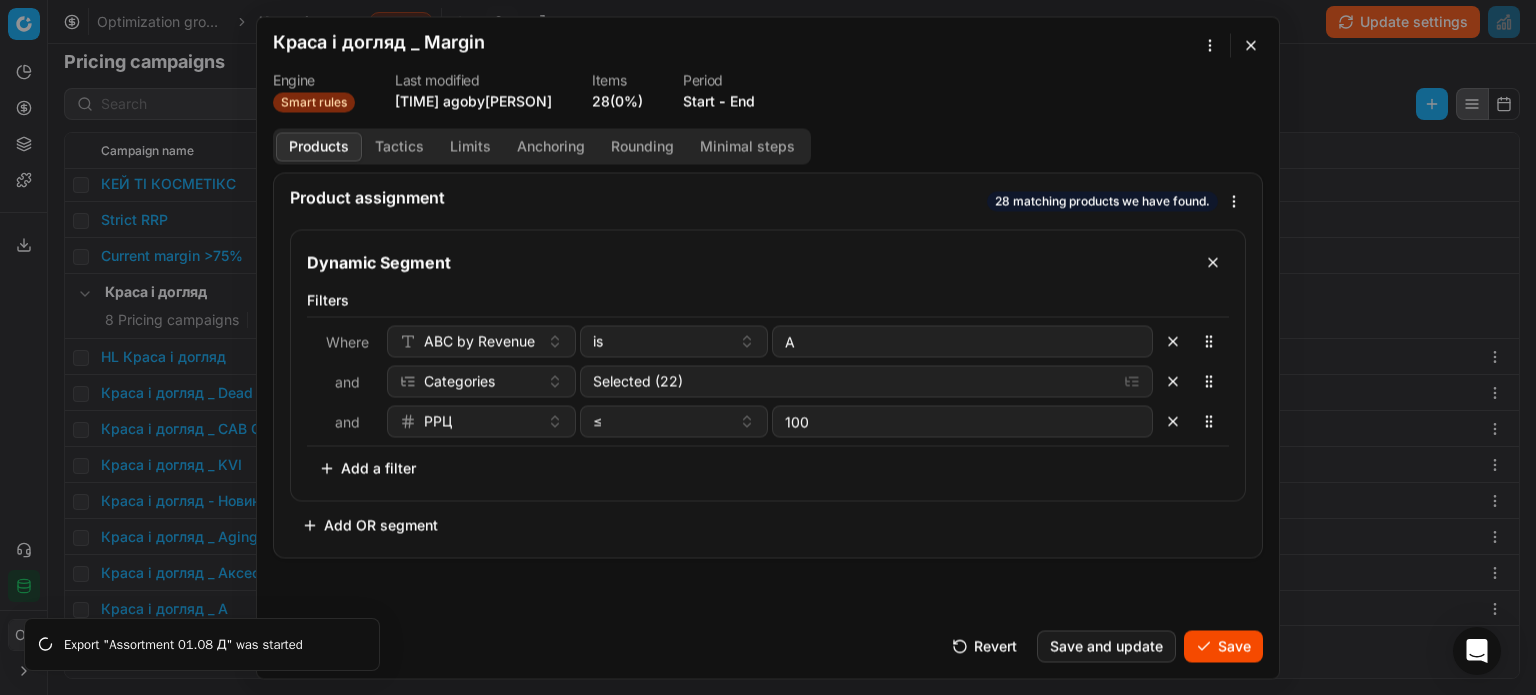 click on "Where ABC by Revenue is A and Categories Selected (22) and РРЦ ≤ 100" at bounding box center [768, 381] 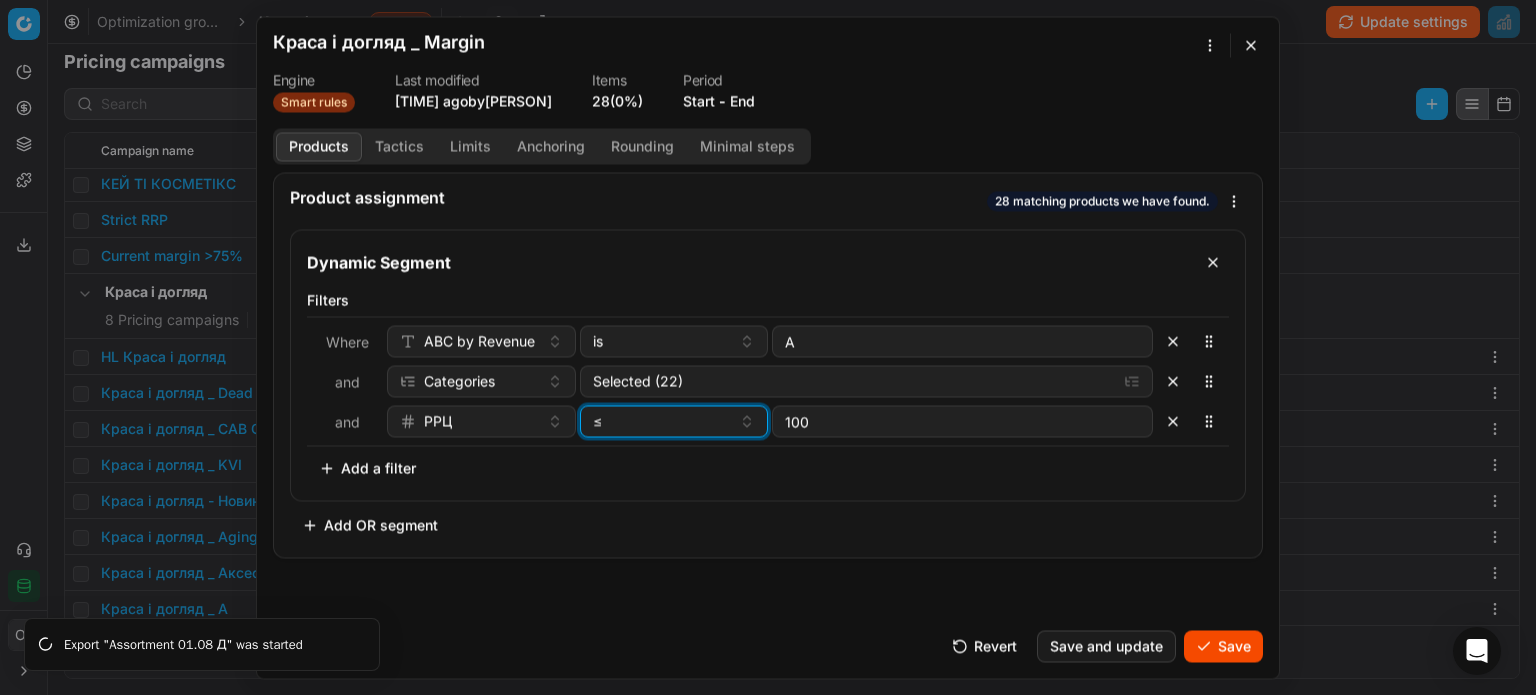 click on "≤" at bounding box center (662, 421) 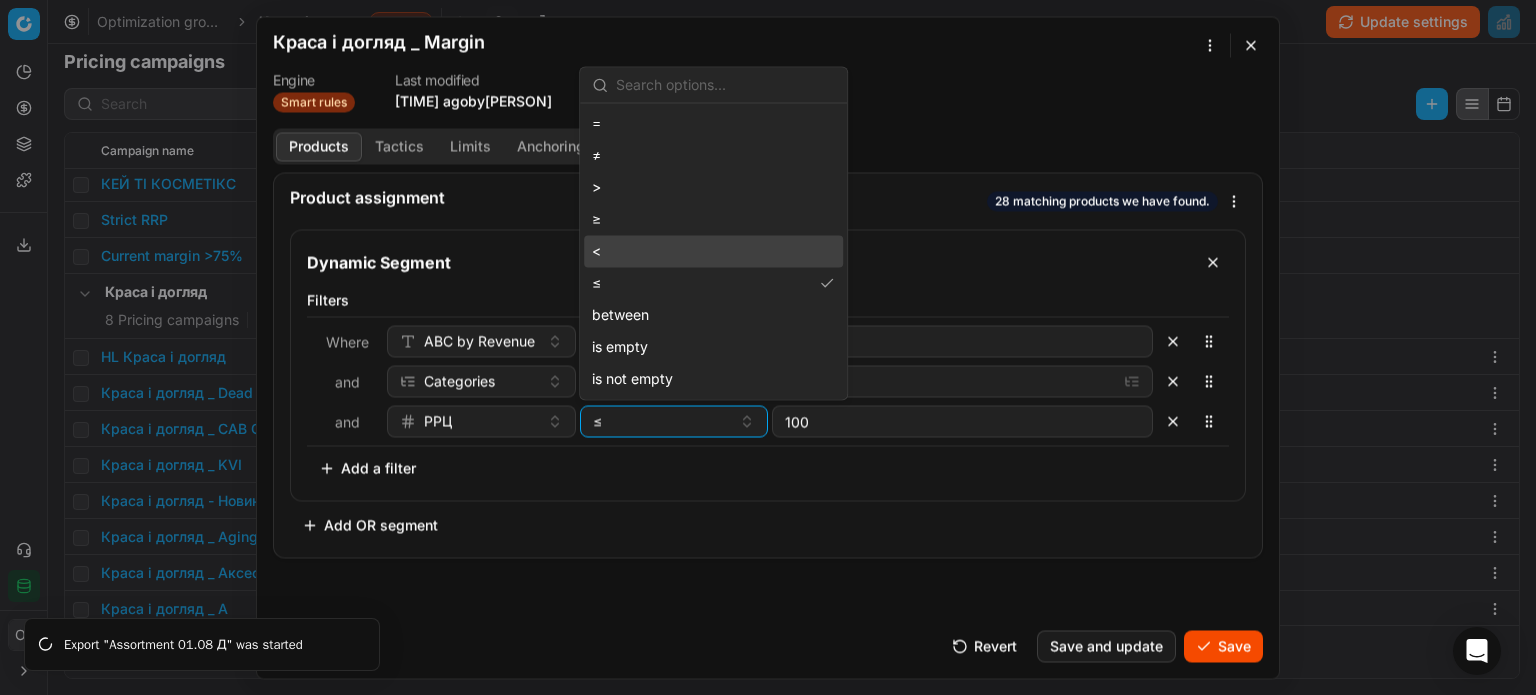 click on "<" at bounding box center [713, 251] 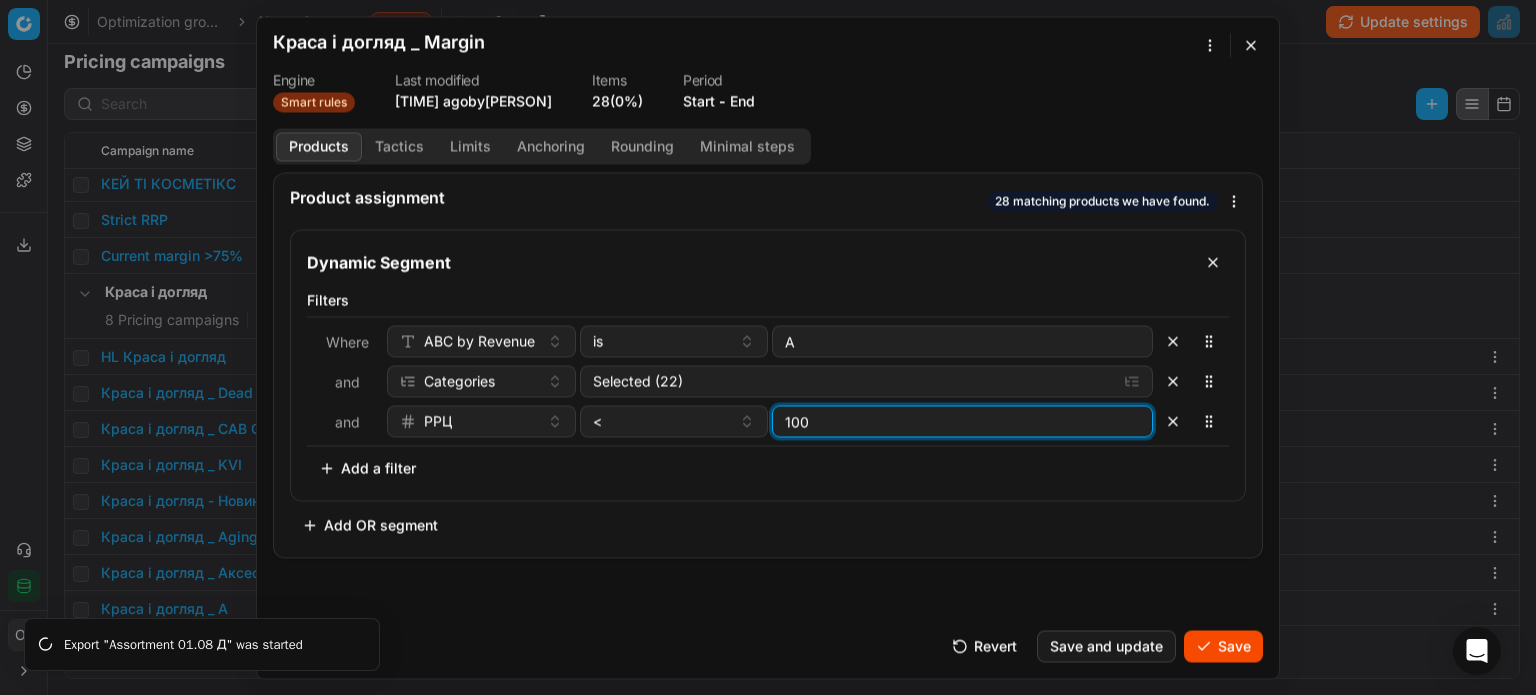 click on "100" at bounding box center [962, 421] 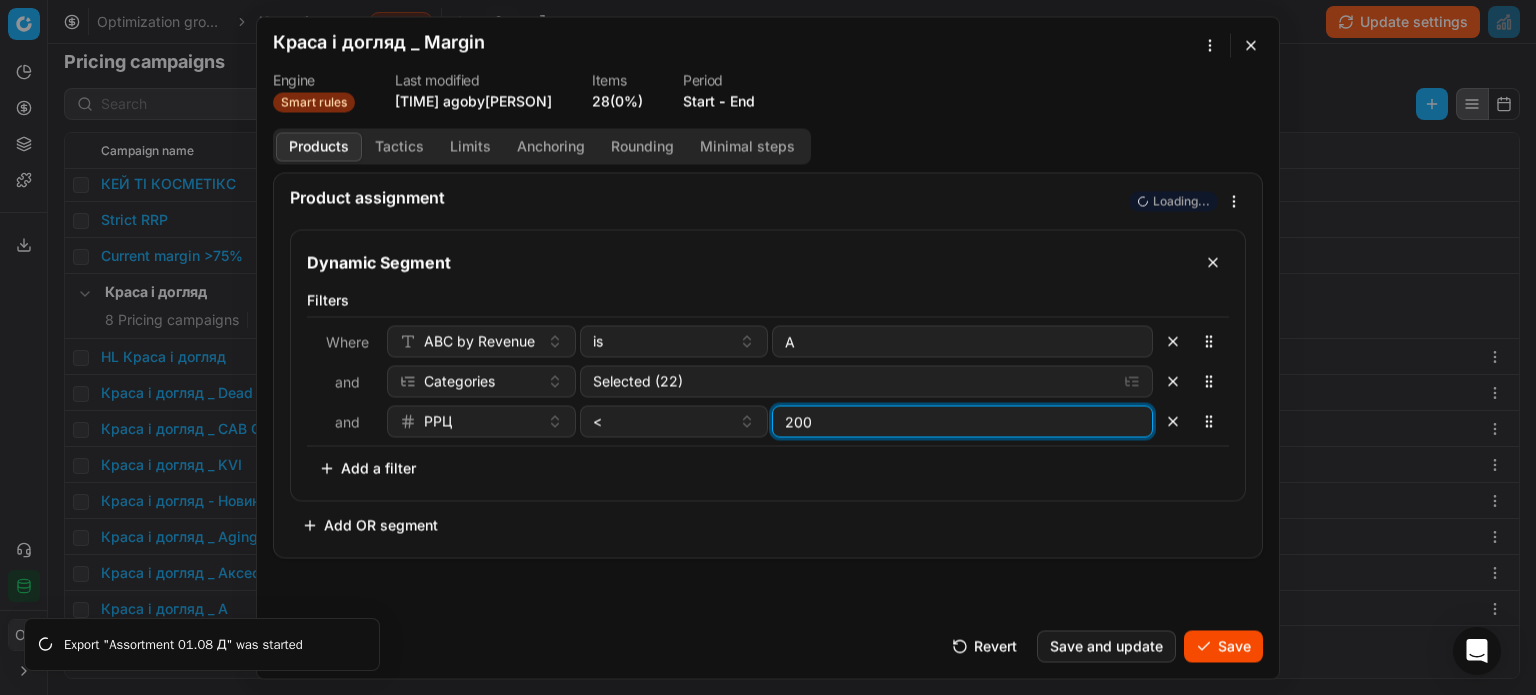type on "200" 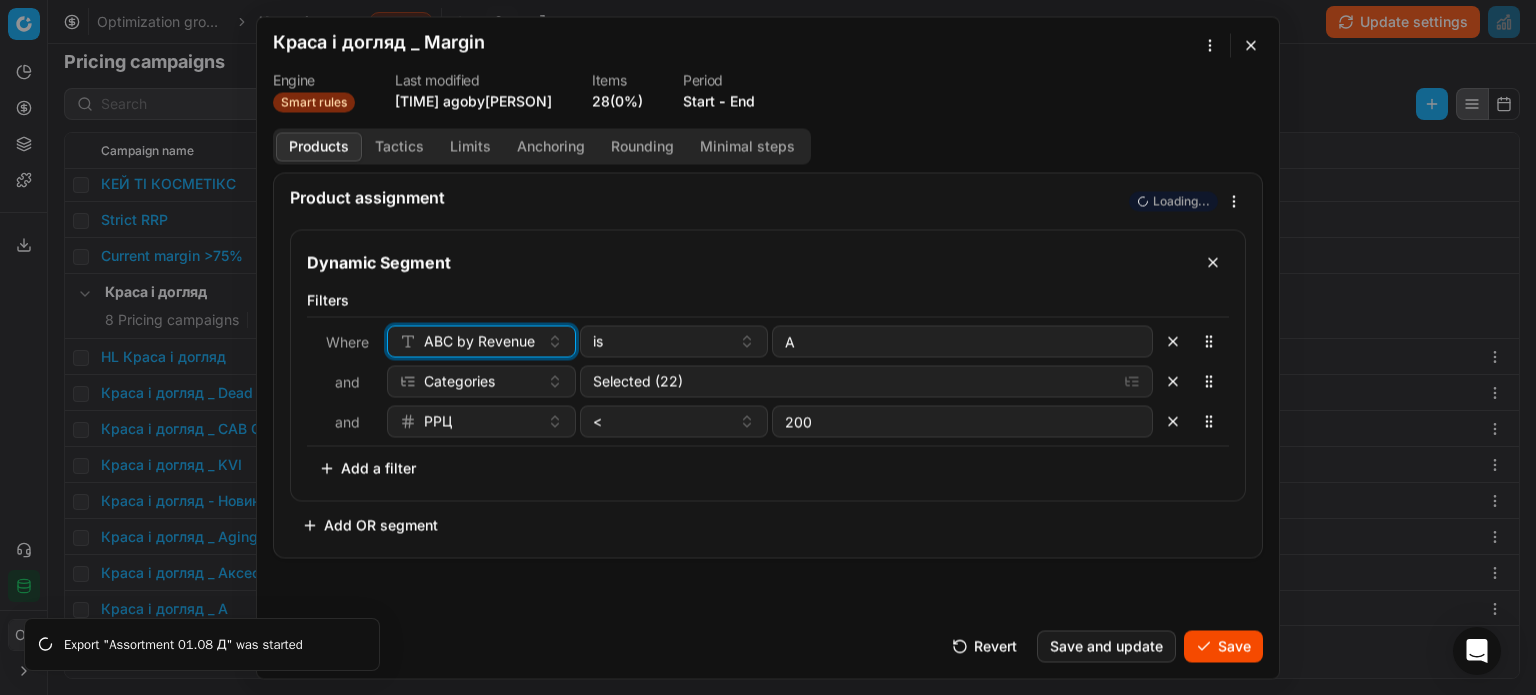click on "ABC by Revenue" at bounding box center (481, 341) 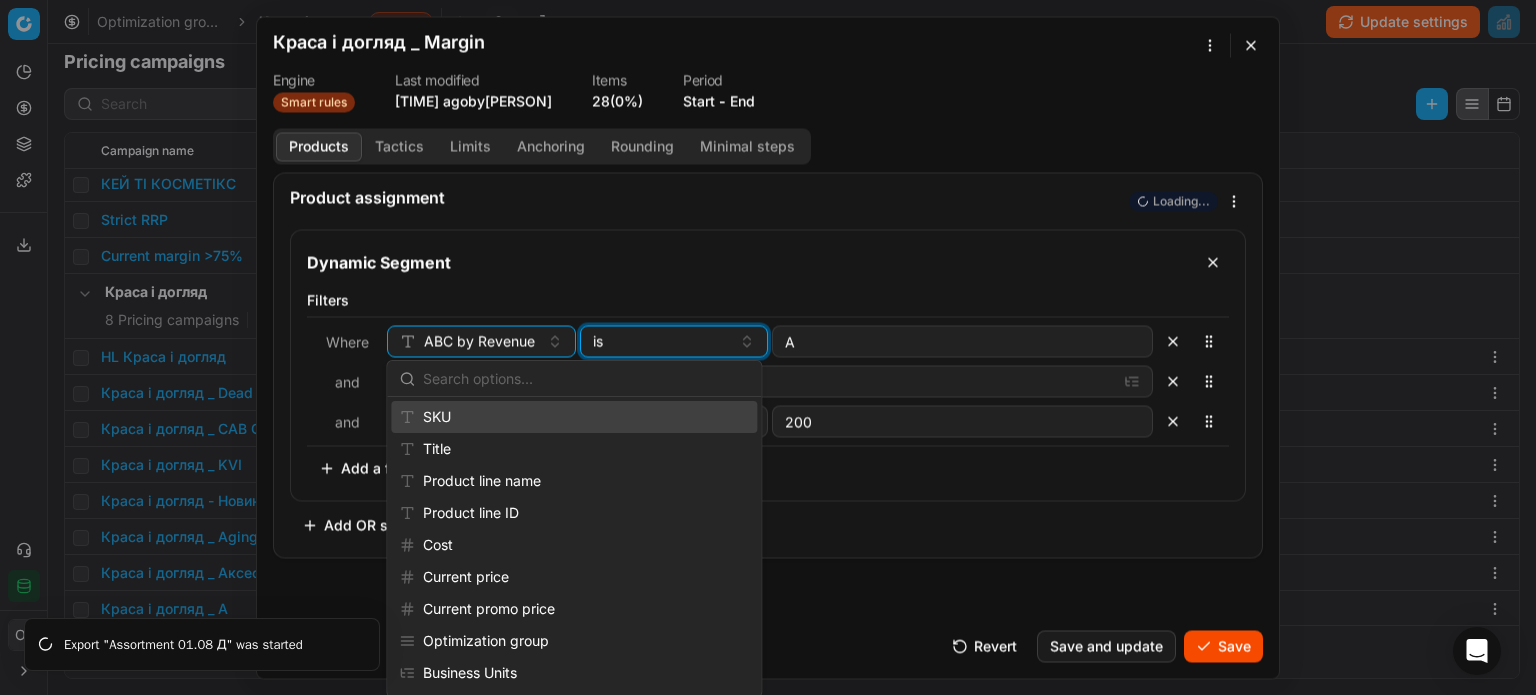 click on "is" at bounding box center [662, 341] 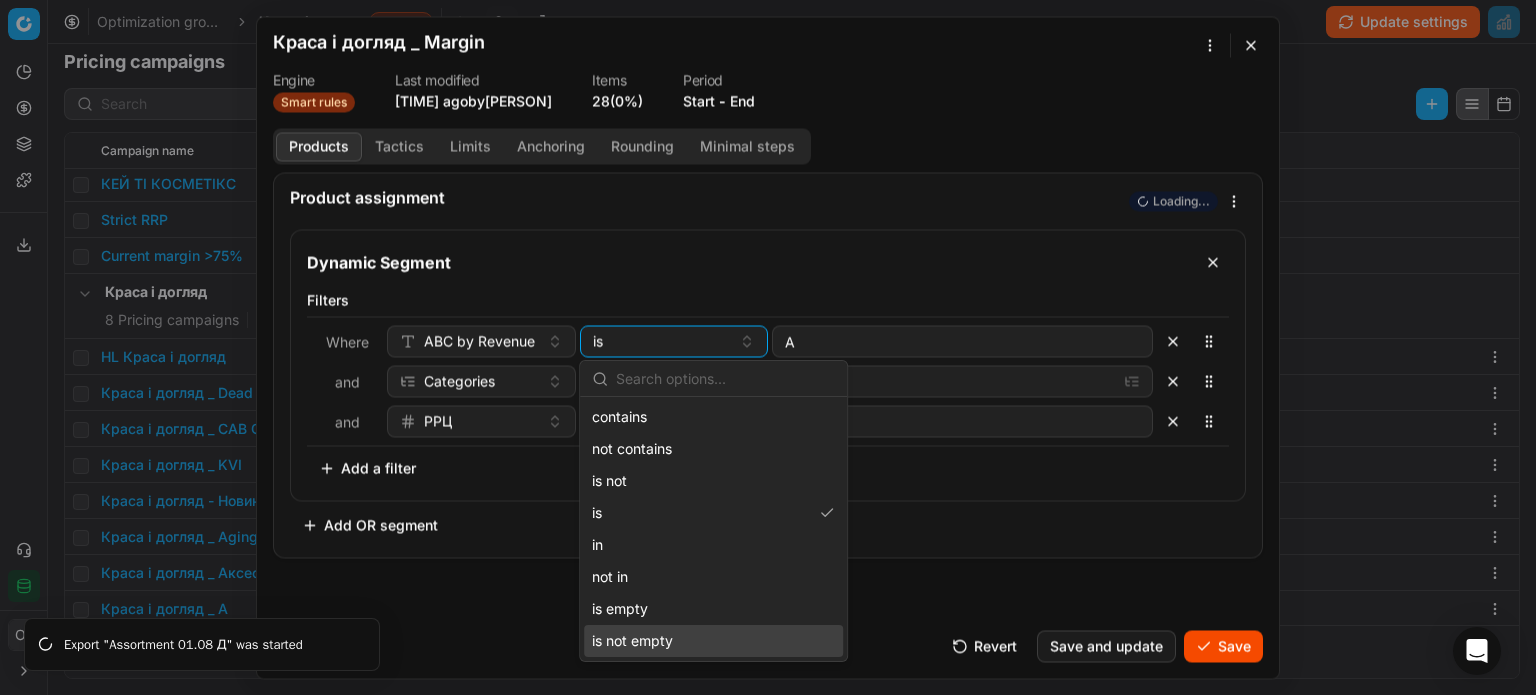 click on "is not empty" at bounding box center [713, 641] 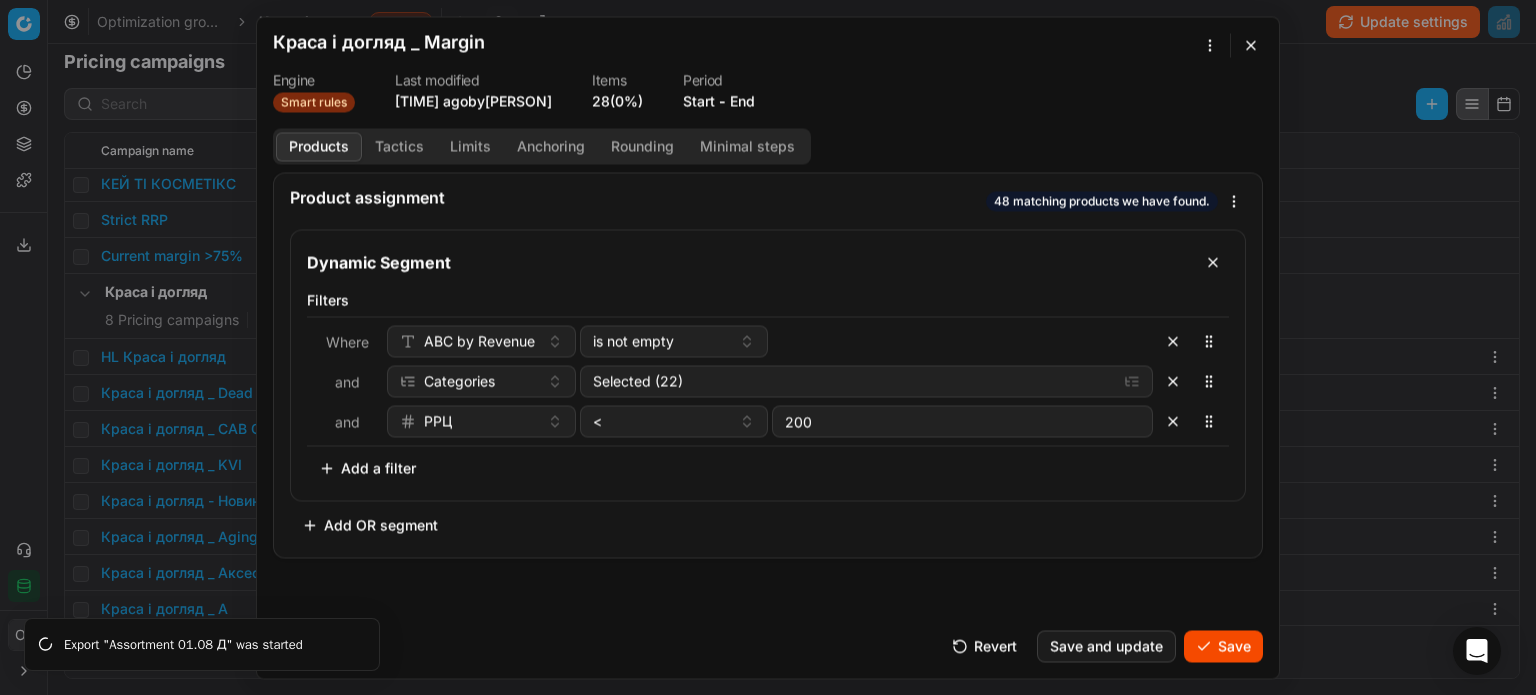 click on "Filters Where ABC by Revenue is not empty and Categories Selected (22) and РРЦ < 200
To pick up a sortable item, press space or enter.
While dragging, use the up and down keys to move the item.
Press space or enter again to drop the item in its new position, or press escape to cancel.
Add a filter" at bounding box center (768, 391) 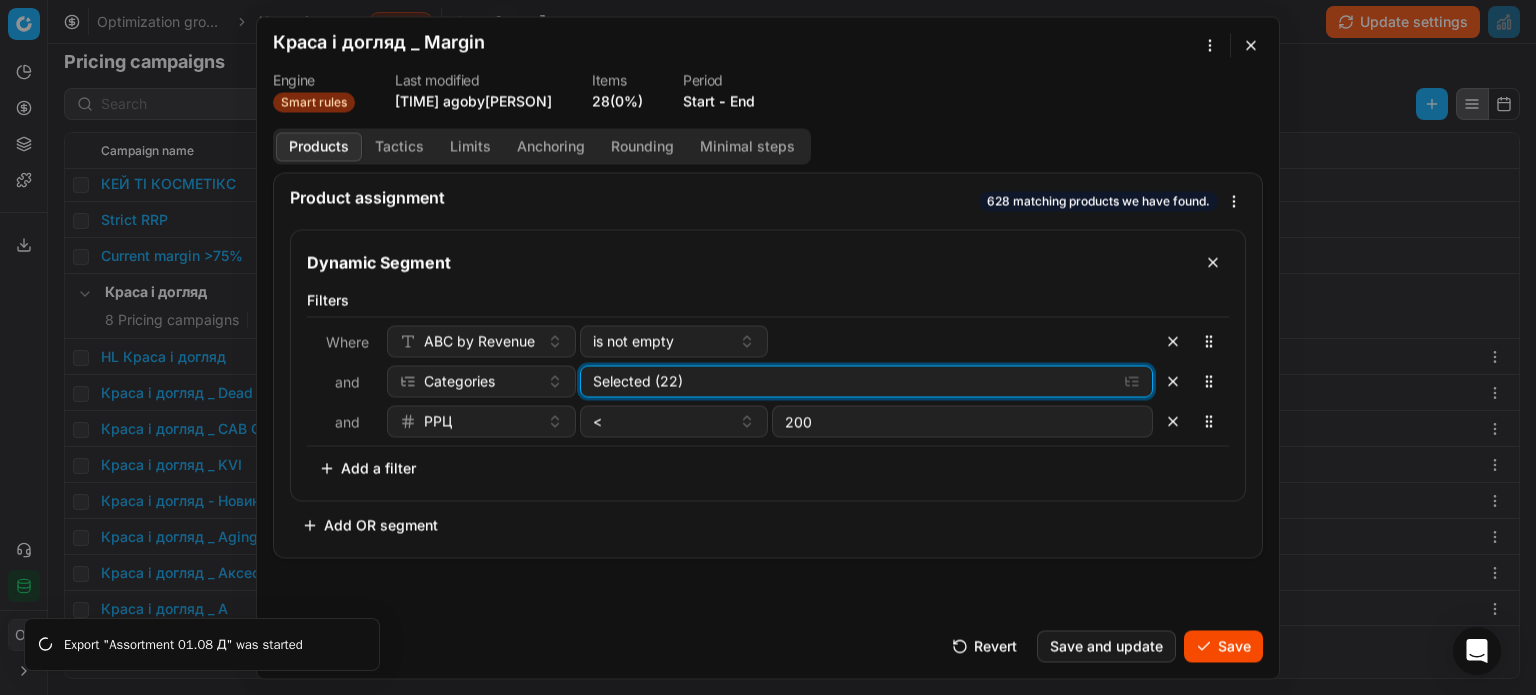 click on "Selected (22)" at bounding box center [851, 381] 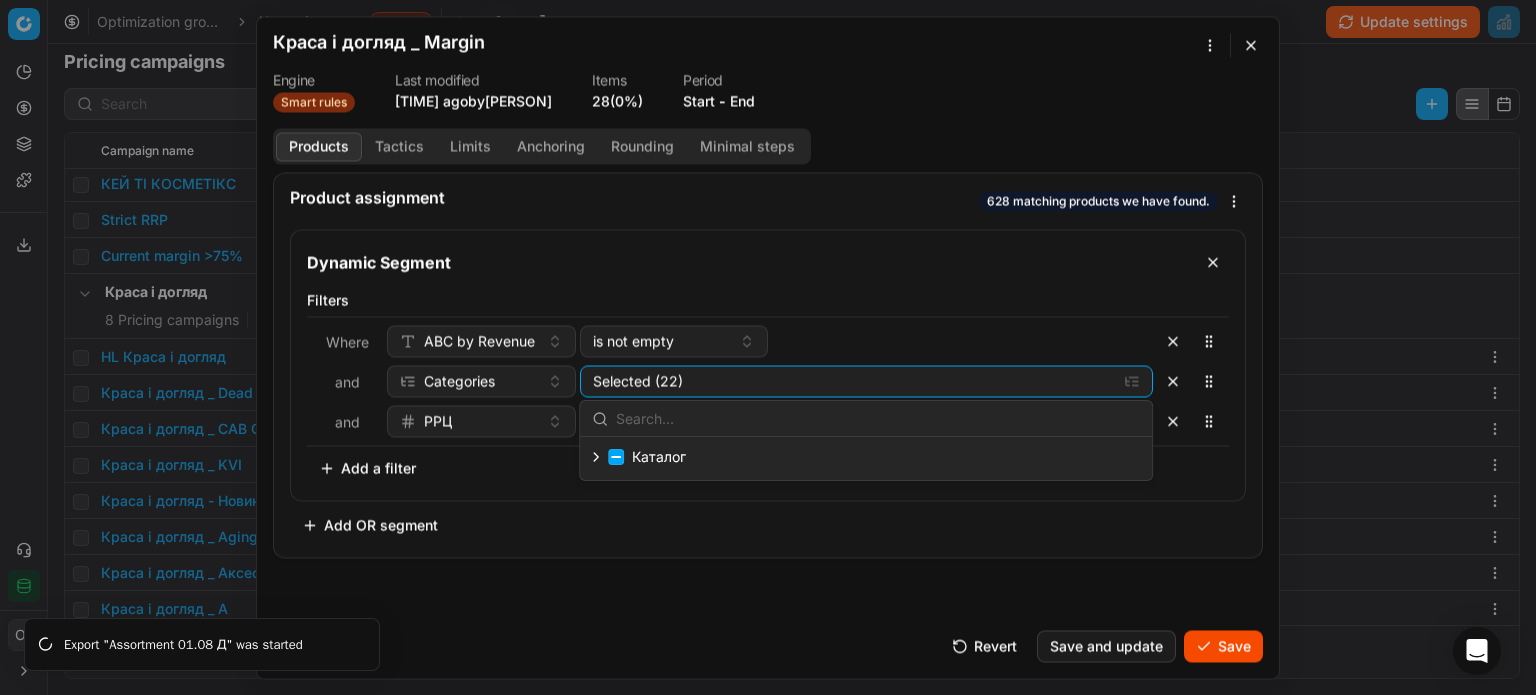 click 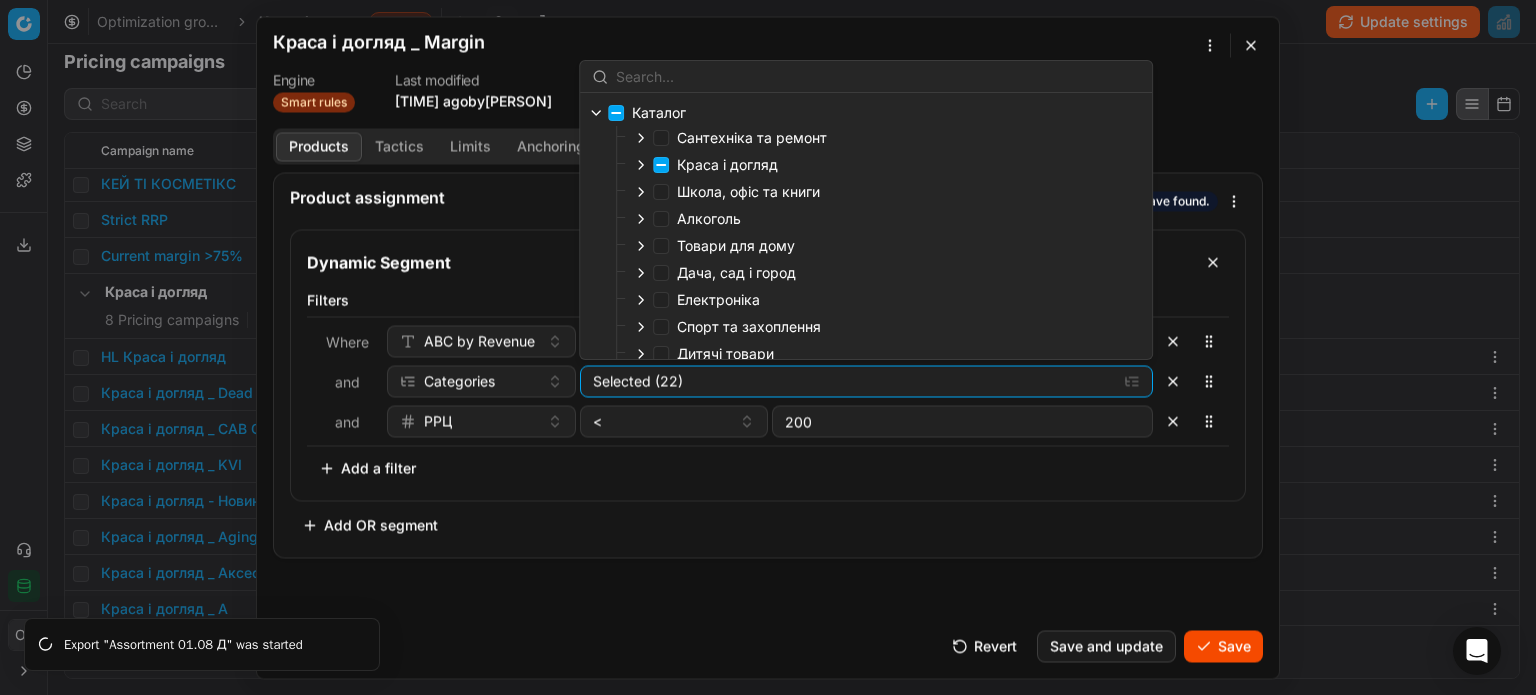 click 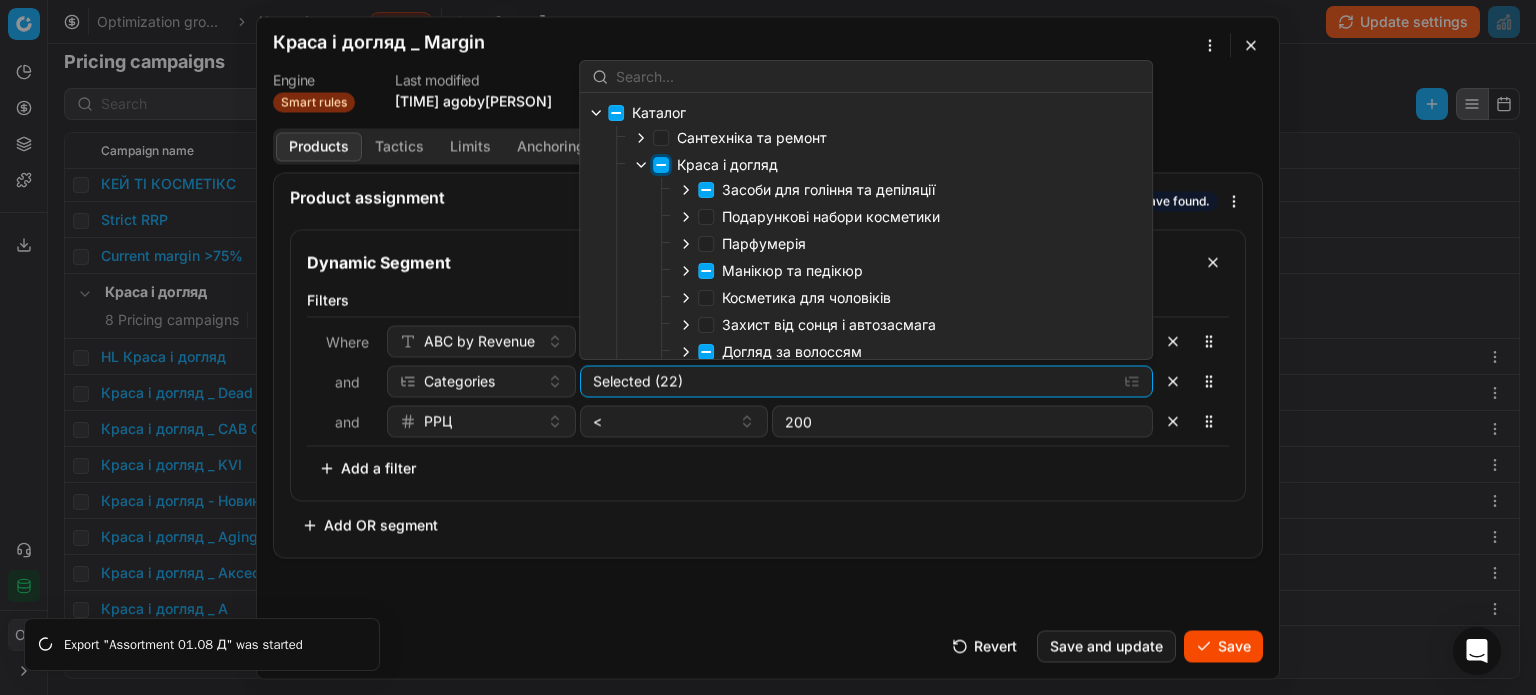 click on "Краса і догляд" at bounding box center [661, 165] 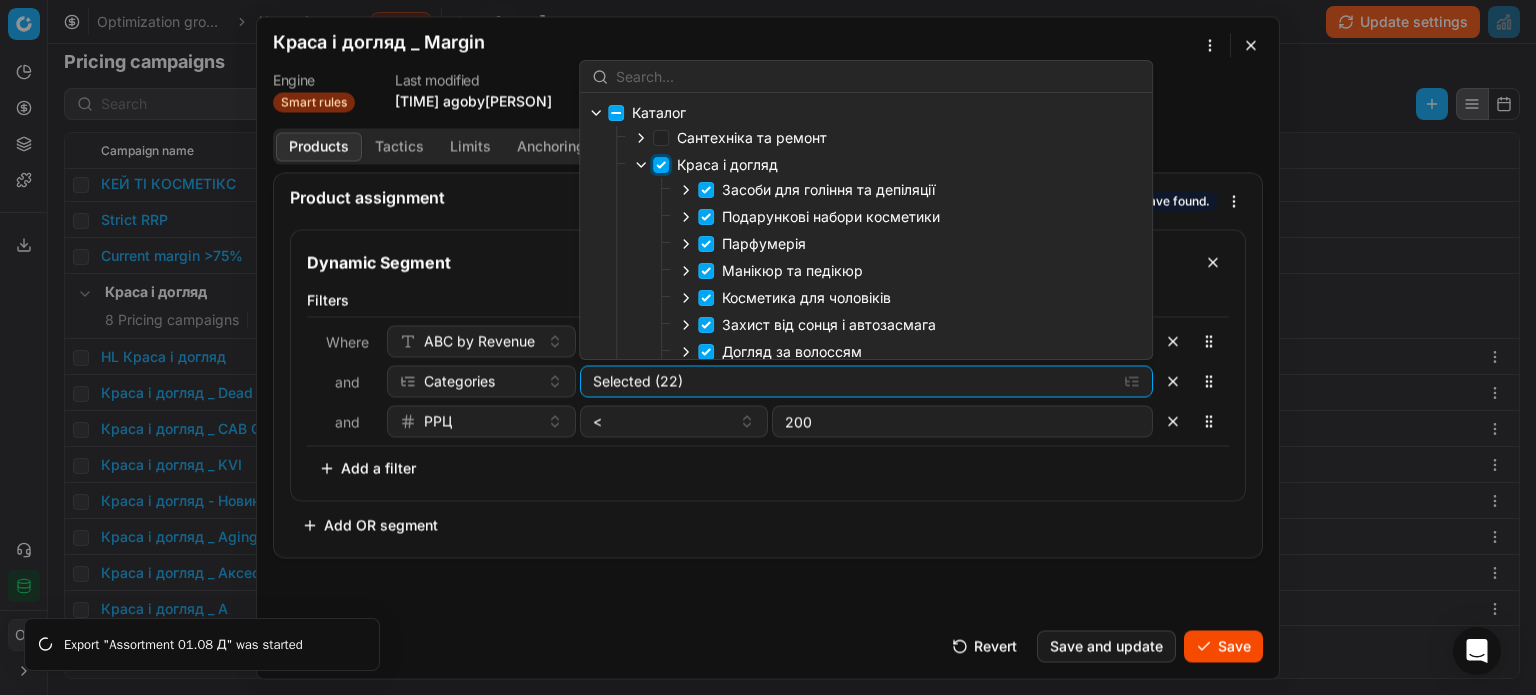 checkbox on "true" 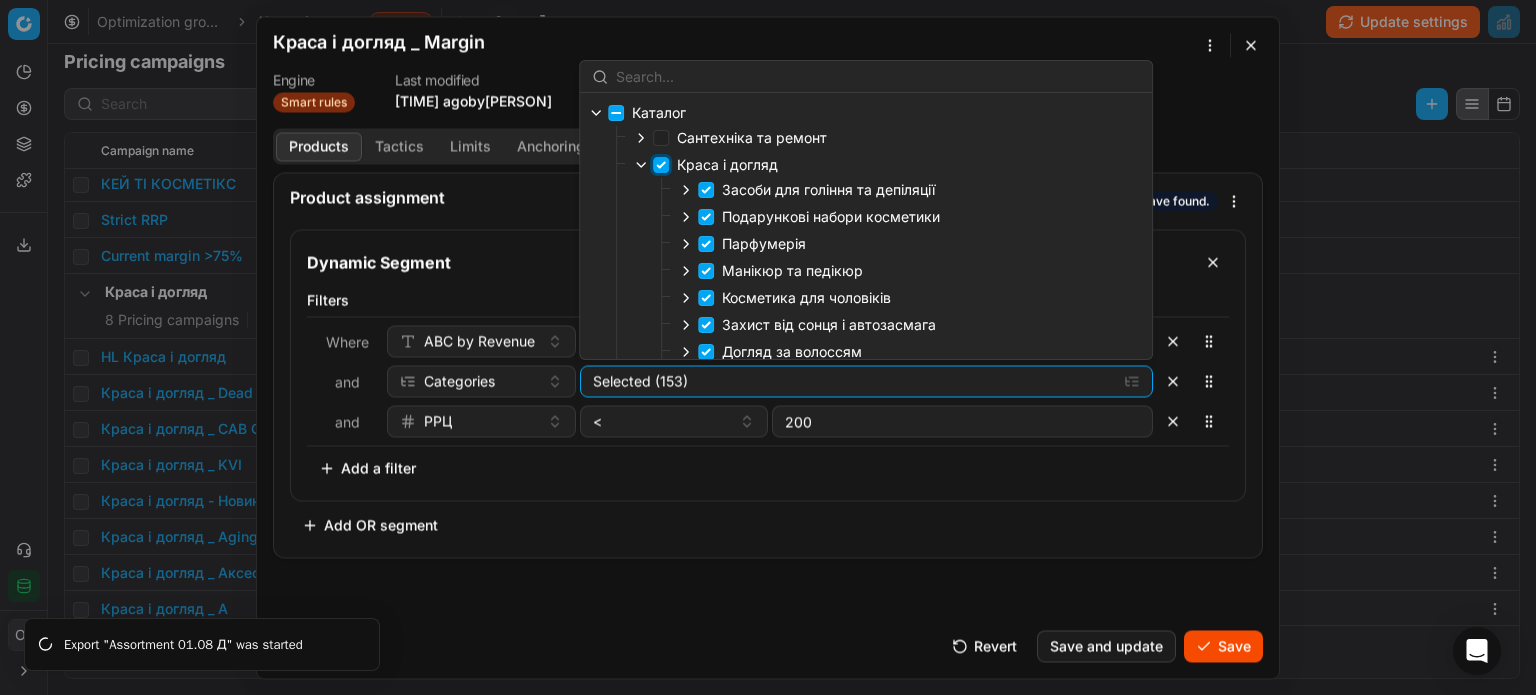 click on "Краса і догляд" at bounding box center [661, 165] 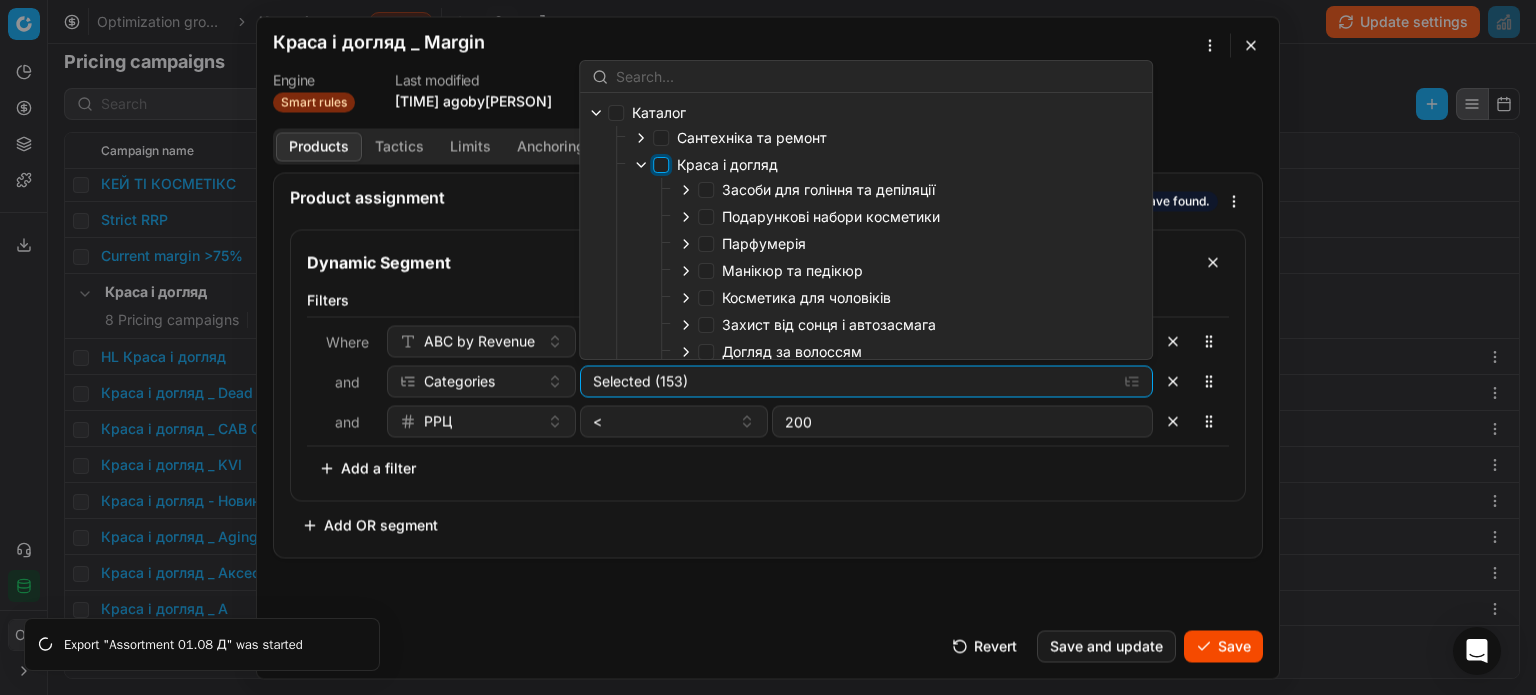 checkbox on "false" 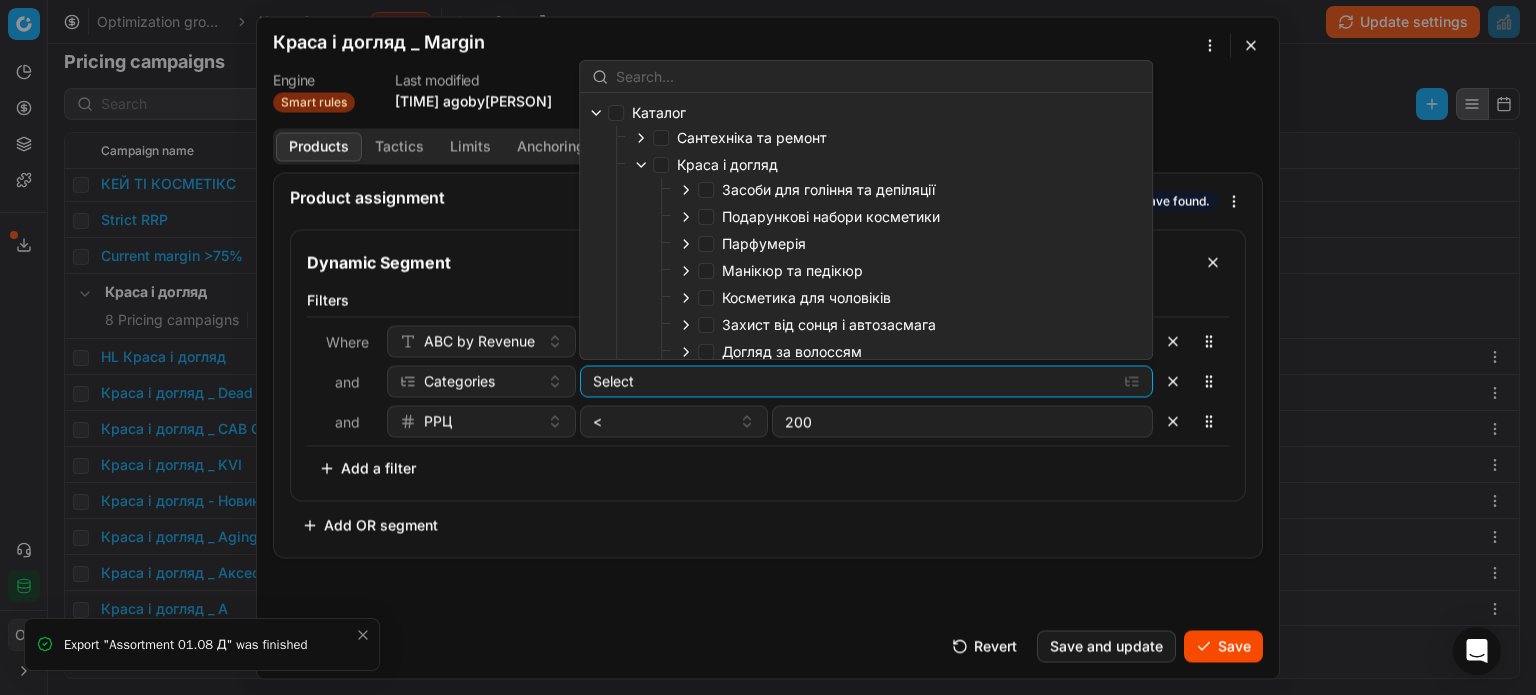 click 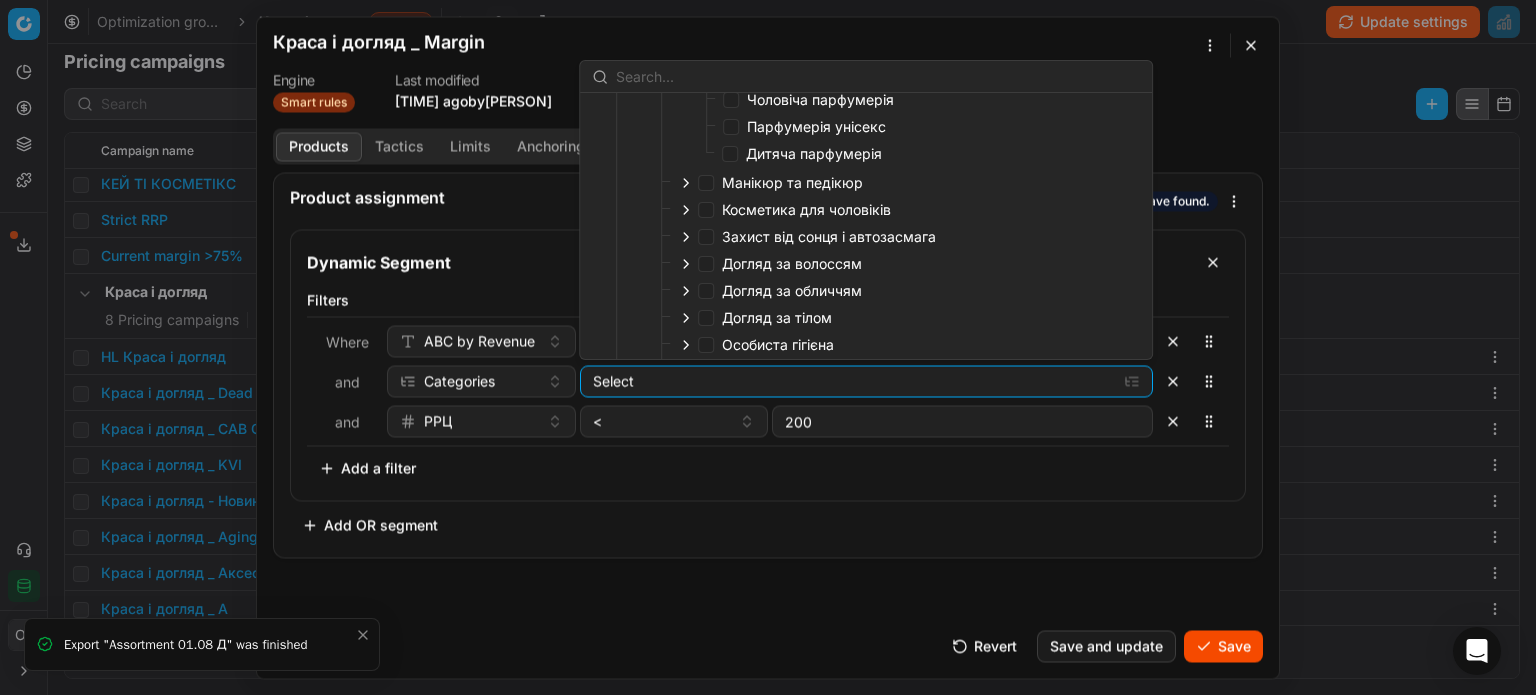 scroll, scrollTop: 200, scrollLeft: 0, axis: vertical 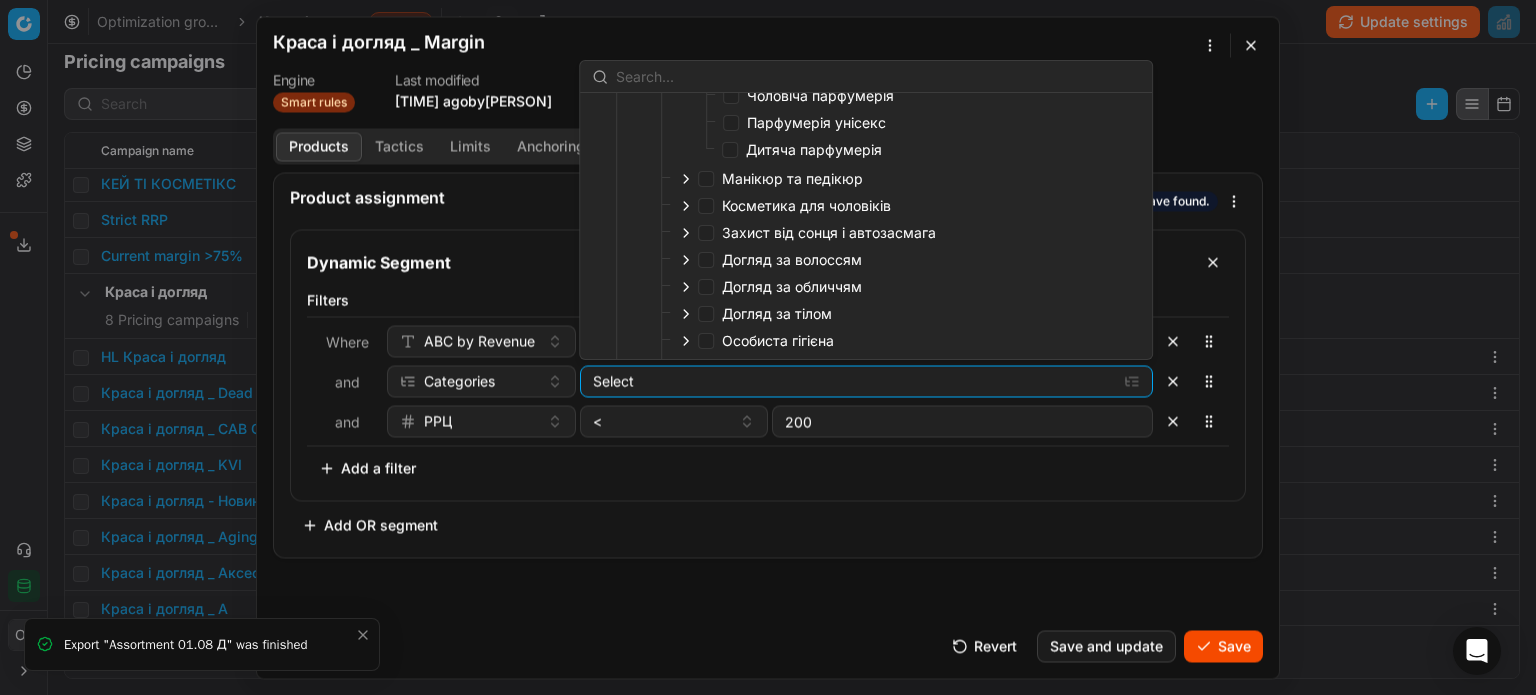 click on "Дитяча парфумерія" at bounding box center [802, 150] 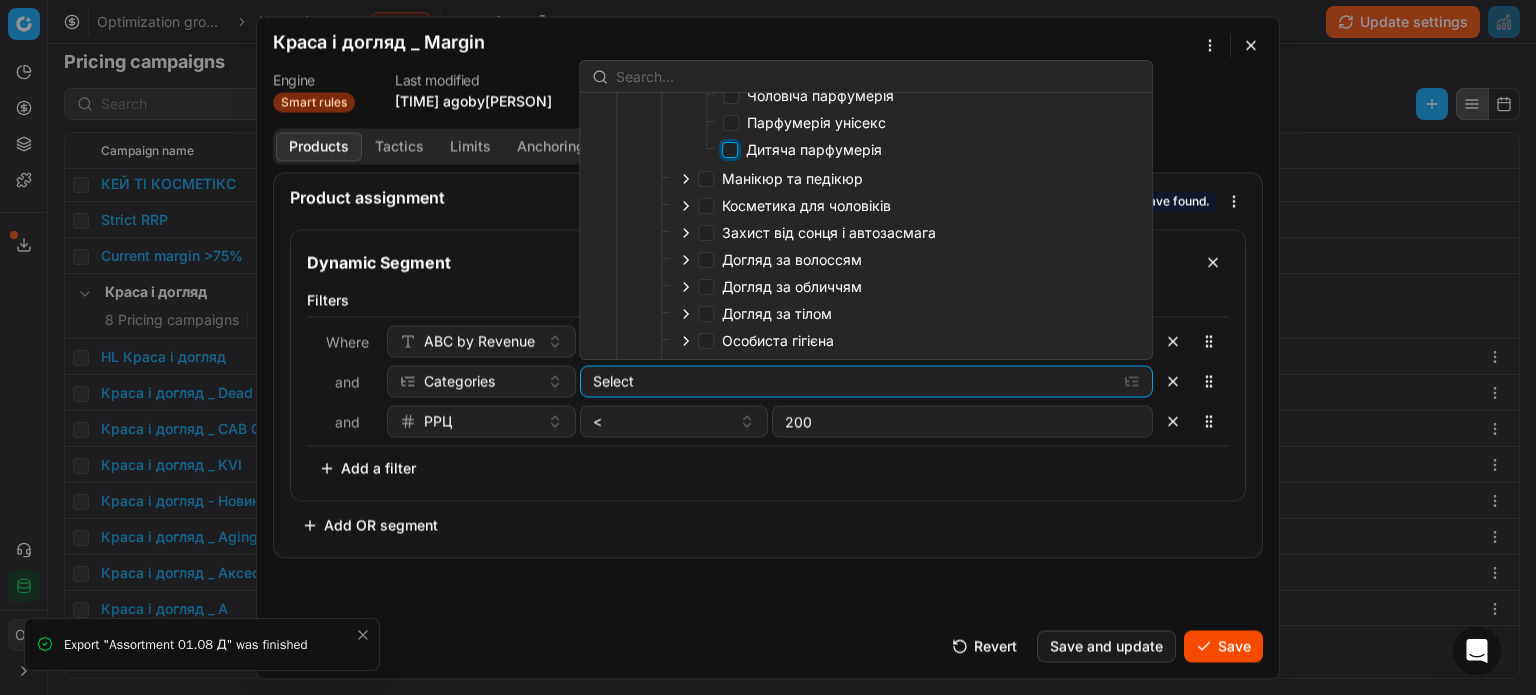 click on "Дитяча парфумерія" at bounding box center (730, 150) 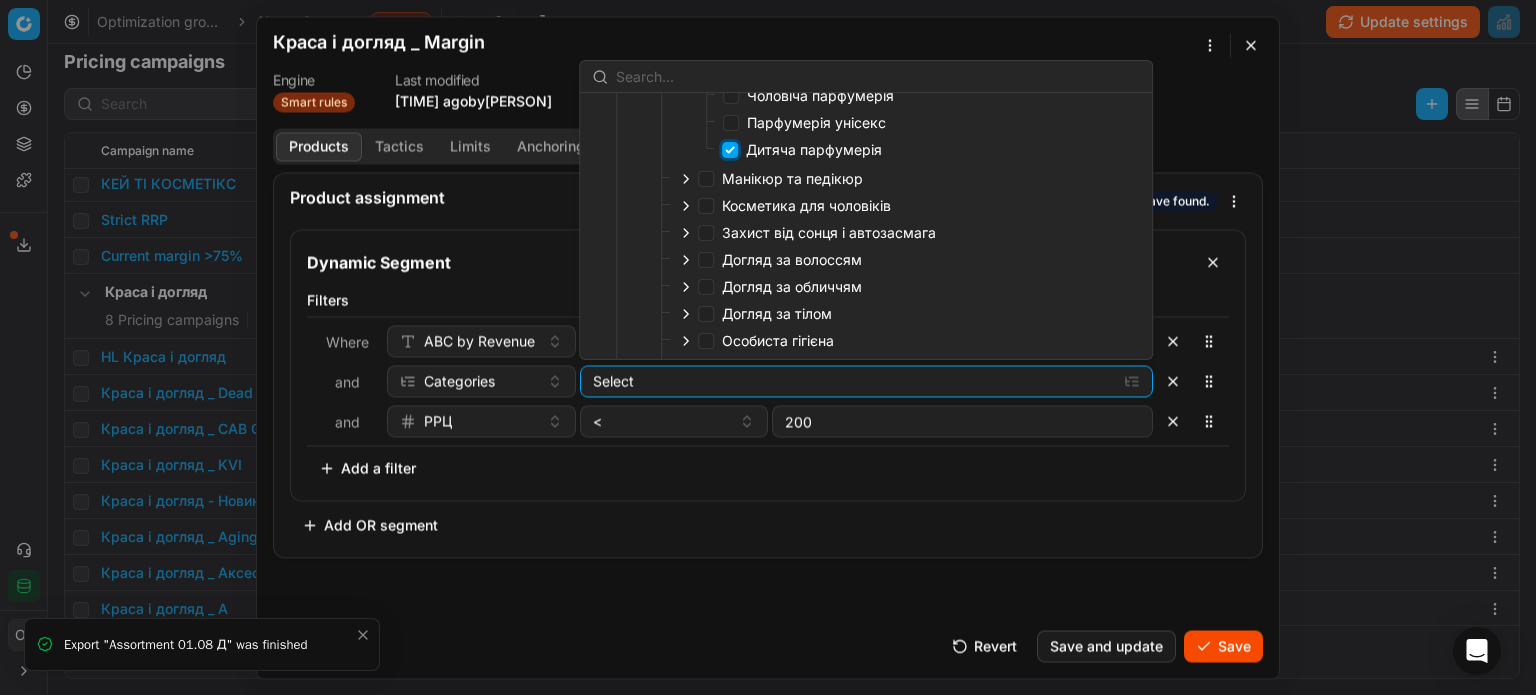 checkbox on "true" 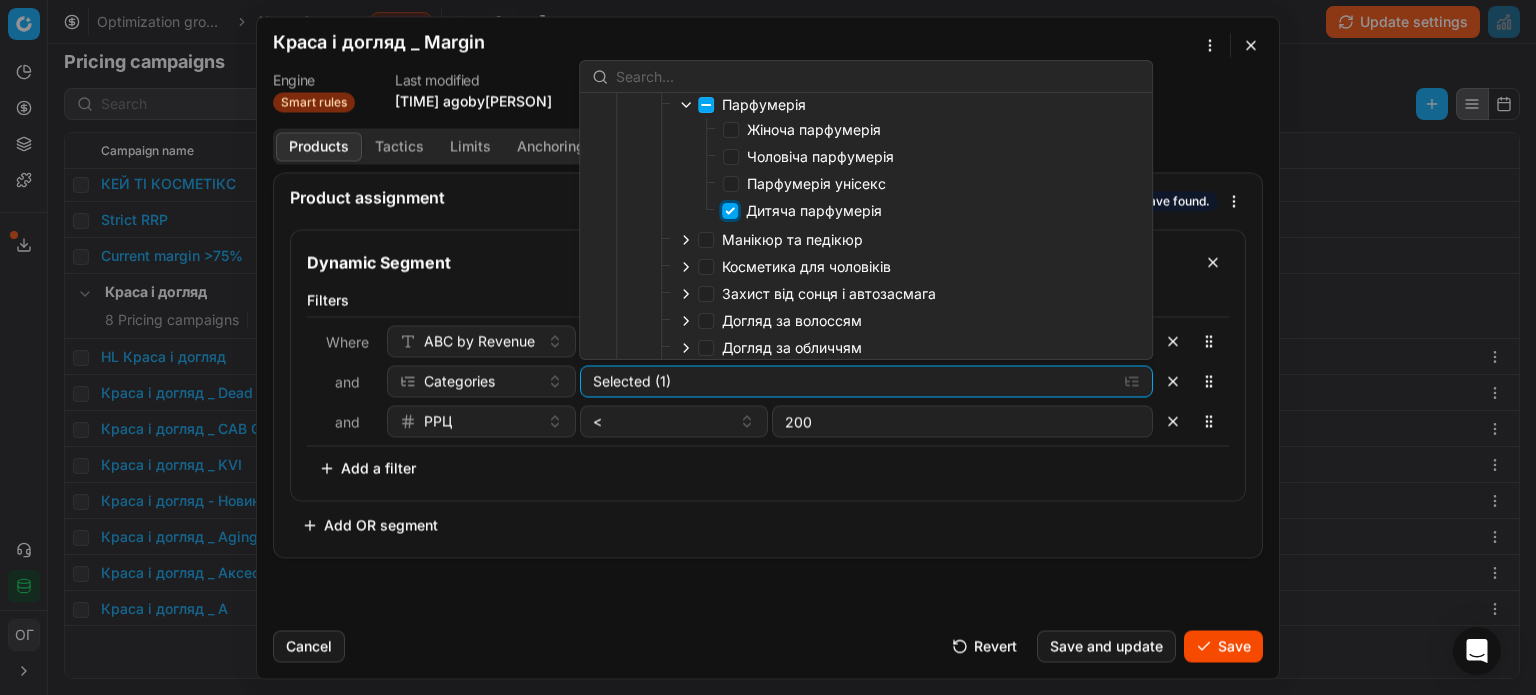 scroll, scrollTop: 100, scrollLeft: 0, axis: vertical 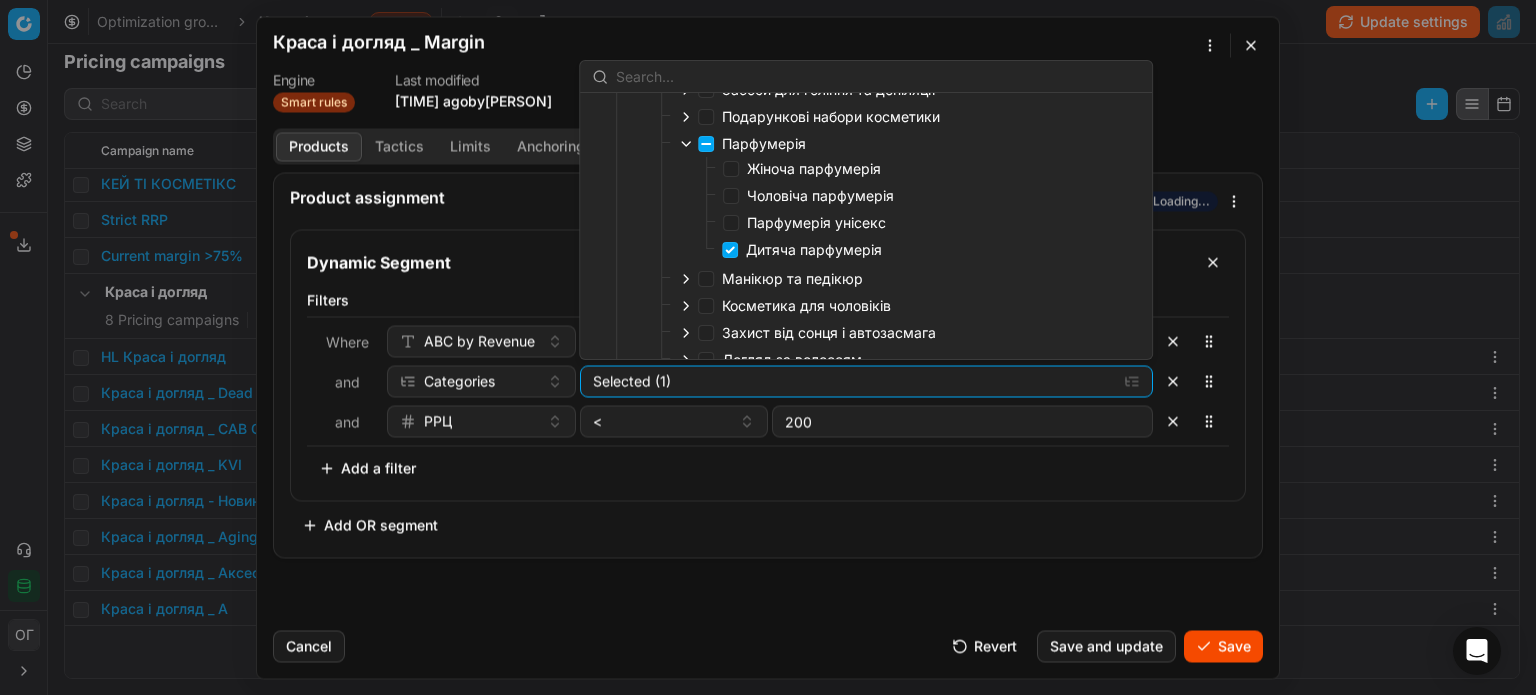 click 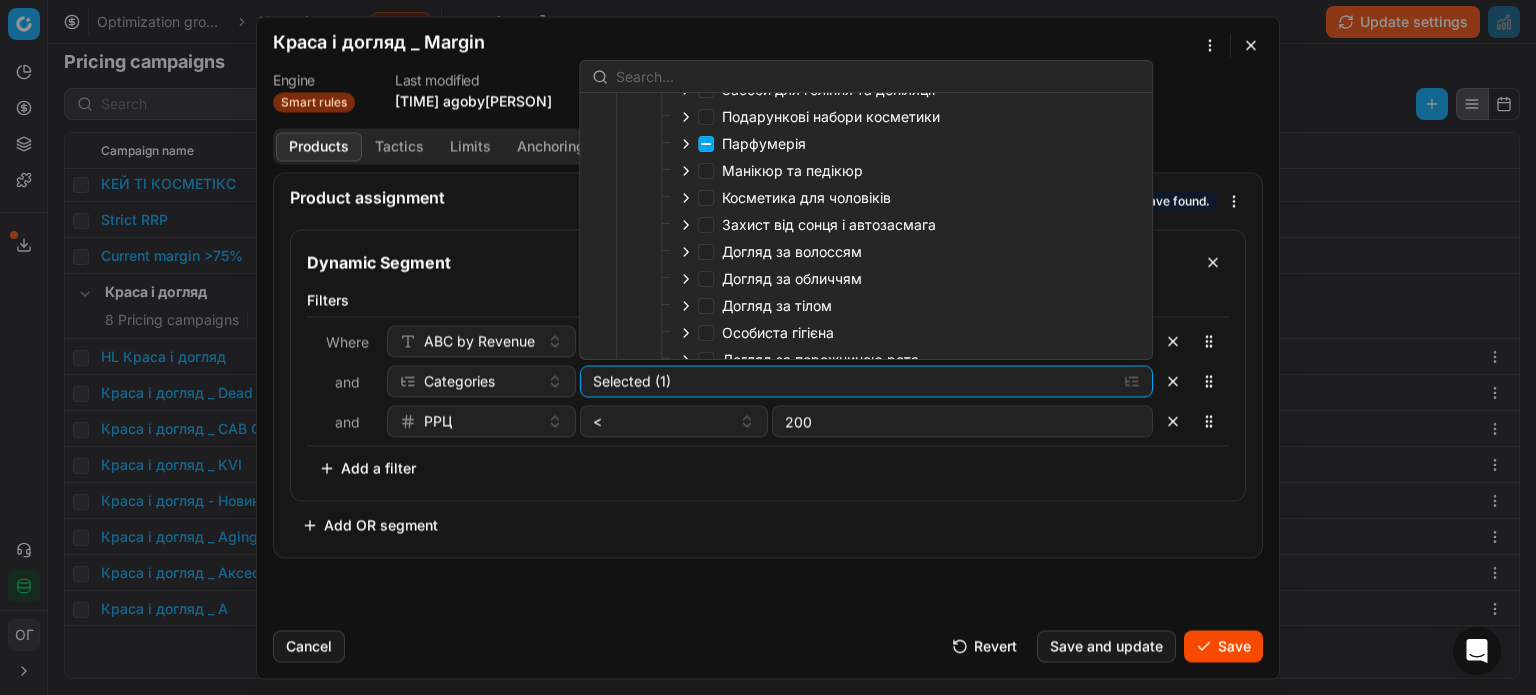 scroll, scrollTop: 200, scrollLeft: 0, axis: vertical 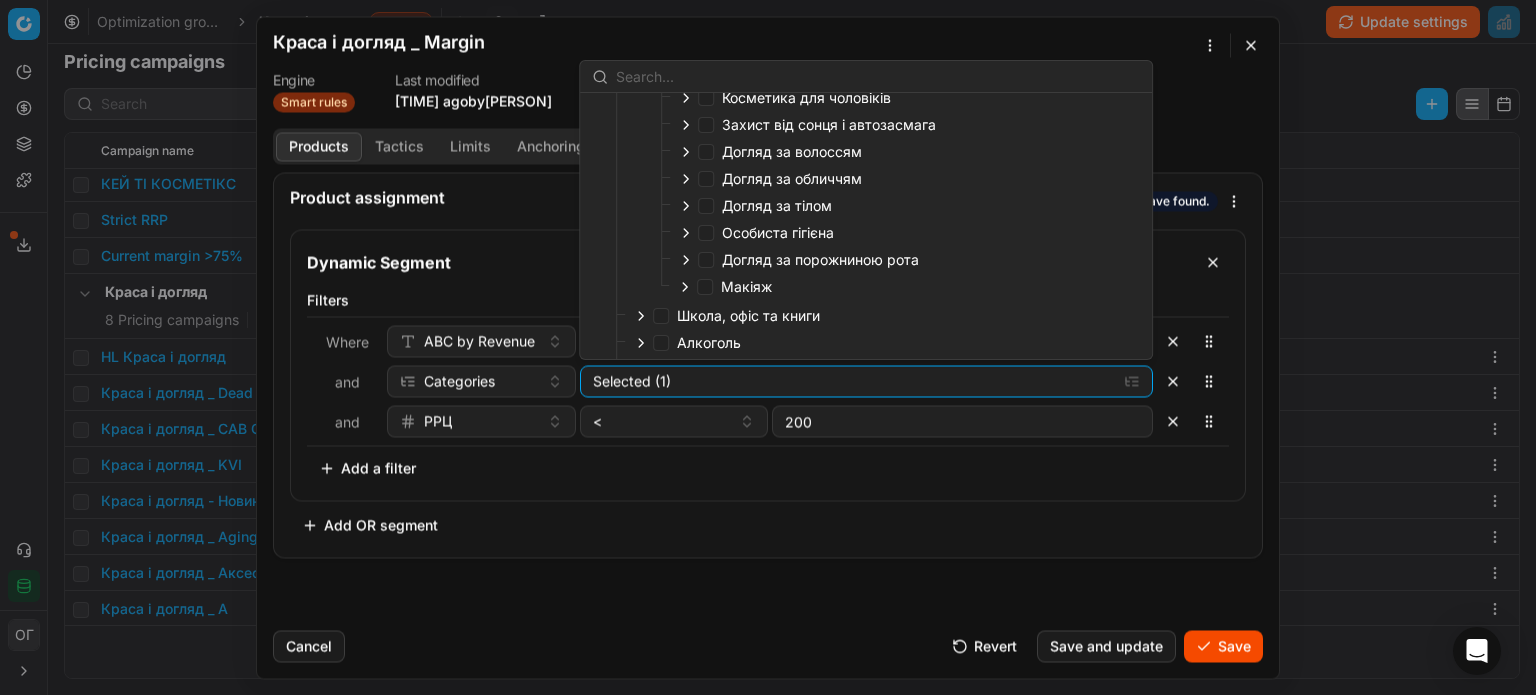 click 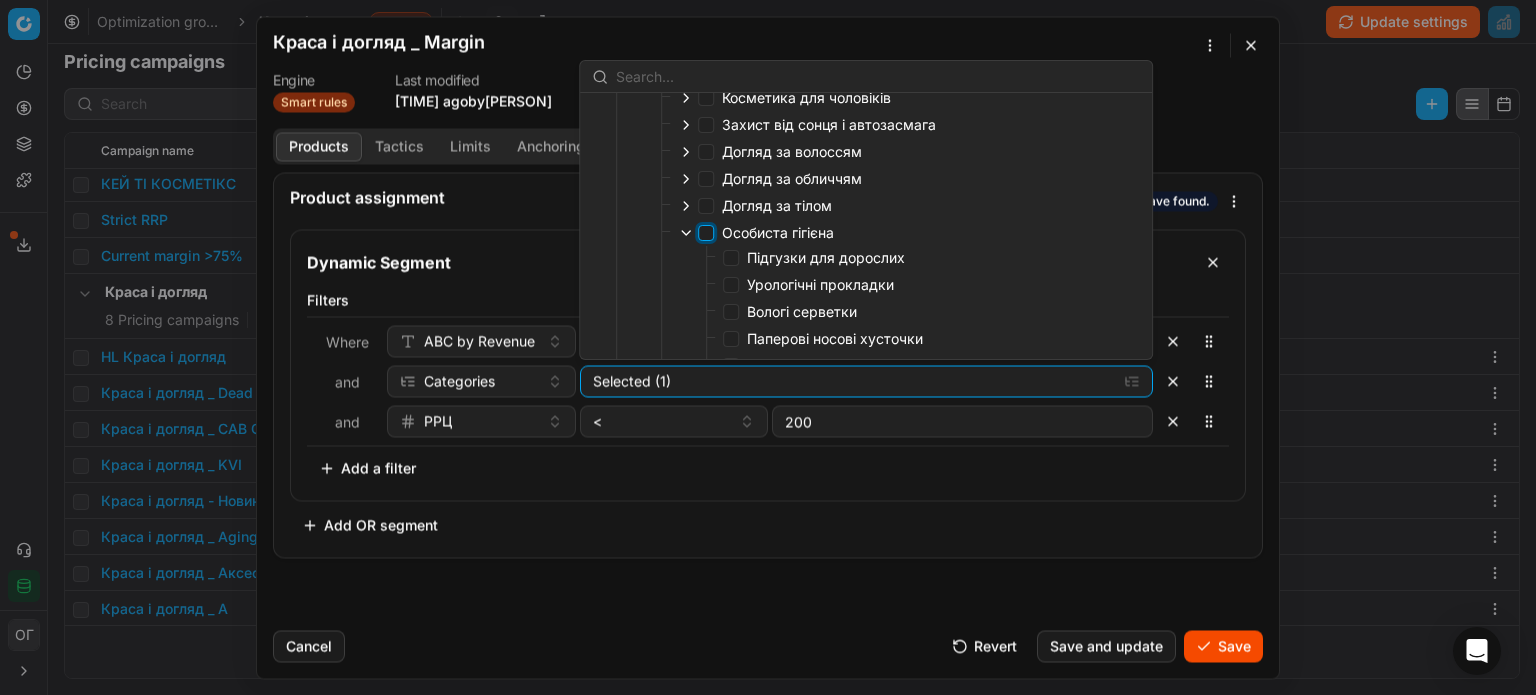 click on "Особиста гігієна" at bounding box center (706, 233) 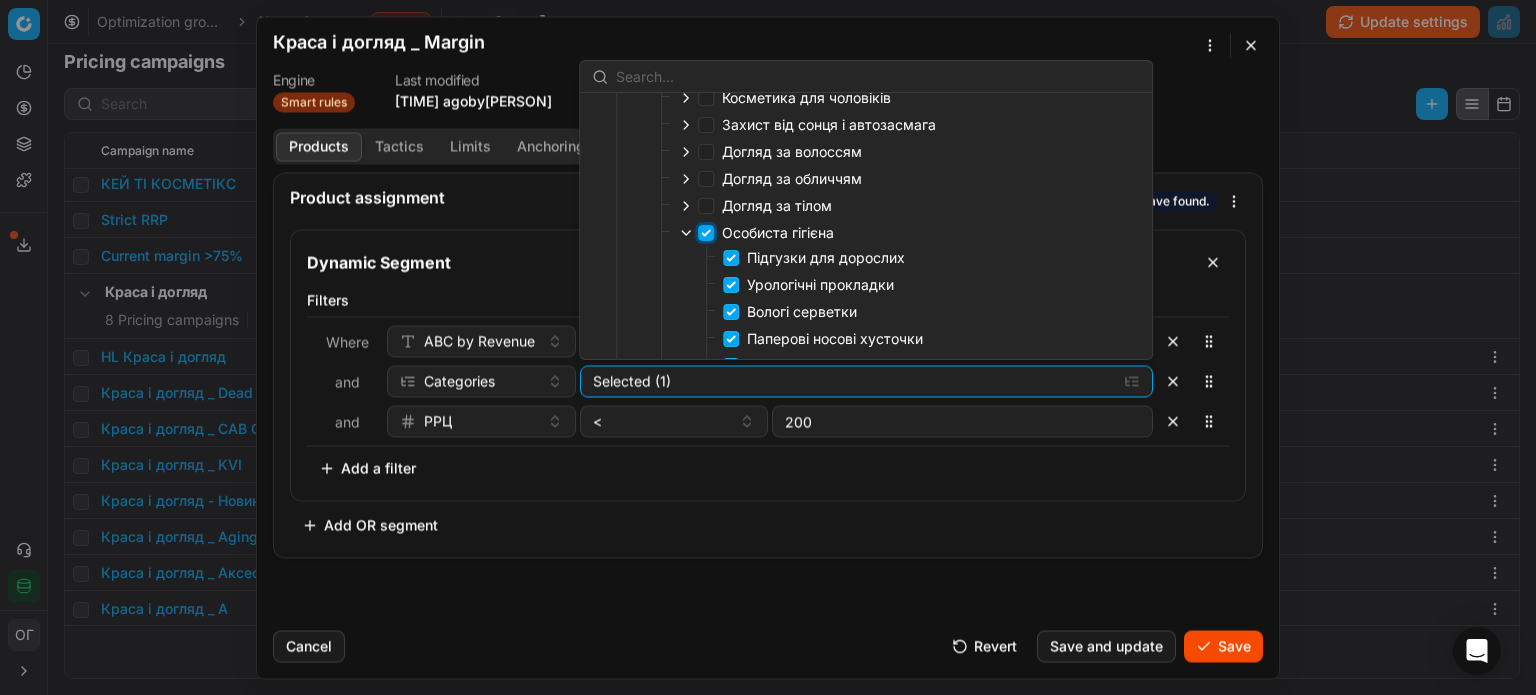 checkbox on "true" 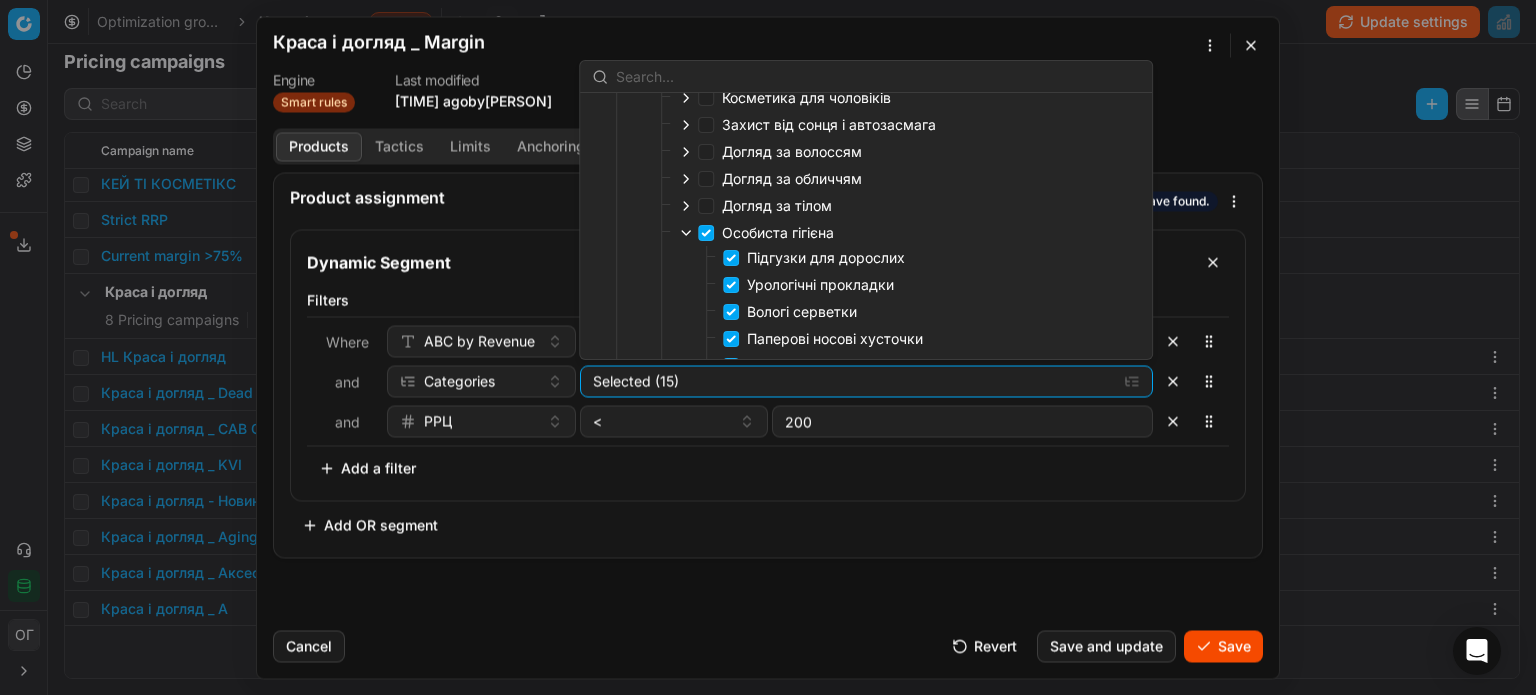 click on "Урологічні прокладки" at bounding box center [820, 284] 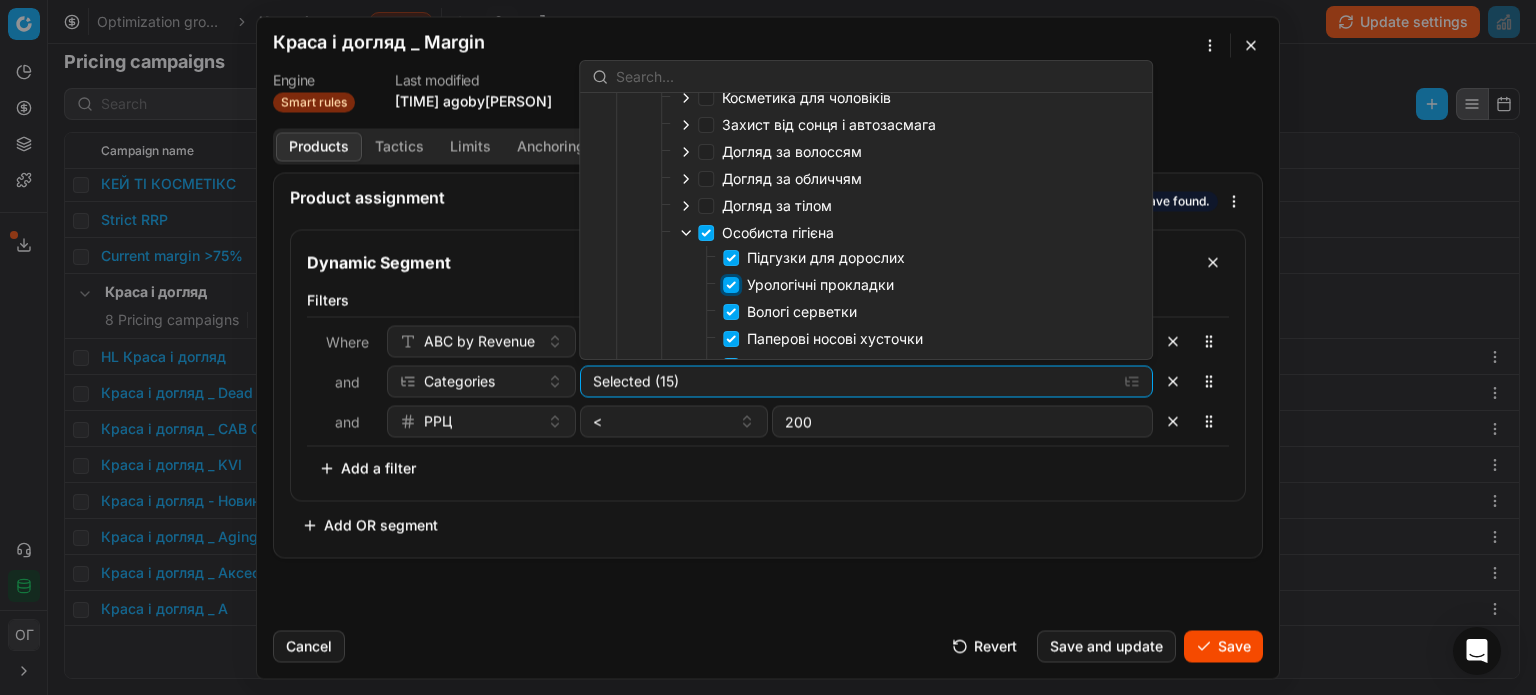 click on "Урологічні прокладки" at bounding box center [731, 285] 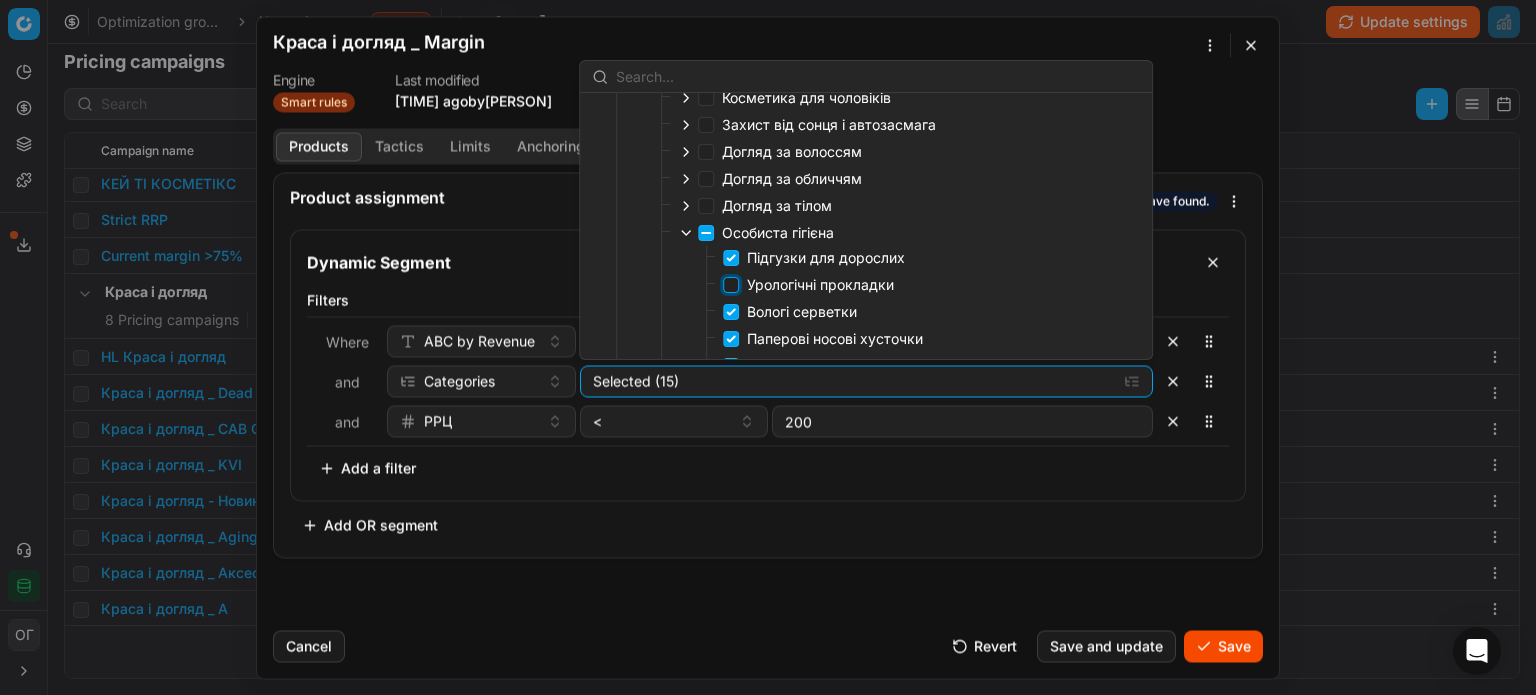 checkbox on "false" 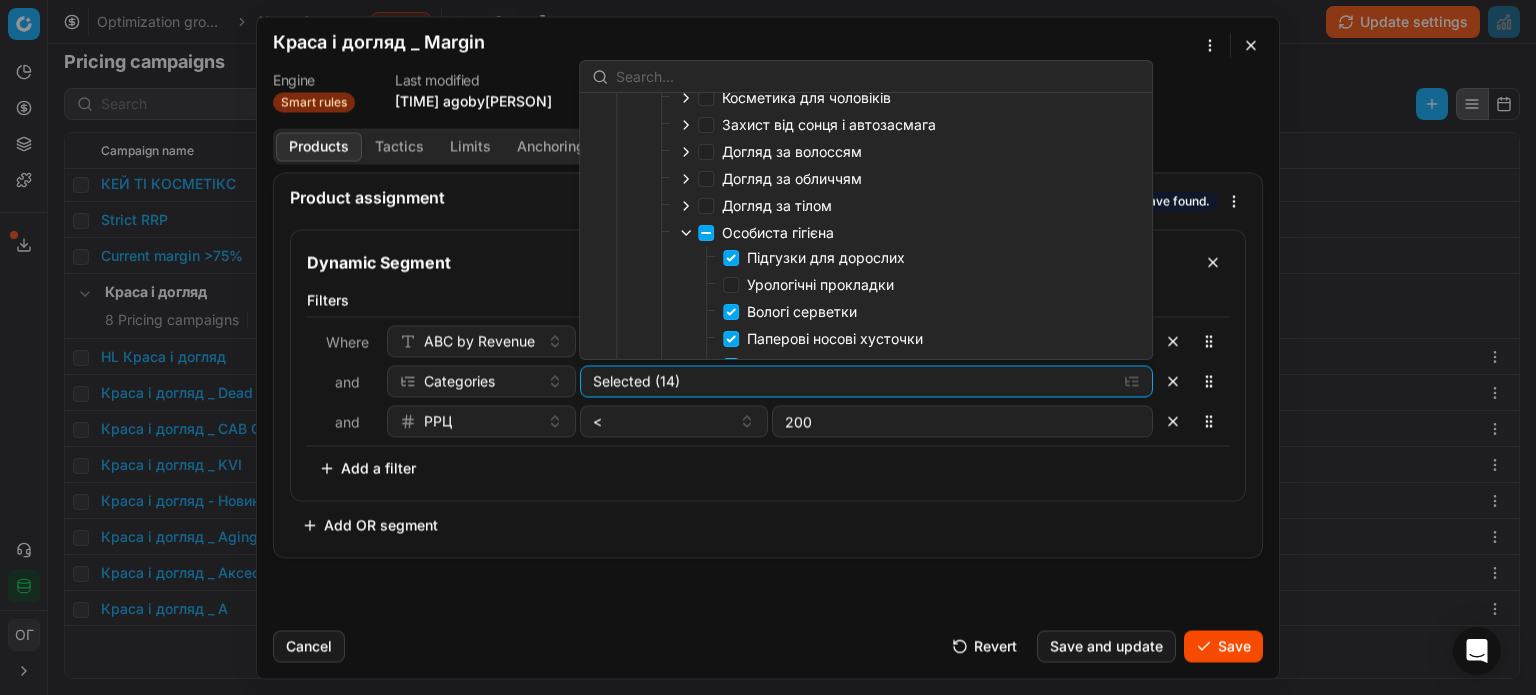 click on "Підгузки для дорослих" at bounding box center (826, 257) 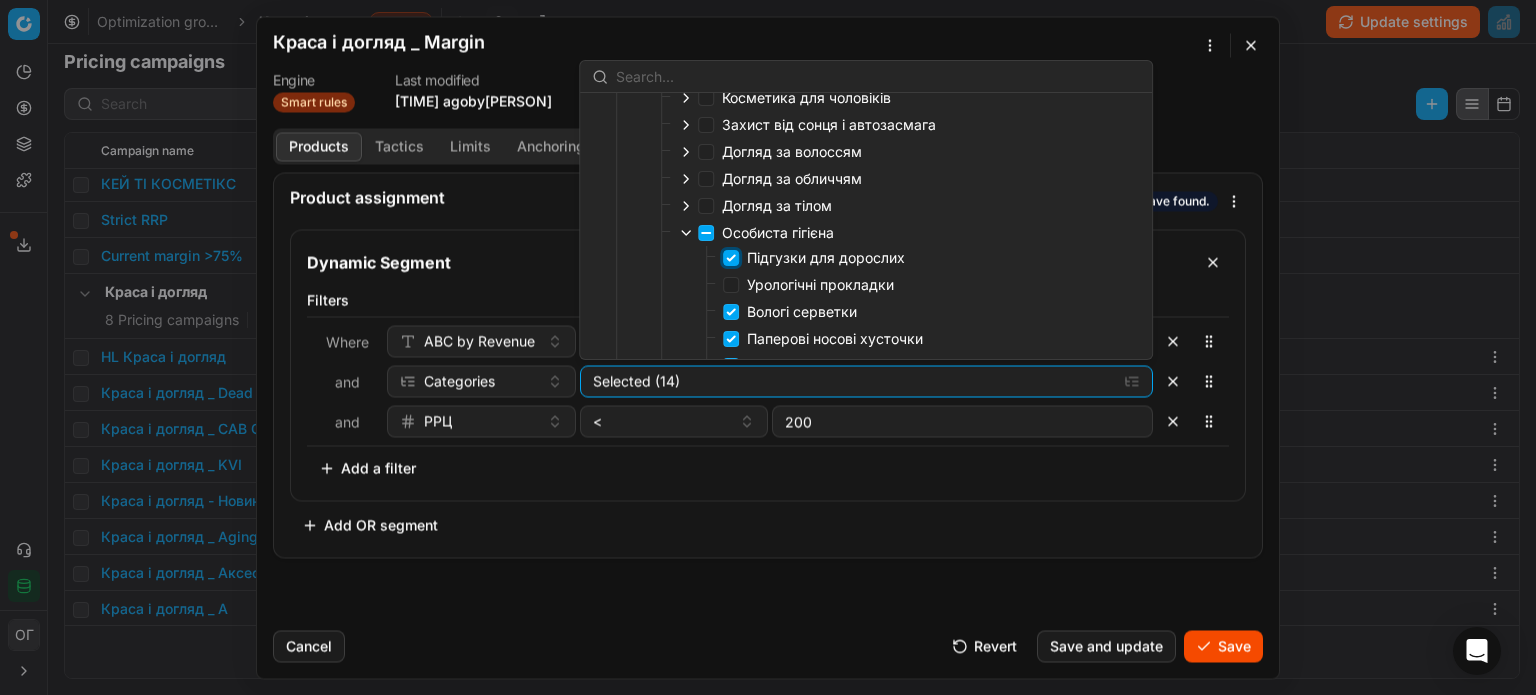 click on "Підгузки для дорослих" at bounding box center (731, 258) 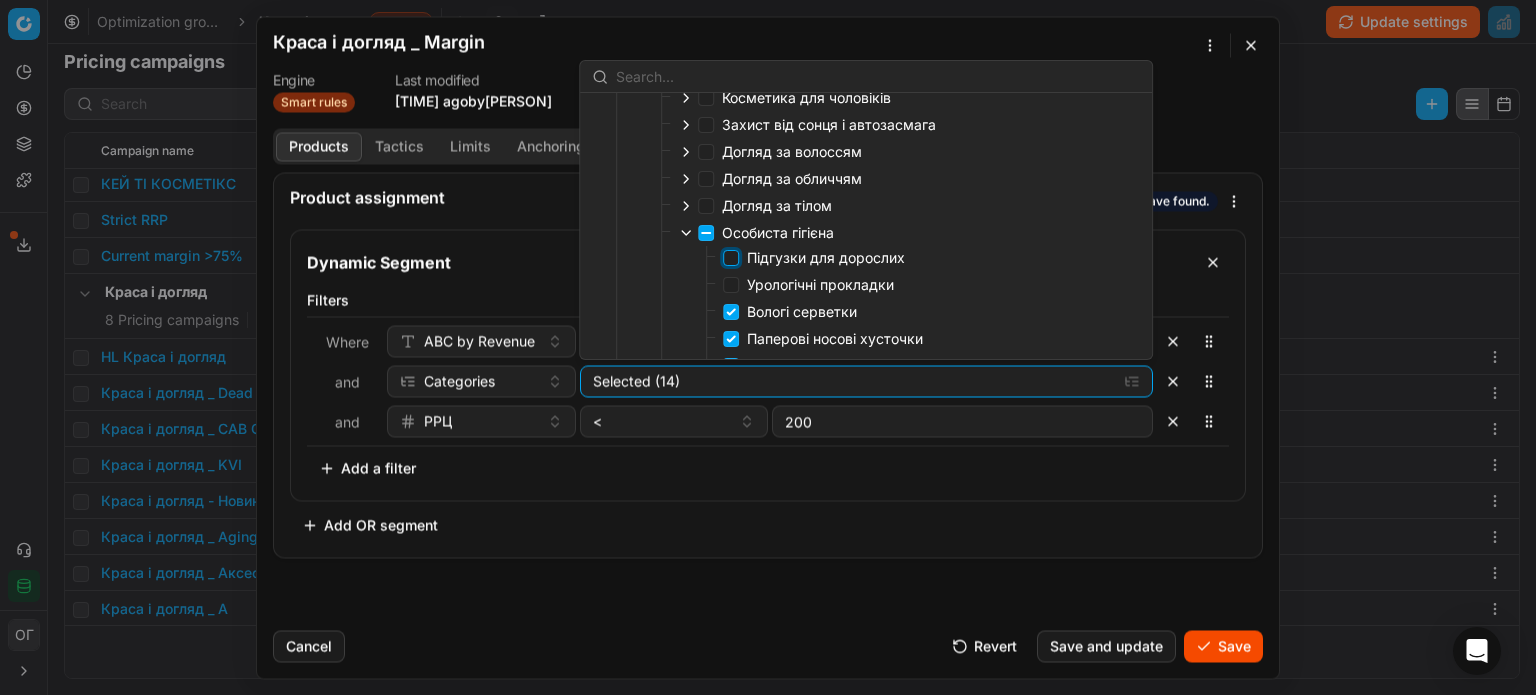 checkbox on "false" 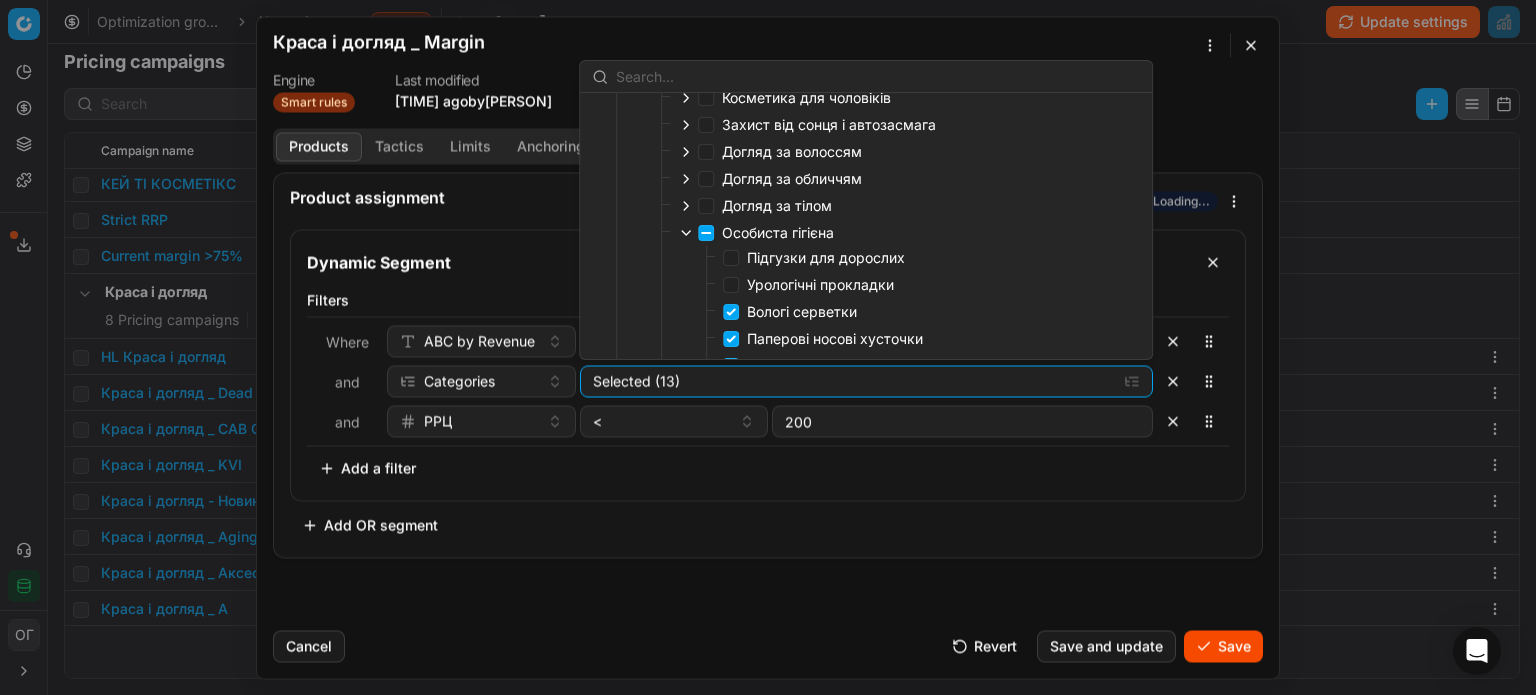 click 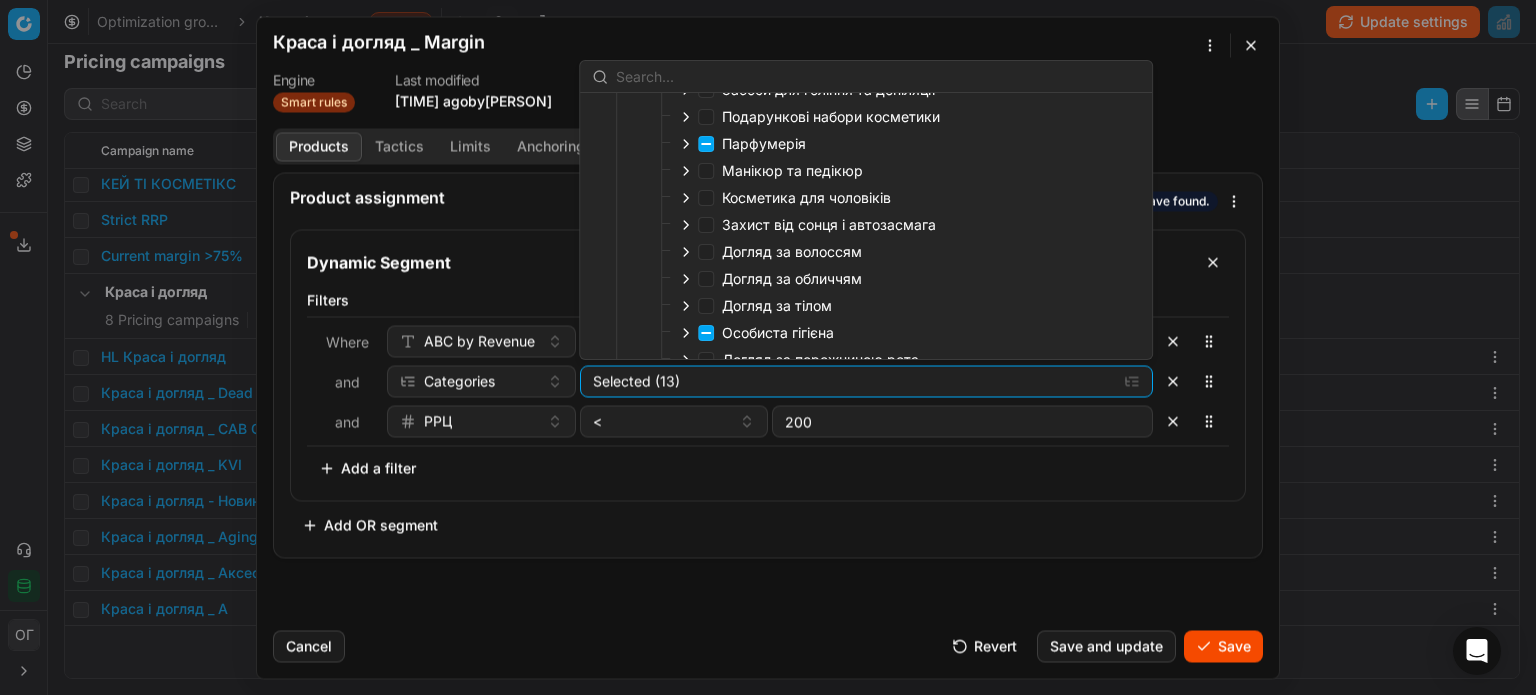 scroll, scrollTop: 0, scrollLeft: 0, axis: both 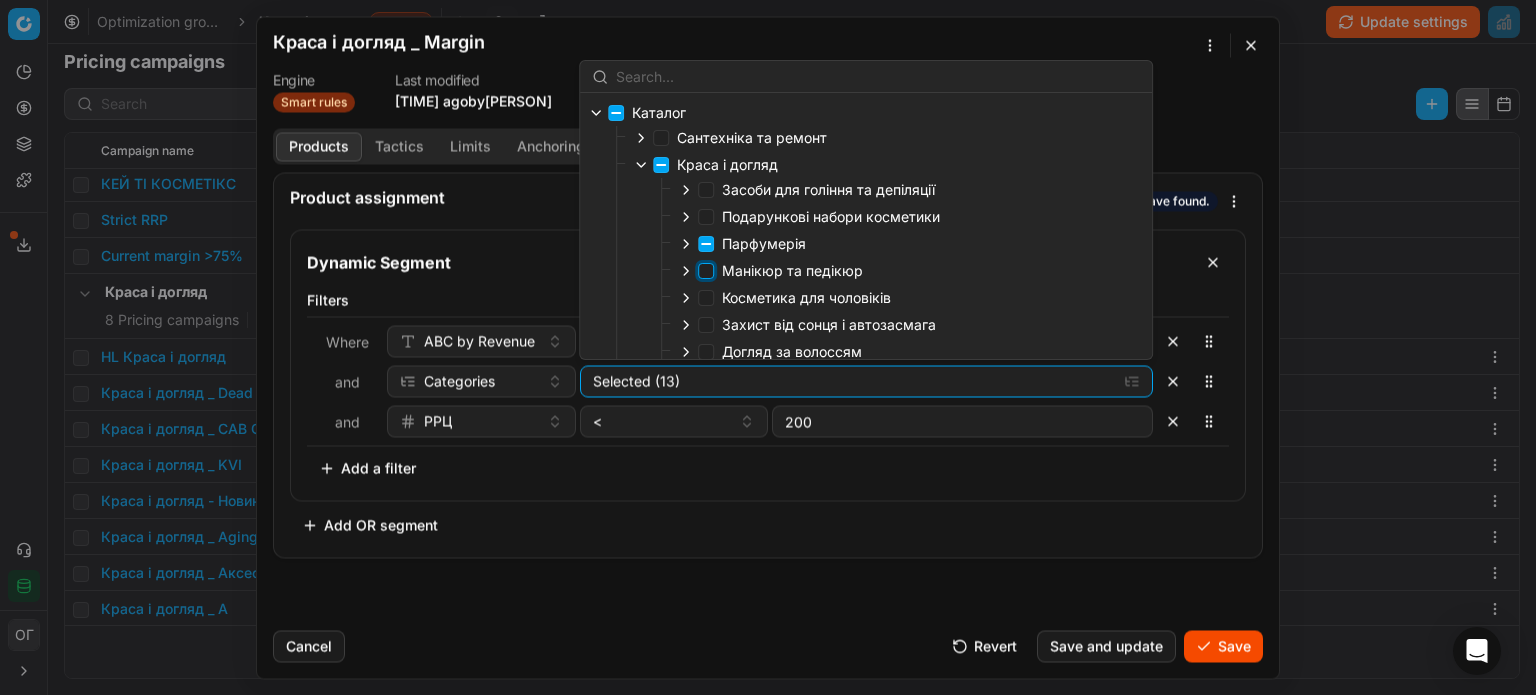 click on "Манікюр та педікюр" at bounding box center (706, 271) 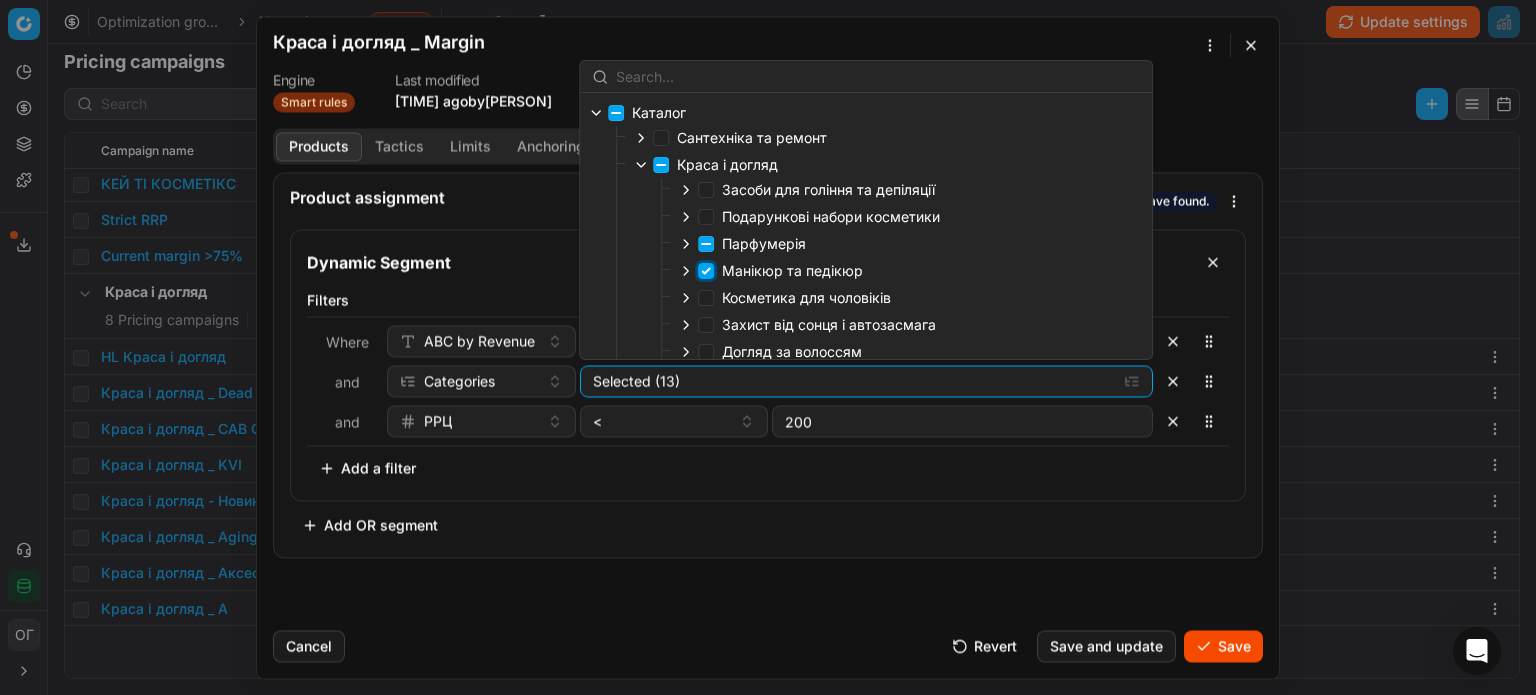 checkbox on "true" 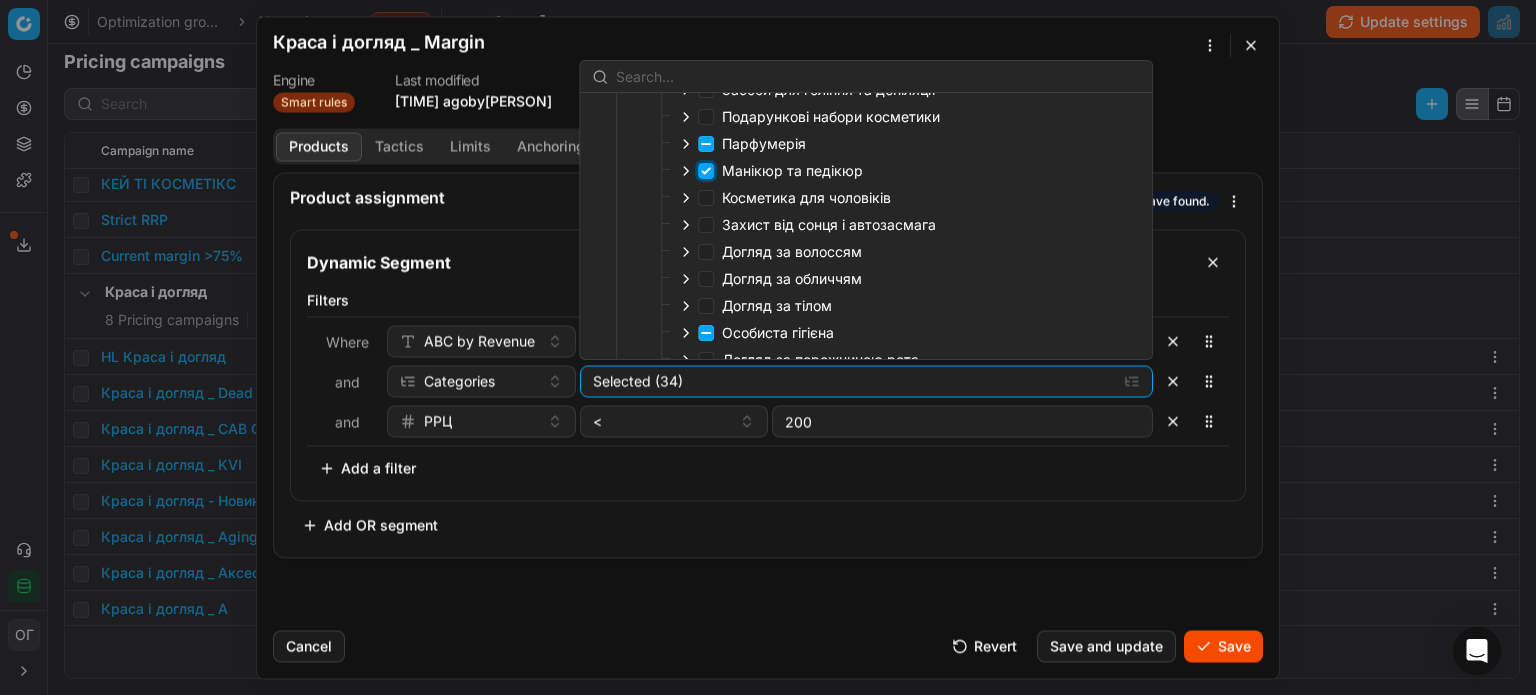 scroll, scrollTop: 200, scrollLeft: 0, axis: vertical 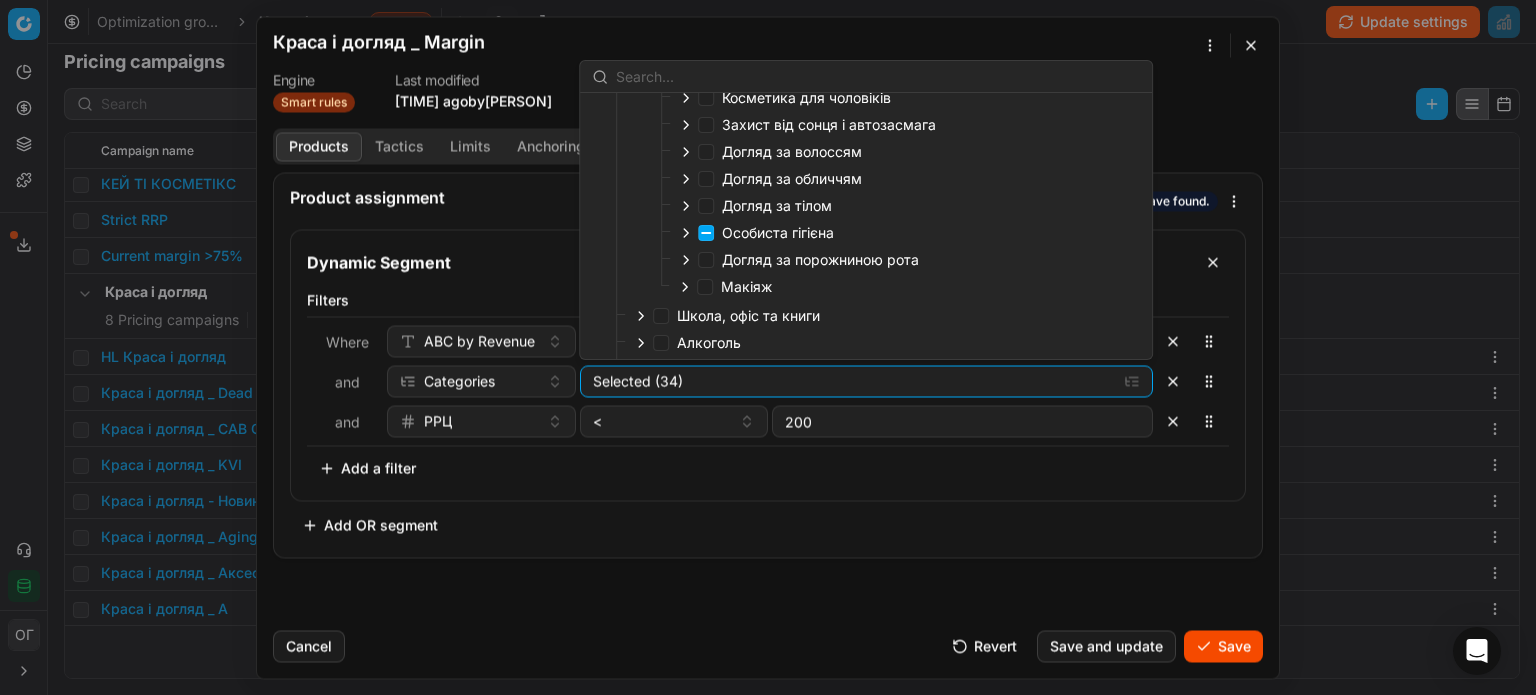 drag, startPoint x: 686, startPoint y: 283, endPoint x: 715, endPoint y: 288, distance: 29.427877 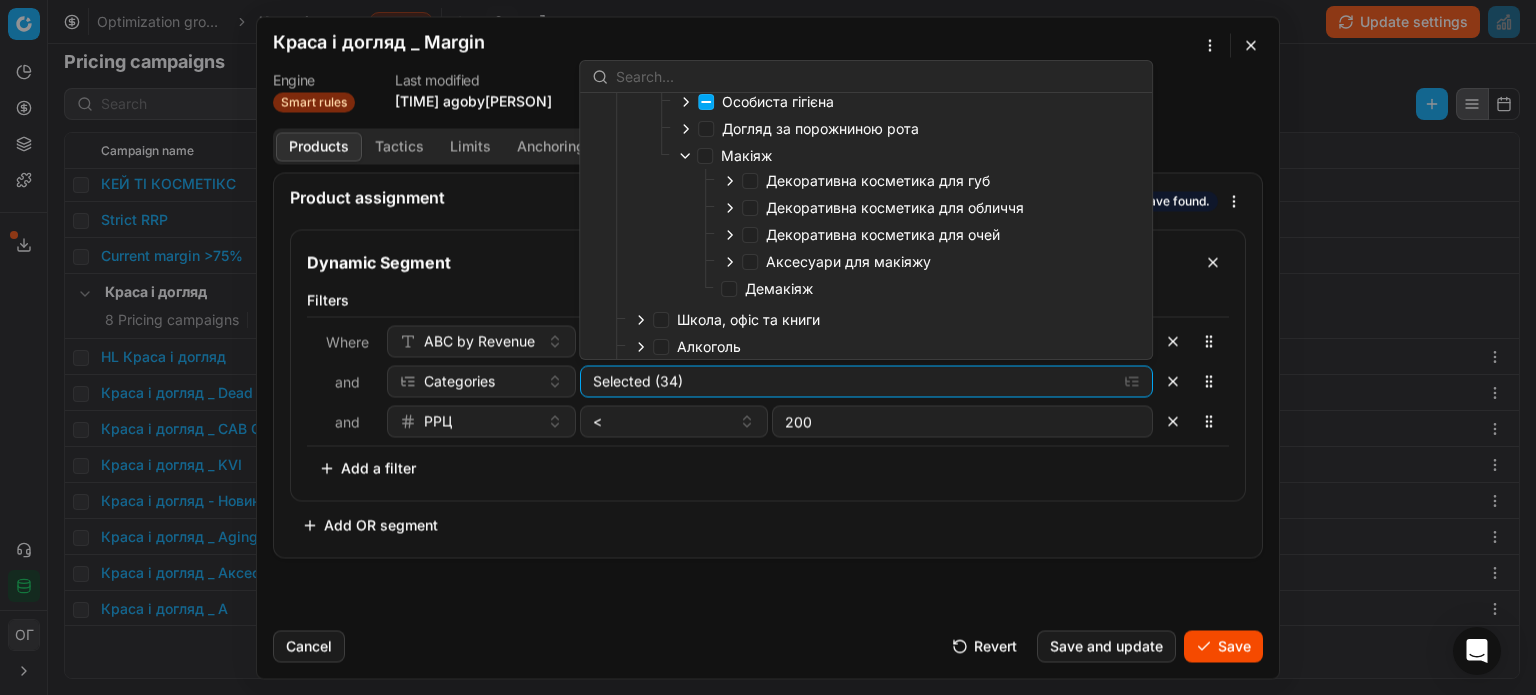 scroll, scrollTop: 300, scrollLeft: 0, axis: vertical 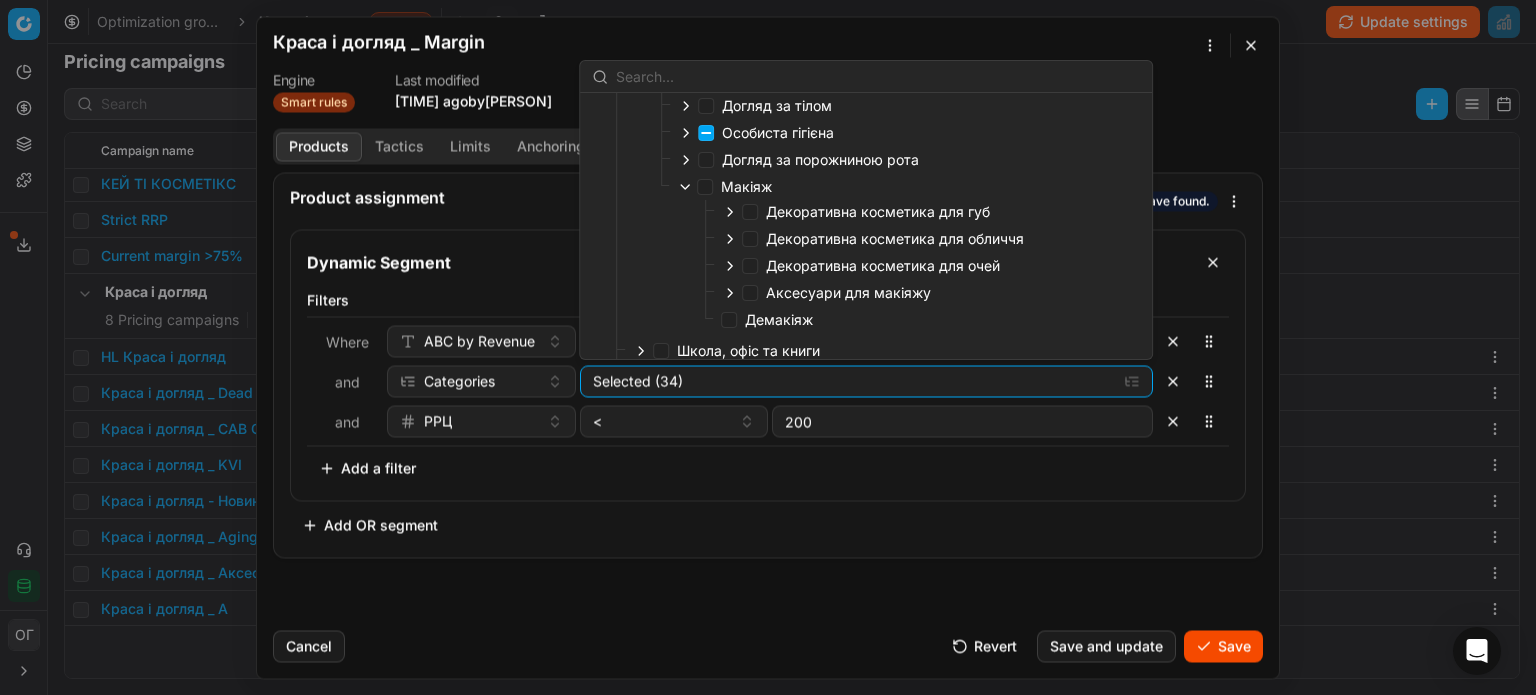 click 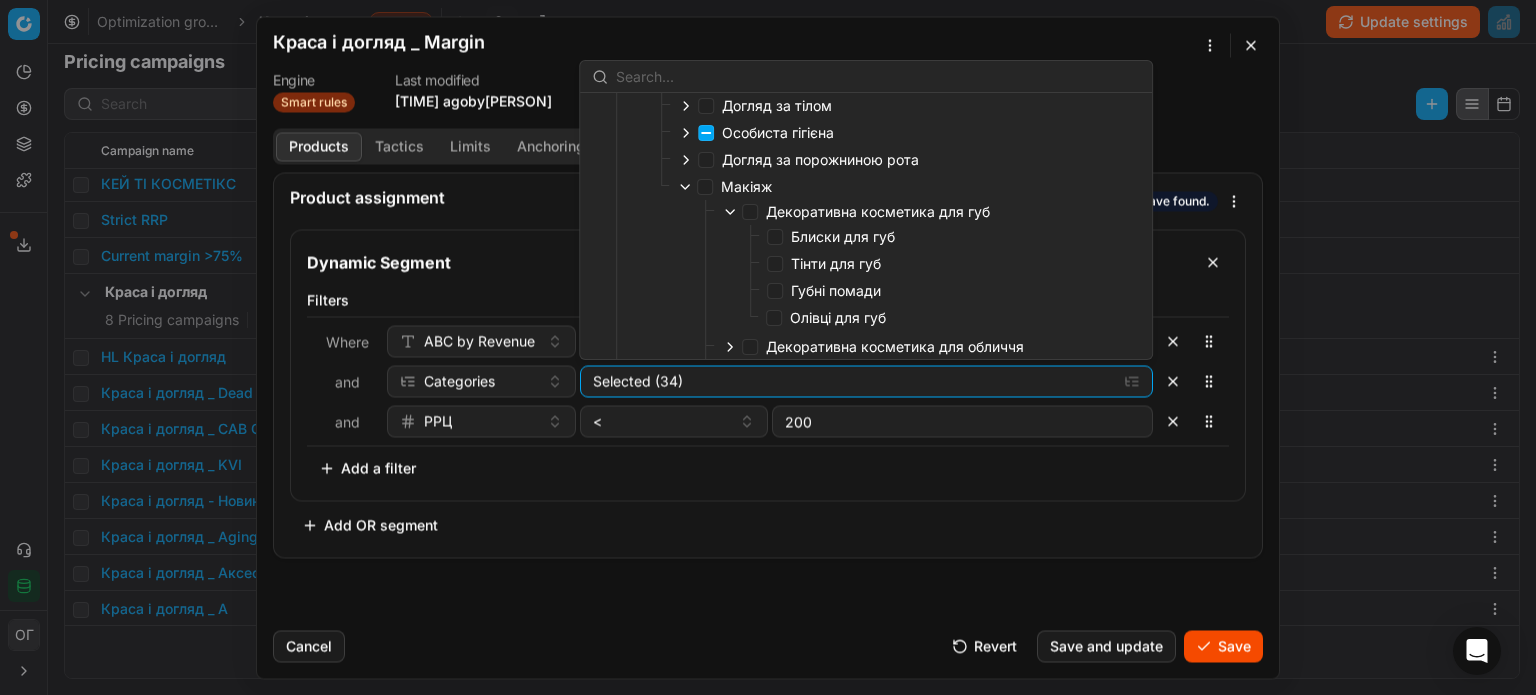 click 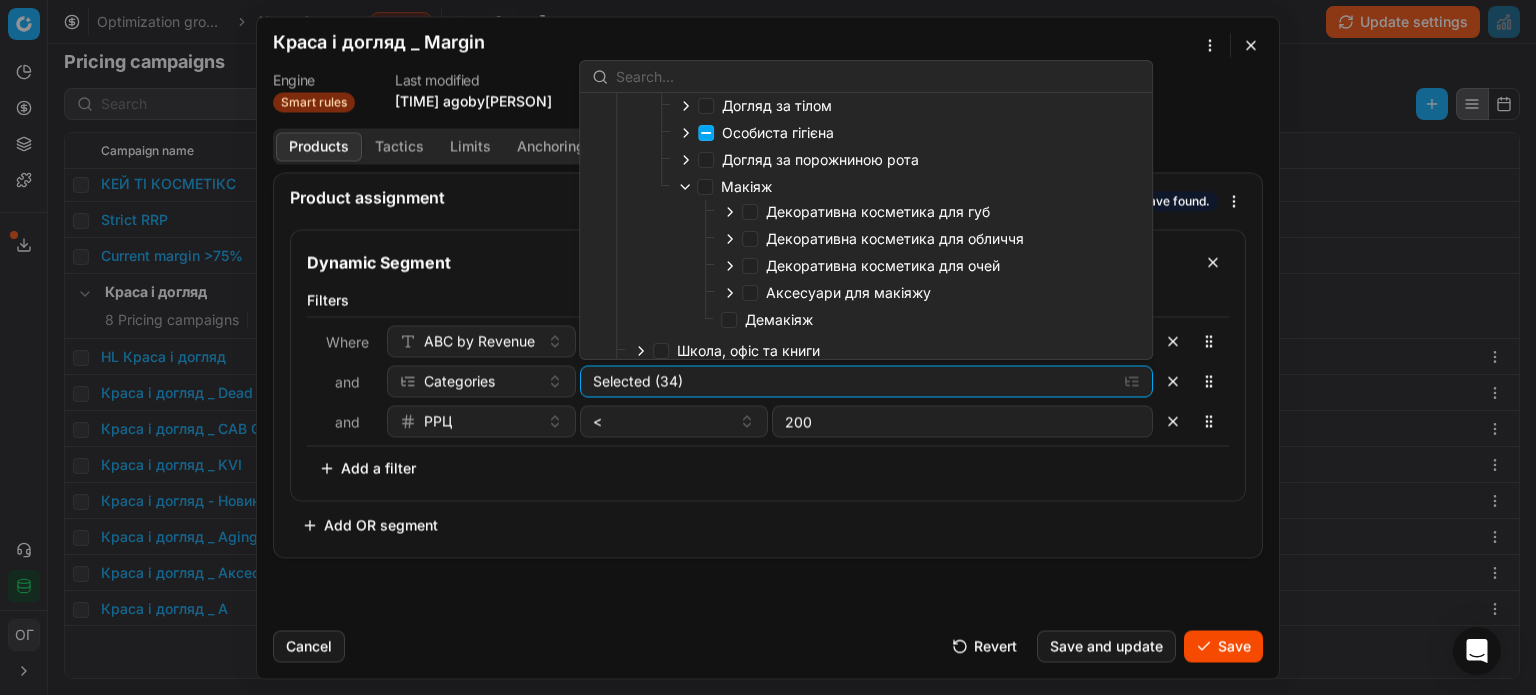 click 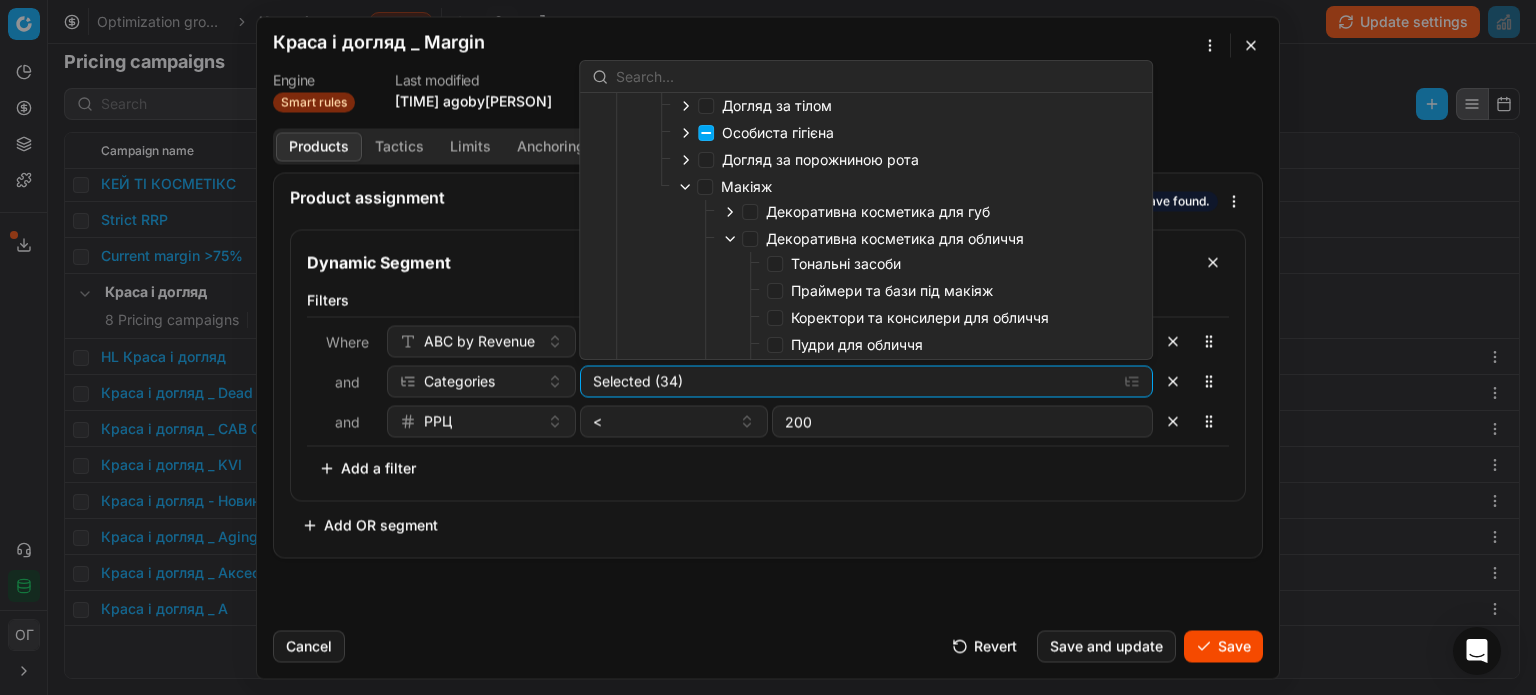 click 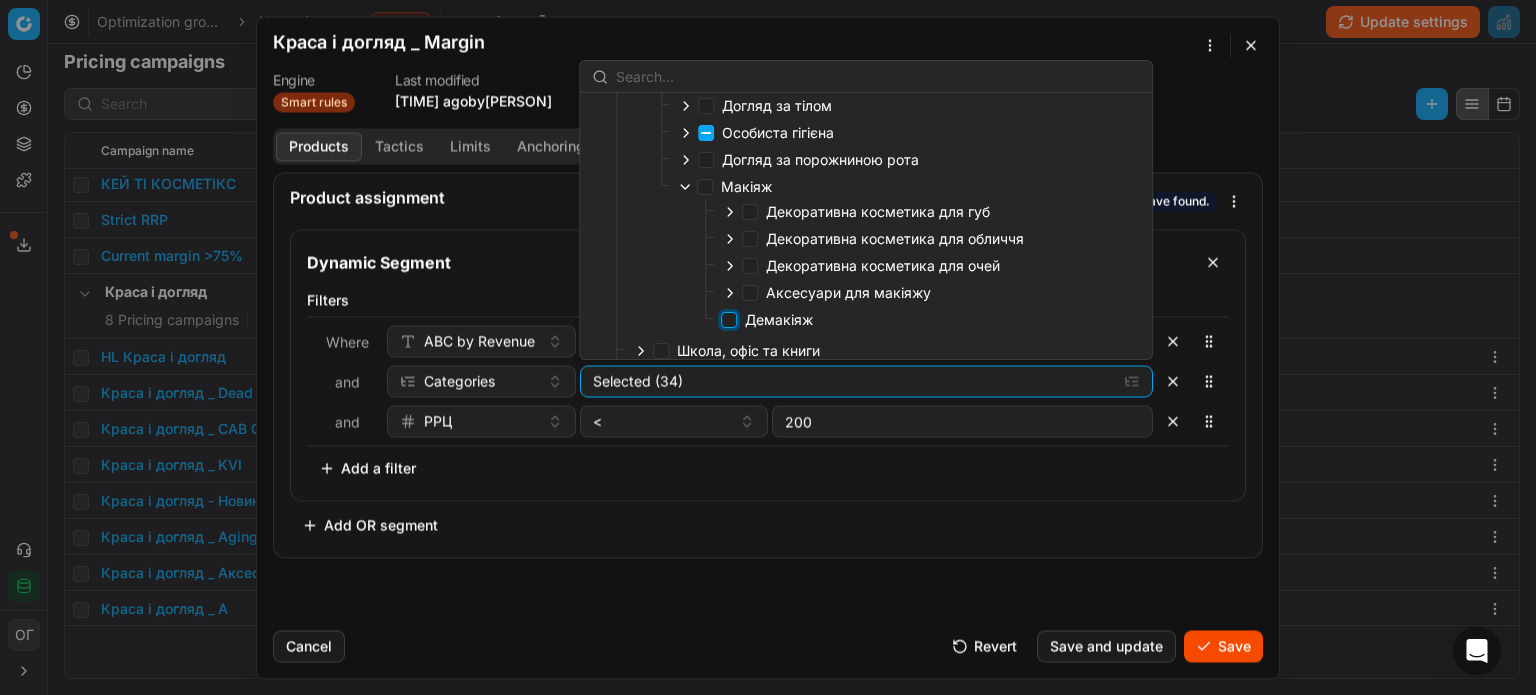 click on "Демакіяж" at bounding box center (729, 320) 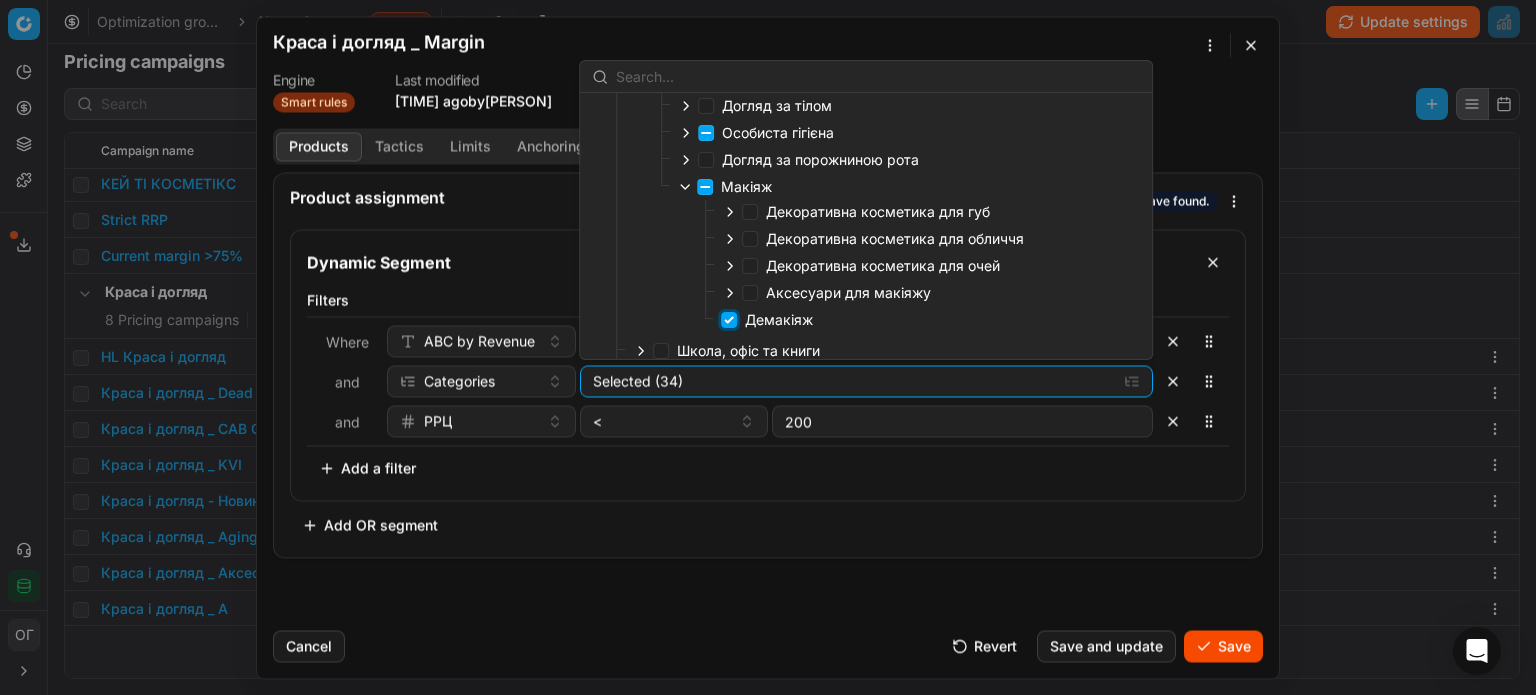 checkbox on "true" 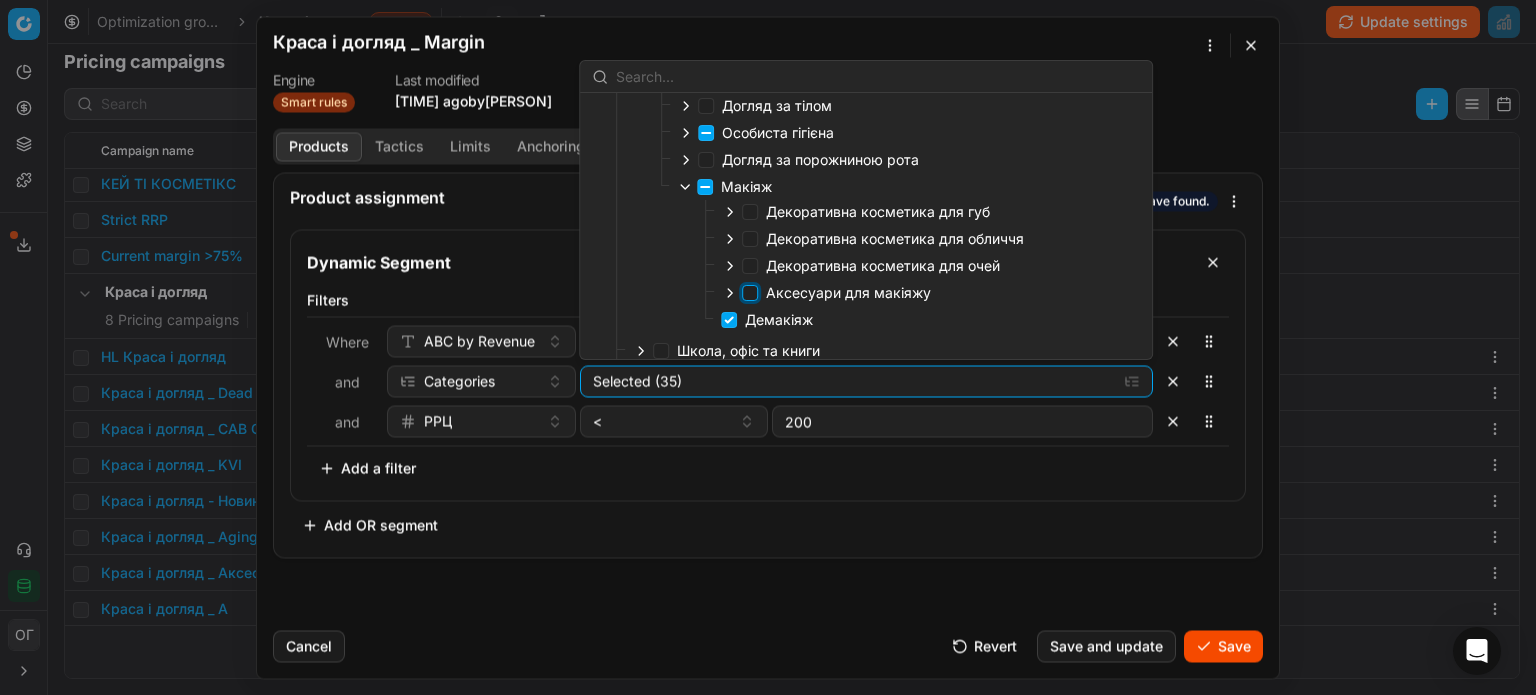click on "Аксесуари для макіяжу" at bounding box center [750, 293] 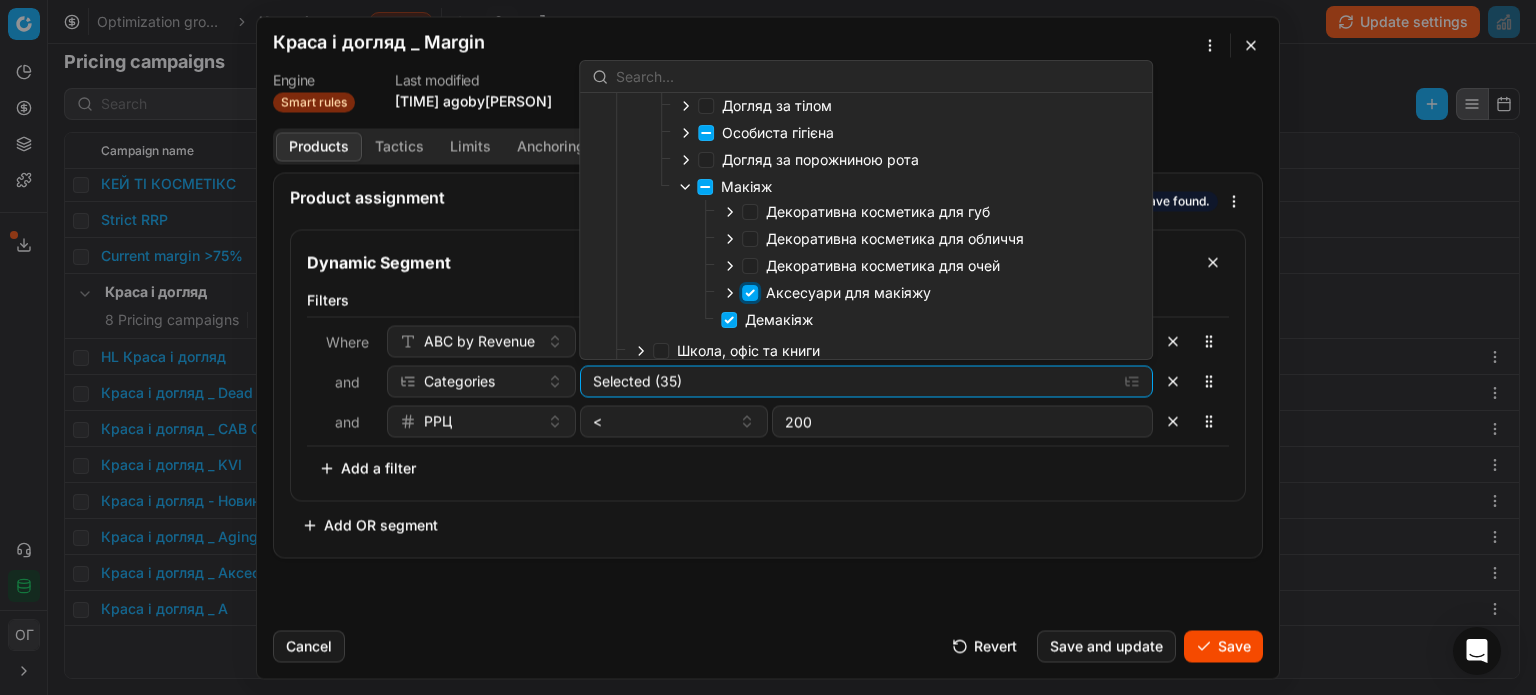 checkbox on "true" 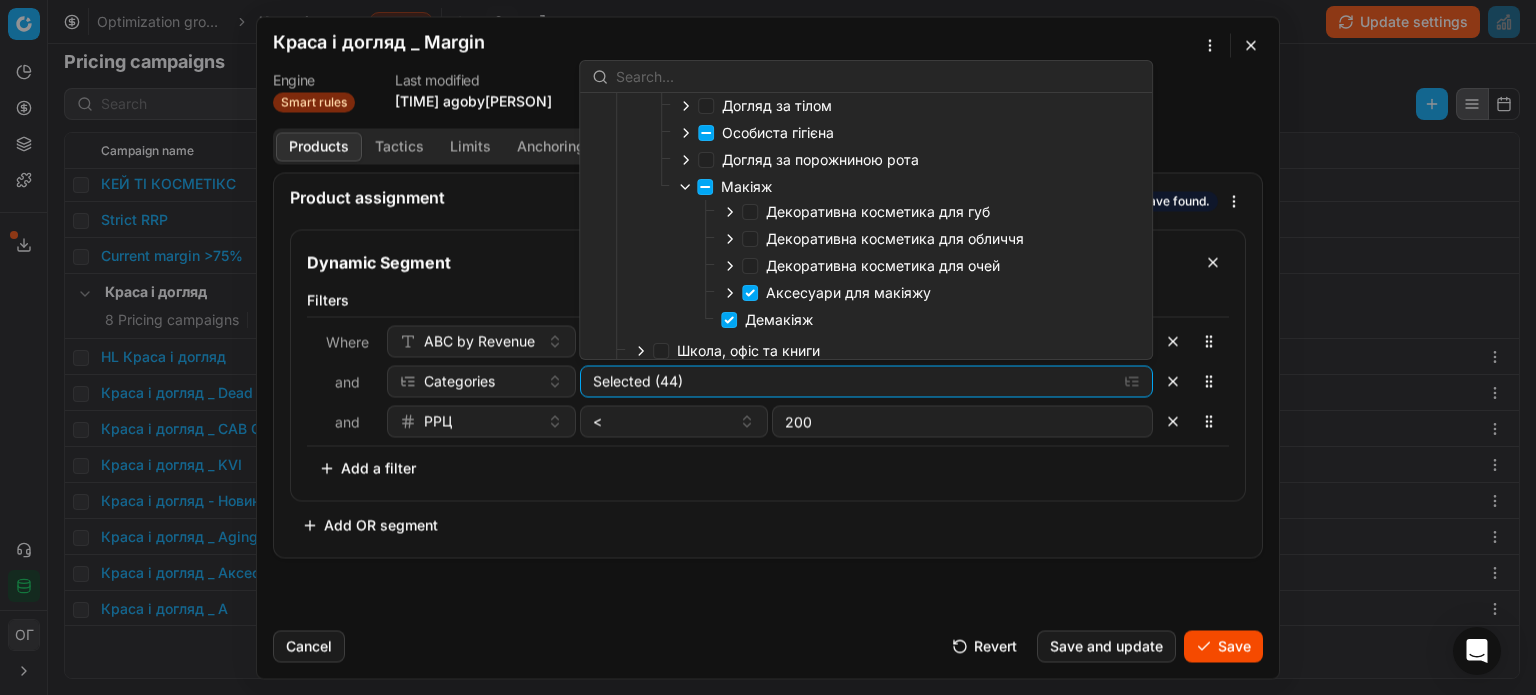 click 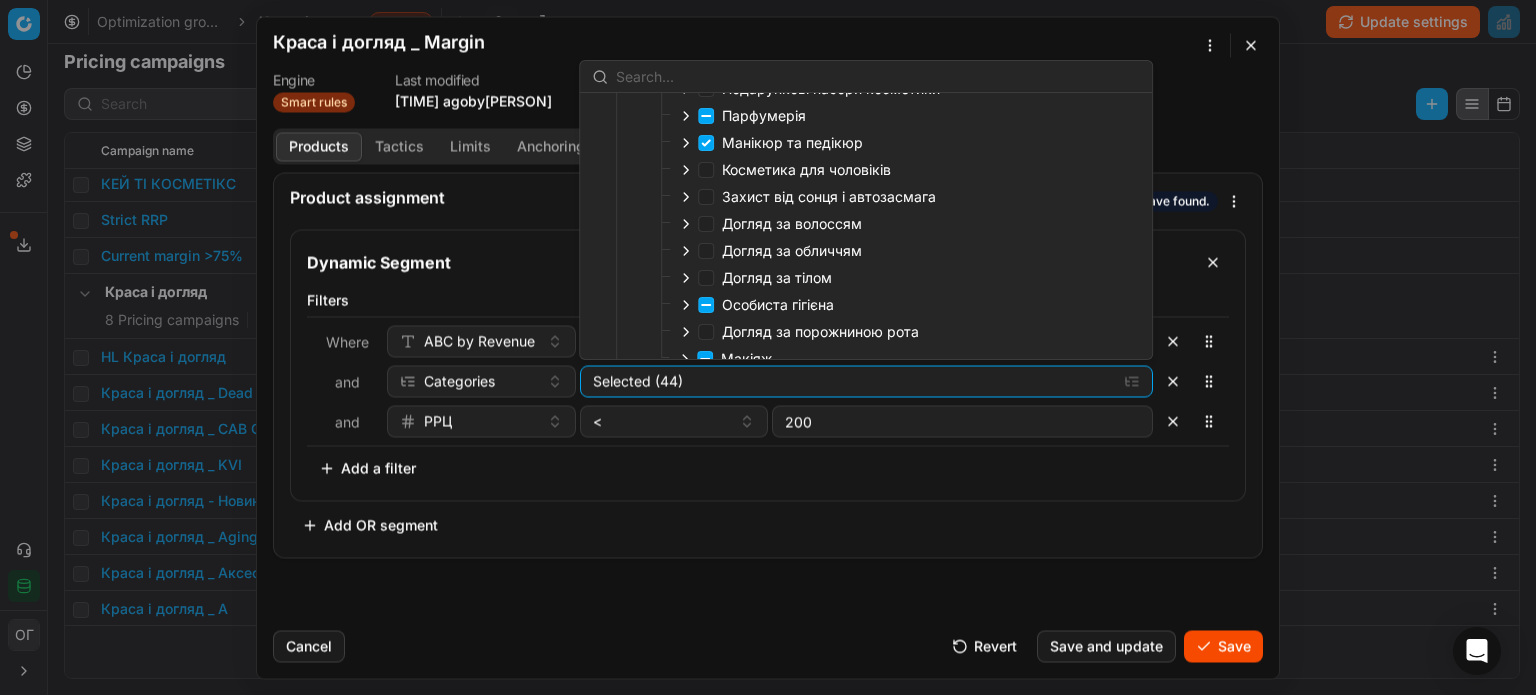 scroll, scrollTop: 100, scrollLeft: 0, axis: vertical 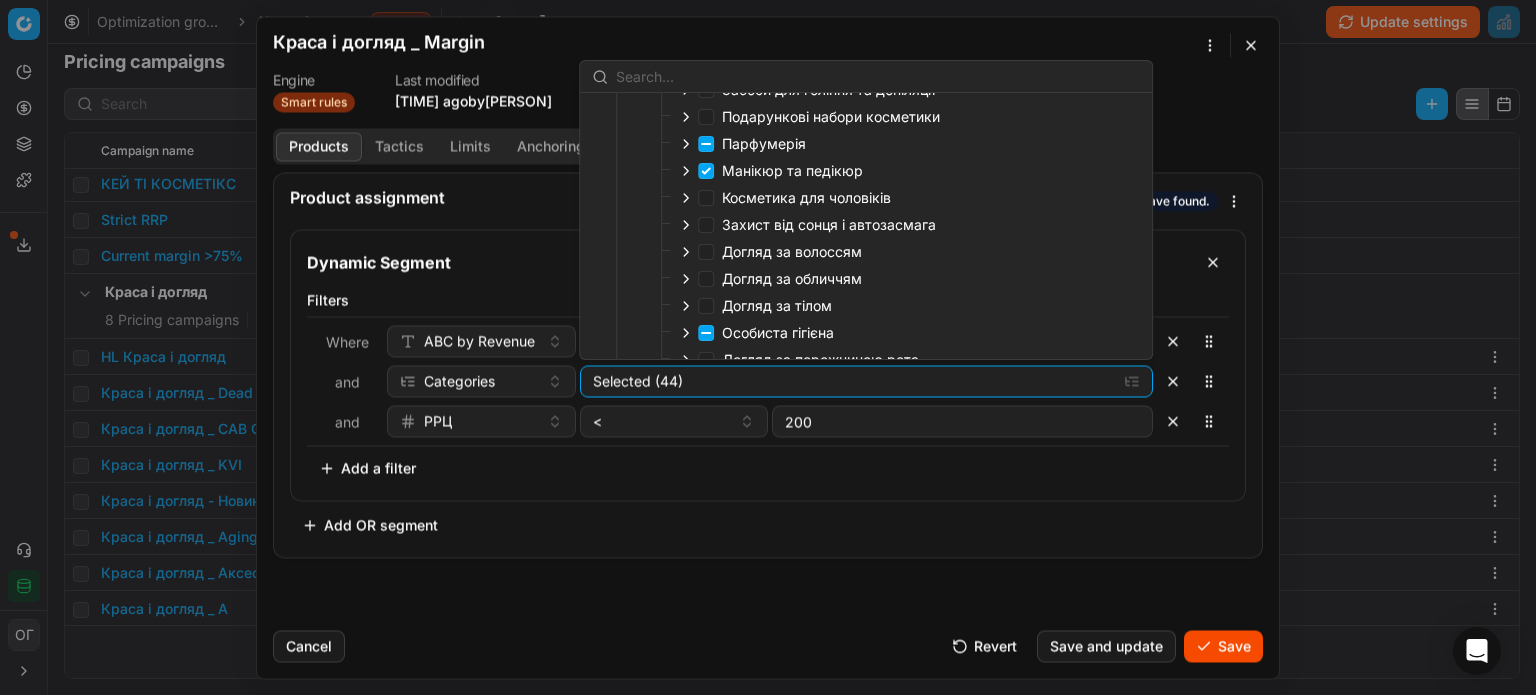 click 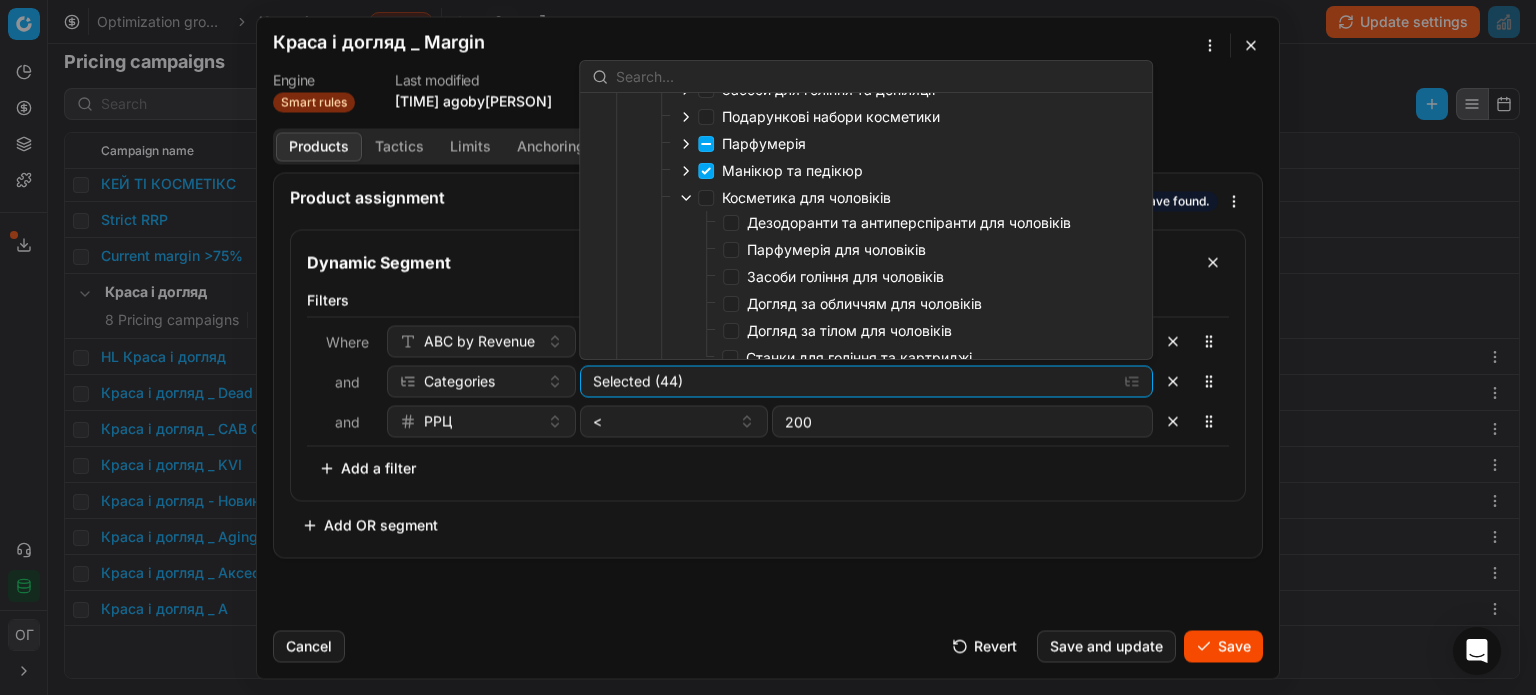 scroll, scrollTop: 200, scrollLeft: 0, axis: vertical 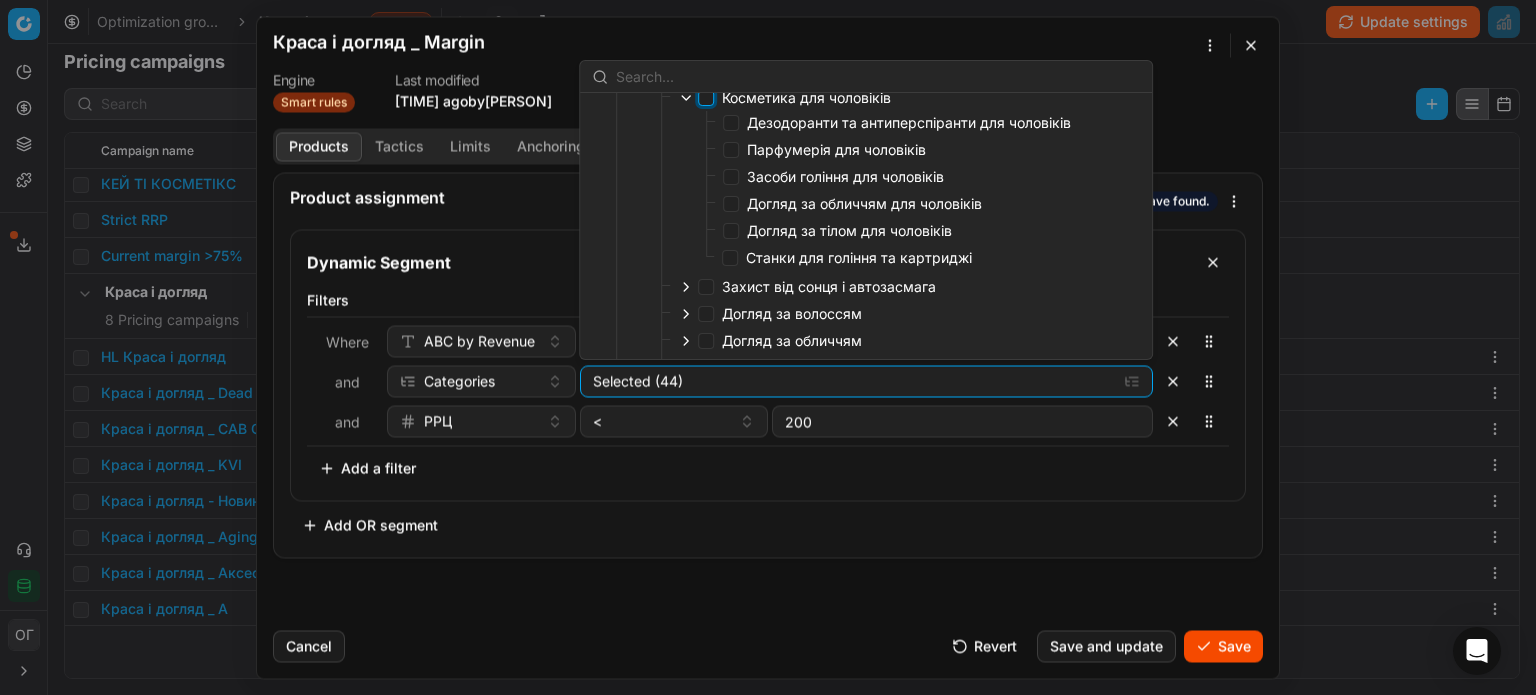click on "Косметика для чоловіків" at bounding box center (706, 98) 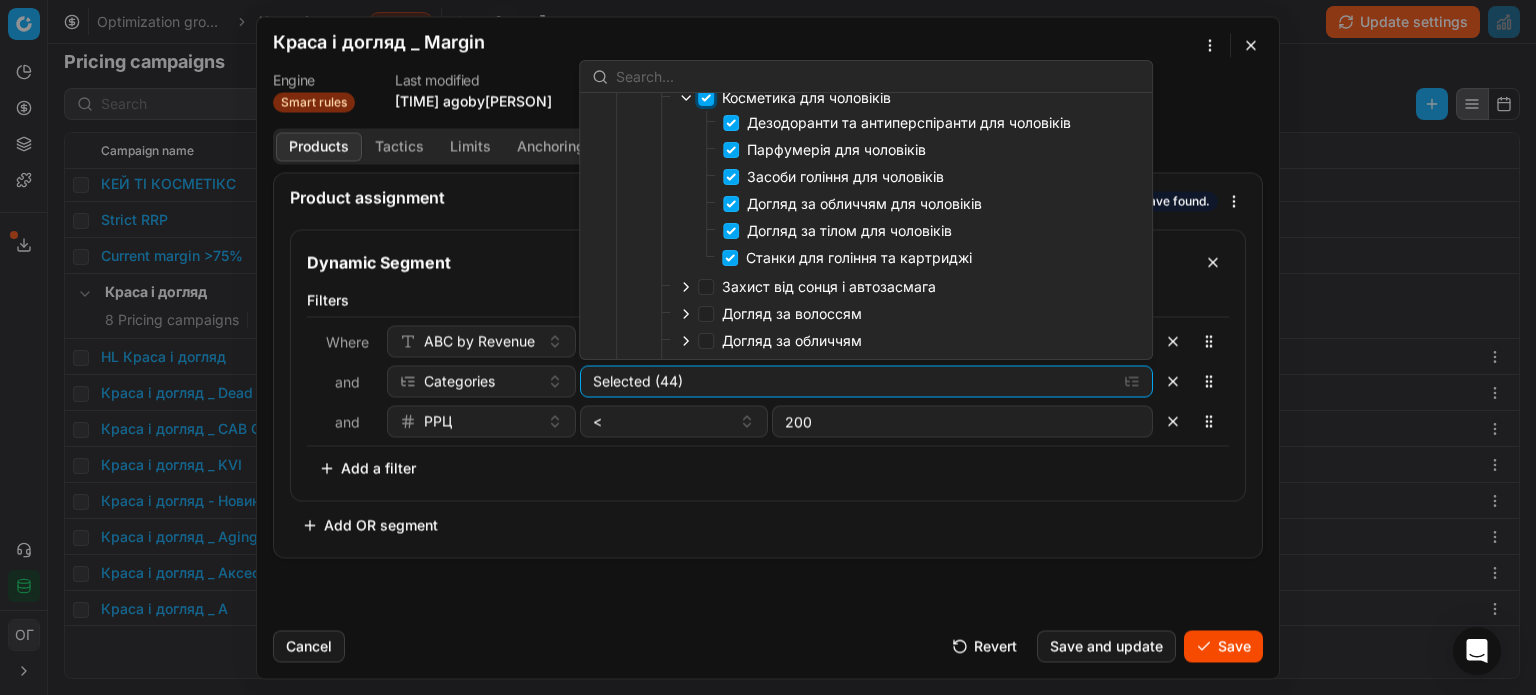 checkbox on "true" 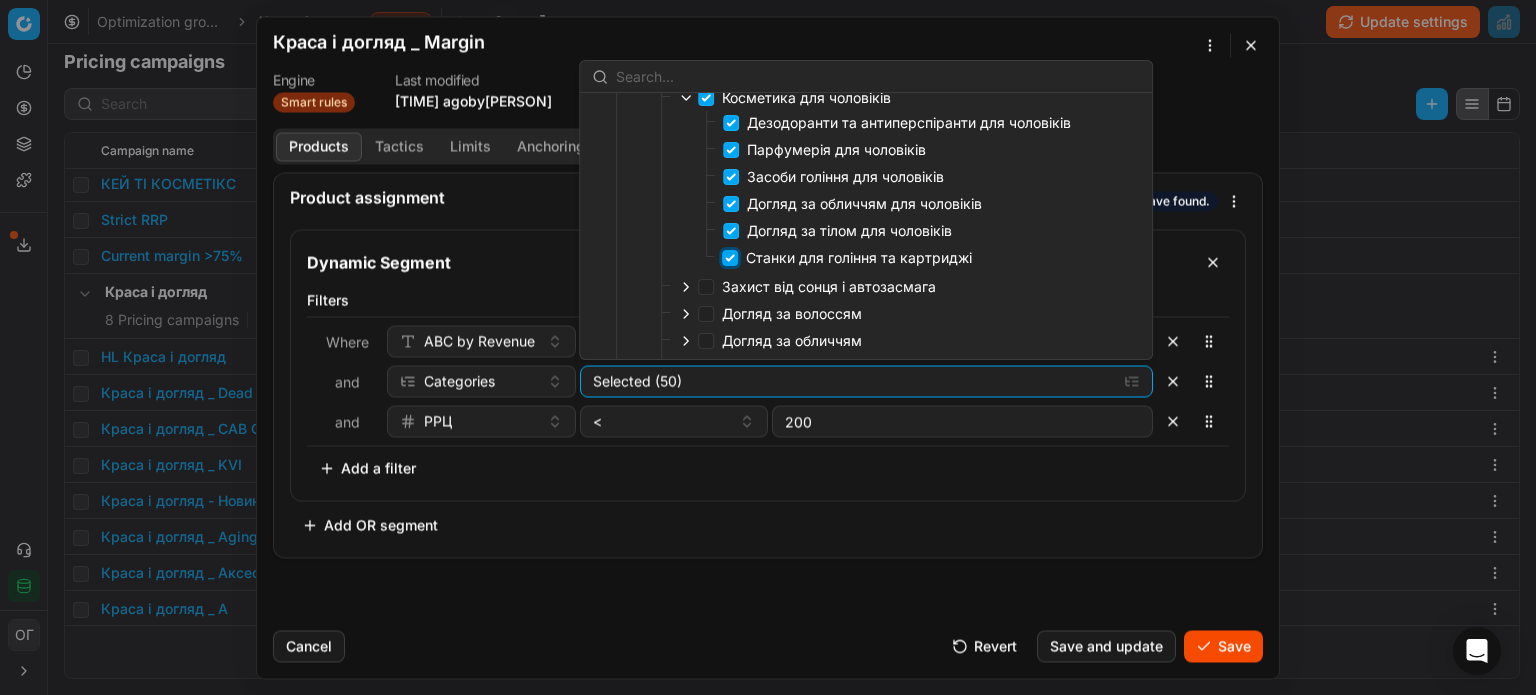 click on "Станки для гоління та картриджі" at bounding box center [730, 258] 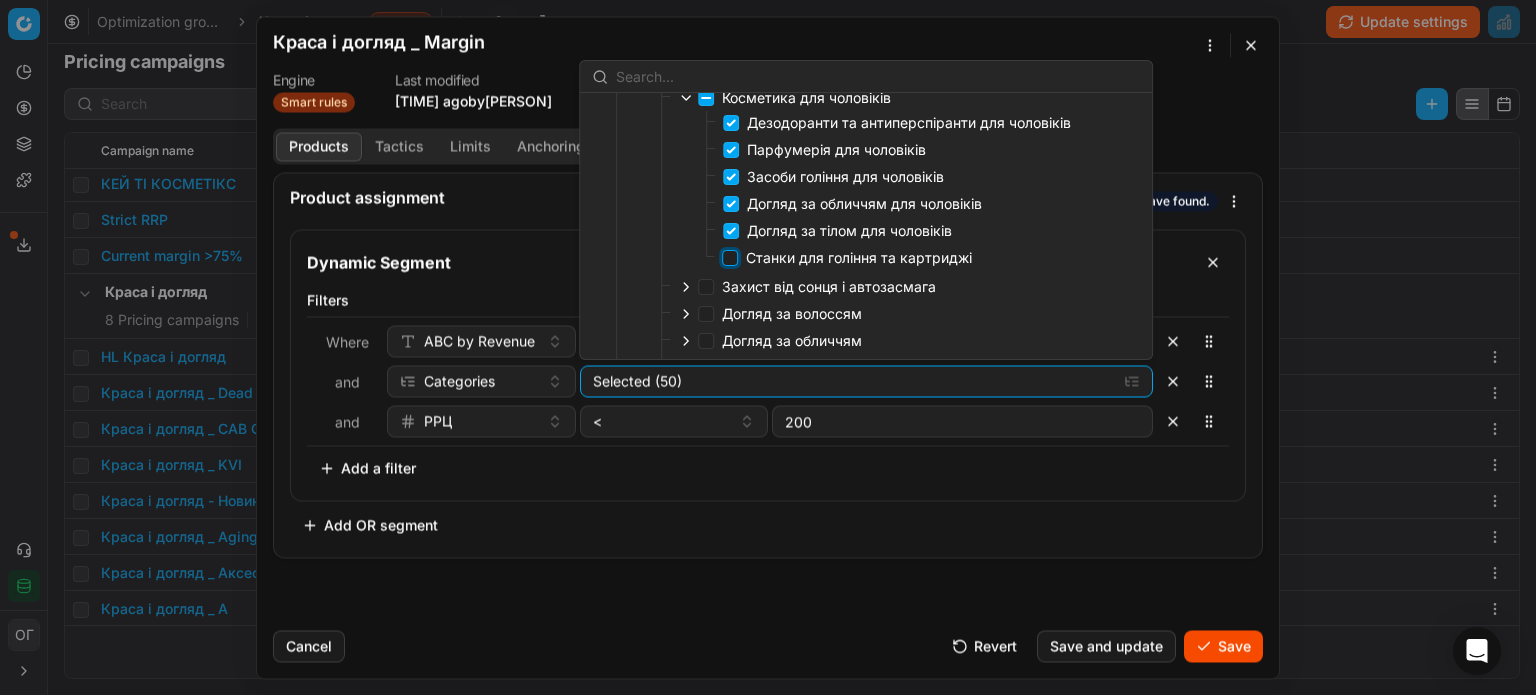 checkbox on "false" 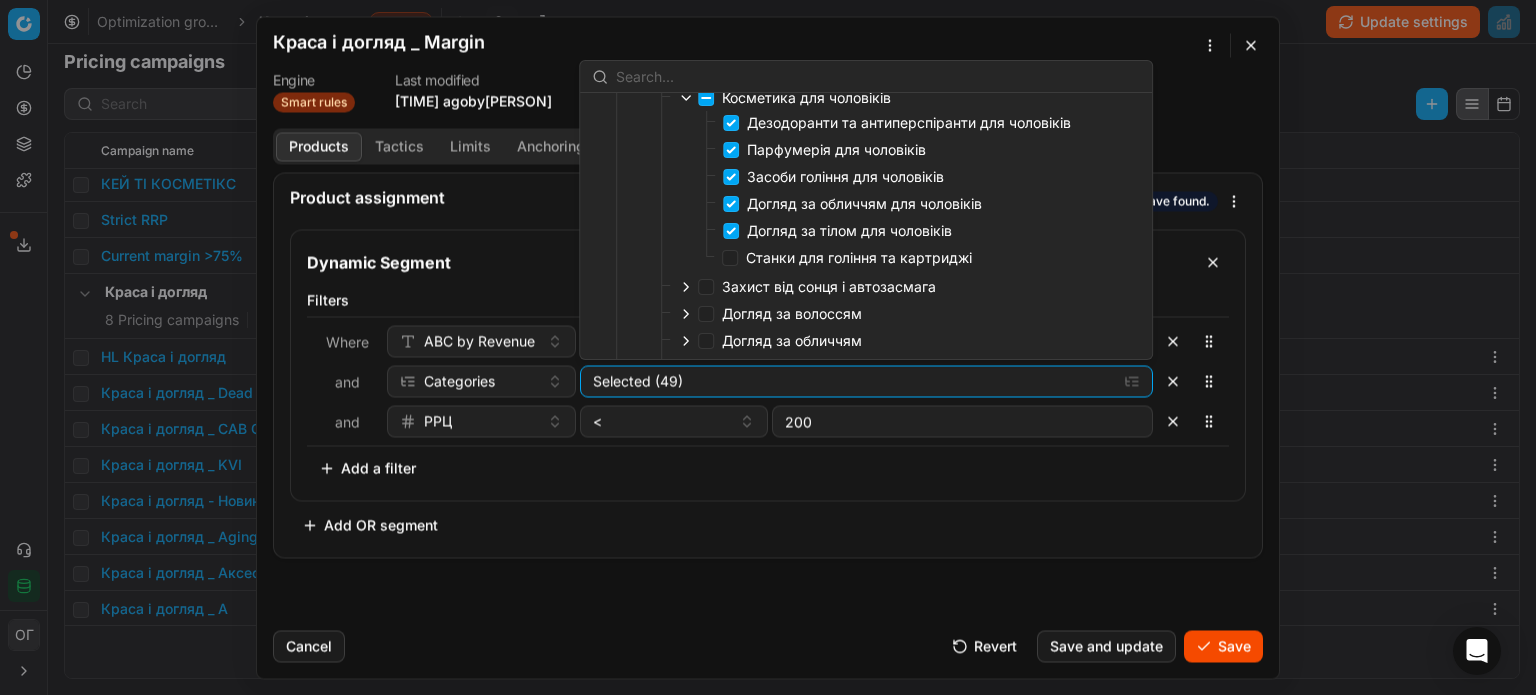 click on "Догляд за обличчям для чоловіків" at bounding box center (864, 203) 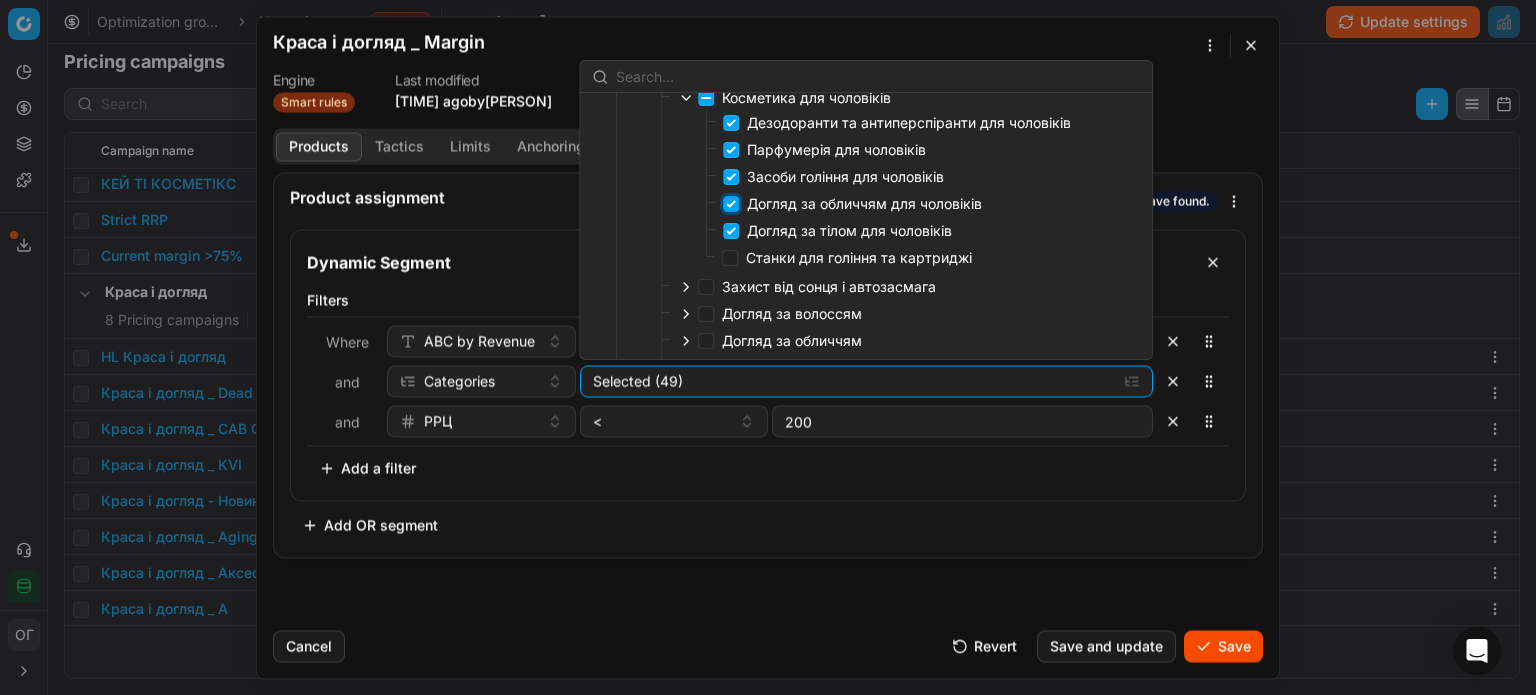 click on "Догляд за обличчям для чоловіків" at bounding box center [731, 204] 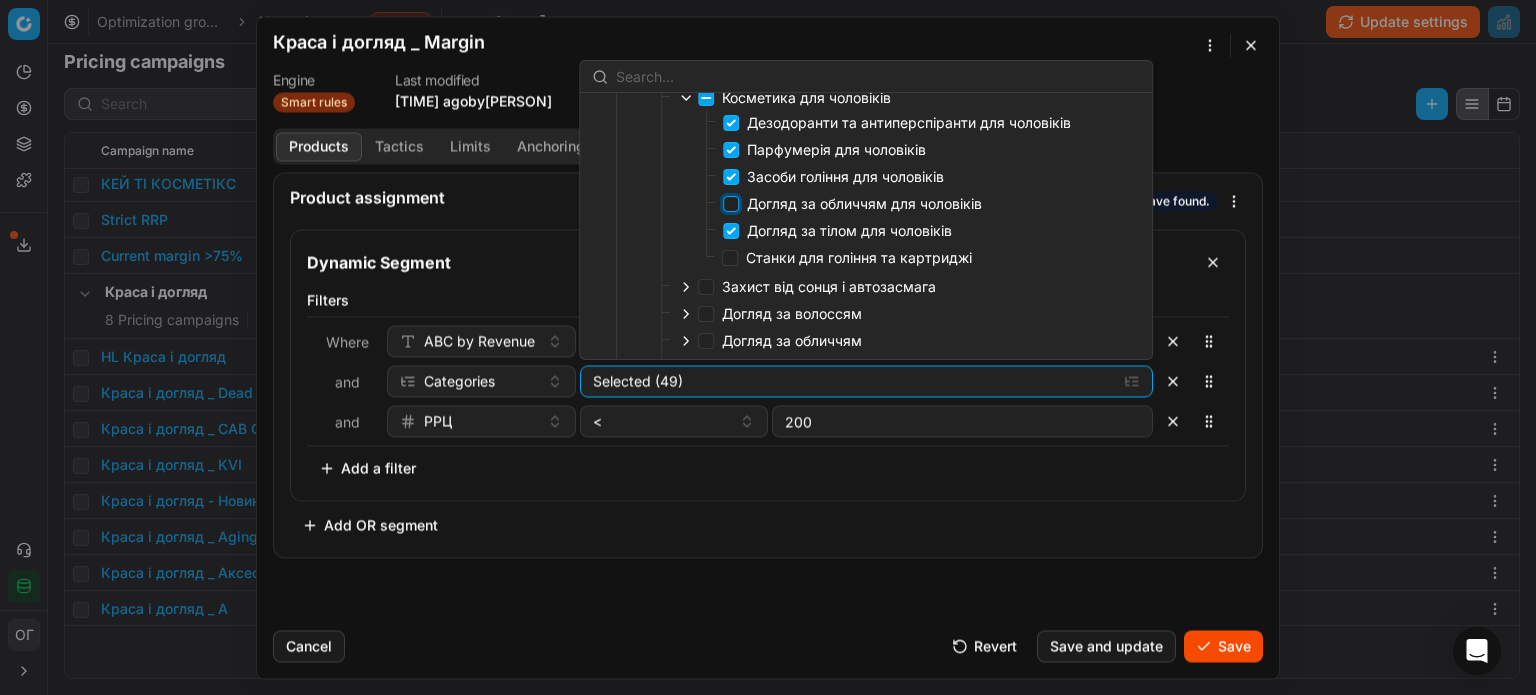 checkbox on "false" 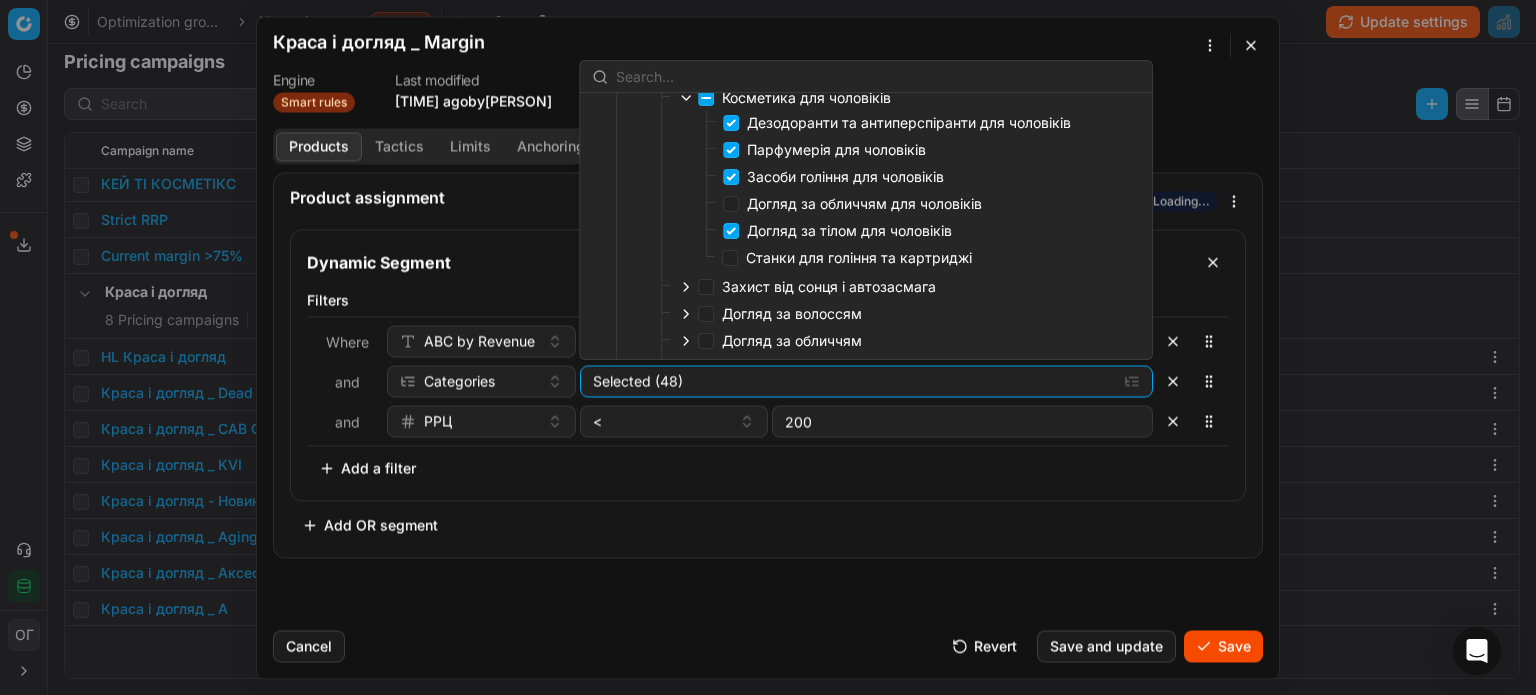 click on "Парфумерія для чоловіків" at bounding box center (836, 149) 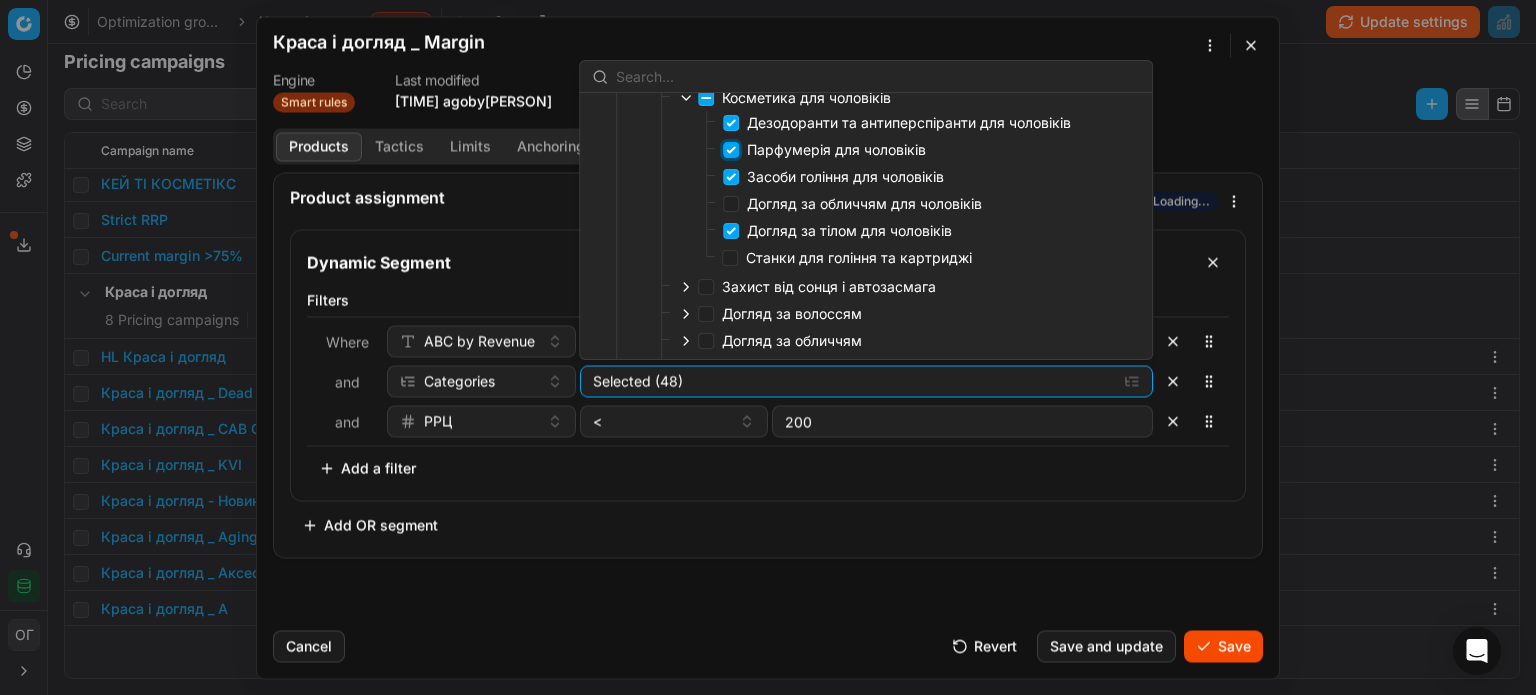 click on "Парфумерія для чоловіків" at bounding box center [731, 150] 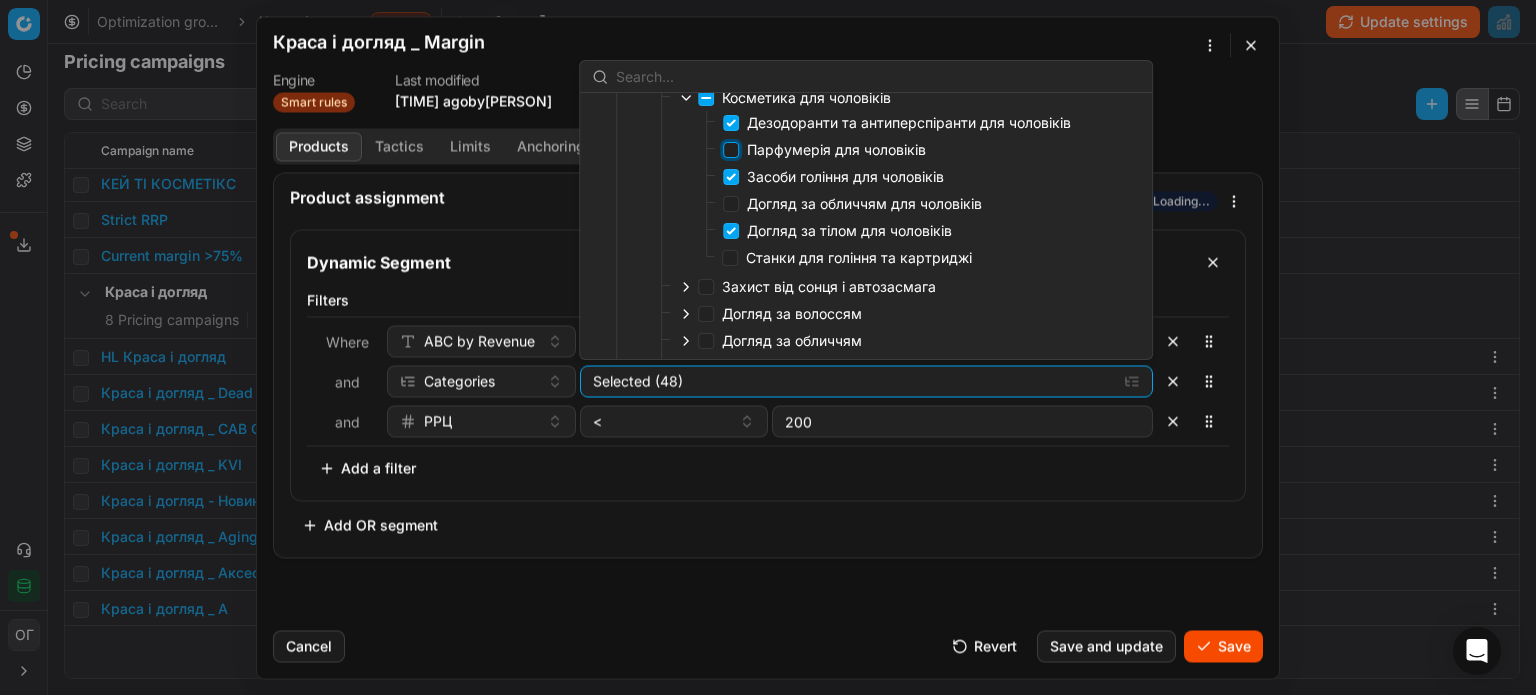 checkbox on "false" 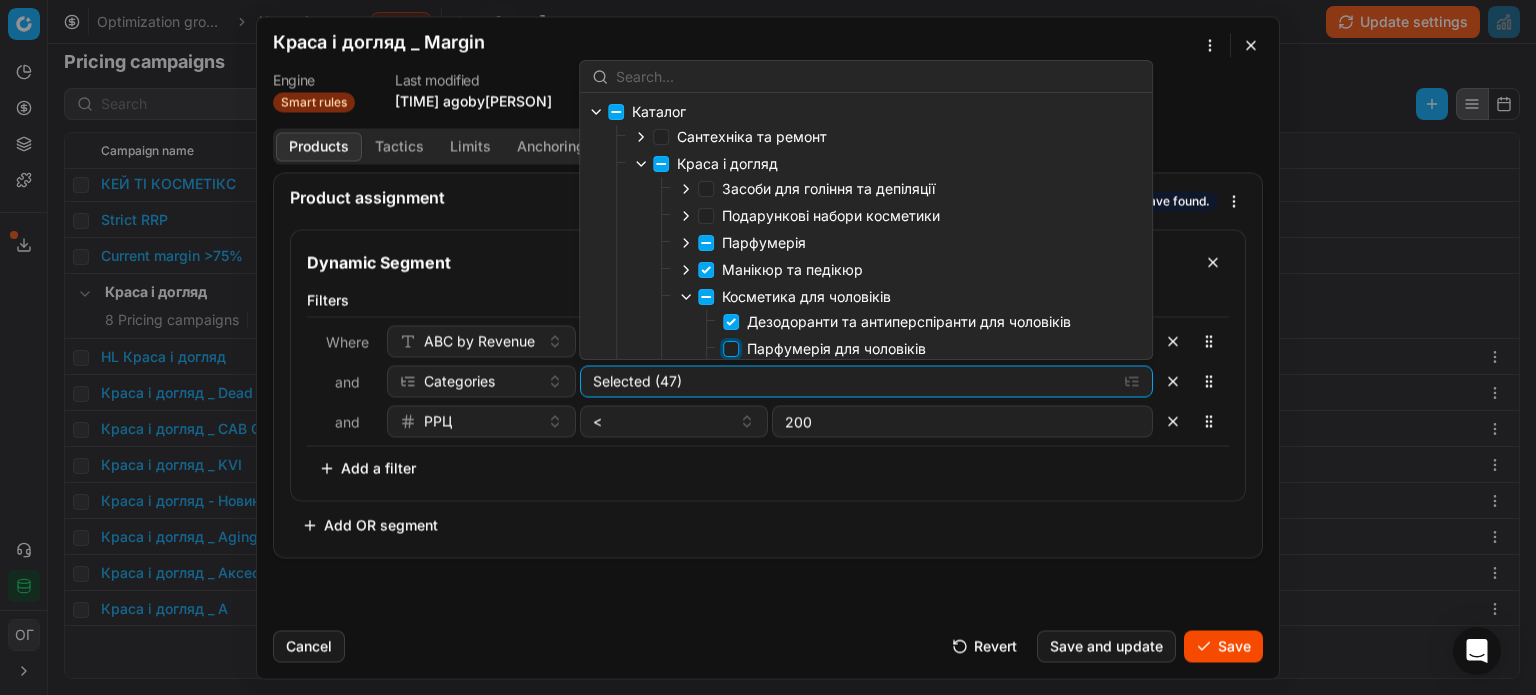 scroll, scrollTop: 0, scrollLeft: 0, axis: both 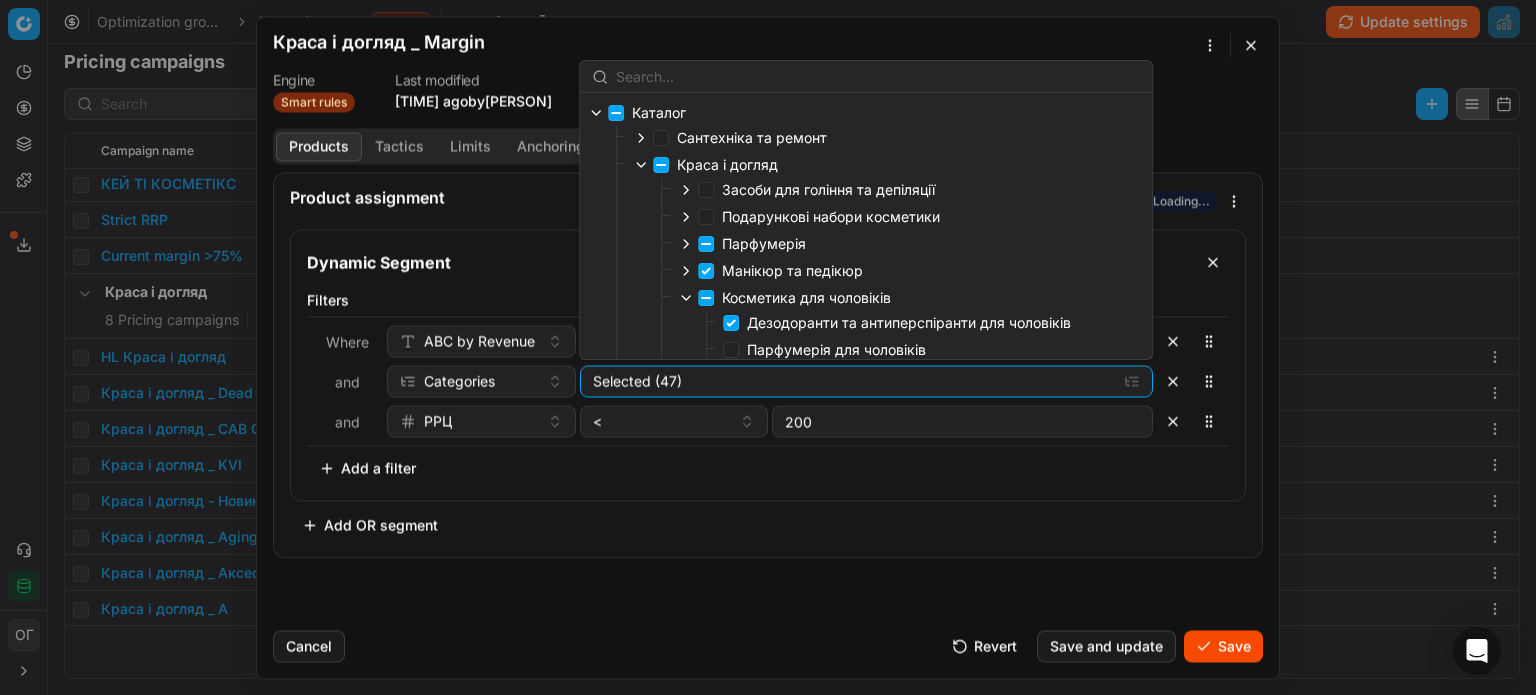 click 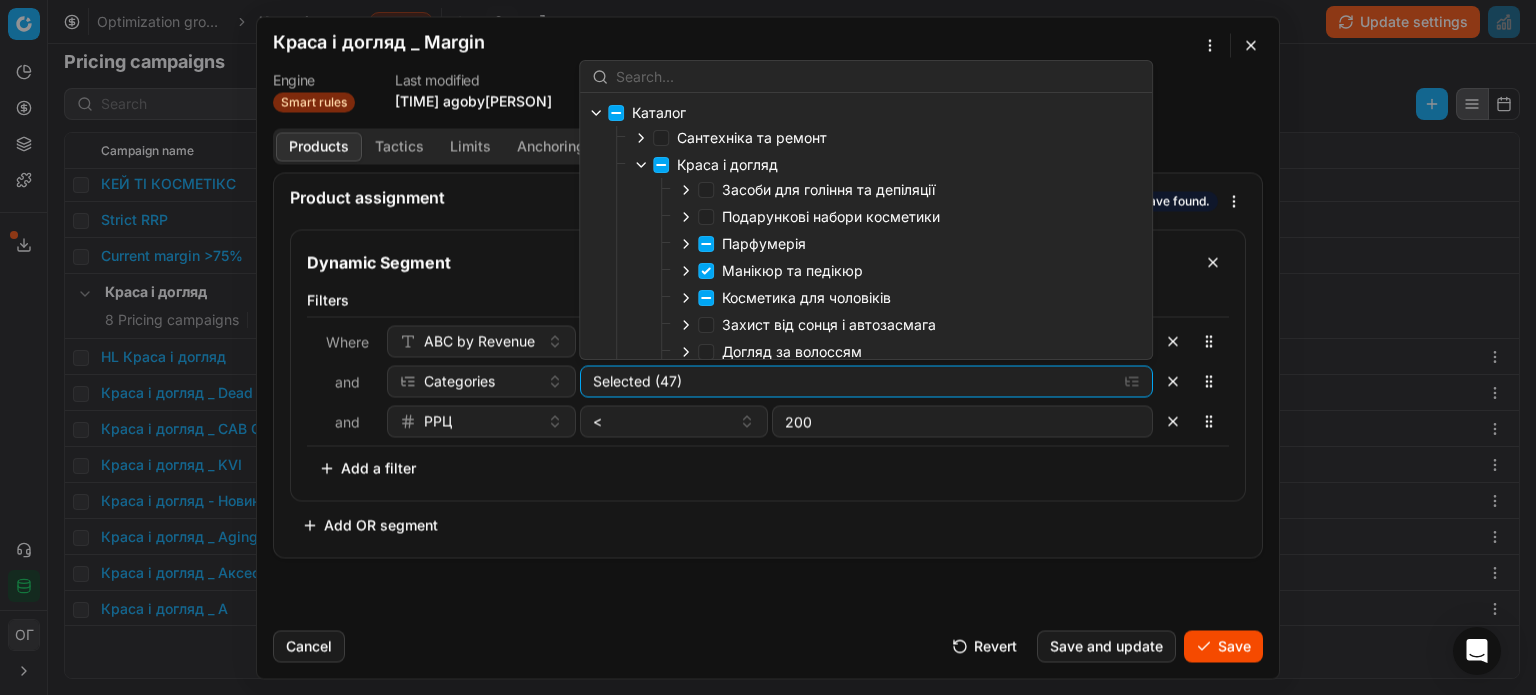 click 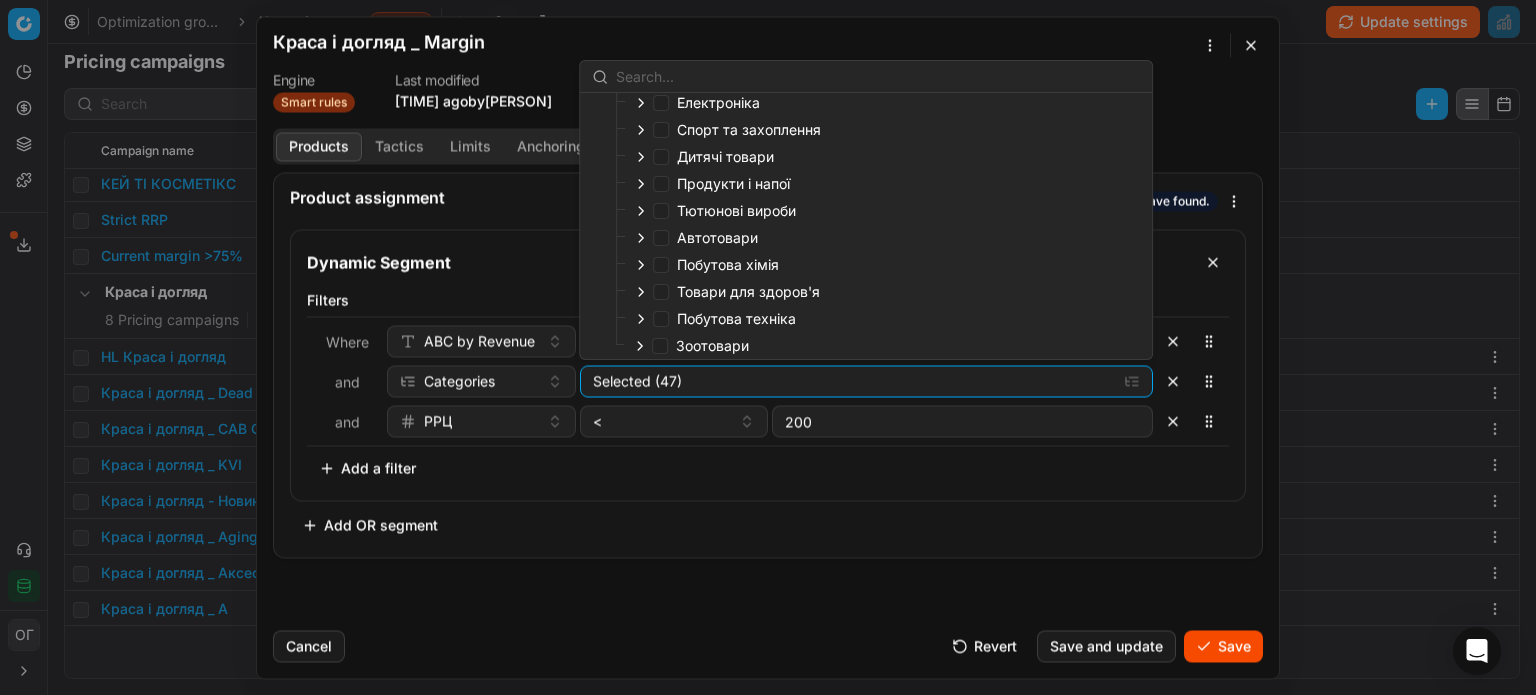 scroll, scrollTop: 0, scrollLeft: 0, axis: both 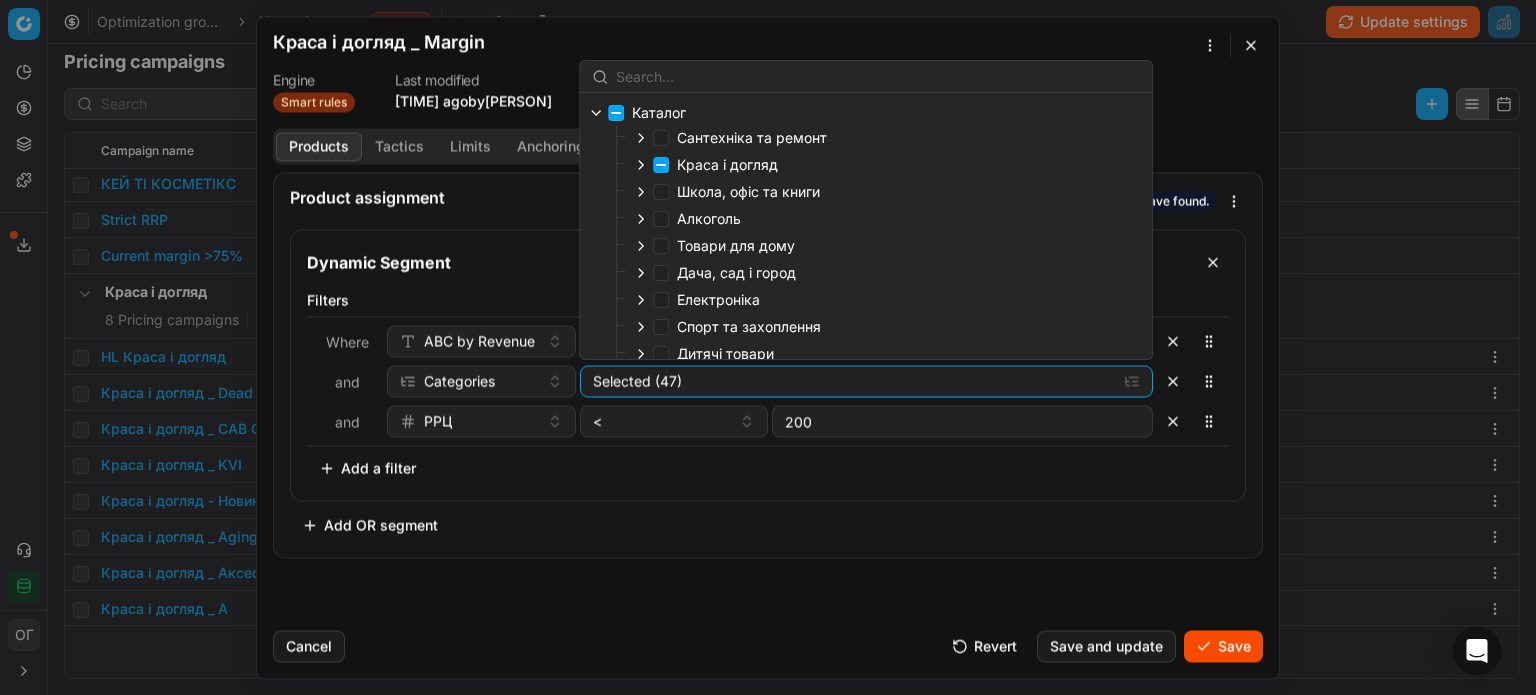 click 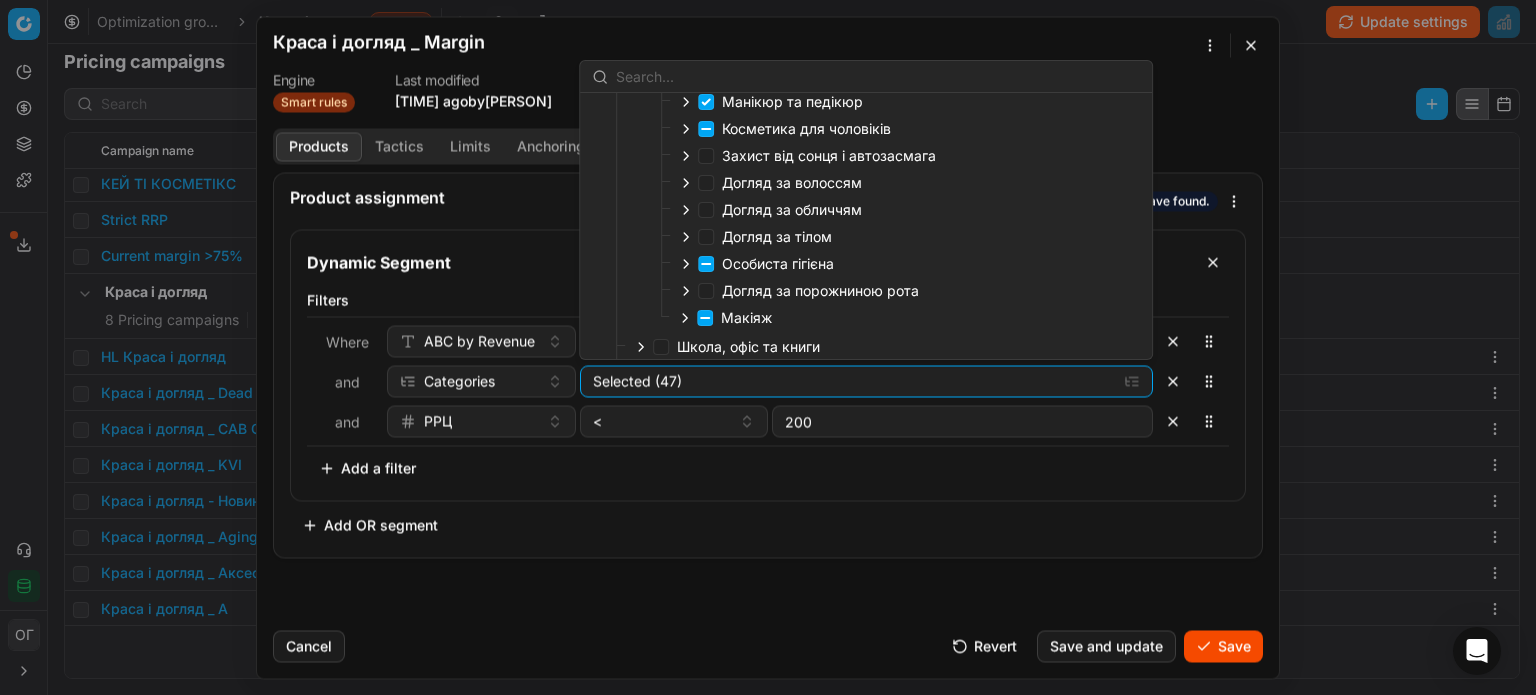 scroll, scrollTop: 200, scrollLeft: 0, axis: vertical 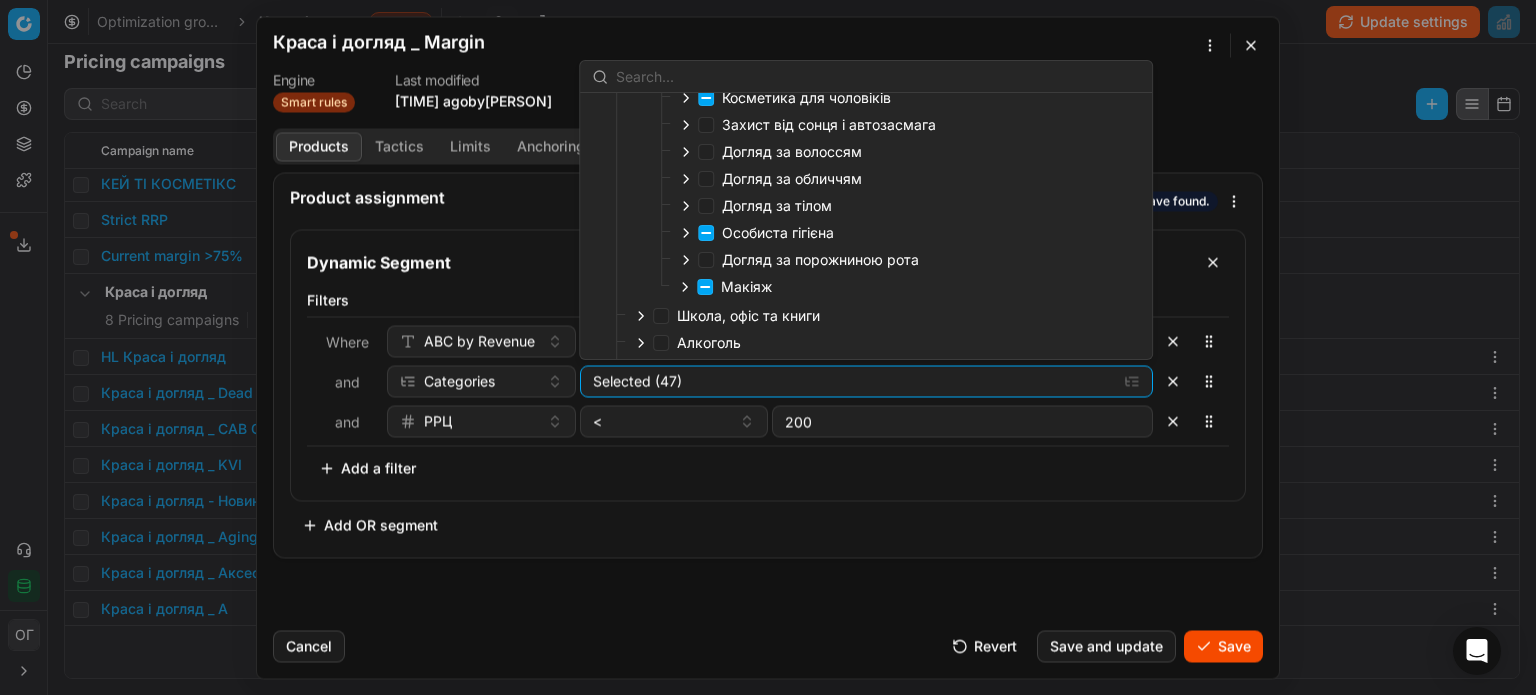 click 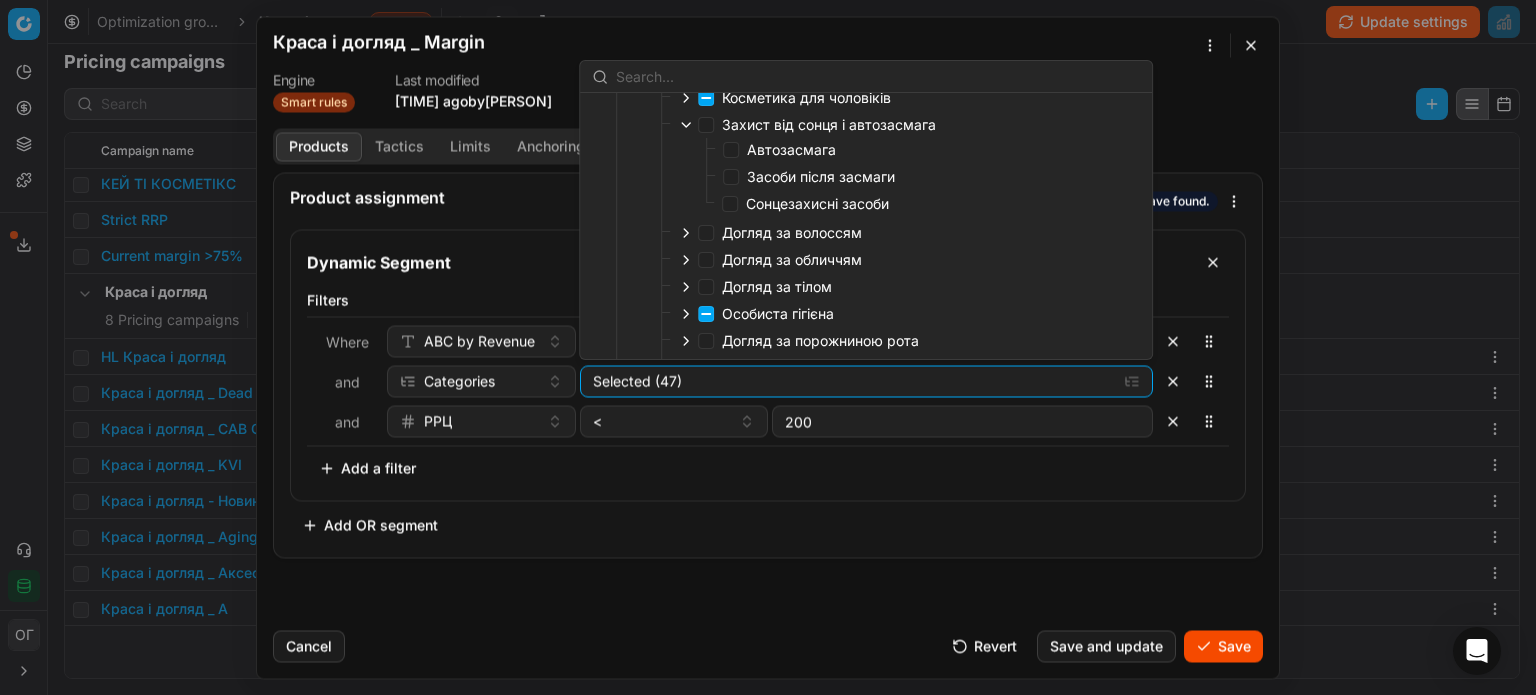 scroll, scrollTop: 100, scrollLeft: 0, axis: vertical 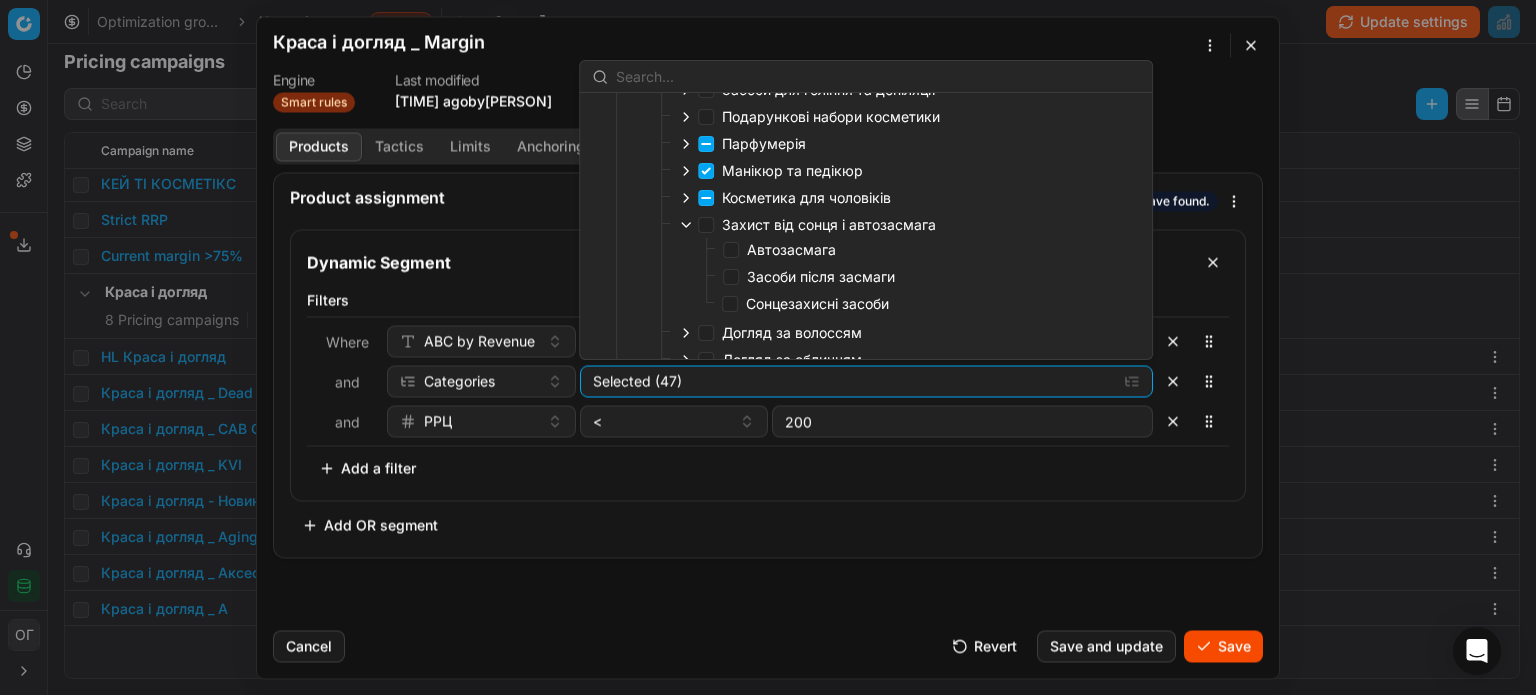 click 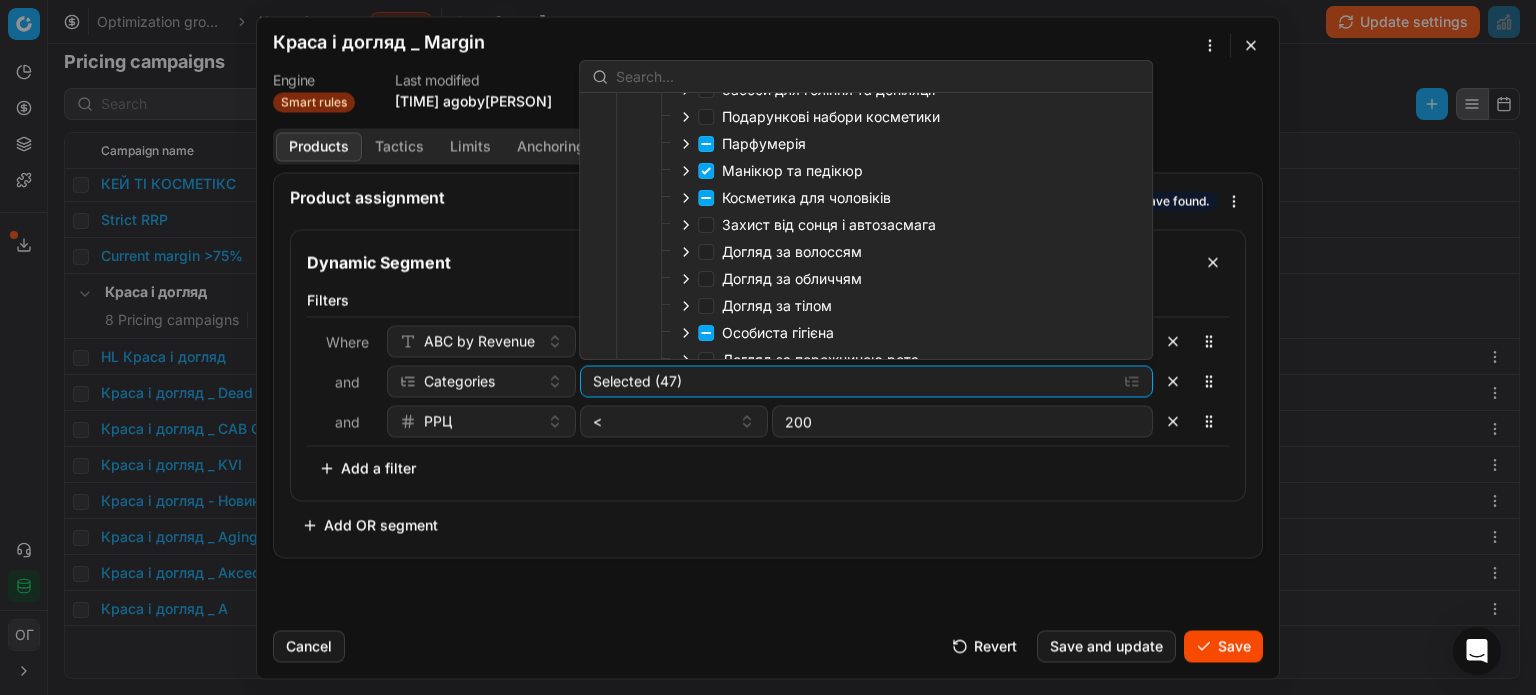 scroll, scrollTop: 0, scrollLeft: 0, axis: both 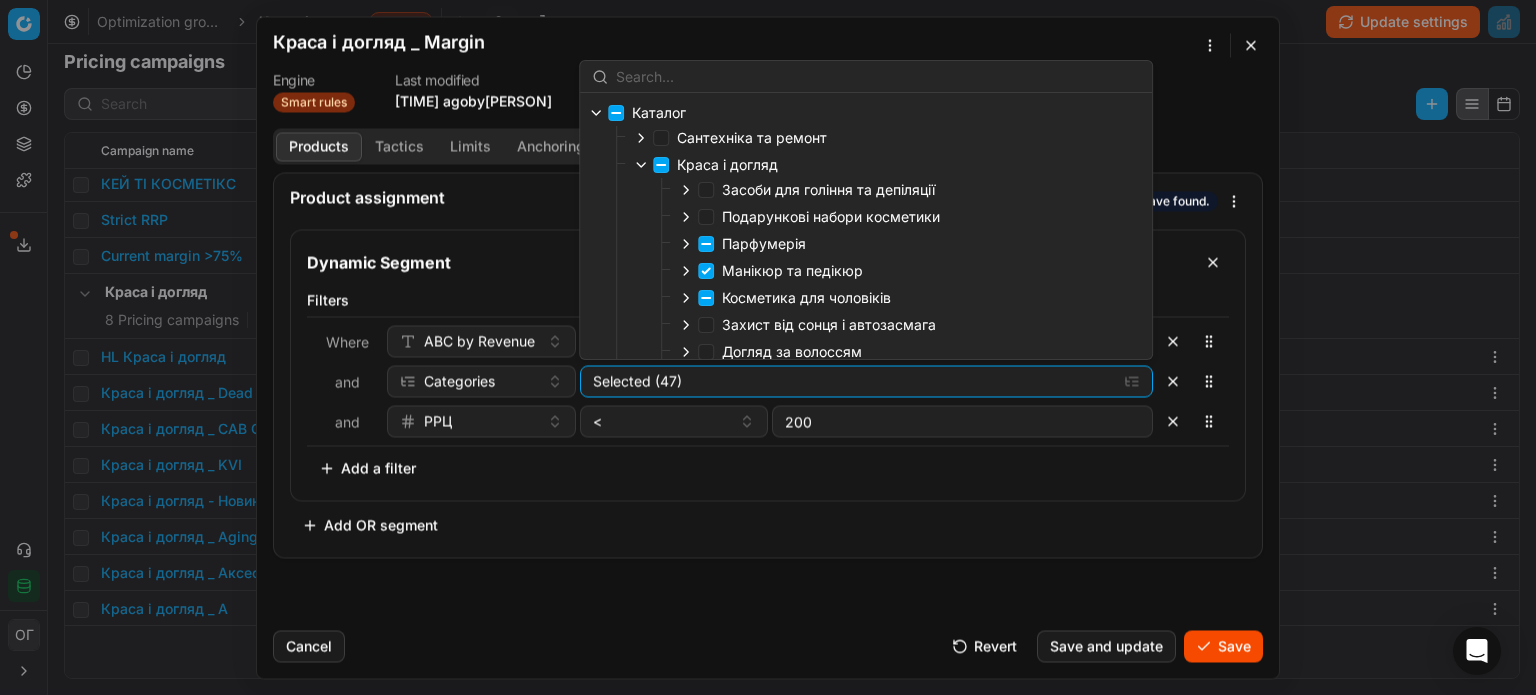 click 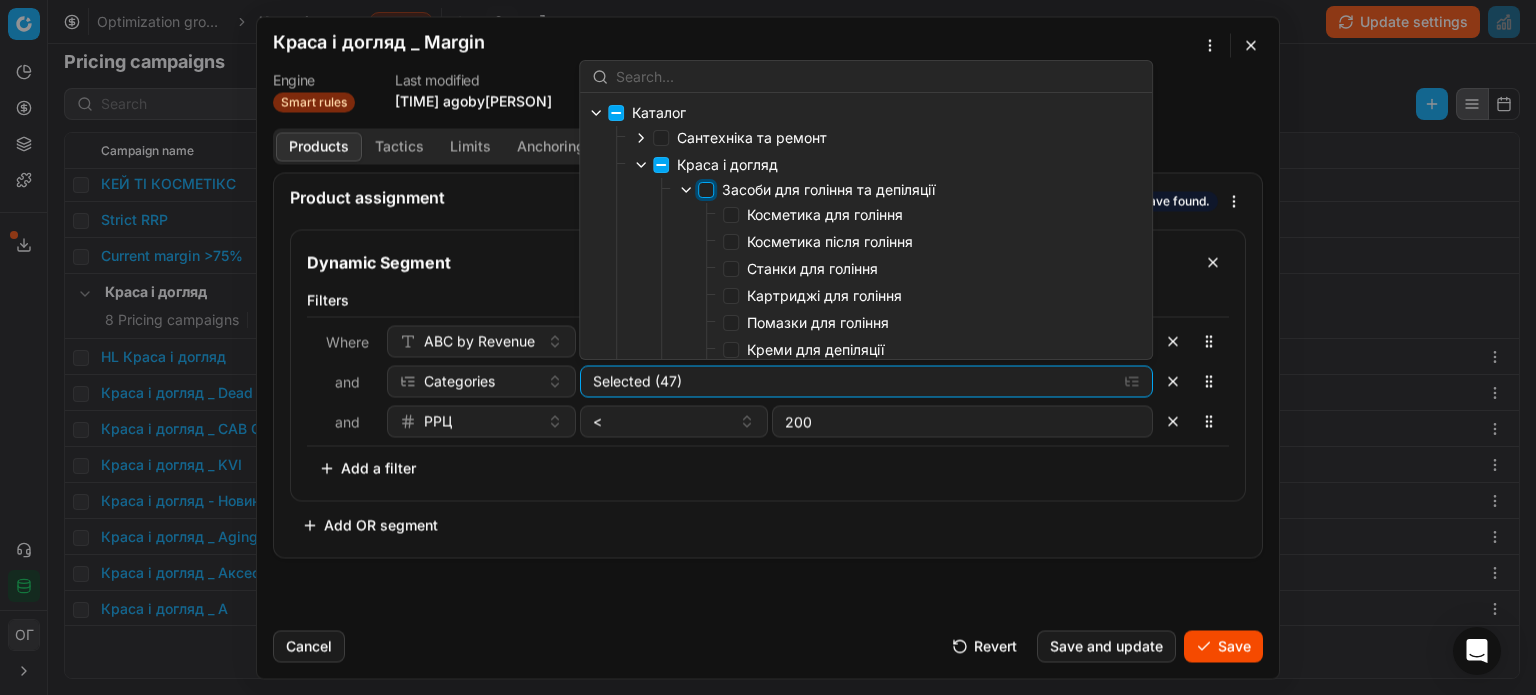 click on "Засоби для гоління та депіляції" at bounding box center (706, 190) 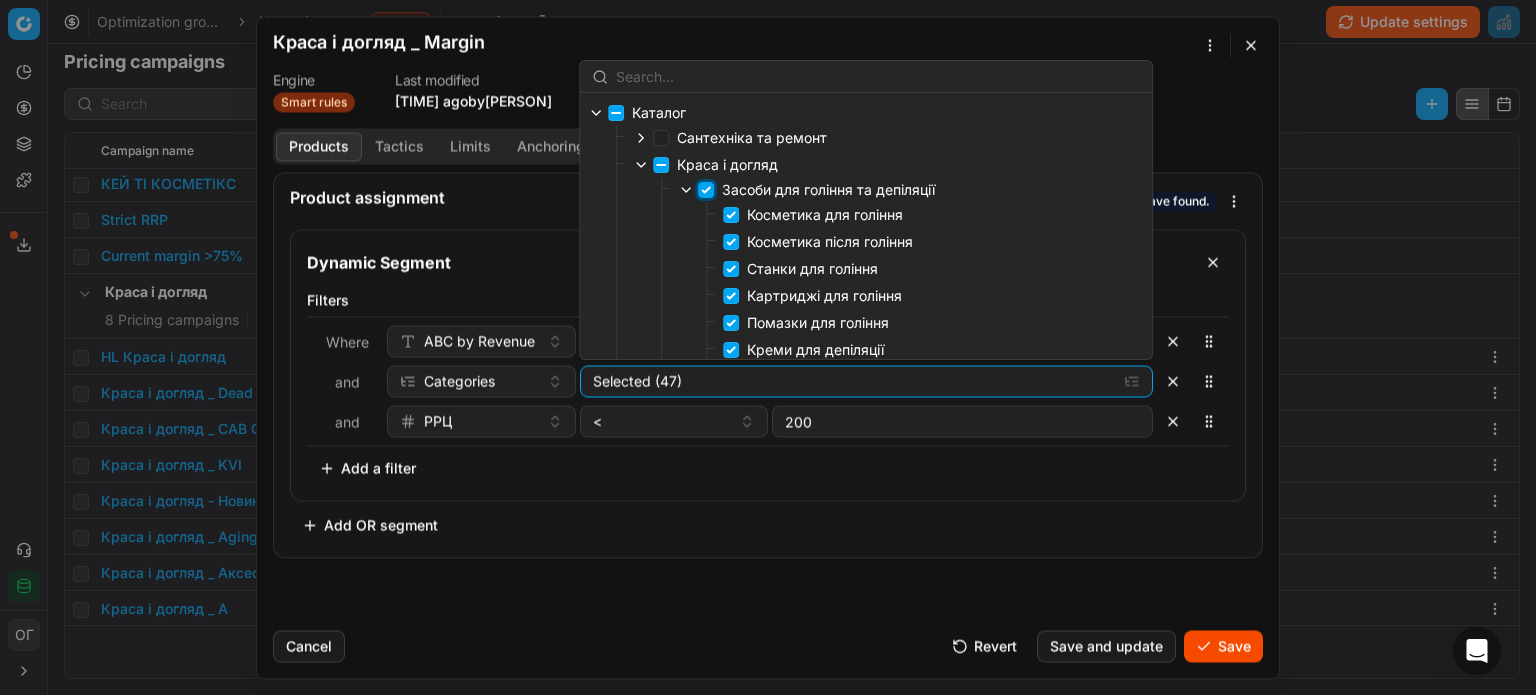 checkbox on "true" 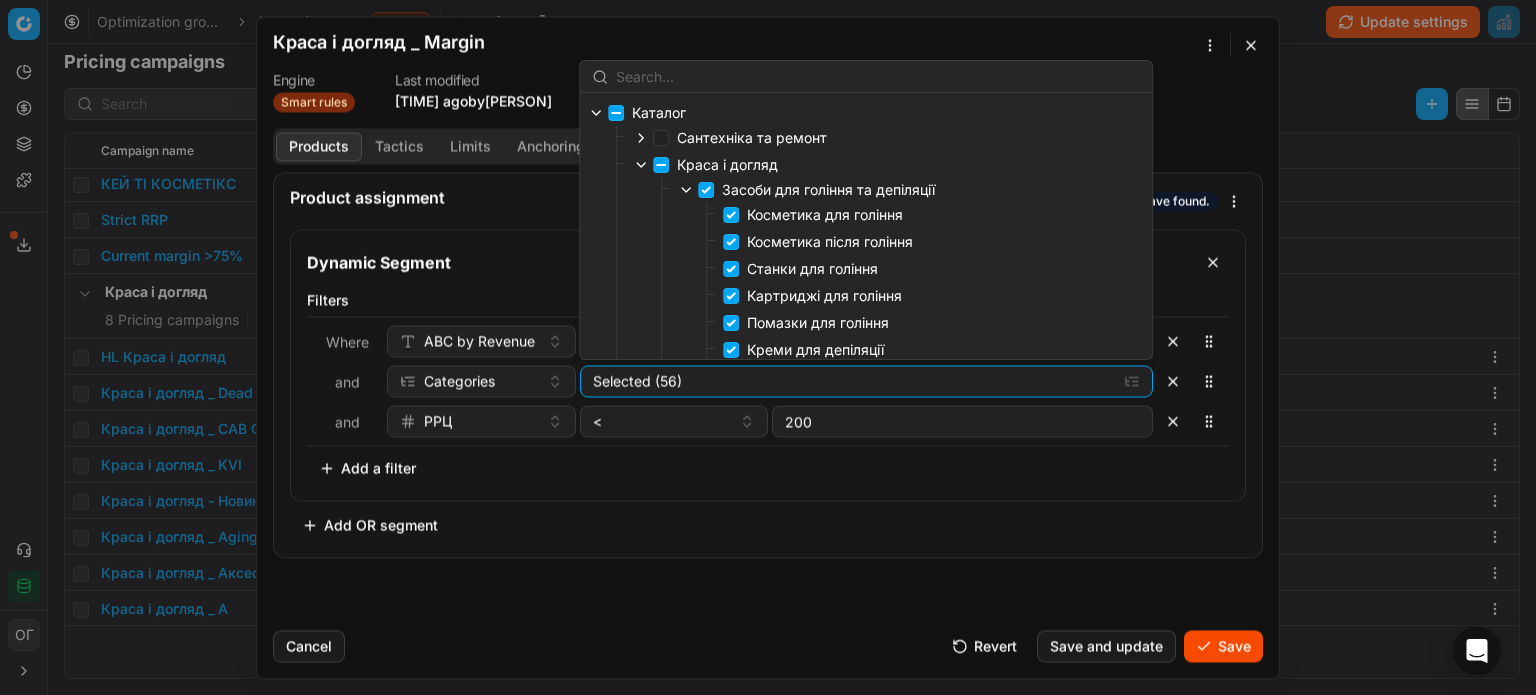 click on "Станки для гоління" at bounding box center (812, 268) 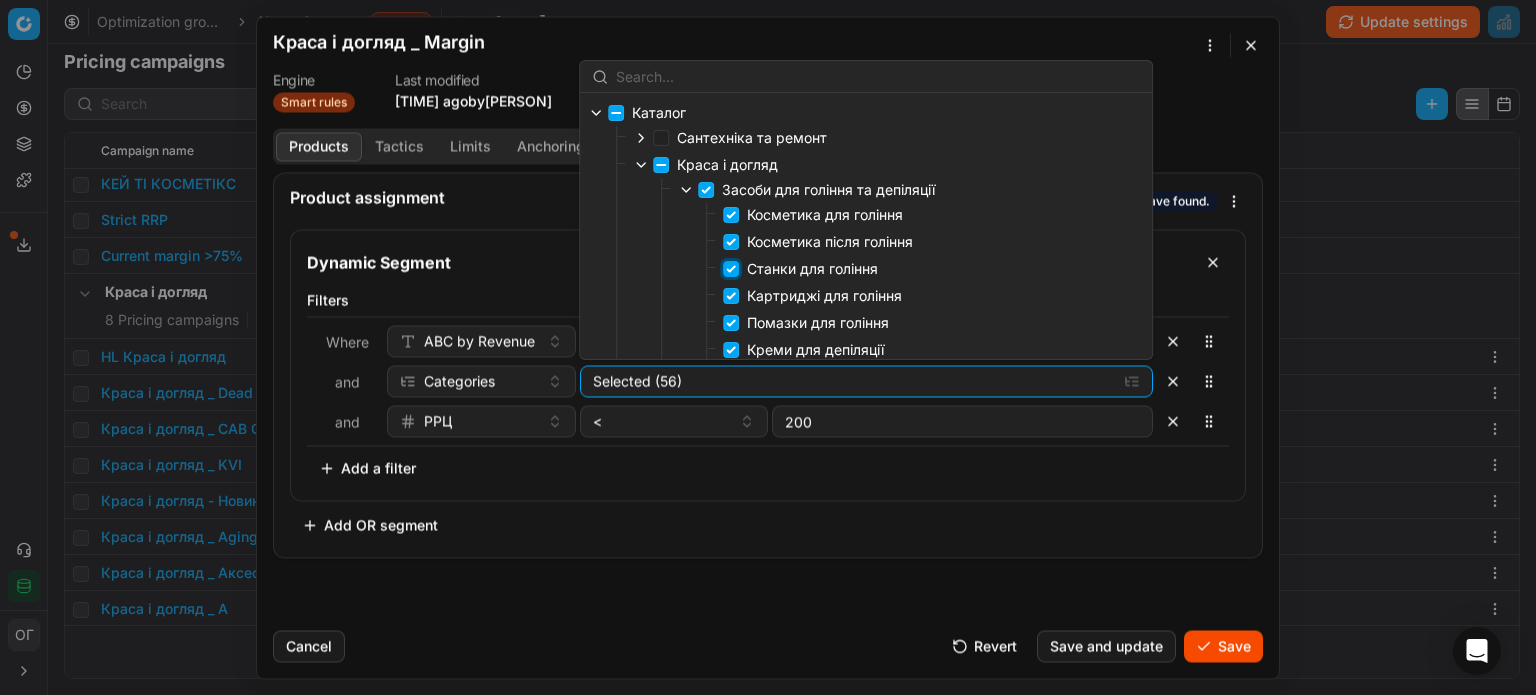 click on "Станки для гоління" at bounding box center (731, 269) 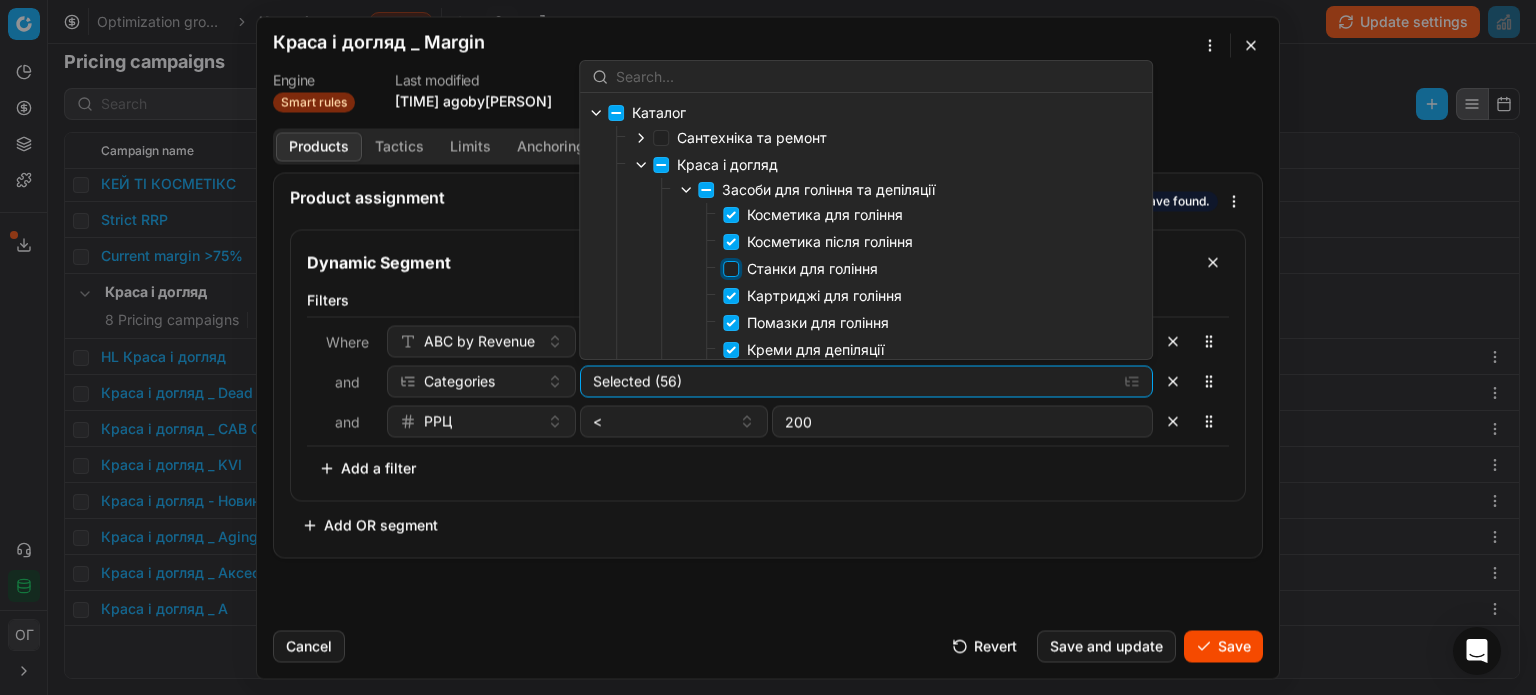 checkbox on "false" 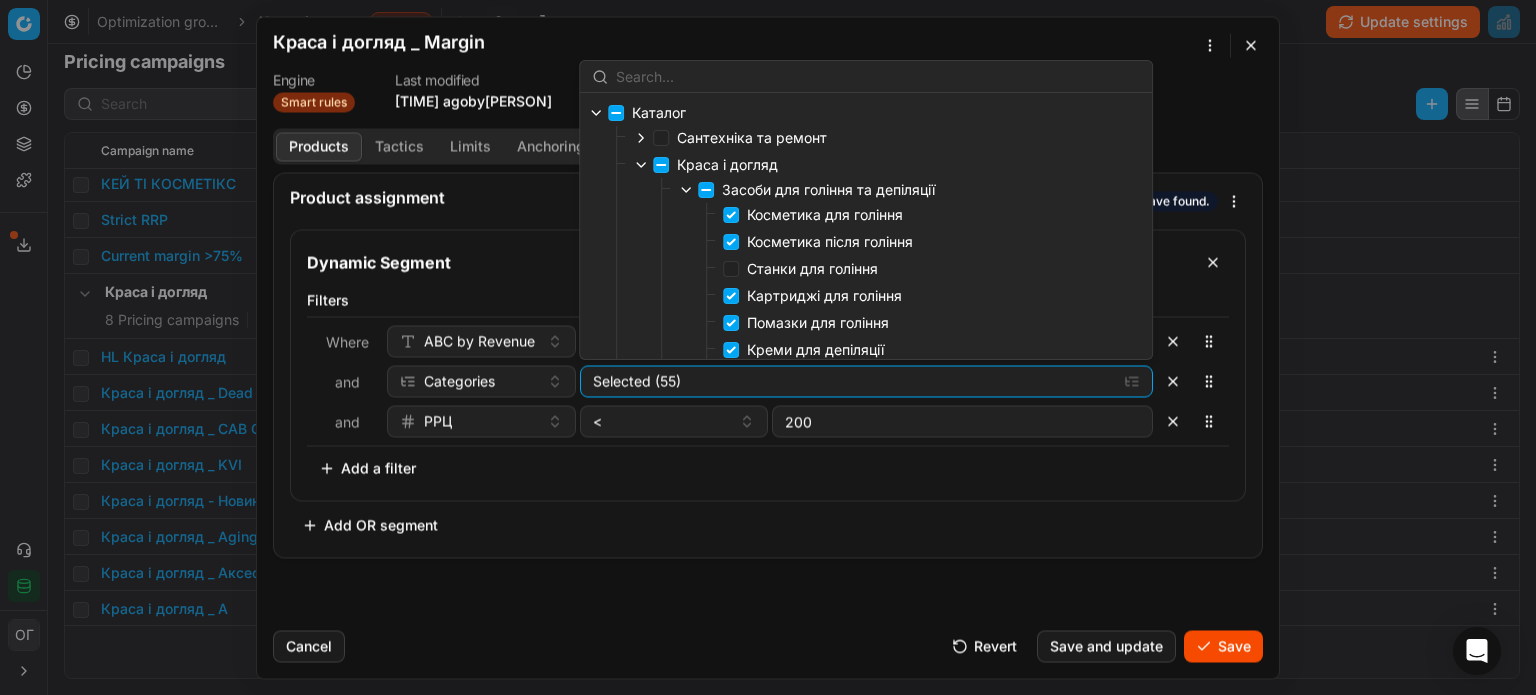 click on "Картриджі для гоління" at bounding box center (824, 295) 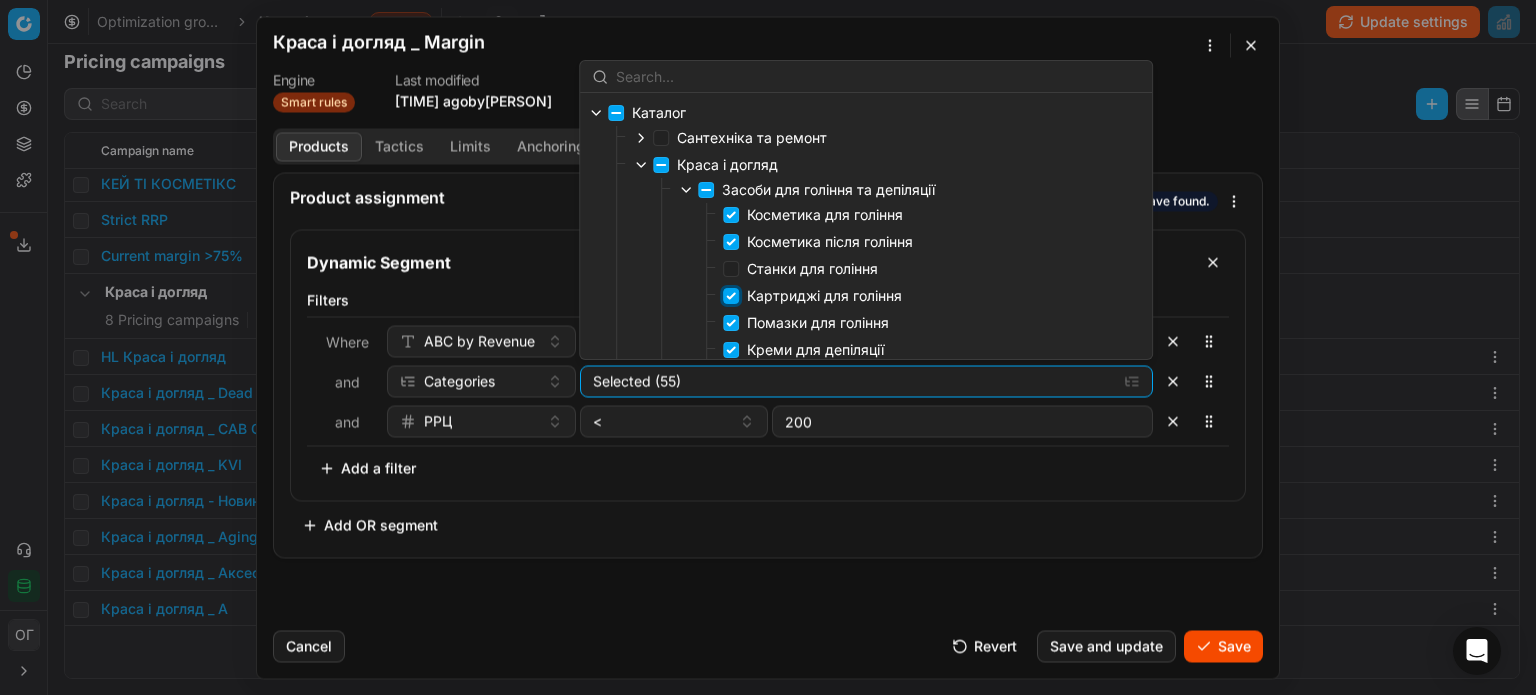 click on "Картриджі для гоління" at bounding box center (731, 296) 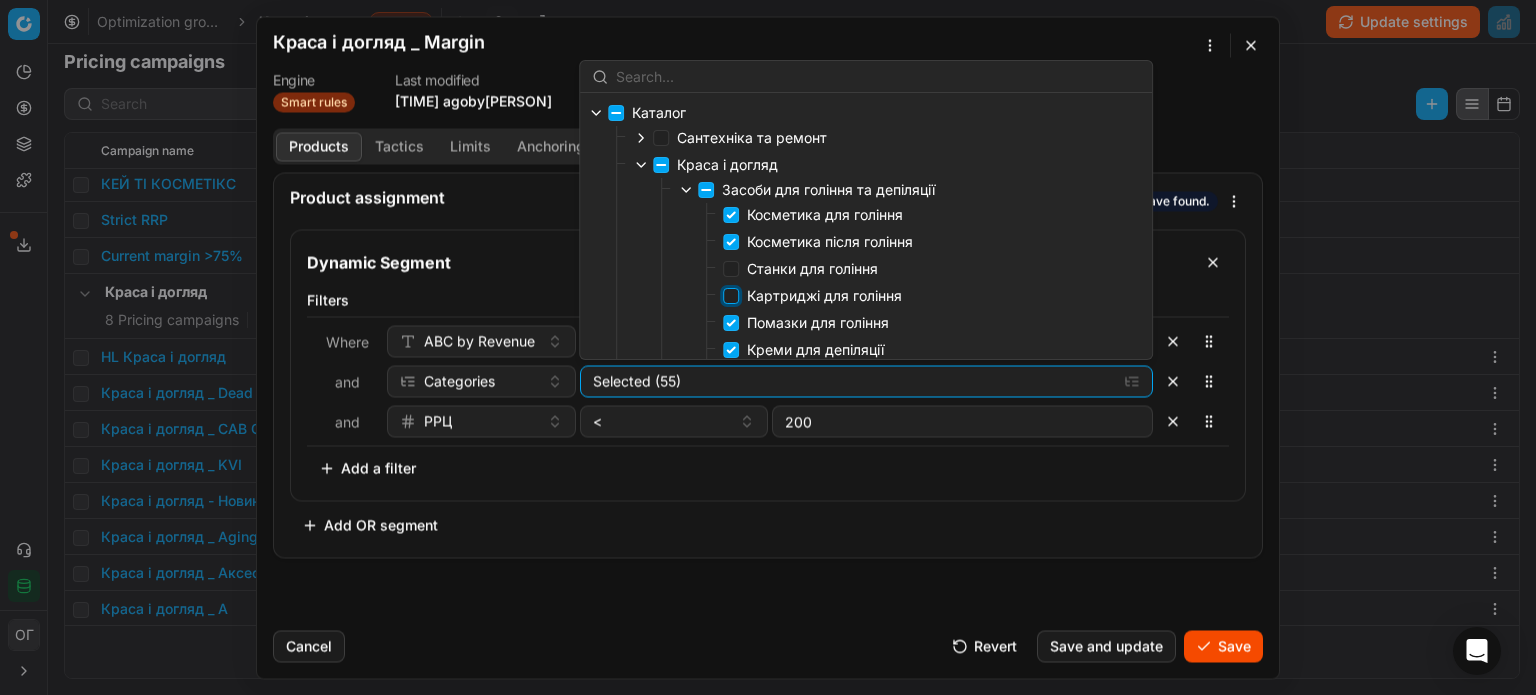 checkbox on "false" 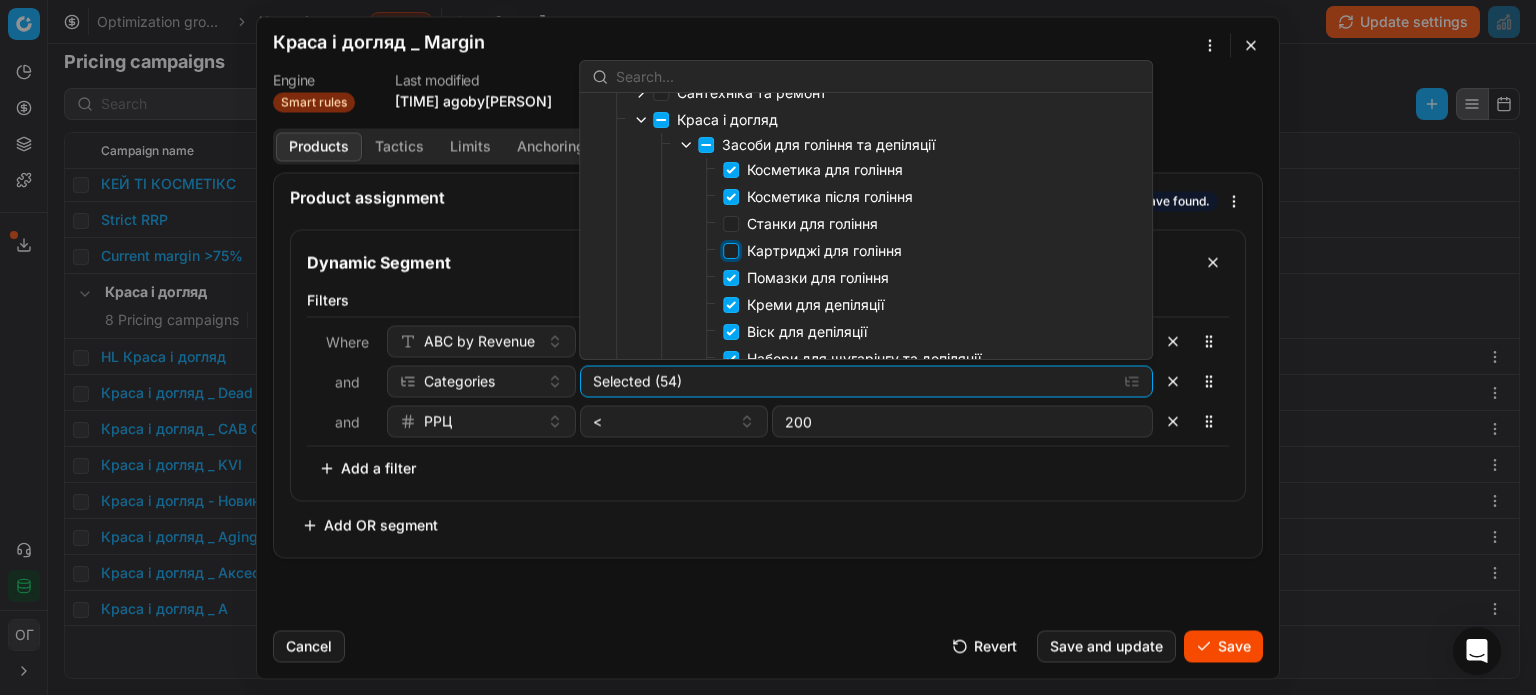 scroll, scrollTop: 0, scrollLeft: 0, axis: both 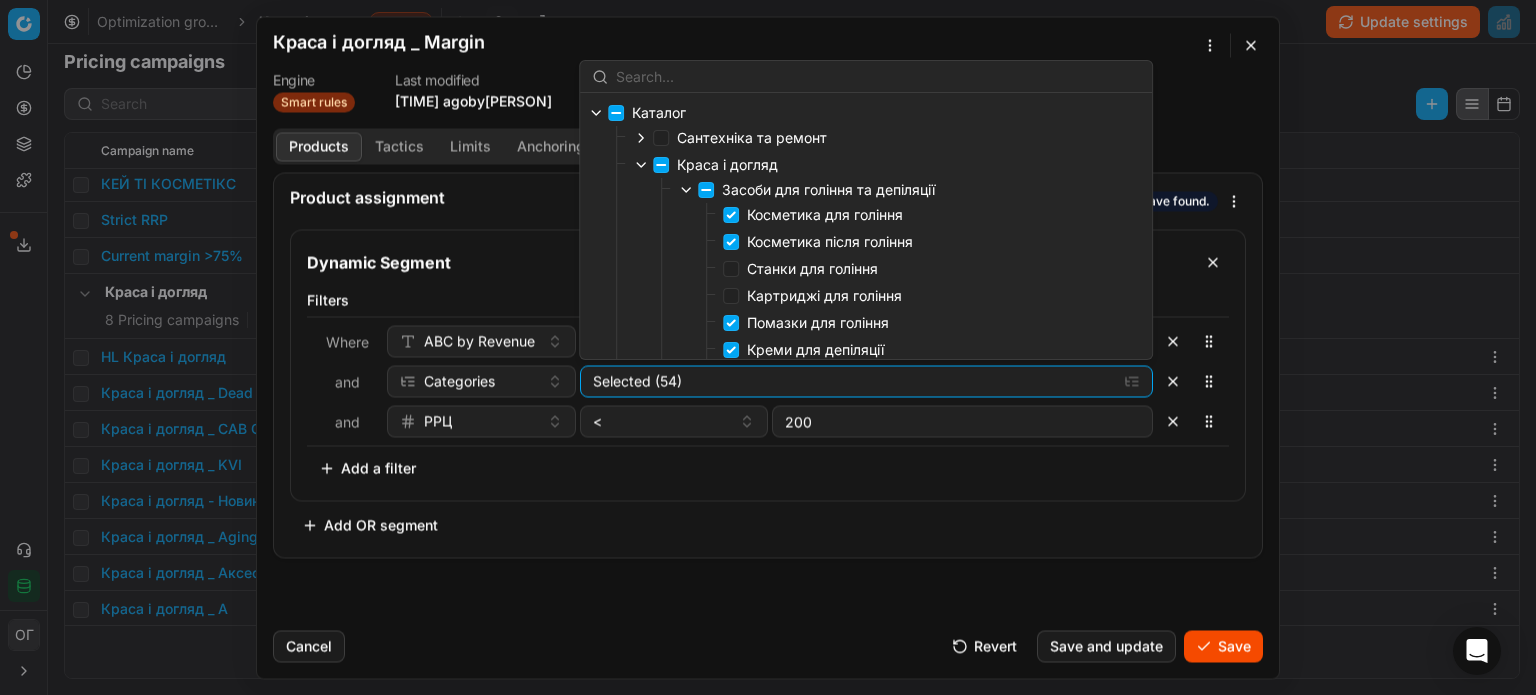 click 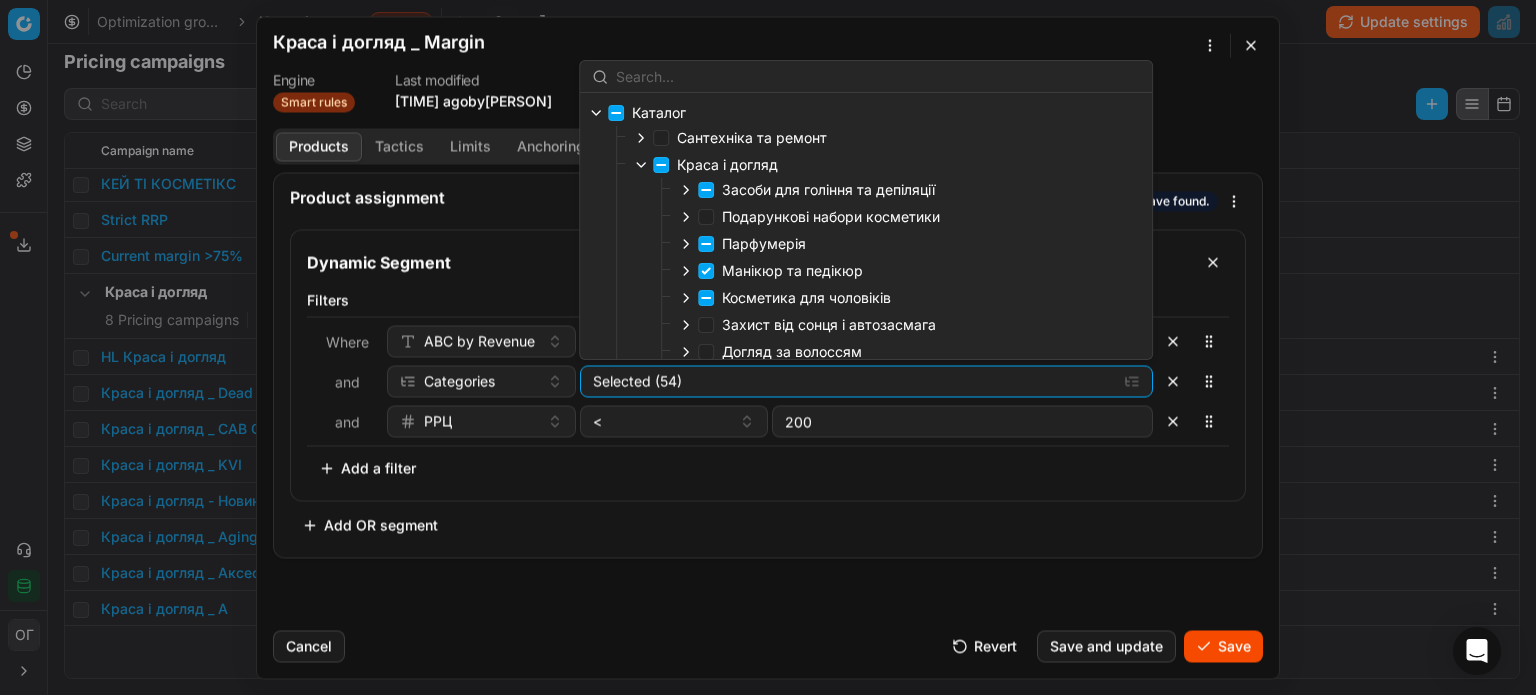 click 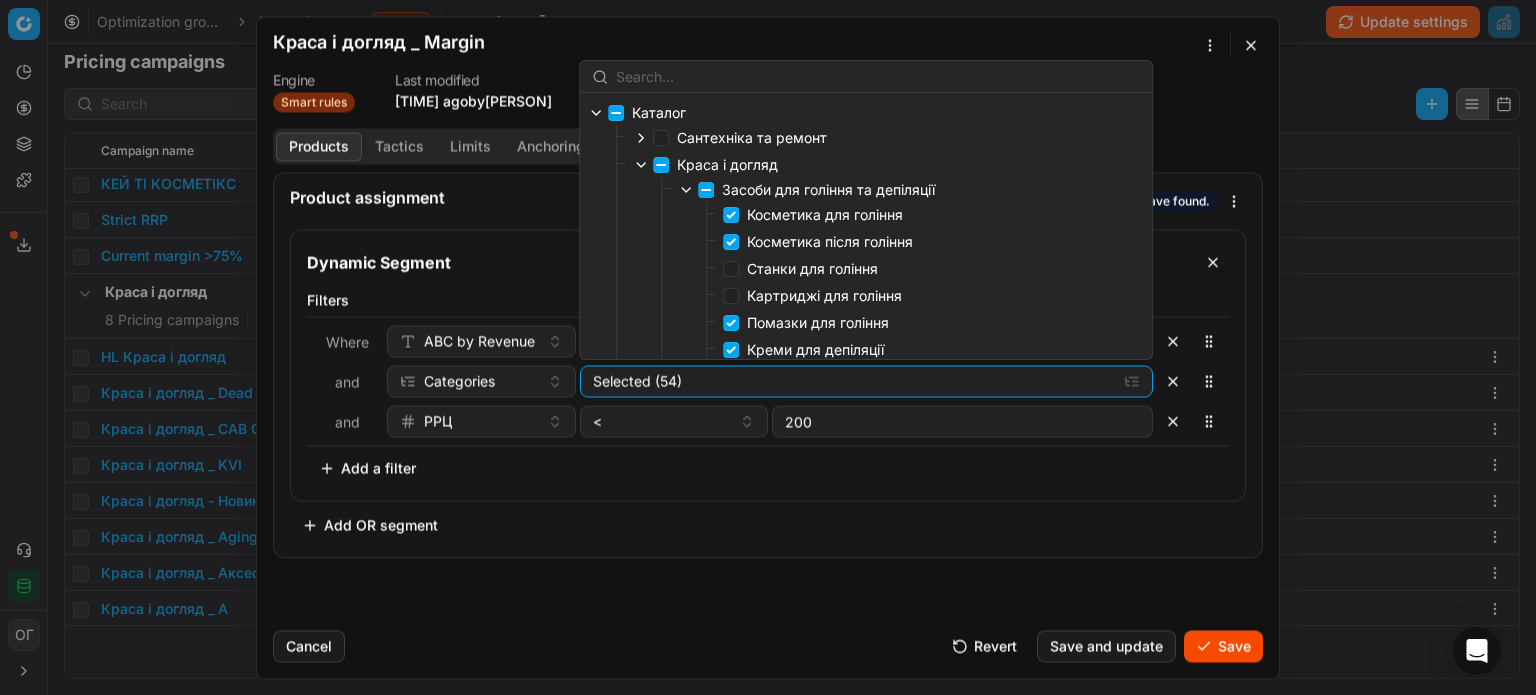 scroll, scrollTop: 0, scrollLeft: 0, axis: both 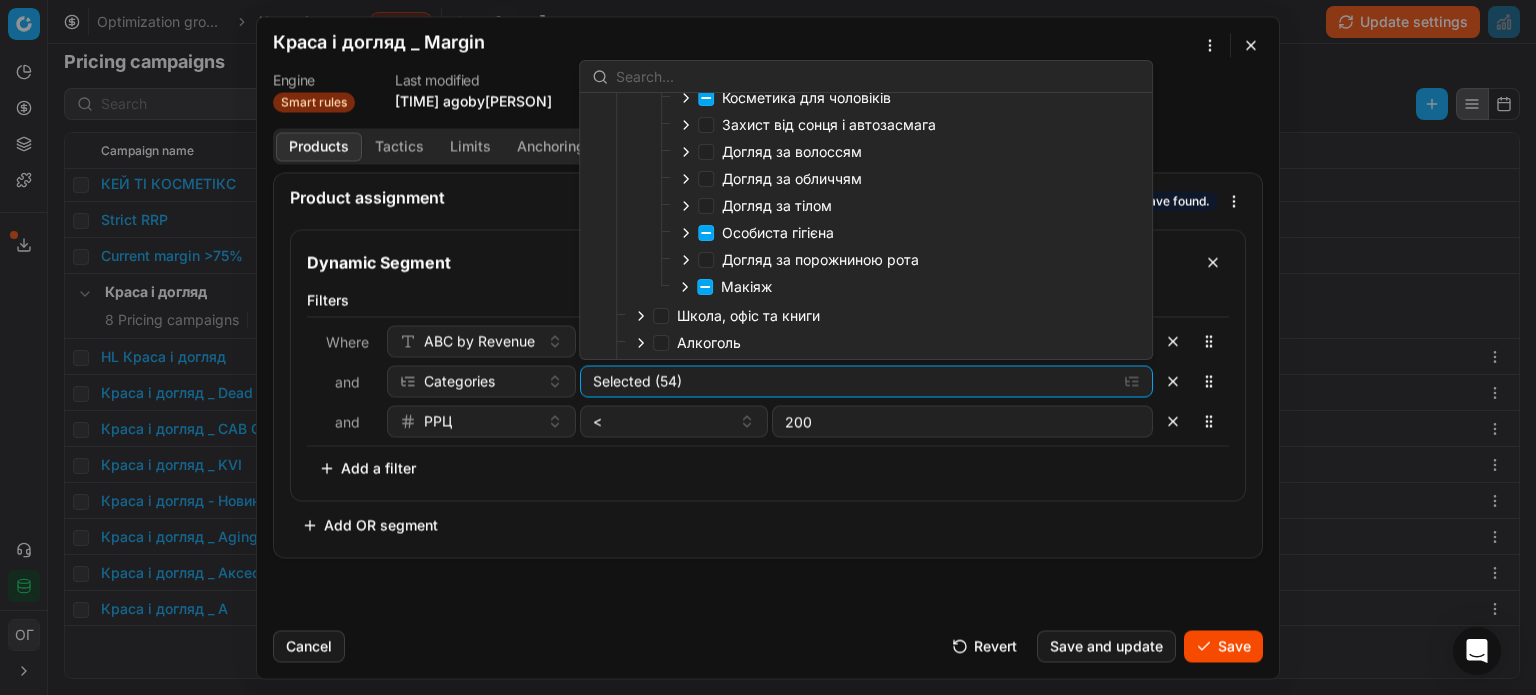 click 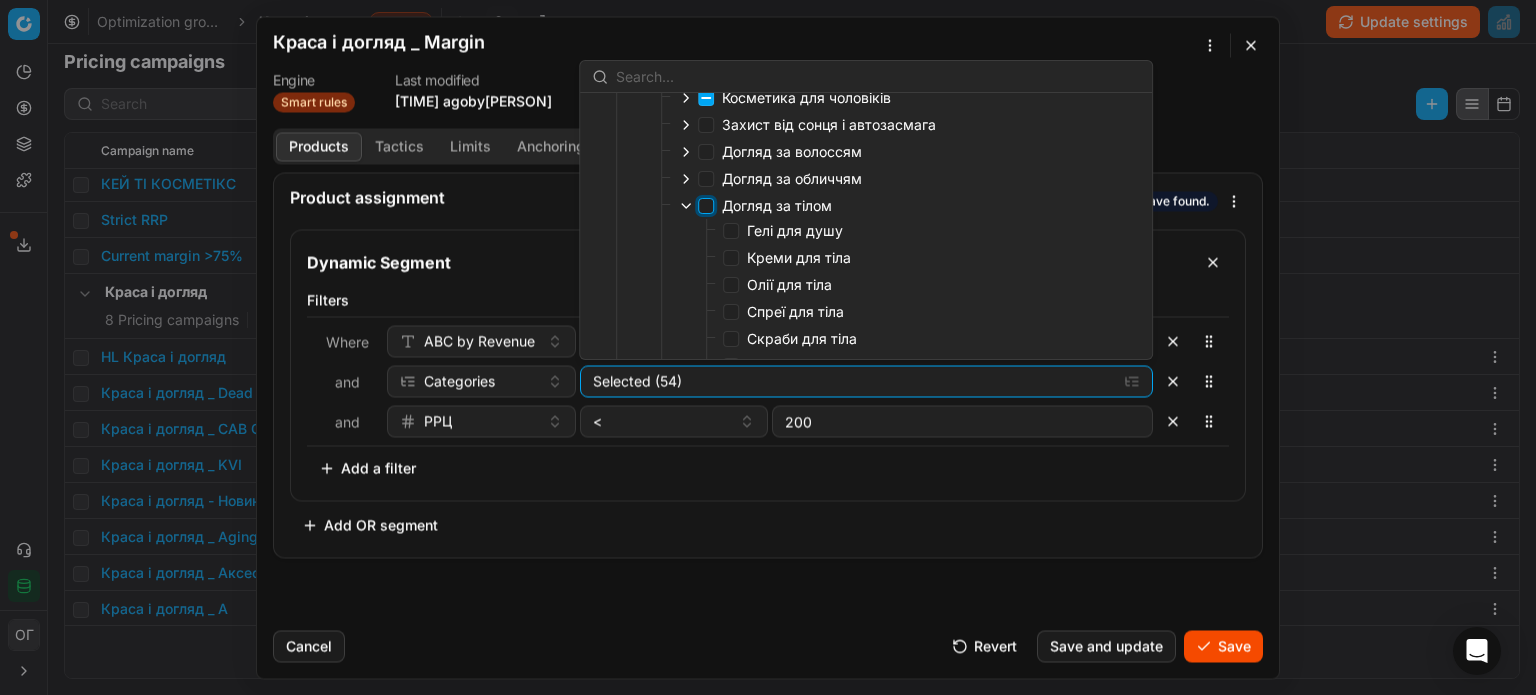 click on "Догляд за тілом" at bounding box center (706, 206) 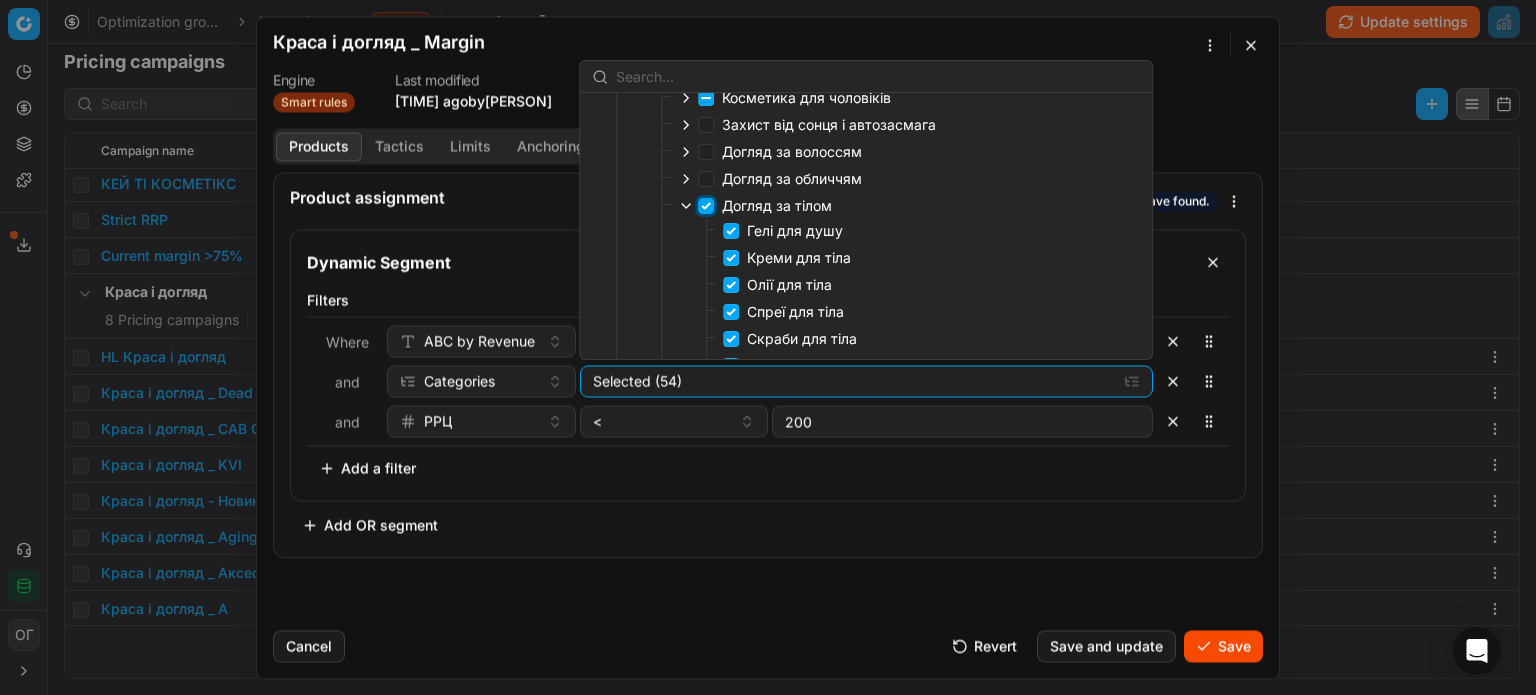 checkbox on "true" 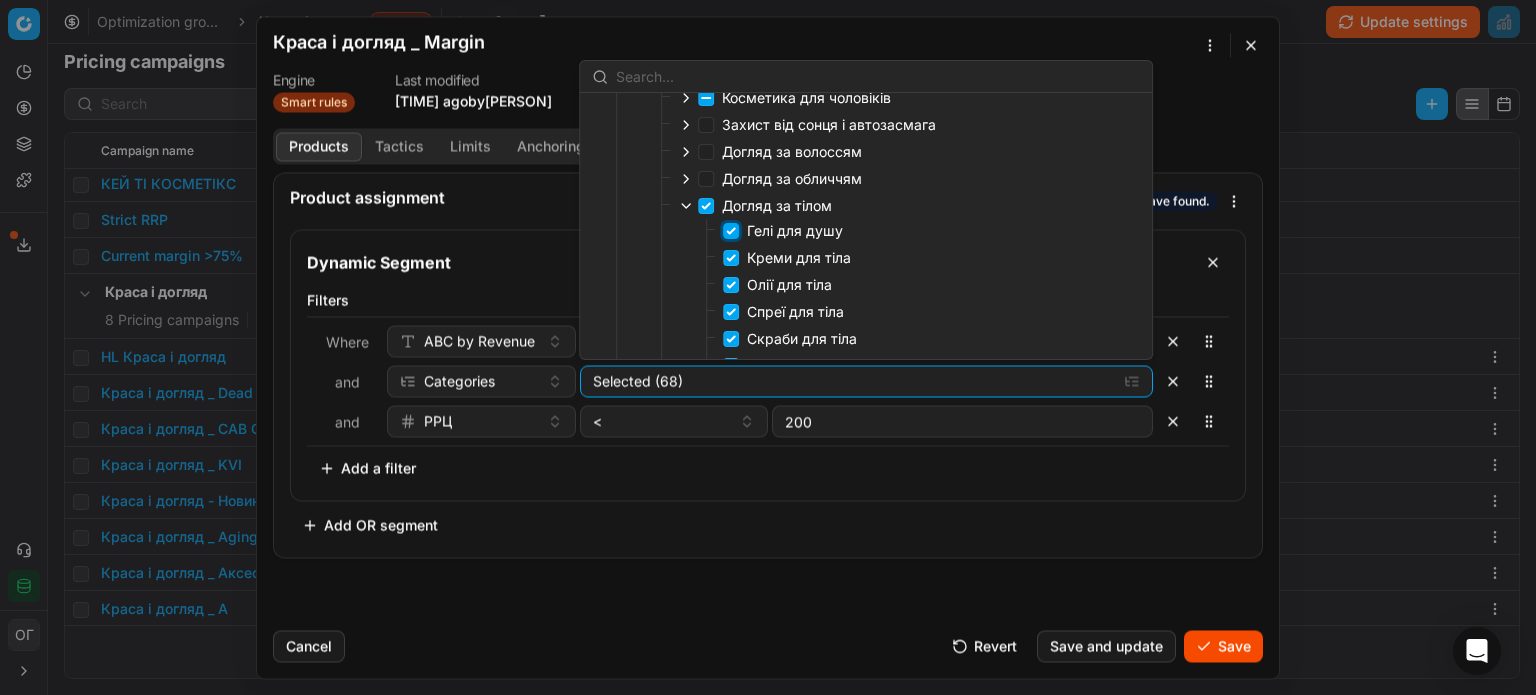 click on "Гелі для душу" at bounding box center (731, 231) 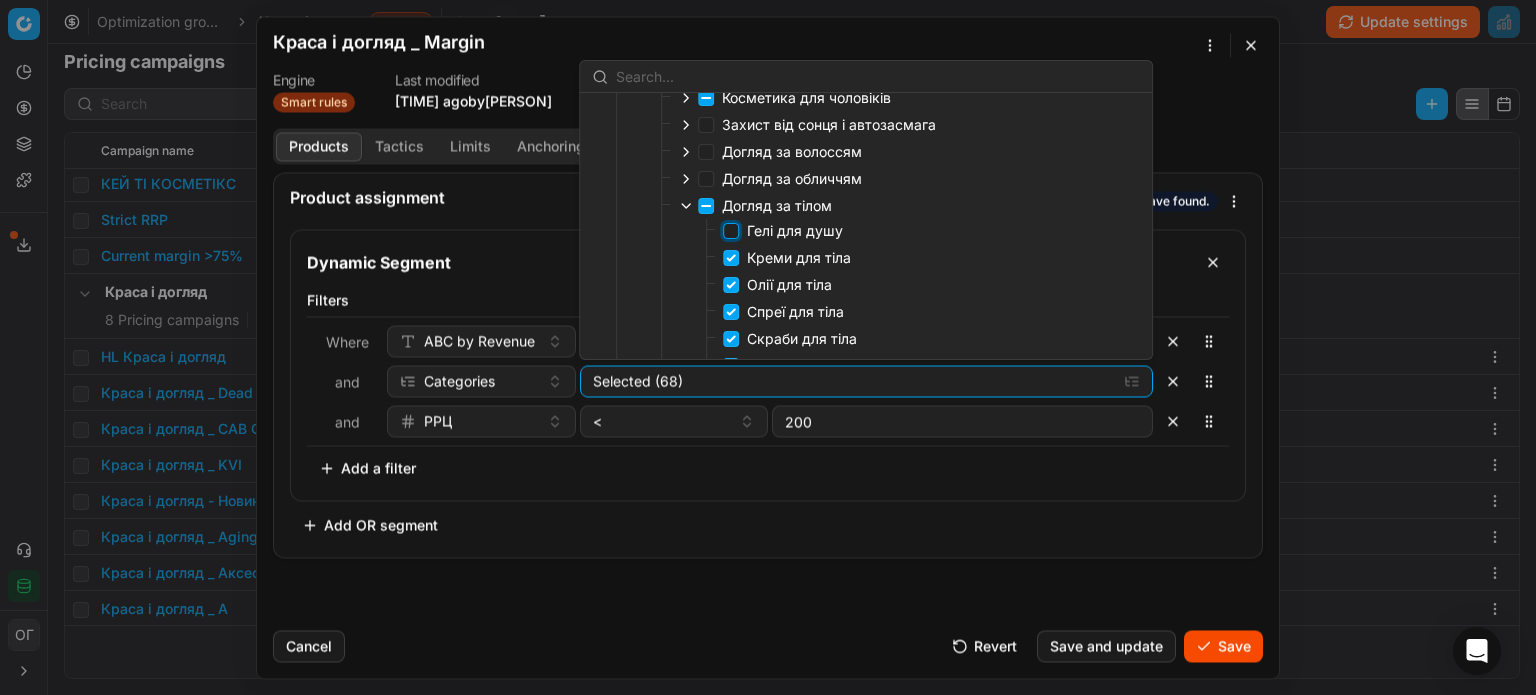 checkbox on "false" 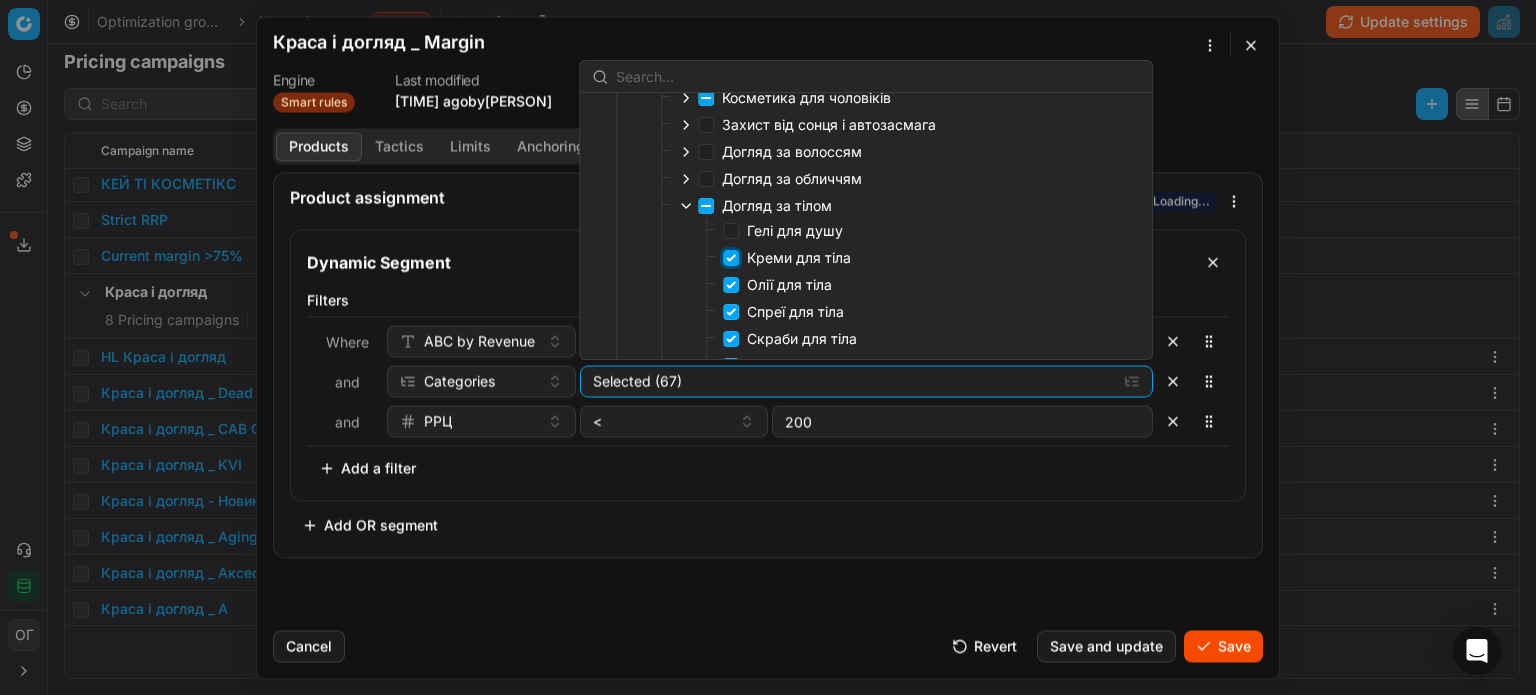 click on "Креми для тіла" at bounding box center [731, 258] 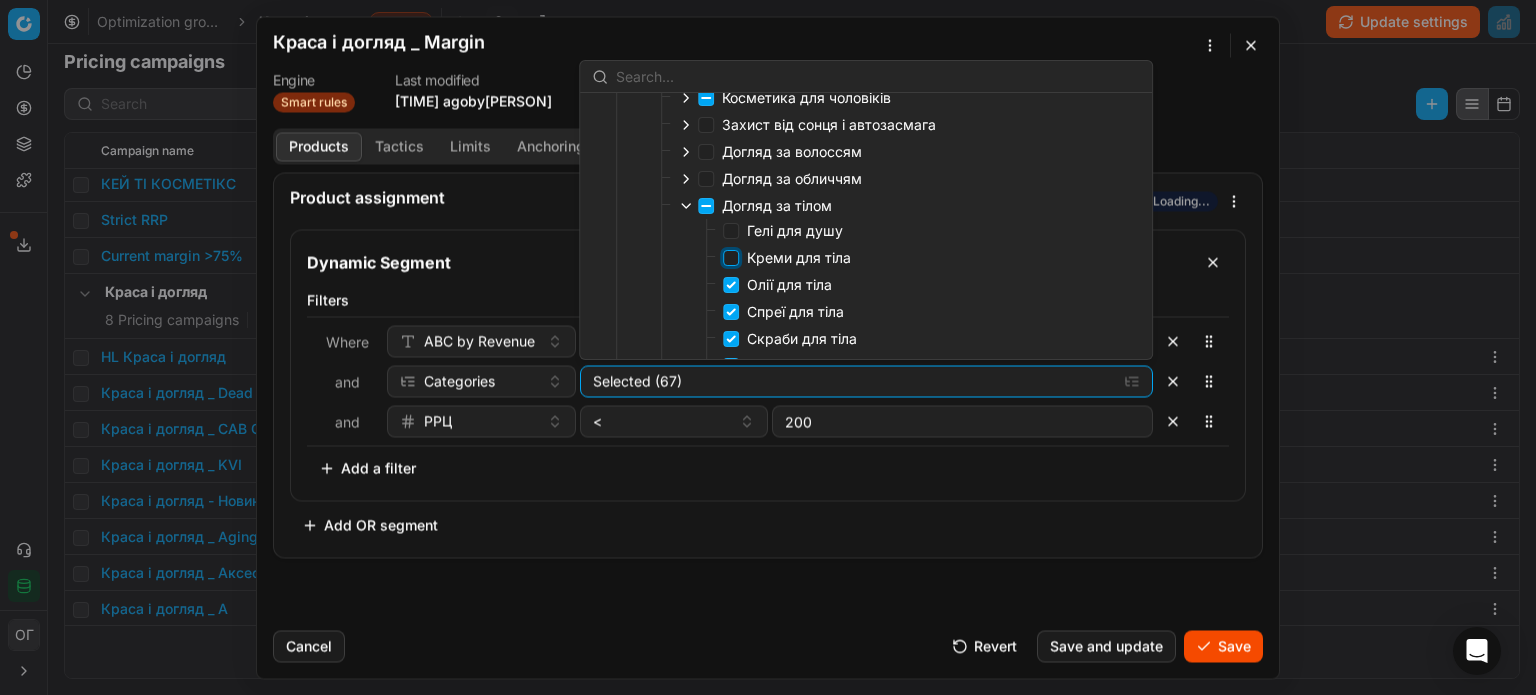 checkbox on "false" 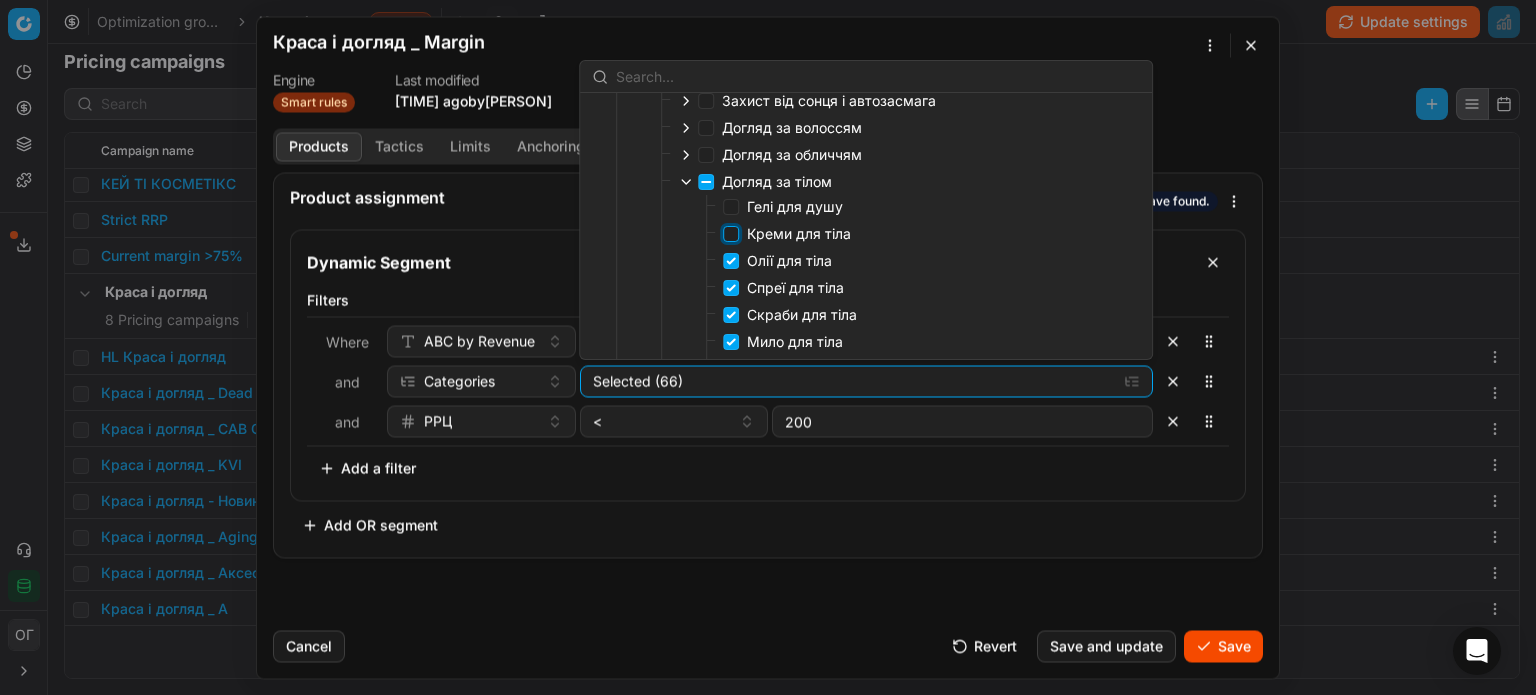 scroll, scrollTop: 100, scrollLeft: 0, axis: vertical 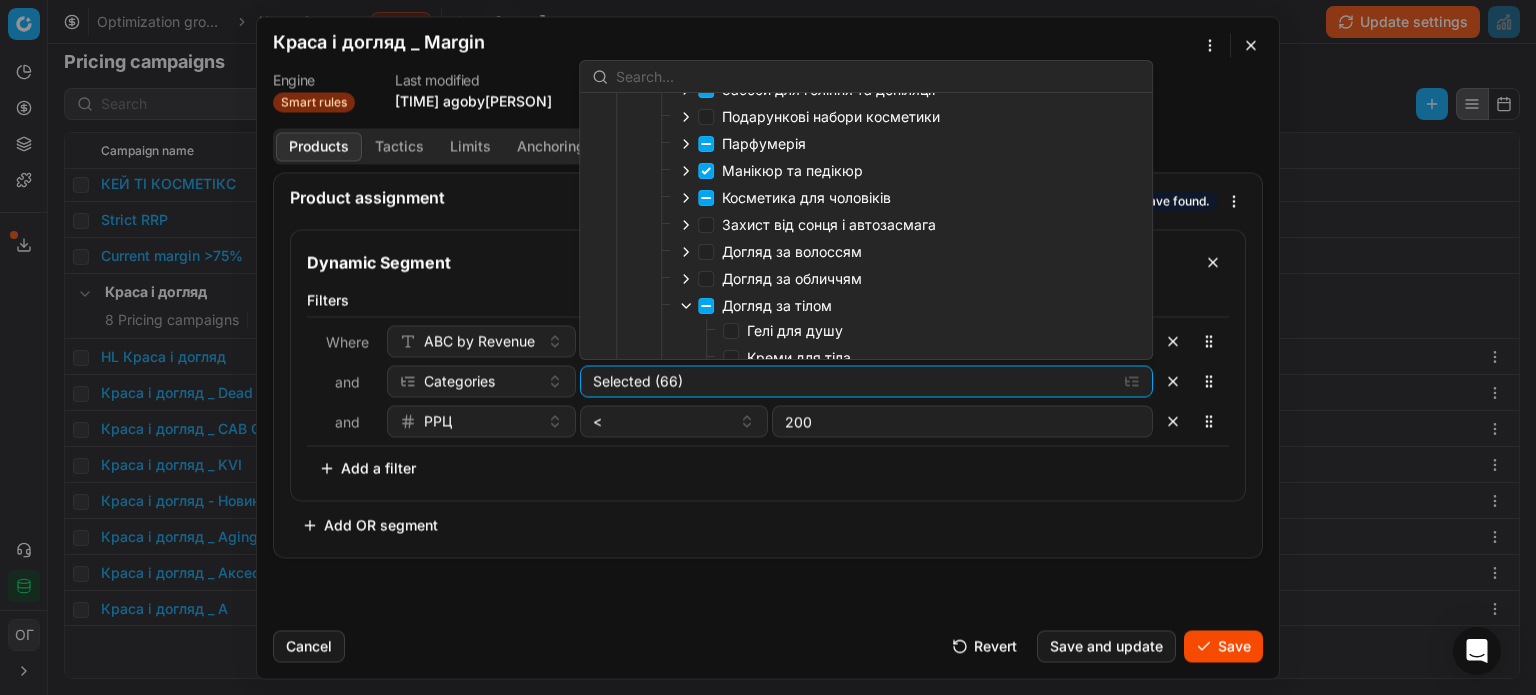 click 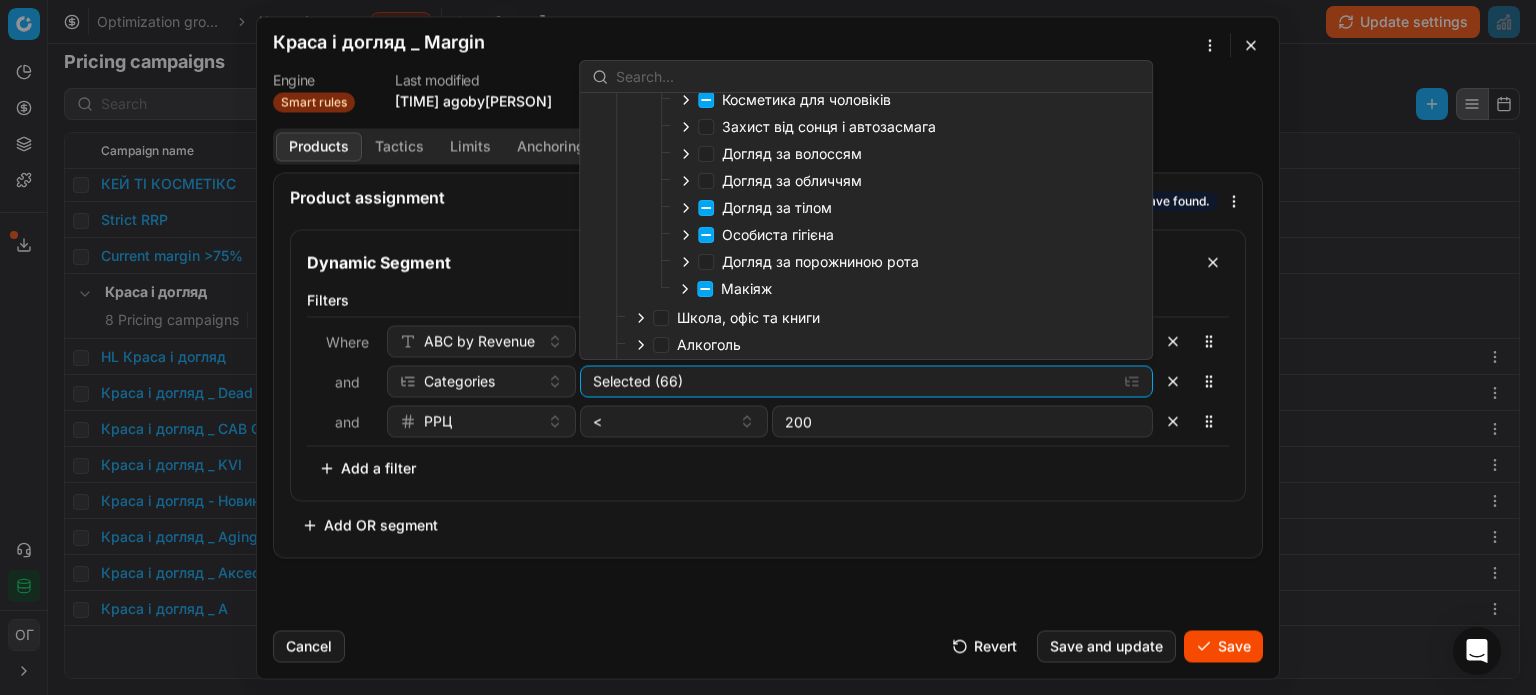 scroll, scrollTop: 200, scrollLeft: 0, axis: vertical 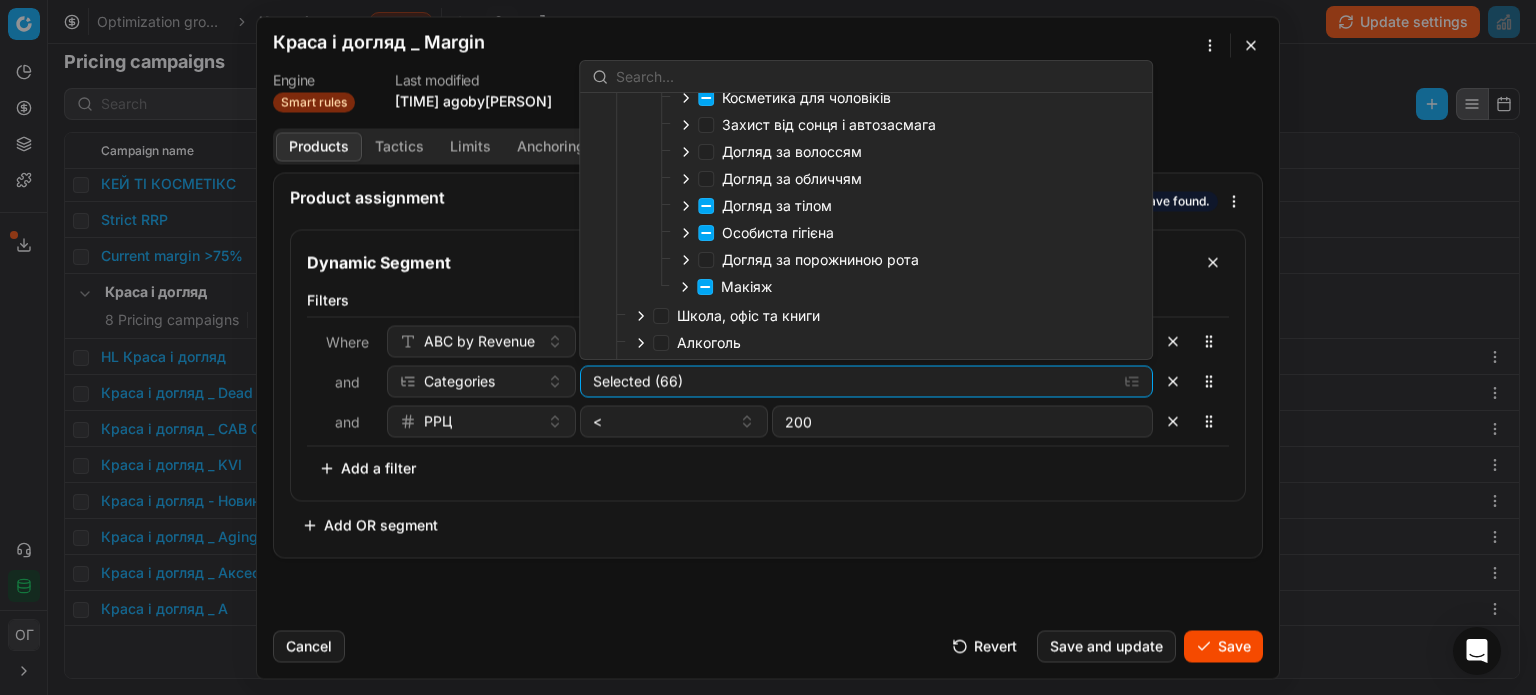 click 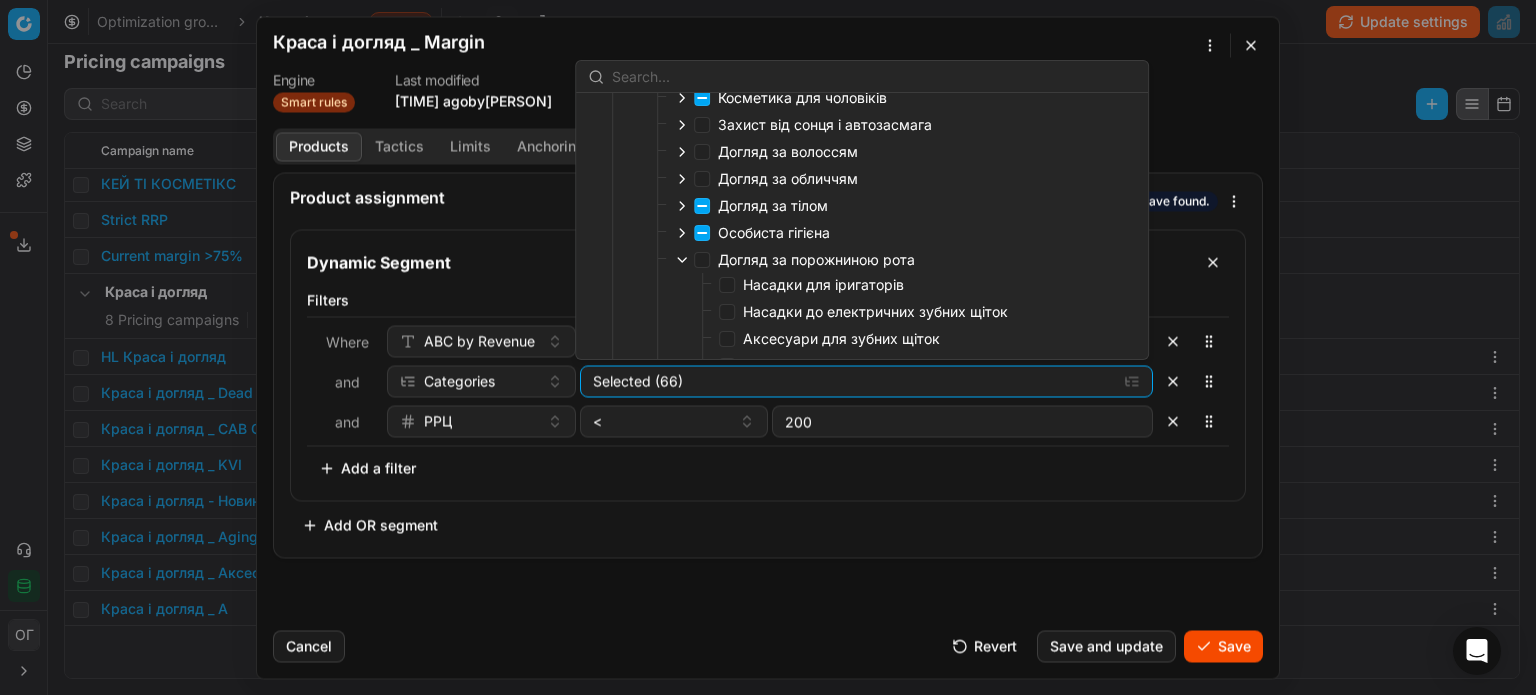 scroll, scrollTop: 300, scrollLeft: 0, axis: vertical 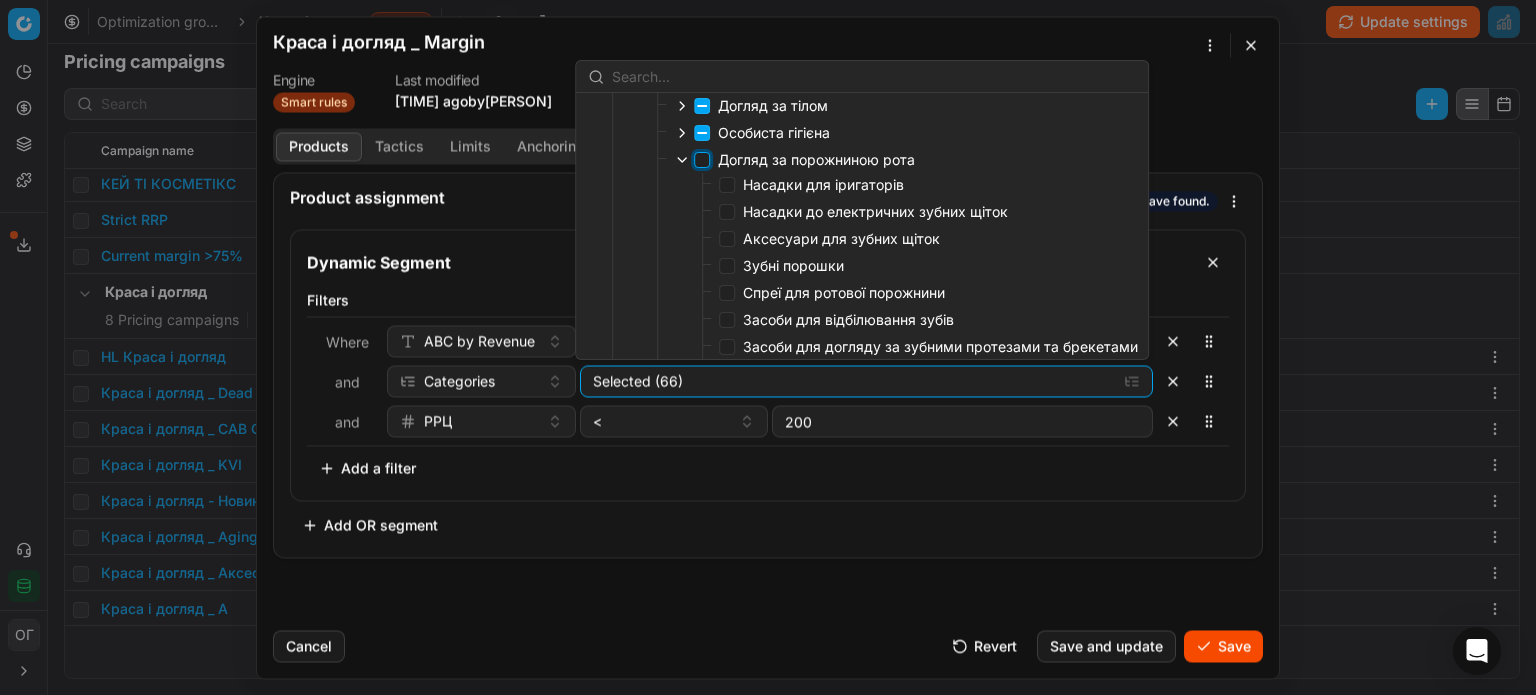 click on "Догляд за порожниною рота" at bounding box center [702, 160] 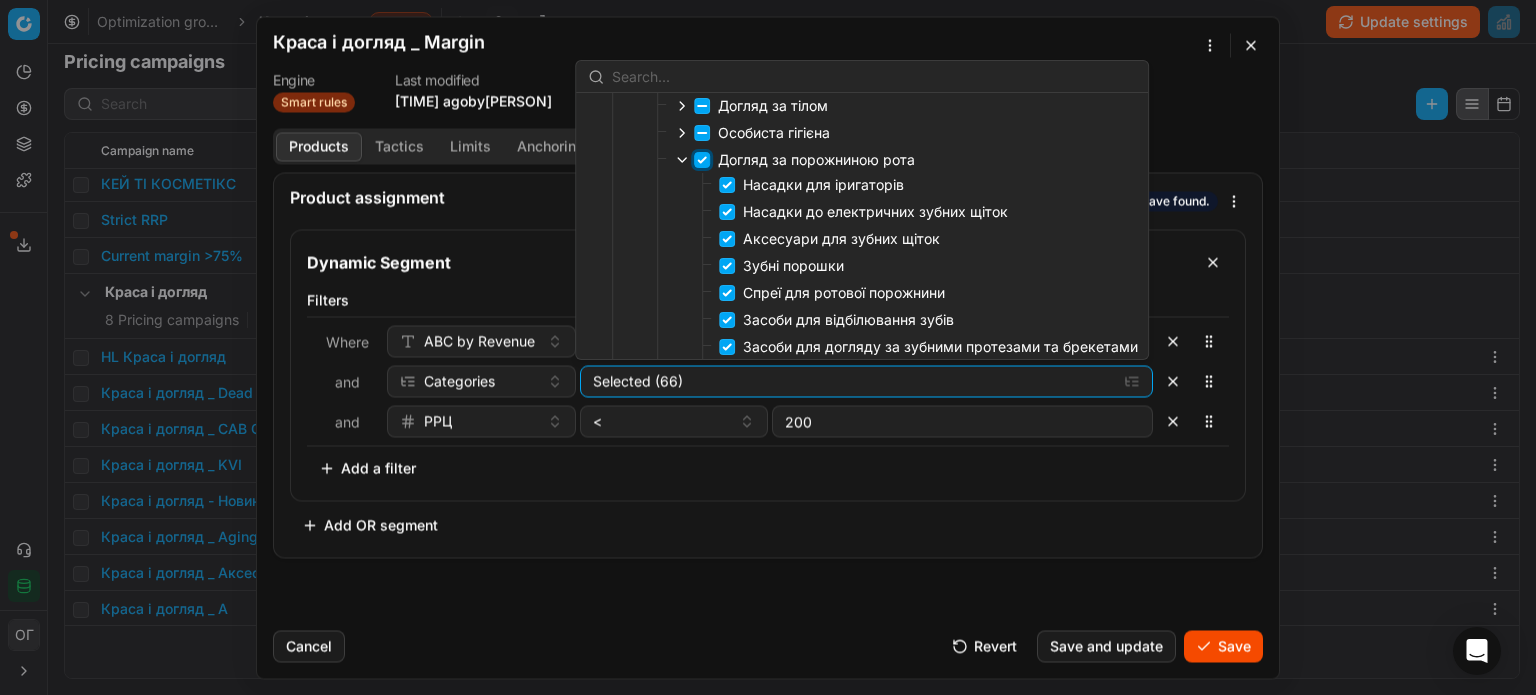 checkbox on "true" 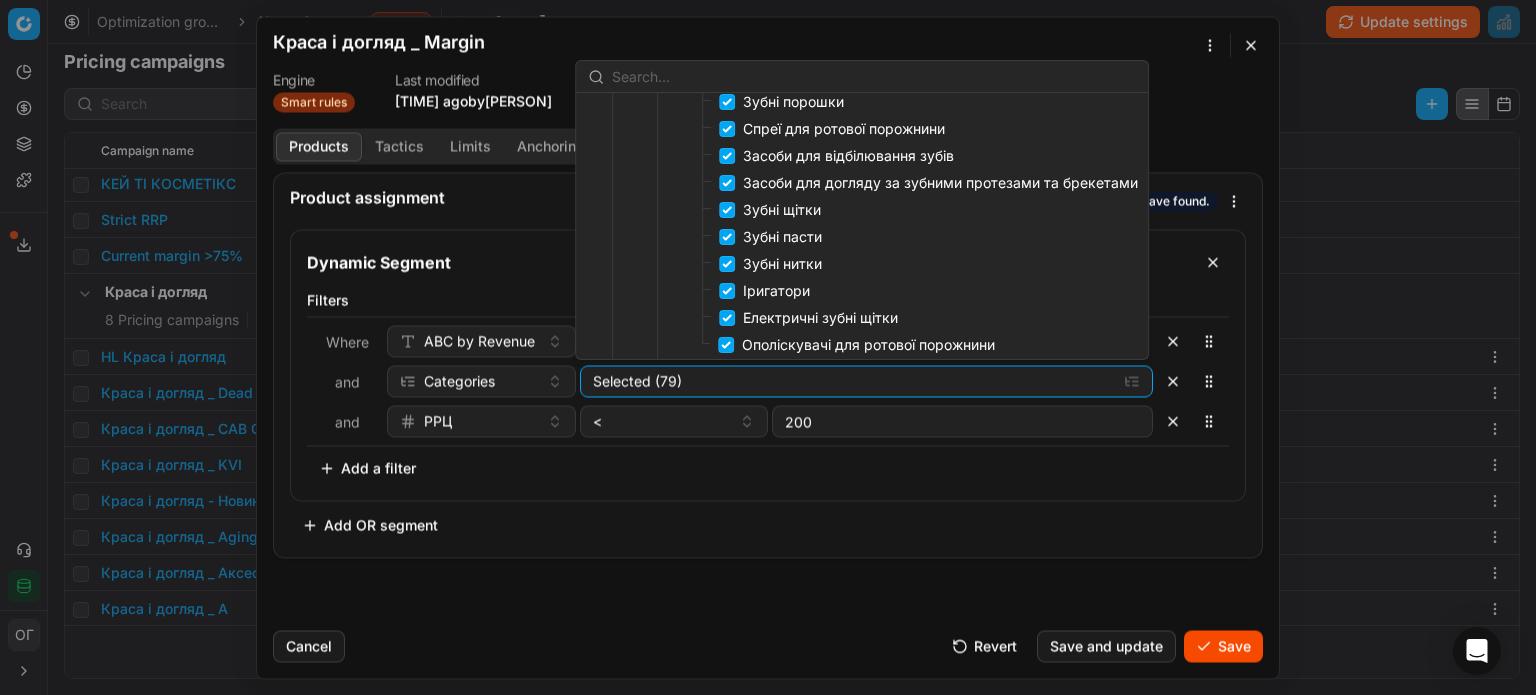 scroll, scrollTop: 500, scrollLeft: 0, axis: vertical 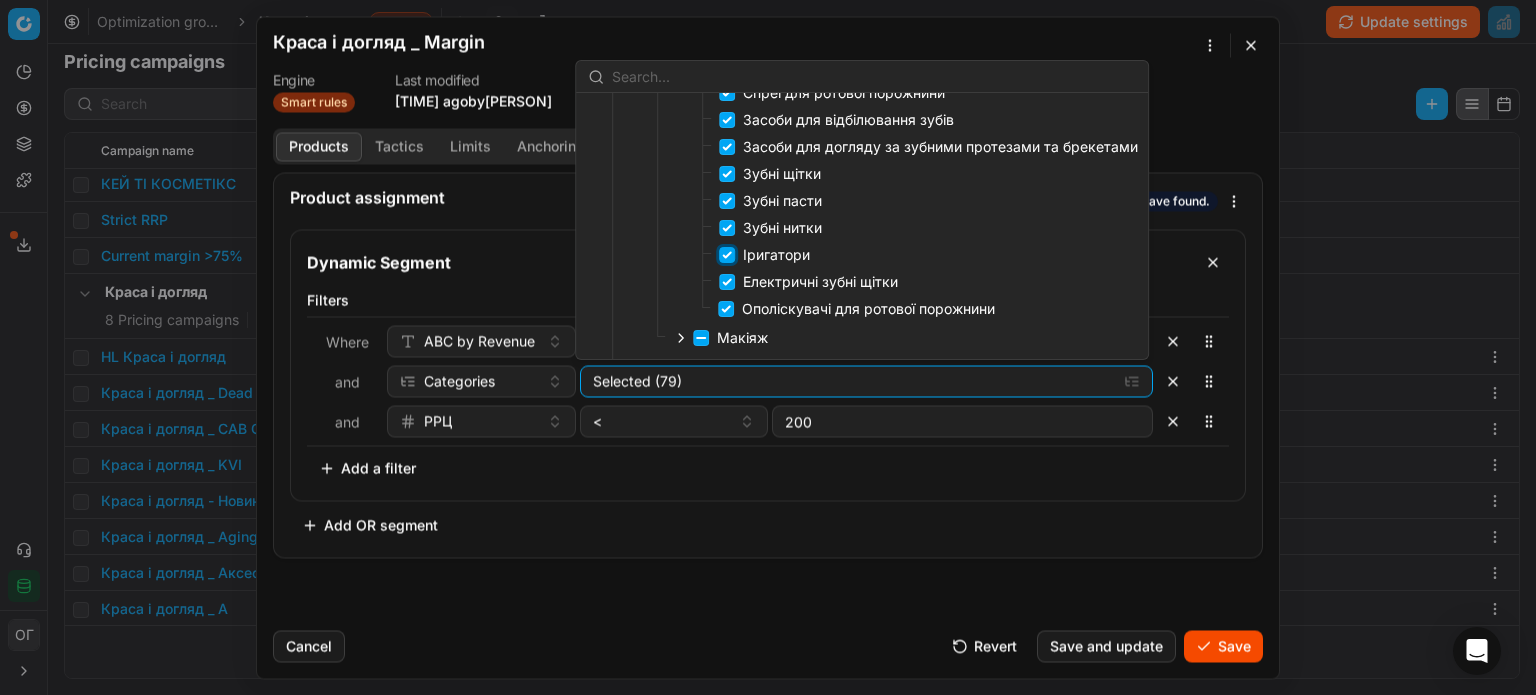 click on "Іригатори" at bounding box center (727, 255) 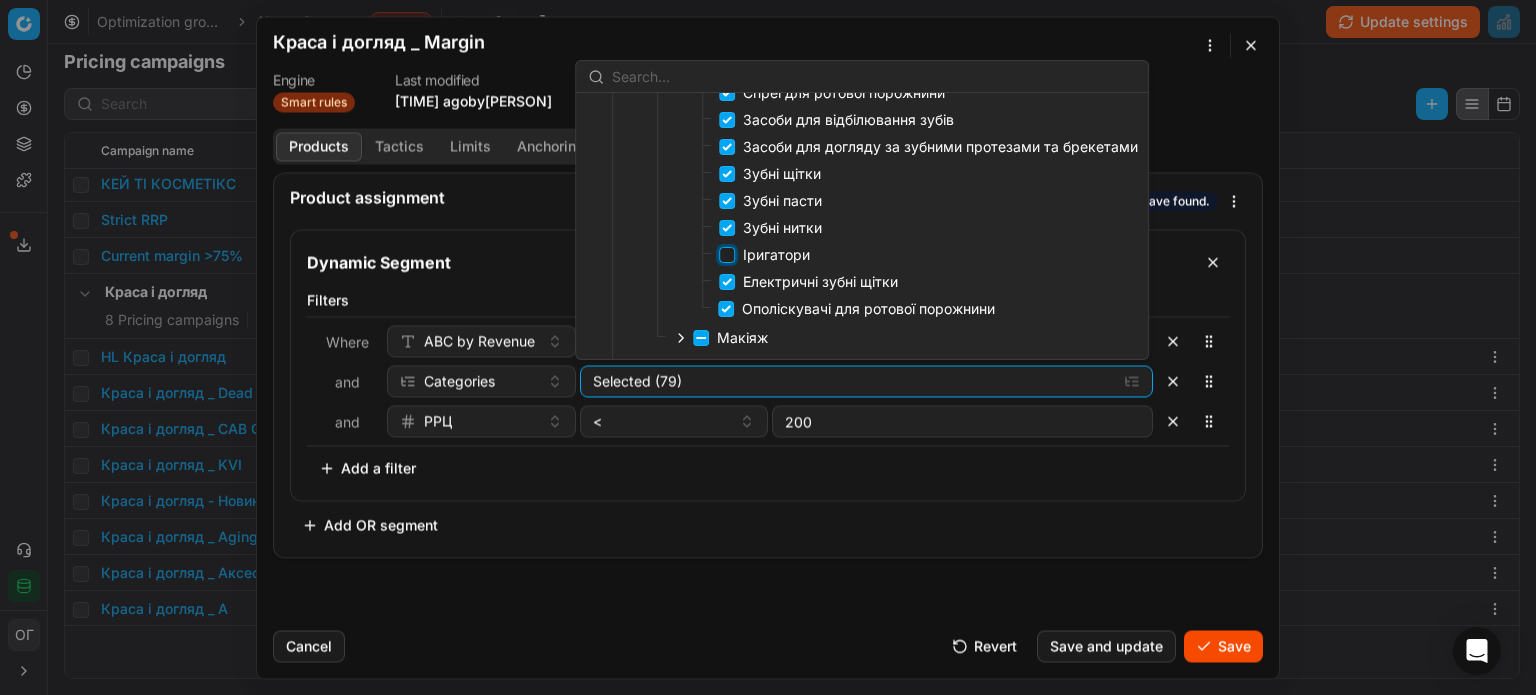 checkbox on "false" 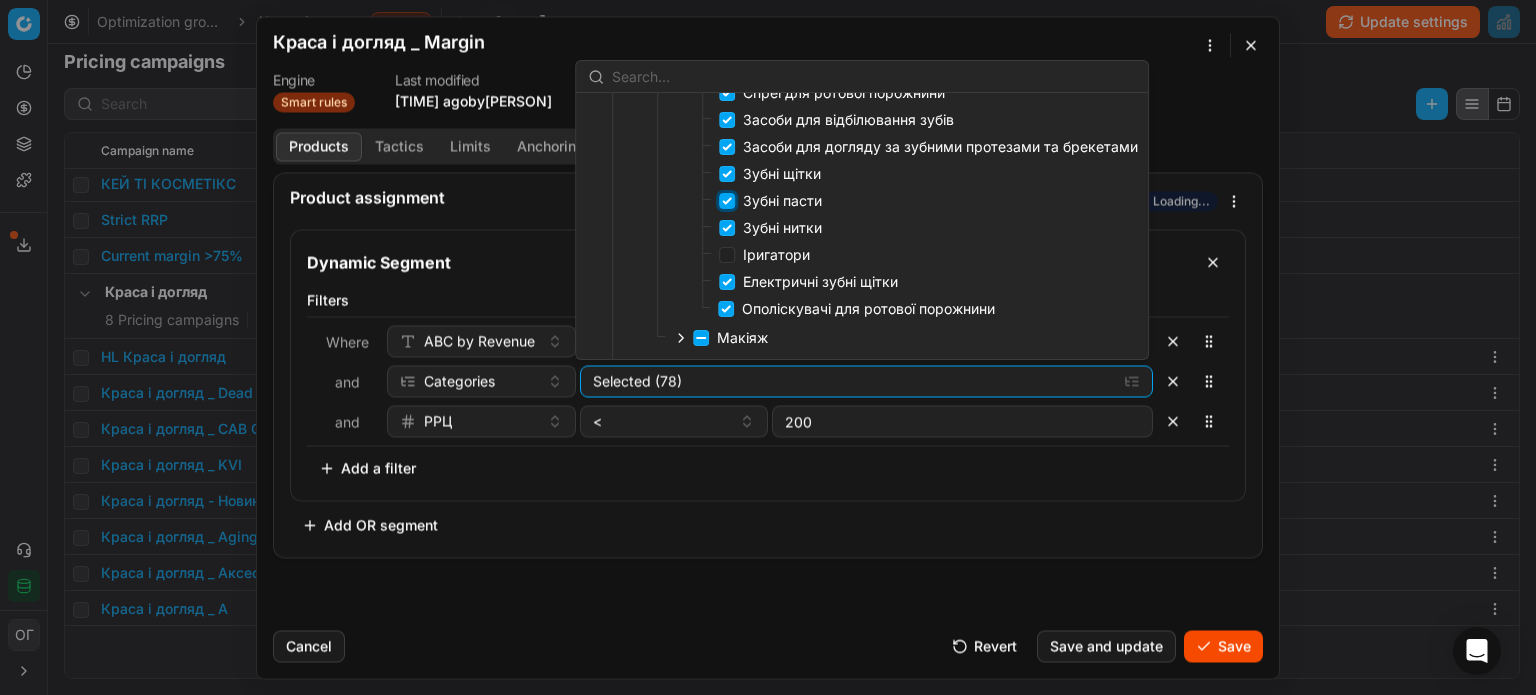 click on "Зубні пасти" at bounding box center (727, 201) 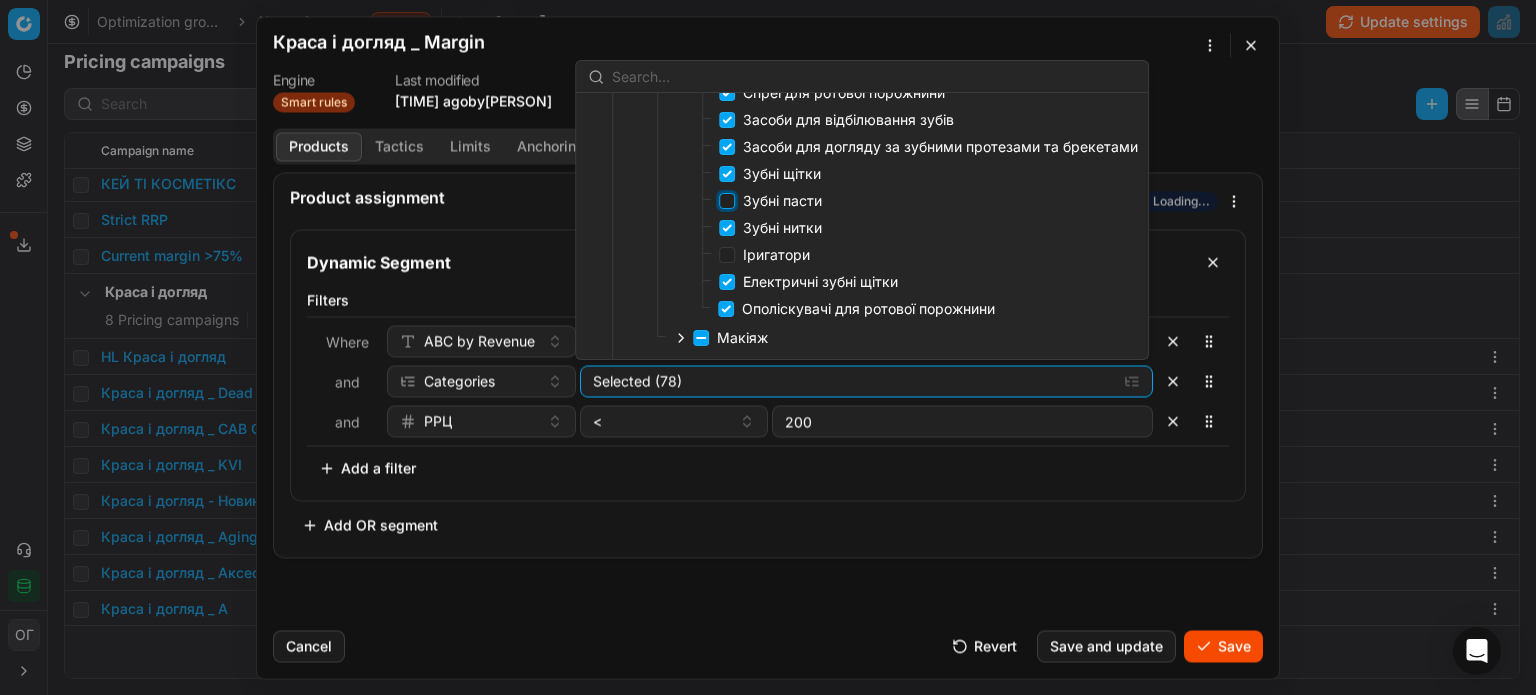 checkbox on "false" 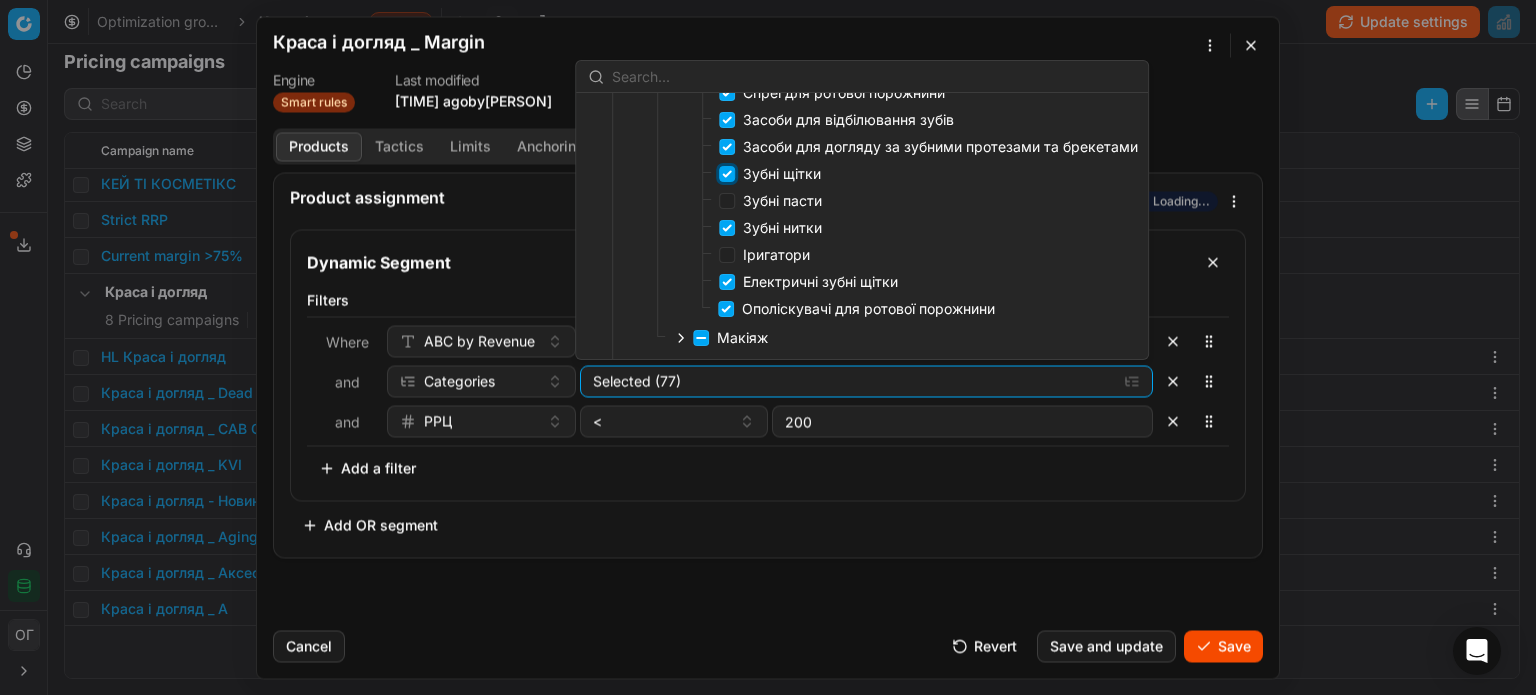 click on "Зубні щітки" at bounding box center (727, 174) 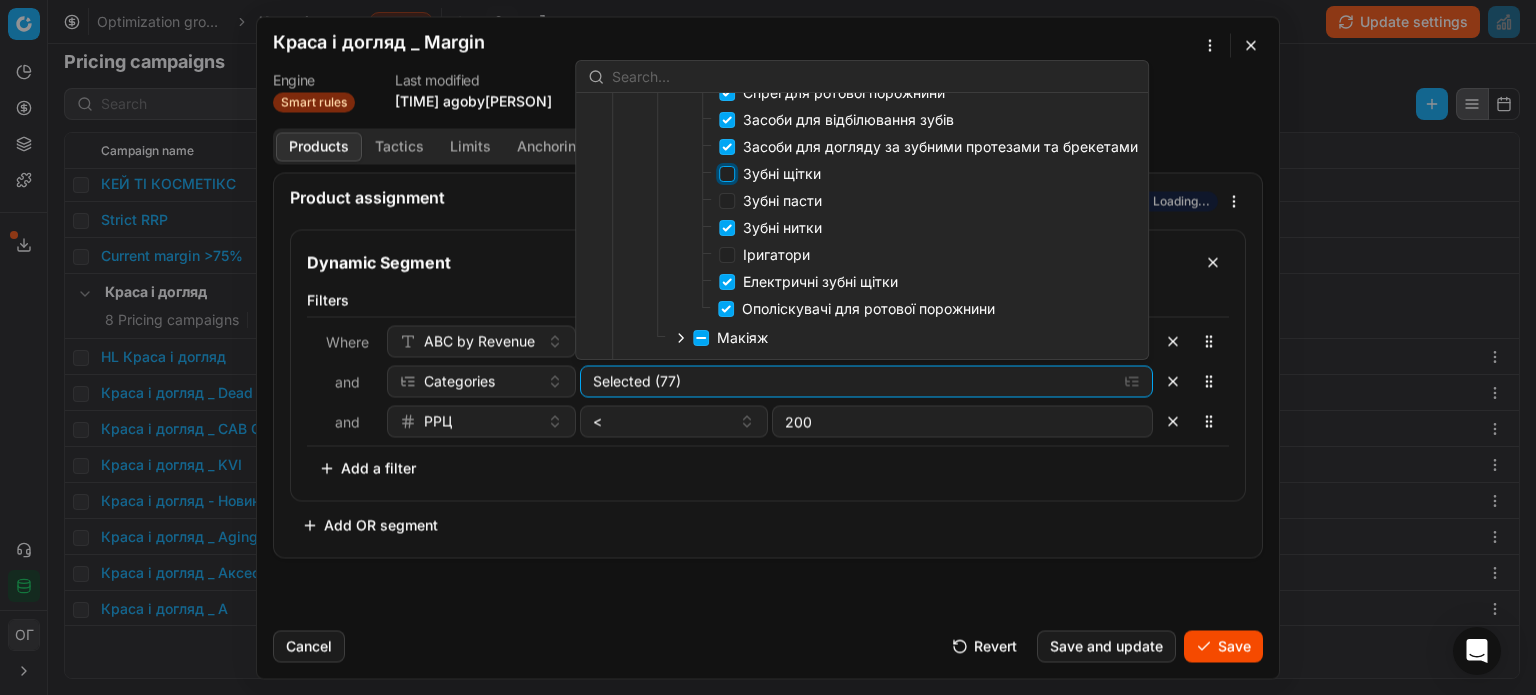 checkbox on "false" 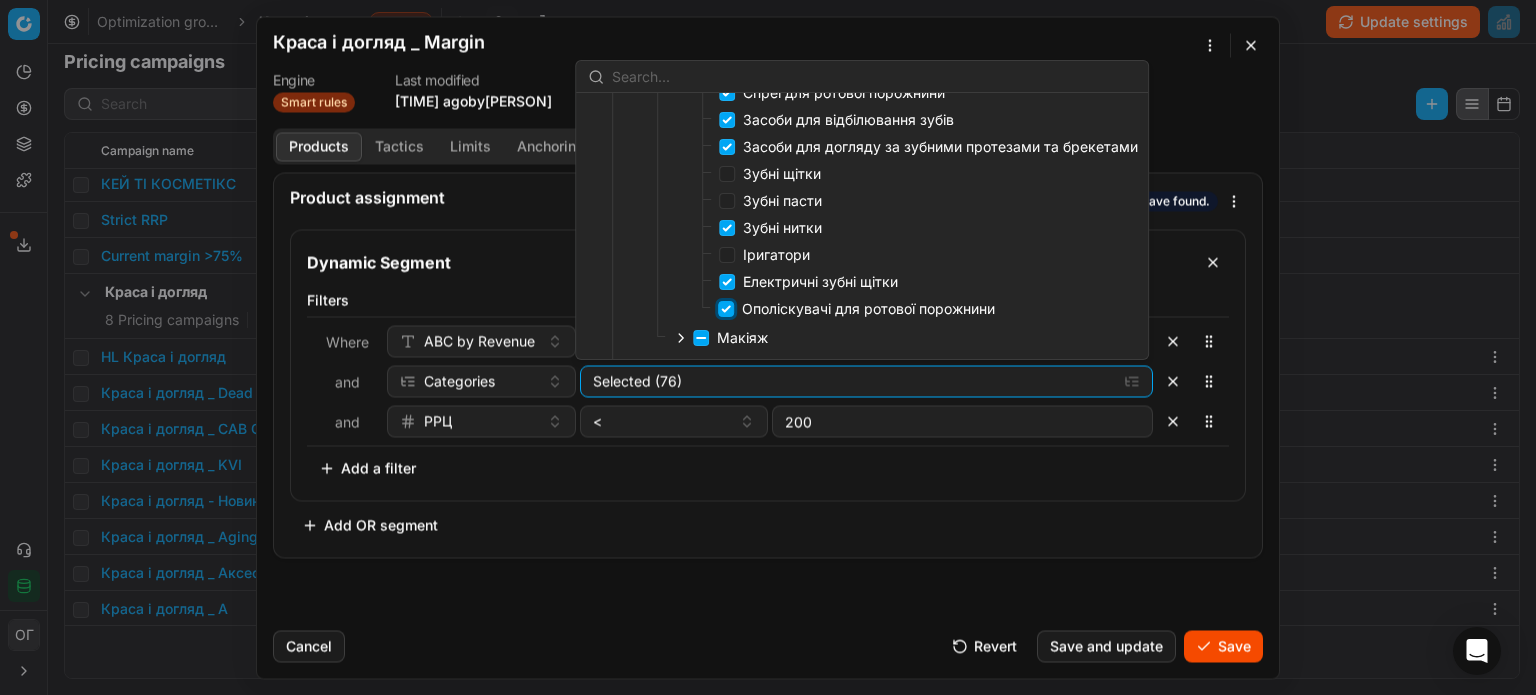 click on "Ополіскувачі для ротової порожнини" at bounding box center (726, 309) 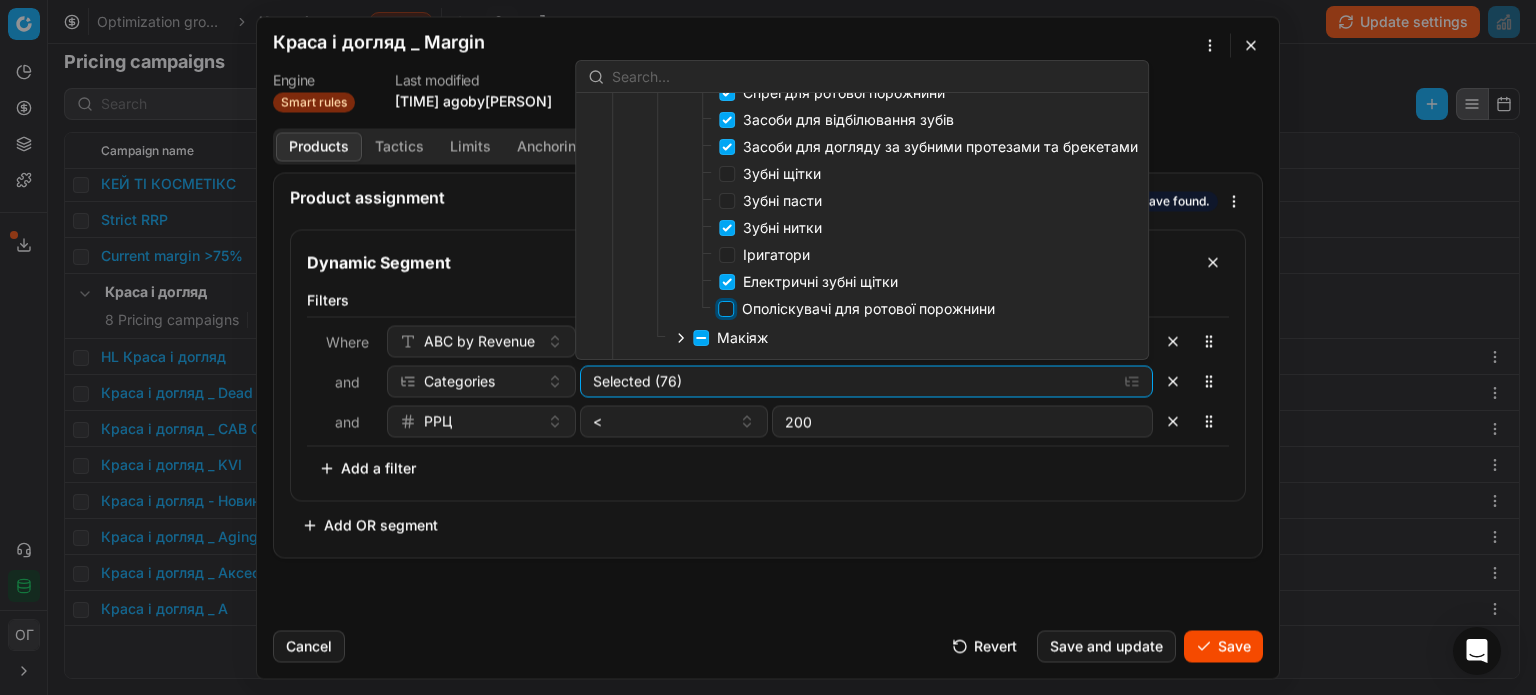 checkbox on "false" 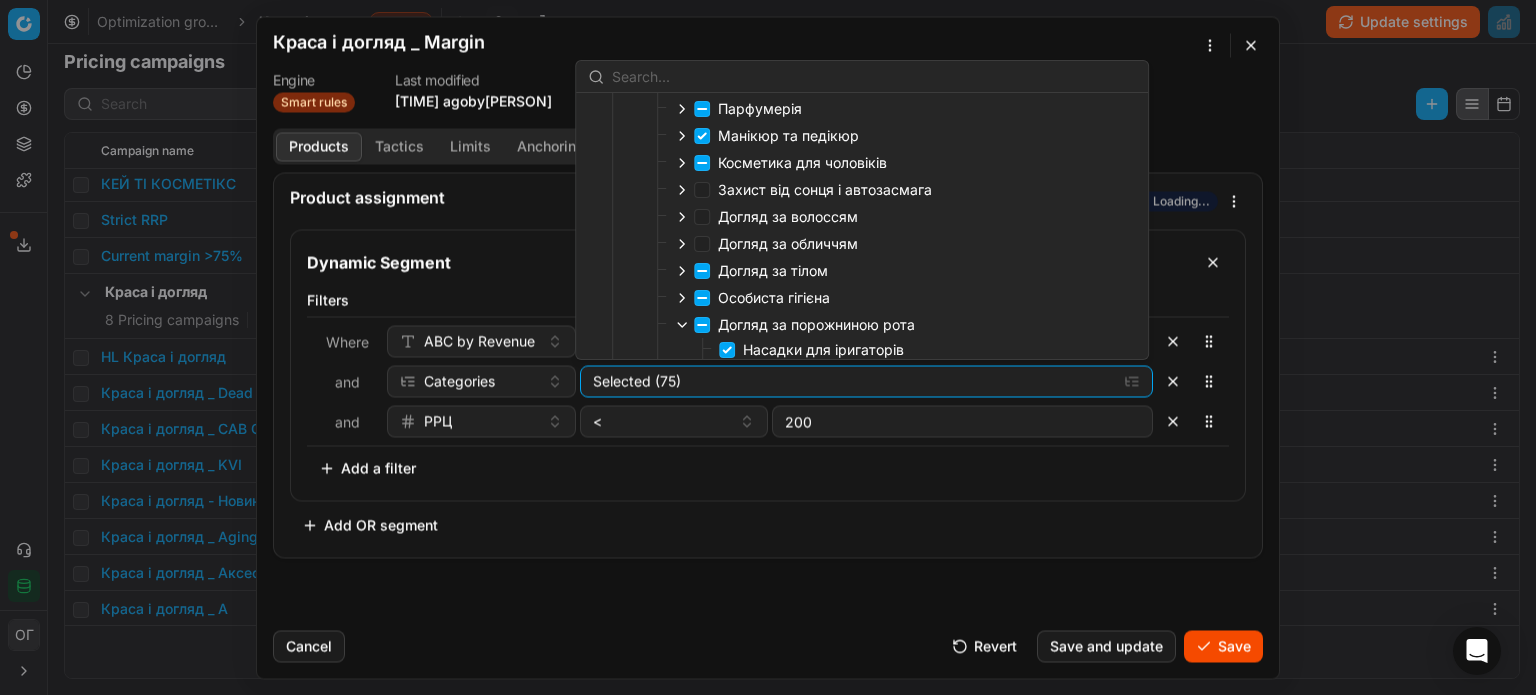 scroll, scrollTop: 100, scrollLeft: 0, axis: vertical 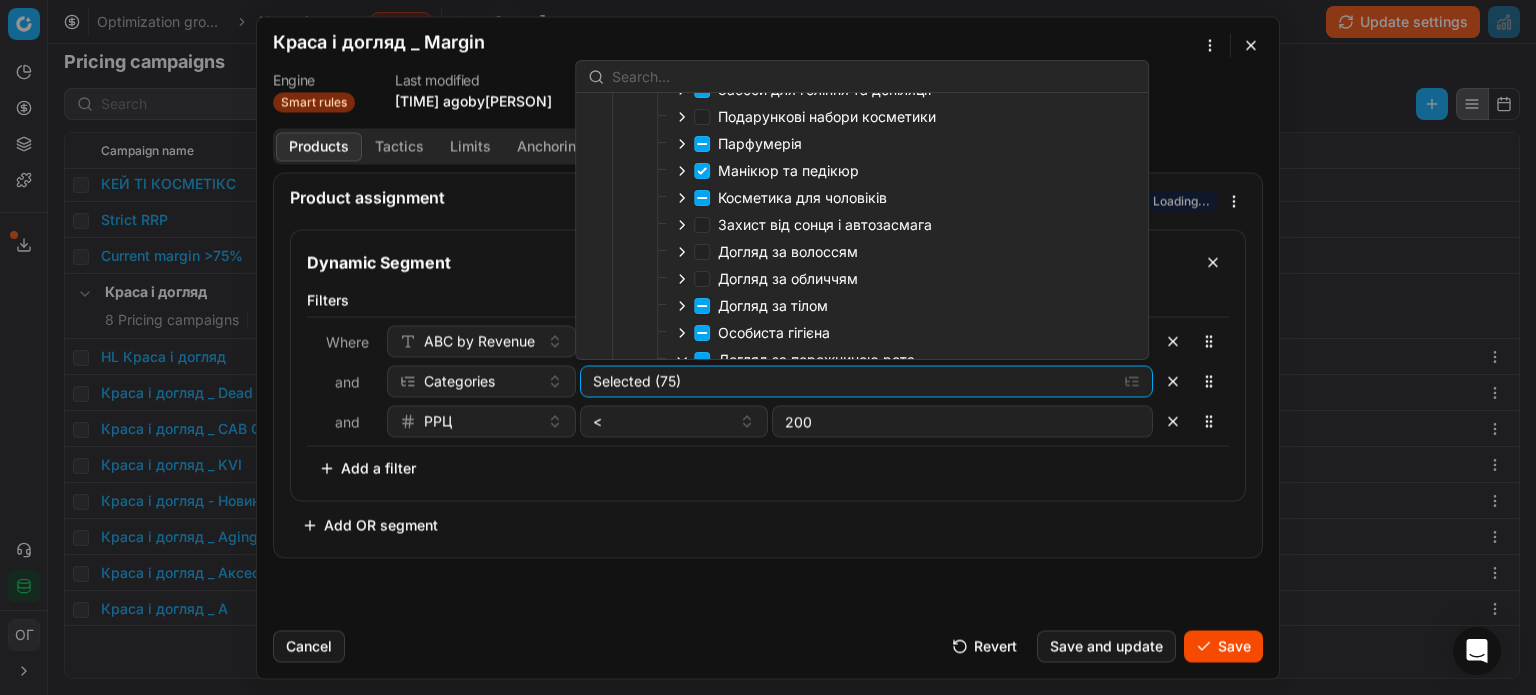 click 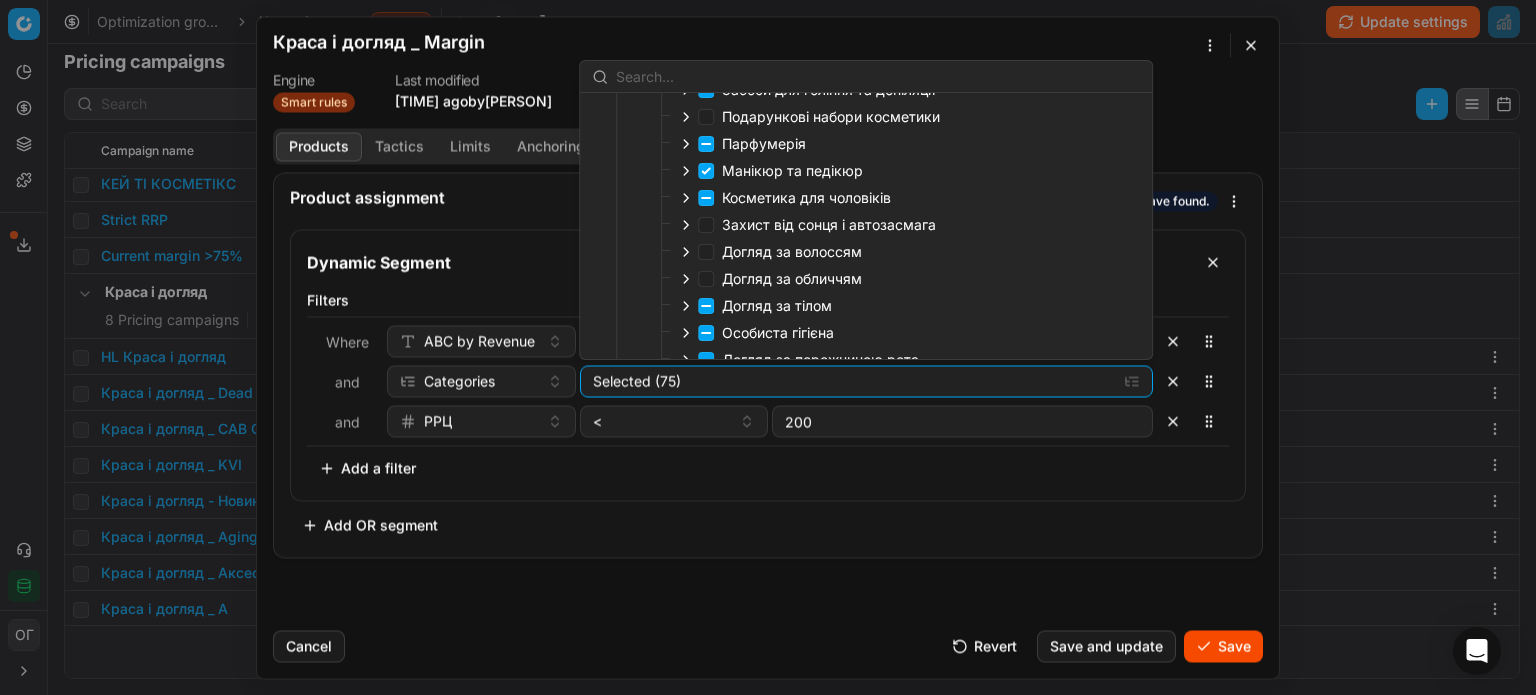 click on "Догляд за обличчям" at bounding box center (780, 279) 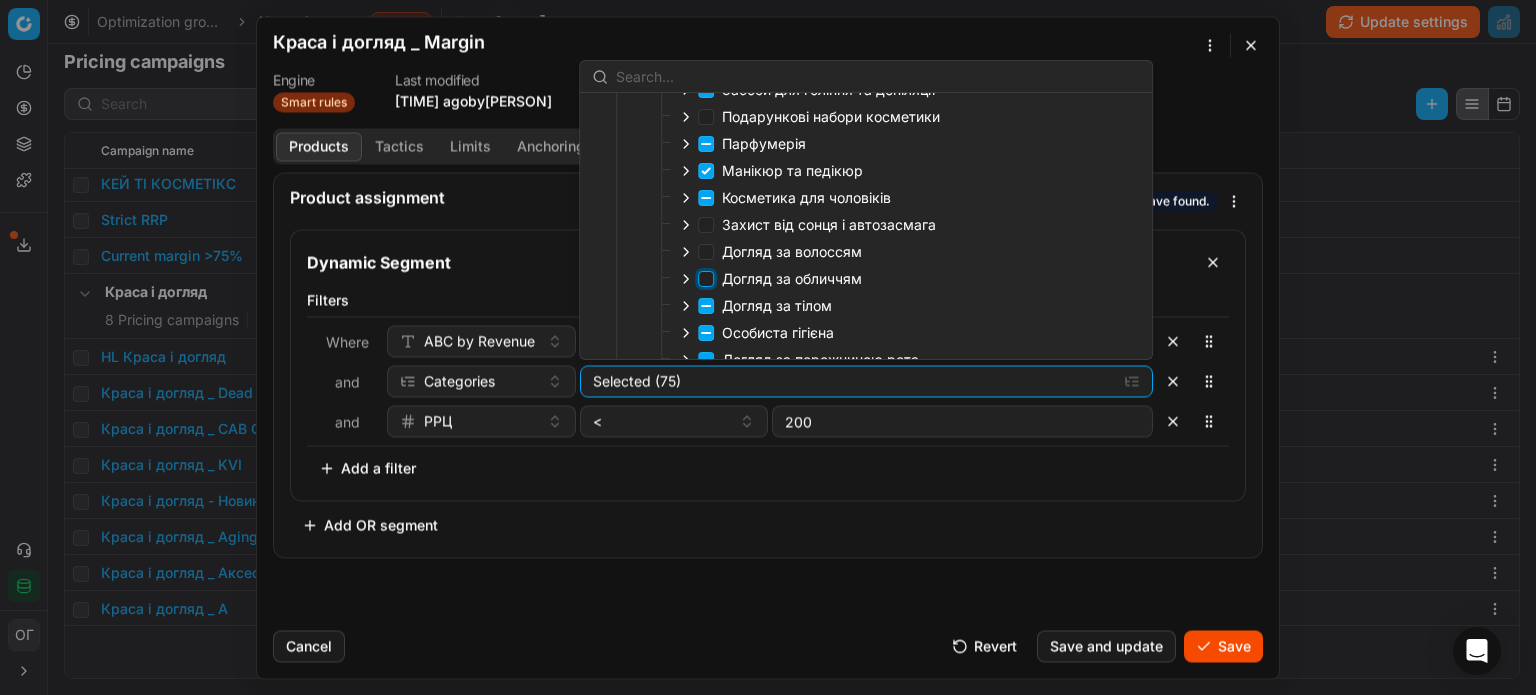 click on "Догляд за обличчям" at bounding box center (706, 279) 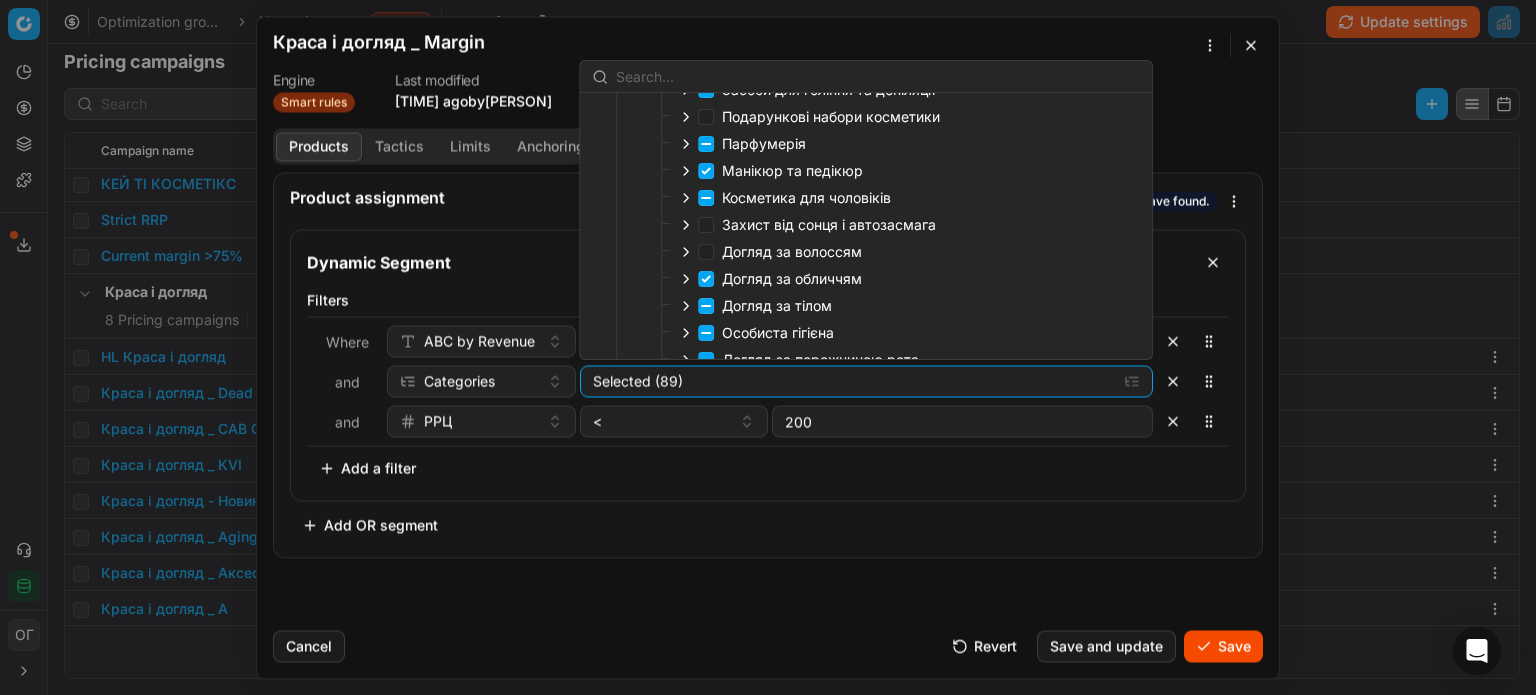 click 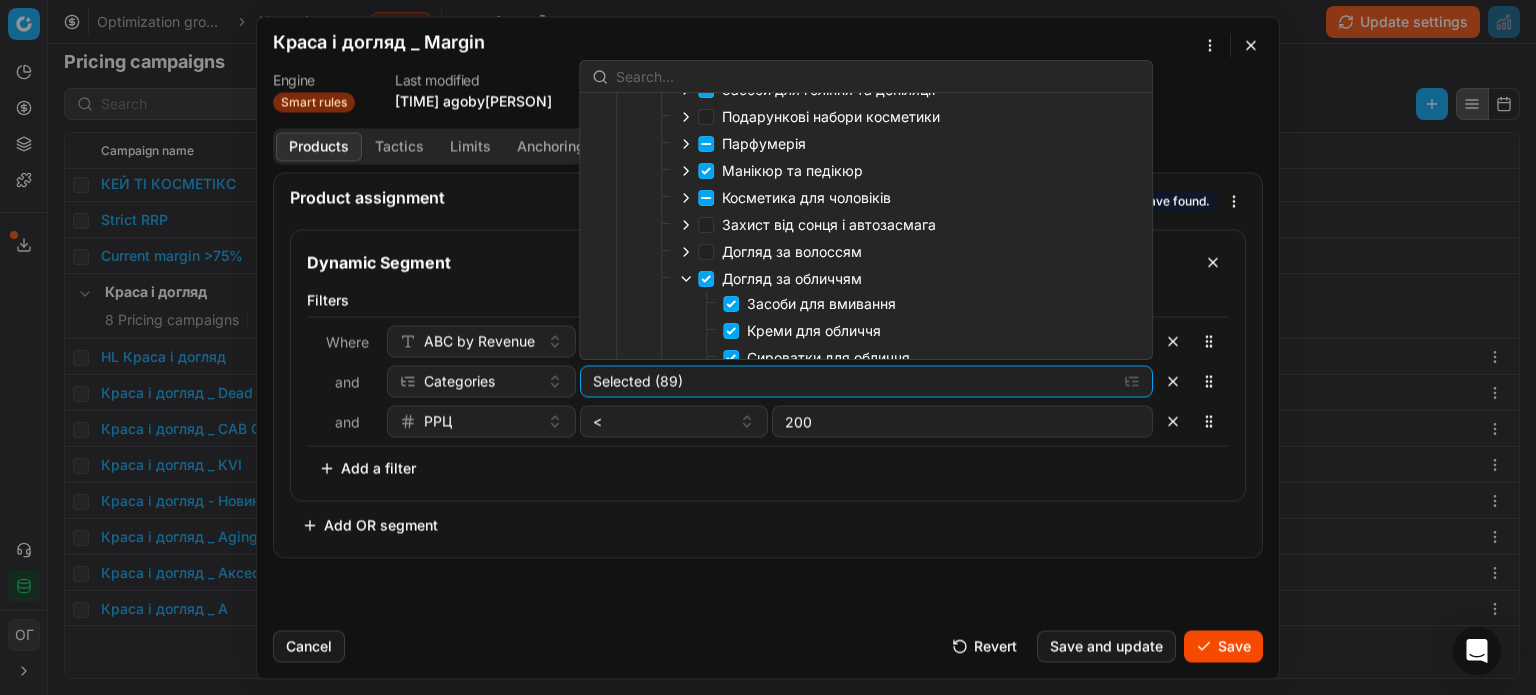 scroll, scrollTop: 200, scrollLeft: 0, axis: vertical 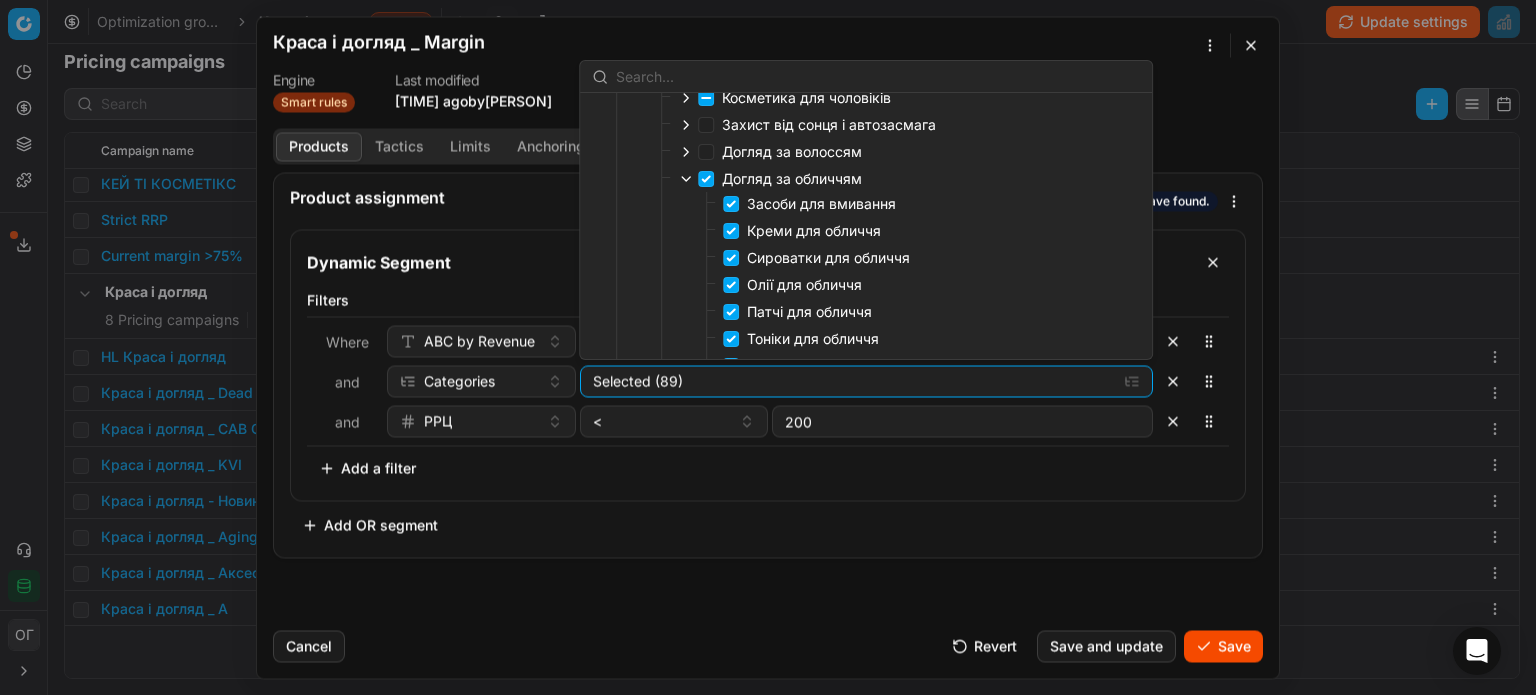 click 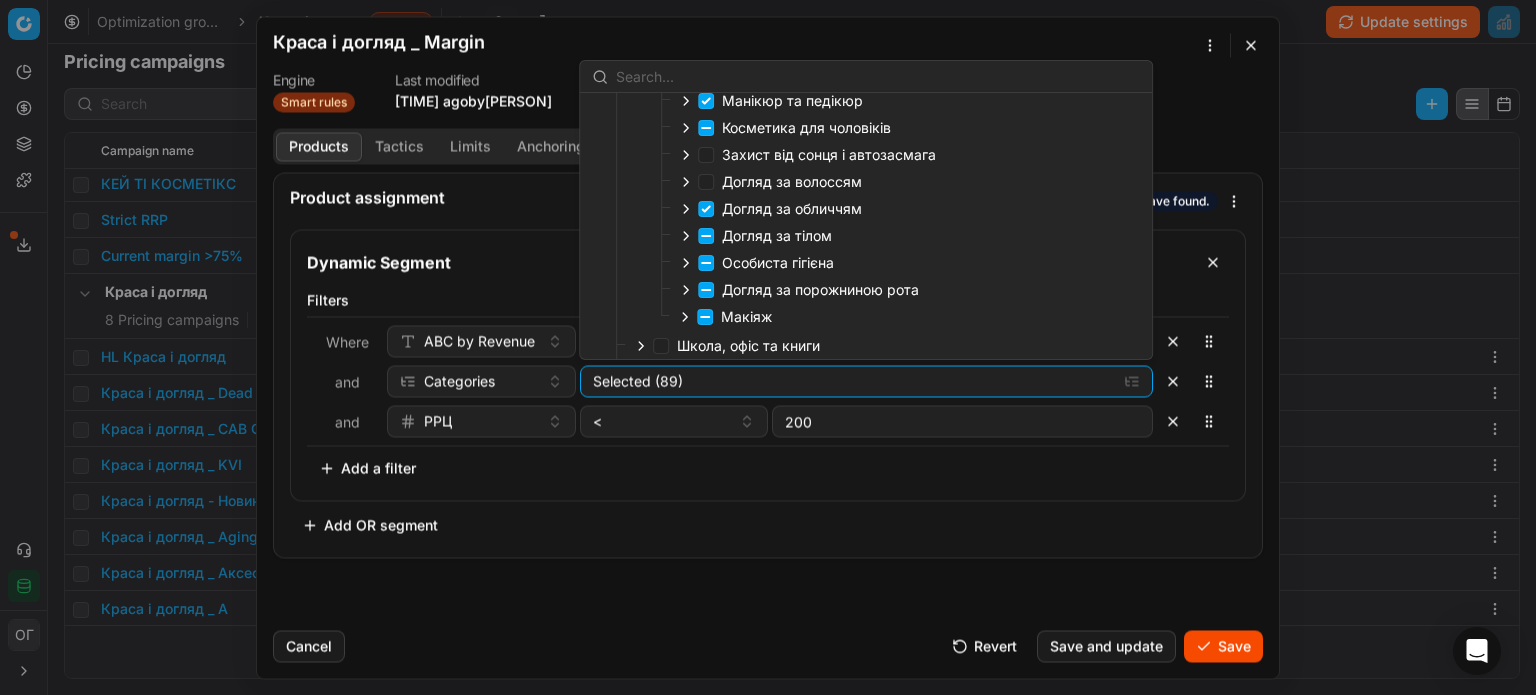 scroll, scrollTop: 200, scrollLeft: 0, axis: vertical 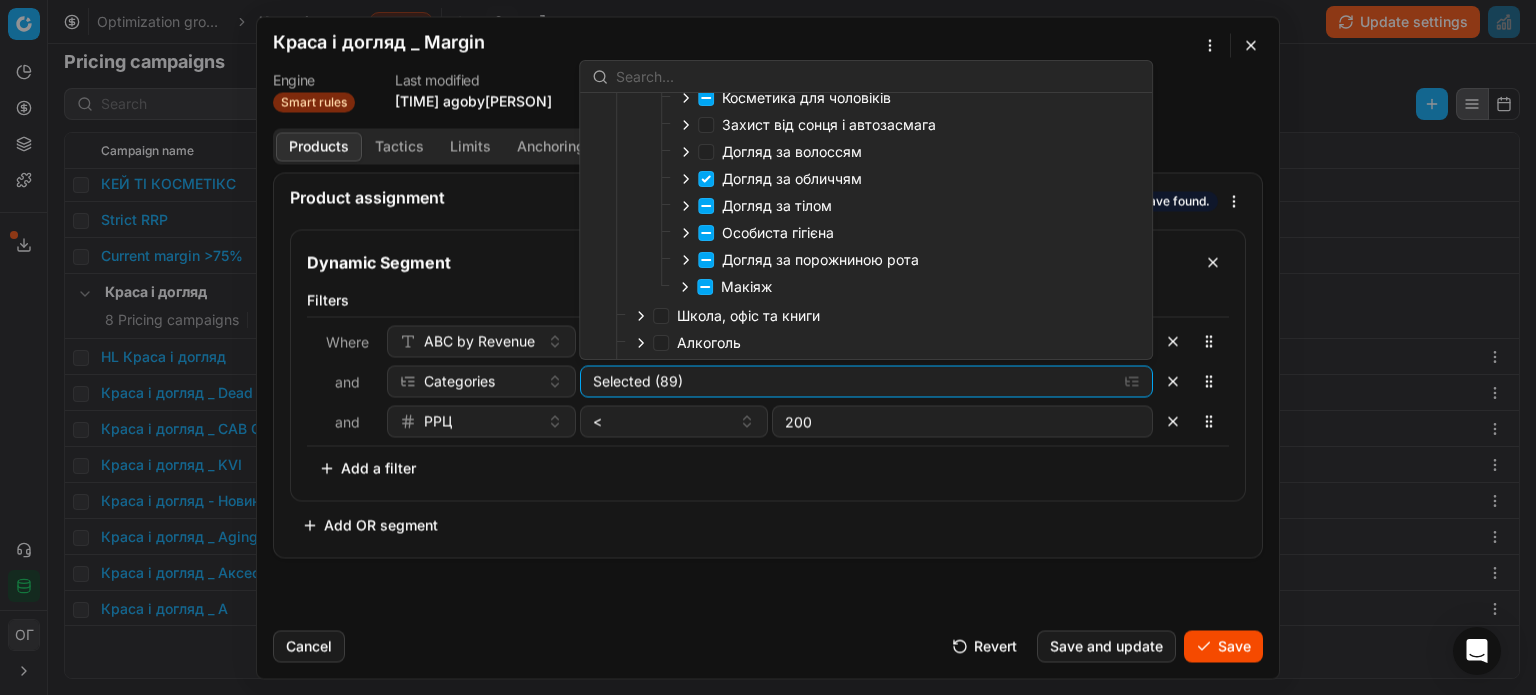 click 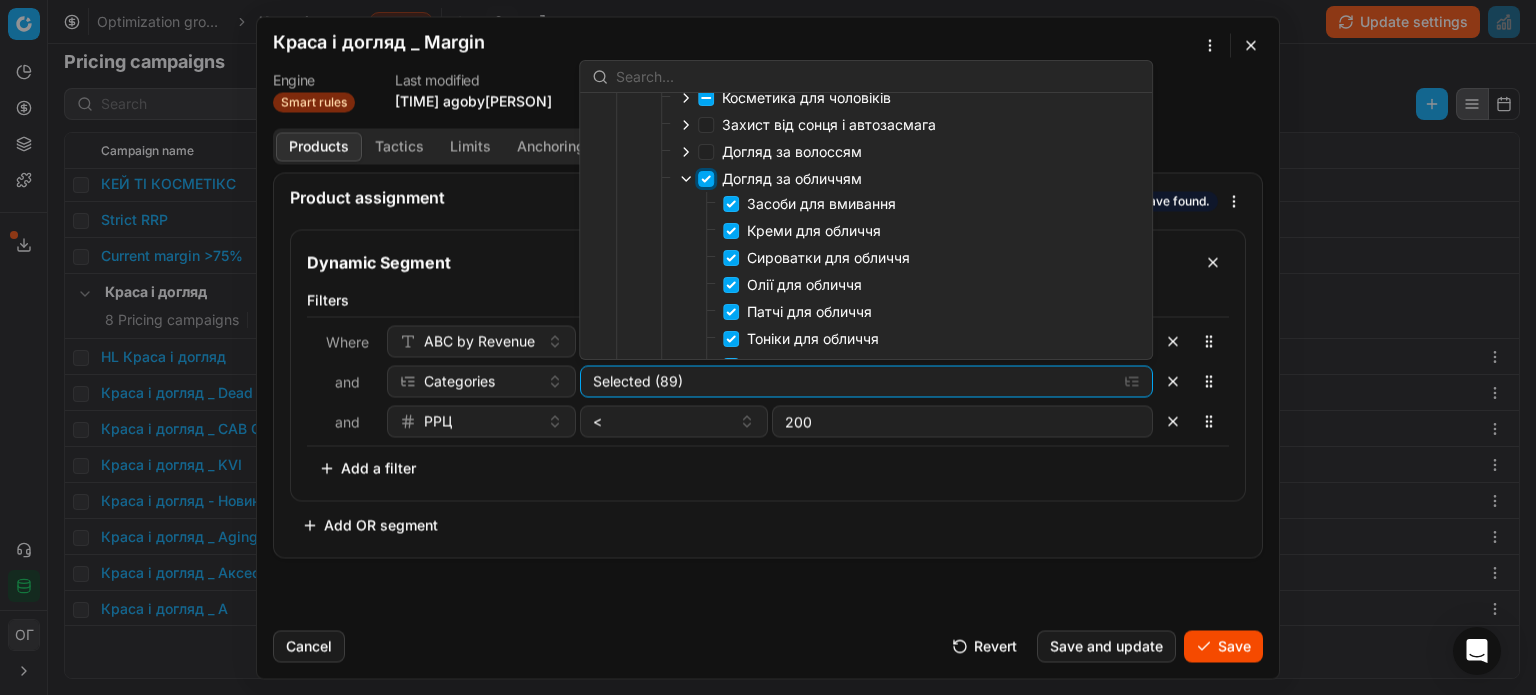 click on "Догляд за обличчям" at bounding box center [706, 179] 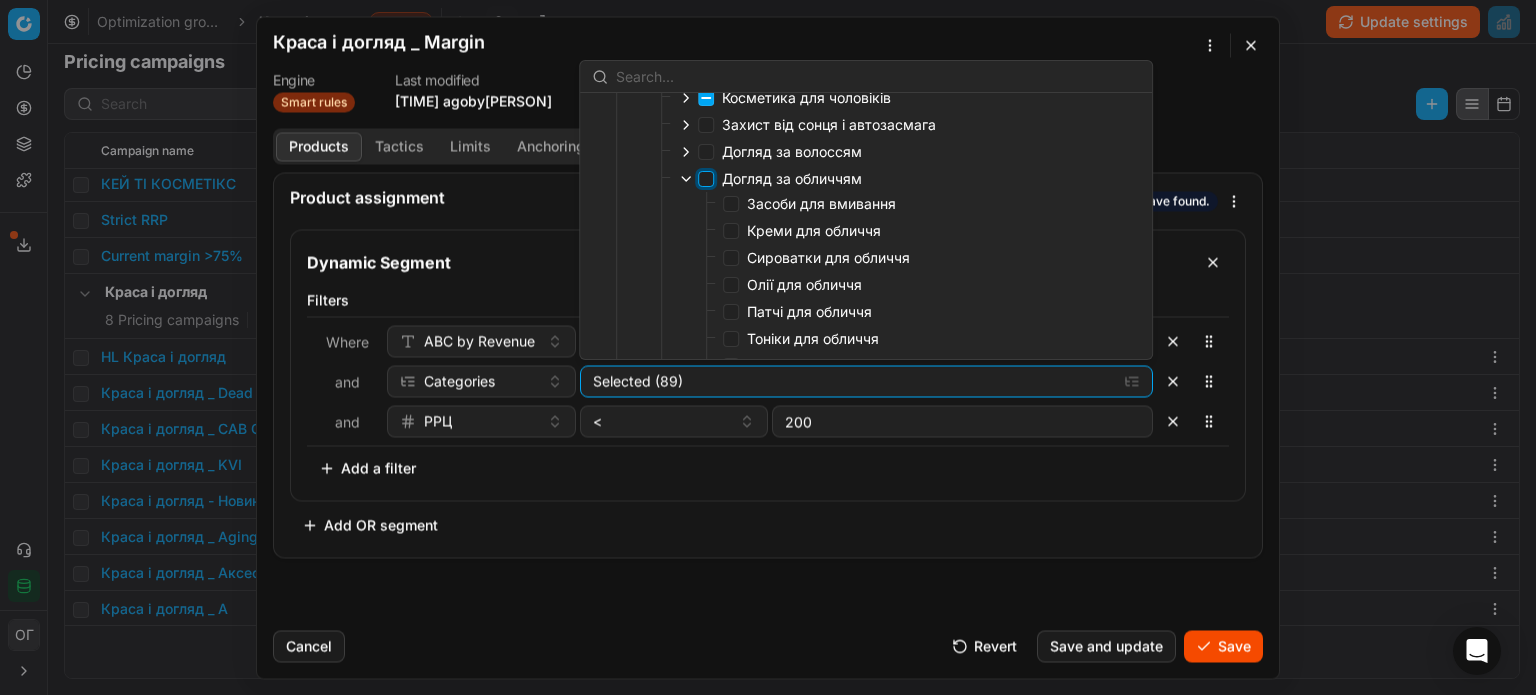 checkbox on "false" 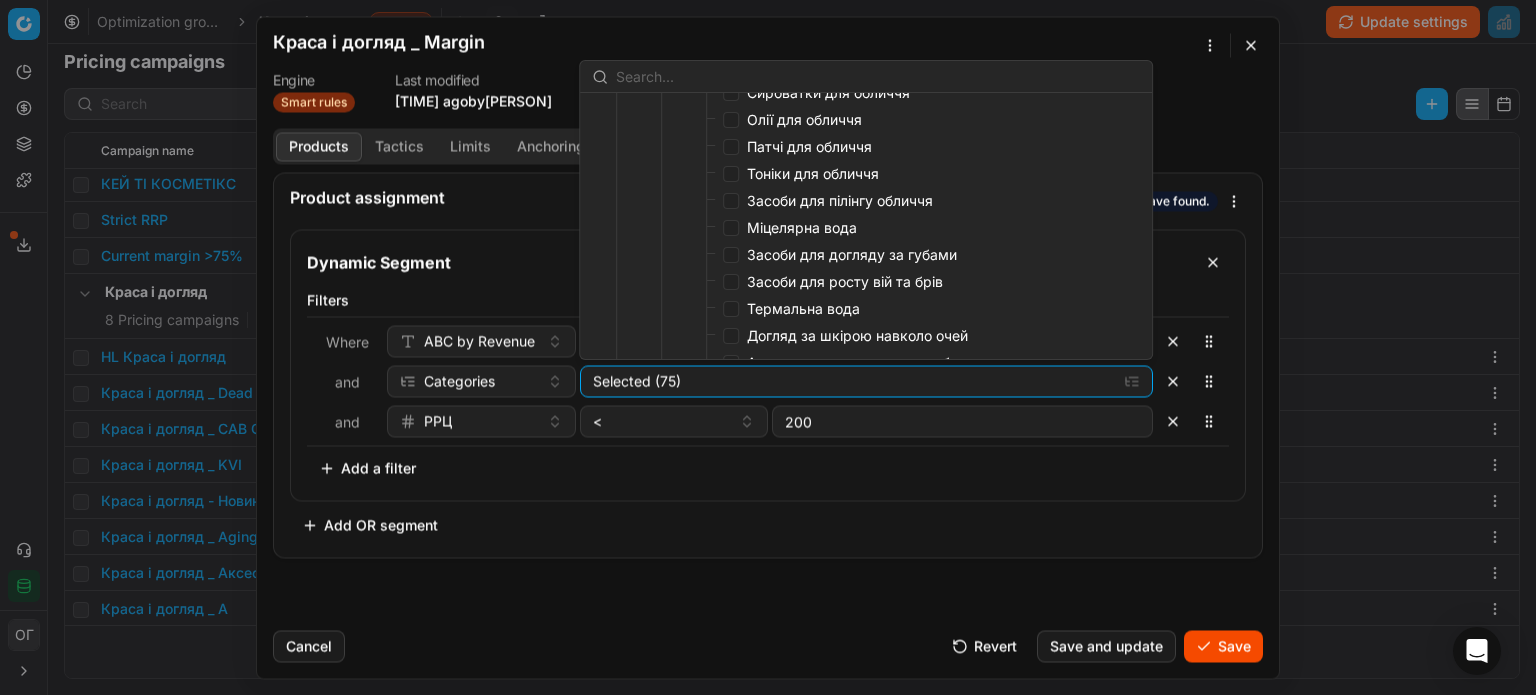 scroll, scrollTop: 400, scrollLeft: 0, axis: vertical 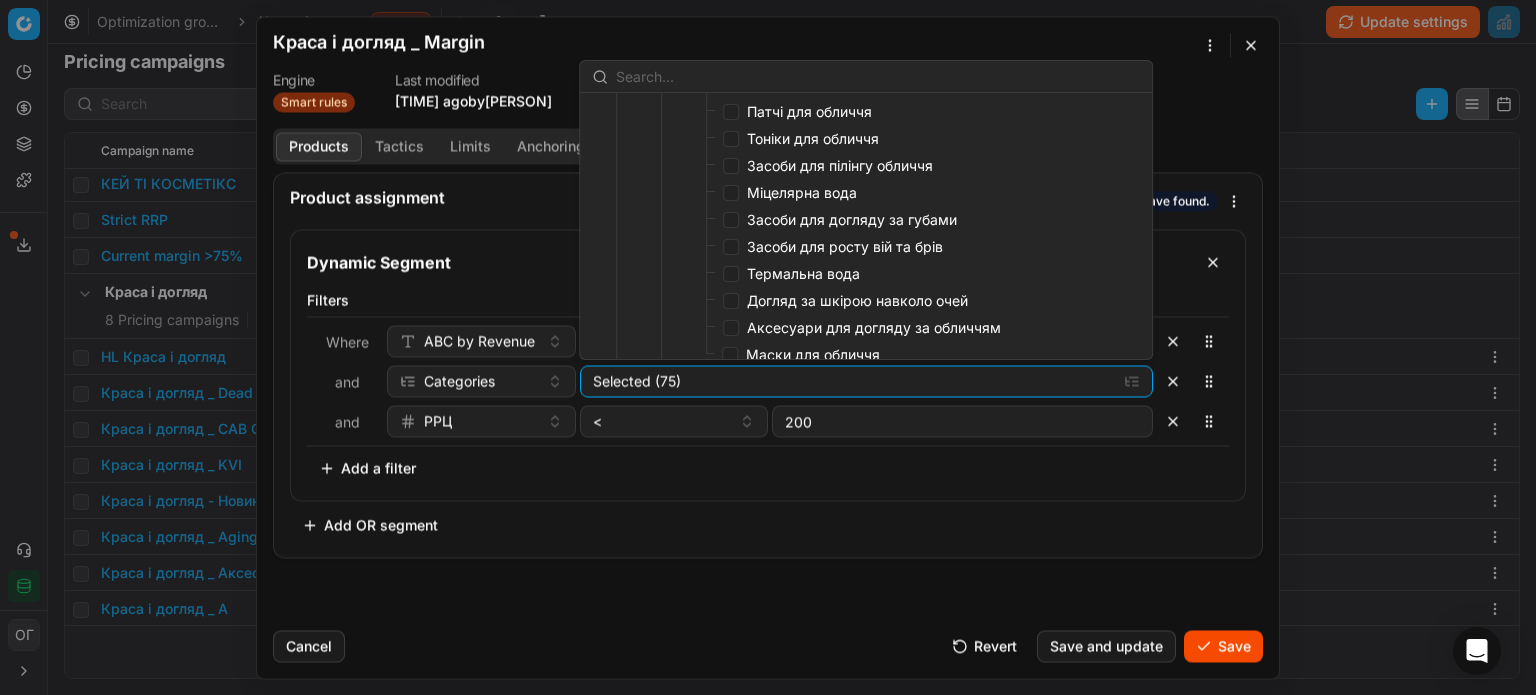 click on "Засоби для росту вій та брів" at bounding box center (845, 246) 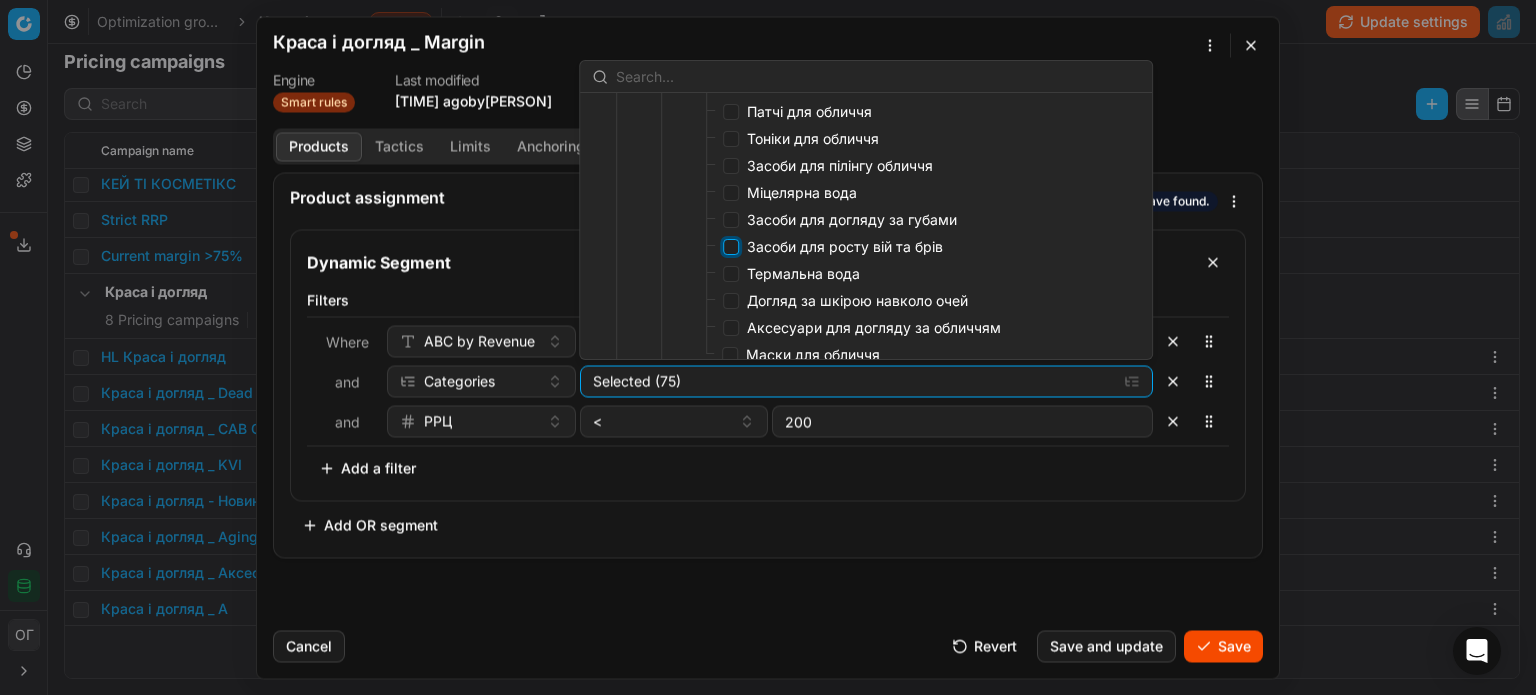 click on "Засоби для росту вій та брів" at bounding box center (731, 247) 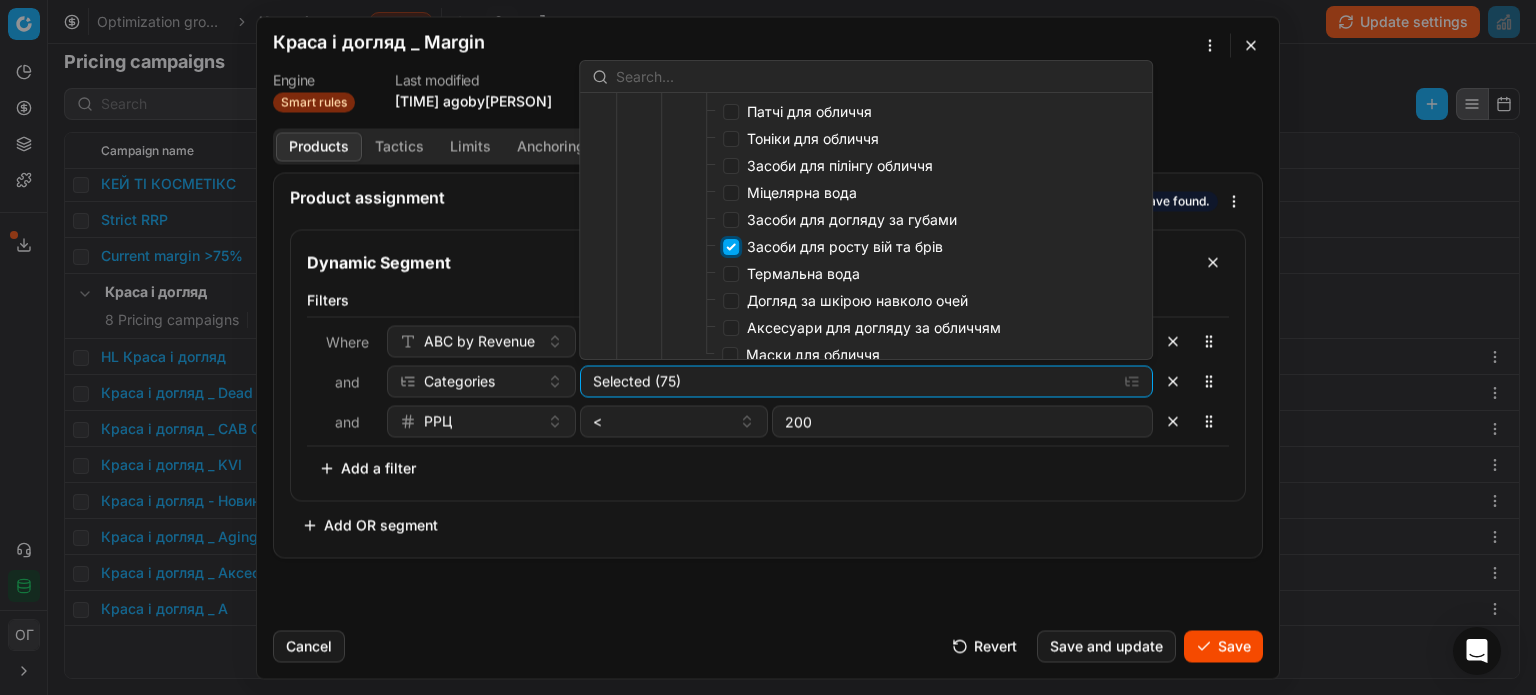 checkbox on "true" 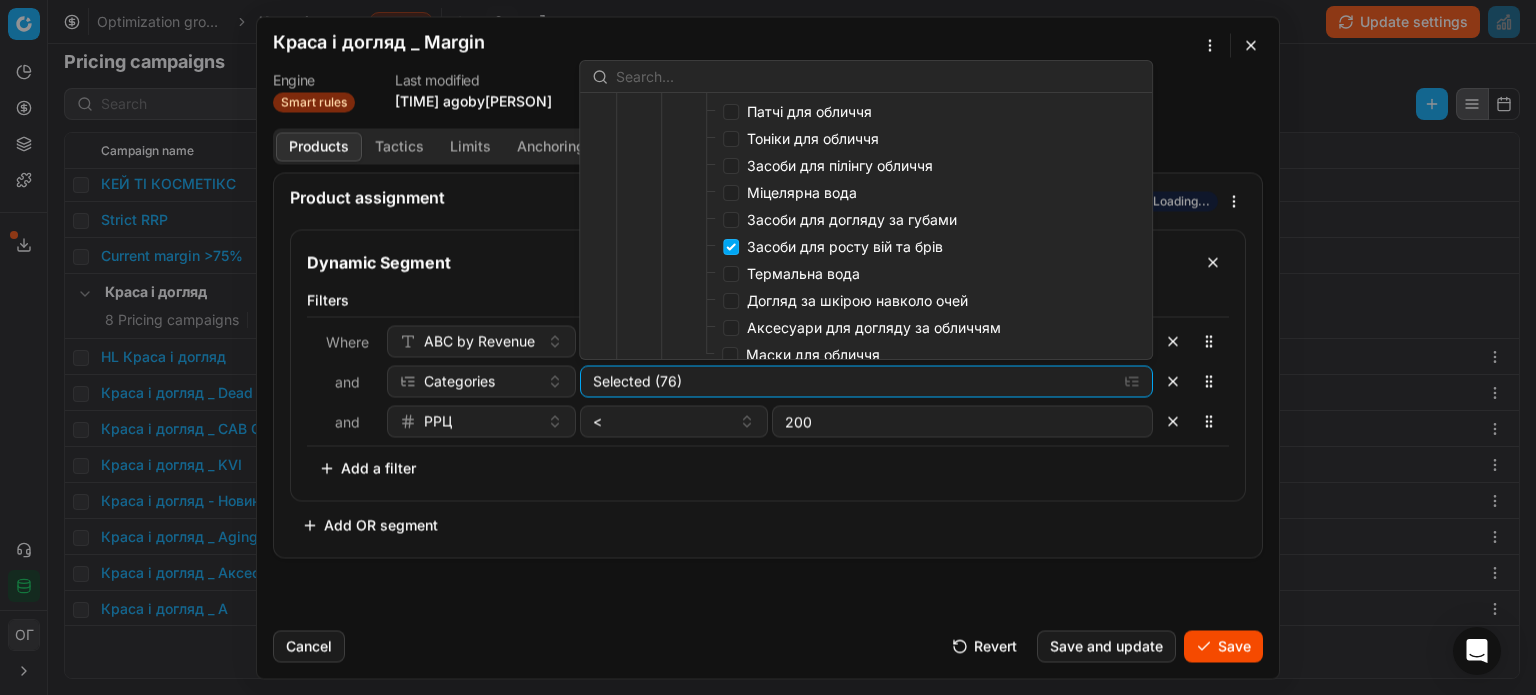 click on "Засоби для догляду за губами" at bounding box center [852, 219] 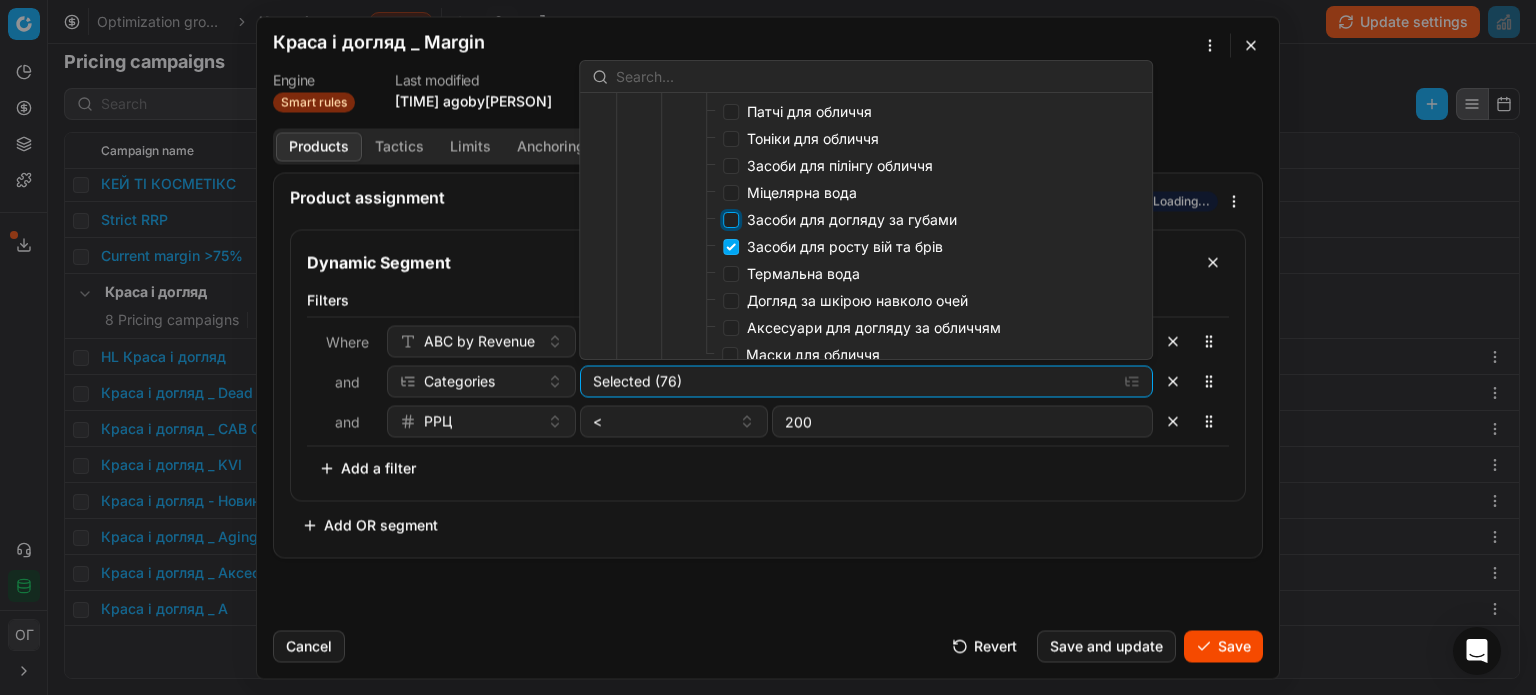 click on "Засоби для догляду за губами" at bounding box center [731, 220] 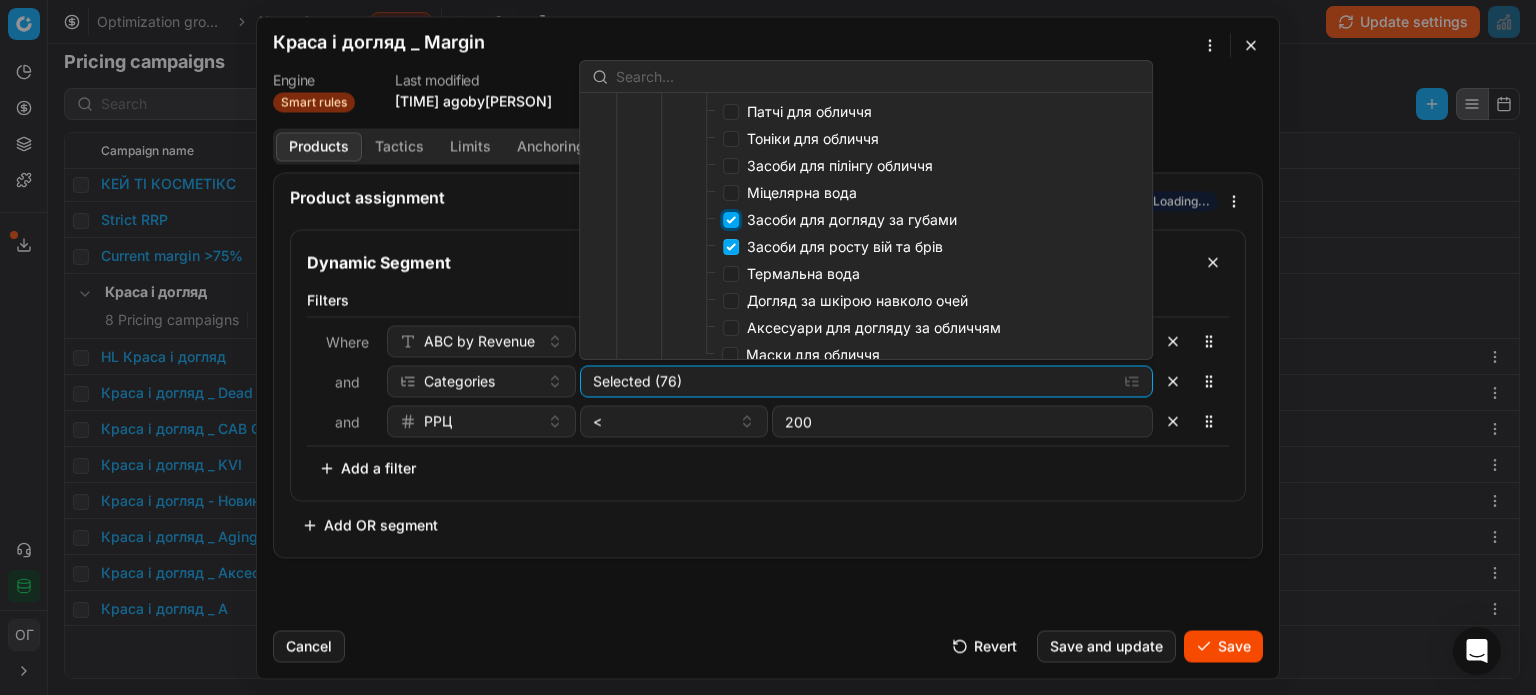 checkbox on "true" 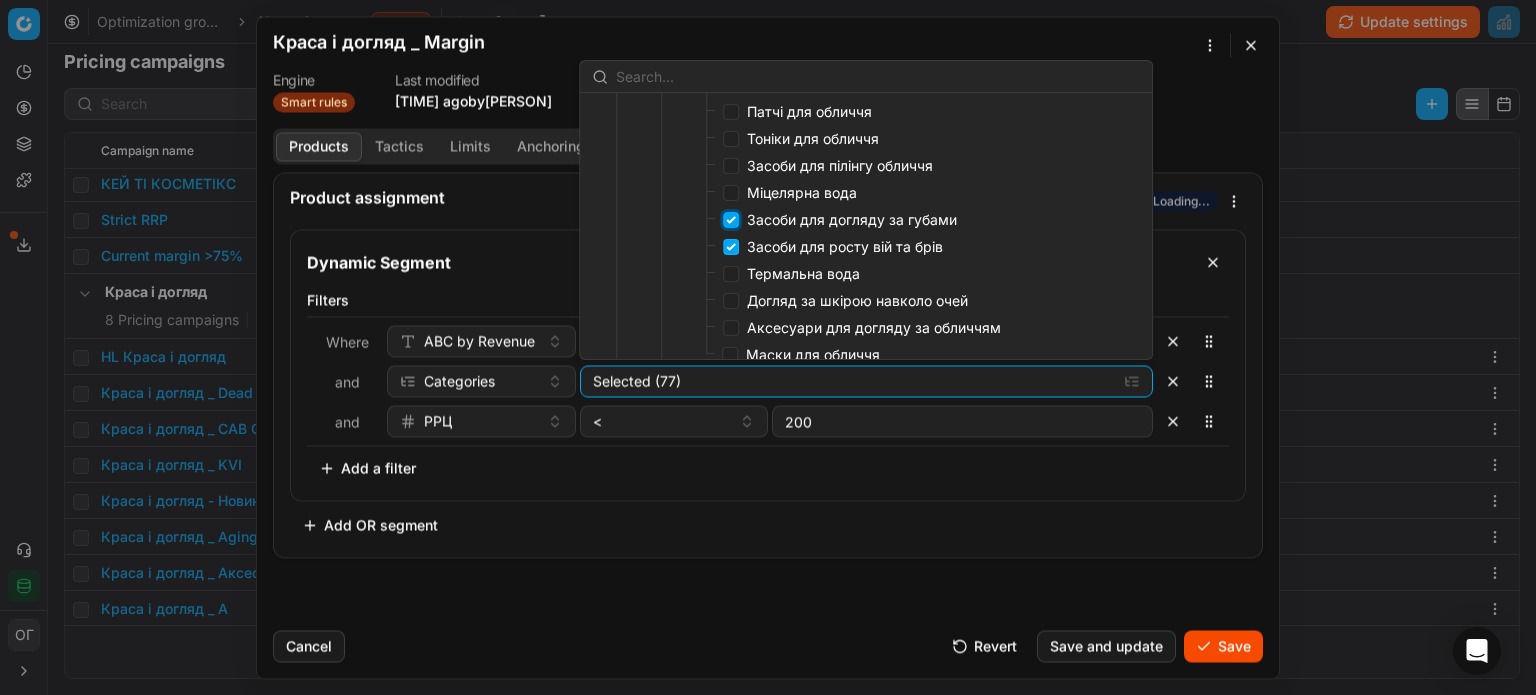 scroll, scrollTop: 500, scrollLeft: 0, axis: vertical 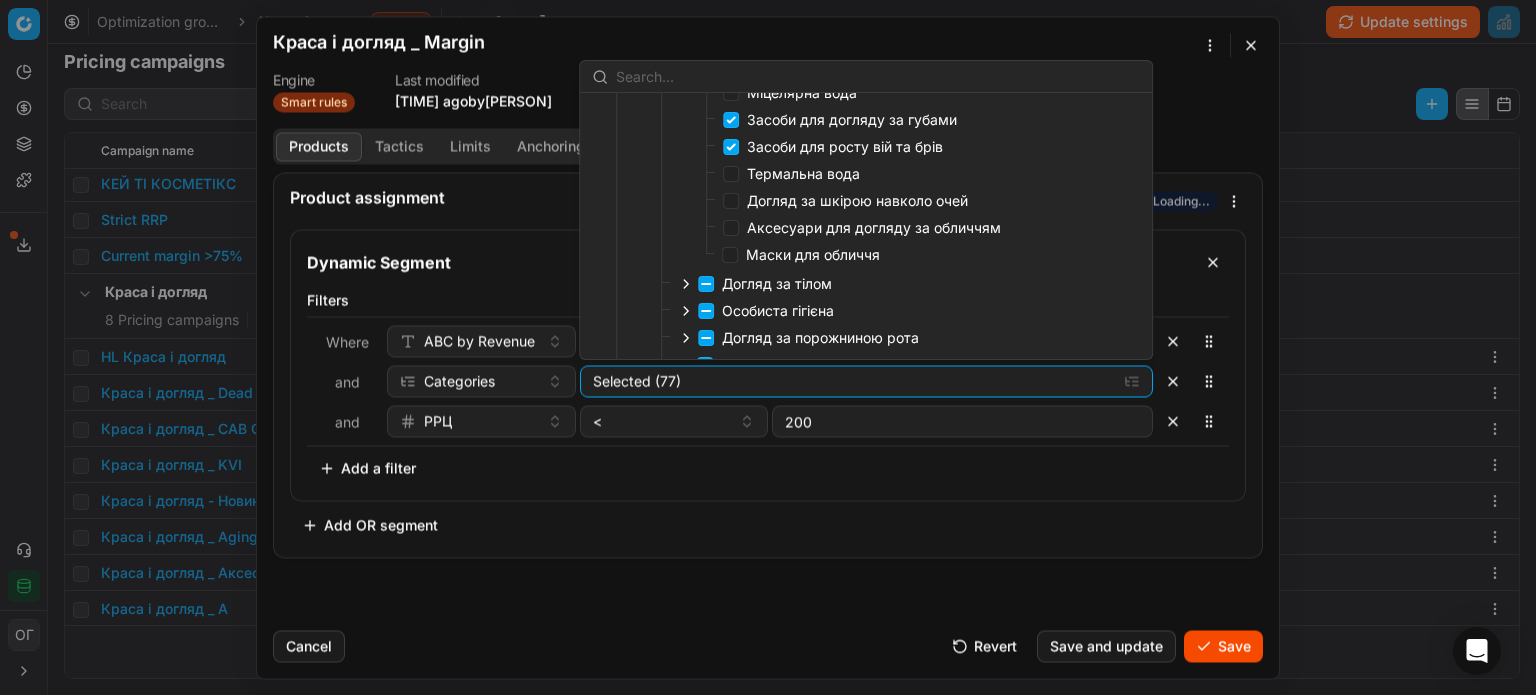click on "Аксесуари для догляду за обличчям" at bounding box center [874, 227] 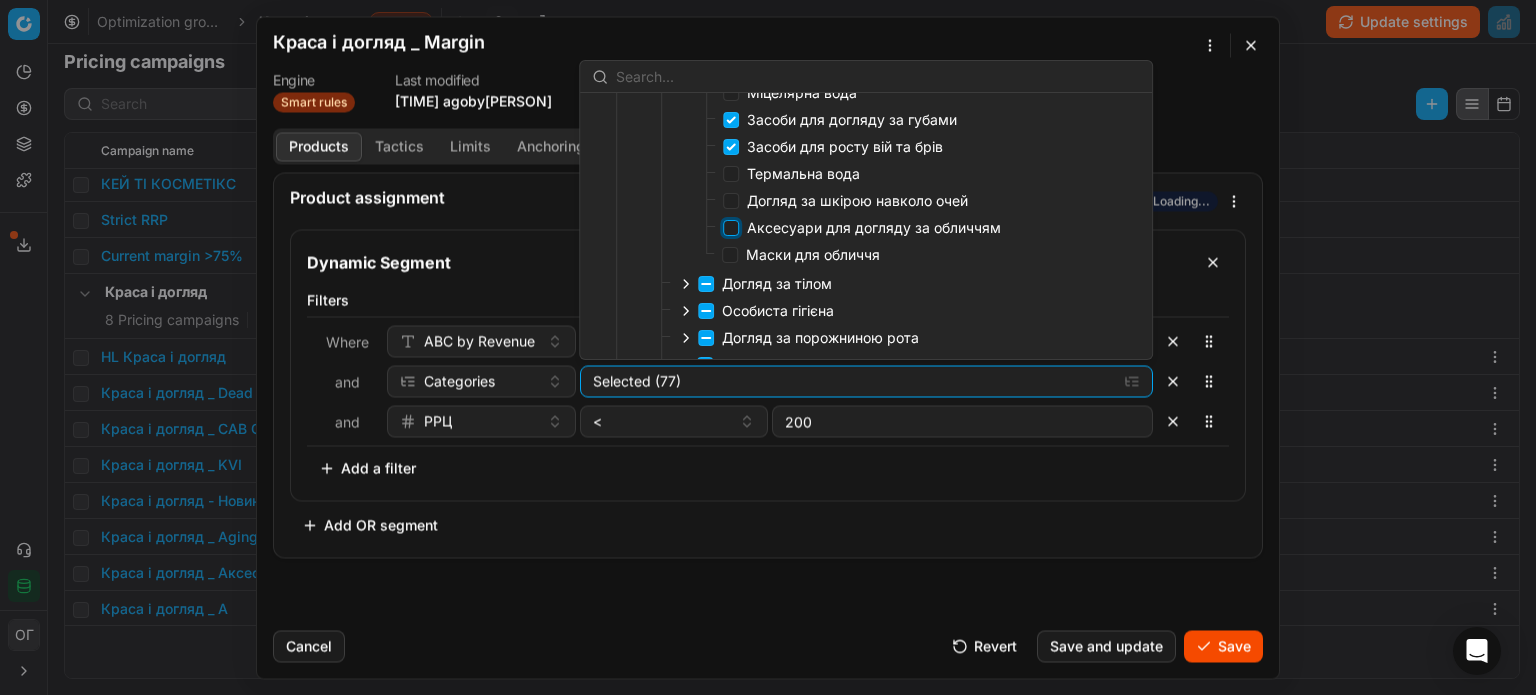 click on "Аксесуари для догляду за обличчям" at bounding box center [731, 228] 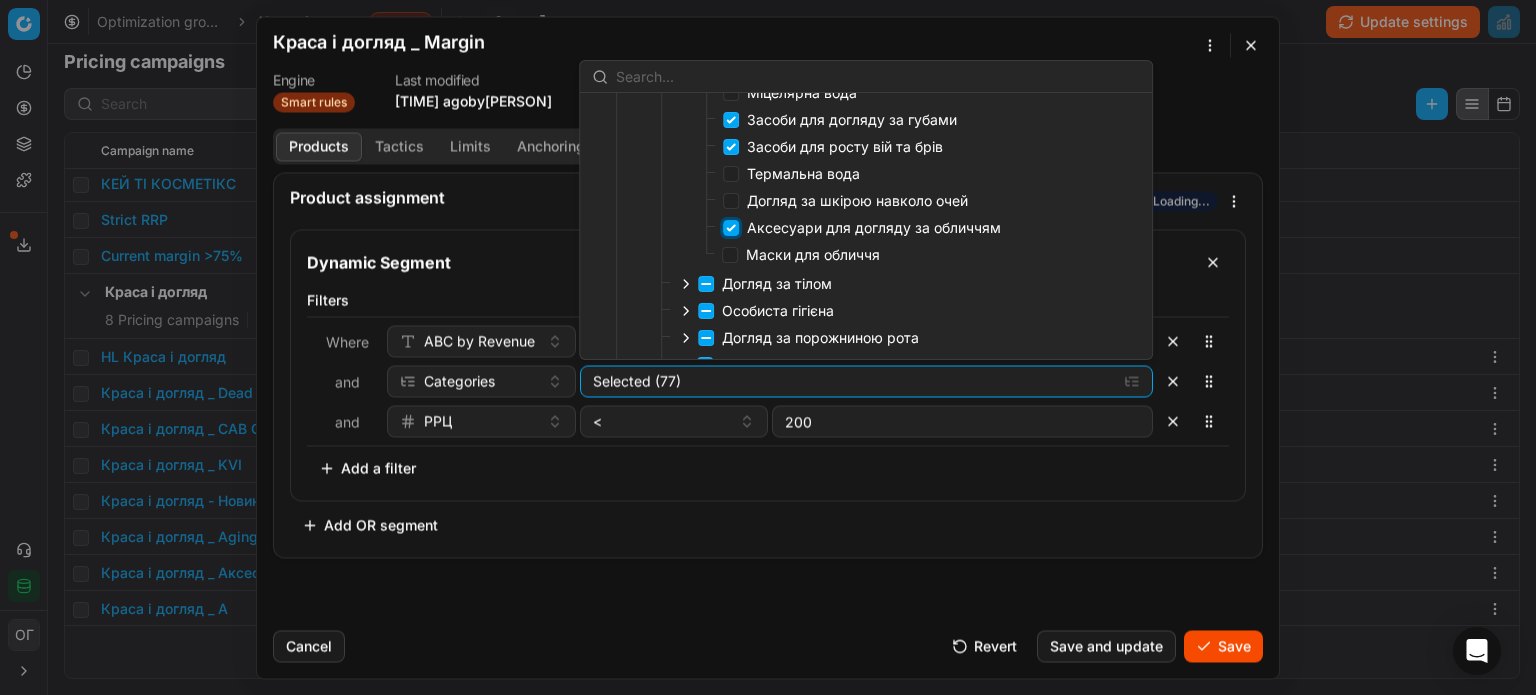 checkbox on "true" 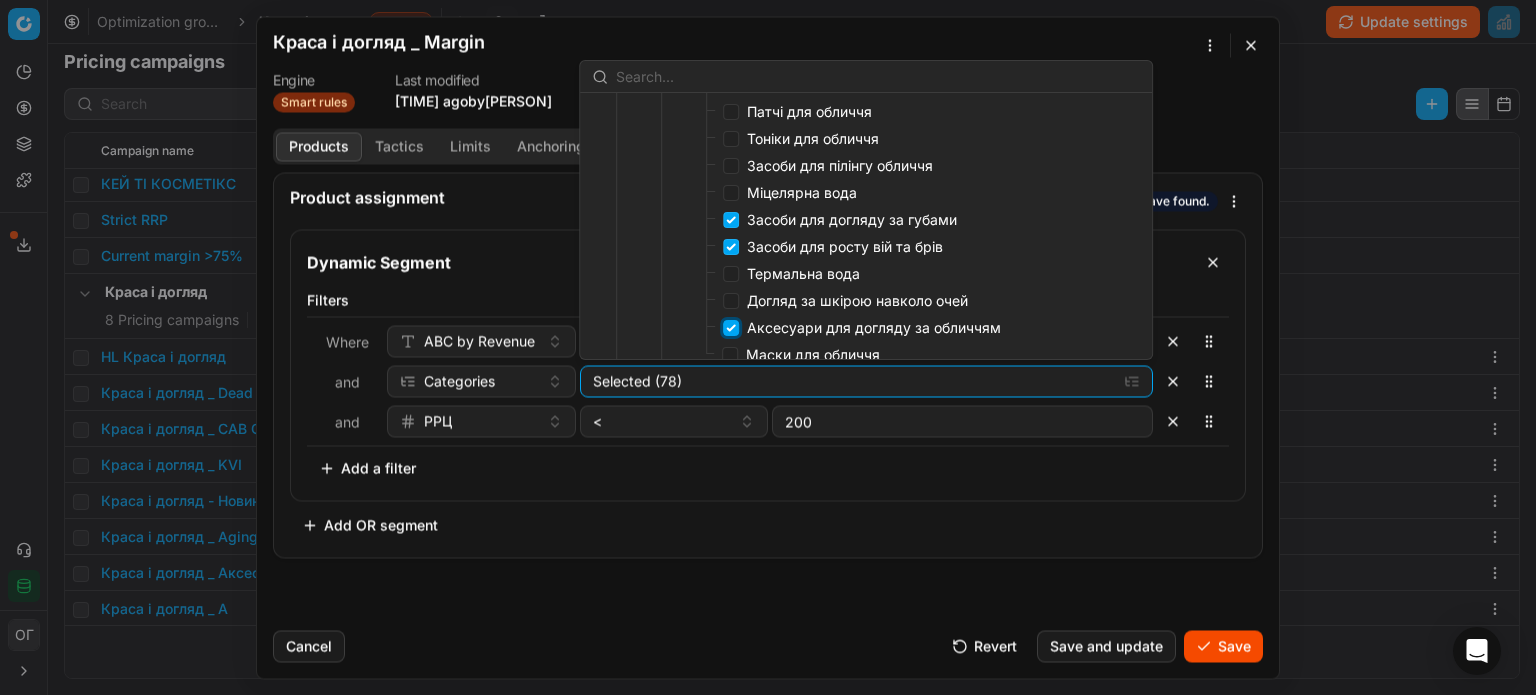 scroll, scrollTop: 300, scrollLeft: 0, axis: vertical 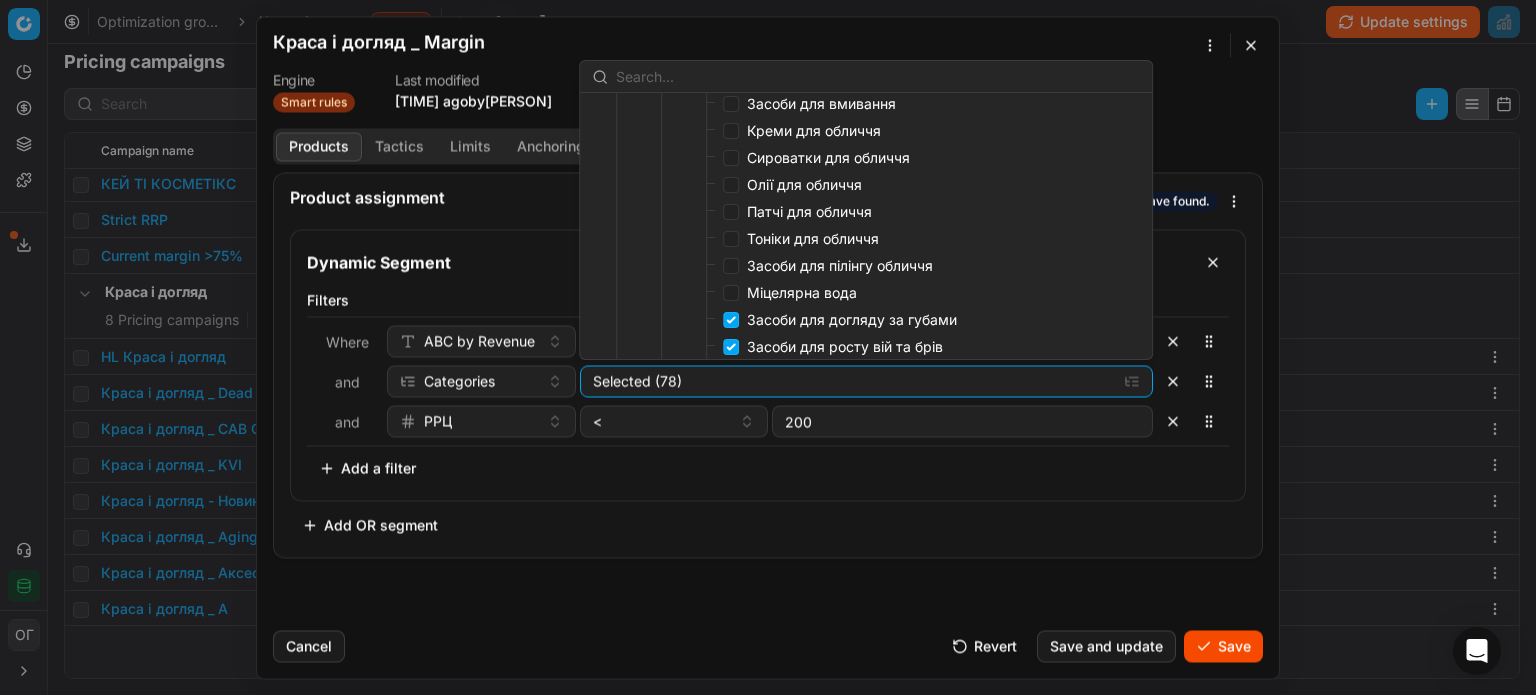 click on "Олії для обличчя" at bounding box center (804, 184) 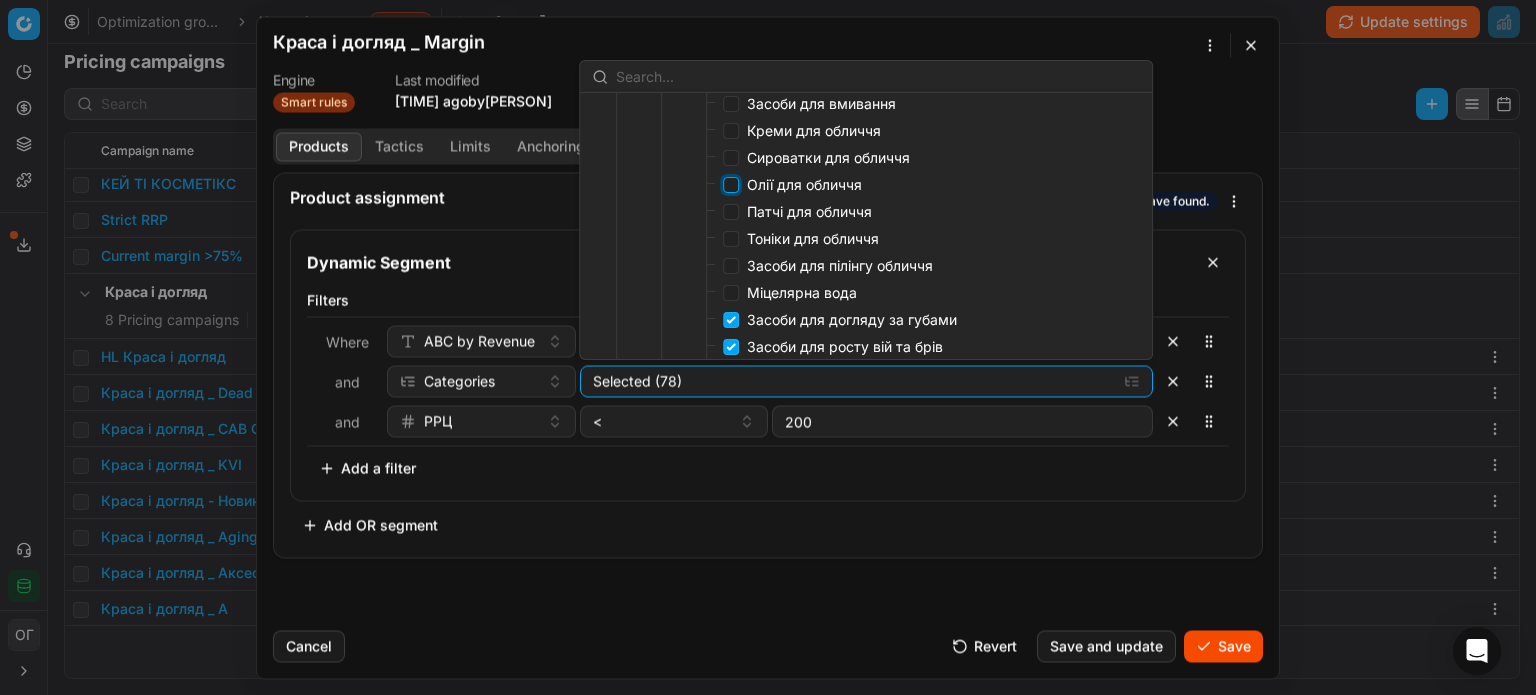 click on "Олії для обличчя" at bounding box center (731, 185) 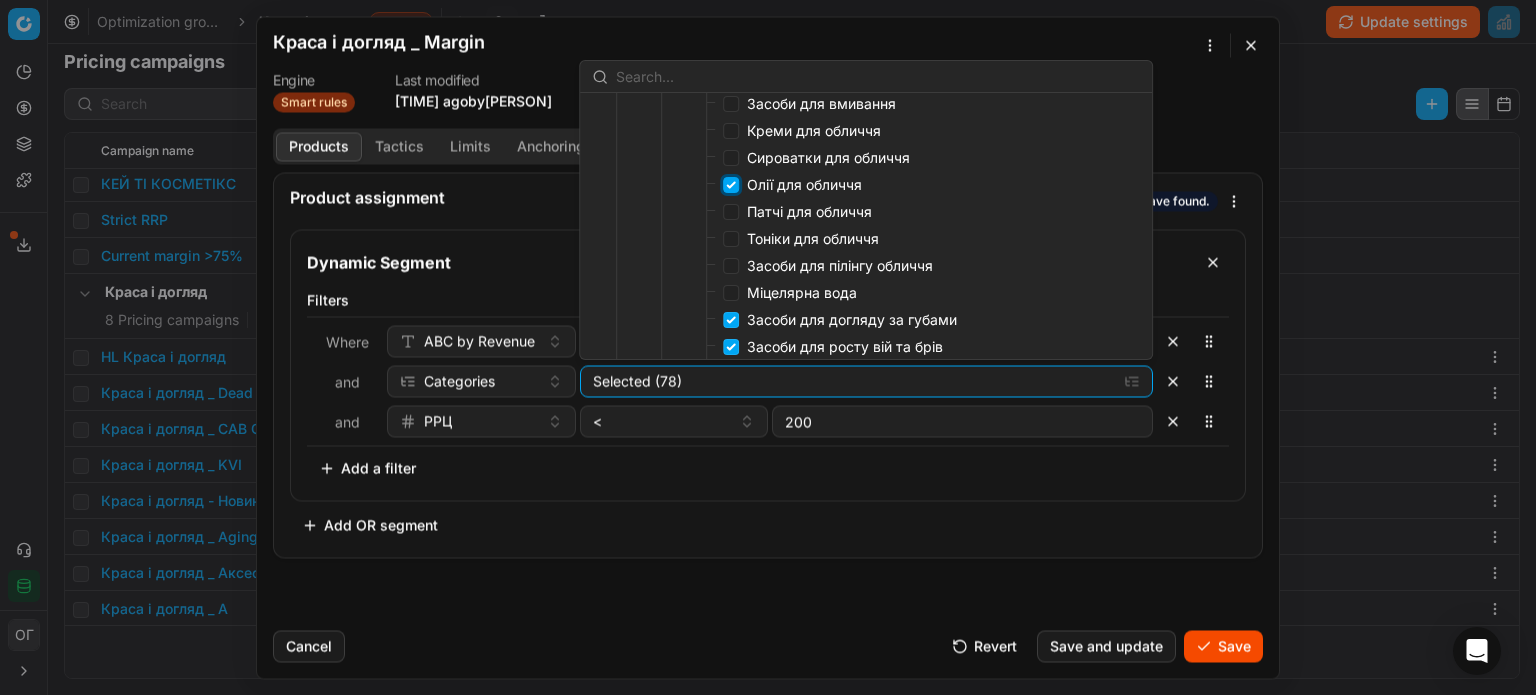 checkbox on "true" 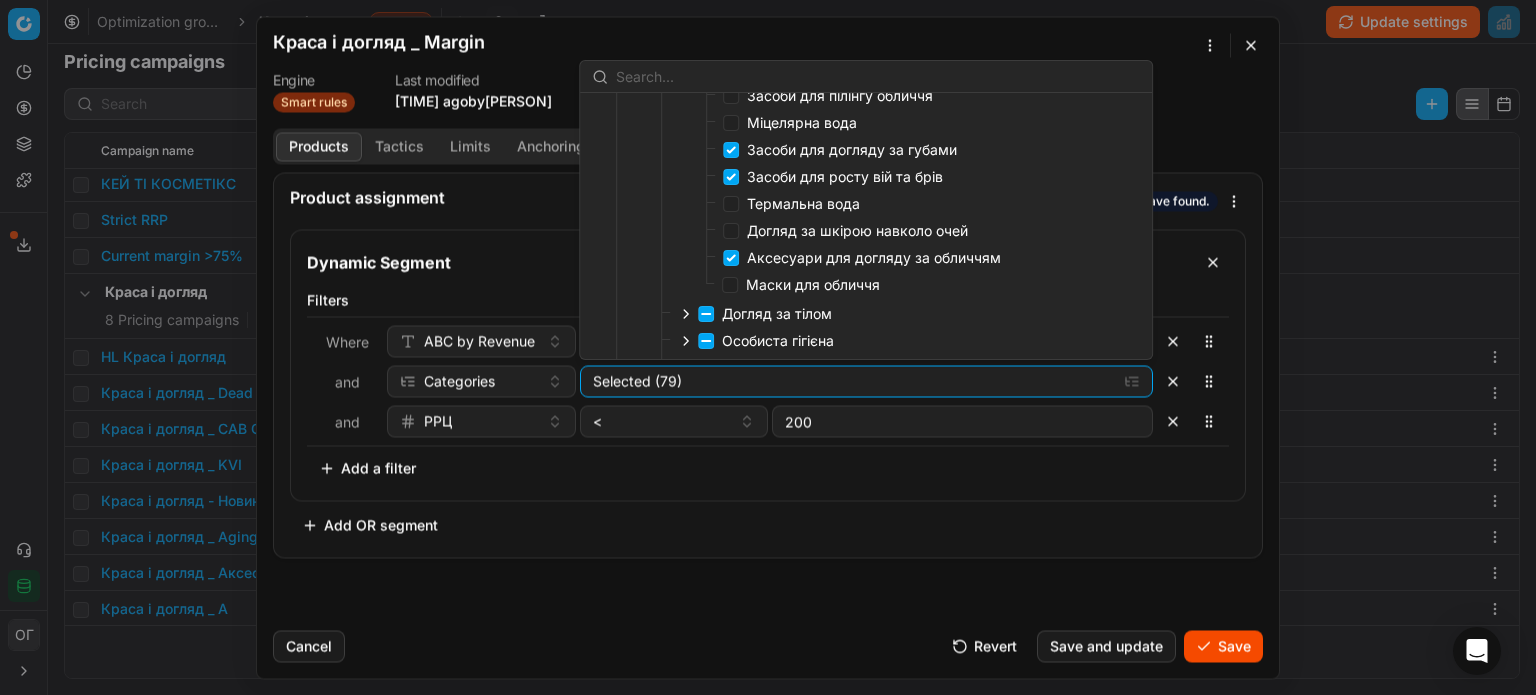 scroll, scrollTop: 500, scrollLeft: 0, axis: vertical 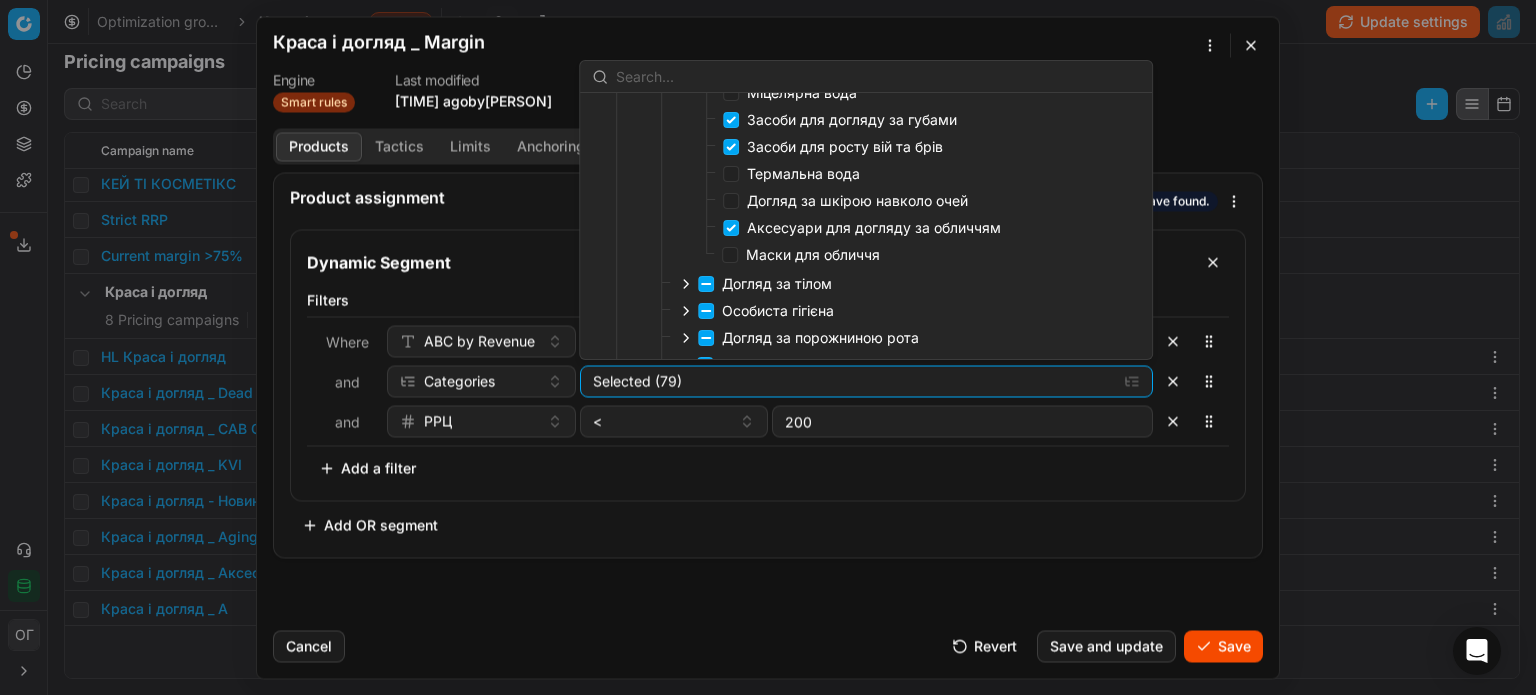 click on "Маски для обличчя" at bounding box center (813, 254) 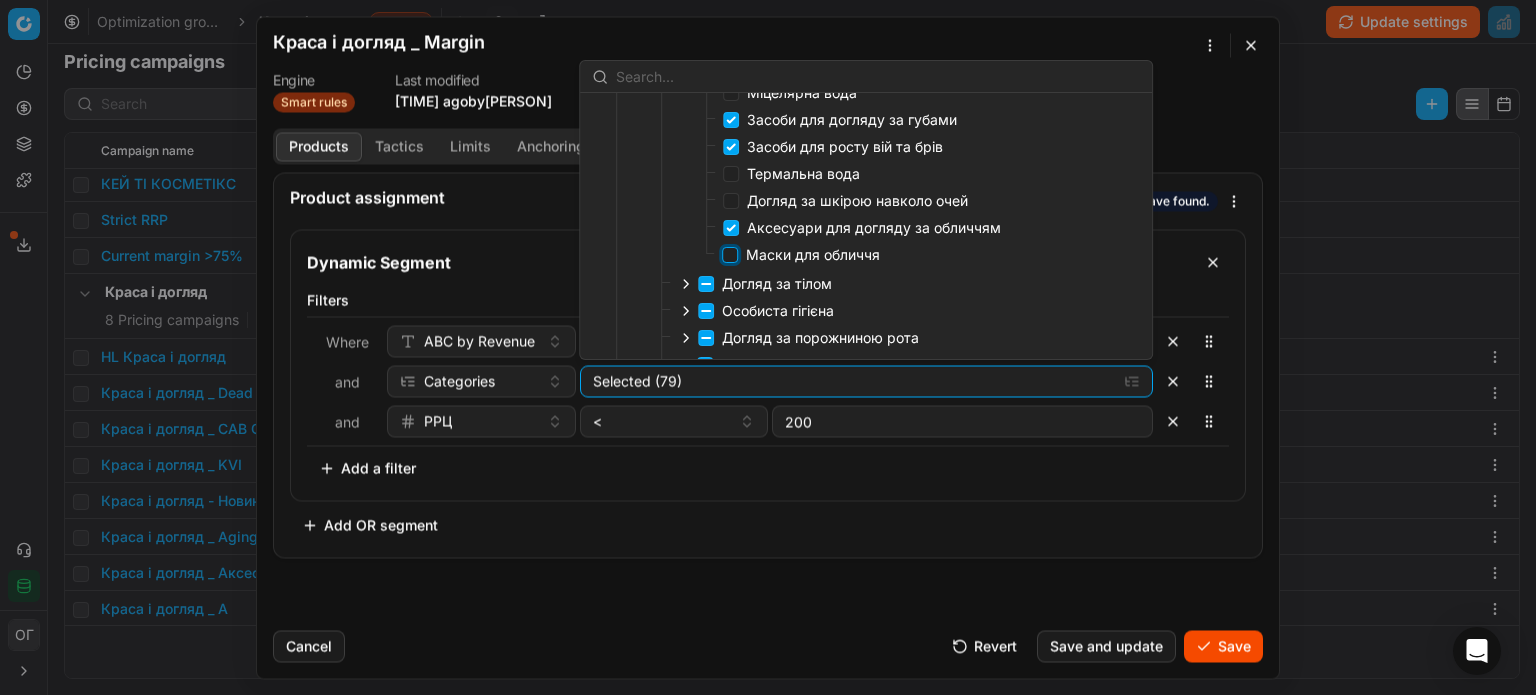 click on "Маски для обличчя" at bounding box center [730, 255] 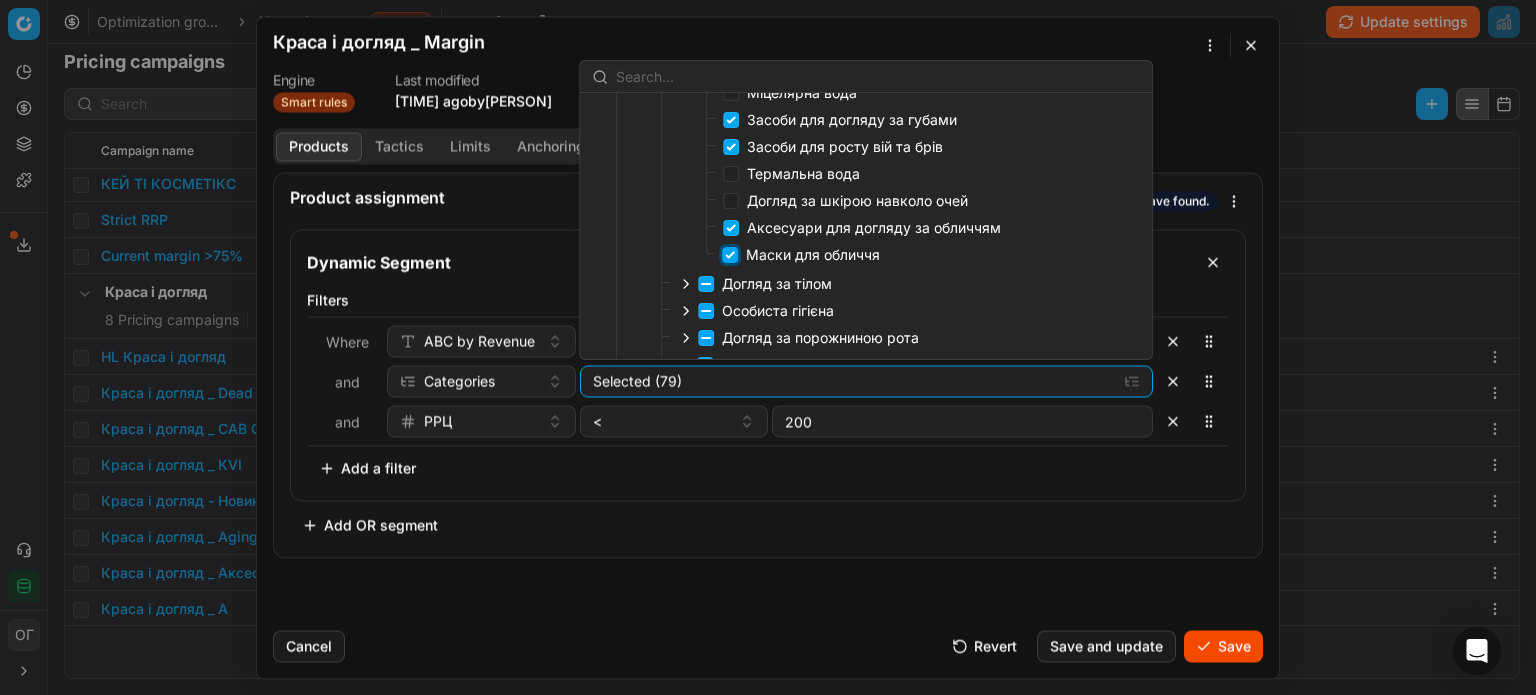 checkbox on "true" 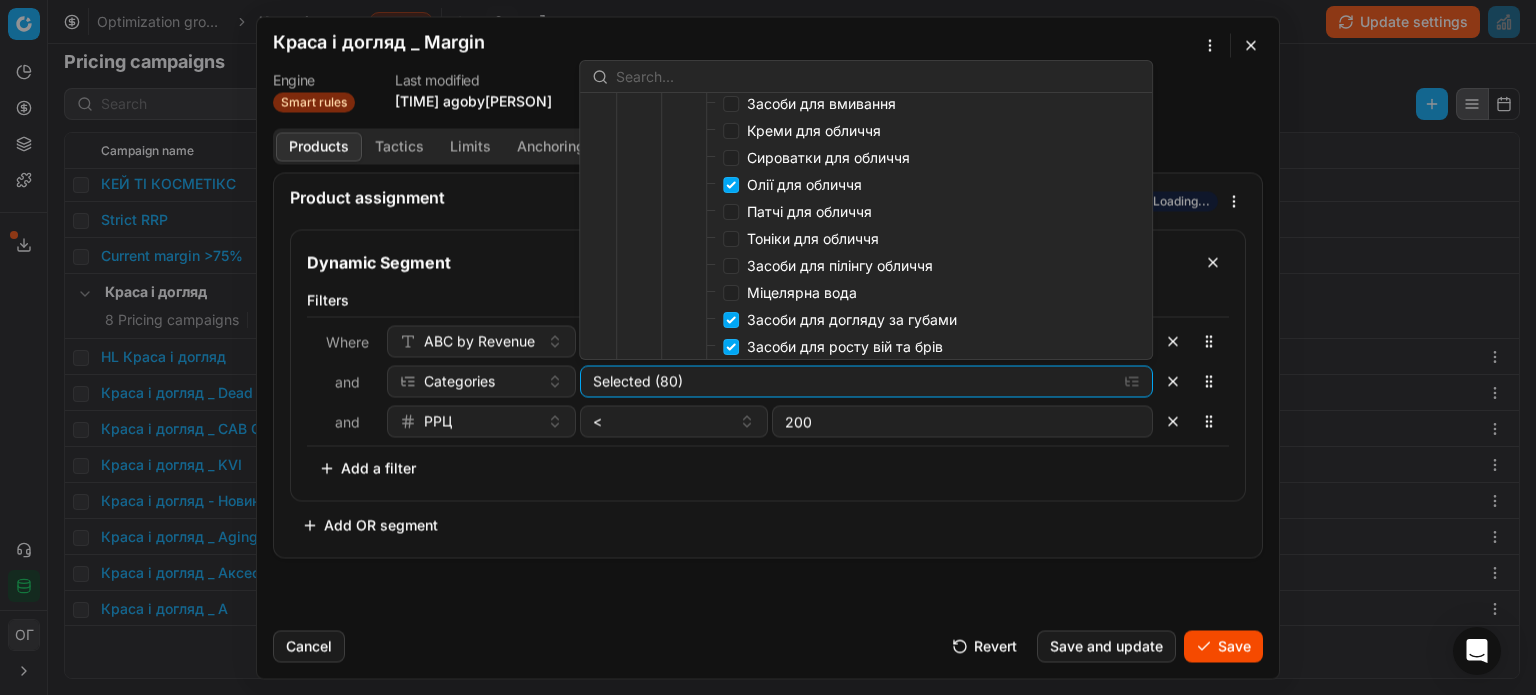 scroll, scrollTop: 200, scrollLeft: 0, axis: vertical 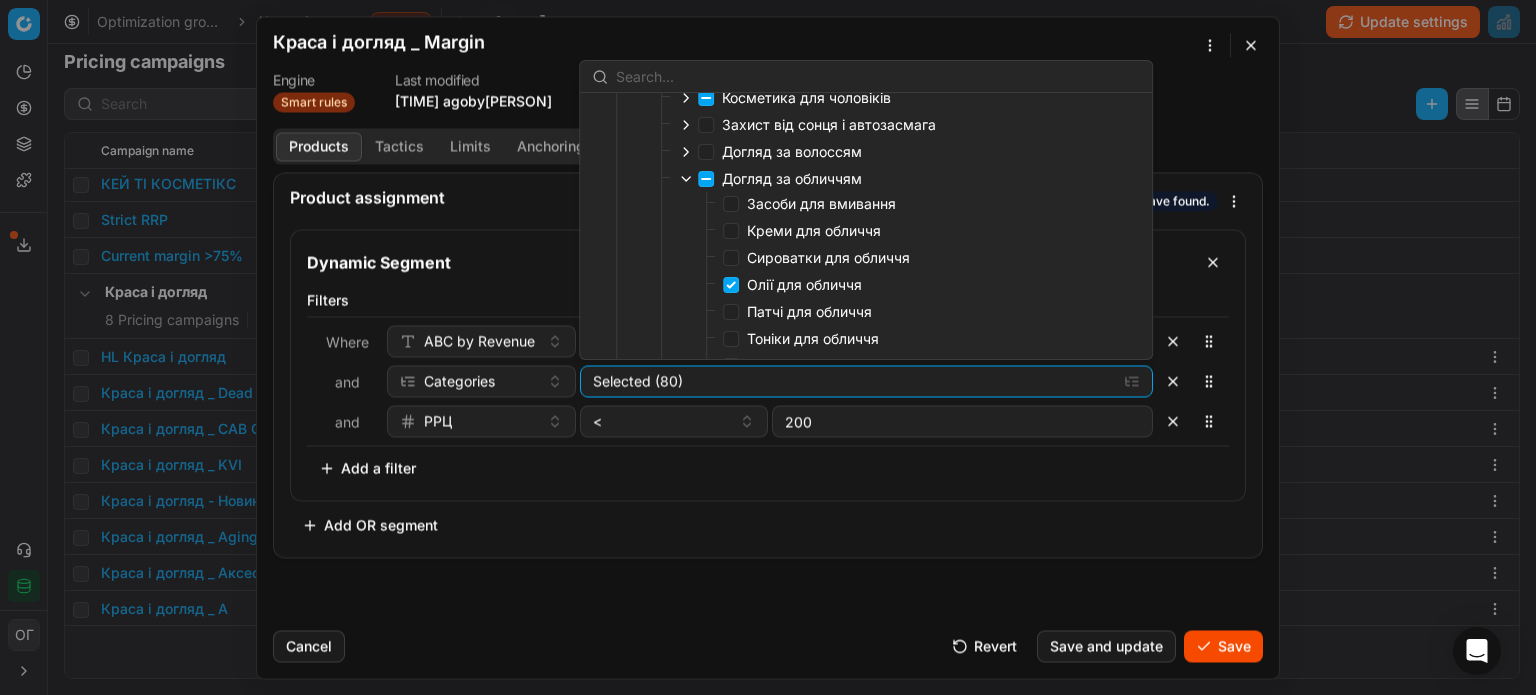 click on "Патчі для обличчя" at bounding box center [809, 311] 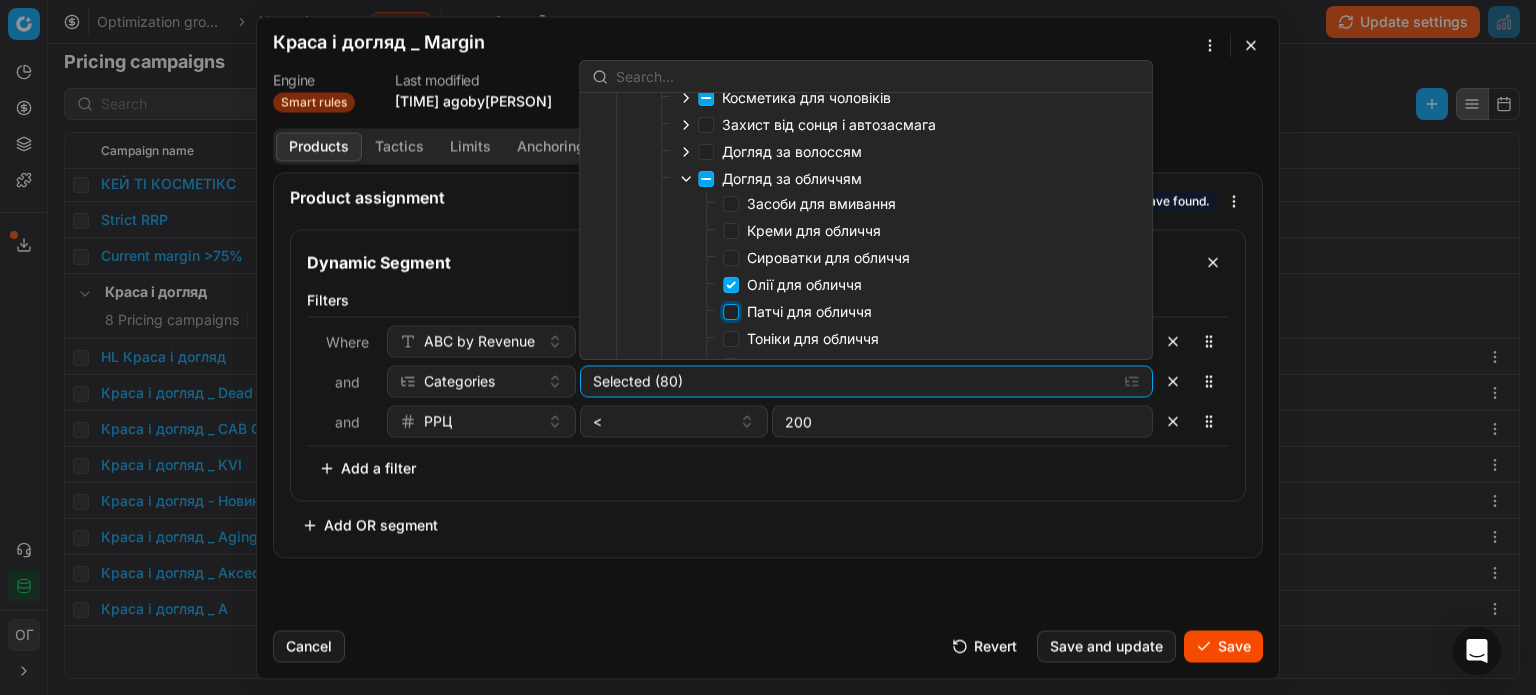 click on "Патчі для обличчя" at bounding box center (731, 312) 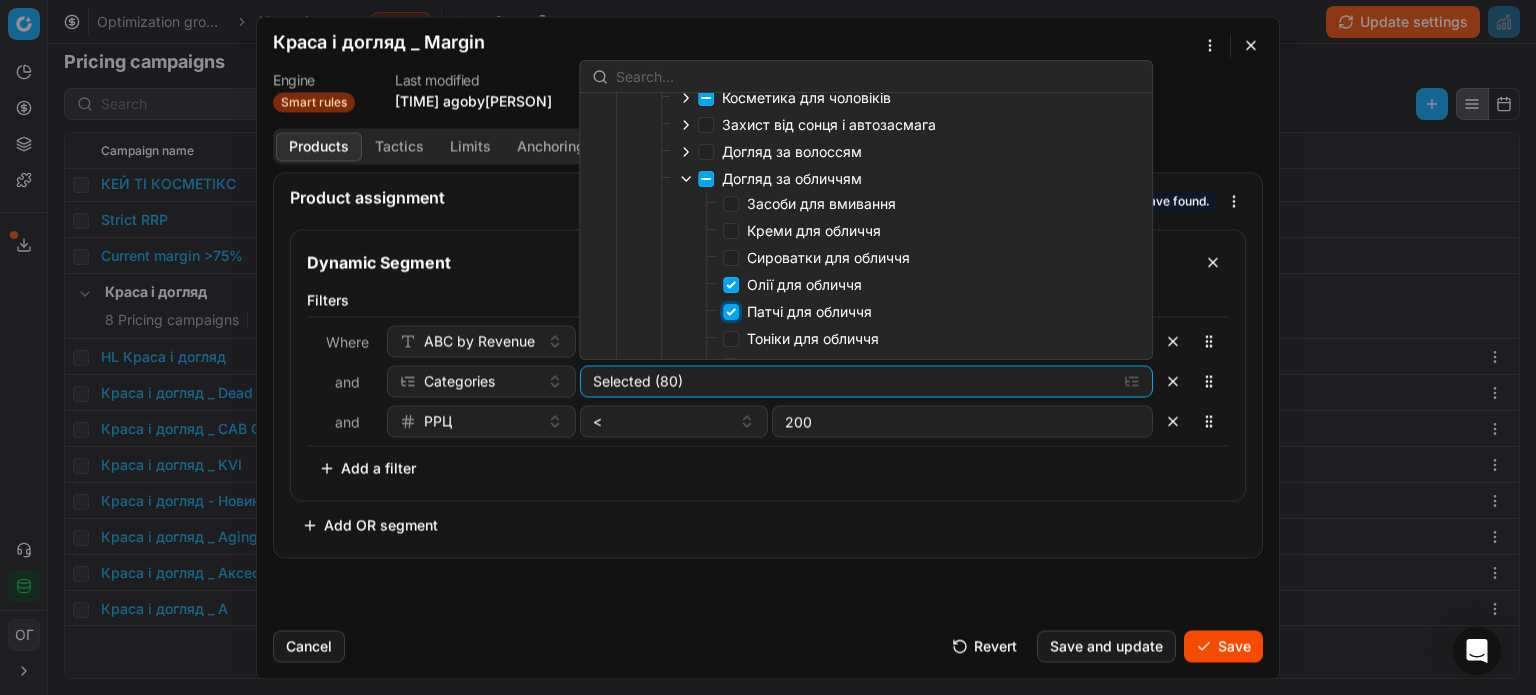 checkbox on "true" 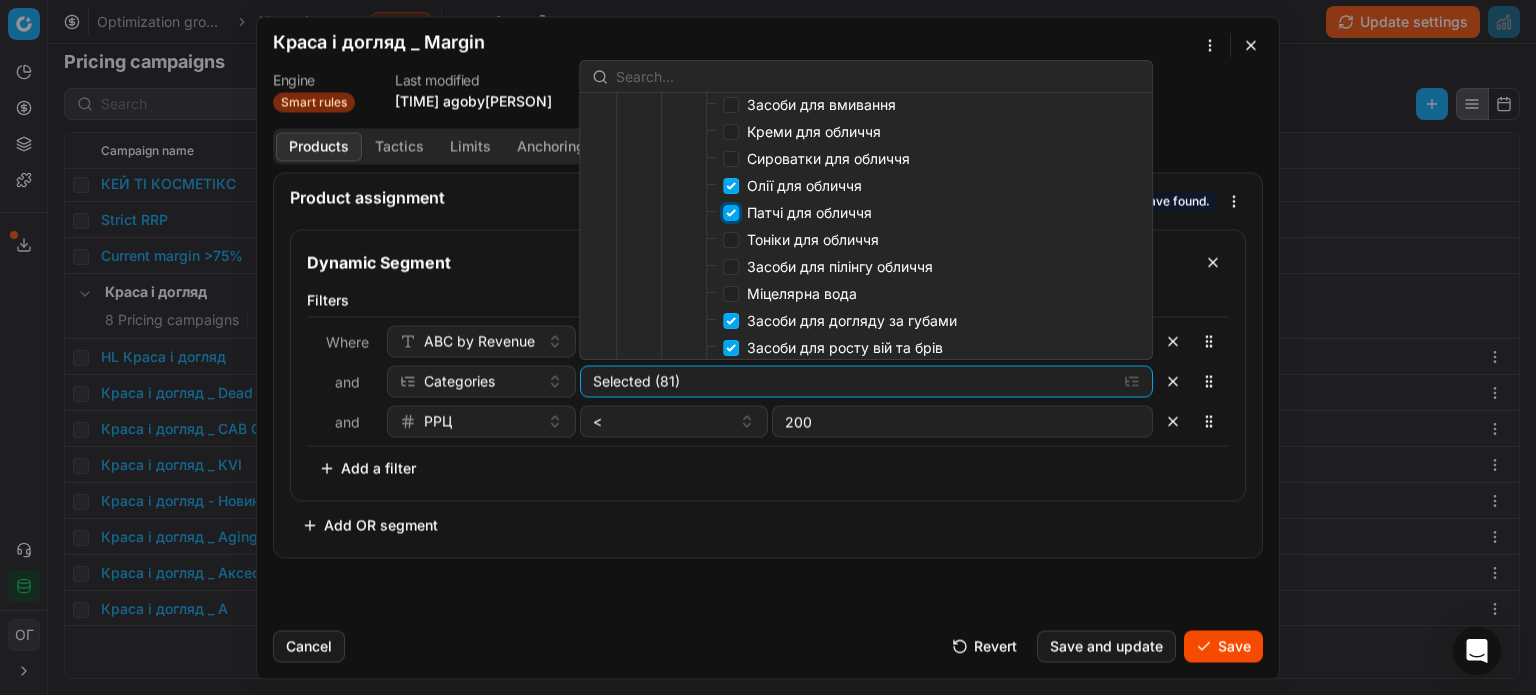 scroll, scrollTop: 300, scrollLeft: 0, axis: vertical 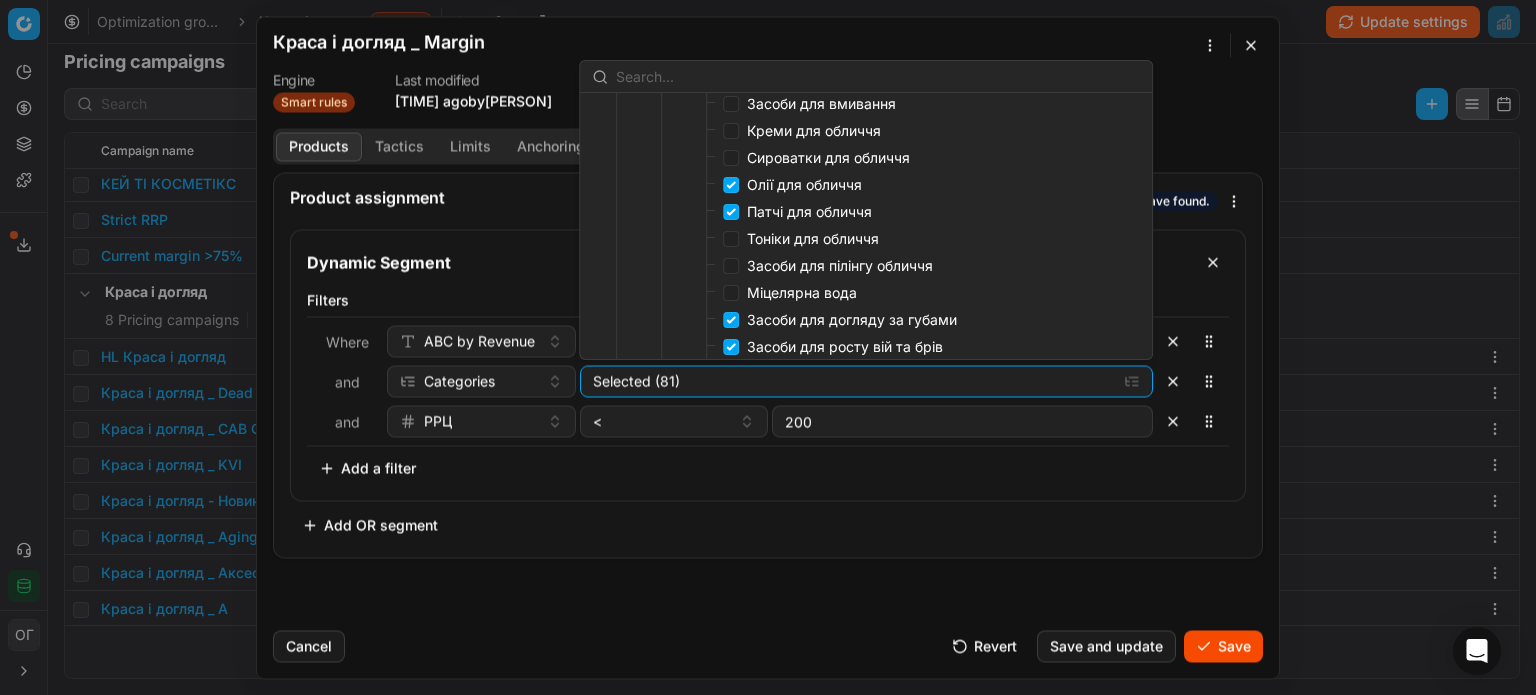 click on "Засоби для пілінгу обличчя" at bounding box center [840, 265] 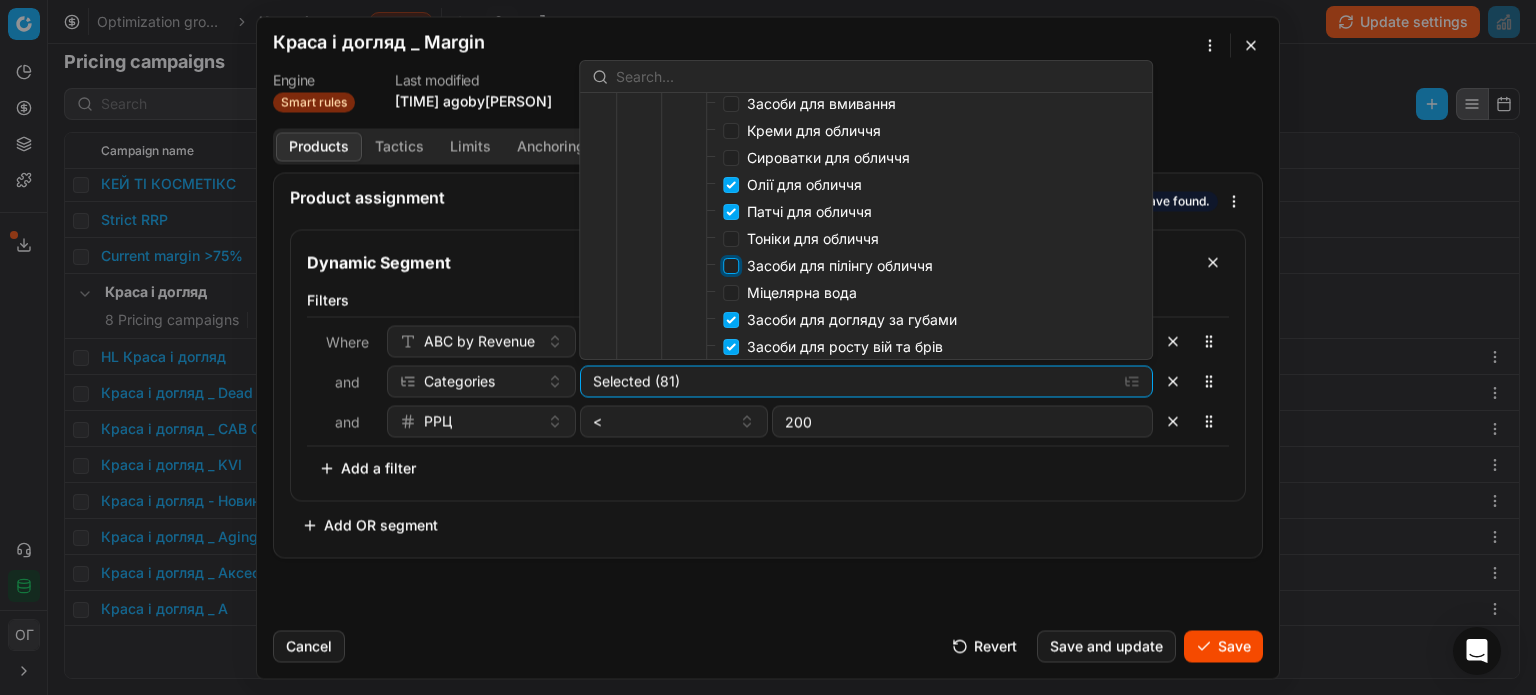 click on "Засоби для пілінгу обличчя" at bounding box center [731, 266] 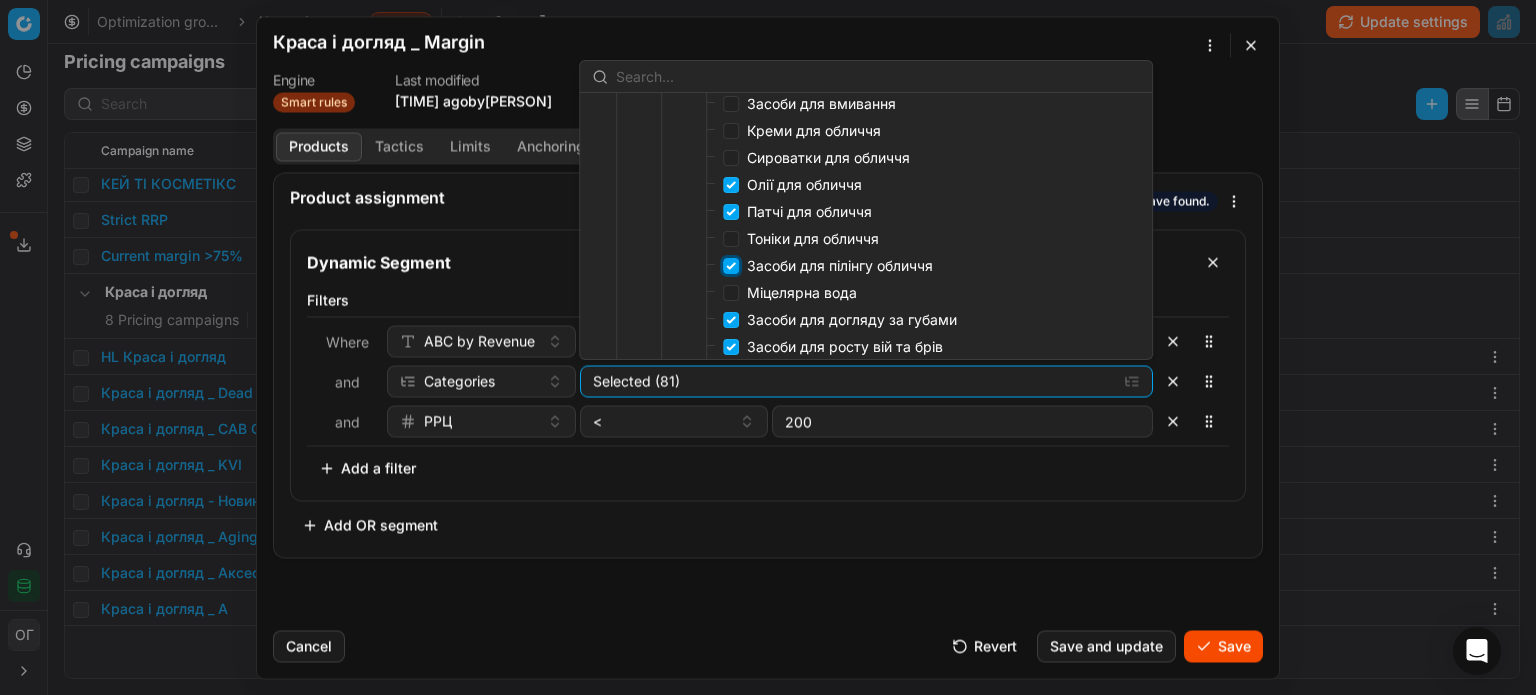 checkbox on "true" 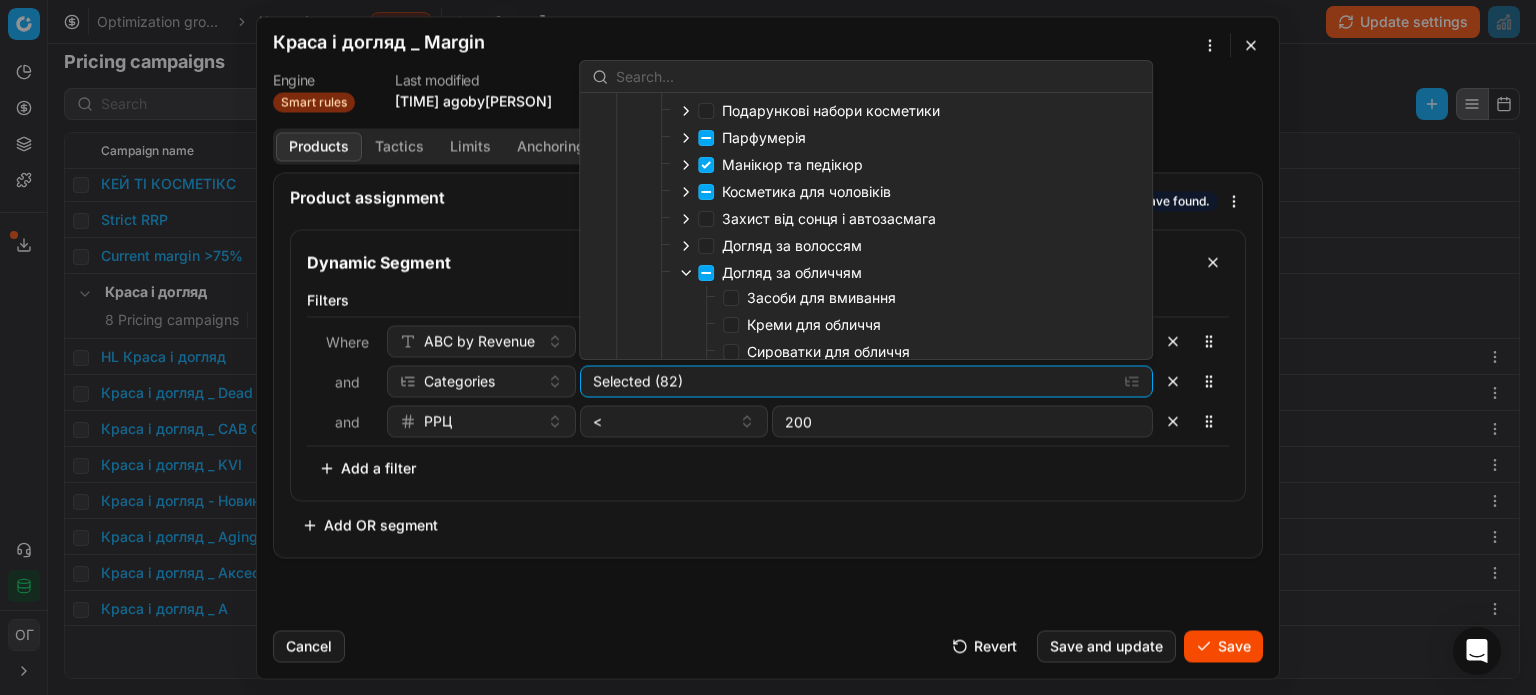scroll, scrollTop: 100, scrollLeft: 0, axis: vertical 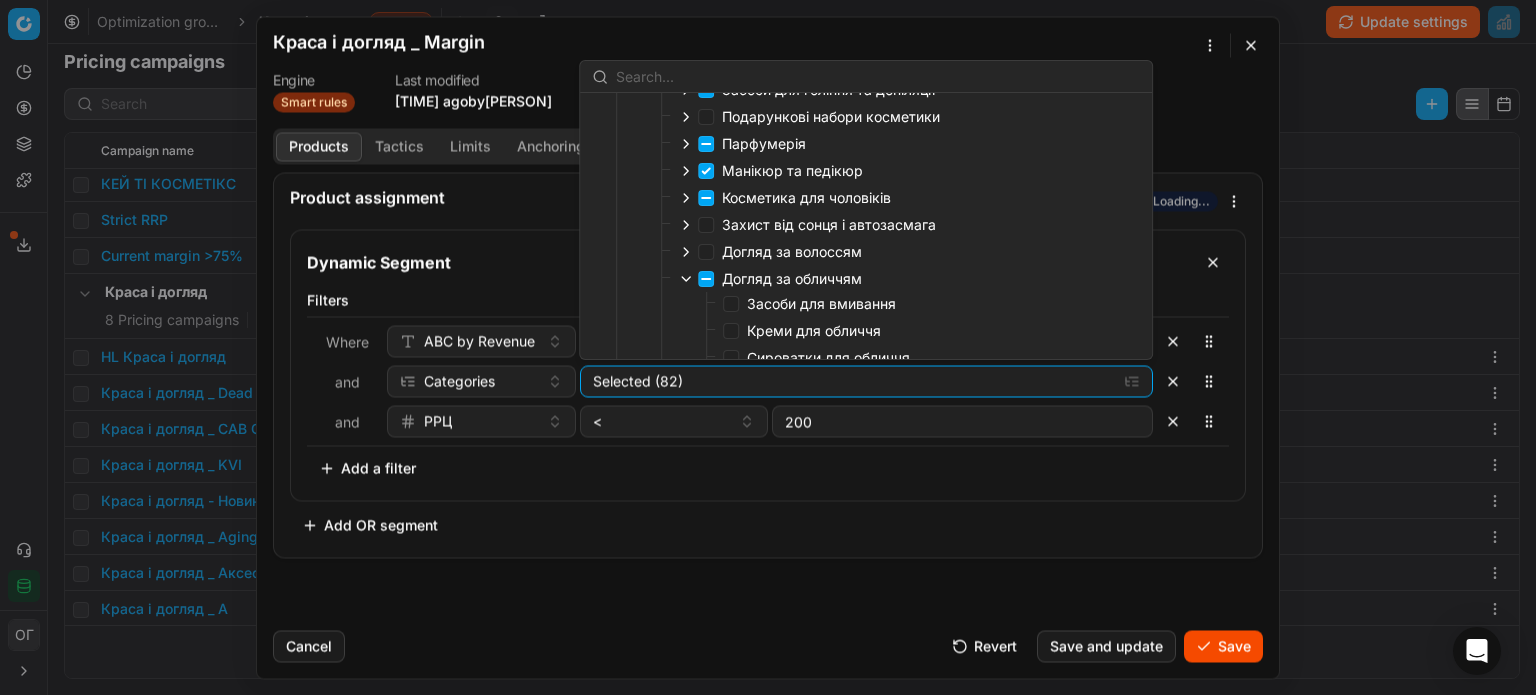 click 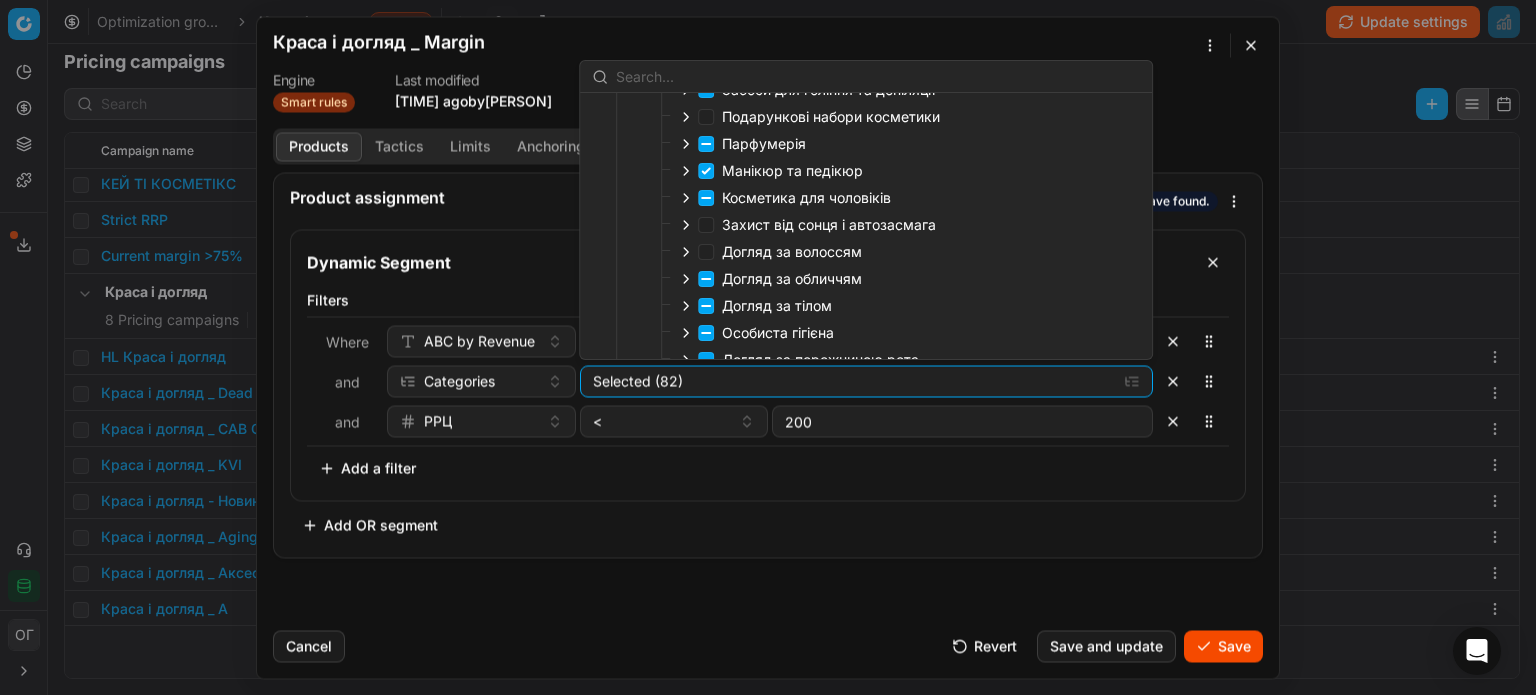 click 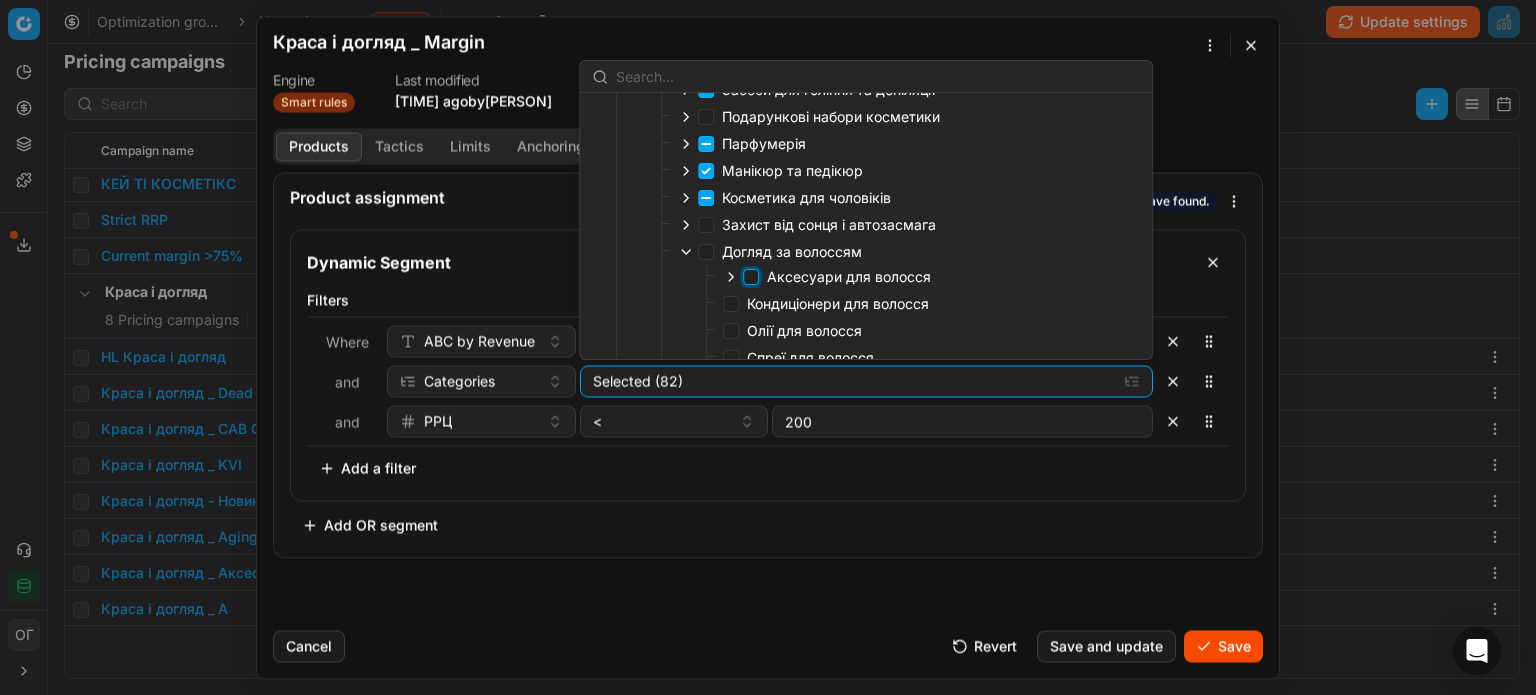 click on "Аксесуари для волосся" at bounding box center [751, 277] 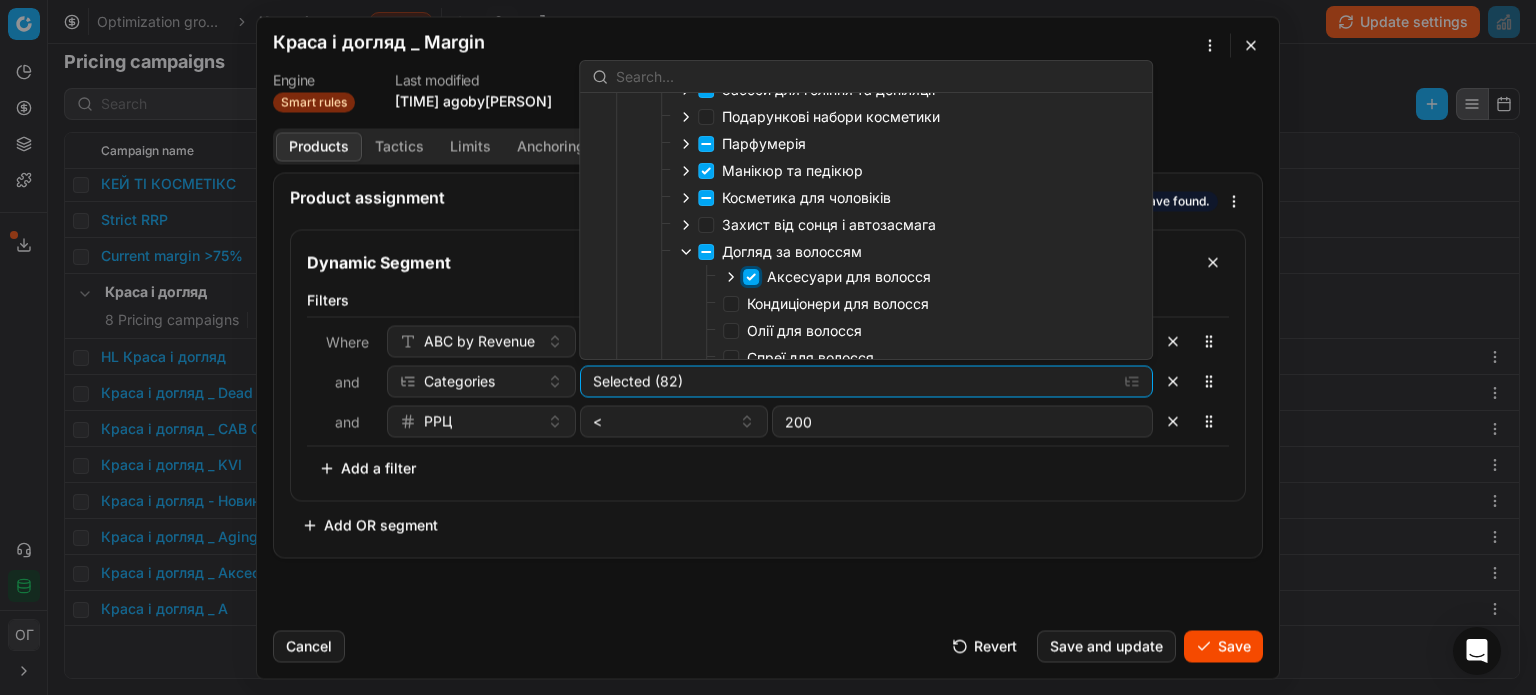 checkbox on "true" 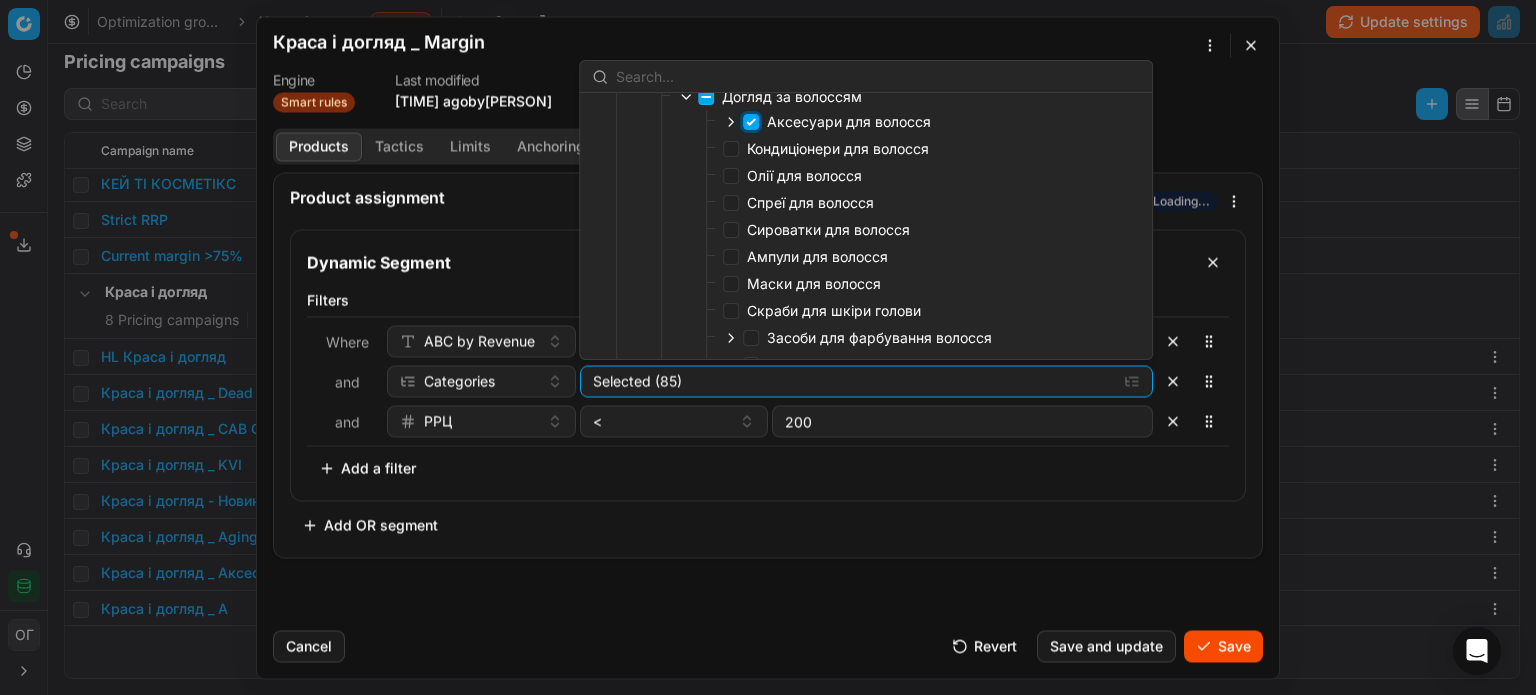 scroll, scrollTop: 300, scrollLeft: 0, axis: vertical 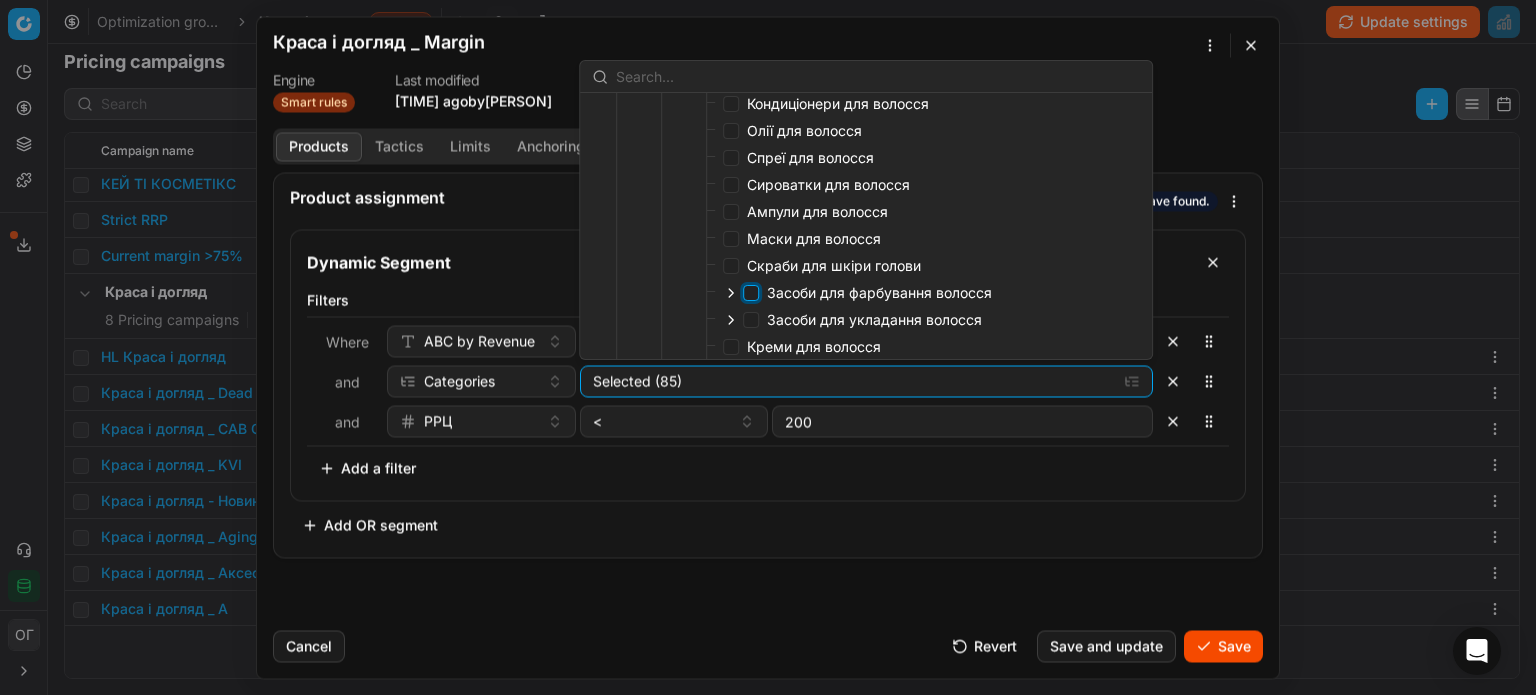 click on "Засоби для фарбування волосся" at bounding box center (751, 293) 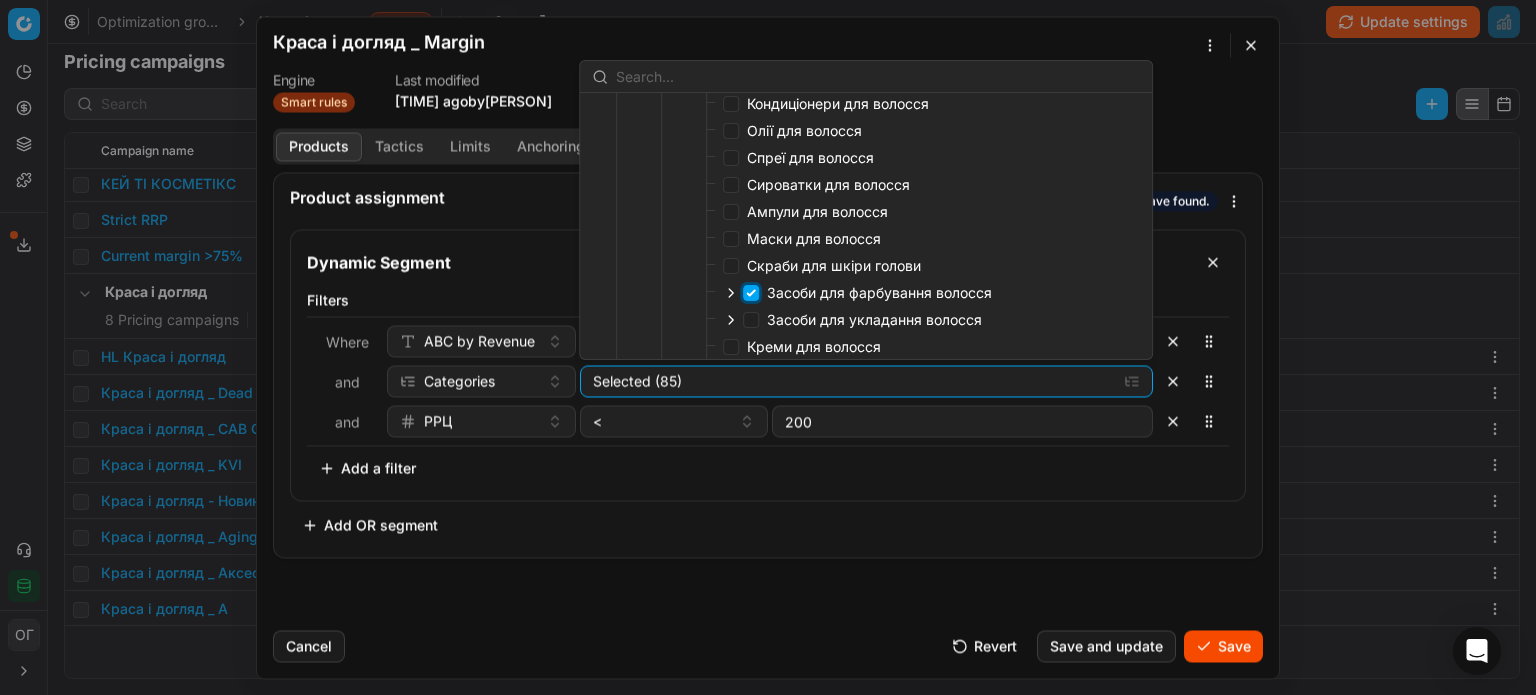 checkbox on "true" 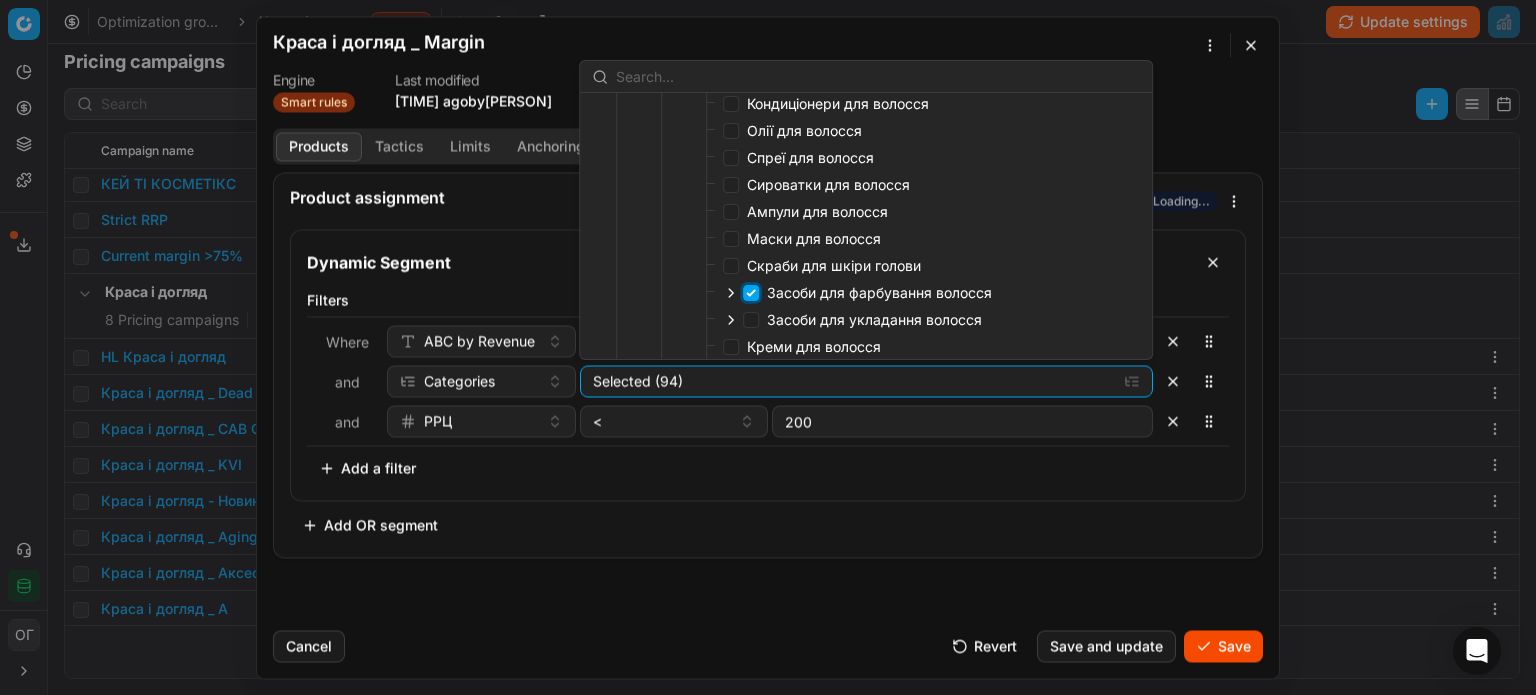 scroll, scrollTop: 400, scrollLeft: 0, axis: vertical 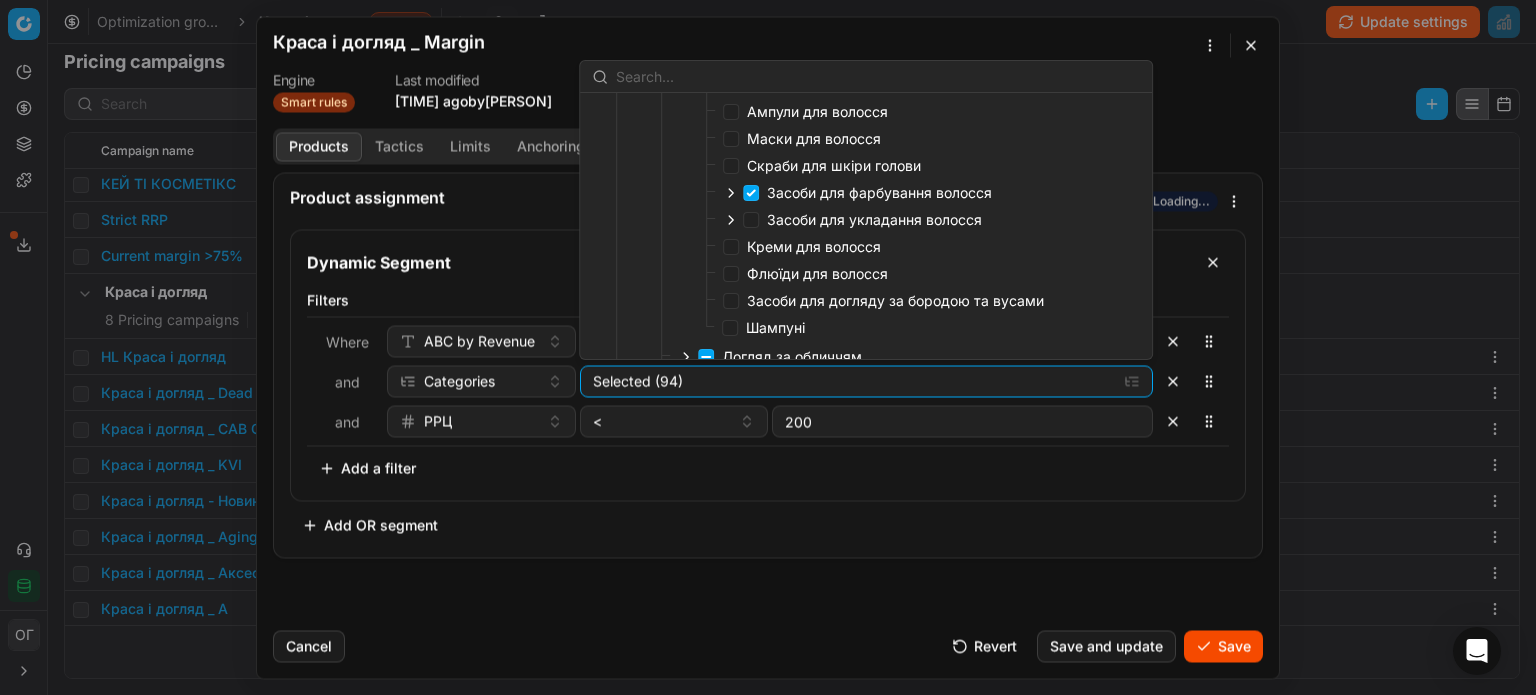 click 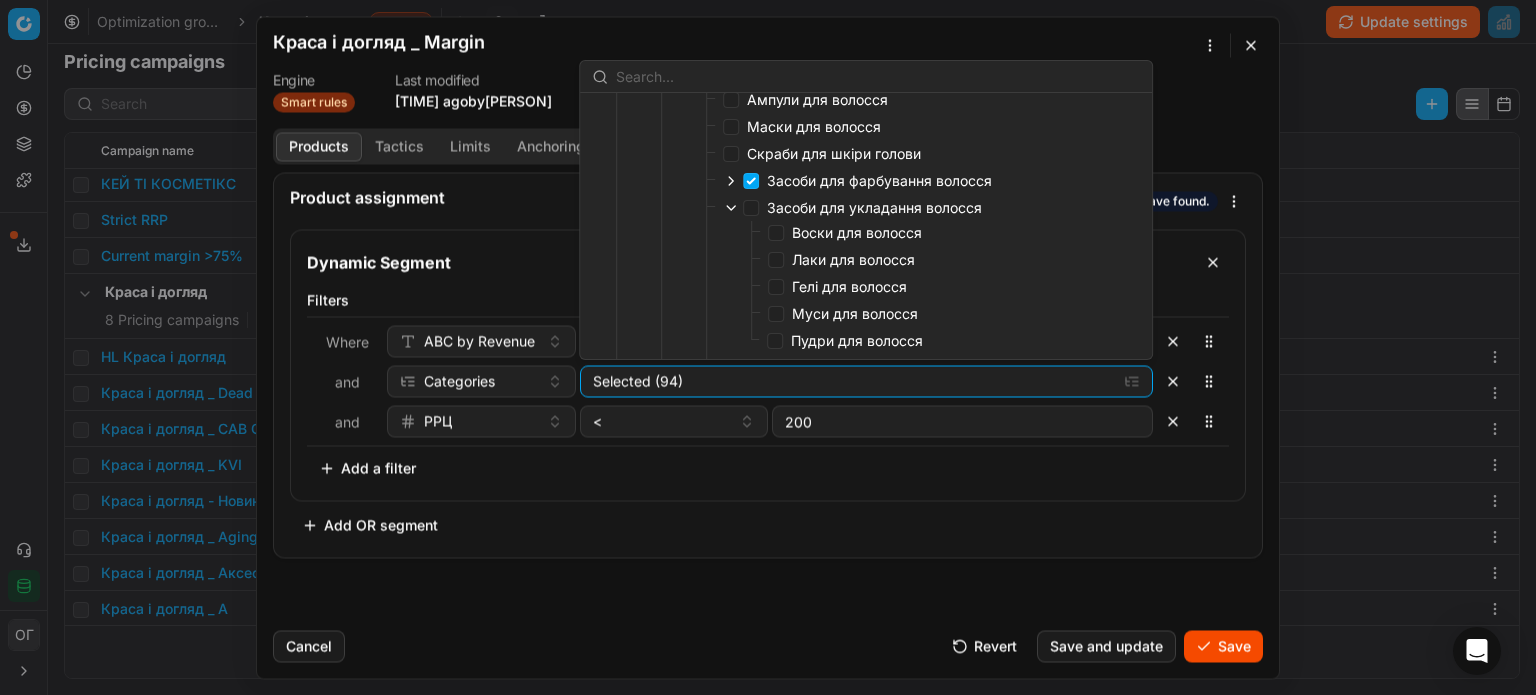 scroll, scrollTop: 400, scrollLeft: 0, axis: vertical 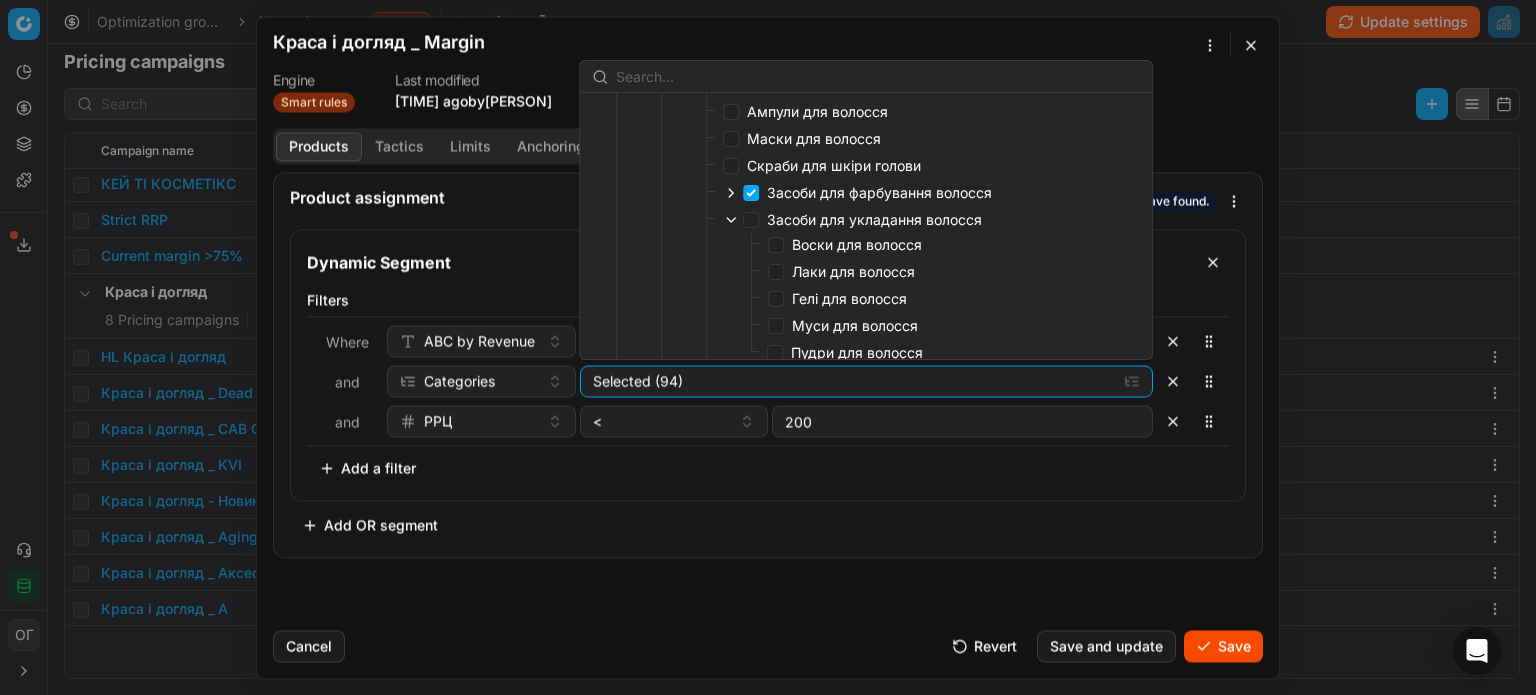 click 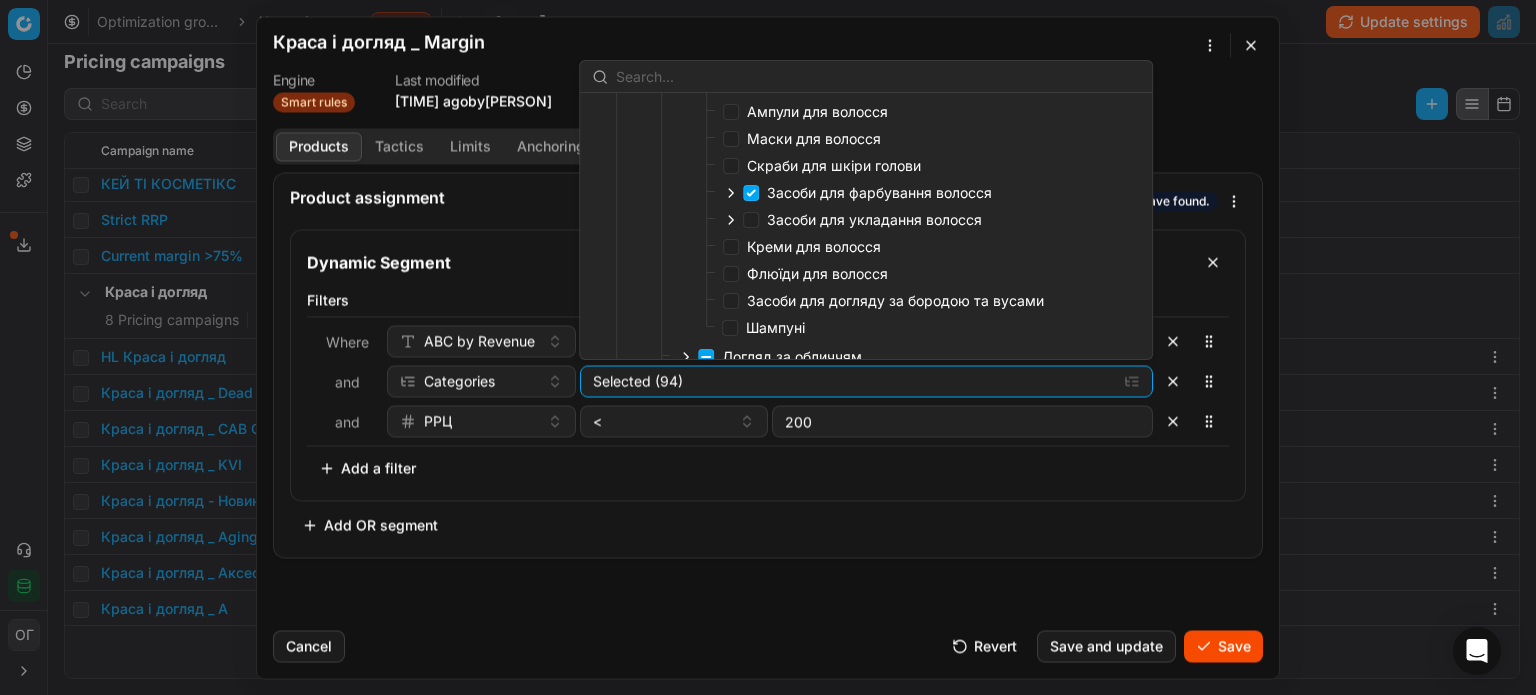scroll, scrollTop: 300, scrollLeft: 0, axis: vertical 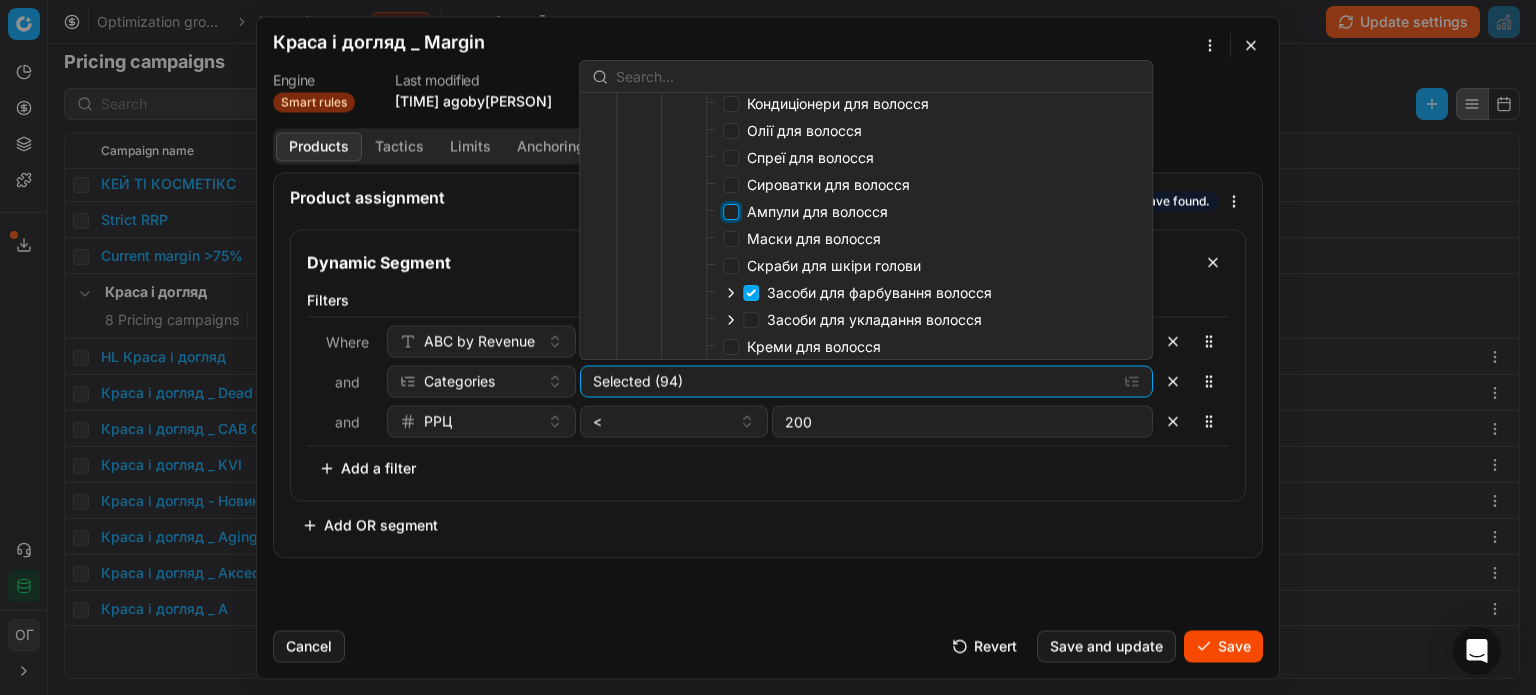 click on "Ампули для волосся" at bounding box center (731, 212) 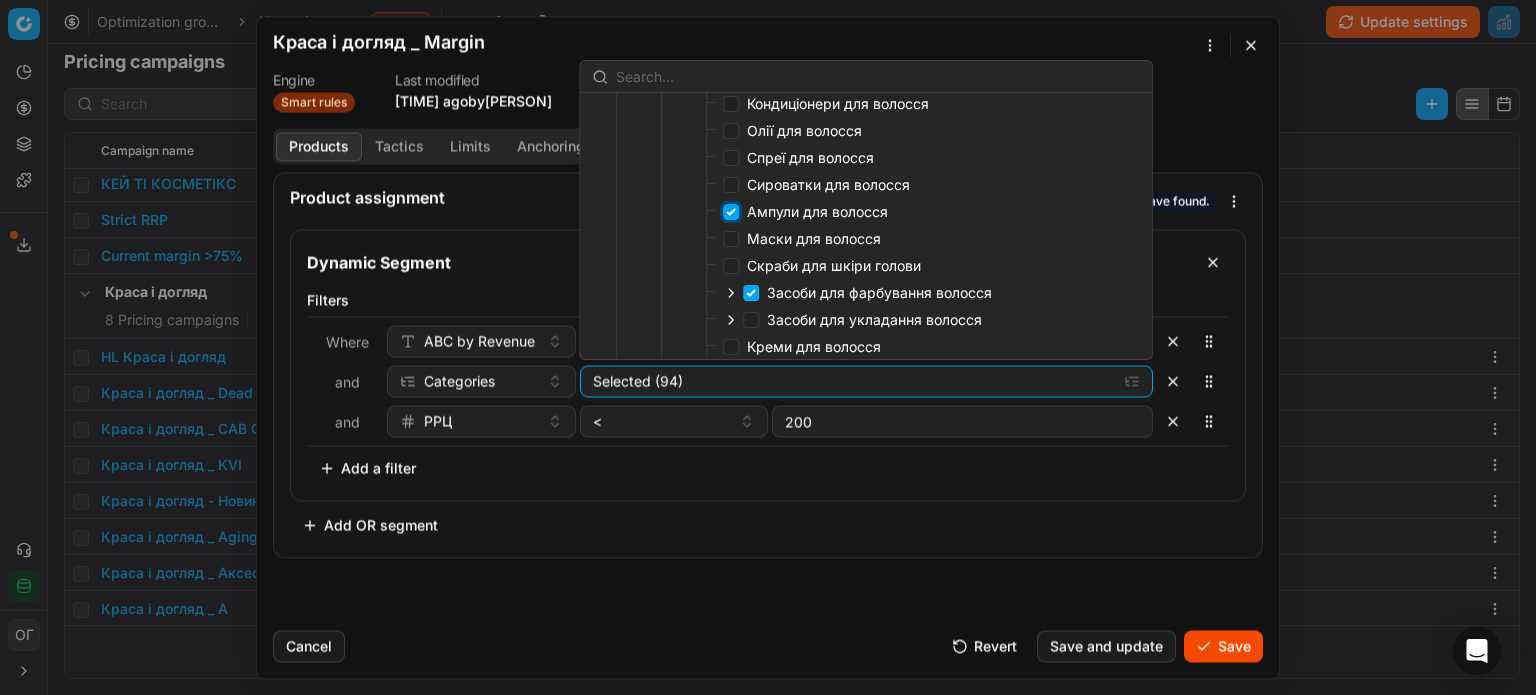 checkbox on "true" 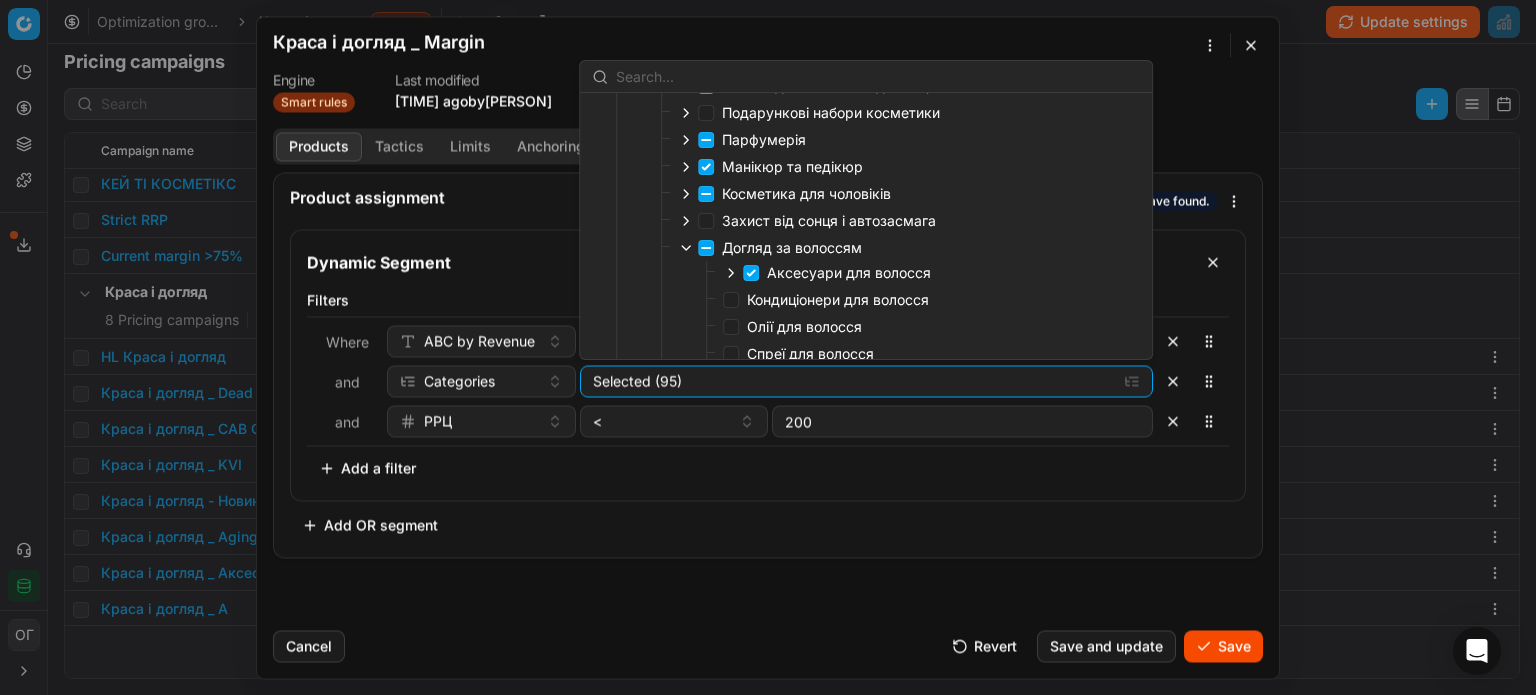 scroll, scrollTop: 100, scrollLeft: 0, axis: vertical 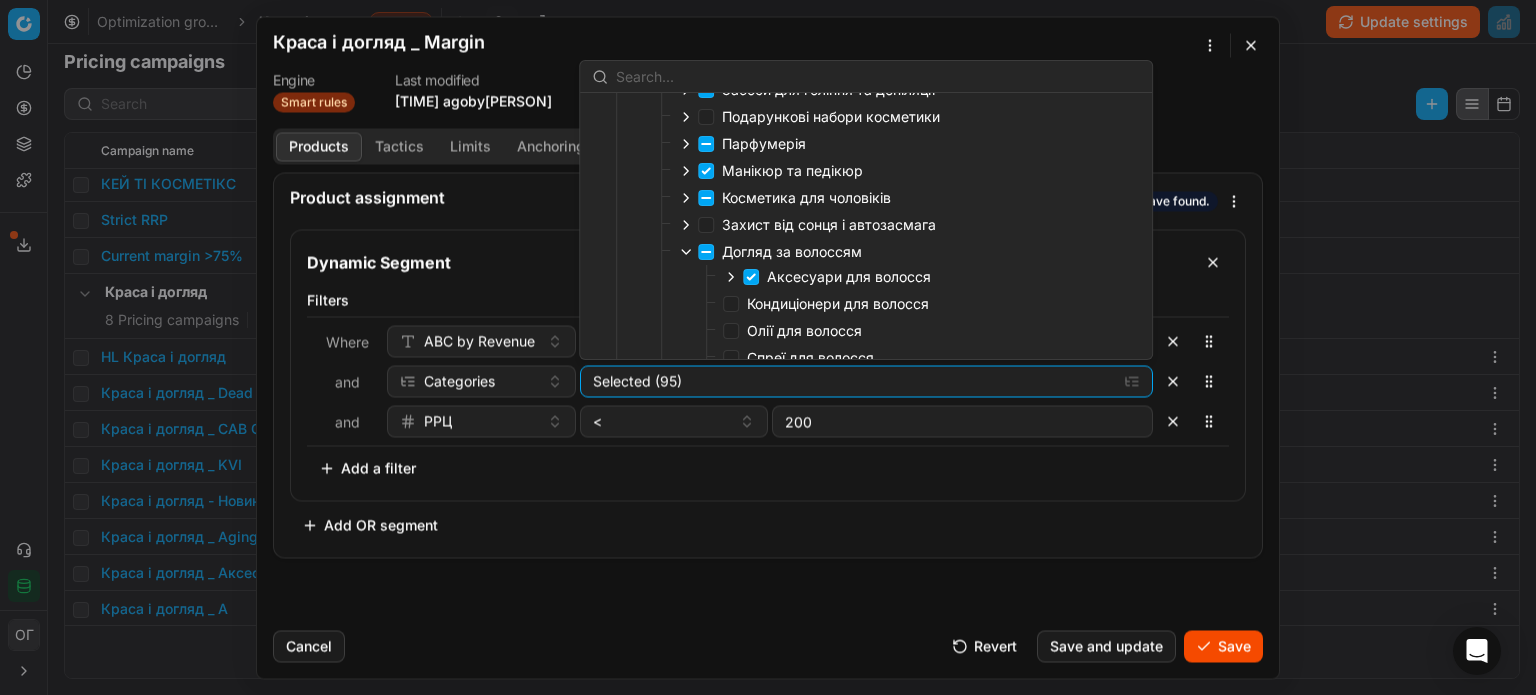 click 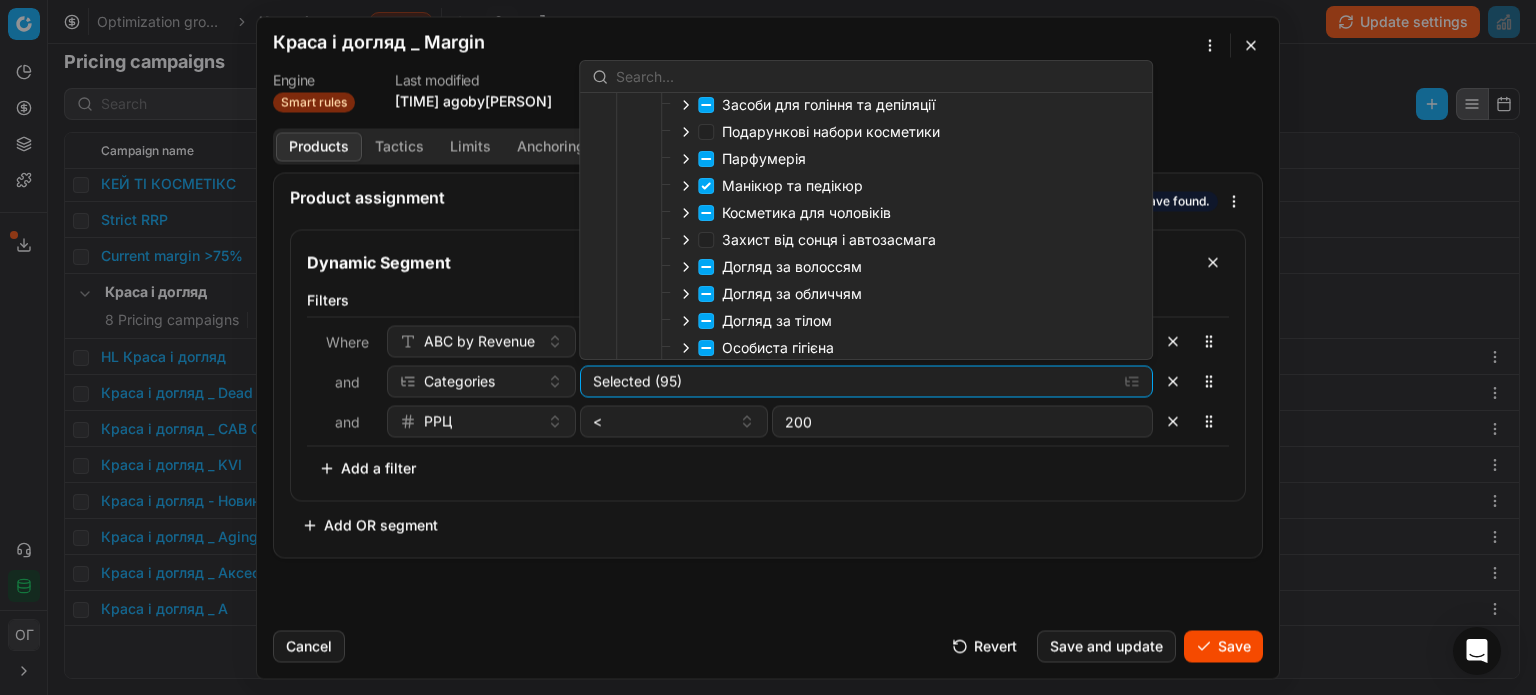 scroll, scrollTop: 0, scrollLeft: 0, axis: both 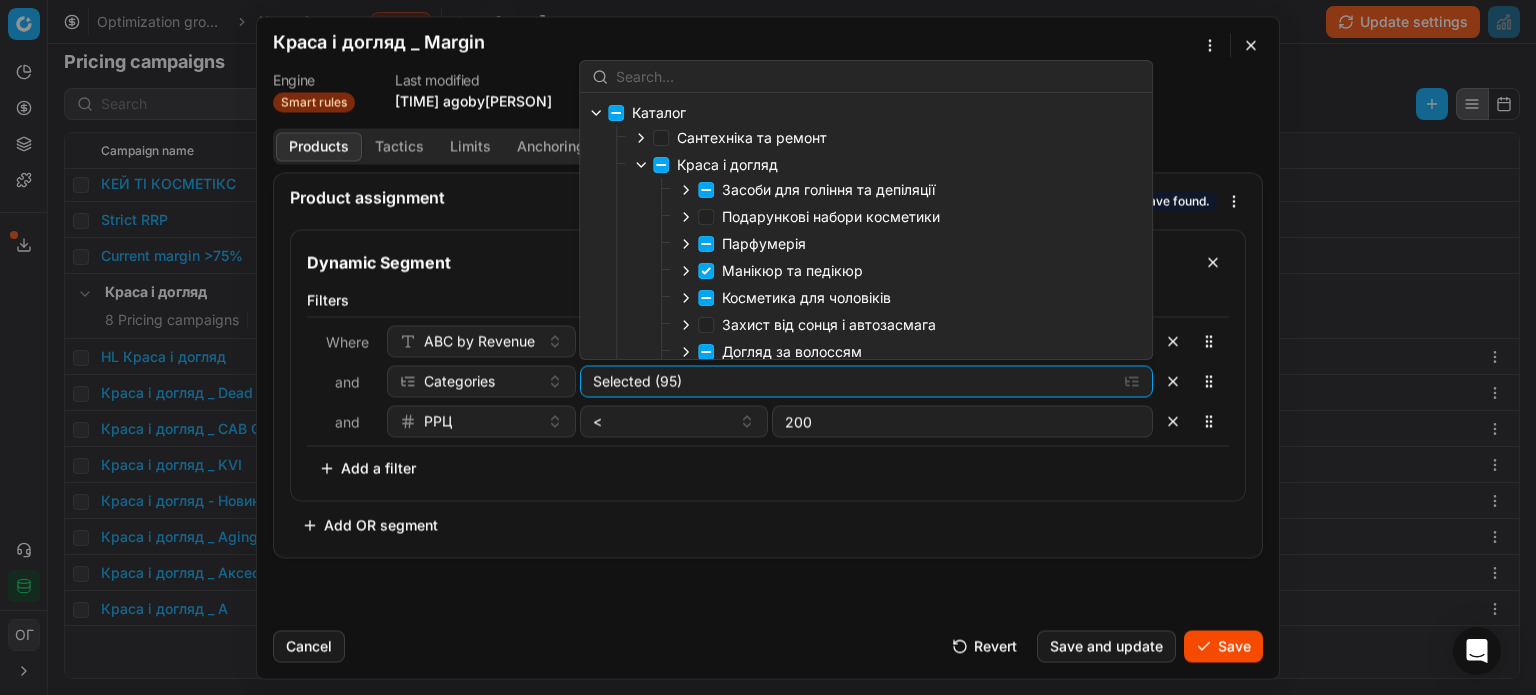click 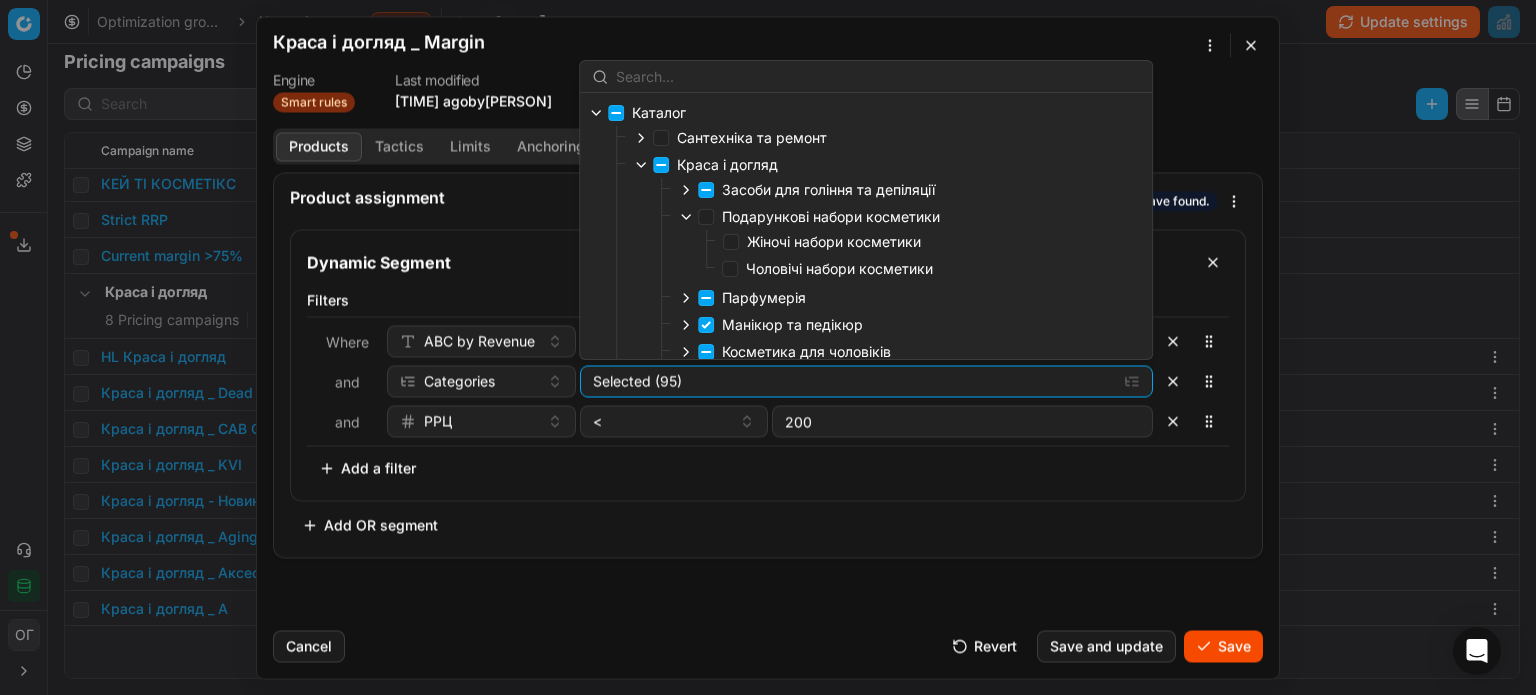click 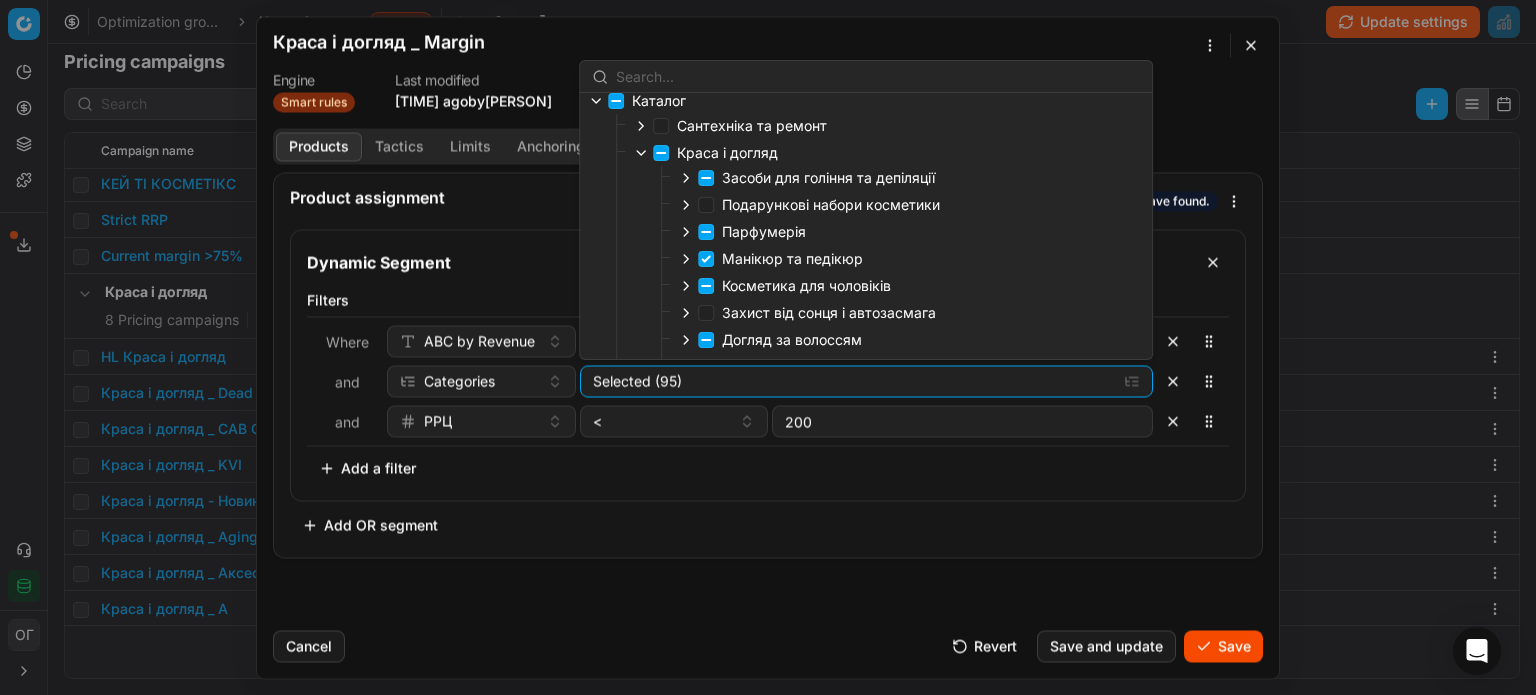 scroll, scrollTop: 0, scrollLeft: 0, axis: both 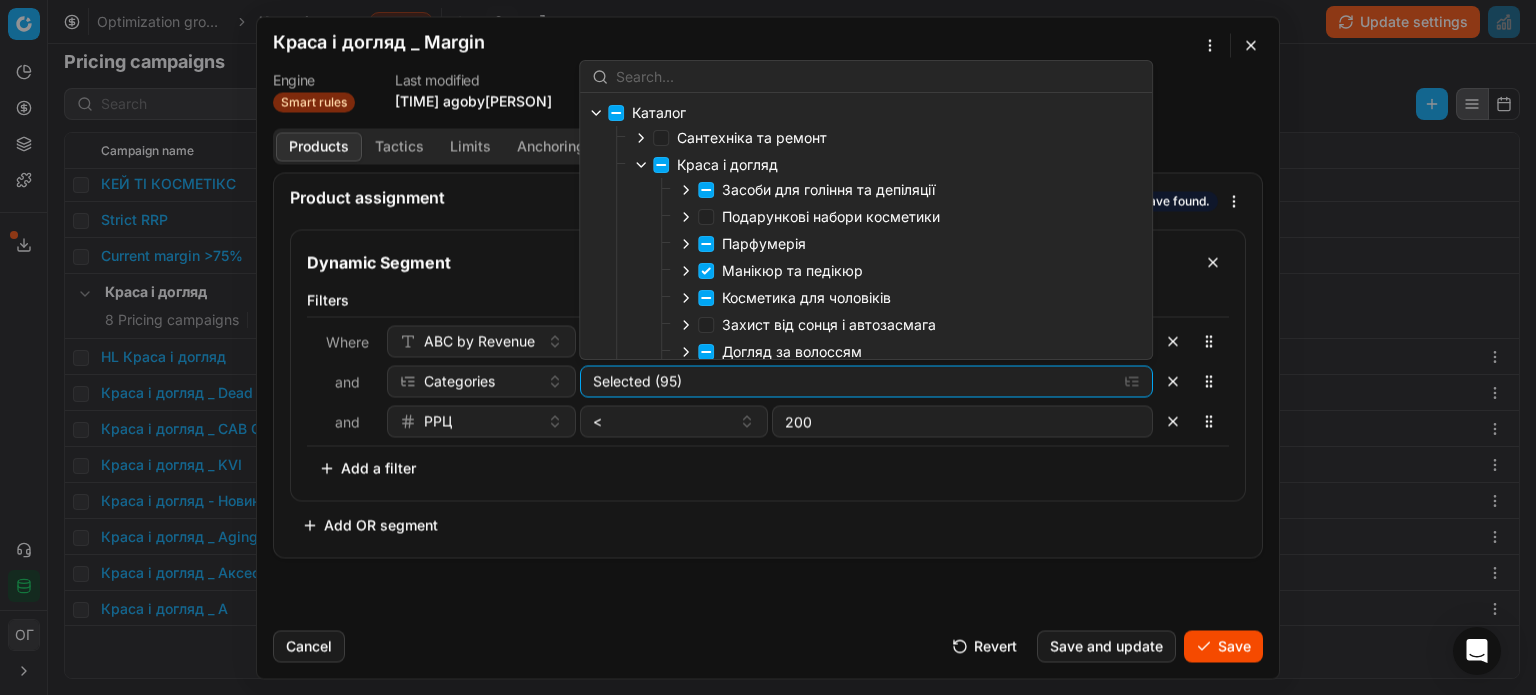 click 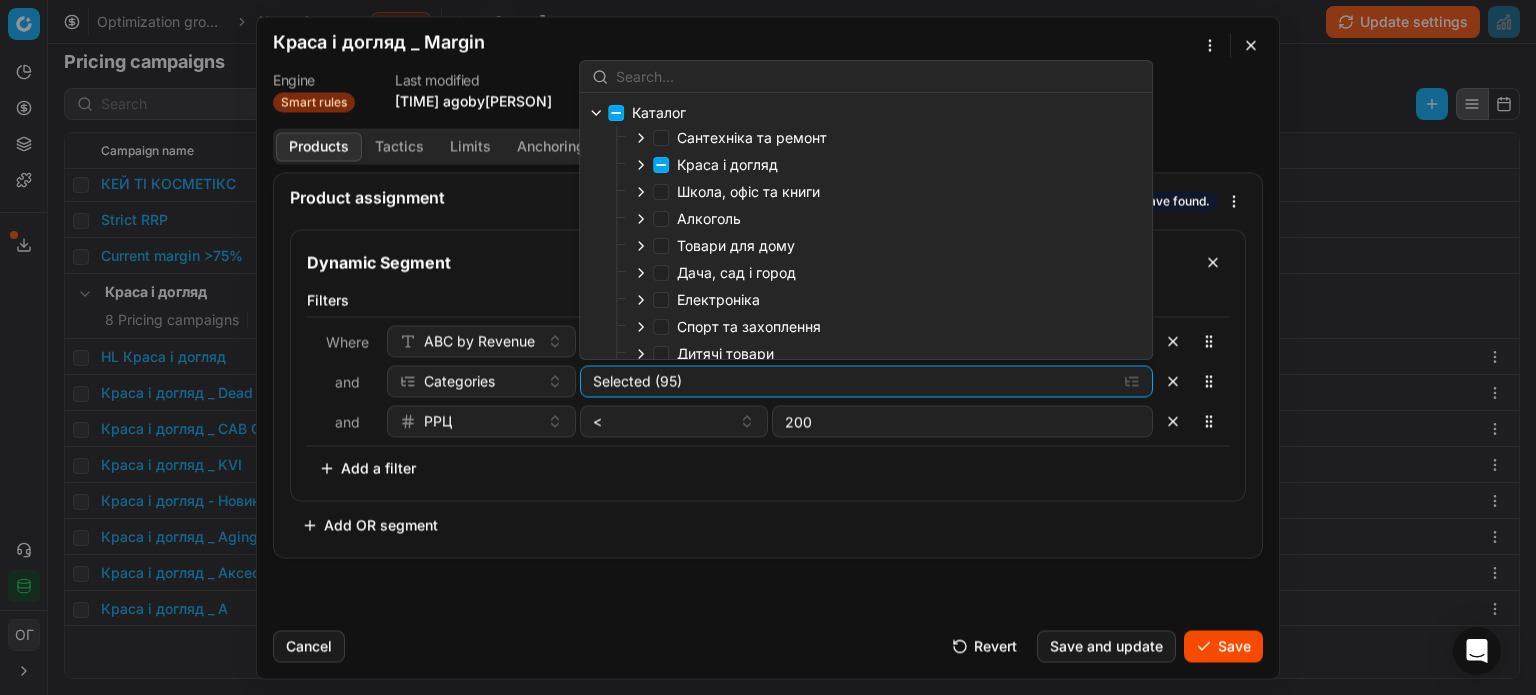 click on "Dynamic Segment Filters Where ABC by Revenue is not empty and Categories Selected (95) and РРЦ < 200
To pick up a sortable item, press space or enter.
While dragging, use the up and down keys to move the item.
Press space or enter again to drop the item in its new position, or press escape to cancel.
Add a filter Add OR segment" at bounding box center [768, 385] 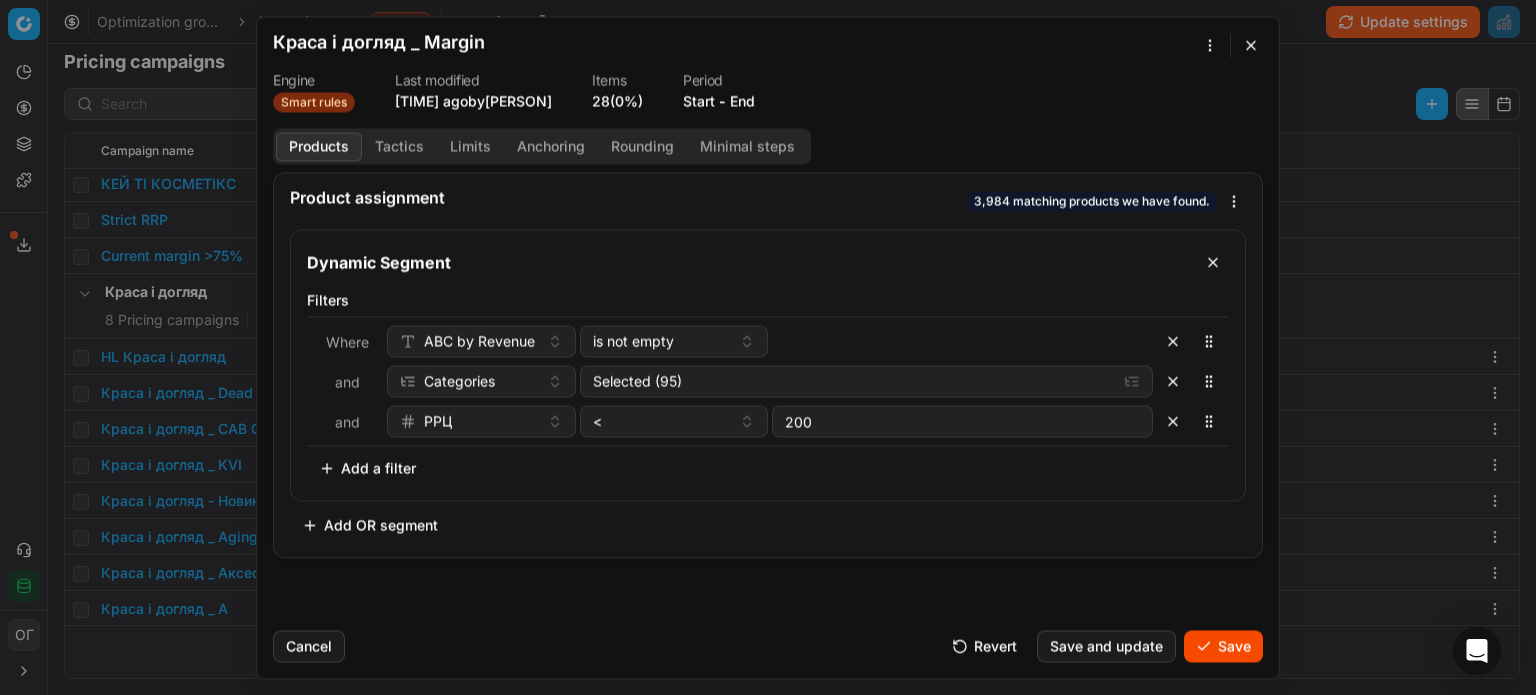 click on "Save" at bounding box center (1223, 646) 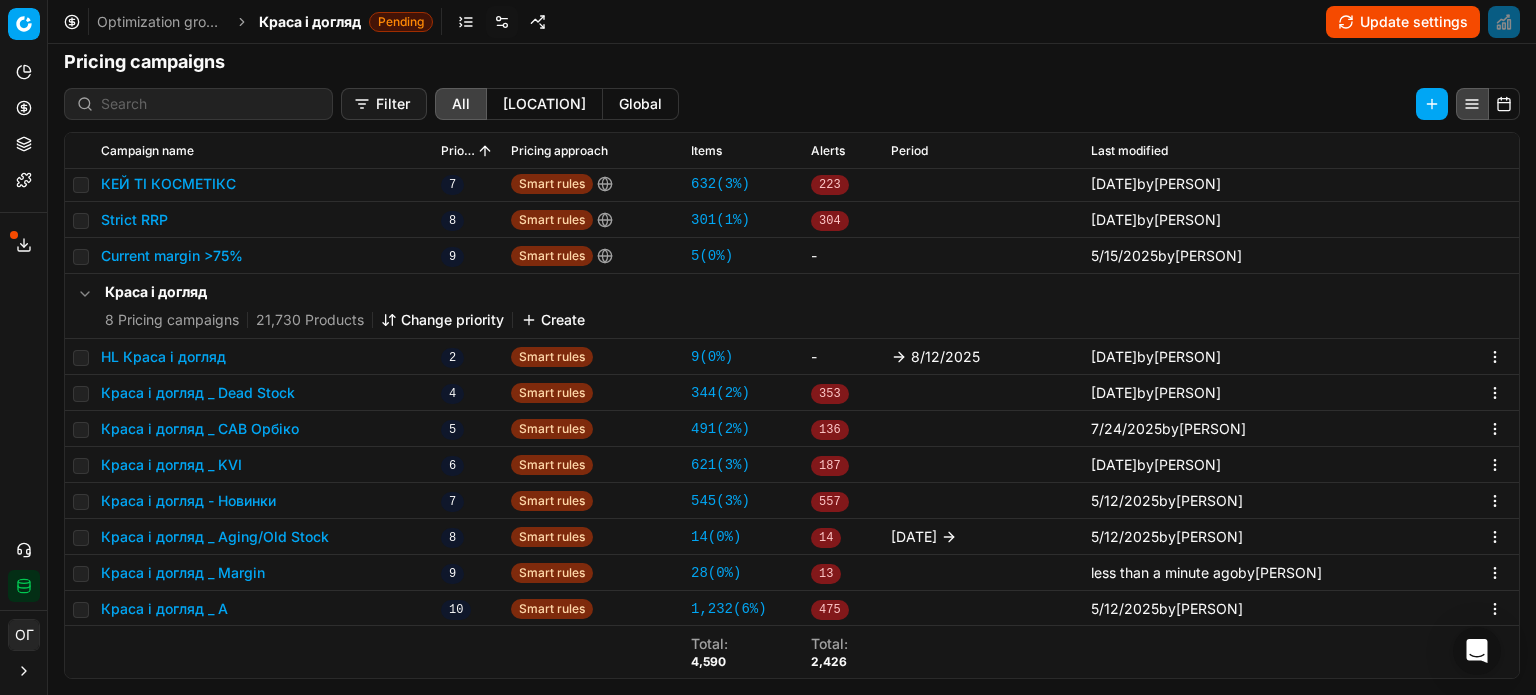 click on "Краса і догляд _ Margin" at bounding box center (183, 573) 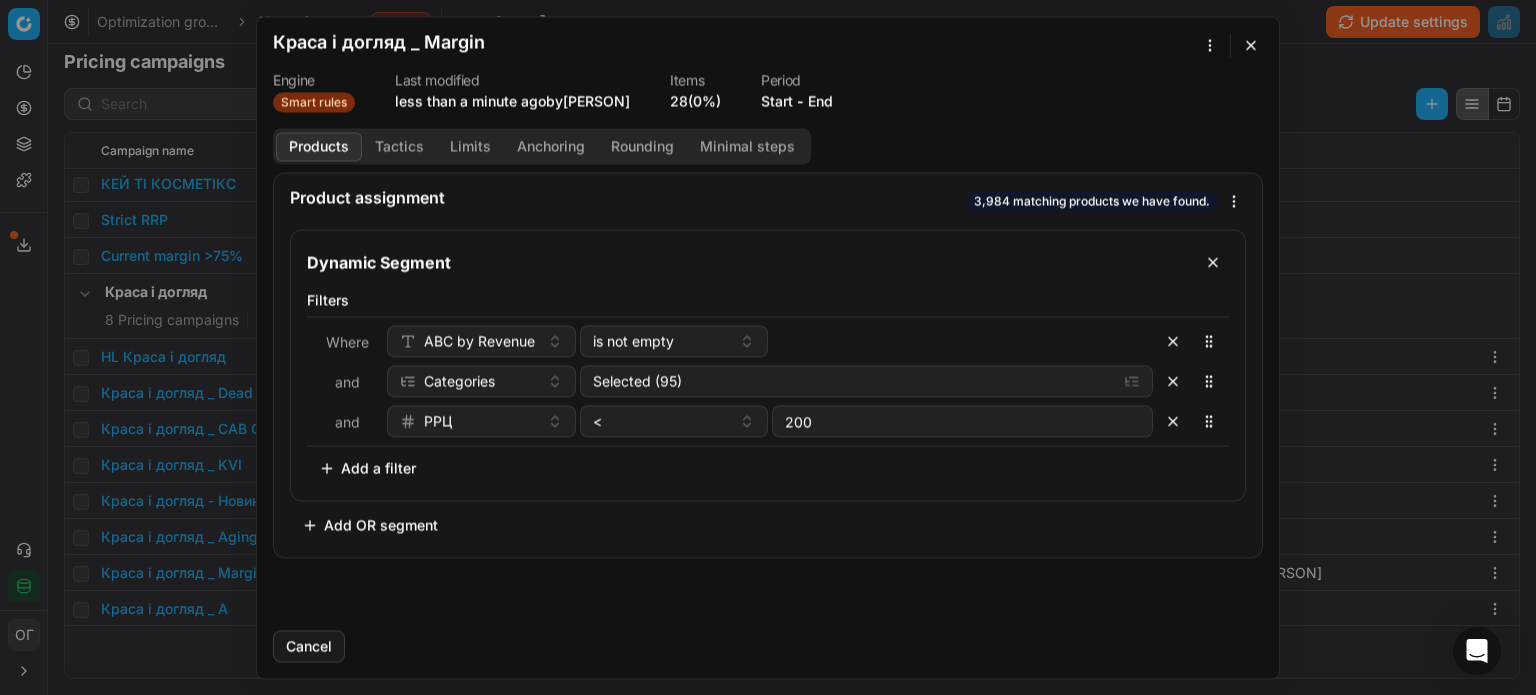 click on "Limits" at bounding box center (470, 146) 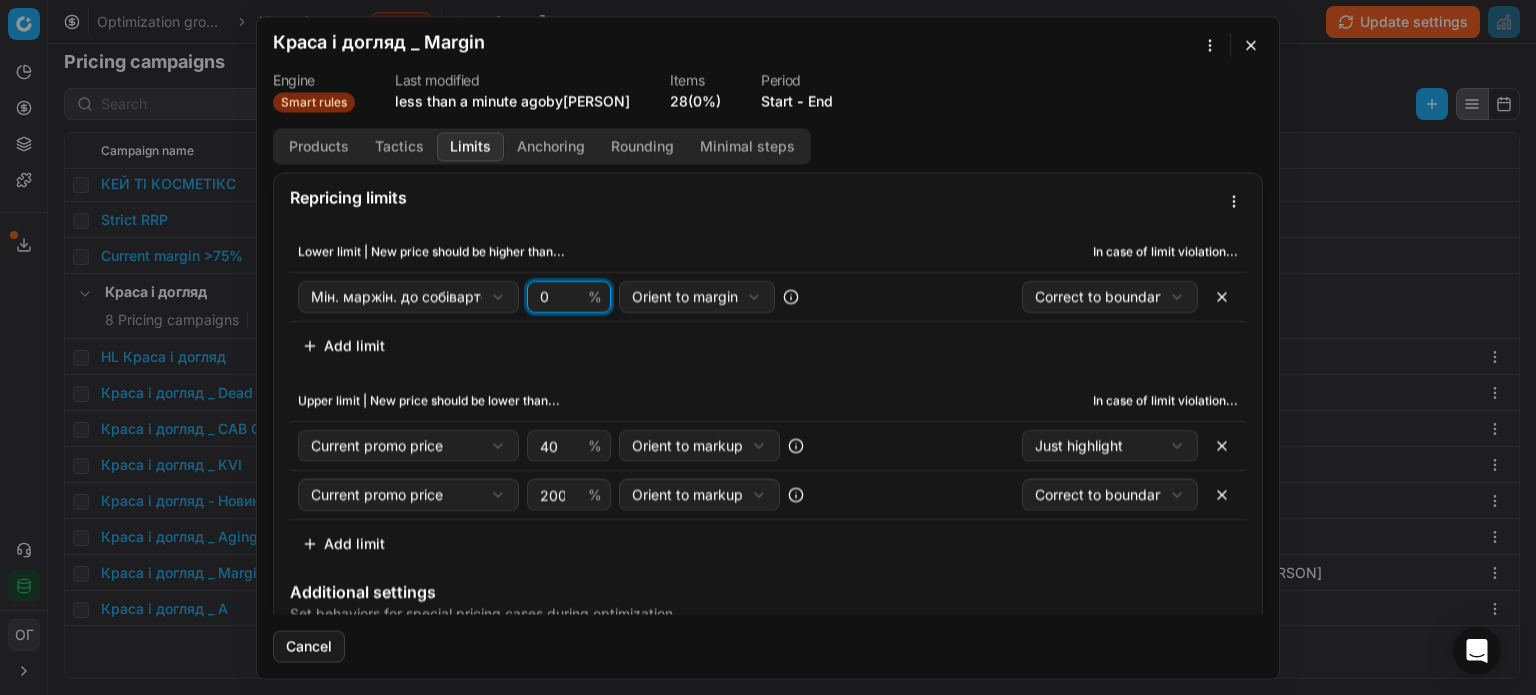 click on "0" at bounding box center [560, 296] 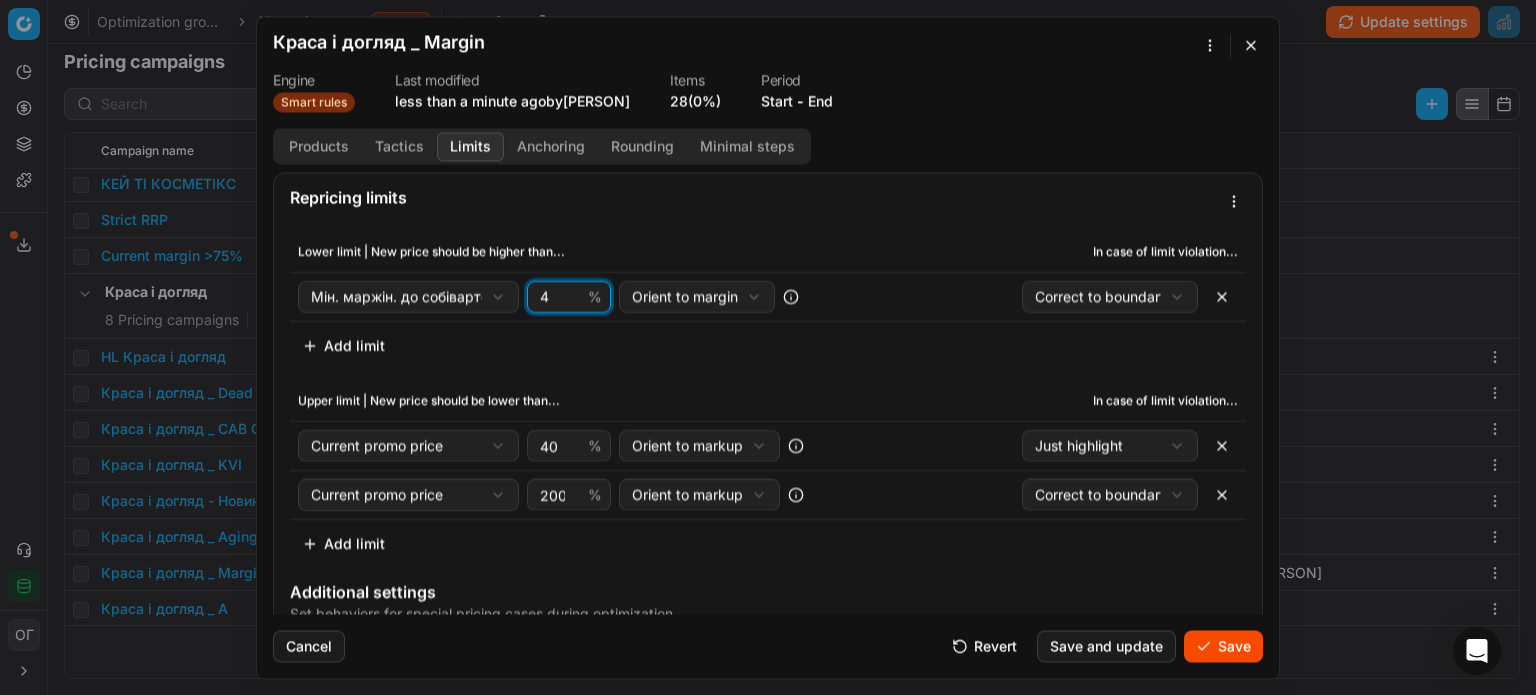 type on "4" 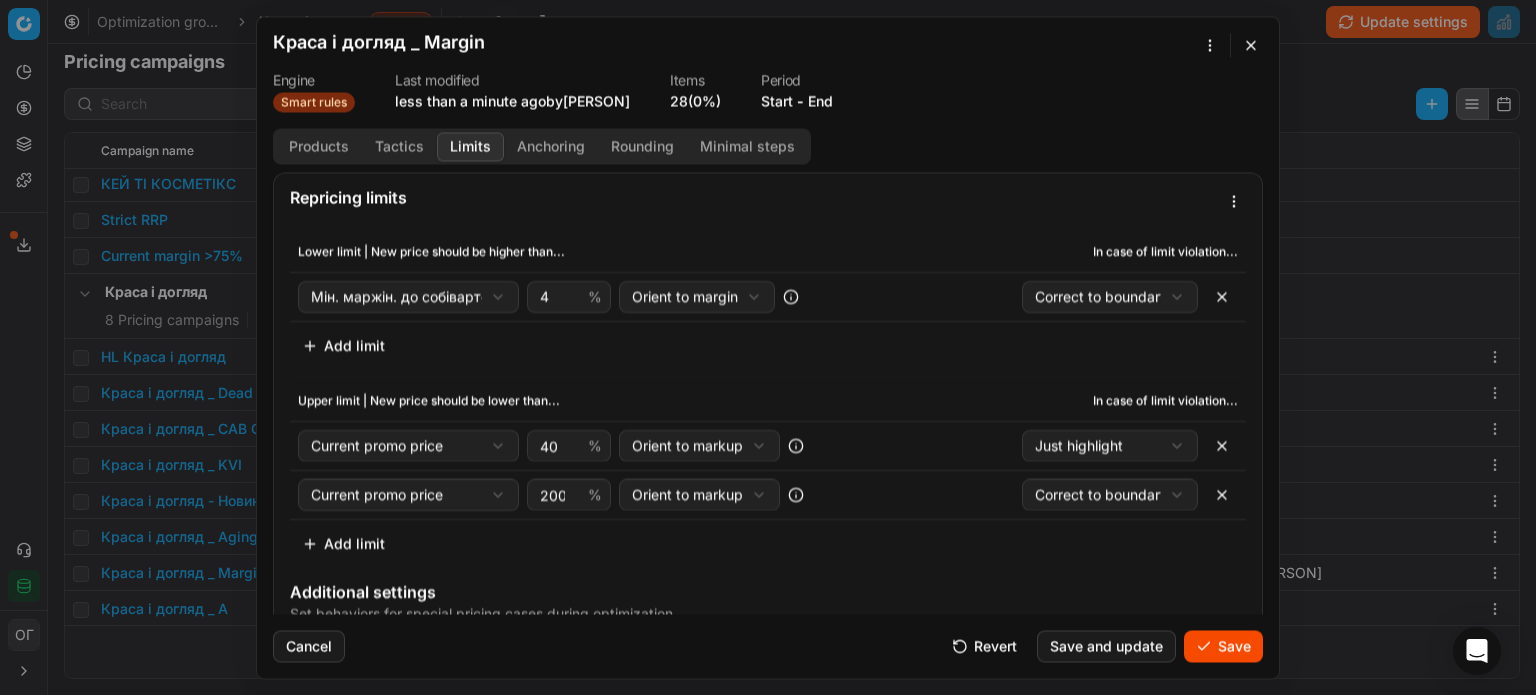 click on "Lower limit | New price should be higher than... In case of limit violation... Мін. маржін. до собівартості Cost Current price Current promo price Promo Market min price Market max price Market min price (incl OOS) Market max price (incl OOS) Мін. маржін. до собівартості Мін ціна, 30 днів Target Sales Margin Cost Specification Cost РРЦ Base price МРЦ 4 % Orient to margin Orient to markup Orient to margin Absolute Correct to boundary Correct to boundary Just highlight Add limit Upper limit | New price should be lower than... In case of limit violation... Current promo price Cost Current price Current promo price Promo Market min price Market max price Market min price (incl OOS) Market max price (incl OOS) Мін. маржін. до собівартості Мін ціна, 30 днів Target Sales Margin Cost Specification Cost РРЦ Base price МРЦ 40 % Orient to markup Orient to markup Orient to margin Absolute Just highlight Just highlight %" at bounding box center [768, 395] 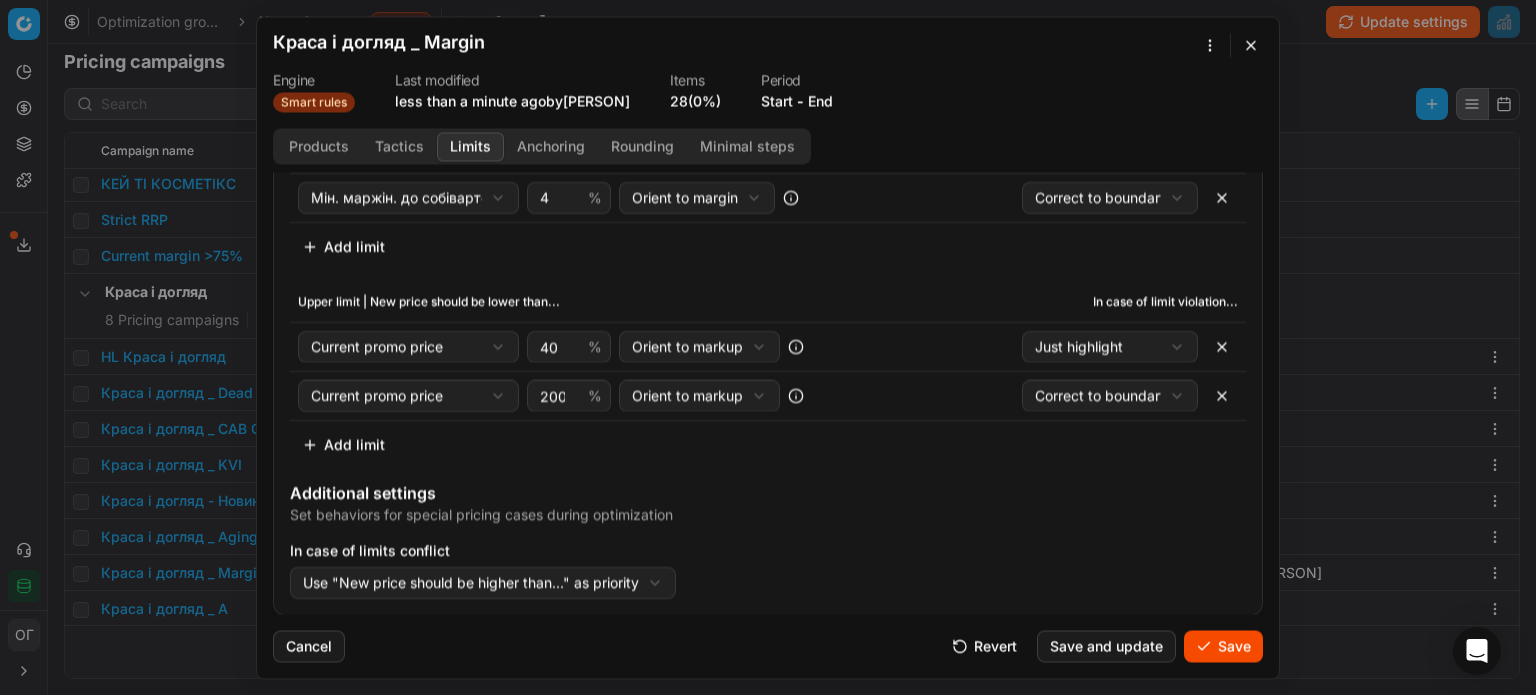 scroll, scrollTop: 0, scrollLeft: 0, axis: both 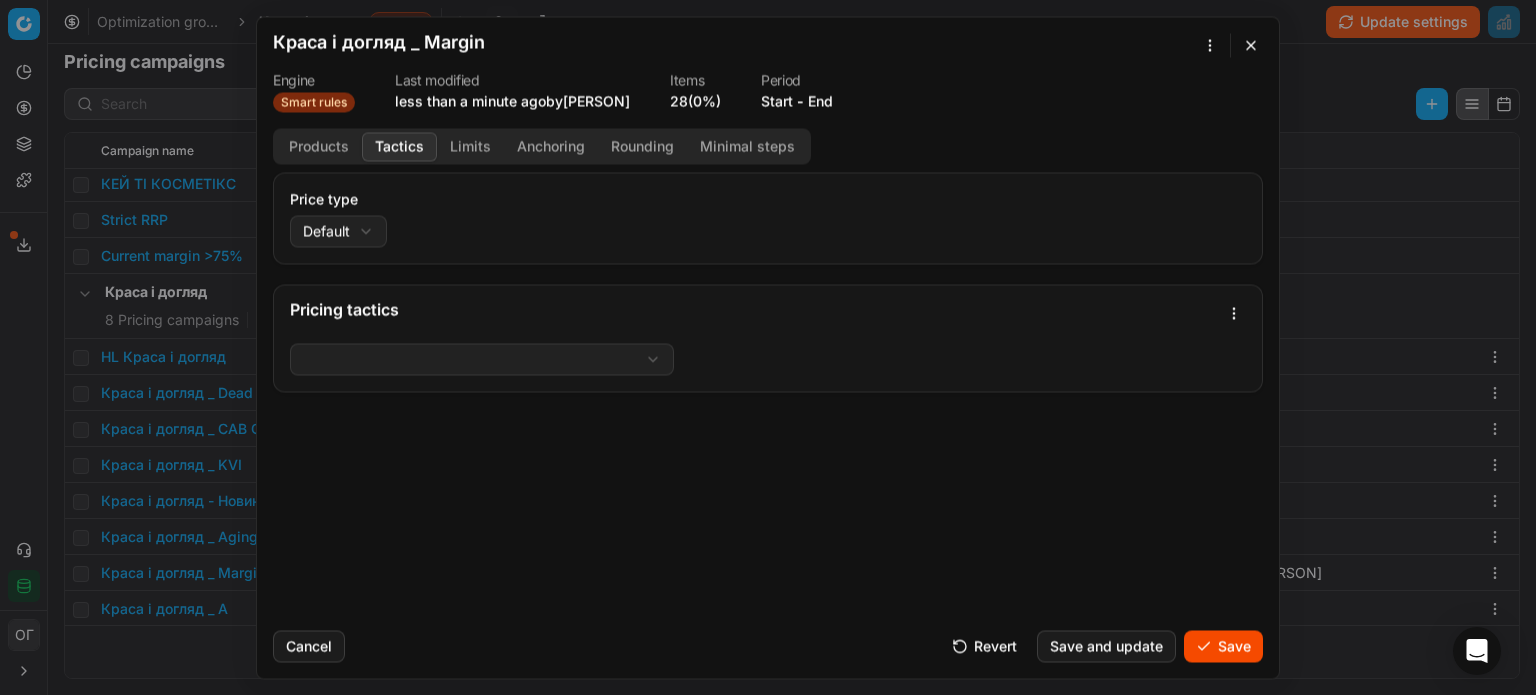 click on "Tactics" at bounding box center (399, 146) 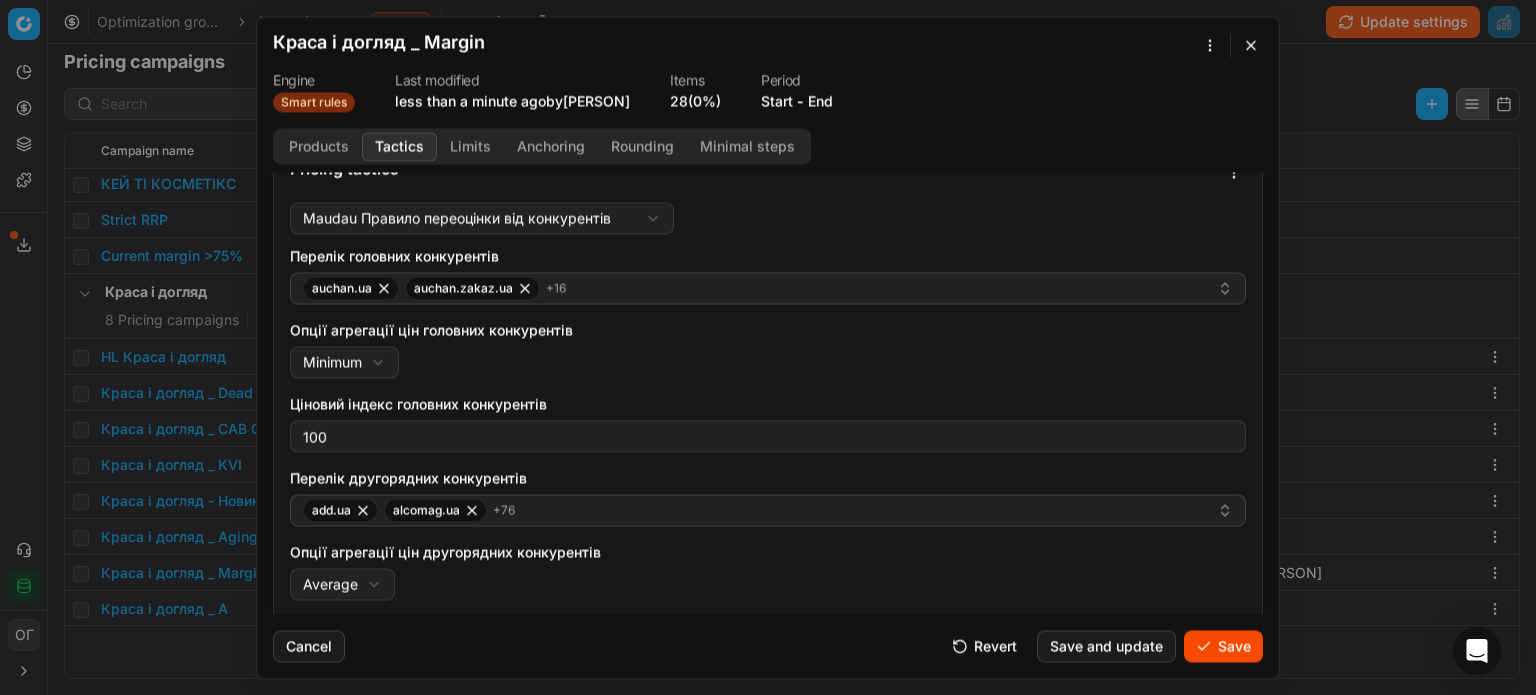 scroll, scrollTop: 323, scrollLeft: 0, axis: vertical 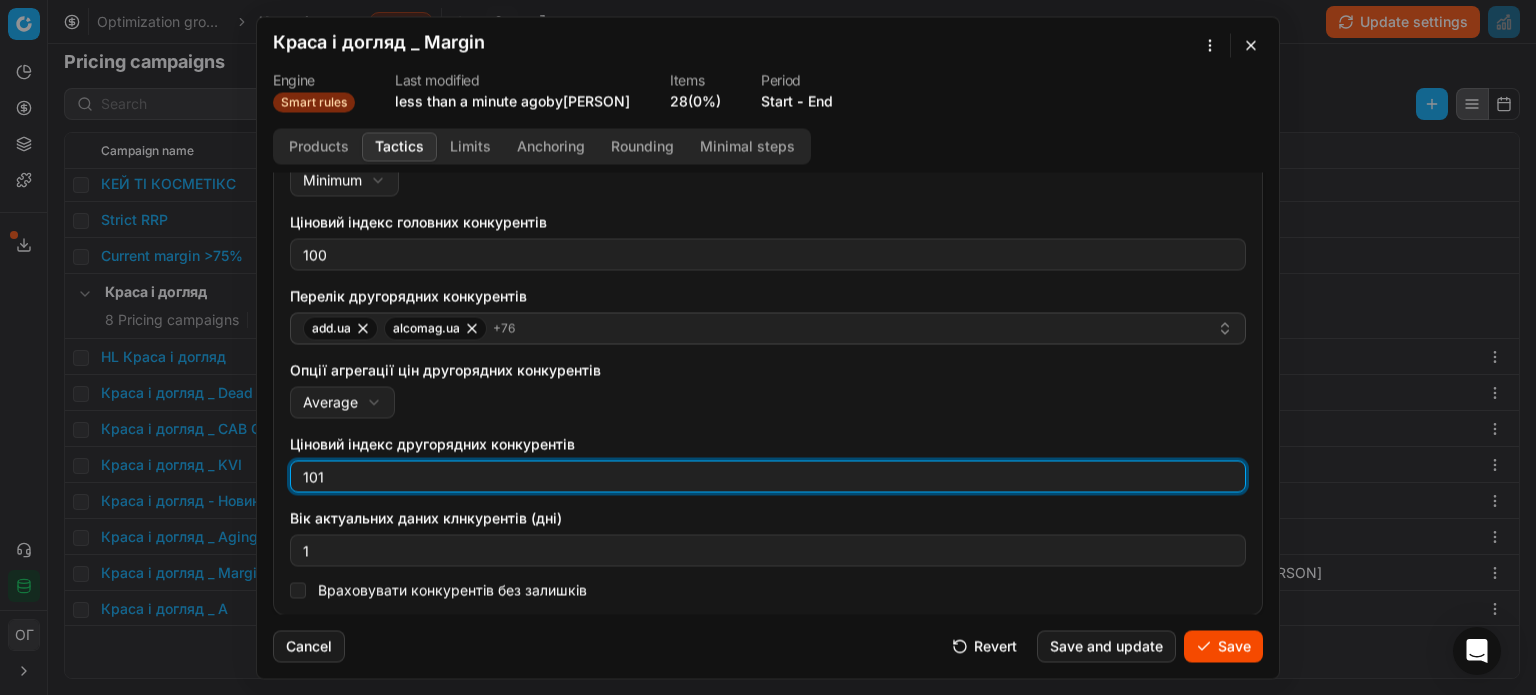 click on "101" at bounding box center [768, 476] 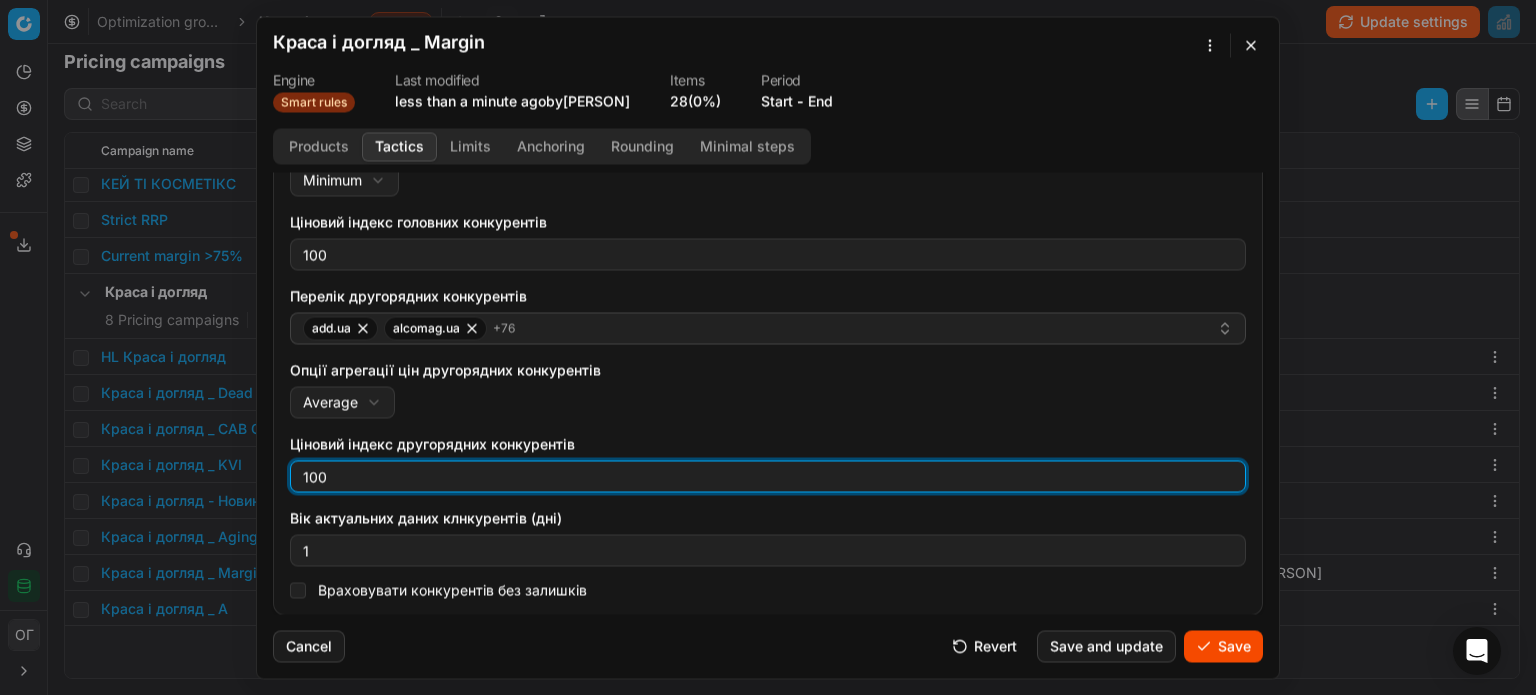type on "100" 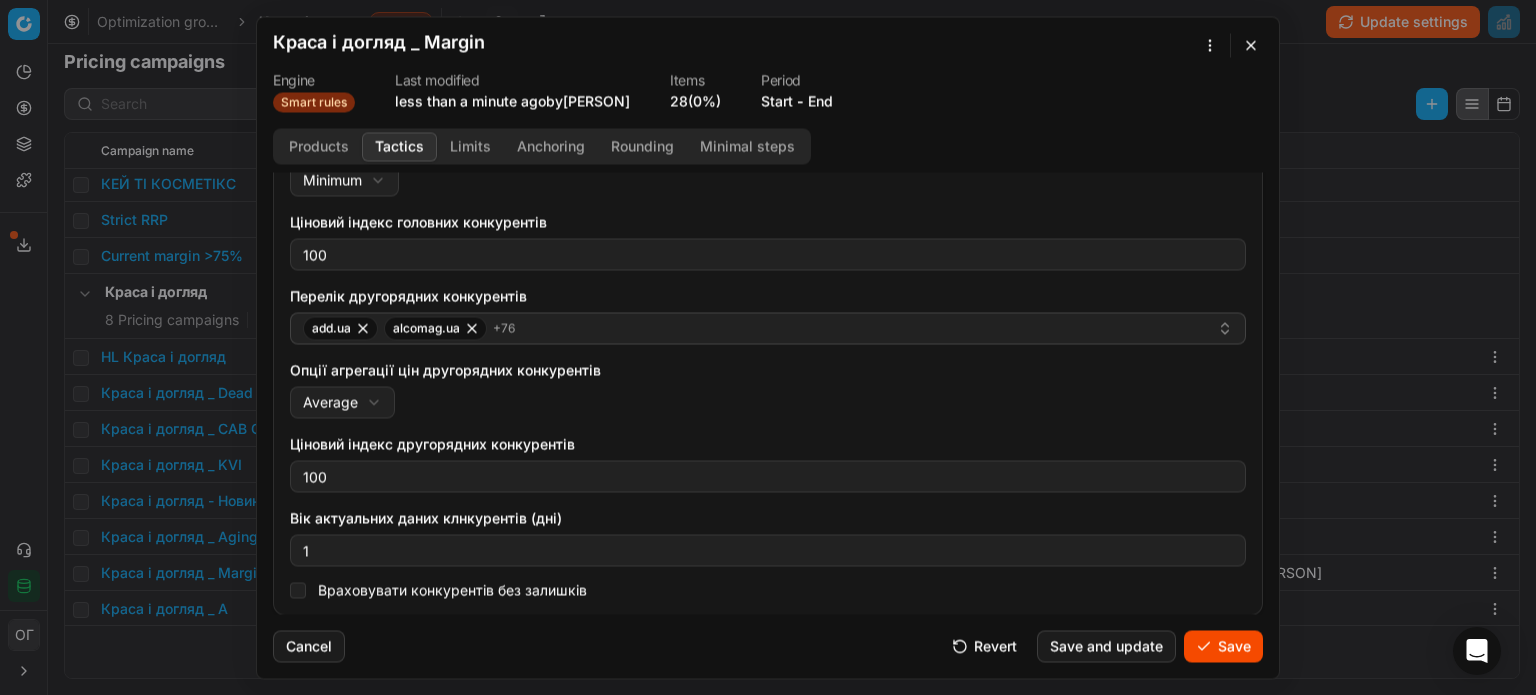 click on "Опції агрегації цін другорядних конкурентів Average Minimum Average" at bounding box center [768, 389] 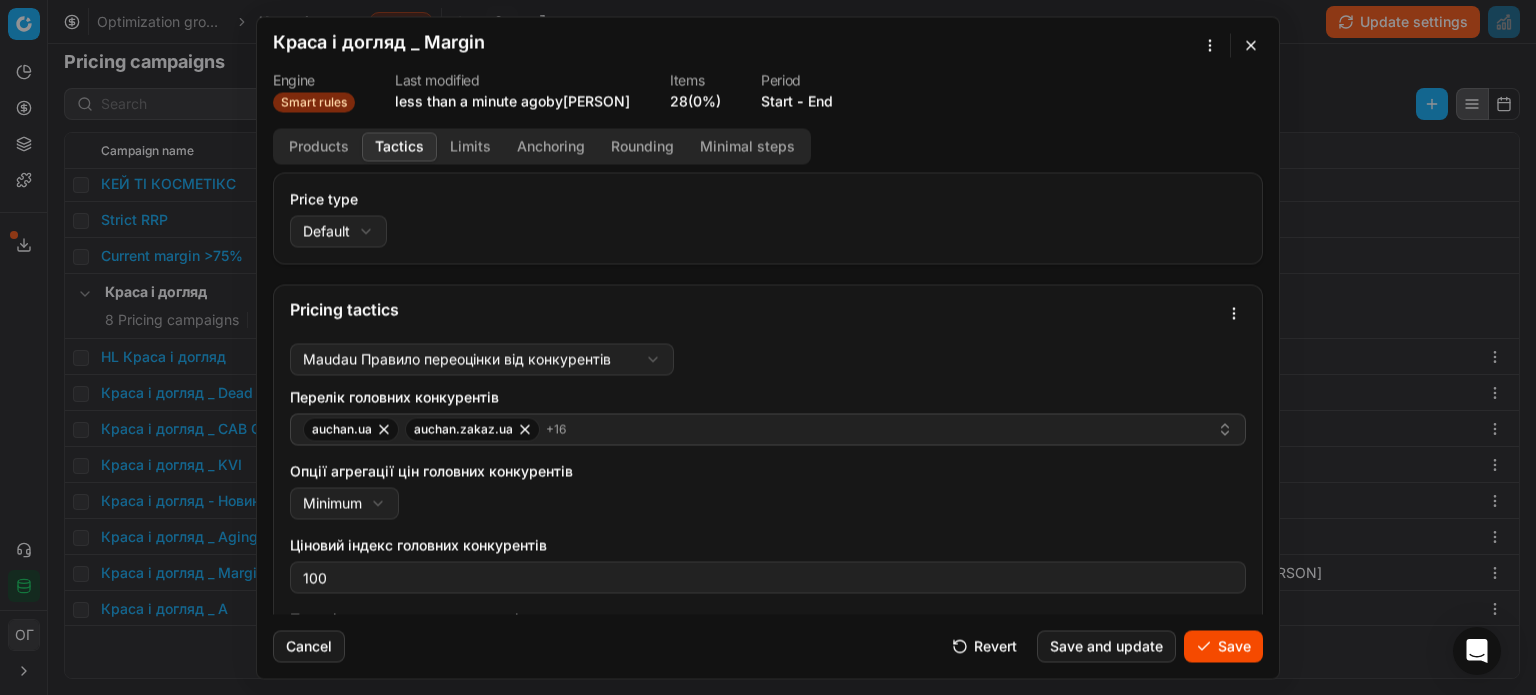 click on "Products" at bounding box center [319, 146] 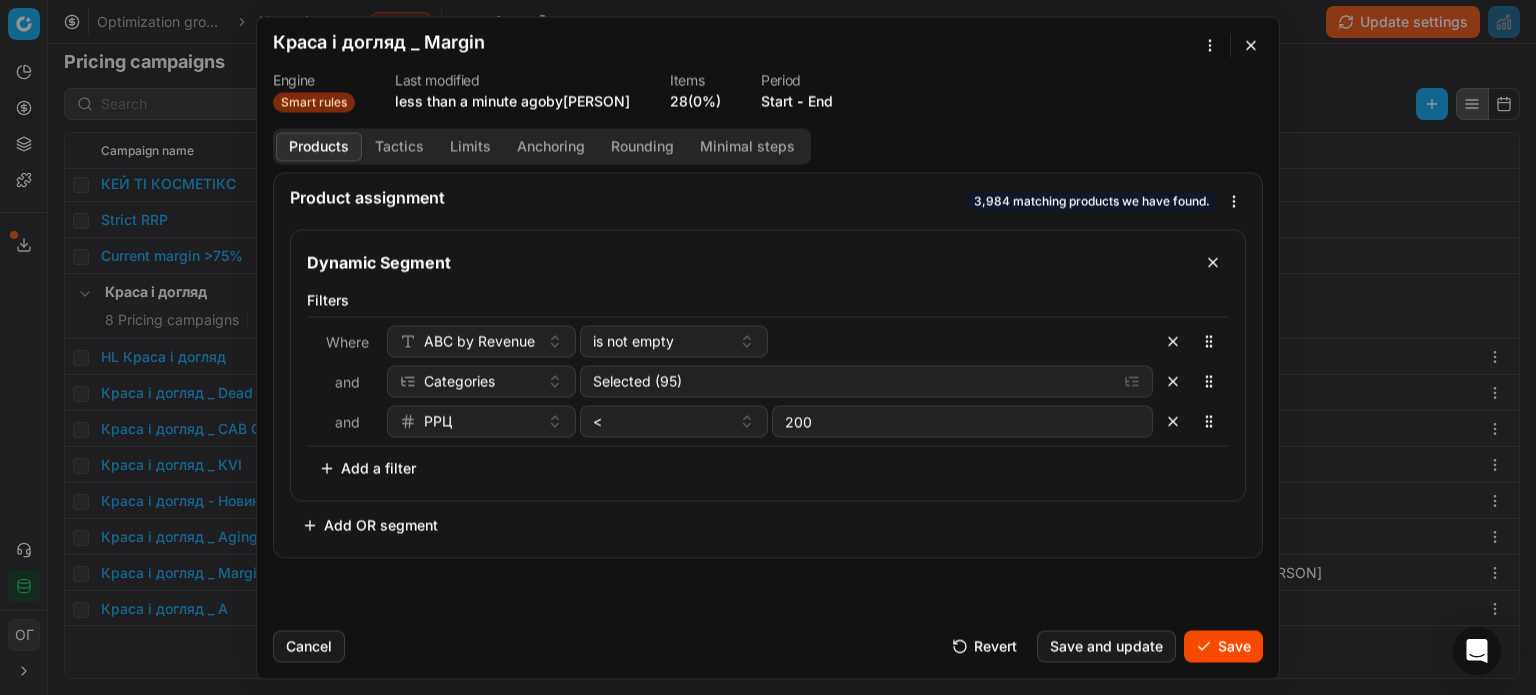click on "Limits" at bounding box center [470, 146] 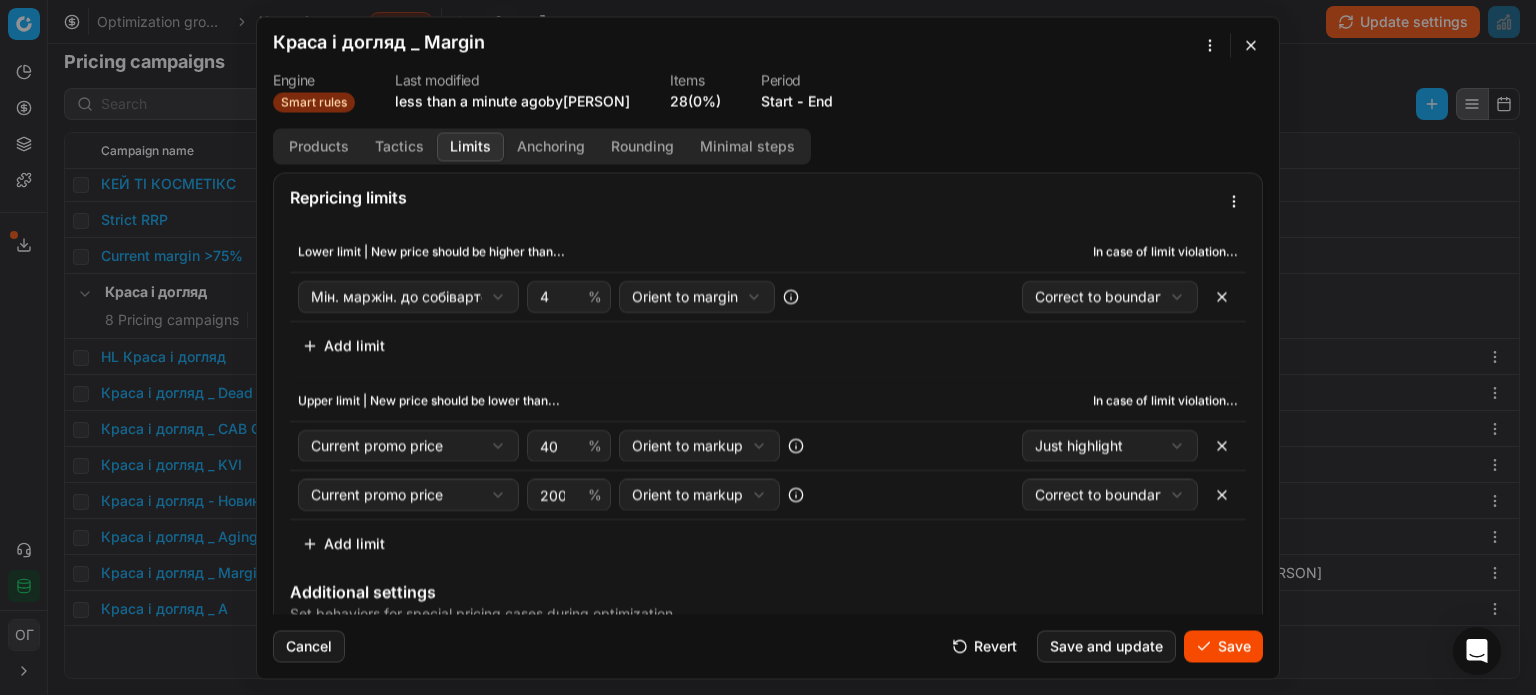 click on "Save" at bounding box center [1223, 646] 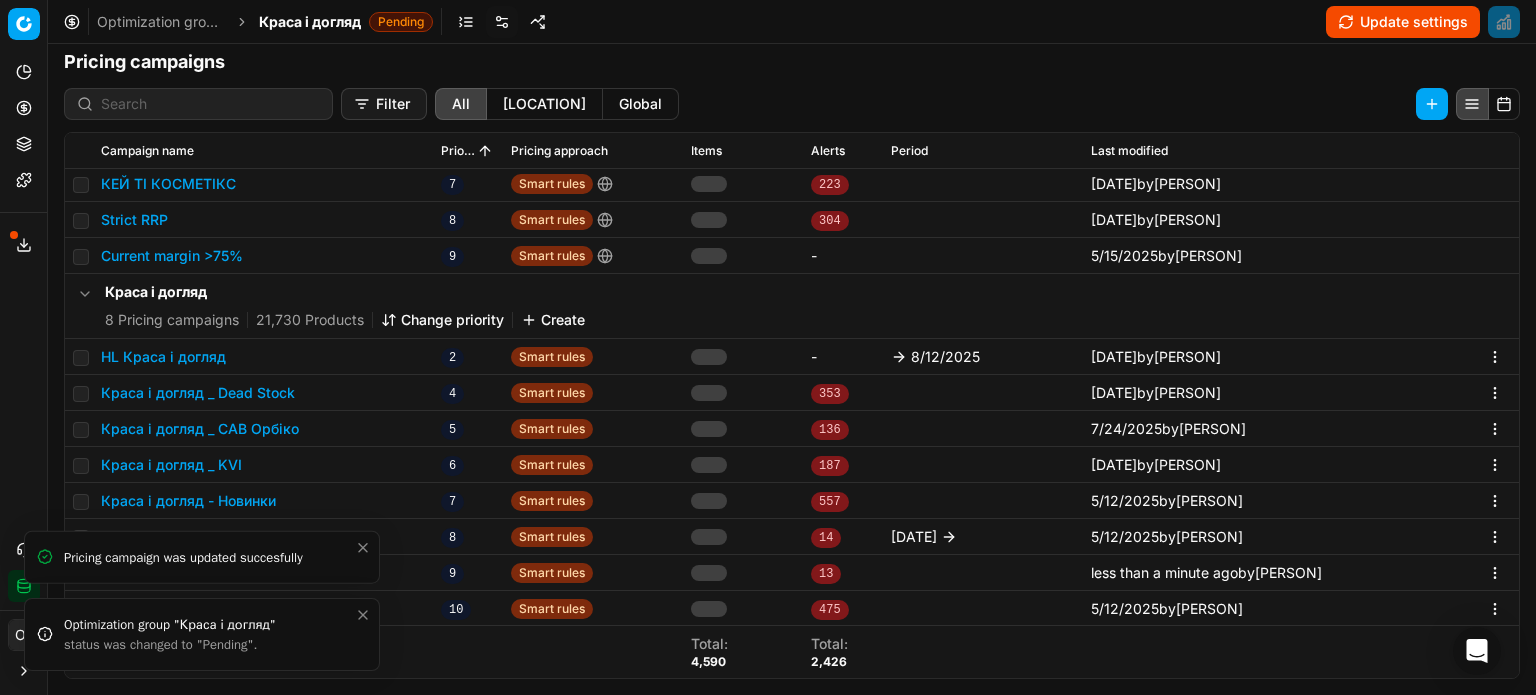 click 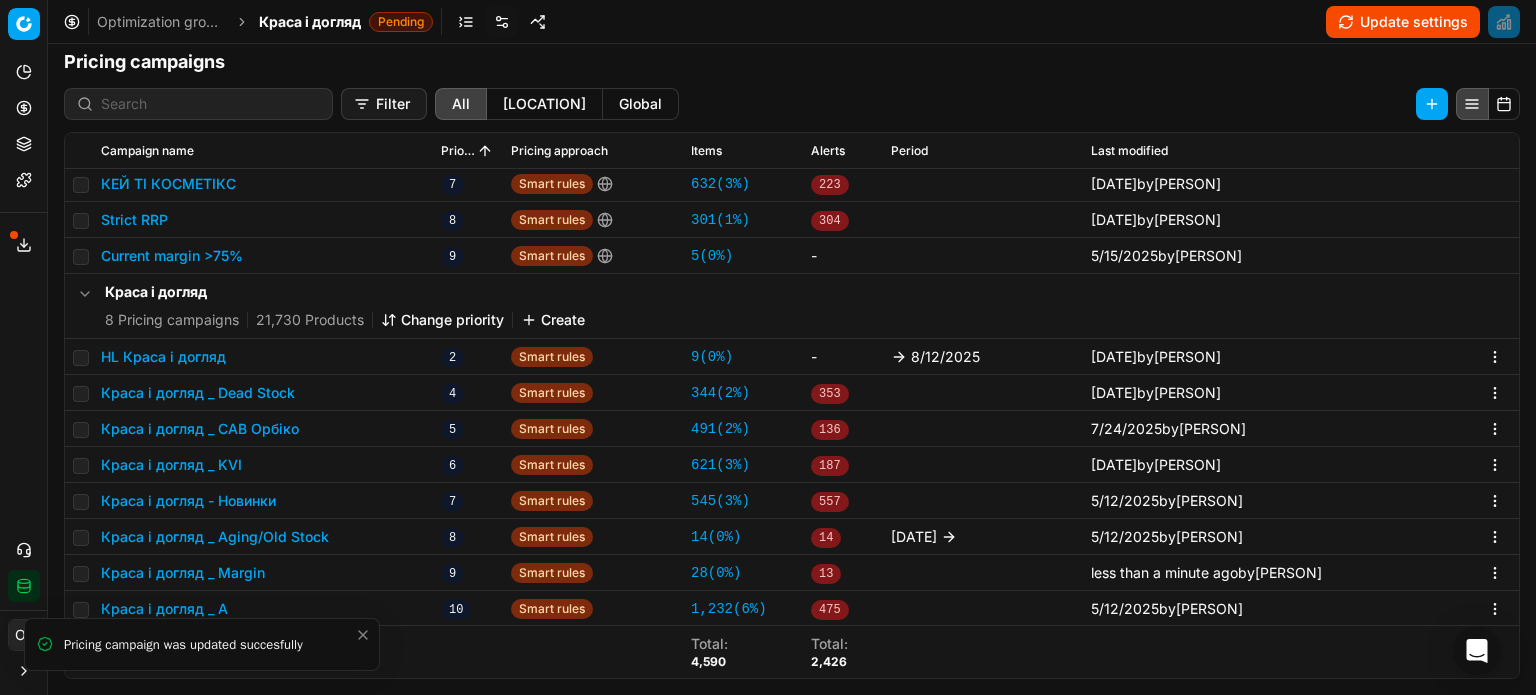 click 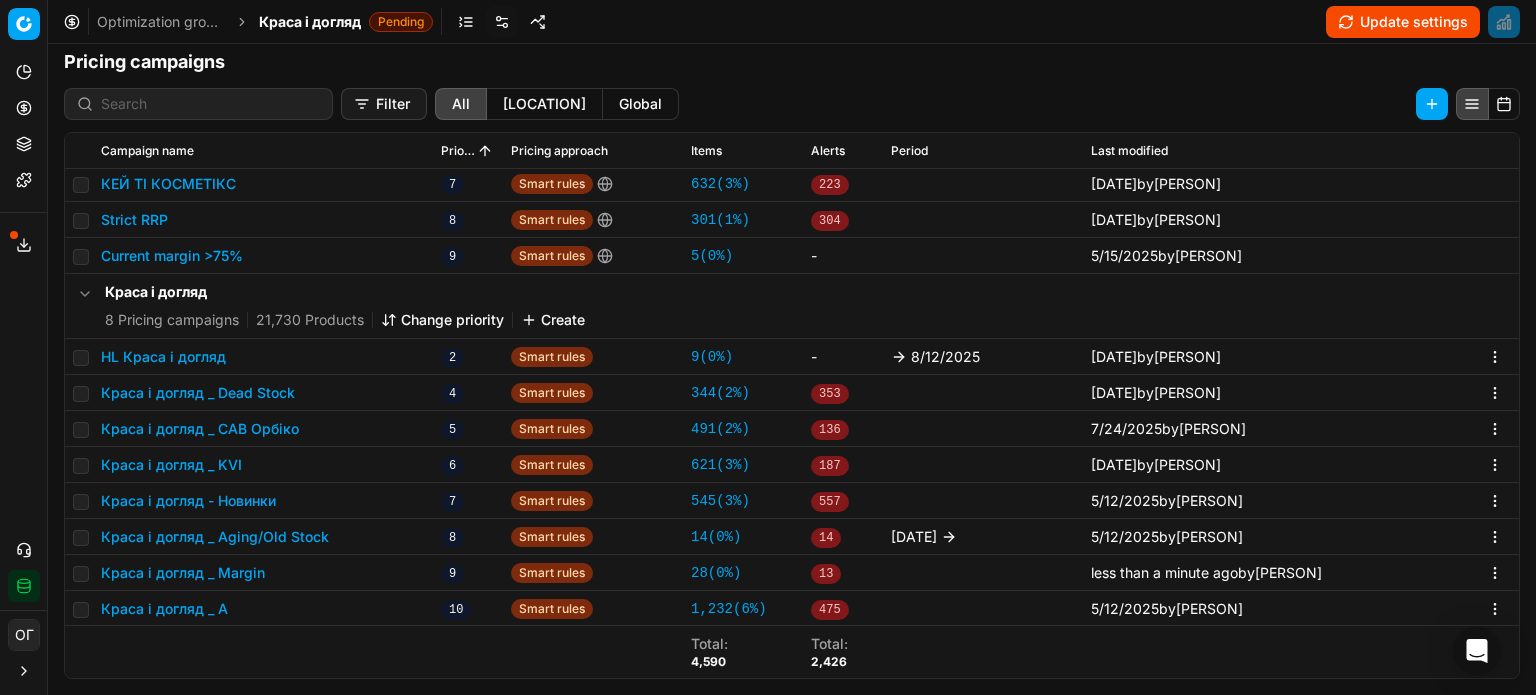 click on "Краса і догляд _ A" at bounding box center (164, 609) 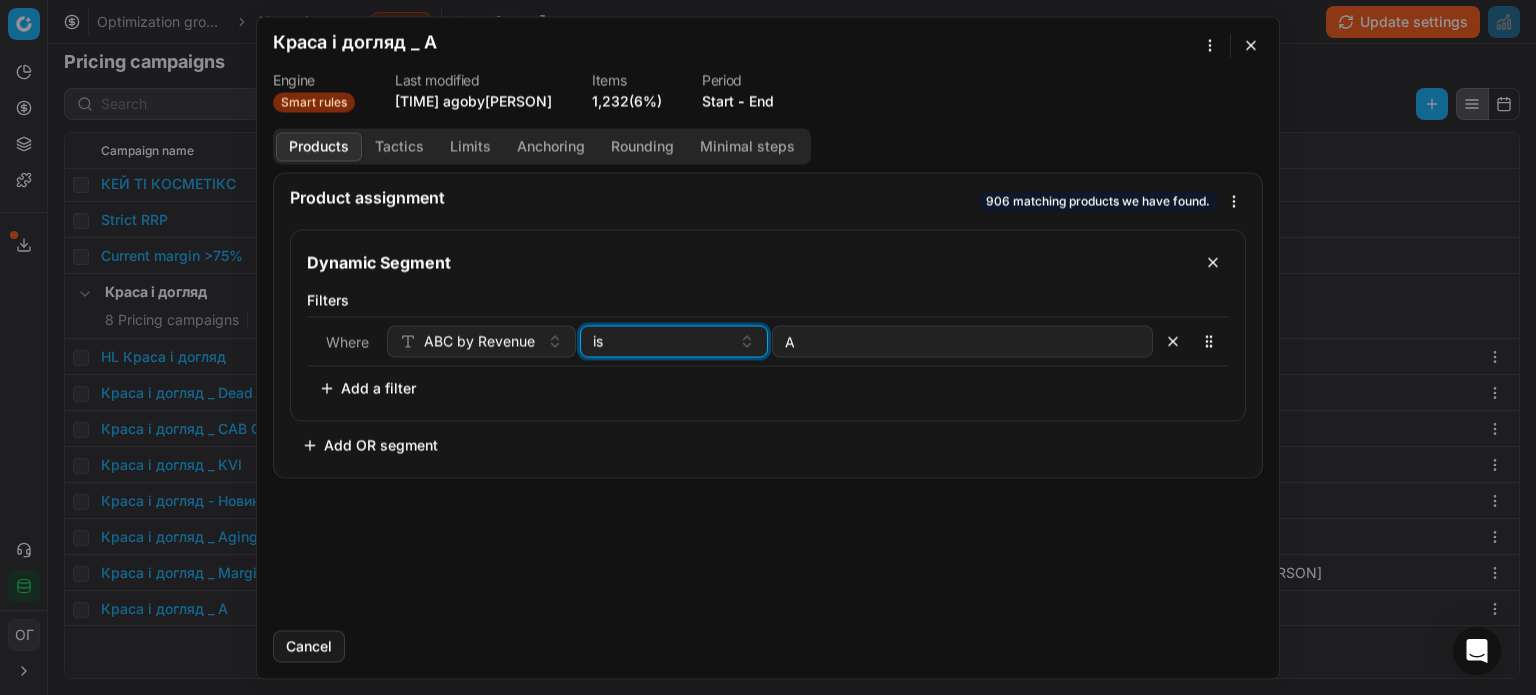 click on "is" at bounding box center [662, 341] 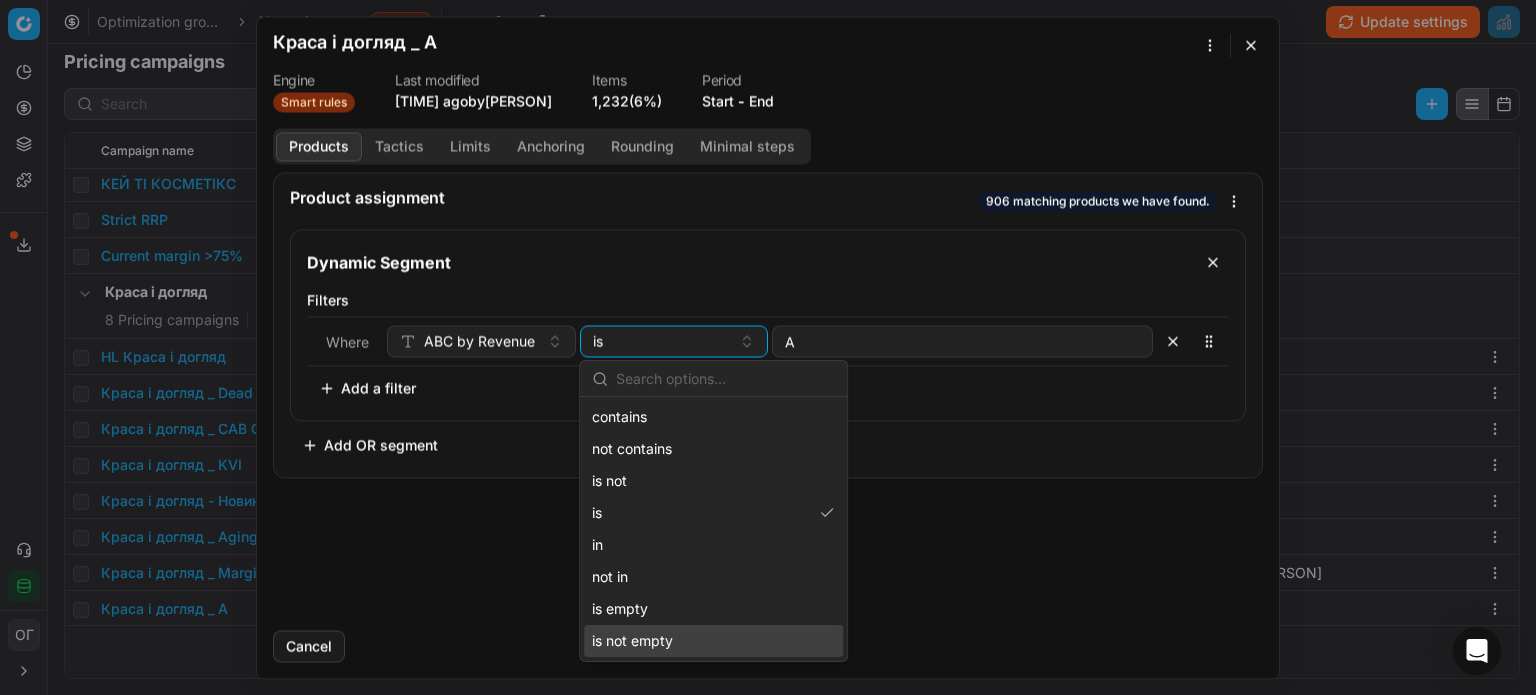 click on "is not empty" at bounding box center [713, 641] 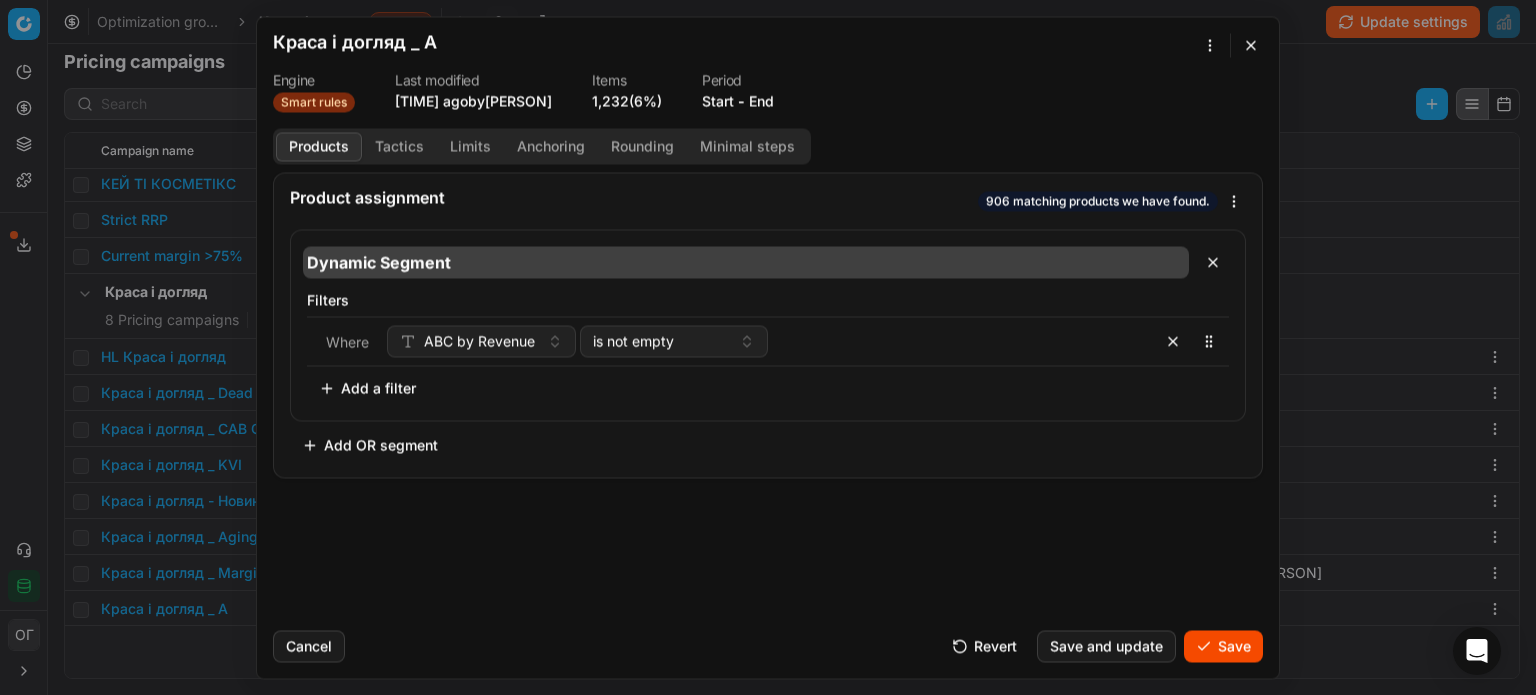click on "Dynamic Segment" at bounding box center (746, 262) 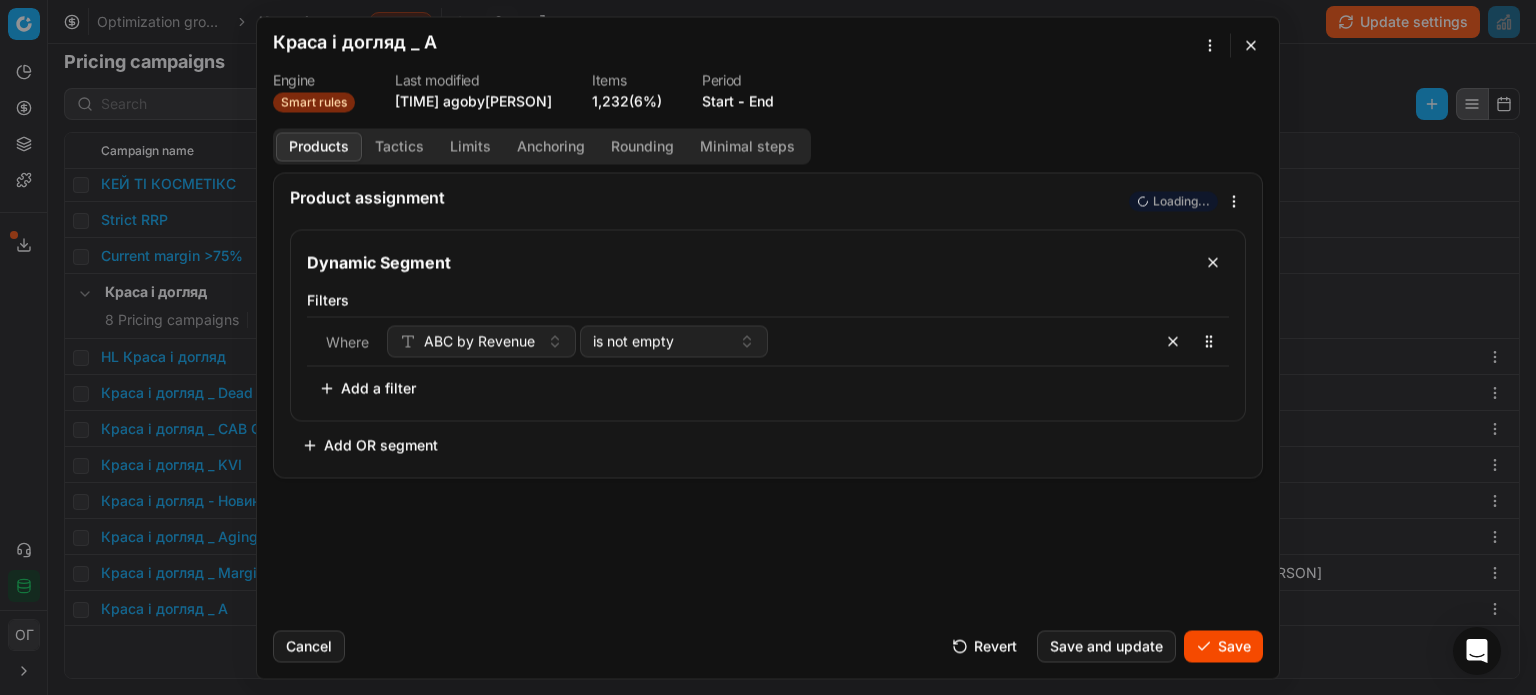 click on "We are saving PC settings. Please wait, it should take a few minutes Краса і догляд _ A Engine Smart rules Last modified 3 months ago  by  [PERSON] Items 1,232  (6%) Period Start - End Products Tactics Limits Anchoring Rounding Minimal steps Product assignment Loading... Dynamic Segment Filters Where ABC by Revenue is not empty
To pick up a sortable item, press space or enter.
While dragging, use the up and down keys to move the item.
Press space or enter again to drop the item in its new position, or press escape to cancel.
Add a filter Add OR segment Cancel Revert Save and update Save" at bounding box center (768, 347) 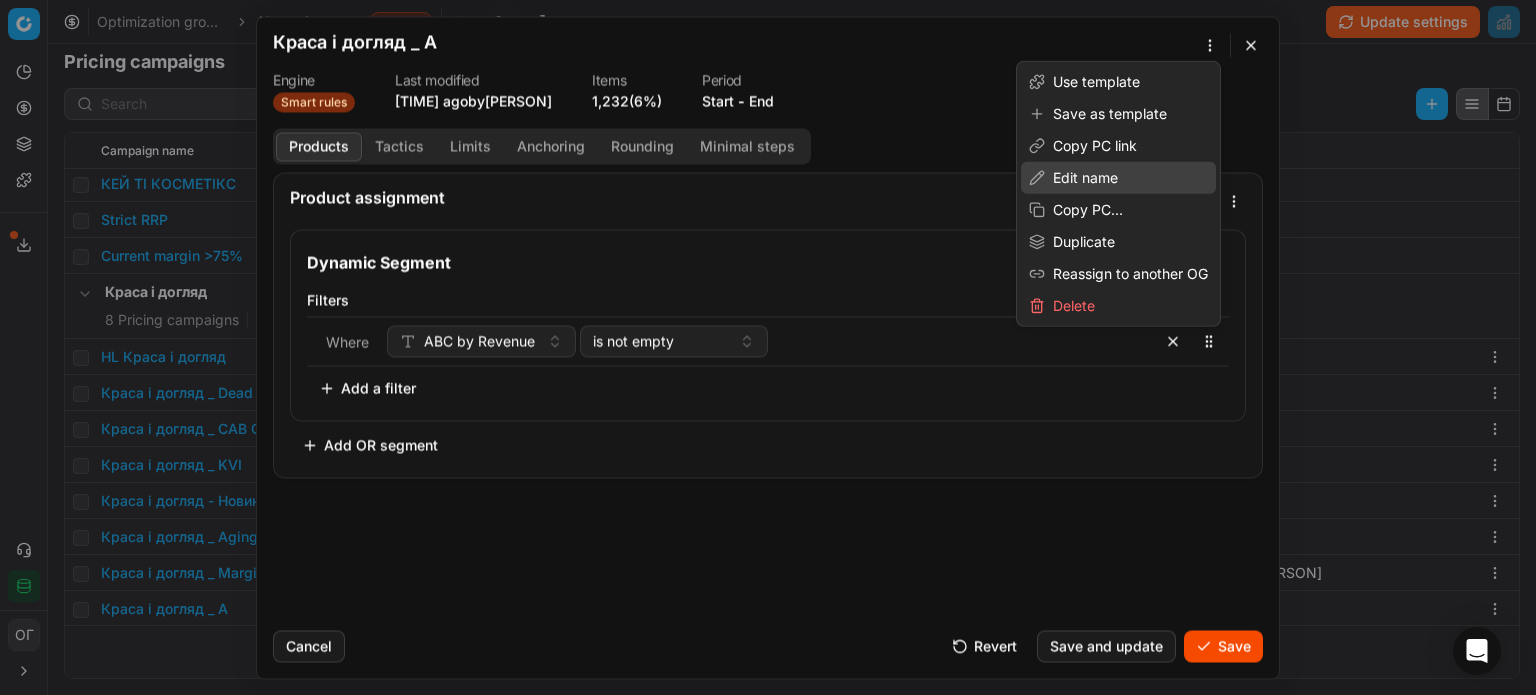 click on "Edit name" at bounding box center [1118, 178] 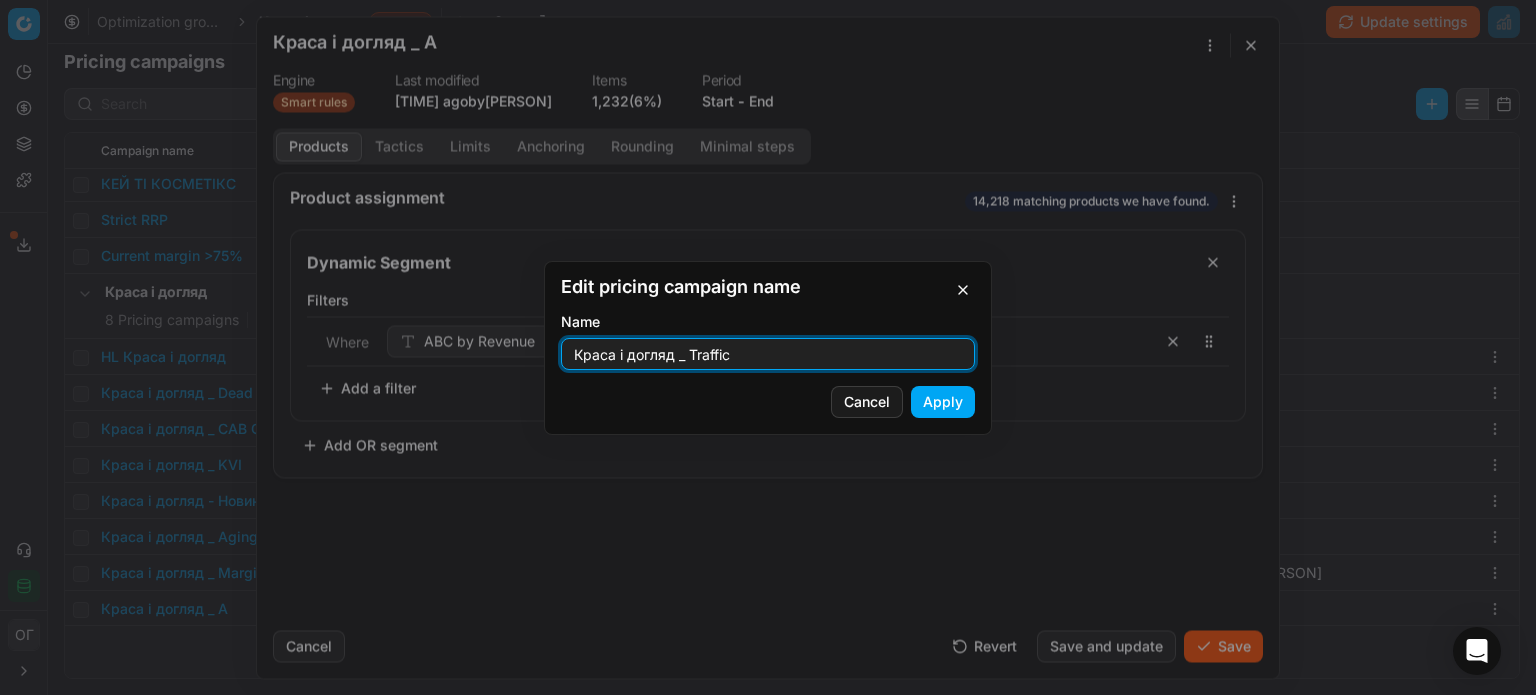 type on "Краса і догляд _ Traffic" 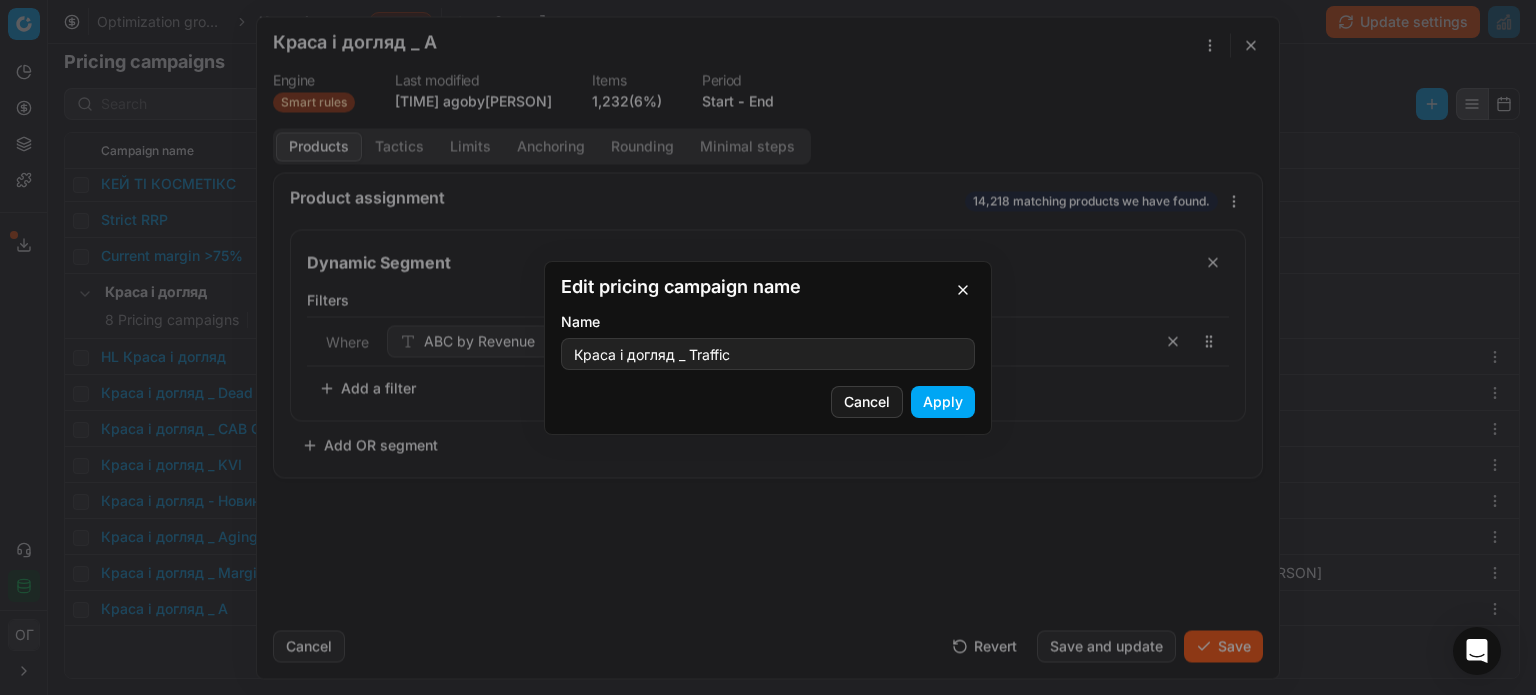click on "Apply" at bounding box center [943, 402] 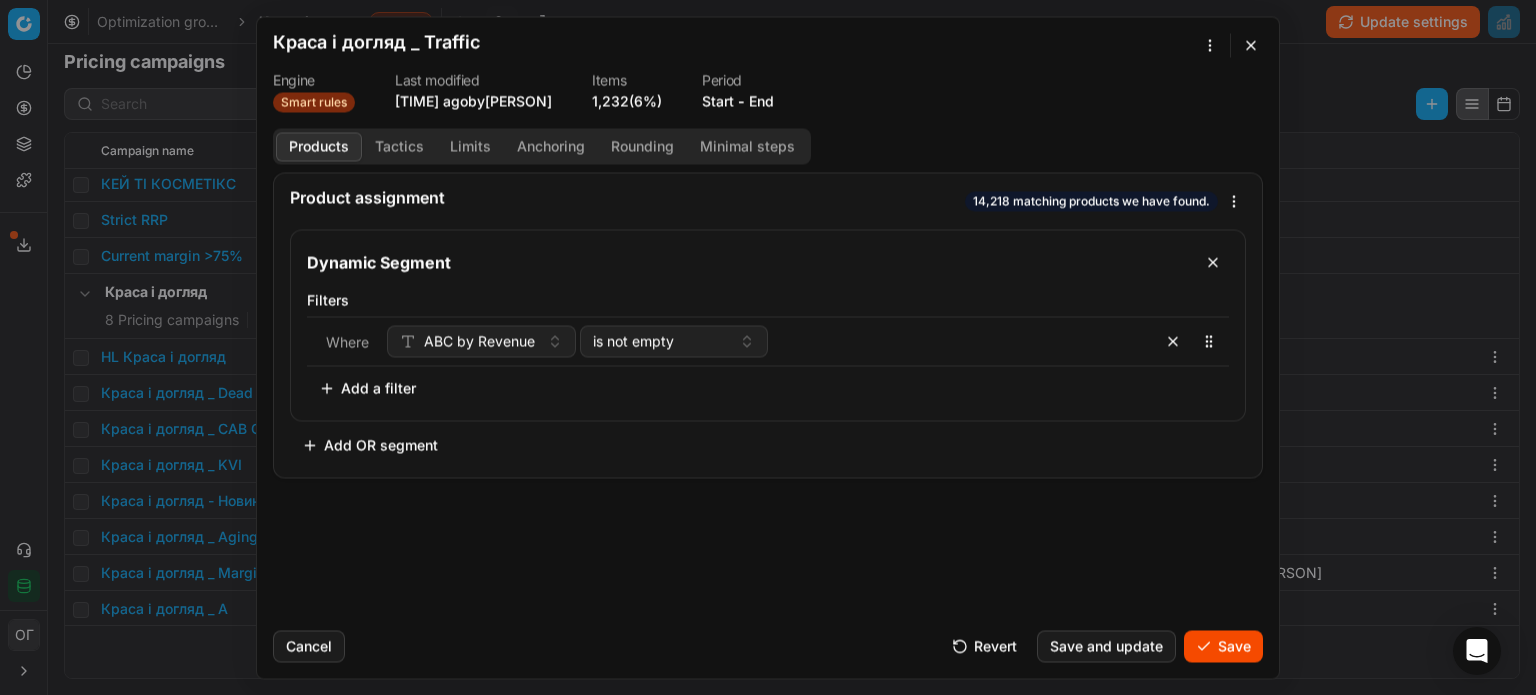 click on "Save" at bounding box center (1223, 646) 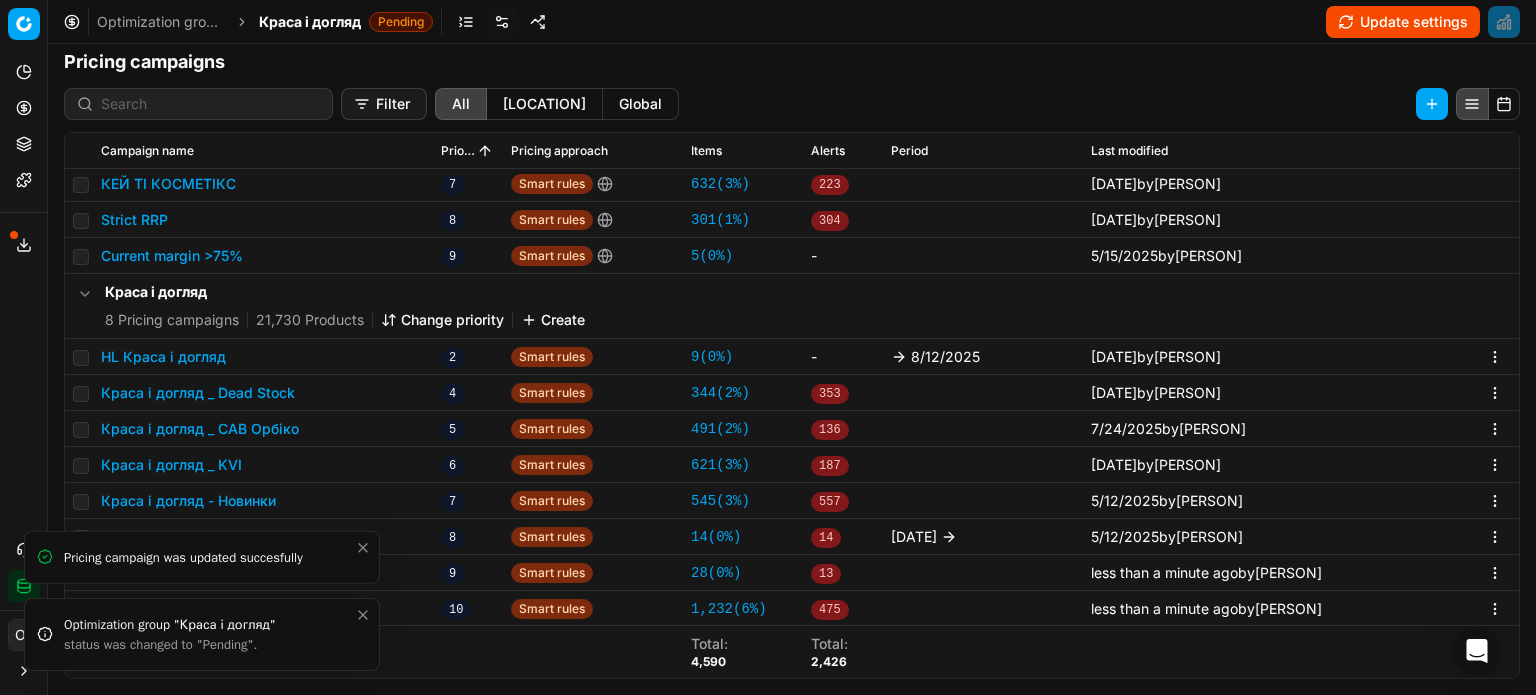 click 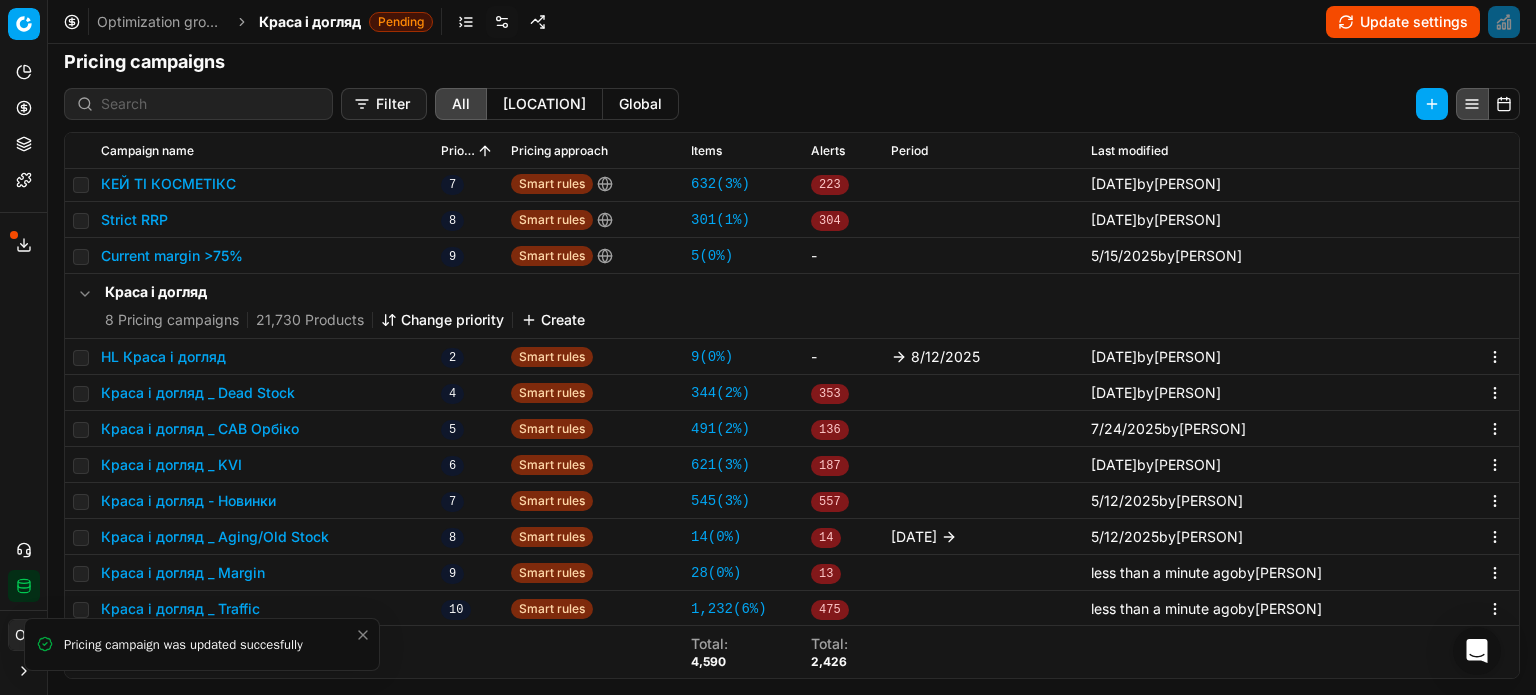 click 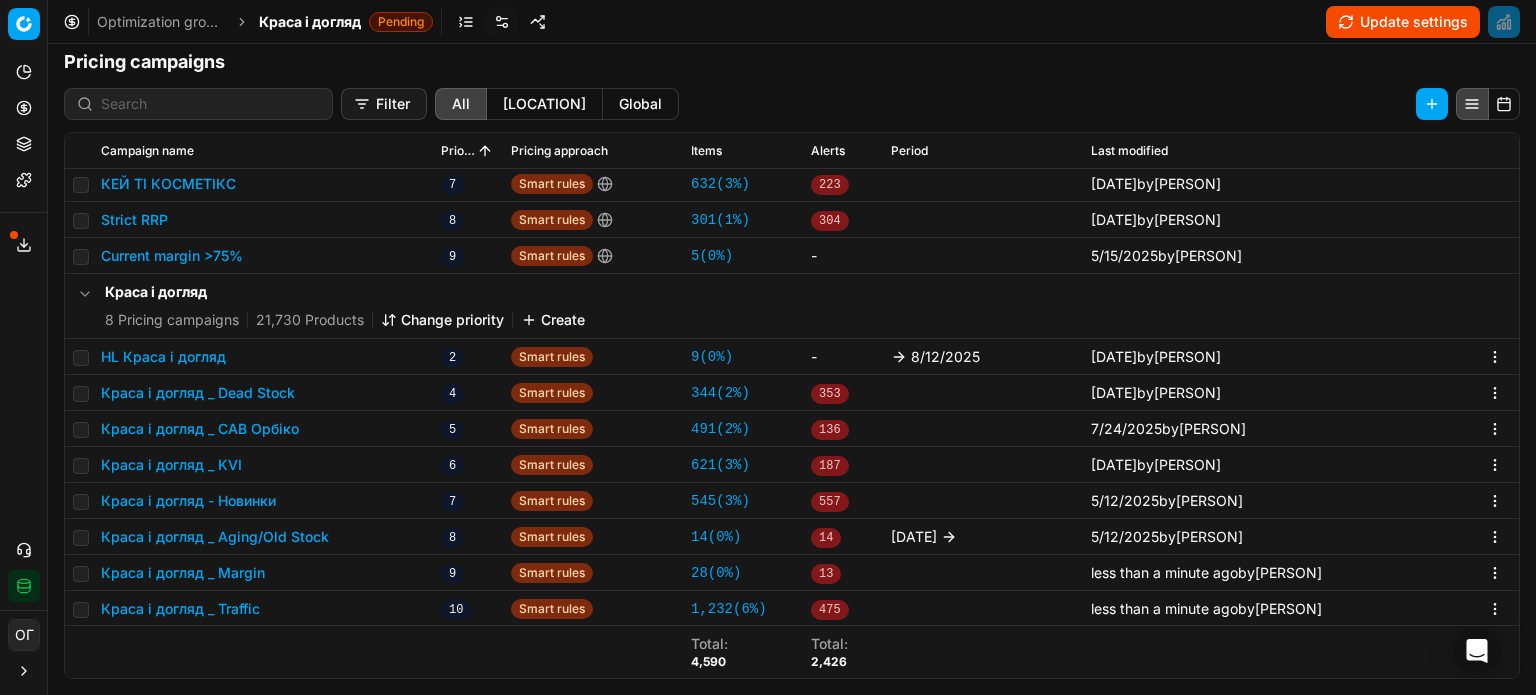 click on "Update settings" at bounding box center [1403, 22] 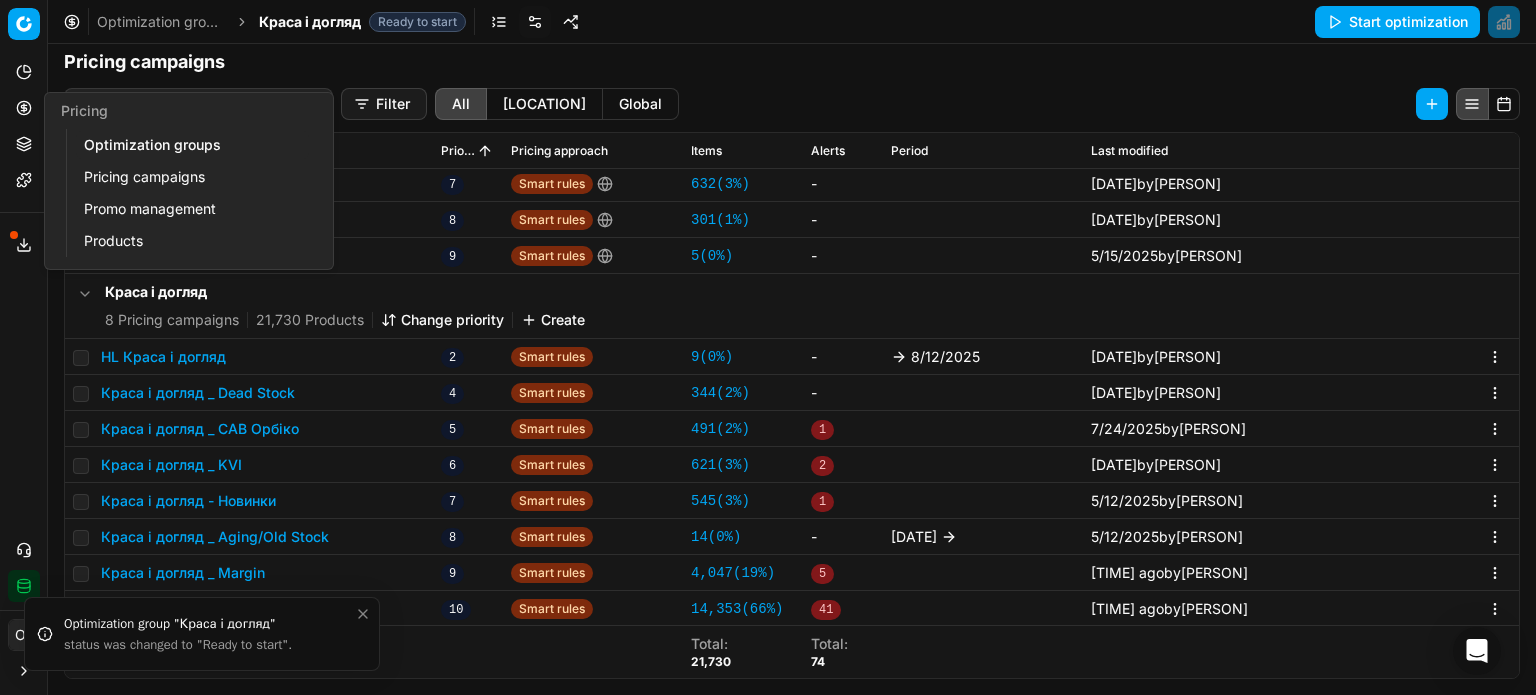 click 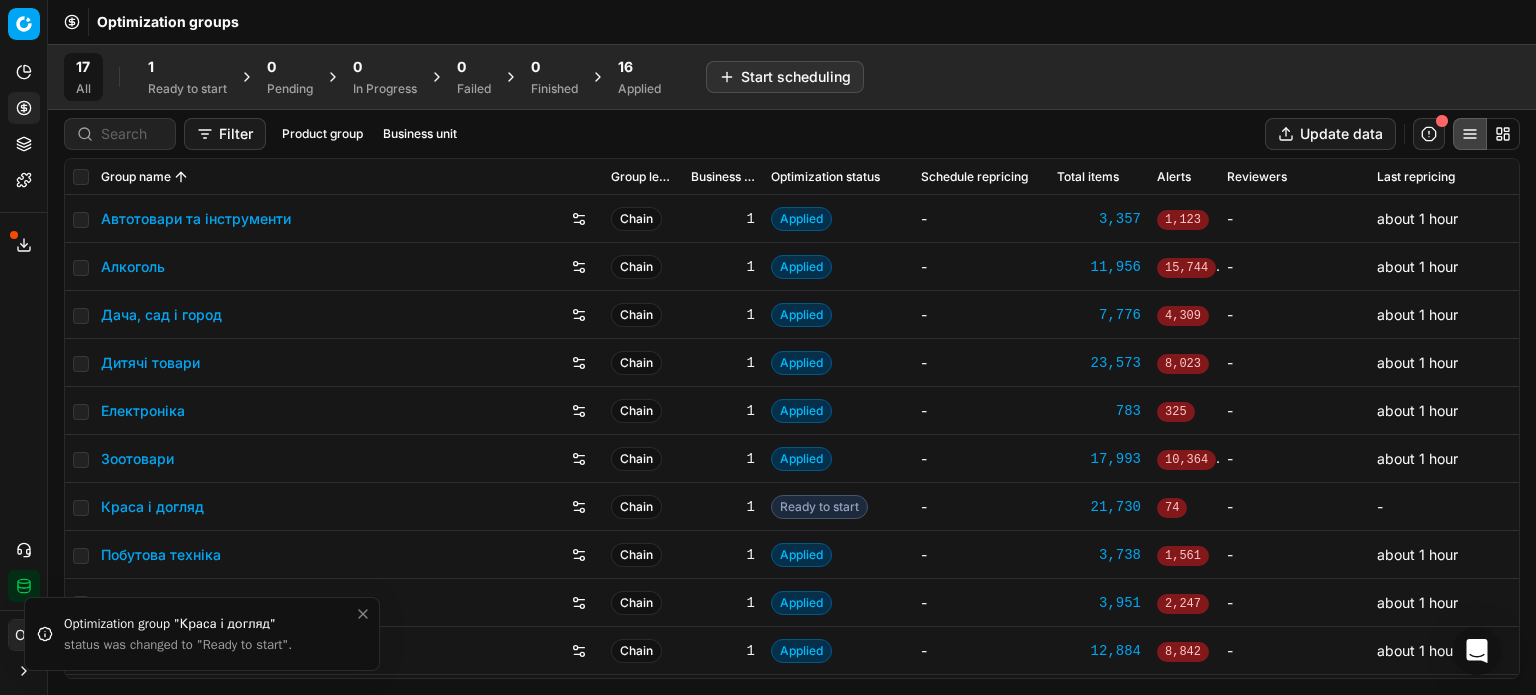click on "1" at bounding box center [187, 67] 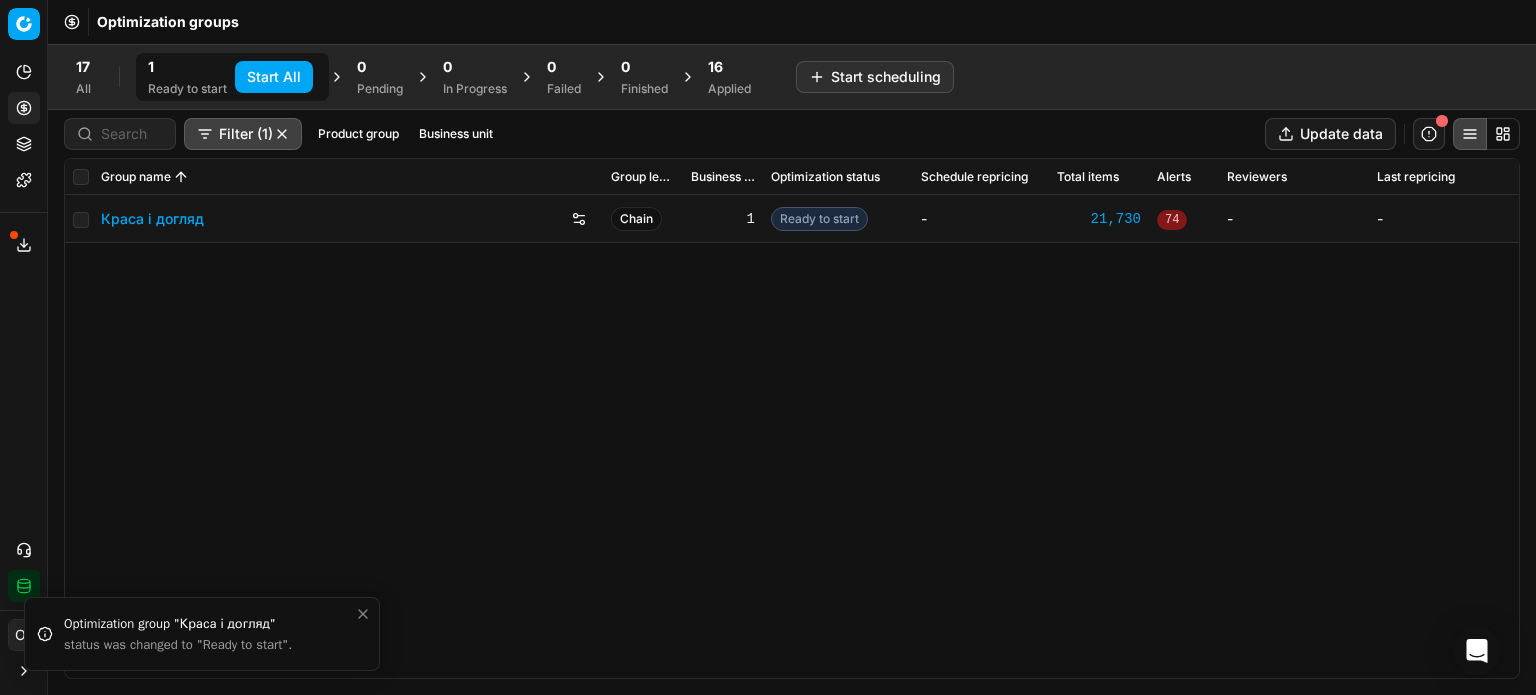 drag, startPoint x: 215, startPoint y: 79, endPoint x: 384, endPoint y: 30, distance: 175.96022 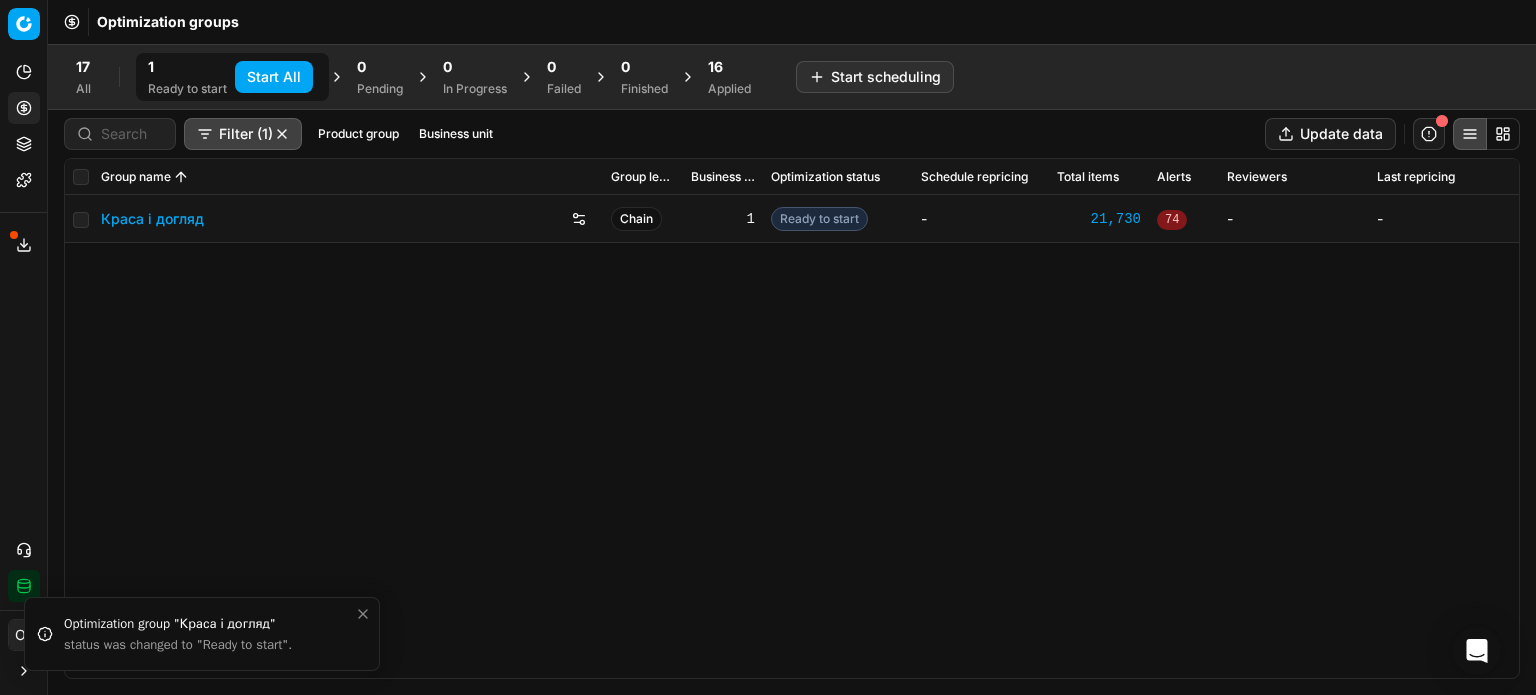 click on "Start   All" at bounding box center (274, 77) 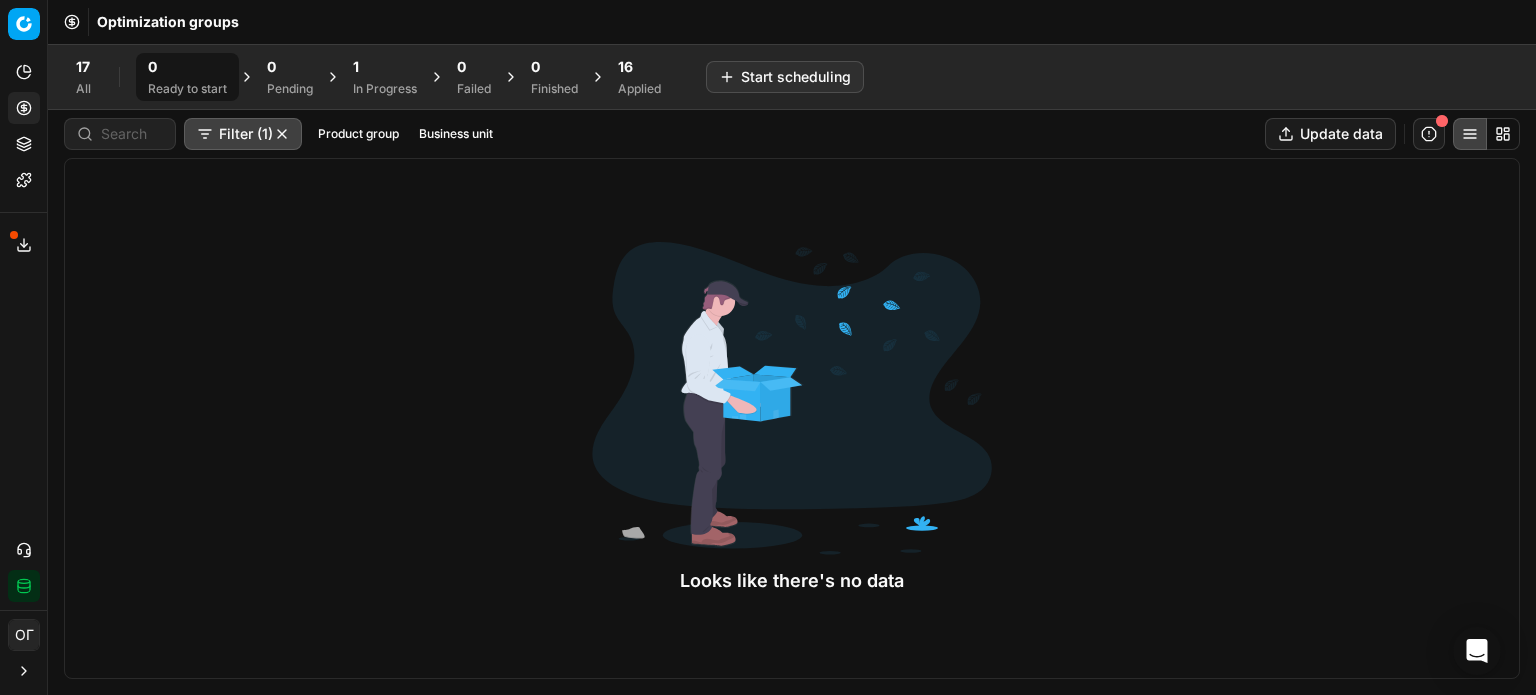 click on "16 Applied" at bounding box center (639, 77) 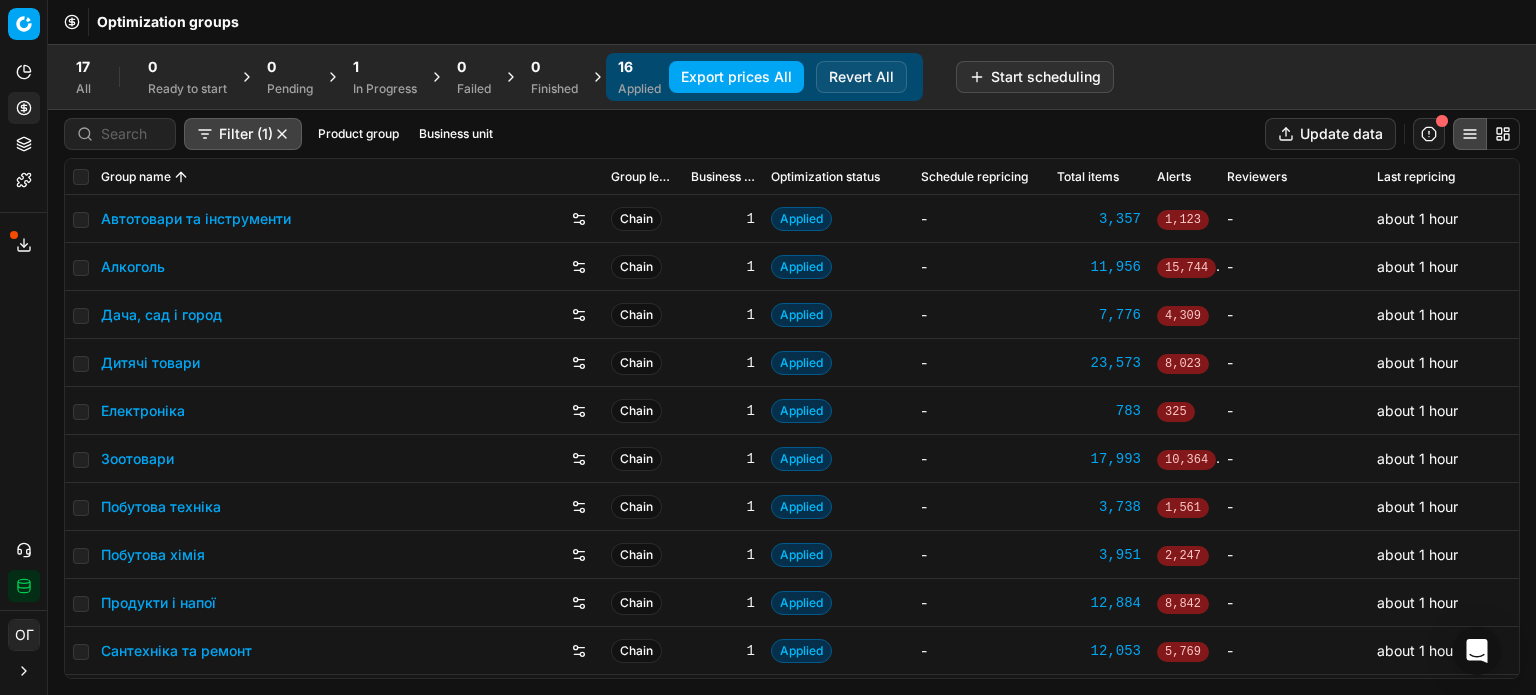 click on "Побутова хімія" at bounding box center [153, 555] 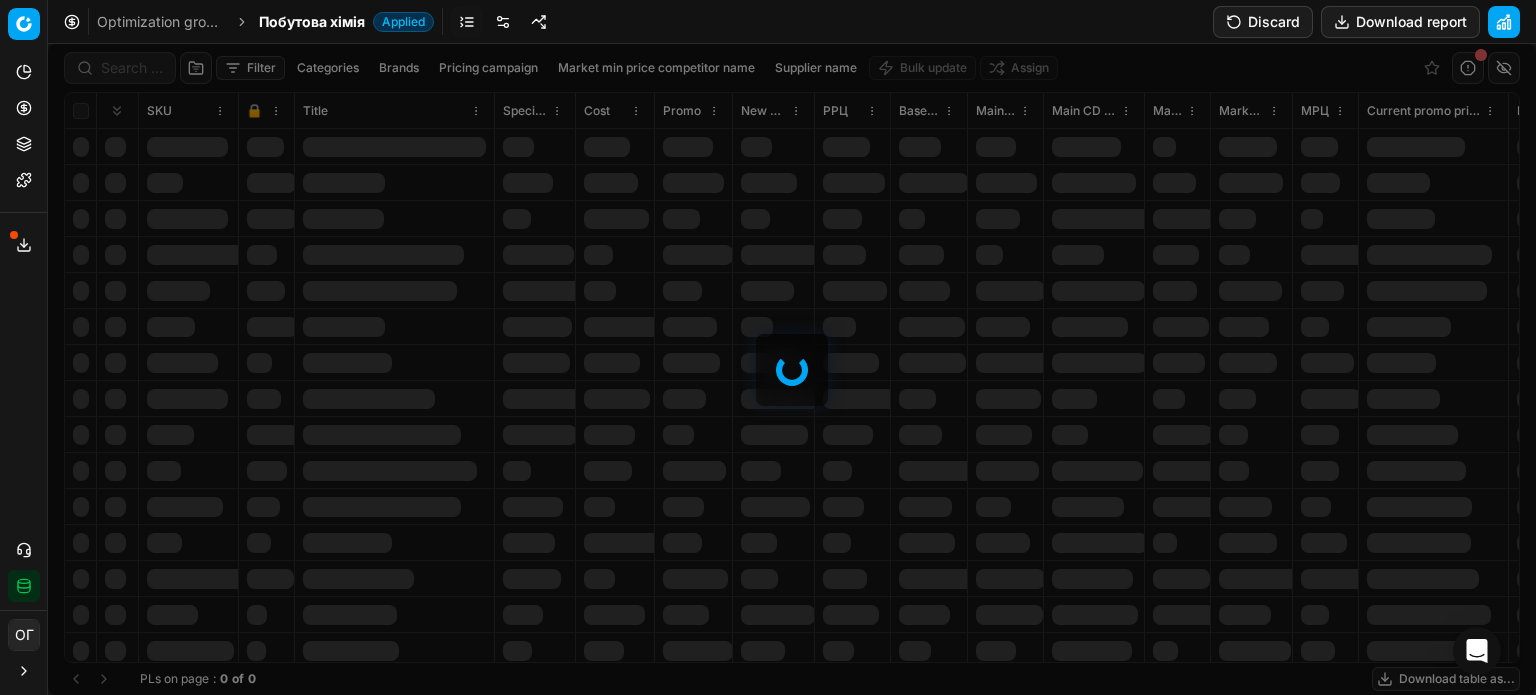 click at bounding box center [503, 22] 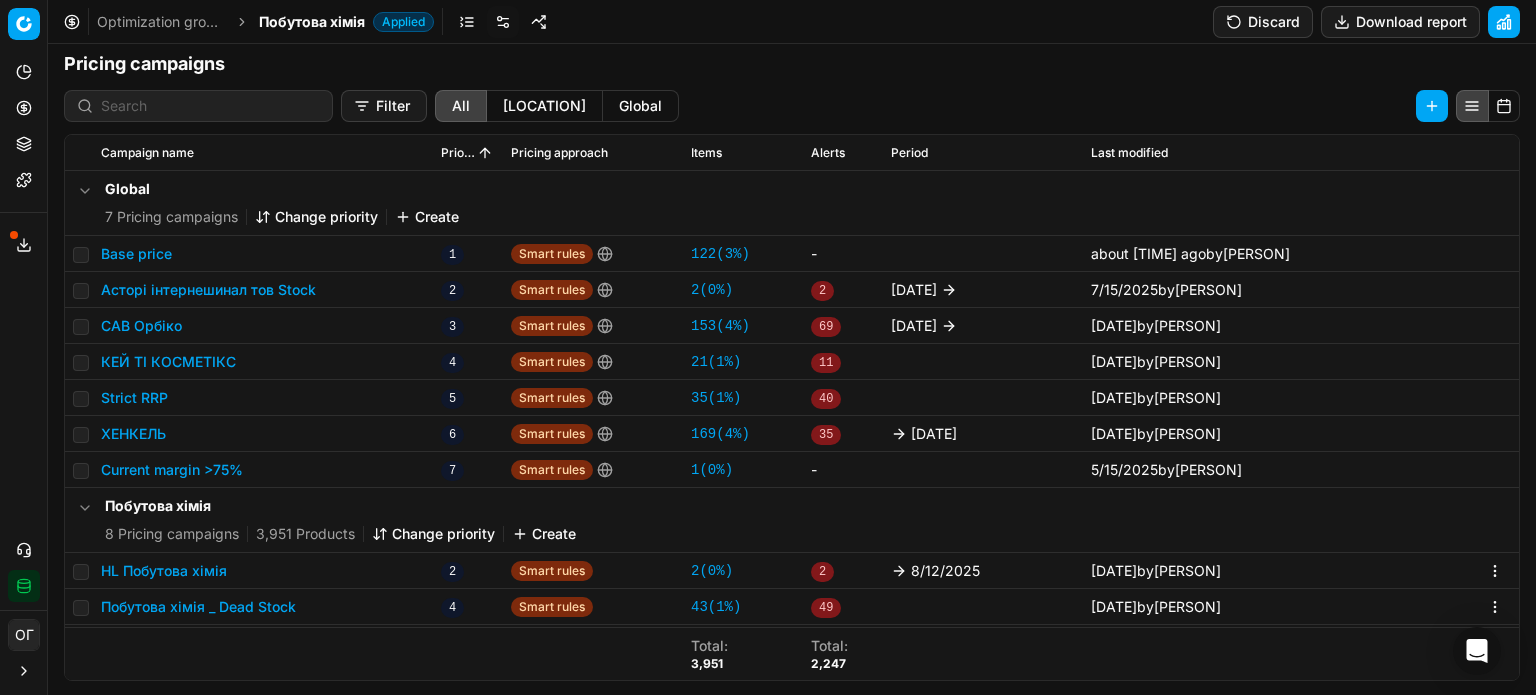 scroll, scrollTop: 361, scrollLeft: 0, axis: vertical 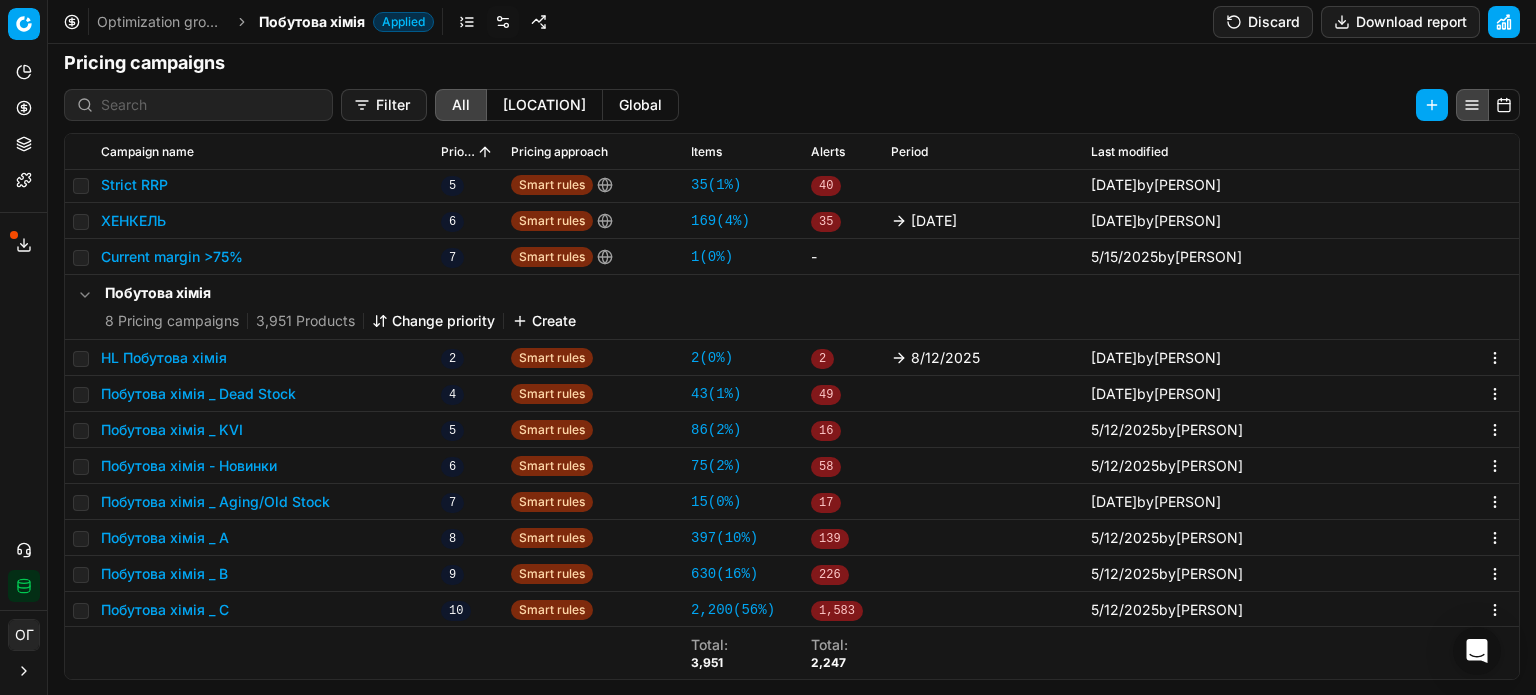 click on "Побутова хімія _ C" at bounding box center (165, 610) 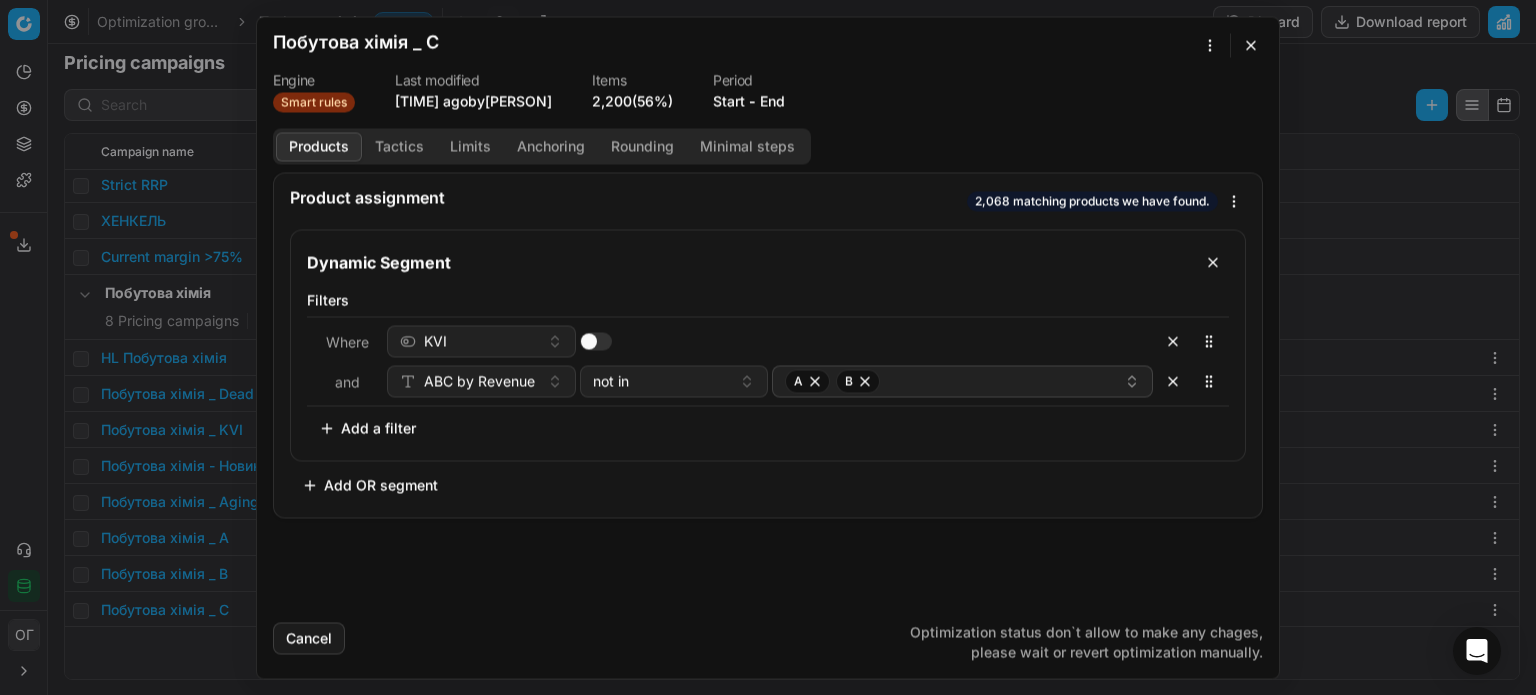 click at bounding box center [1251, 45] 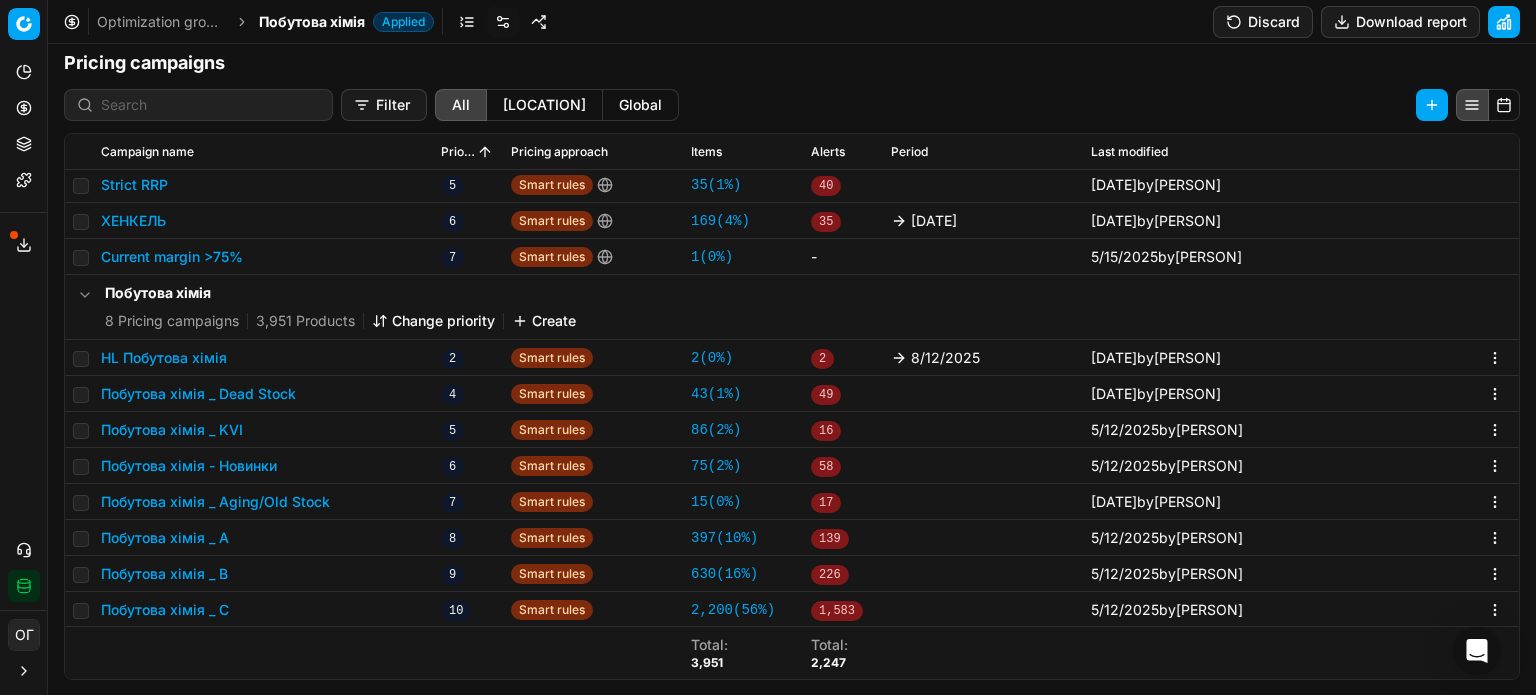 click on "Discard" at bounding box center [1263, 22] 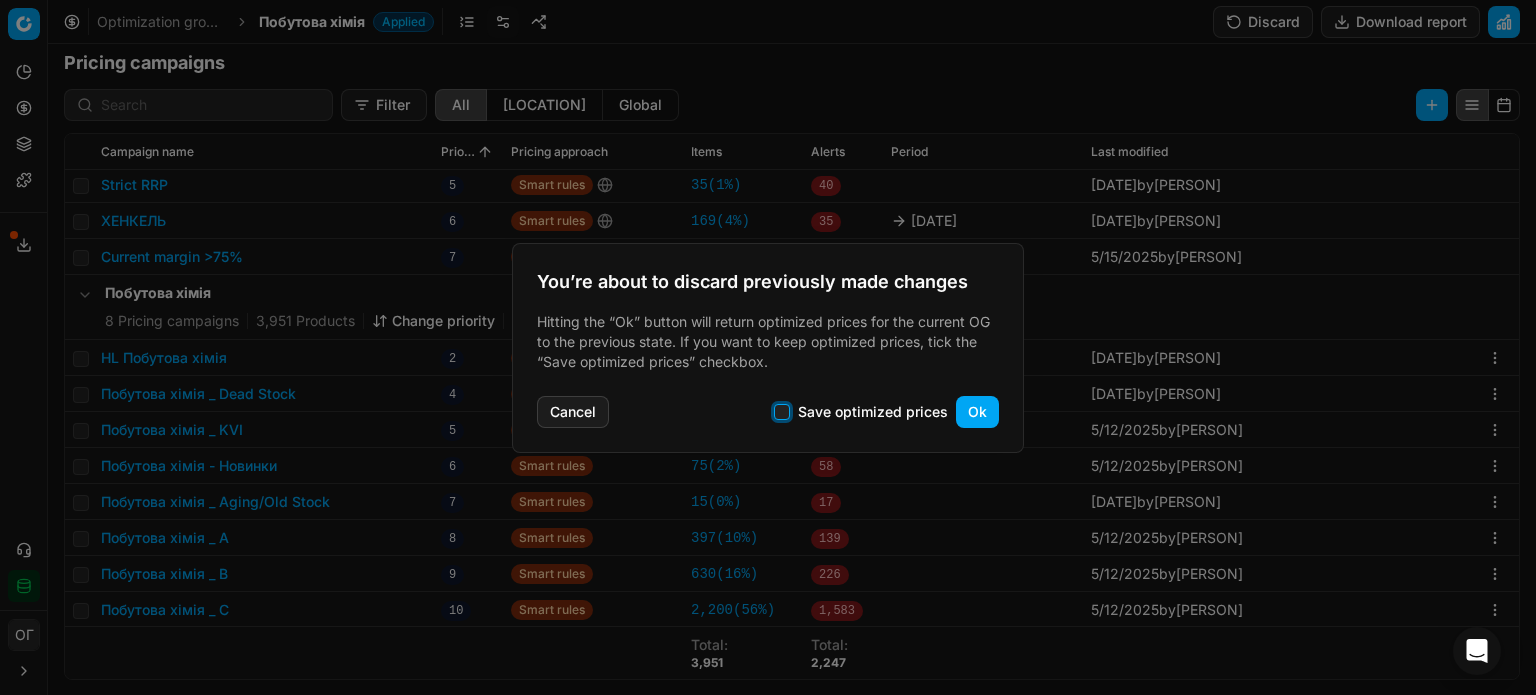 click on "Save optimized prices" at bounding box center (782, 412) 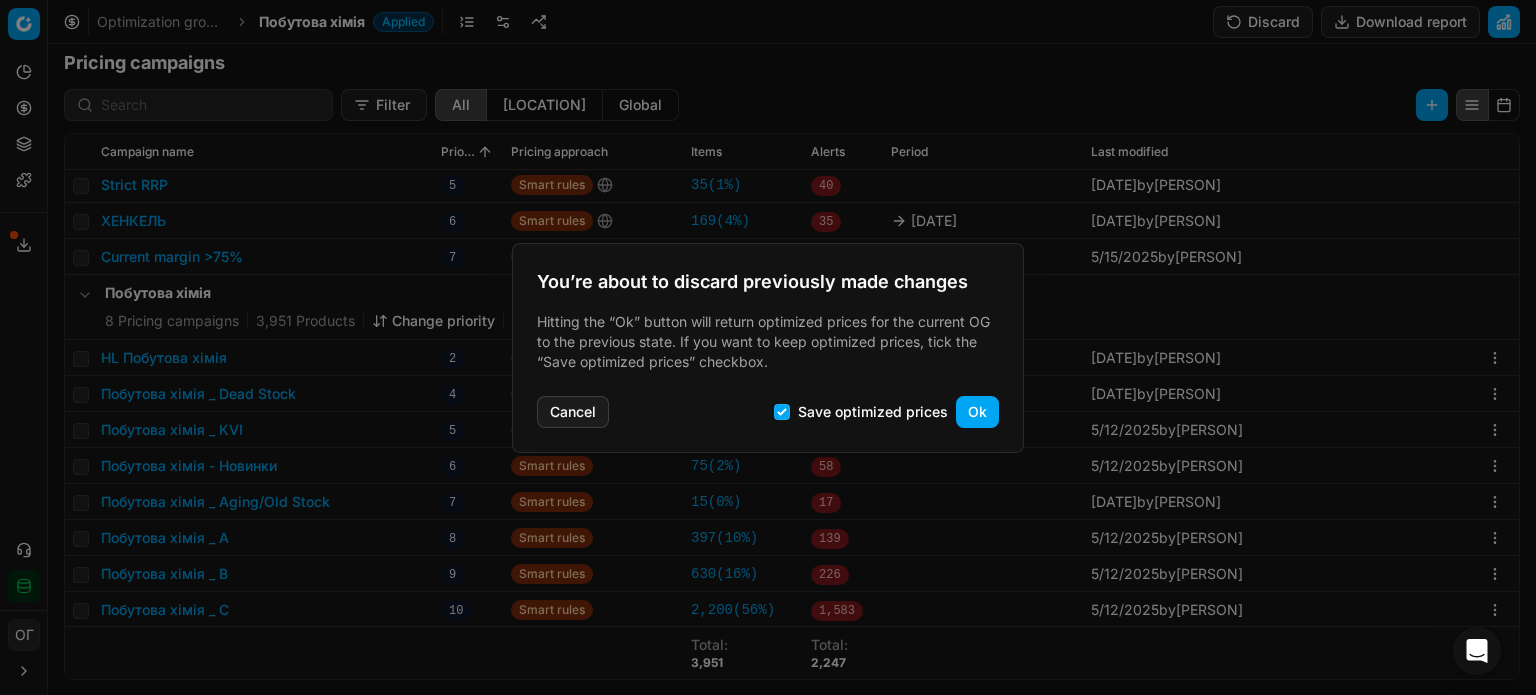 click on "Ok" at bounding box center (977, 412) 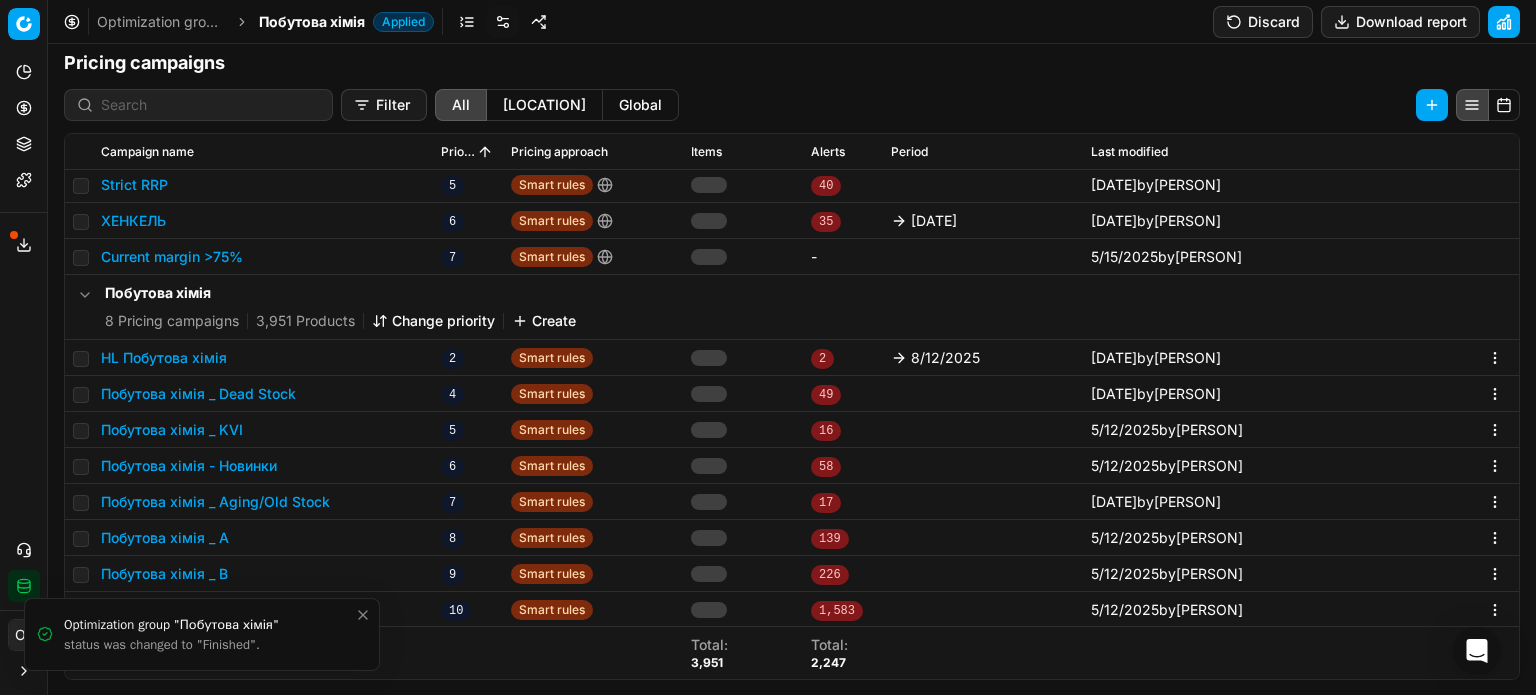 click 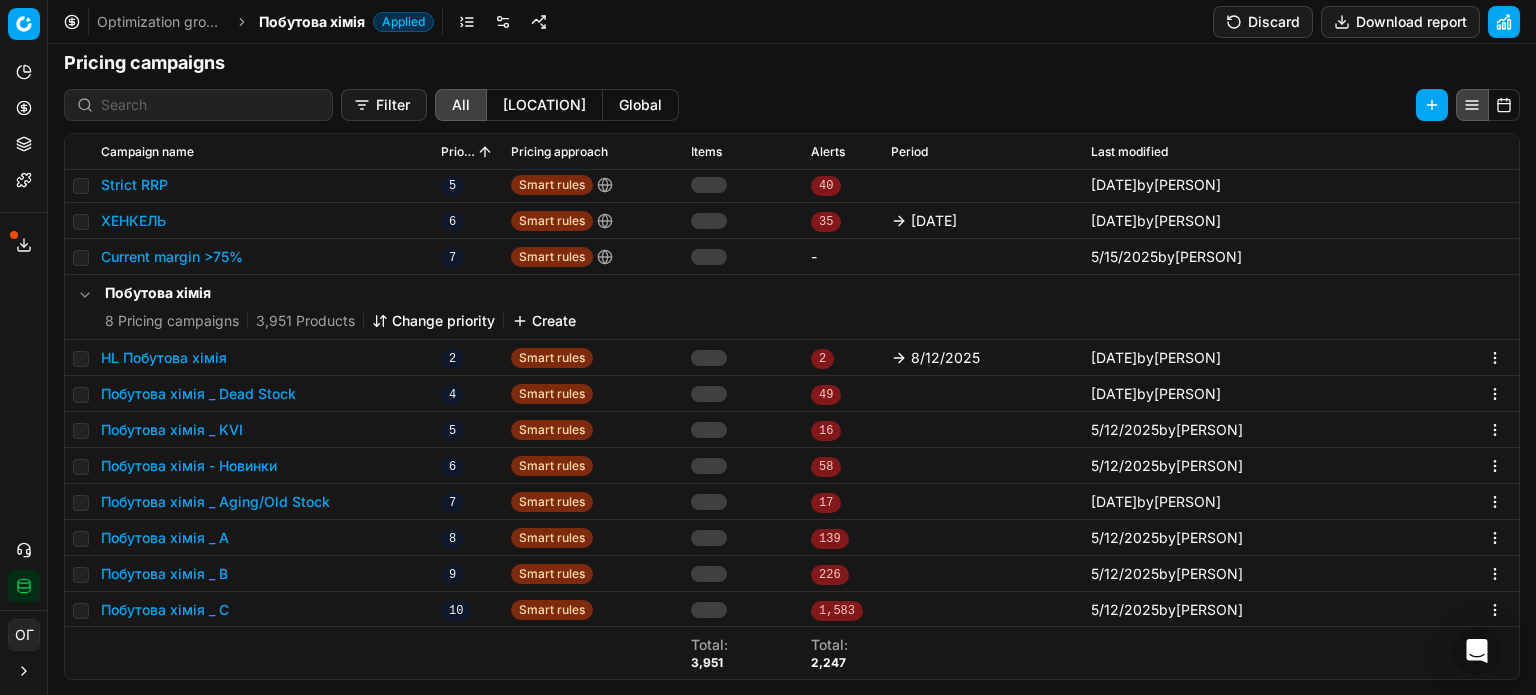 scroll, scrollTop: 308, scrollLeft: 0, axis: vertical 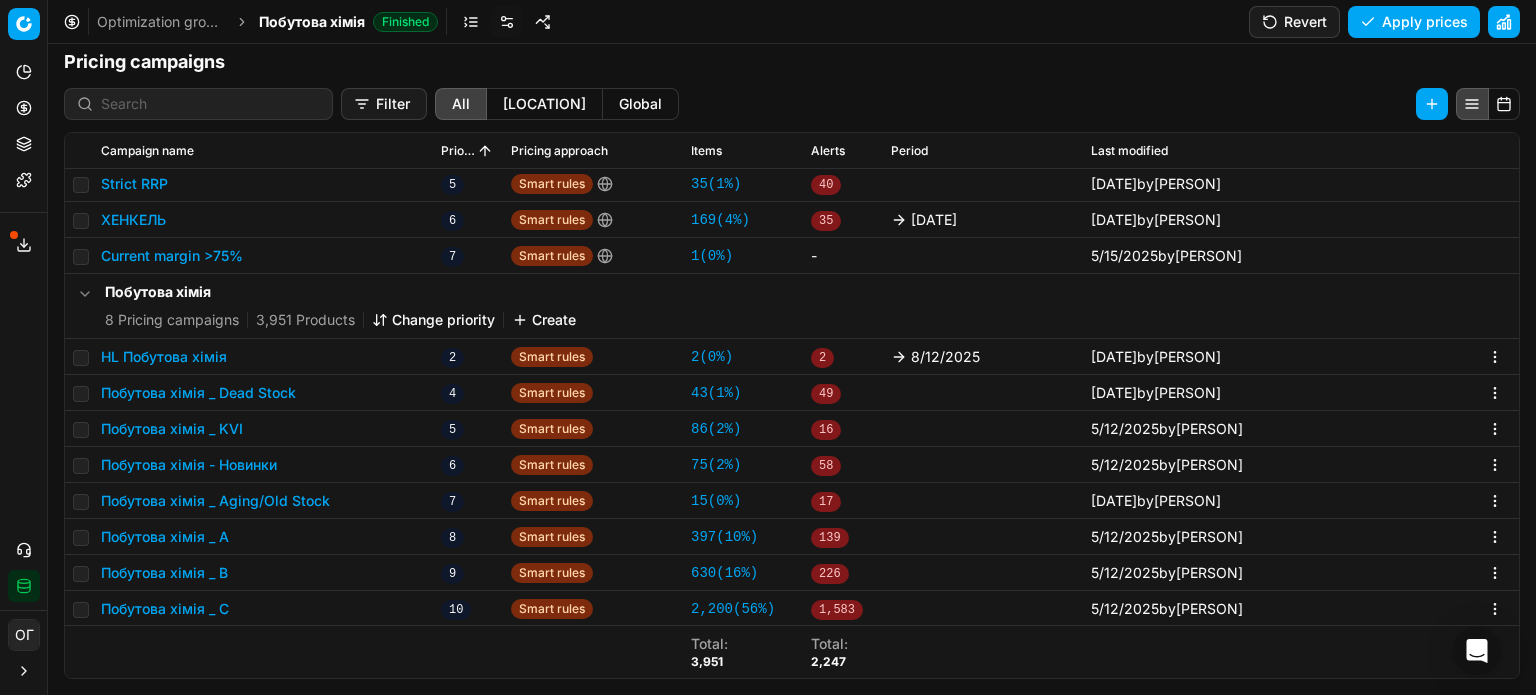 click on "Побутова хімія _ C" at bounding box center (165, 609) 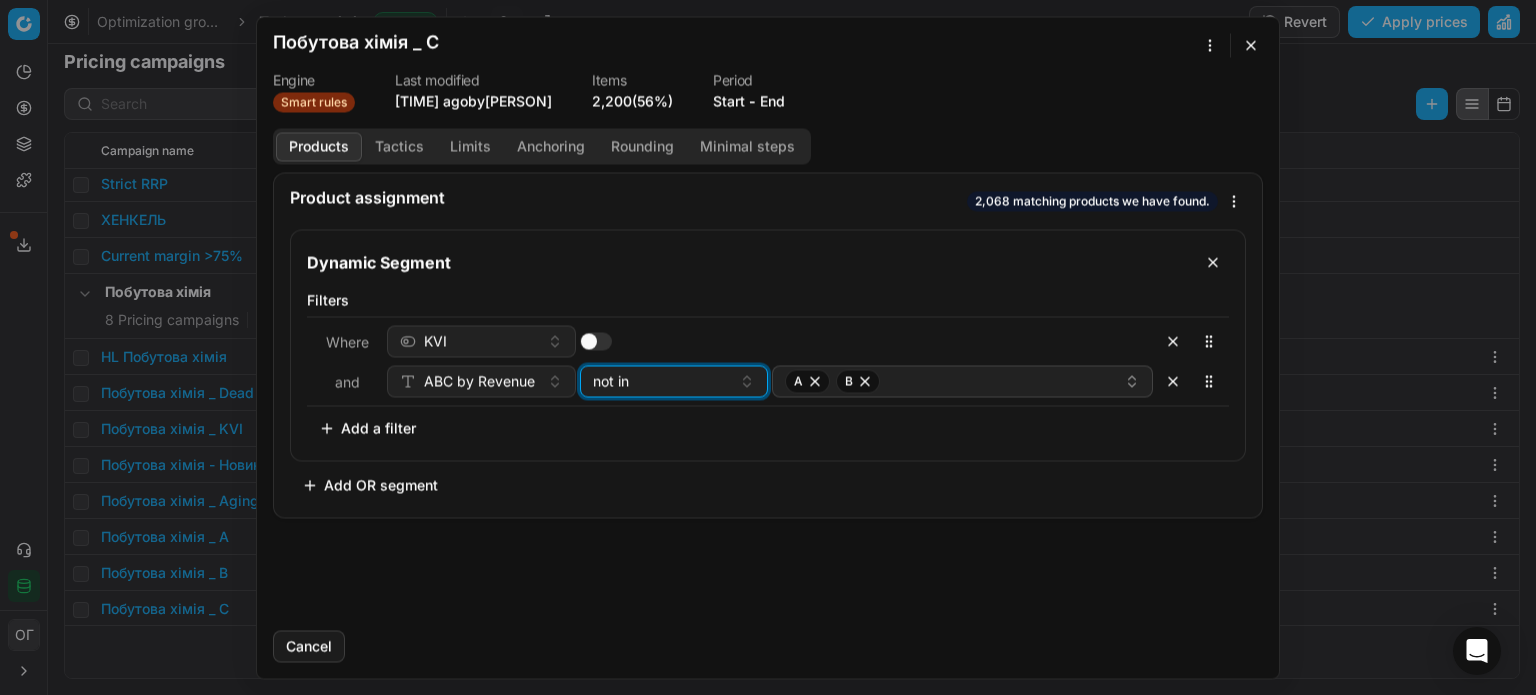 click on "not in" at bounding box center [662, 381] 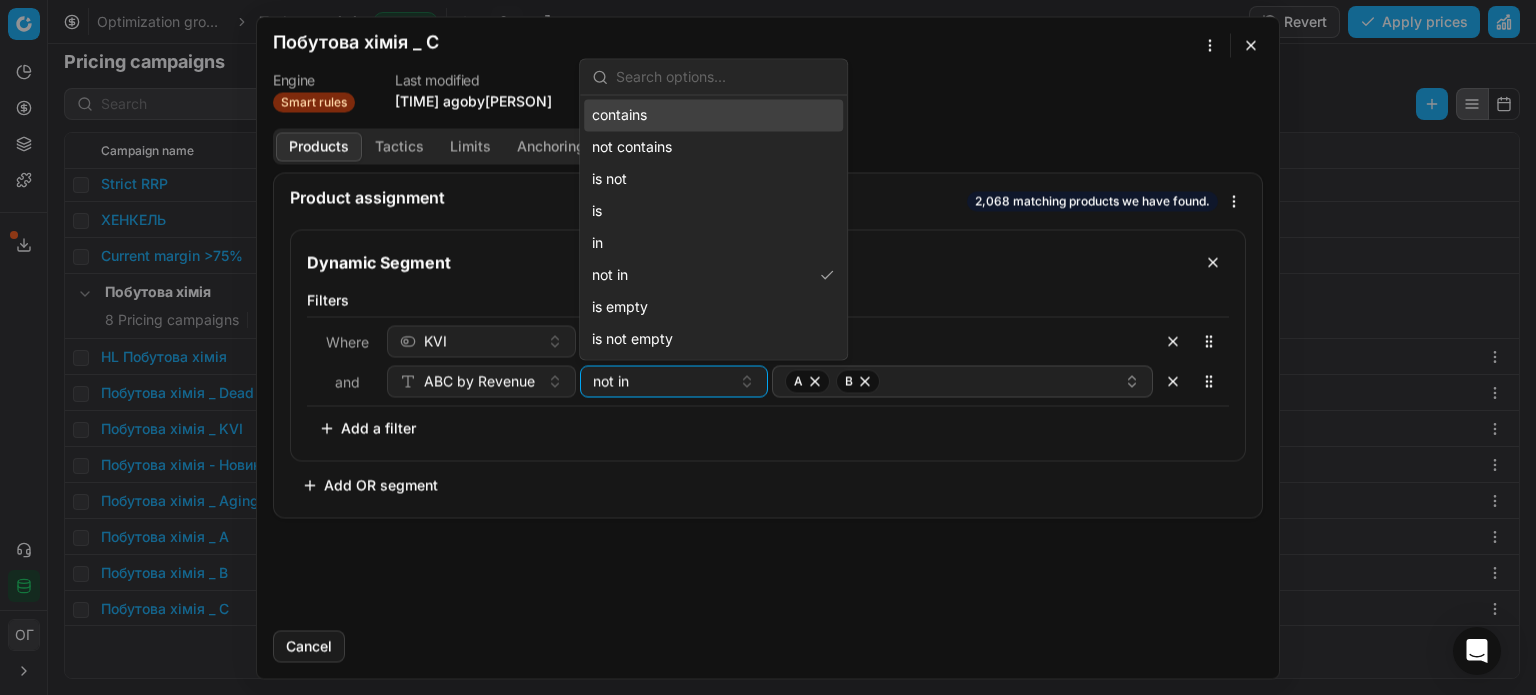 drag, startPoint x: 1068, startPoint y: 149, endPoint x: 1128, endPoint y: 122, distance: 65.795135 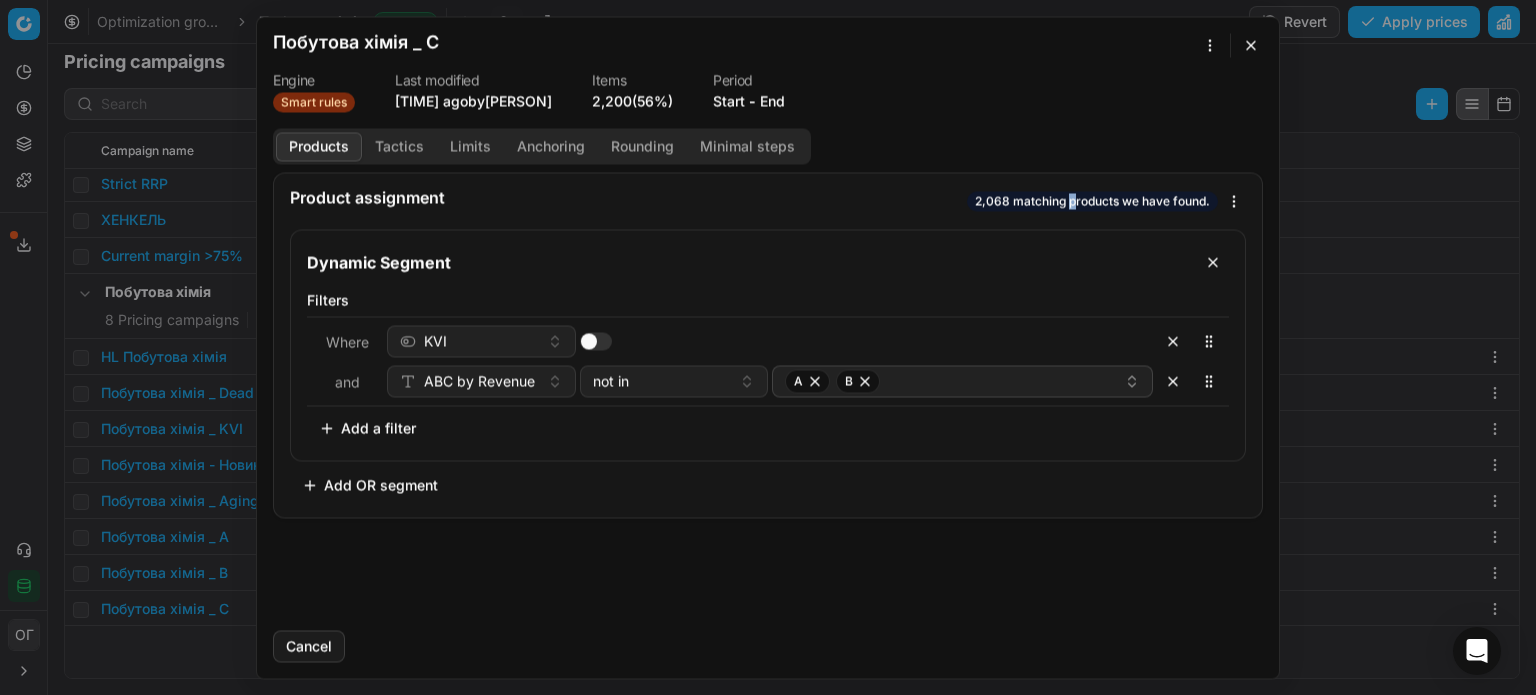click on "We are saving PC settings. Please wait, it should take a few minutes Побутова хімія _ C Engine Smart rules Last modified 3 months ago  by  [PERSON] Items 2,200  (56%) Period Start - End Products Tactics Limits Anchoring Rounding Minimal steps Product assignment 2,068 matching products we have found. Dynamic Segment Filters Where KVI and ABC by Revenue not in A B
To pick up a sortable item, press space or enter.
While dragging, use the up and down keys to move the item.
Press space or enter again to drop the item in its new position, or press escape to cancel.
Add a filter Add OR segment Cancel" at bounding box center (768, 347) 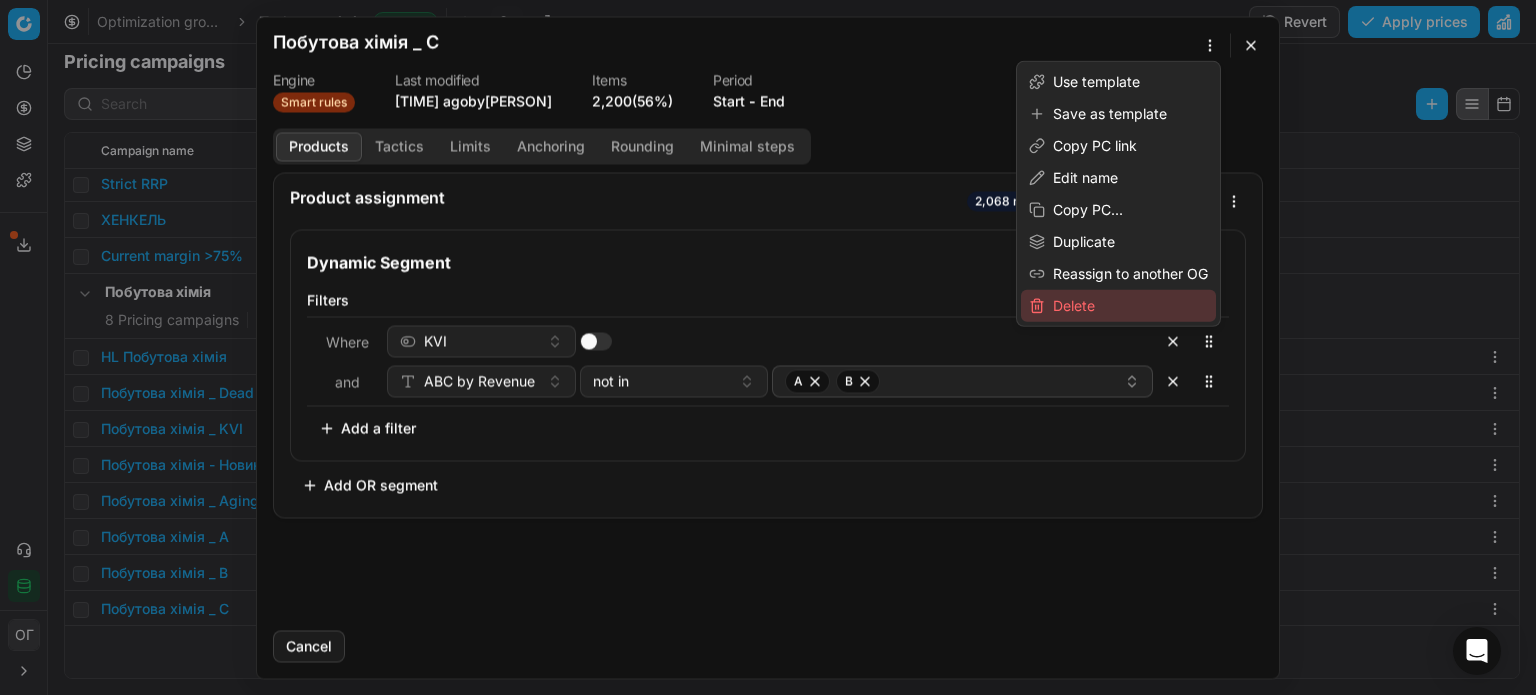 click on "Delete" at bounding box center [1118, 306] 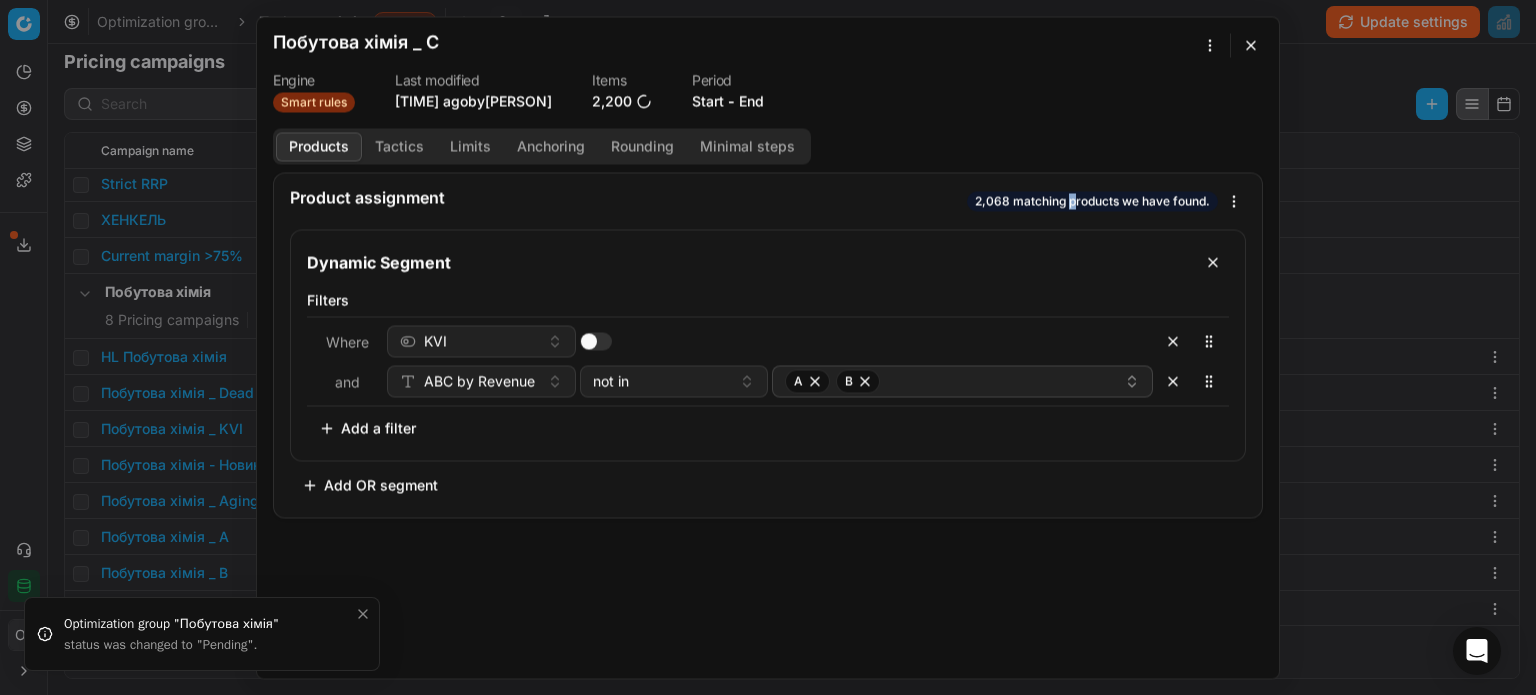 click on "We are saving PC settings. Please wait, it should take a few minutes Побутова хімія _ C Engine Smart rules Last modified 3 months ago by [PERSON] Items 2,200 Period Start - End Products Tactics Limits Anchoring Rounding Minimal steps Product assignment 2,068 matching products we have found. Dynamic Segment Filters Where KVI and ABC by Revenue not in A B To pick up a sortable item, press space or enter. While dragging, use the up and down keys to move the item. Press space or enter again to drop the item in its new position, or press escape to cancel. Add a filter Add OR segment Cancel" at bounding box center (768, 347) 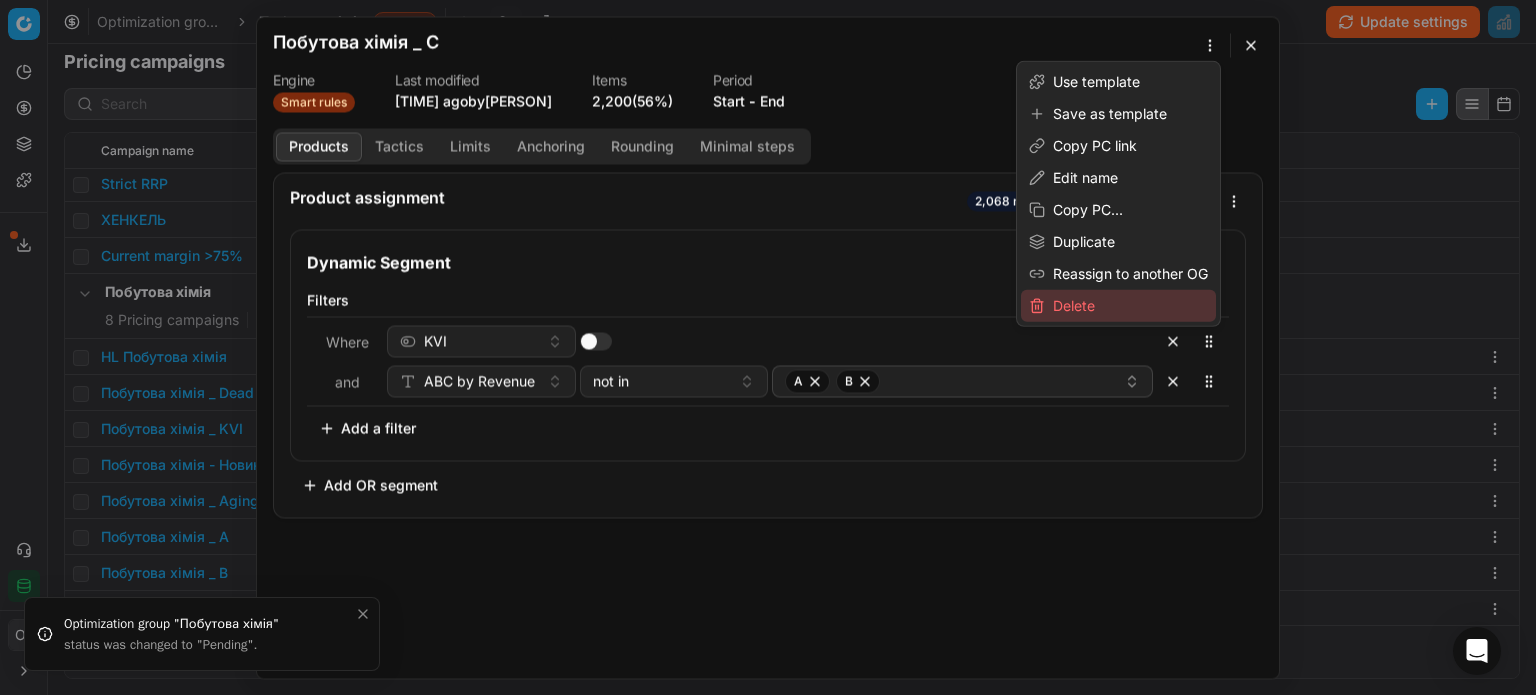 click on "Delete" at bounding box center (1118, 306) 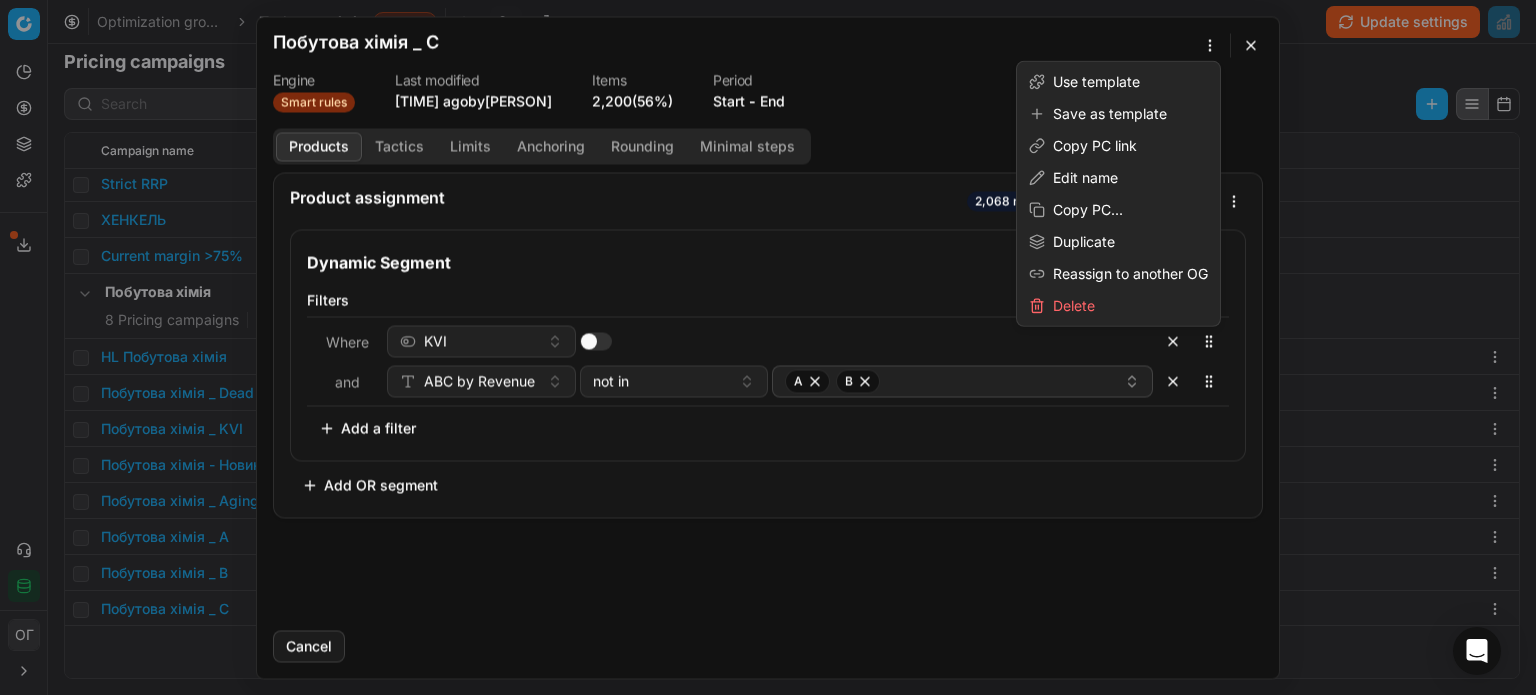 click on "We are saving PC settings. Please wait, it should take a few minutes Побутова хімія _ C Engine Smart rules Last modified 3 months ago  by  [PERSON] Items 2,200  (56%) Period Start - End Products Tactics Limits Anchoring Rounding Minimal steps Product assignment 2,068 matching products we have found. Dynamic Segment Filters Where KVI and ABC by Revenue not in A B
To pick up a sortable item, press space or enter.
While dragging, use the up and down keys to move the item.
Press space or enter again to drop the item in its new position, or press escape to cancel.
Add a filter Add OR segment Cancel" at bounding box center (768, 347) 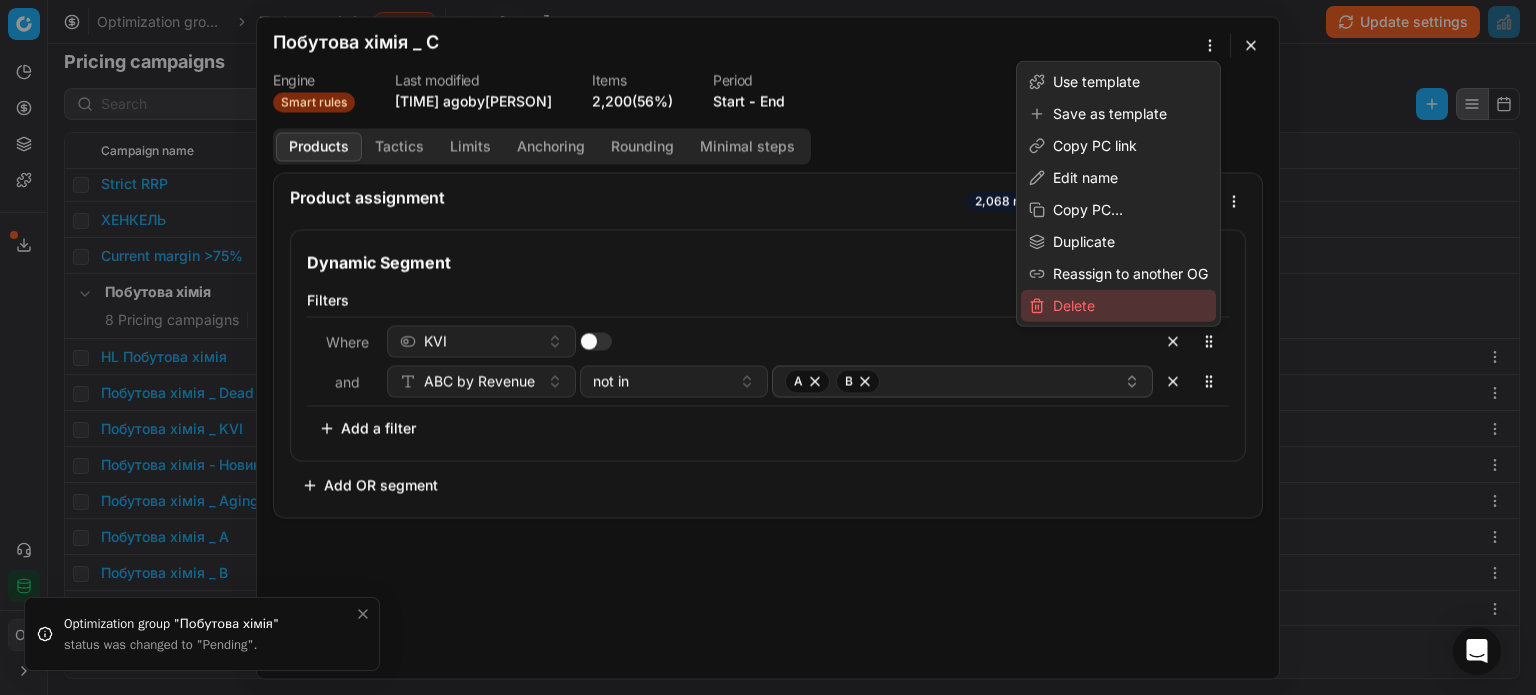 click on "Delete" at bounding box center (1118, 306) 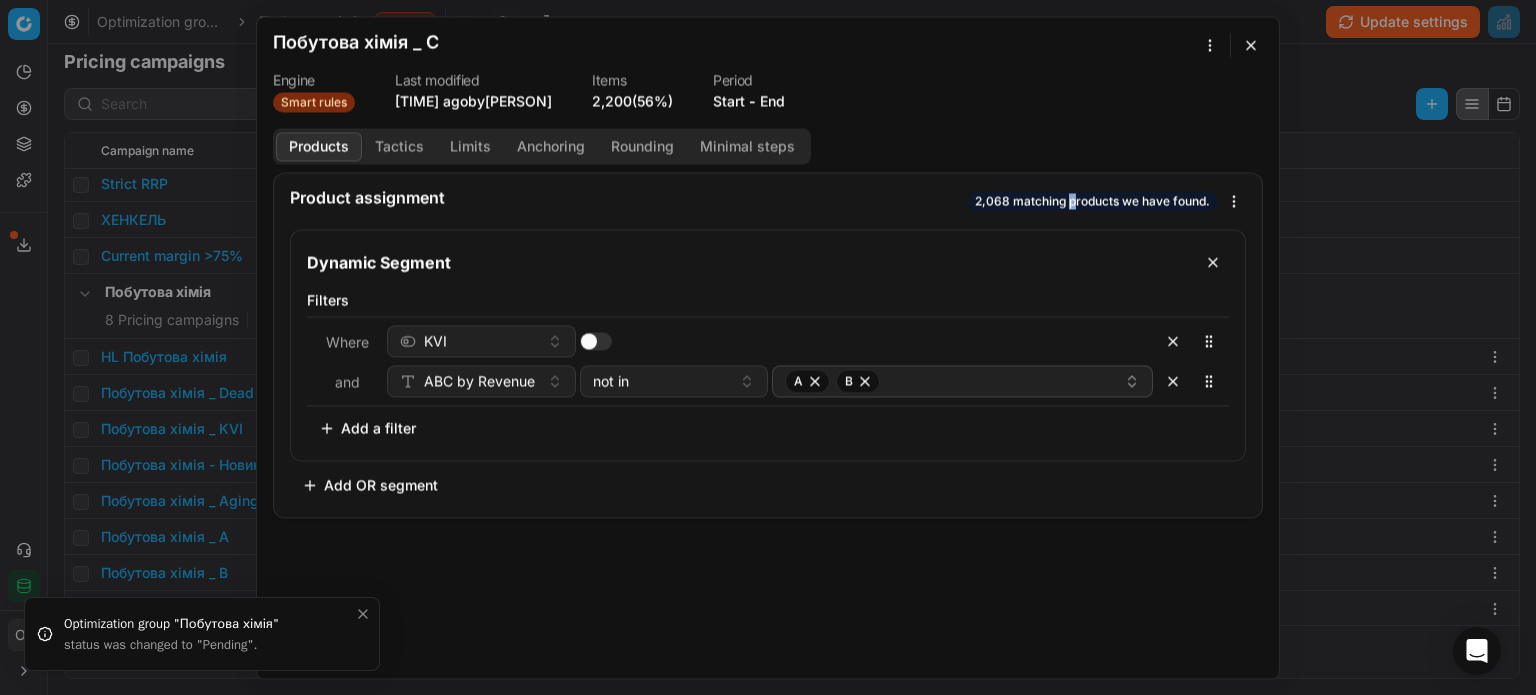 click at bounding box center [1251, 45] 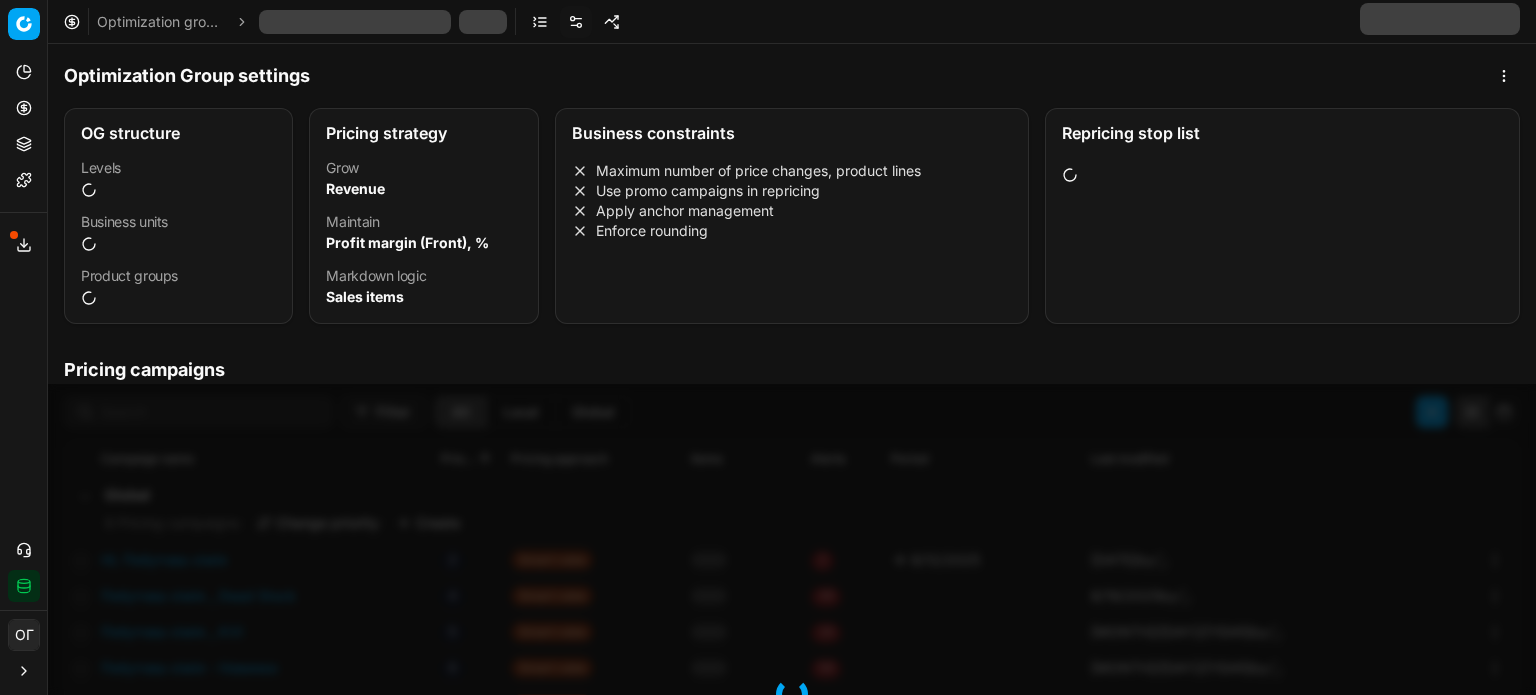 scroll, scrollTop: 0, scrollLeft: 0, axis: both 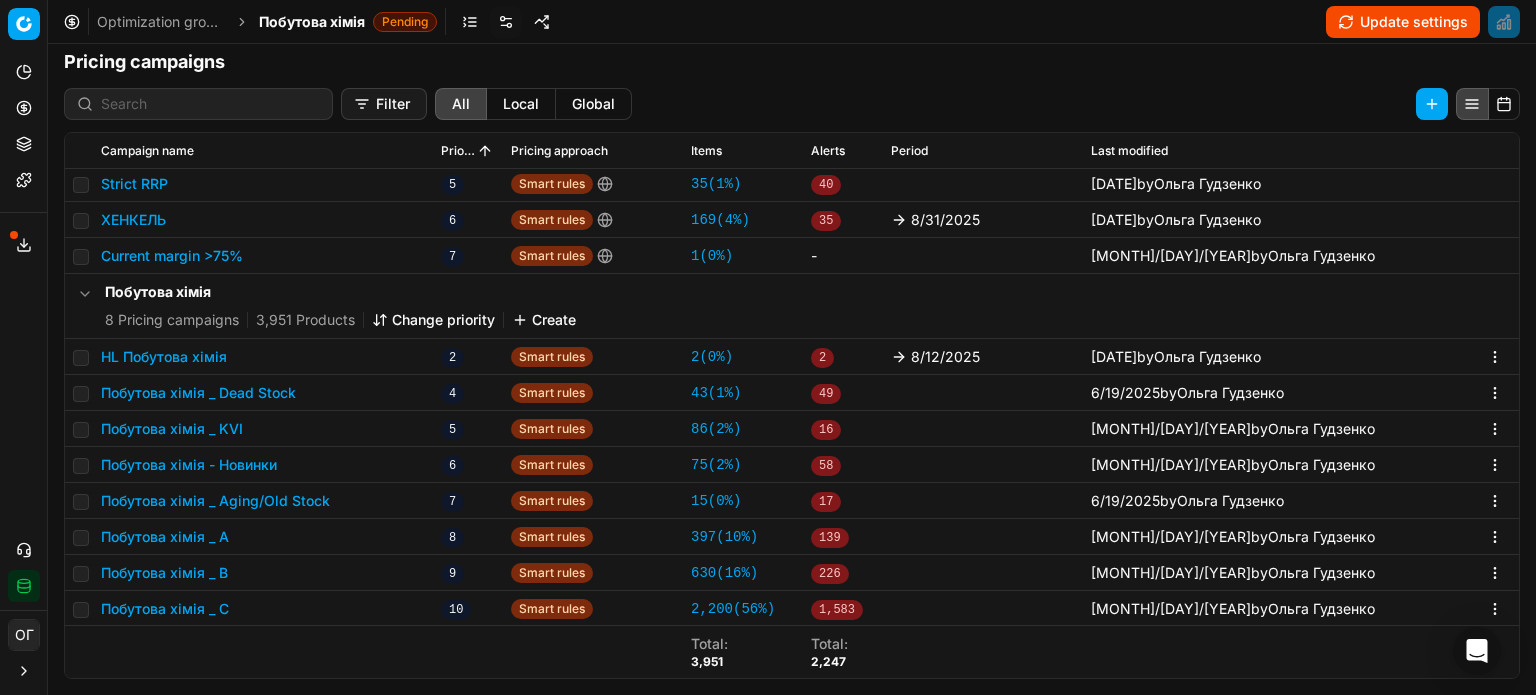 click on "Побутова хімія _ C" at bounding box center (165, 609) 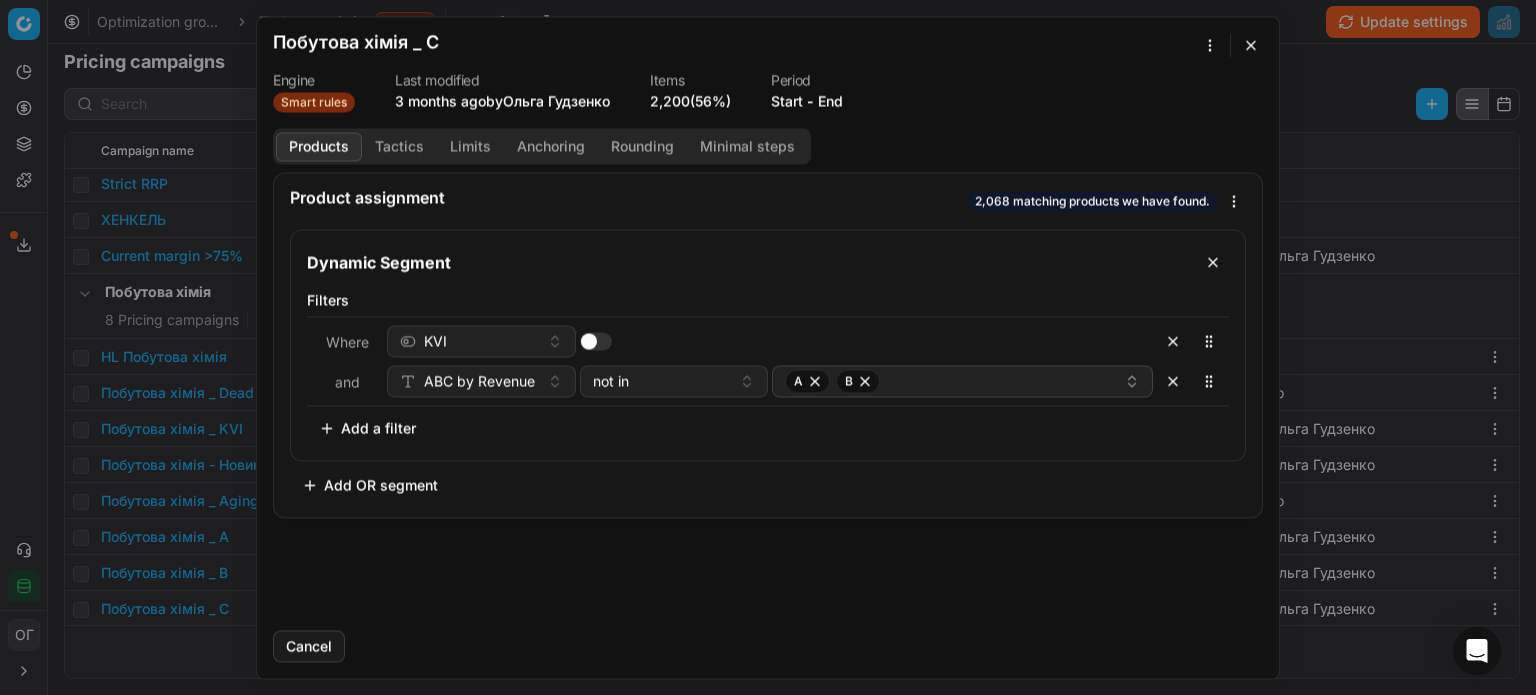 click on "We are saving PC settings. Please wait, it should take a few minutes Побутова хімія _ C Engine Smart rules Last modified 3 months ago  by  [PERSON] Items 2,200  (56%) Period Start - End Products Tactics Limits Anchoring Rounding Minimal steps Product assignment 2,068 matching products we have found. Dynamic Segment Filters Where KVI and ABC by Revenue not in A B
To pick up a sortable item, press space or enter.
While dragging, use the up and down keys to move the item.
Press space or enter again to drop the item in its new position, or press escape to cancel.
Add a filter Add OR segment Cancel" at bounding box center [768, 347] 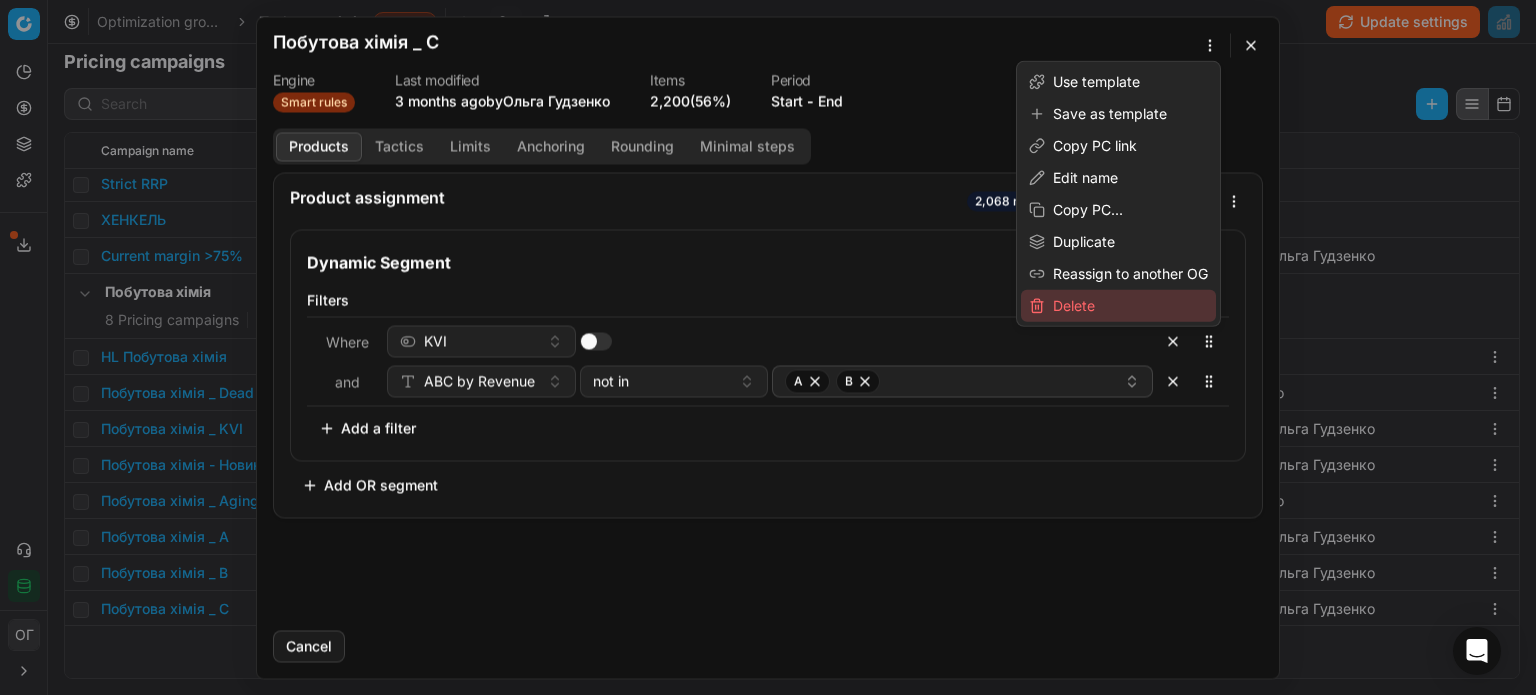 click on "Delete" at bounding box center (1118, 306) 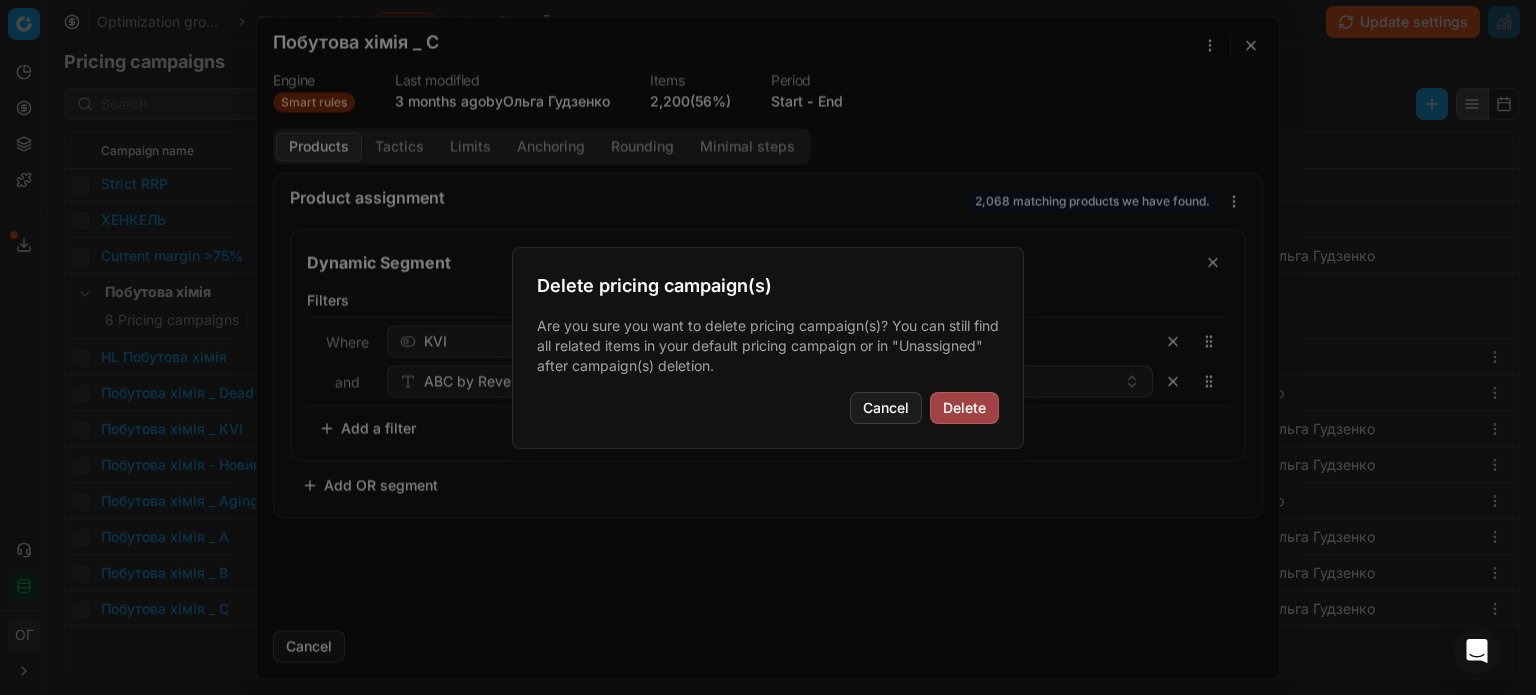 click on "Delete" at bounding box center (964, 408) 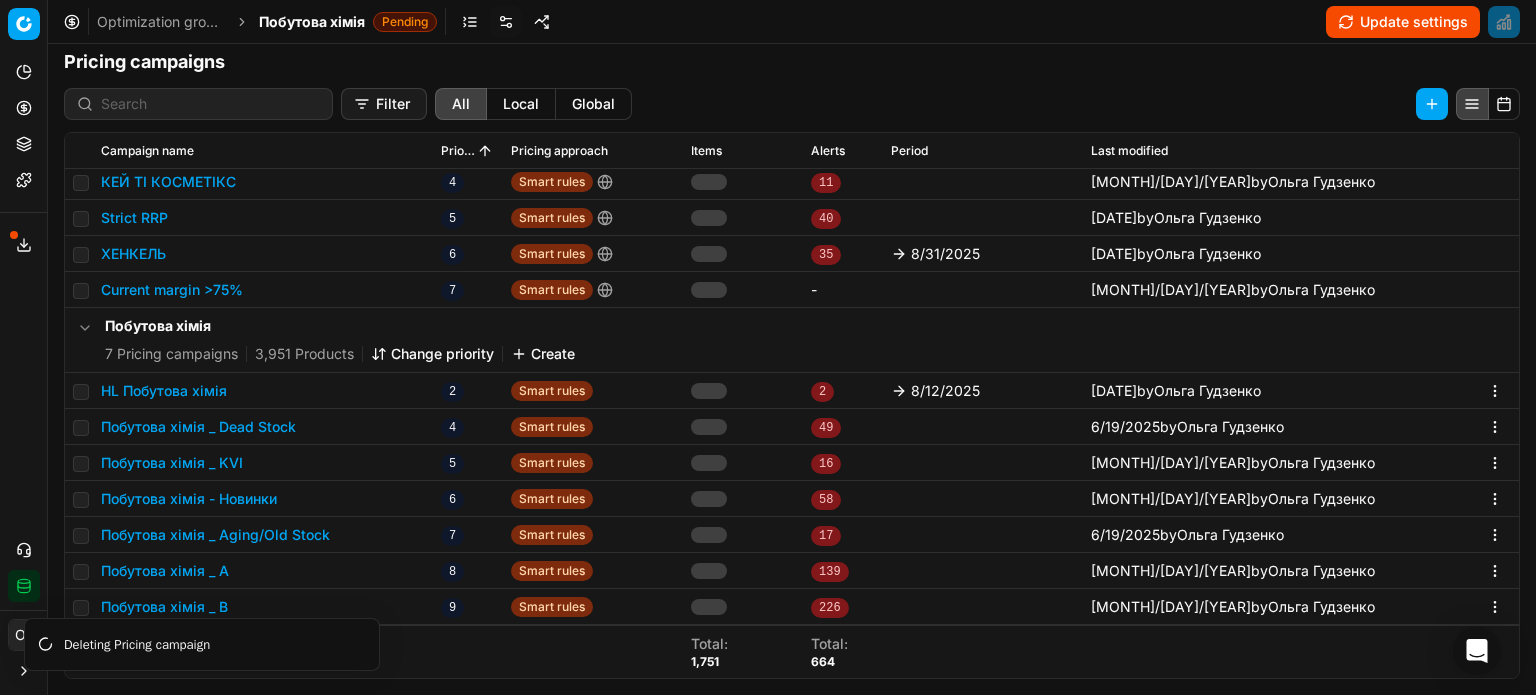 scroll, scrollTop: 192, scrollLeft: 0, axis: vertical 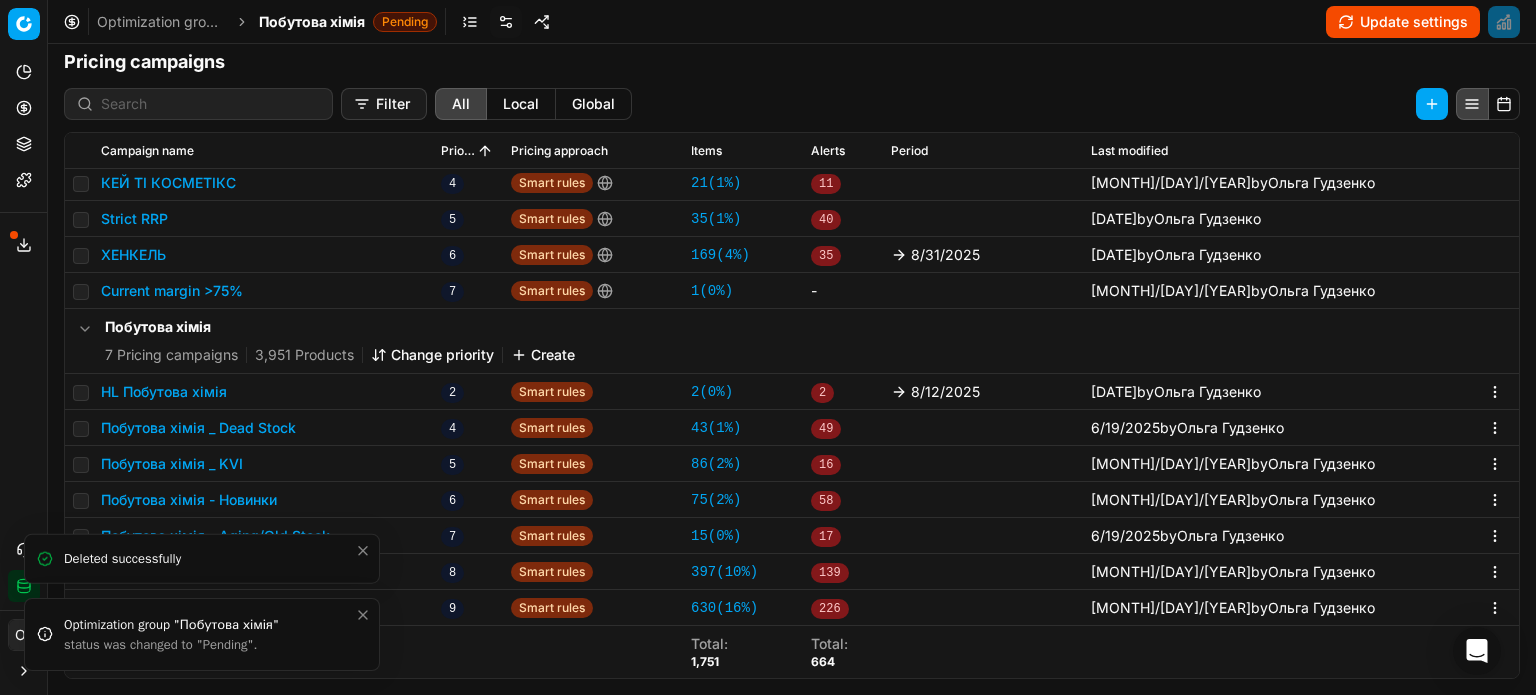 click 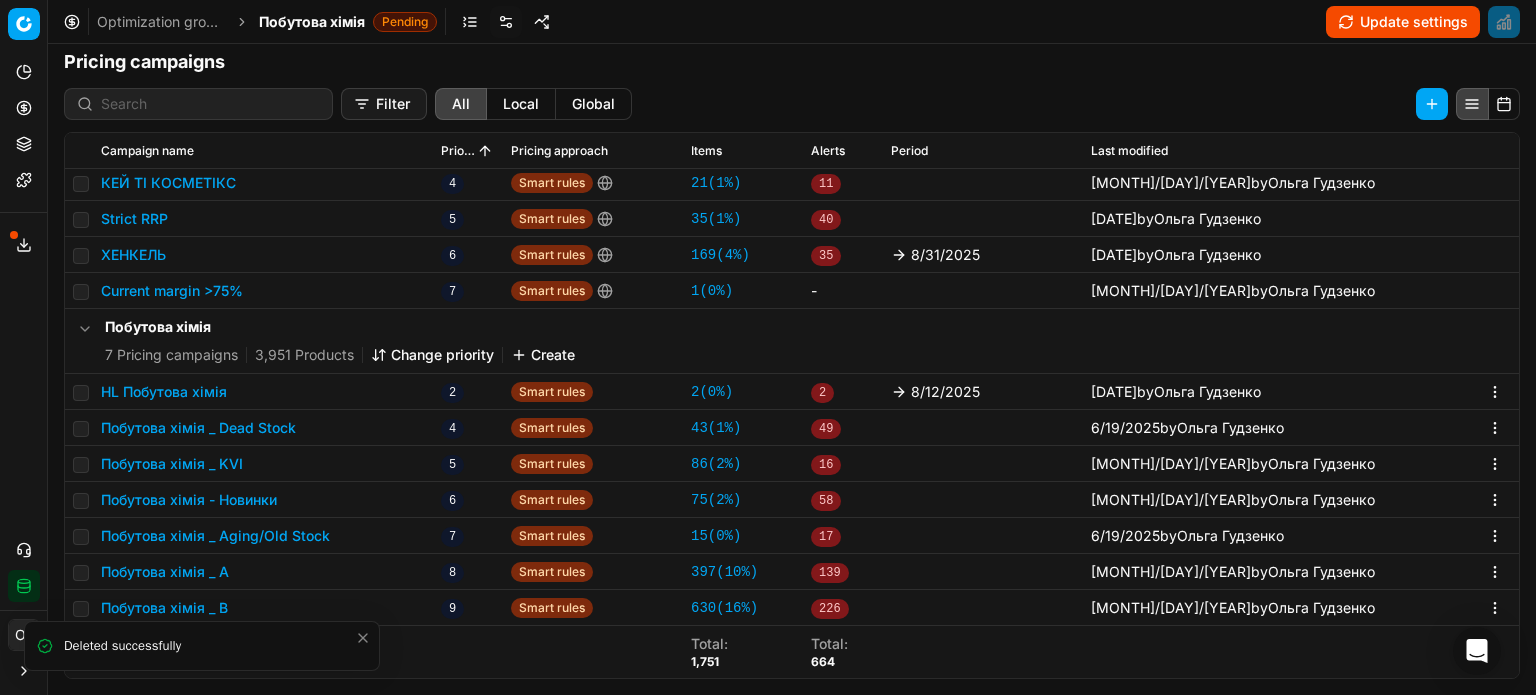 click 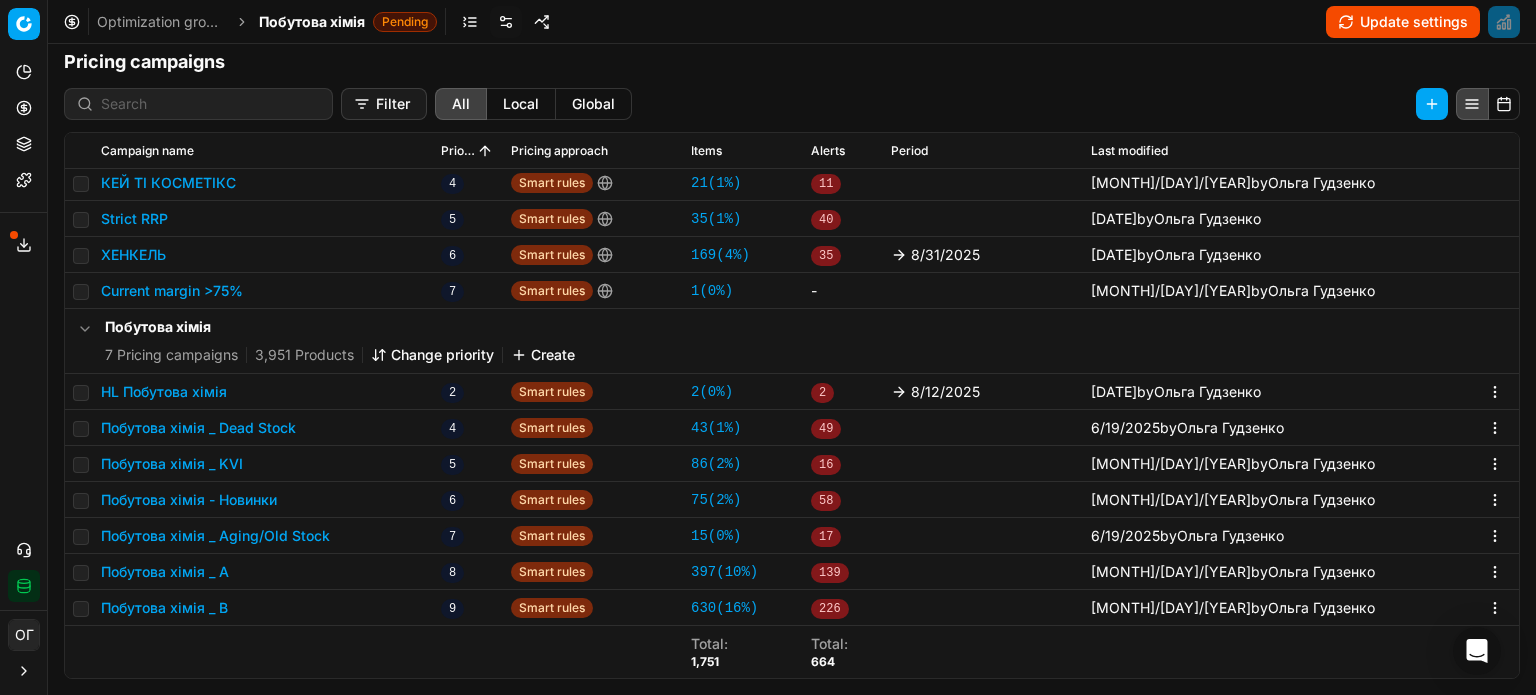 click on "Побутова хімія _ B" at bounding box center (164, 608) 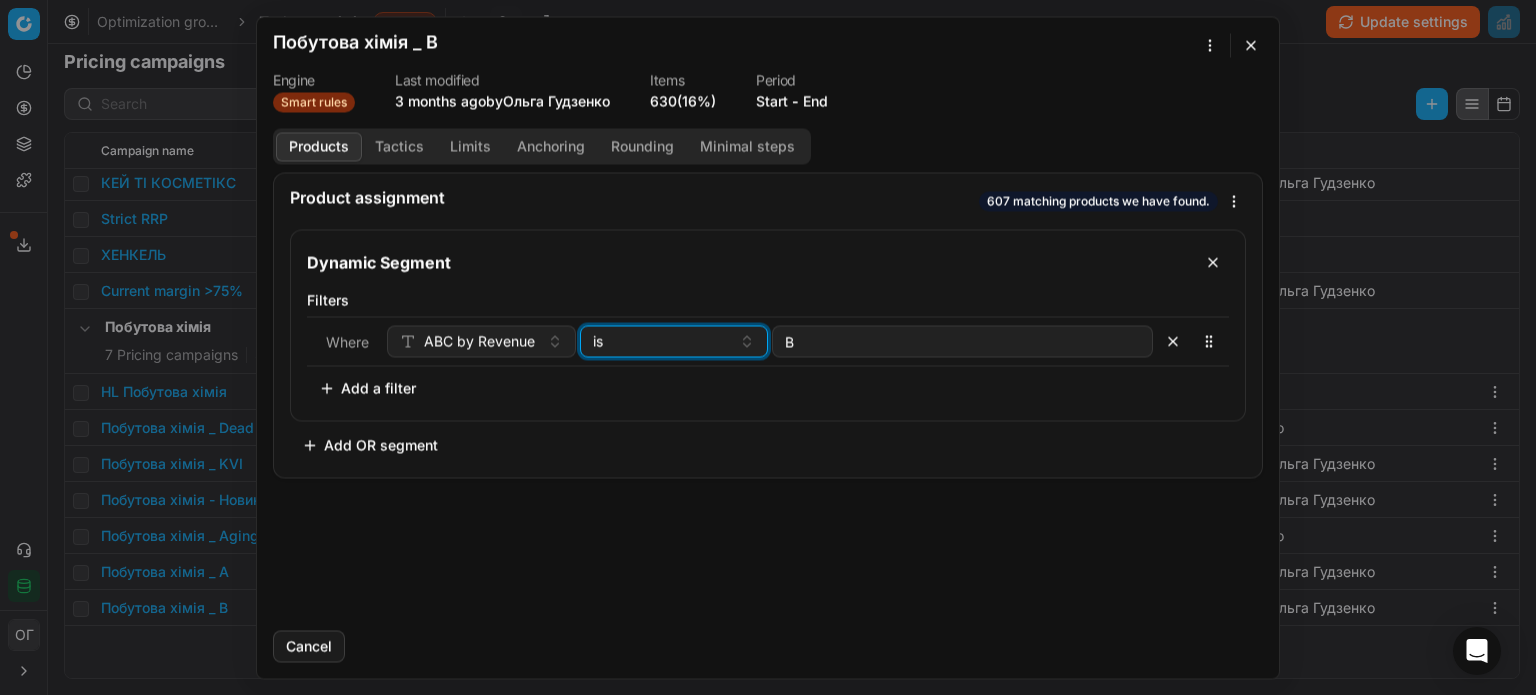 click on "is" at bounding box center (662, 341) 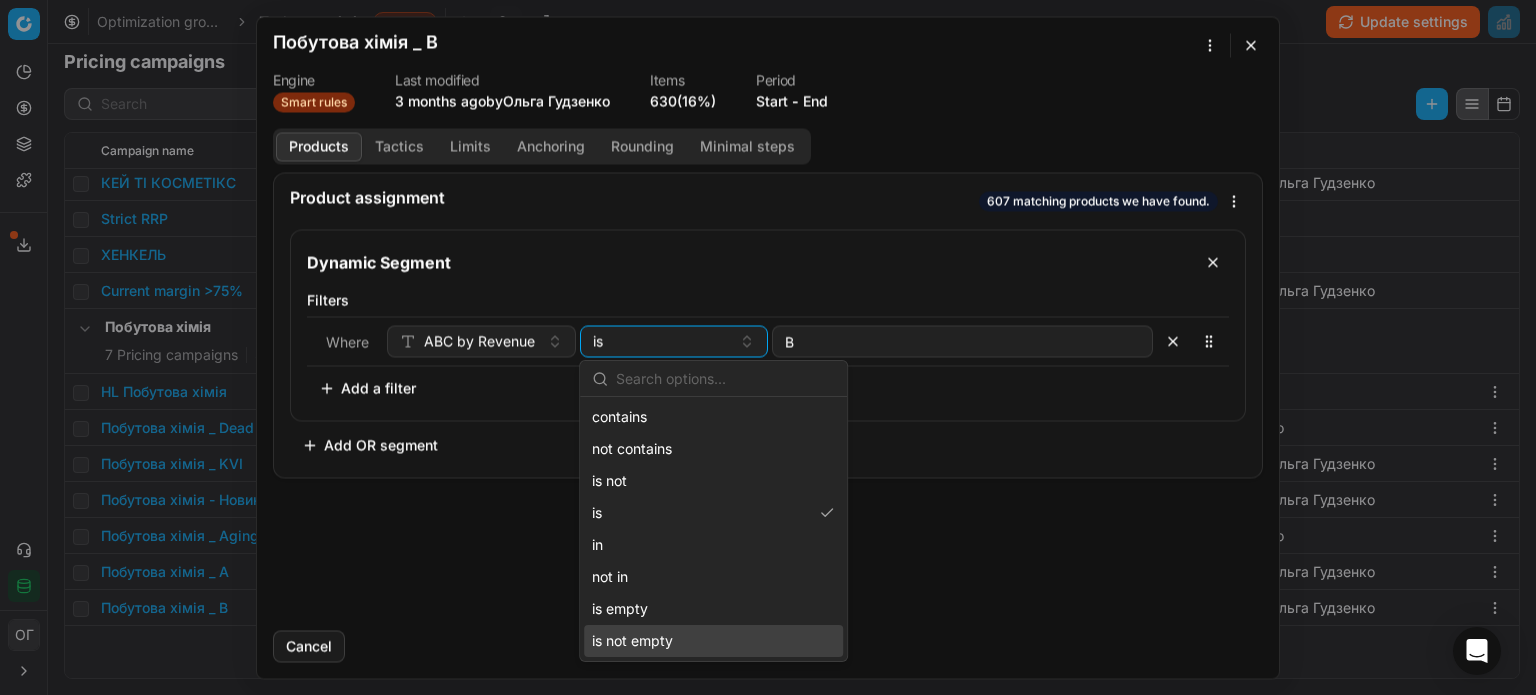 click on "is not empty" at bounding box center (713, 641) 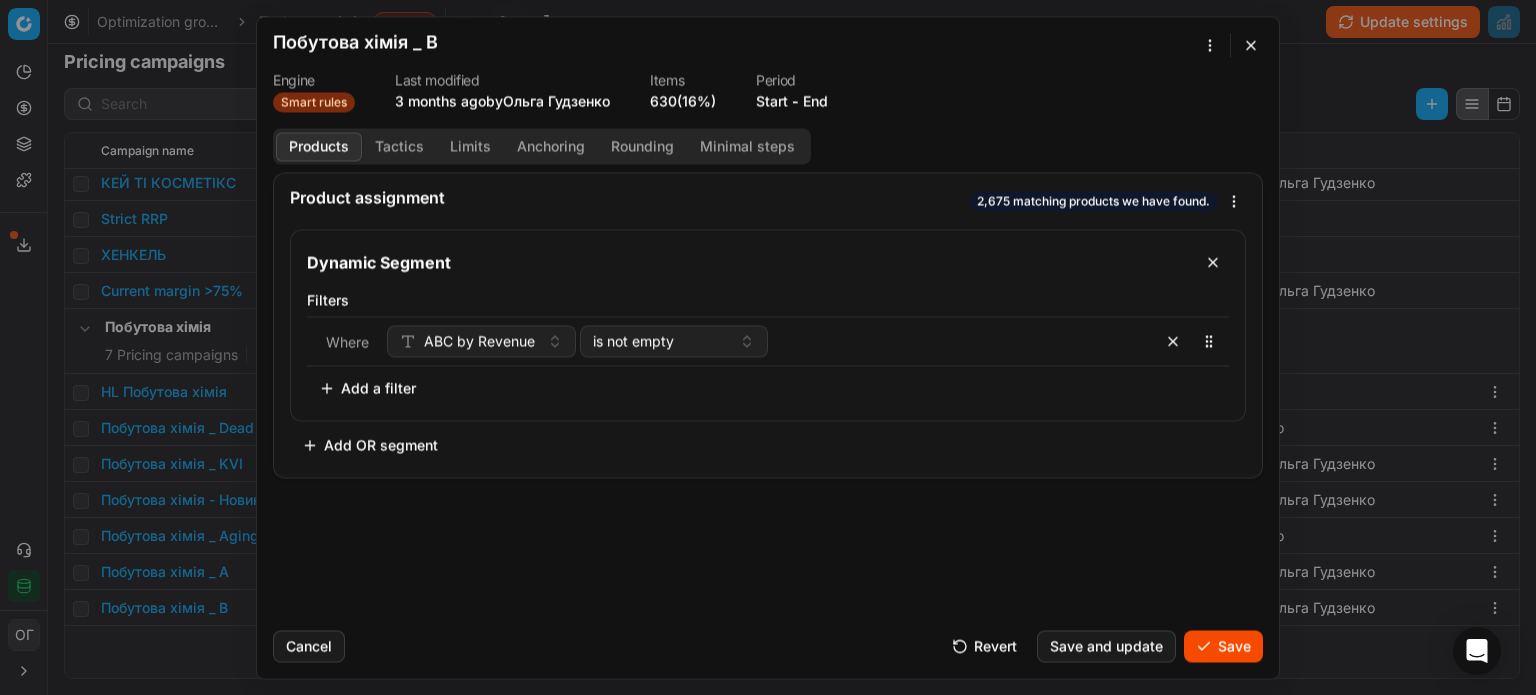 click on "Add a filter" at bounding box center (367, 388) 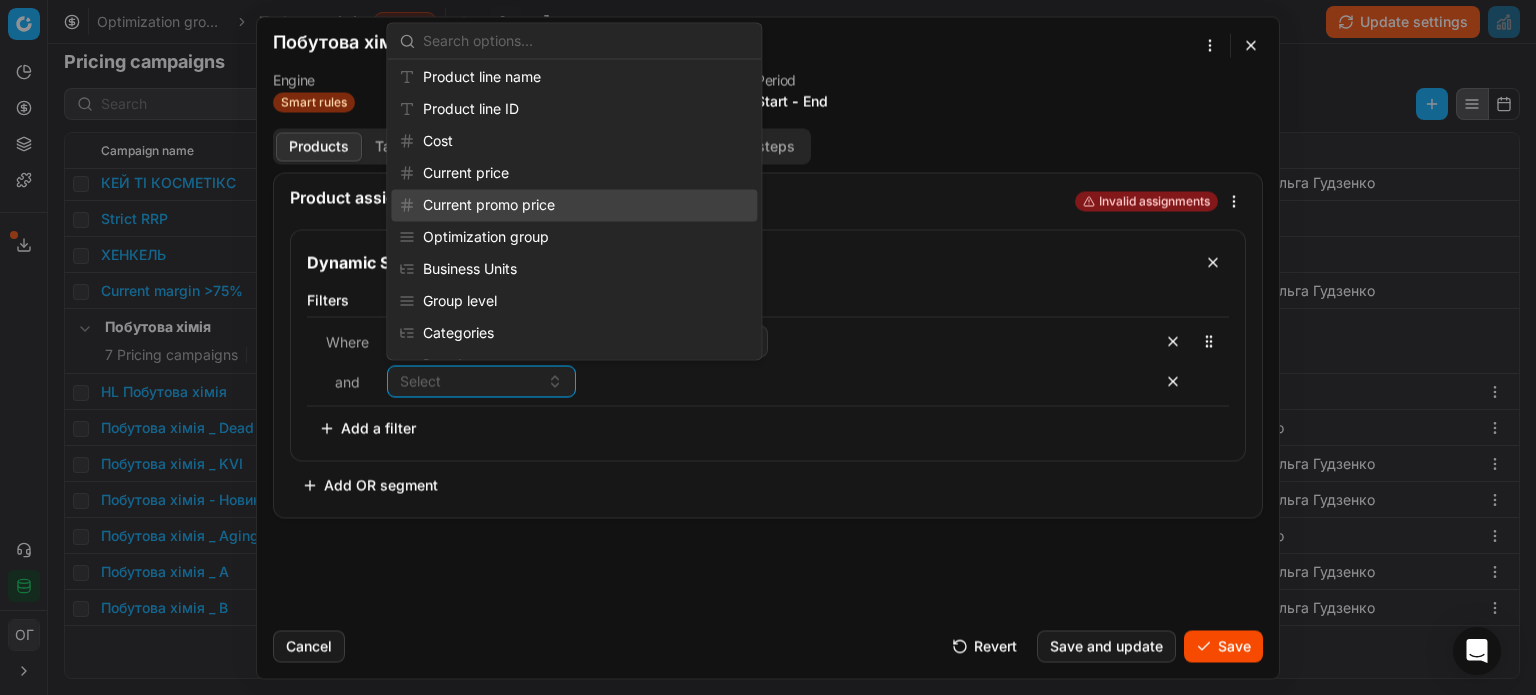 scroll, scrollTop: 200, scrollLeft: 0, axis: vertical 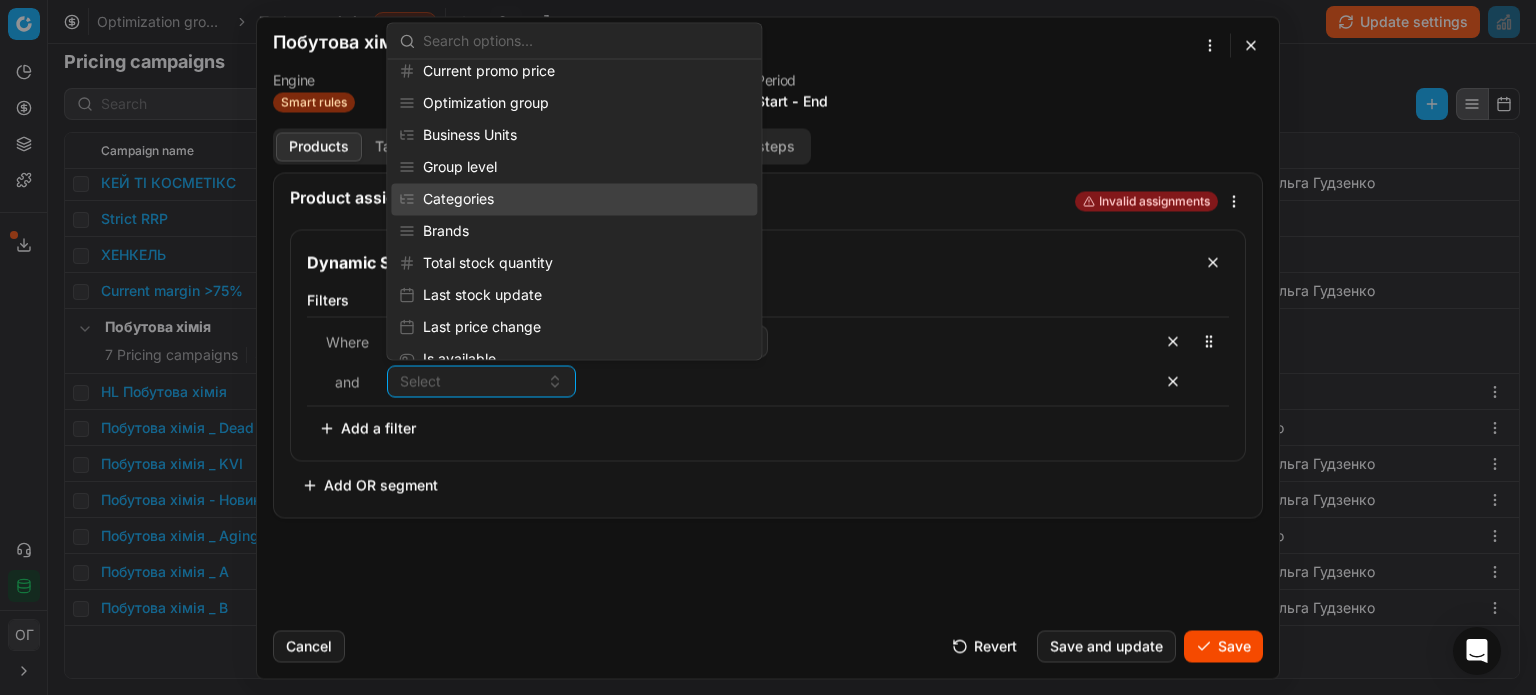 click on "Categories" at bounding box center (574, 199) 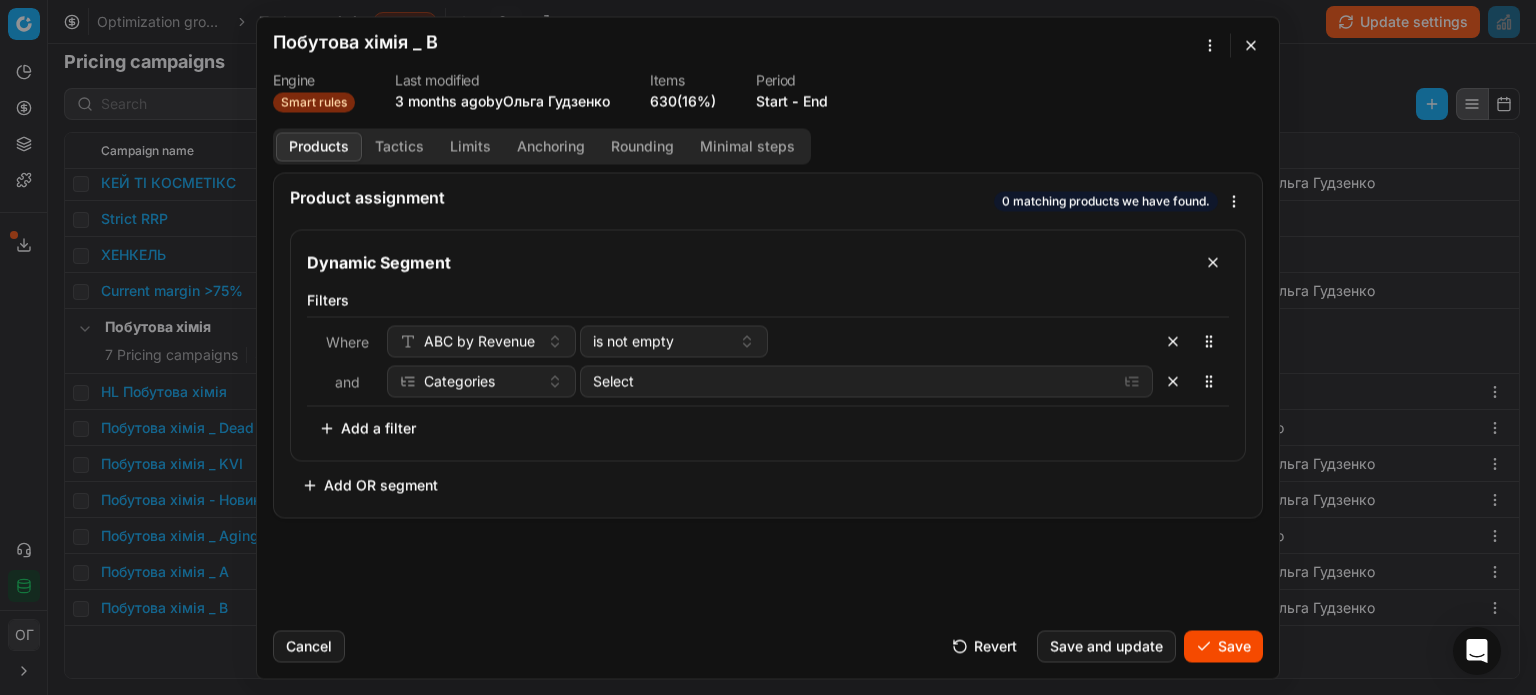 click on "Add a filter" at bounding box center (367, 428) 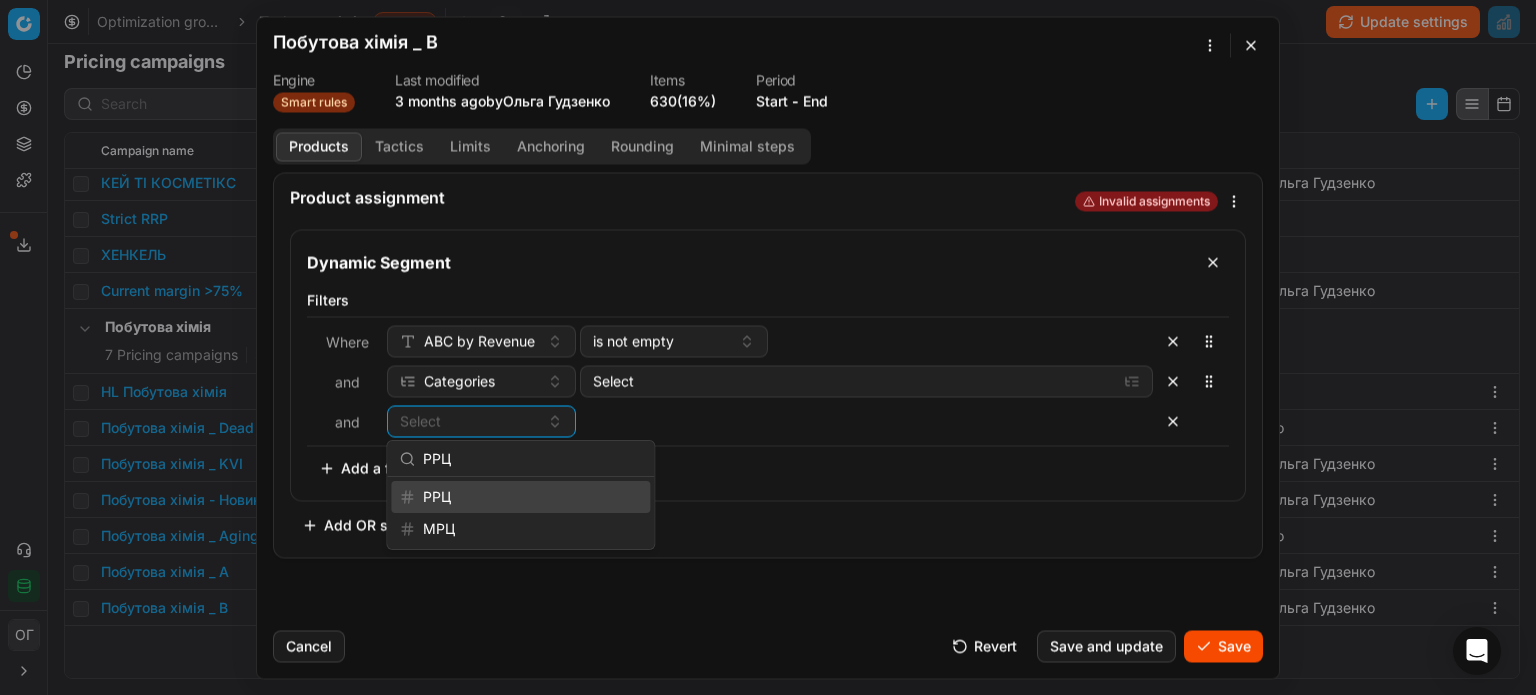 scroll, scrollTop: 0, scrollLeft: 0, axis: both 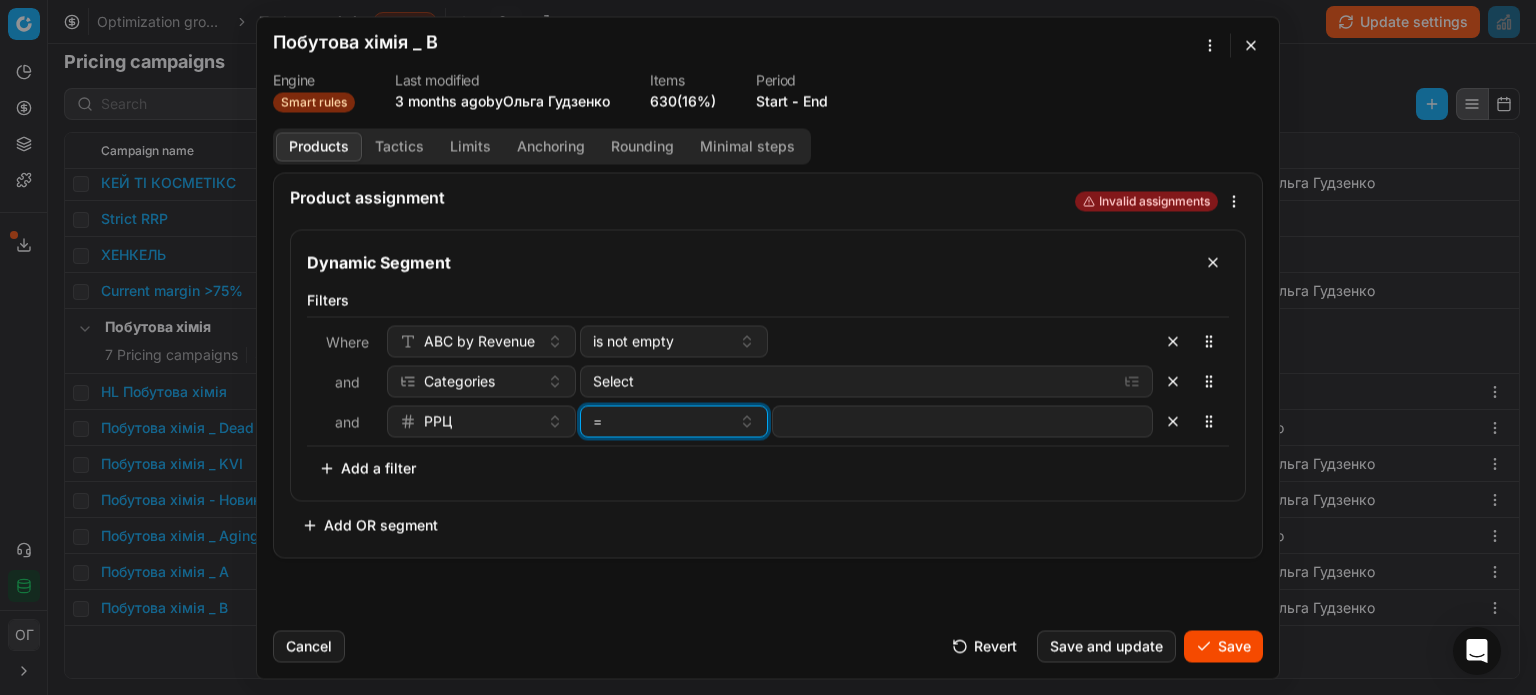 click on "=" at bounding box center (662, 421) 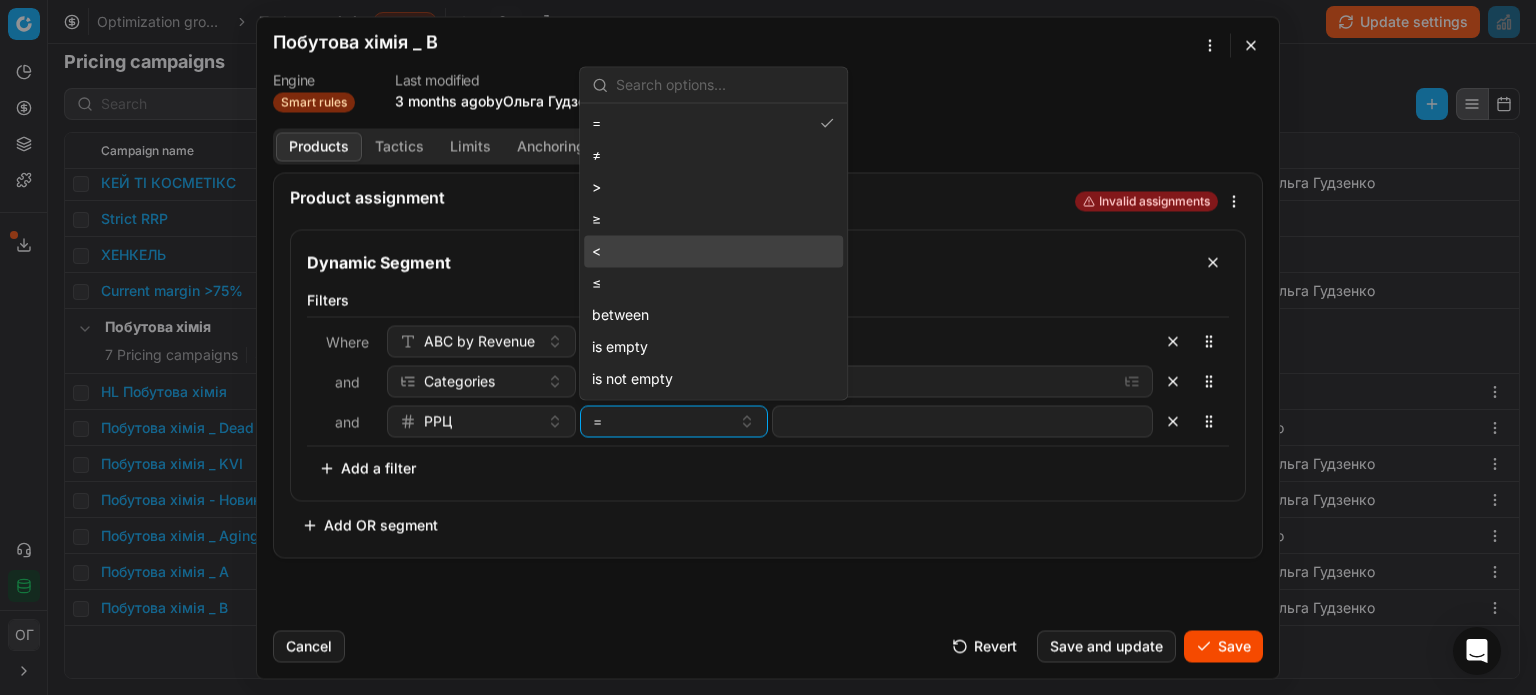 click on "<" at bounding box center (713, 251) 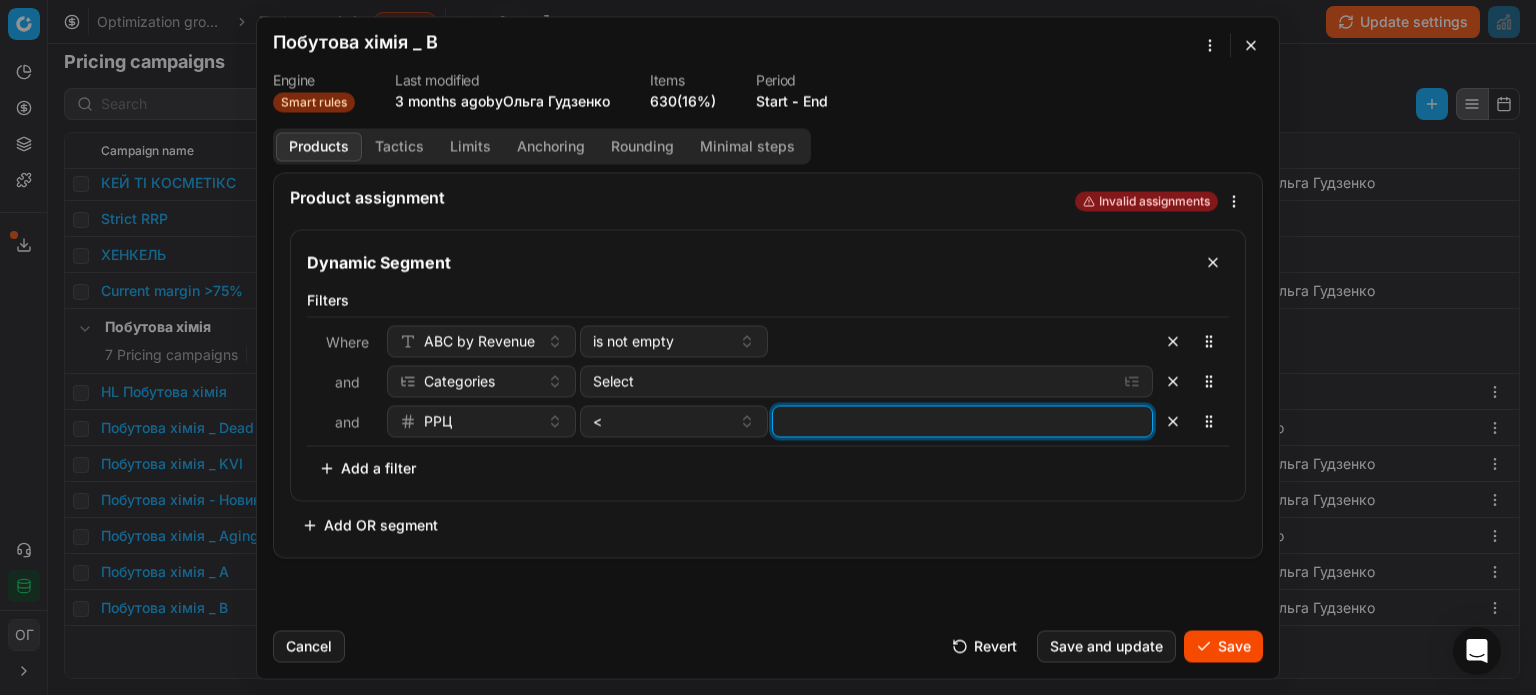 click at bounding box center (962, 421) 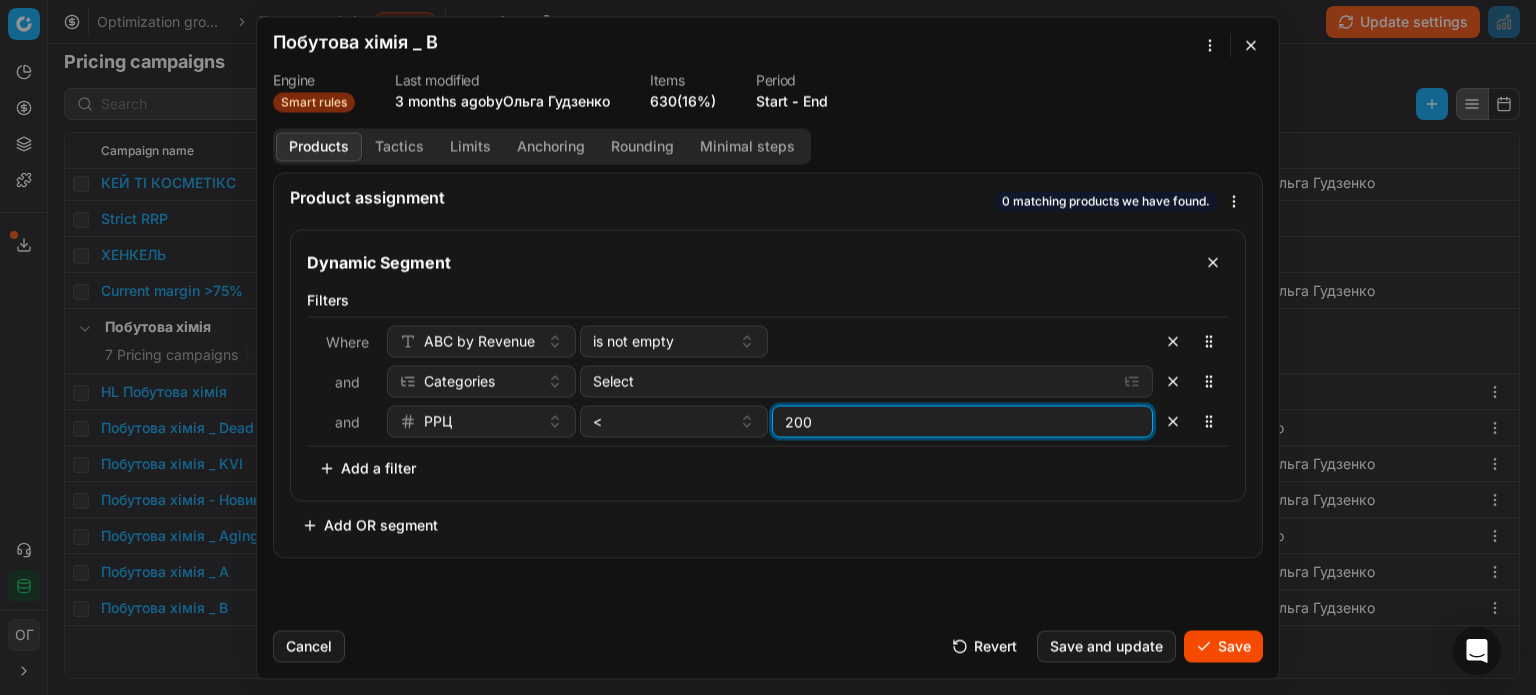 type on "200" 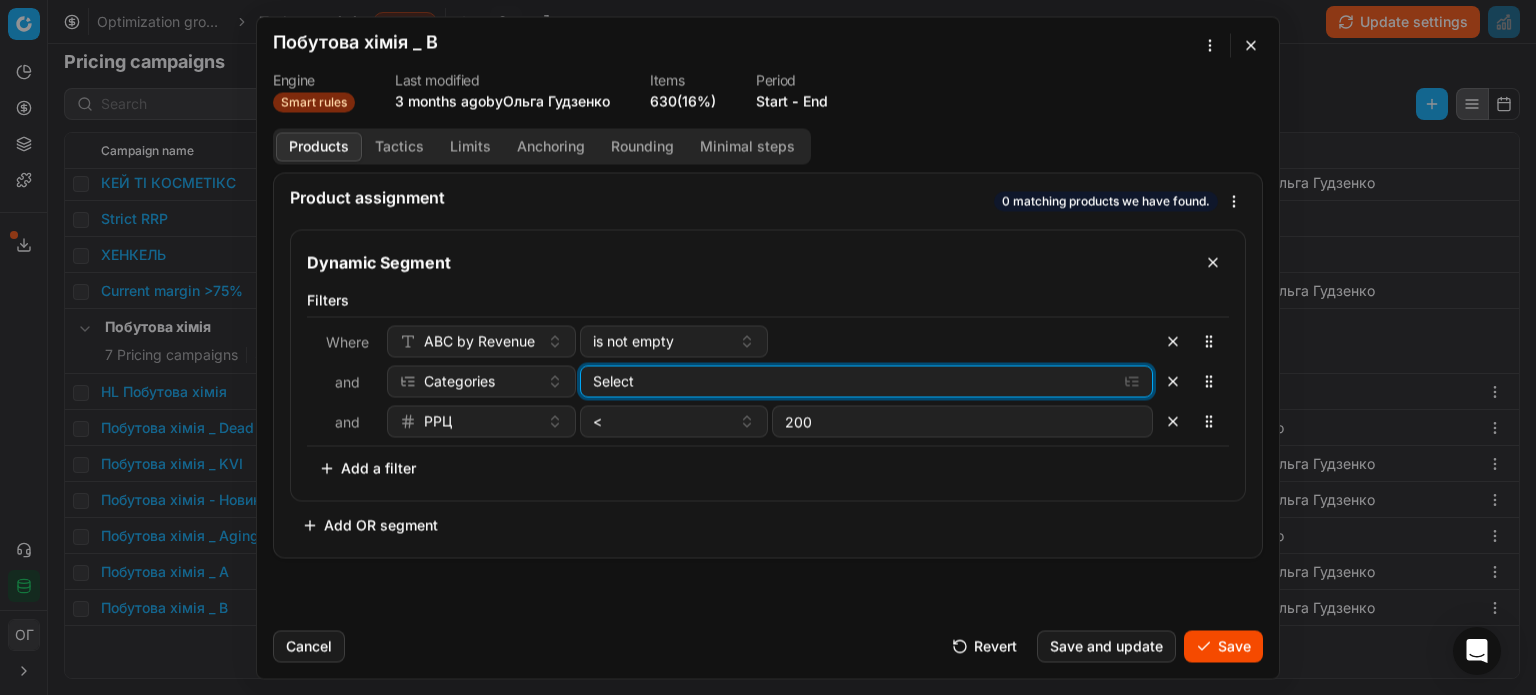 click on "Select" at bounding box center (851, 381) 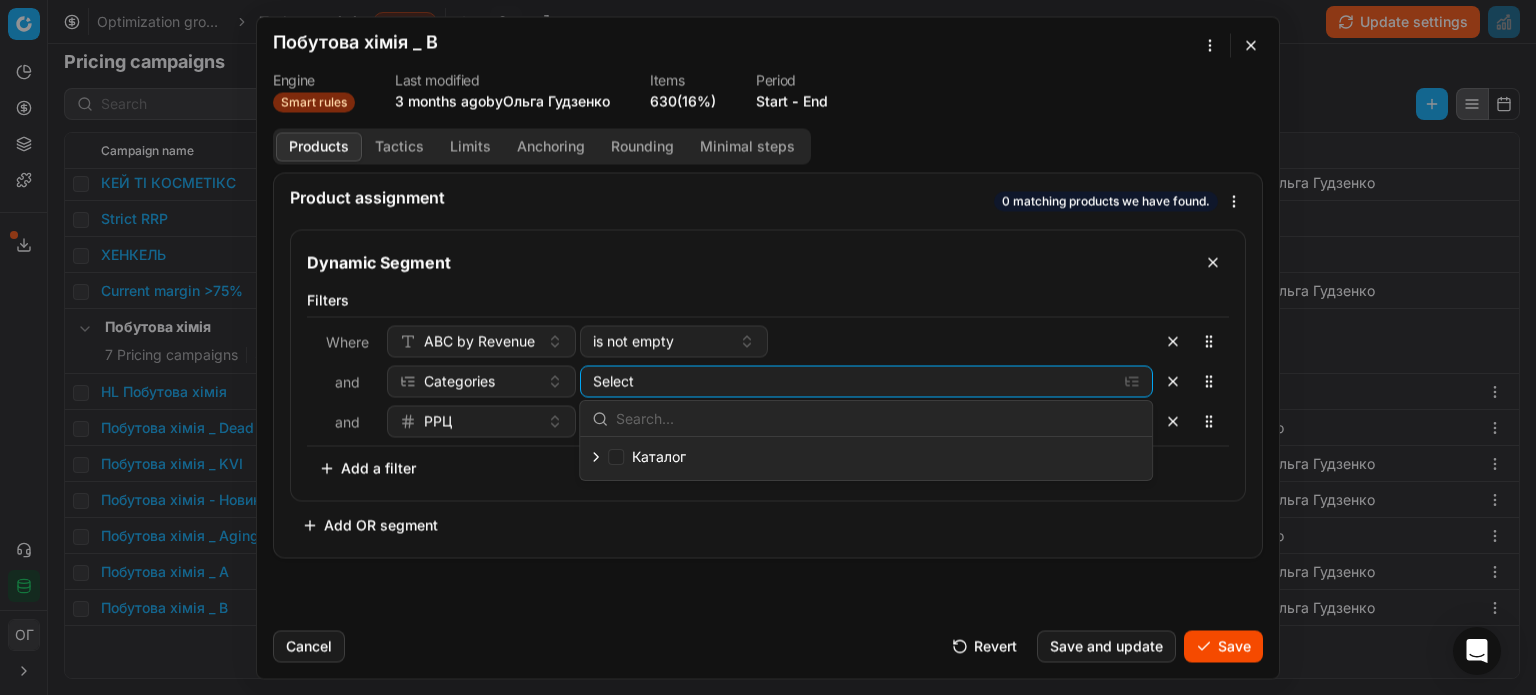 click 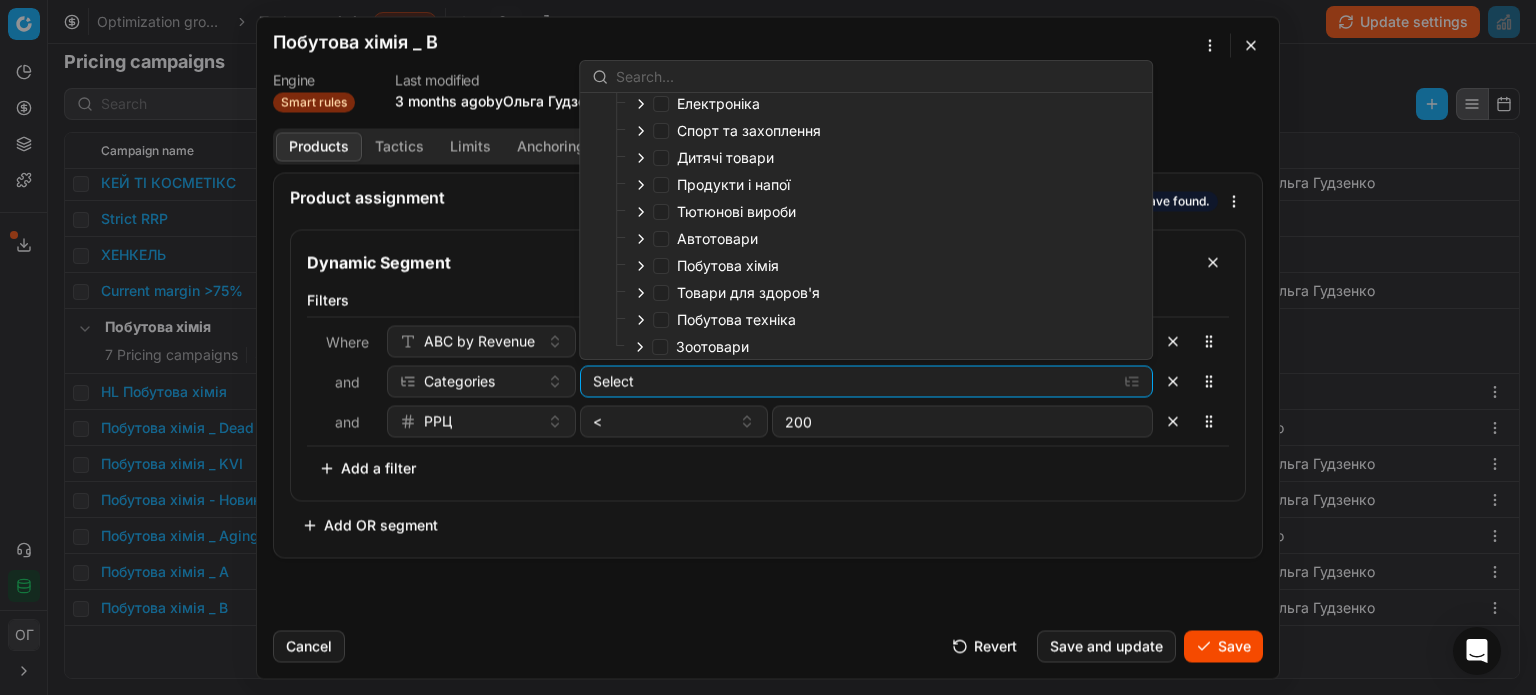 scroll, scrollTop: 197, scrollLeft: 0, axis: vertical 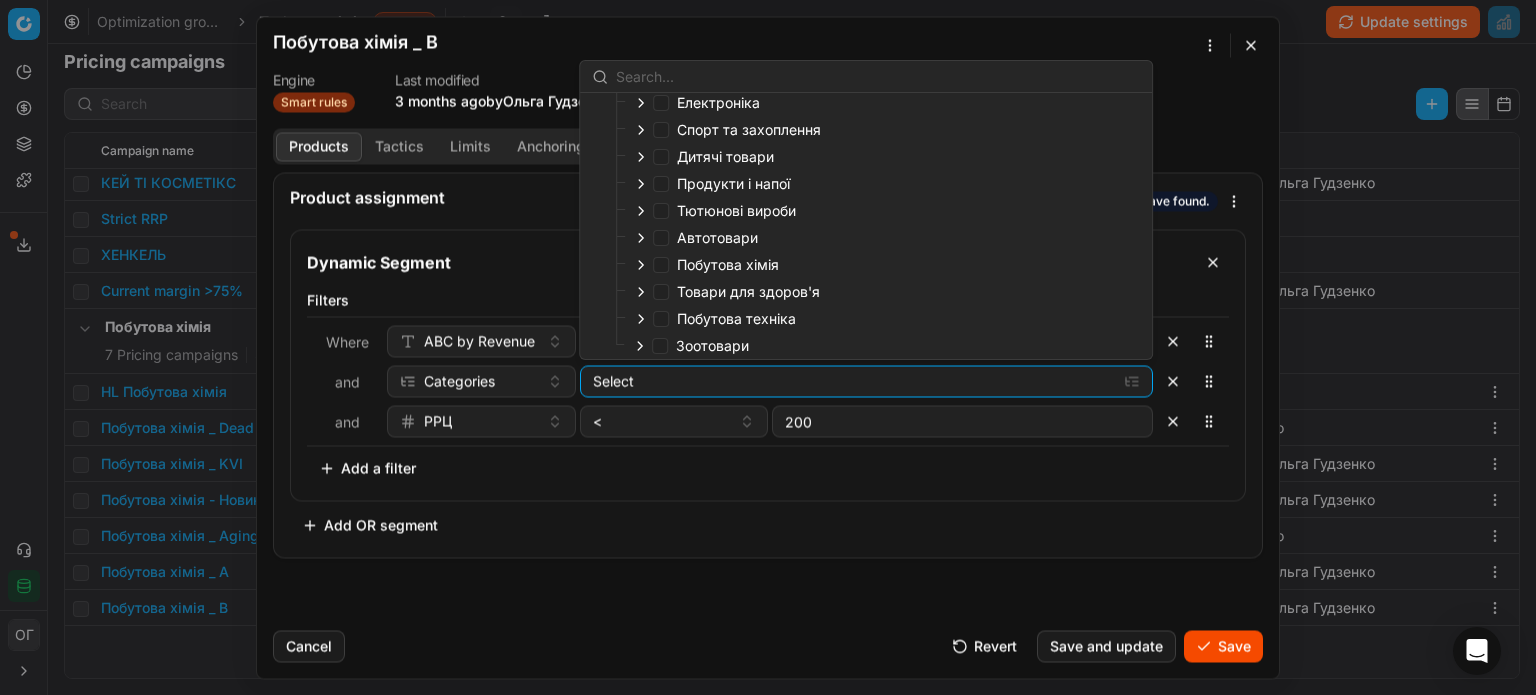 click 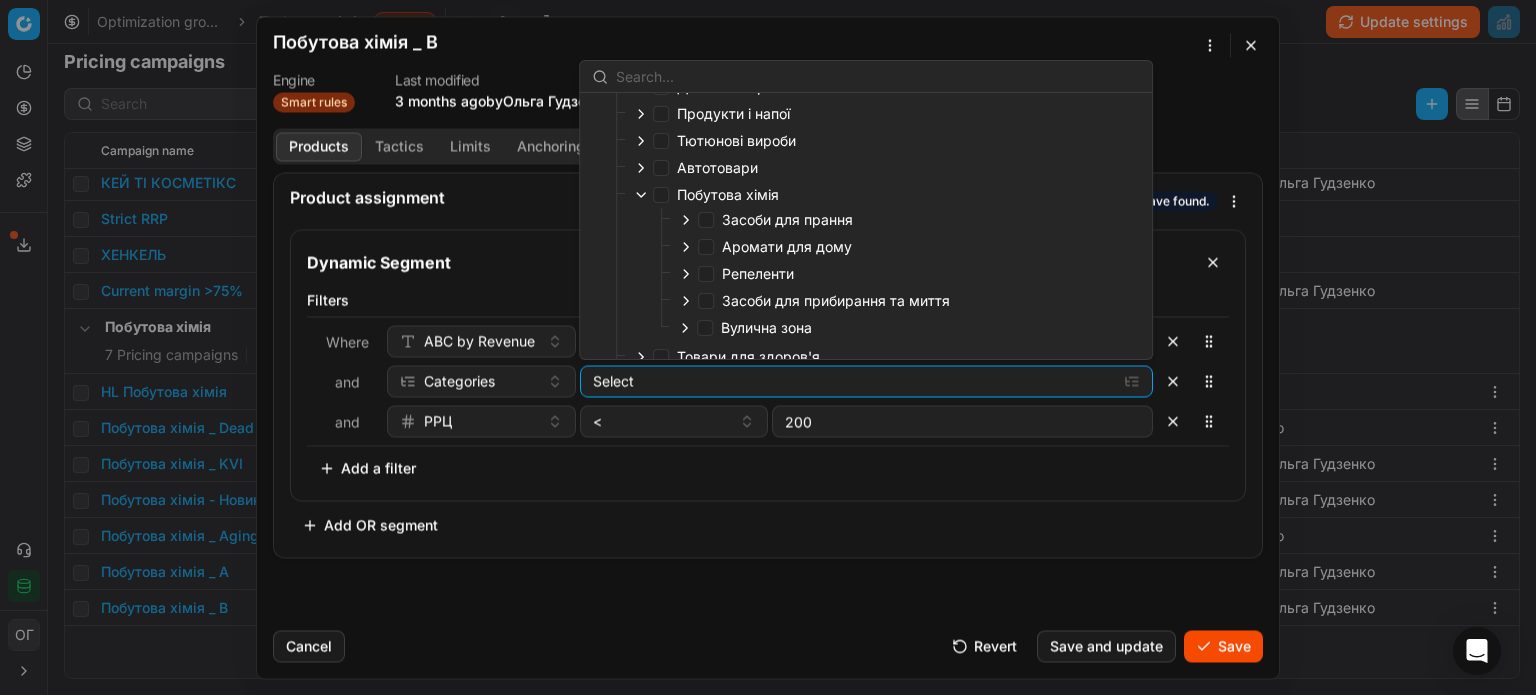 scroll, scrollTop: 297, scrollLeft: 0, axis: vertical 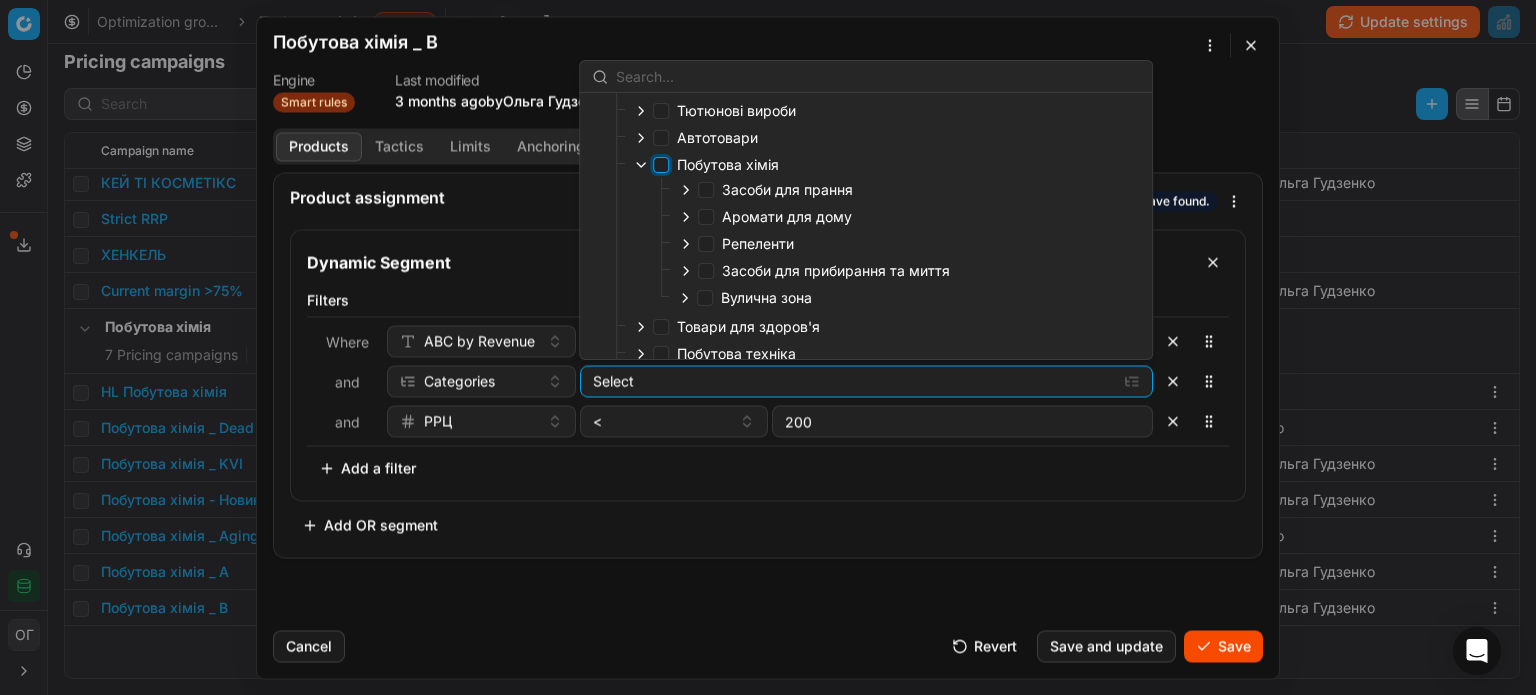 click on "Побутова хімія" at bounding box center (661, 165) 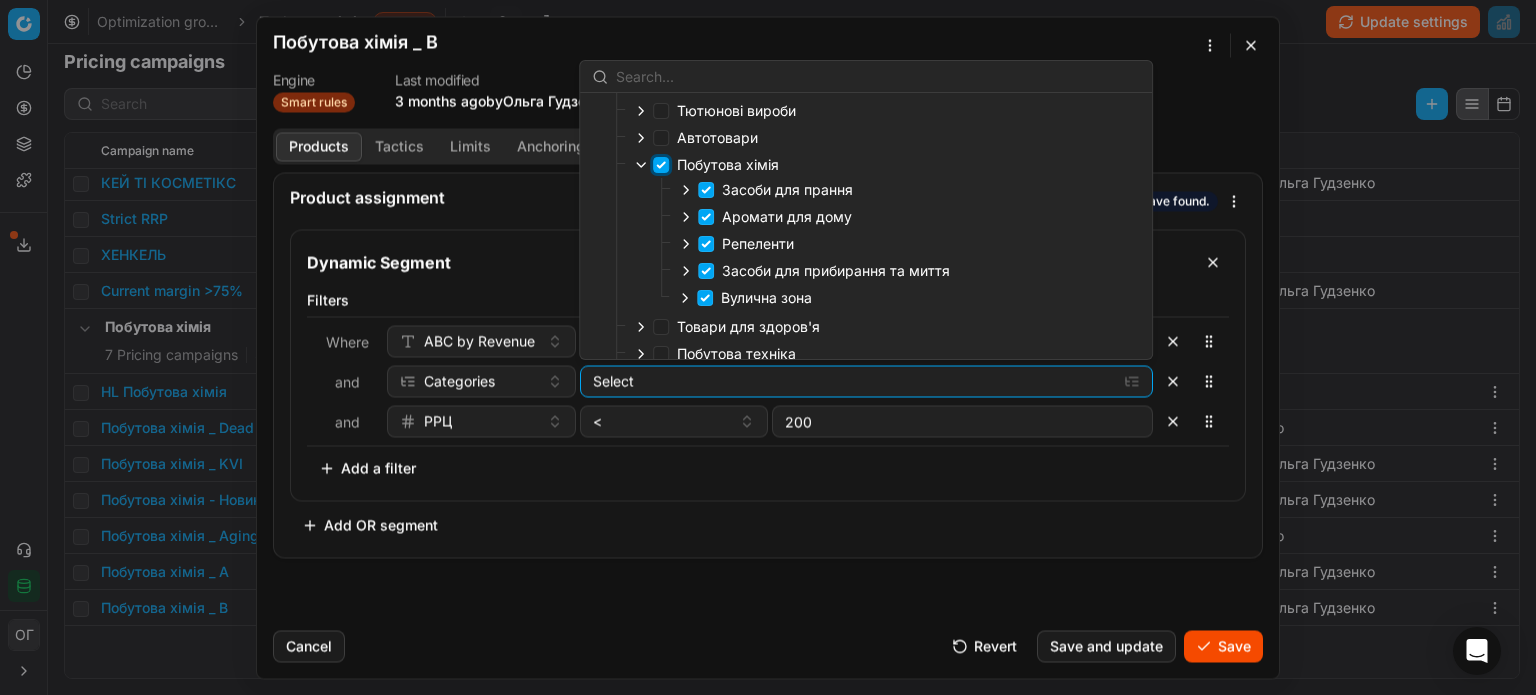 checkbox on "true" 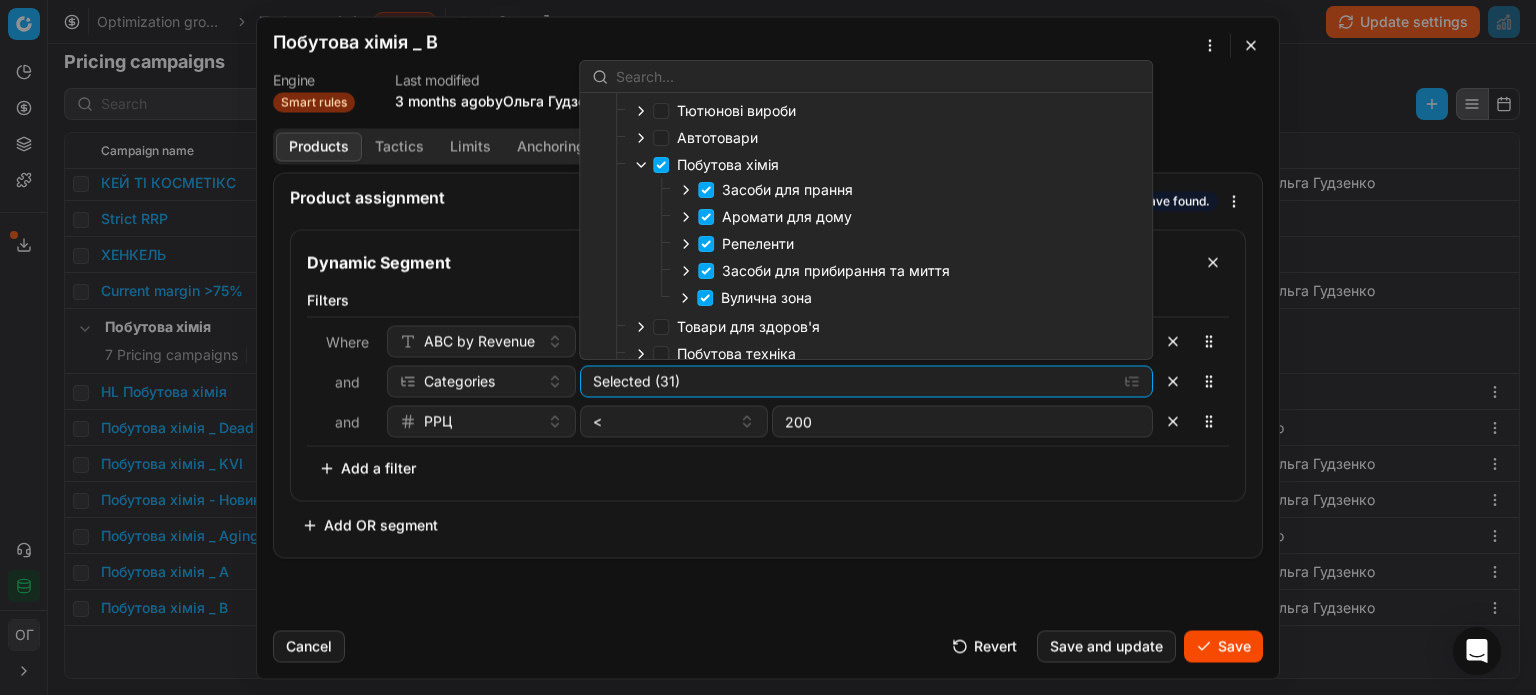 click 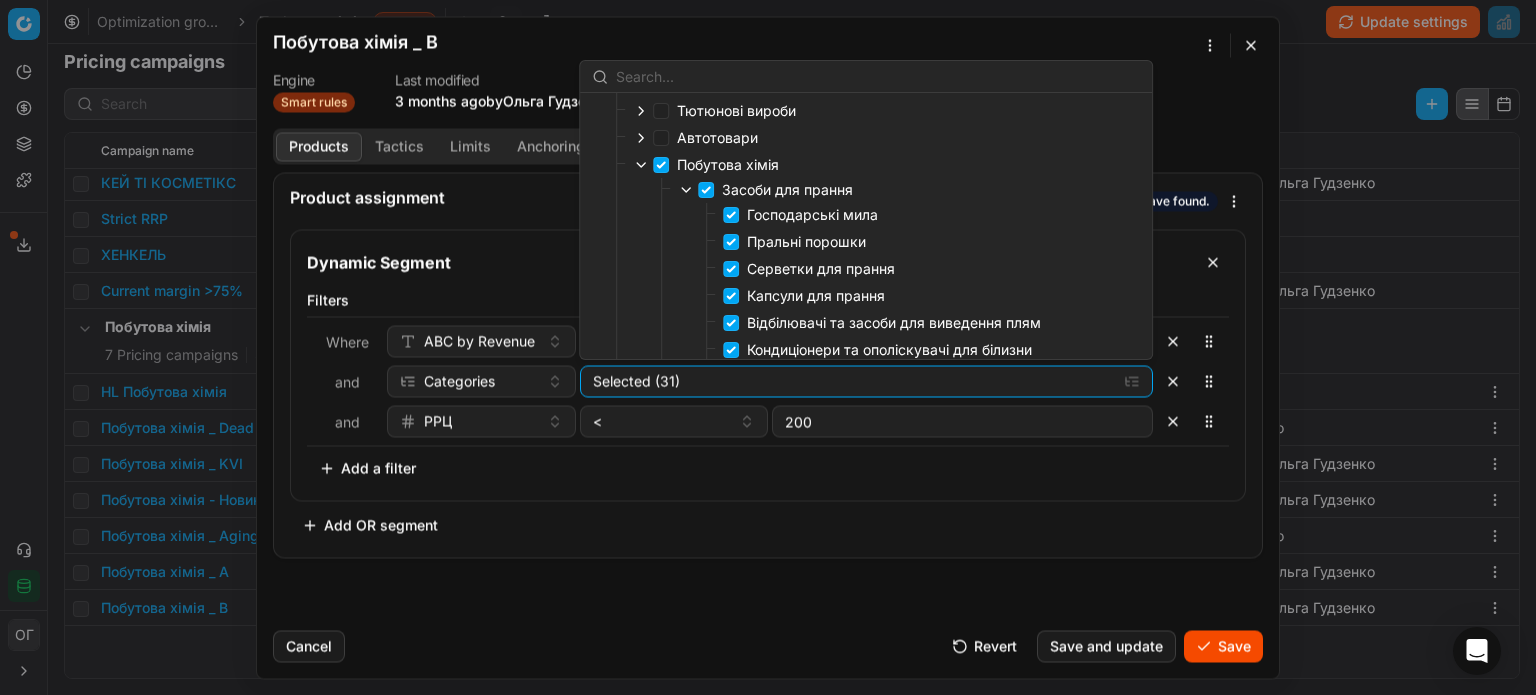 click on "Пральні порошки" at bounding box center [806, 241] 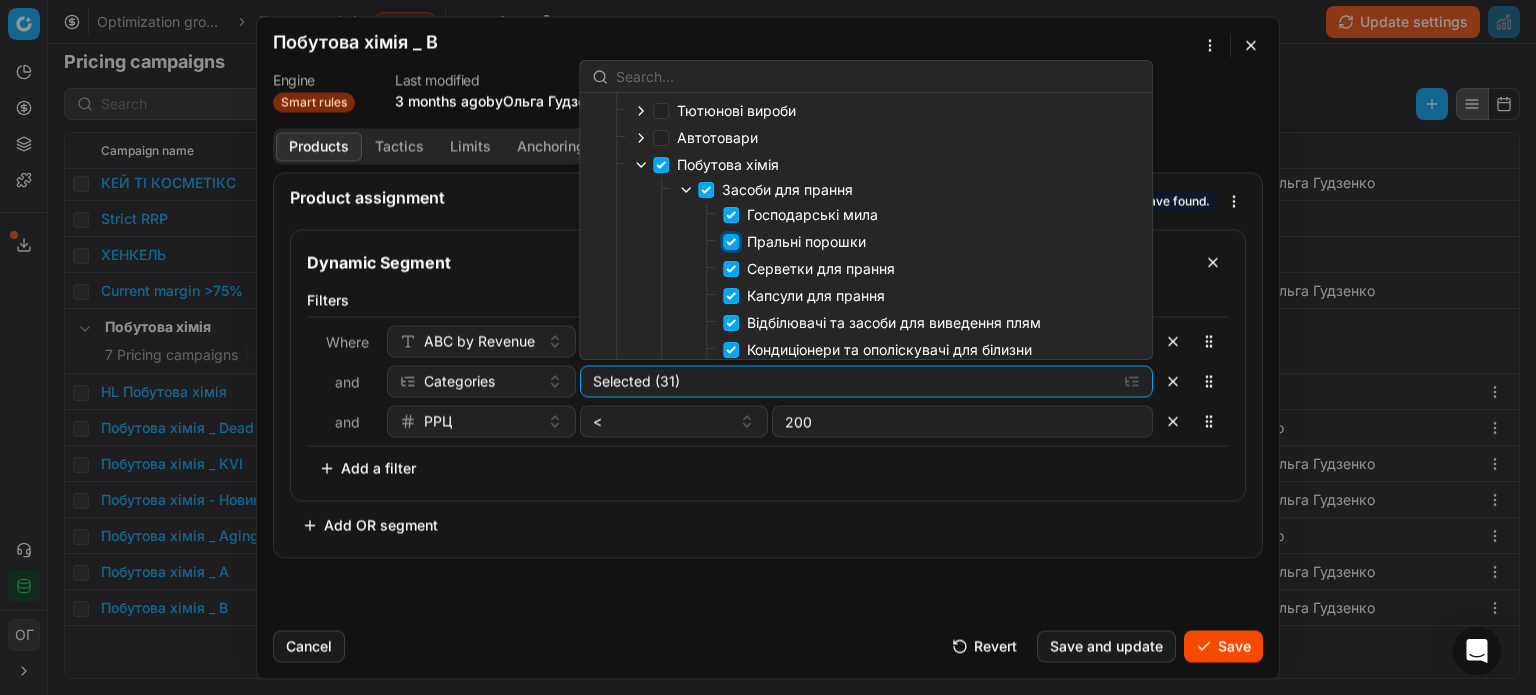 click on "Пральні порошки" at bounding box center [731, 242] 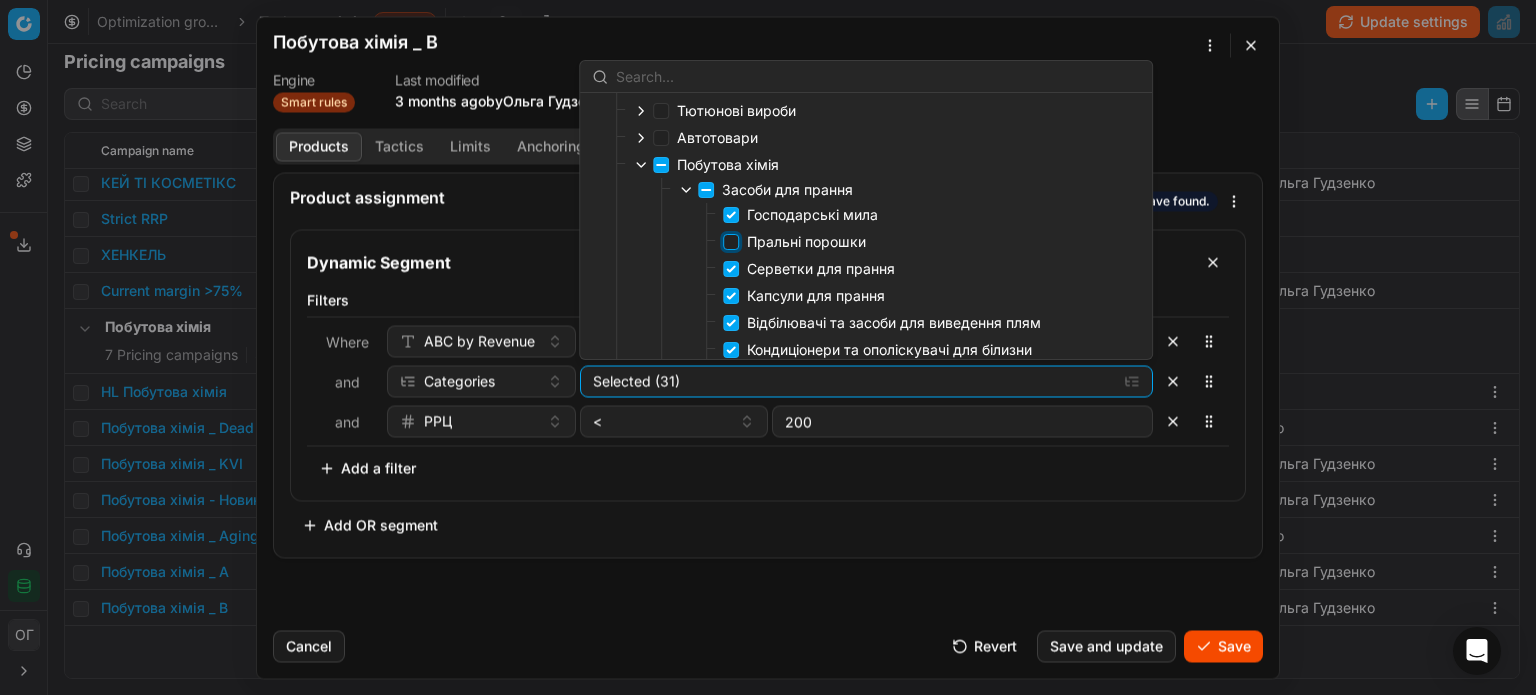 checkbox on "false" 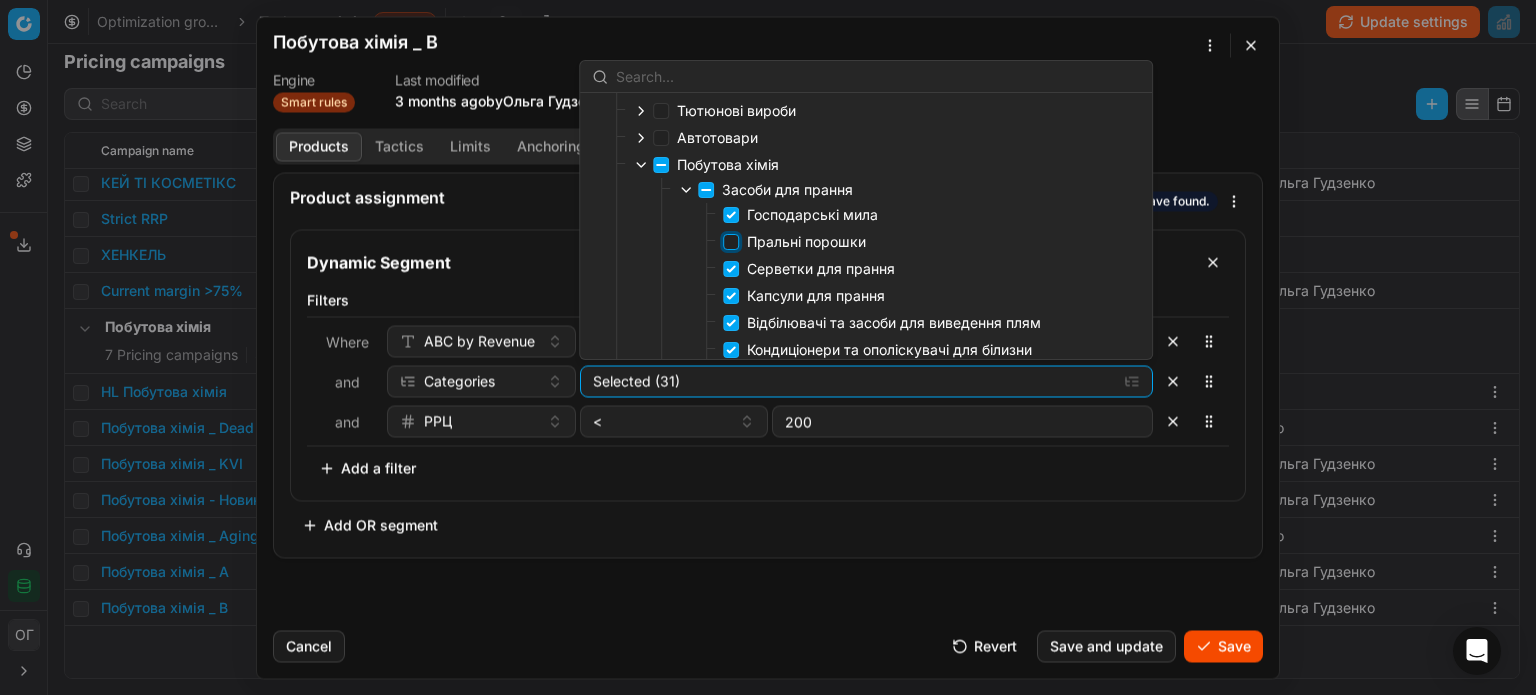 checkbox on "false" 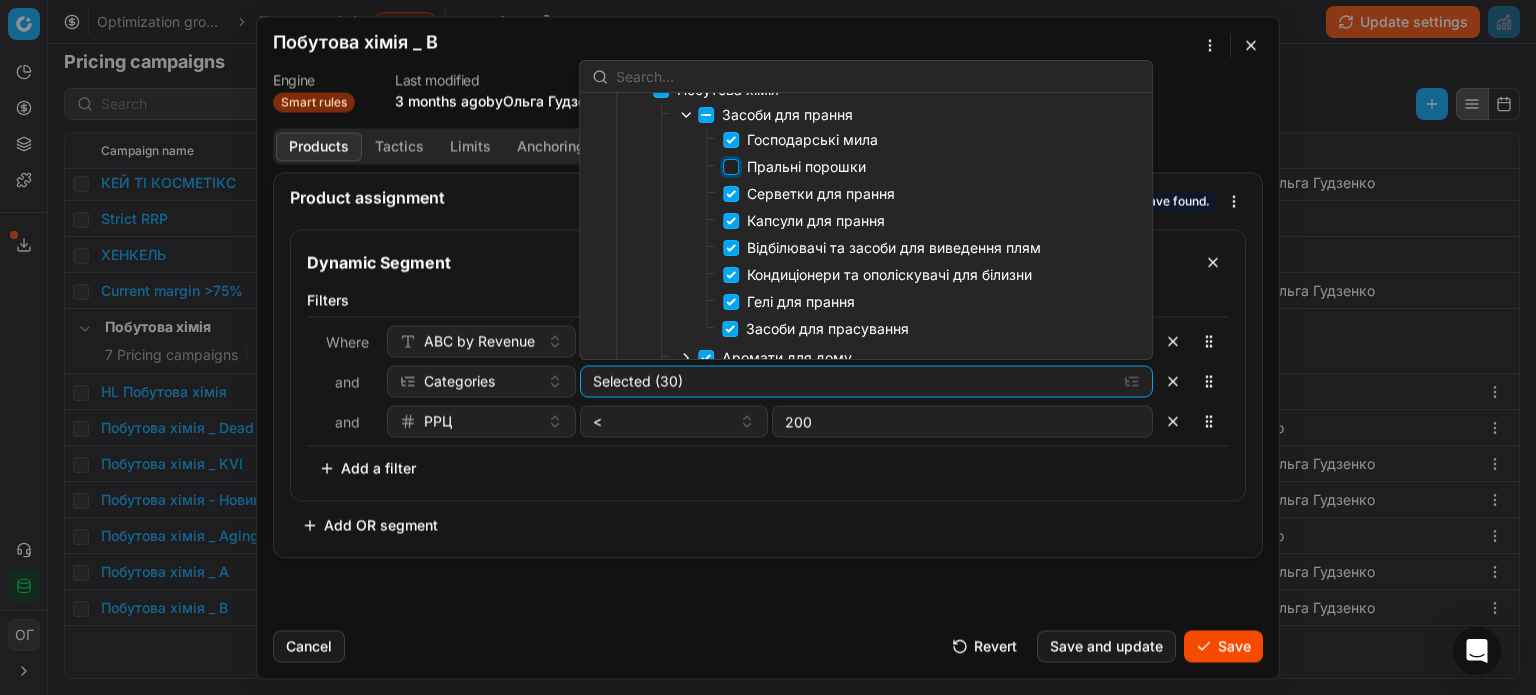 scroll, scrollTop: 397, scrollLeft: 0, axis: vertical 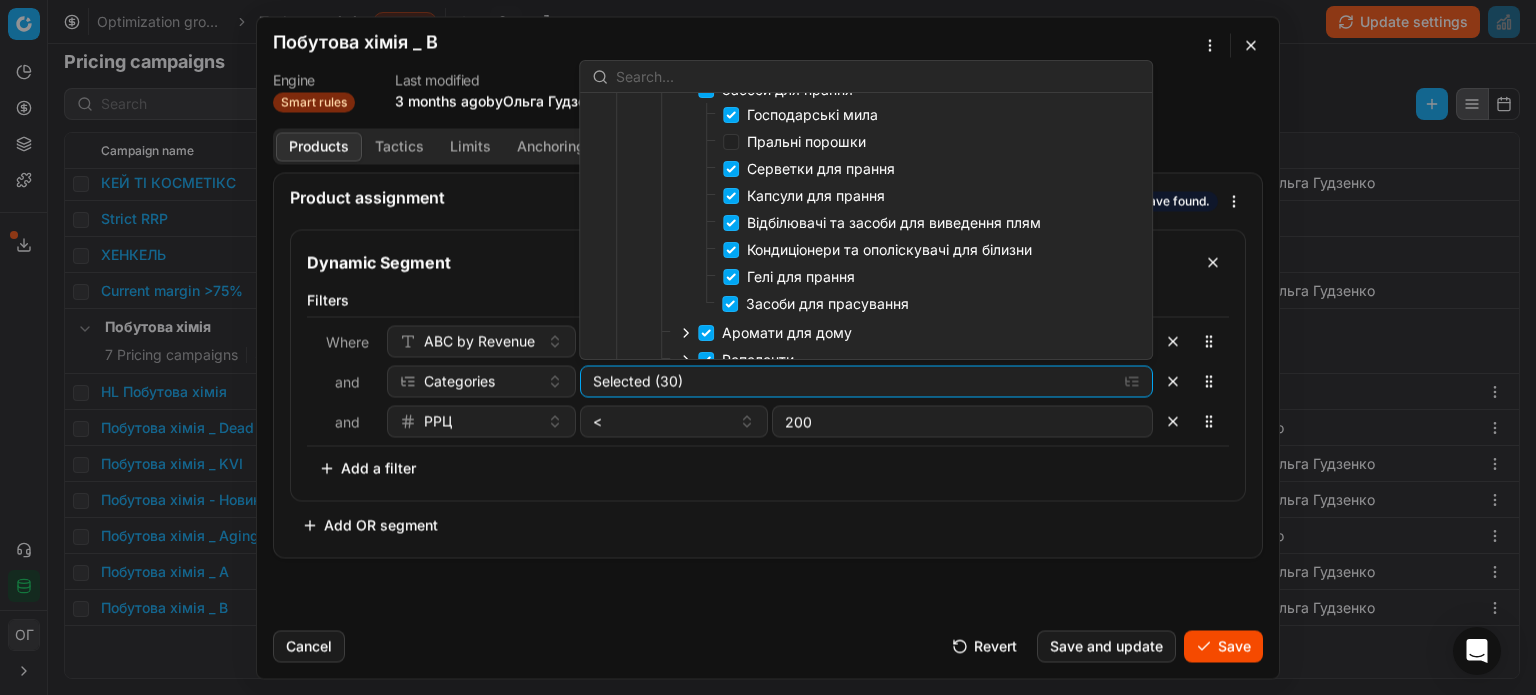 click on "Гелі для прання" at bounding box center (801, 276) 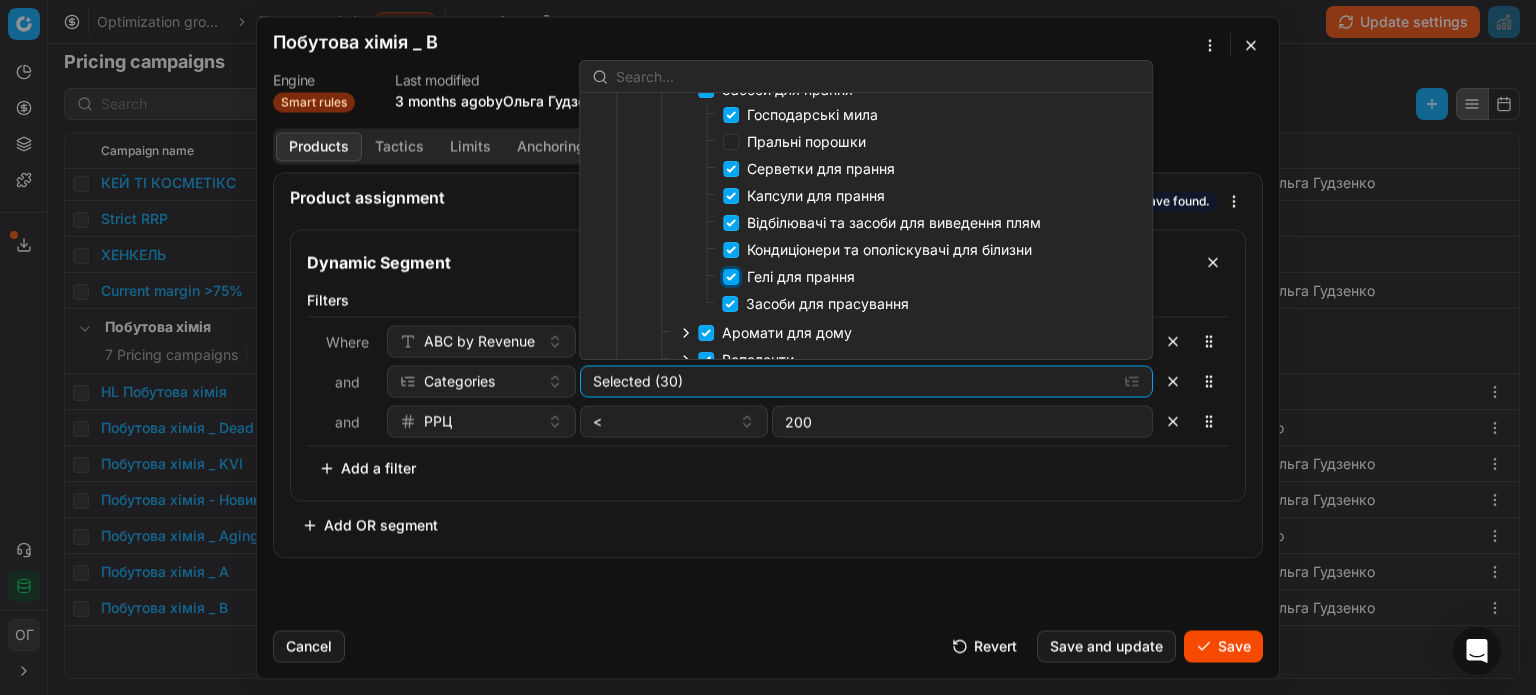 click on "Гелі для прання" at bounding box center (731, 277) 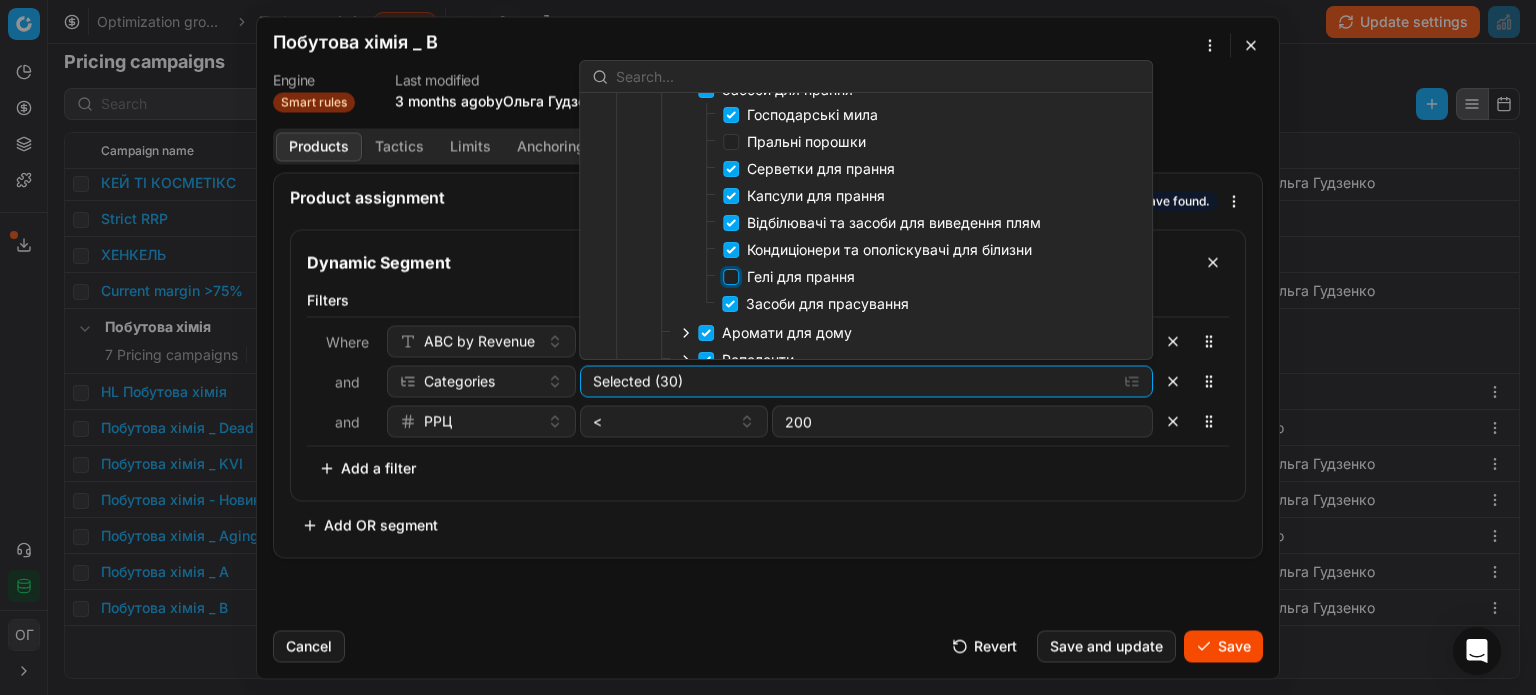 checkbox on "false" 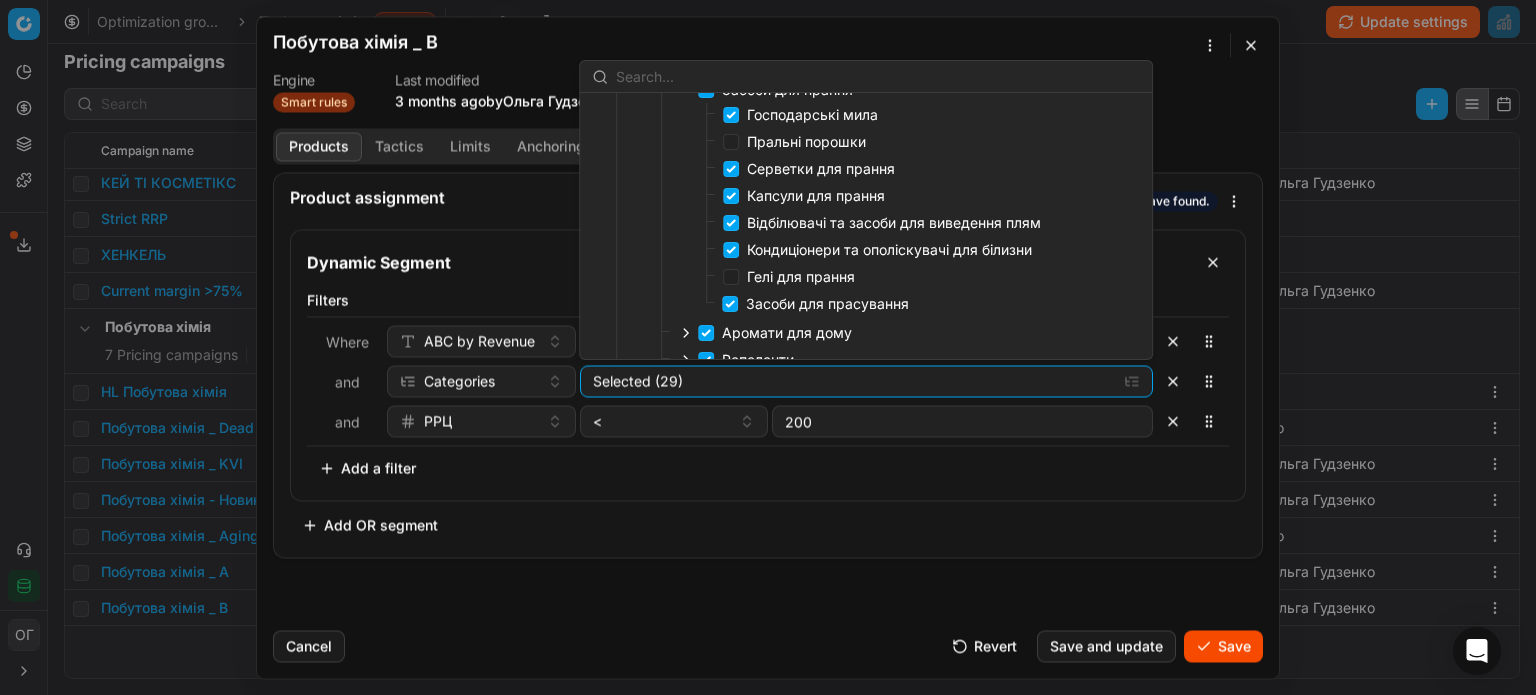 click on "Капсули для прання" at bounding box center [816, 195] 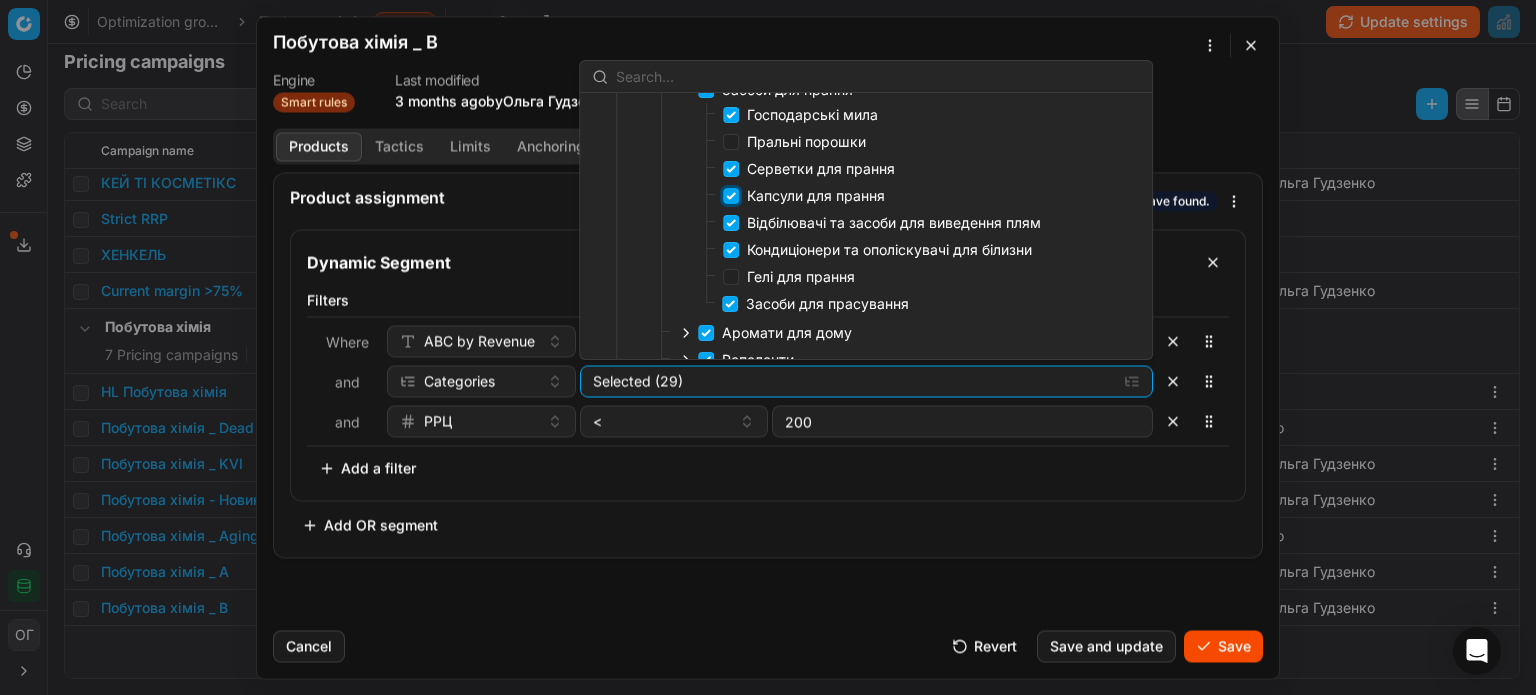 click on "Капсули для прання" at bounding box center [731, 196] 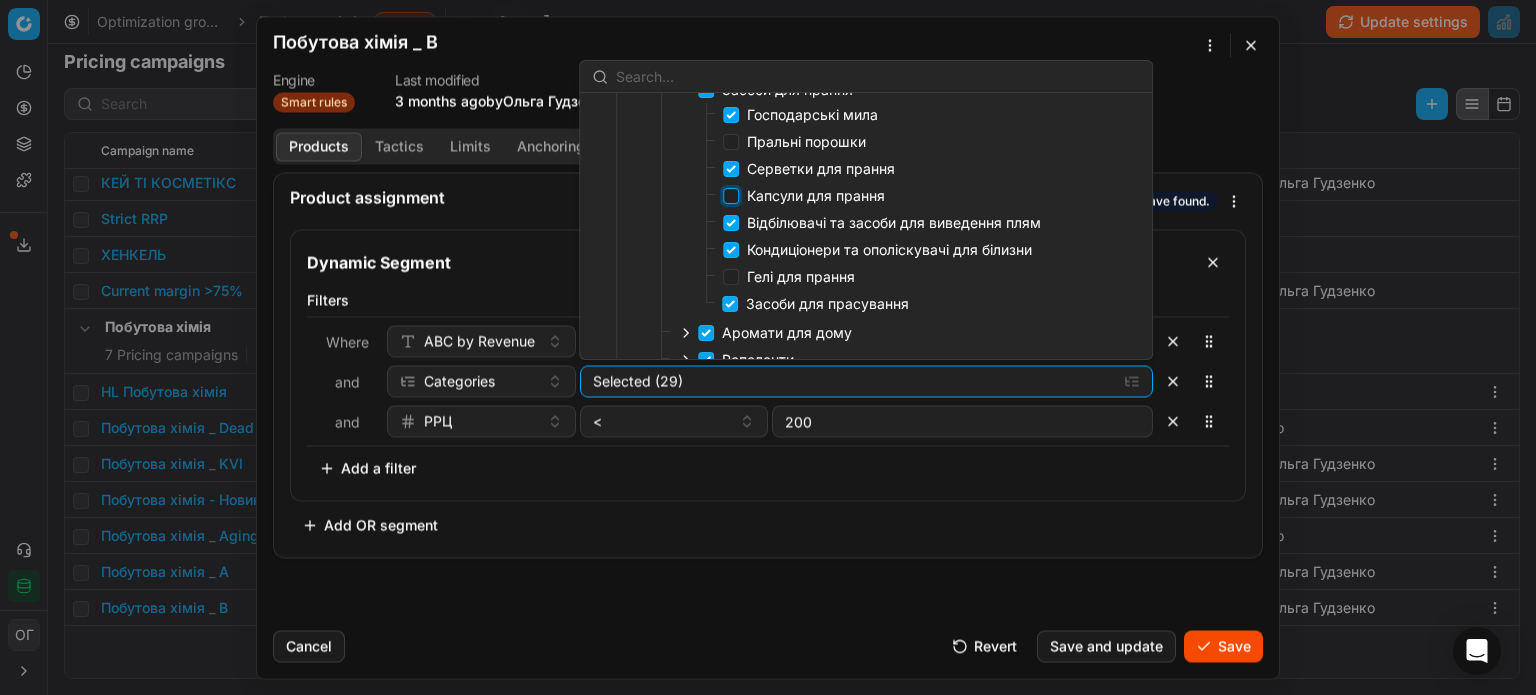 checkbox on "false" 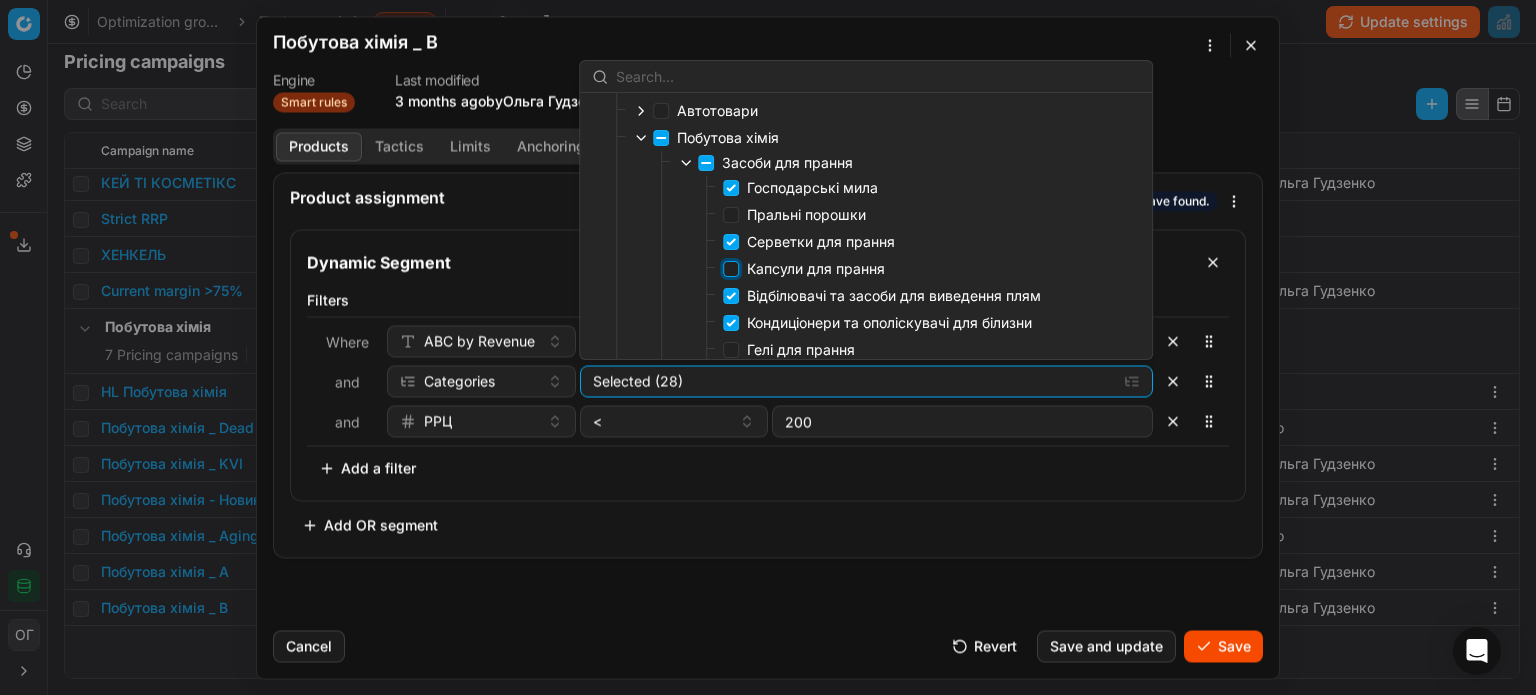 scroll, scrollTop: 297, scrollLeft: 0, axis: vertical 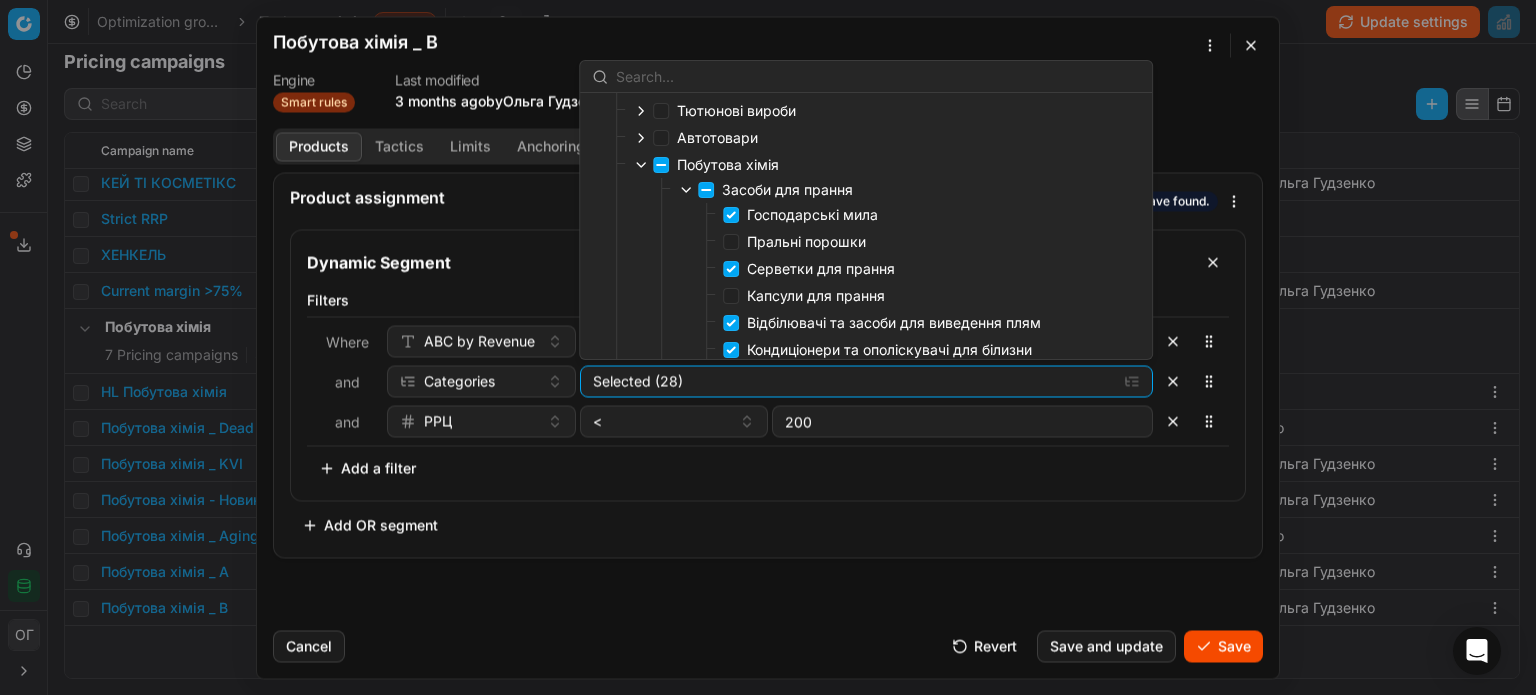 click 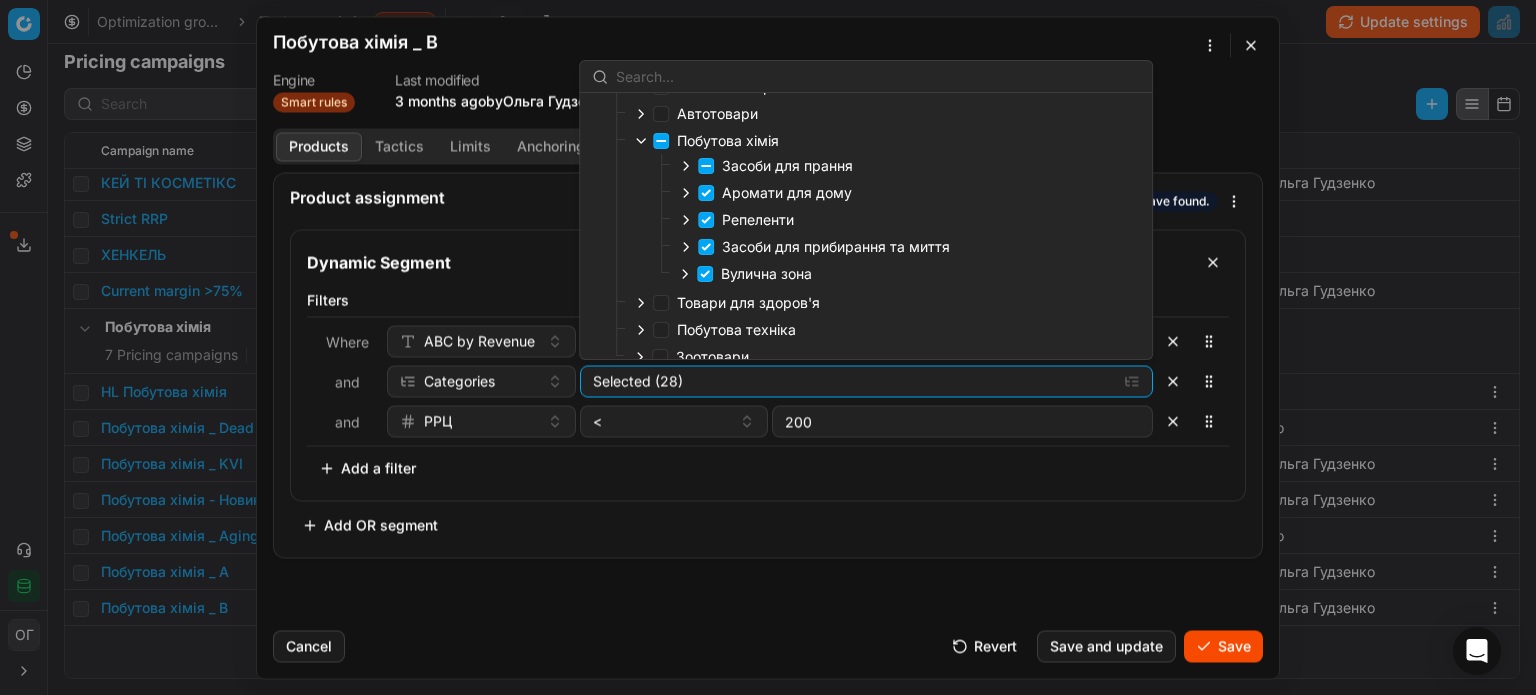 scroll, scrollTop: 331, scrollLeft: 0, axis: vertical 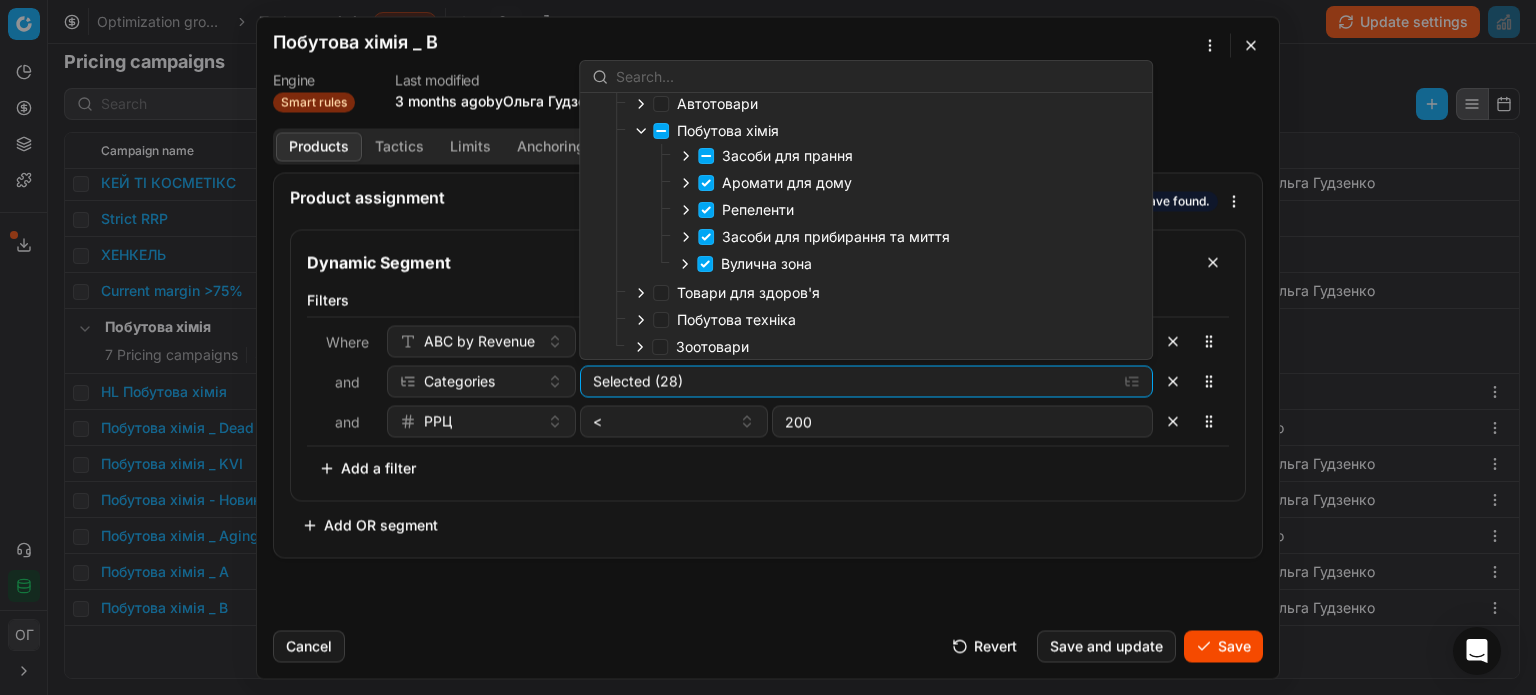 click 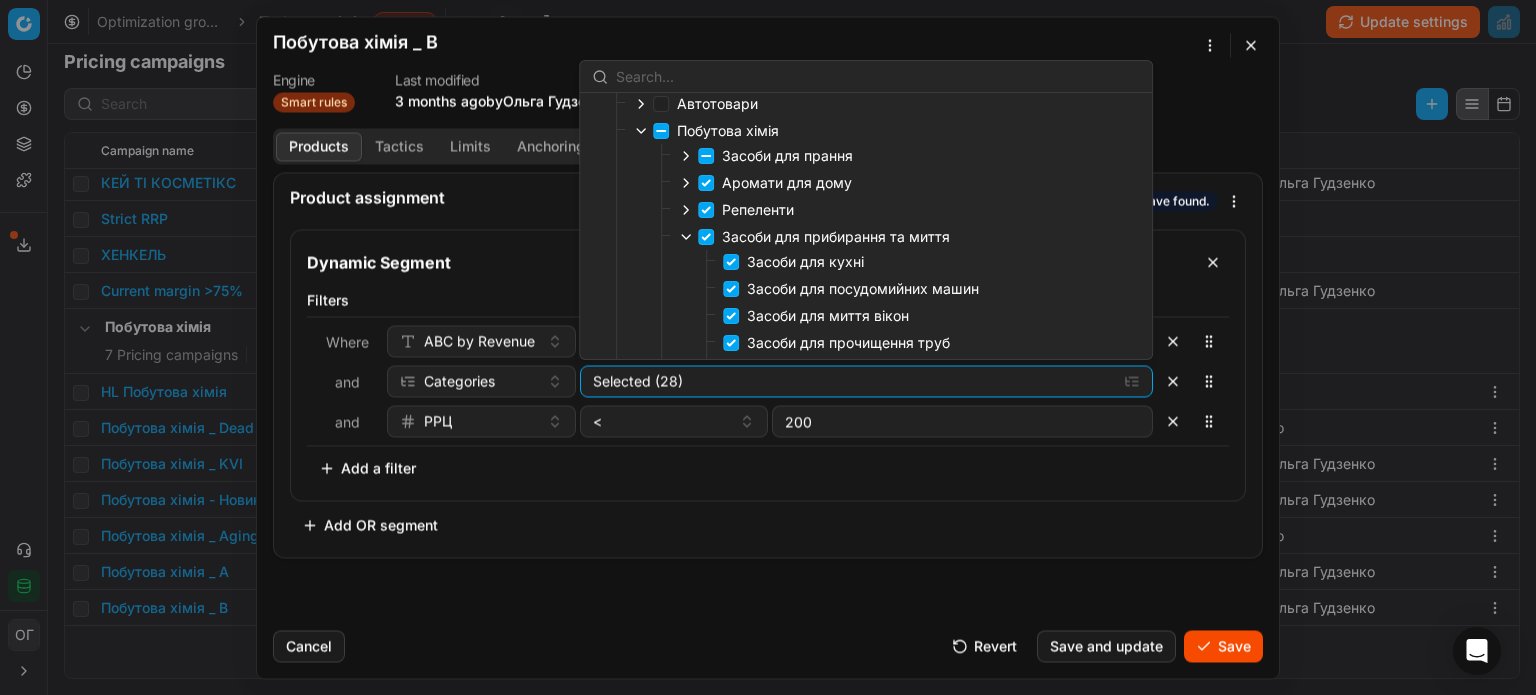 scroll, scrollTop: 431, scrollLeft: 0, axis: vertical 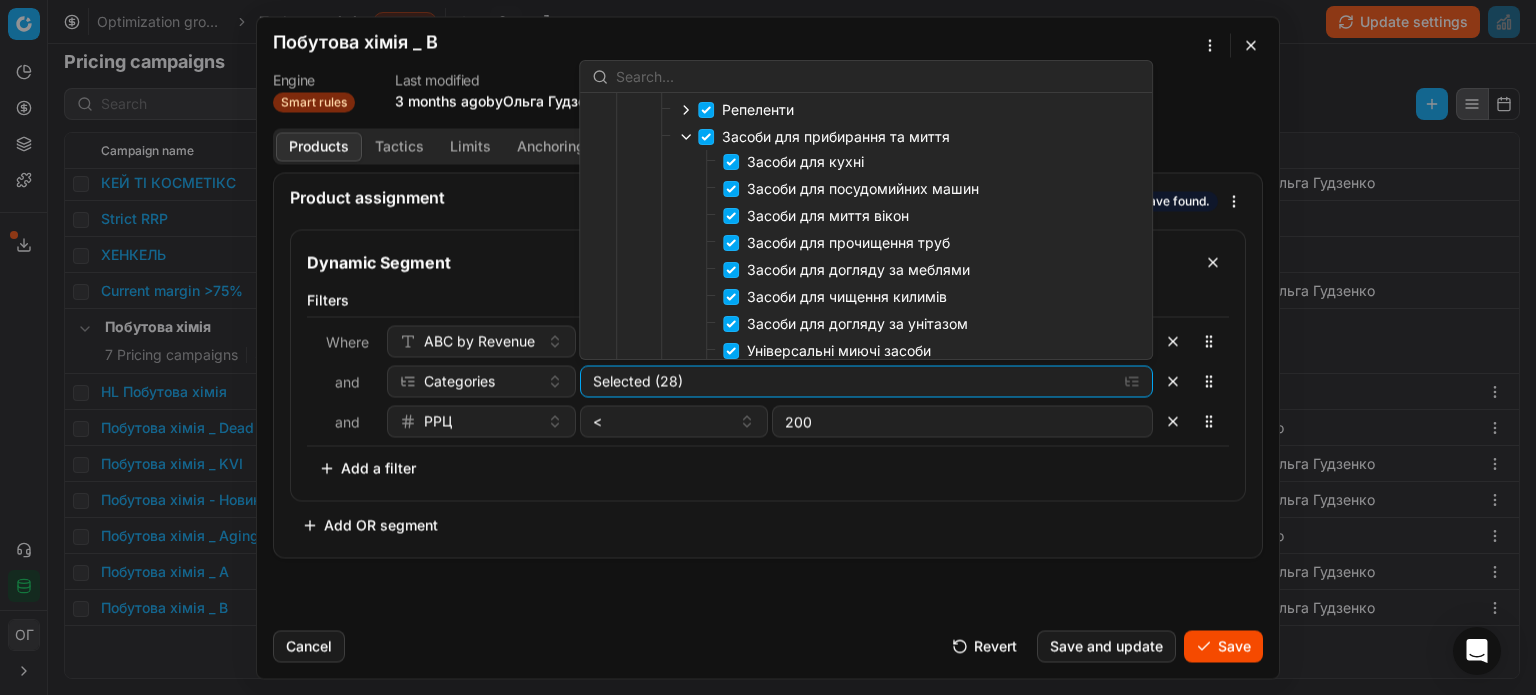 click on "Засоби для посудомийних машин" at bounding box center [863, 188] 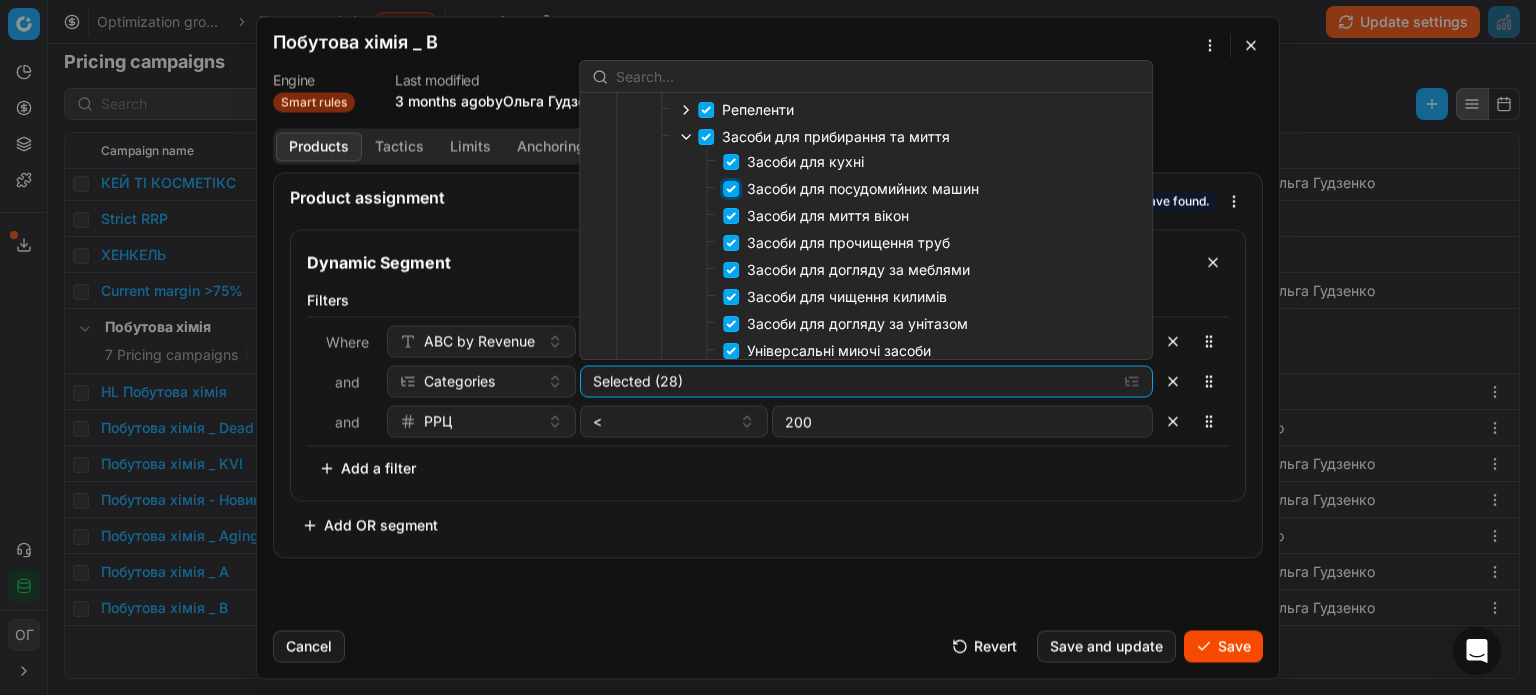 click on "Засоби для посудомийних машин" at bounding box center [731, 189] 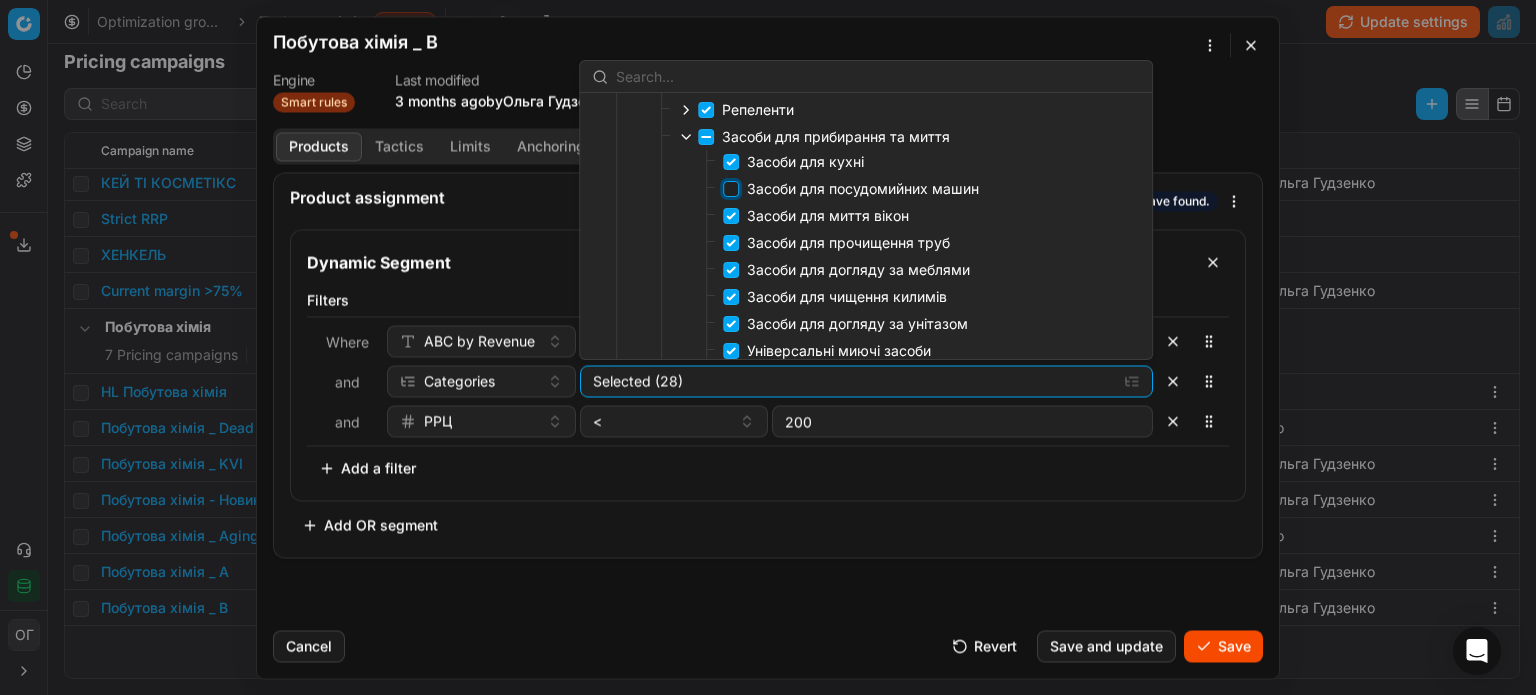 checkbox on "false" 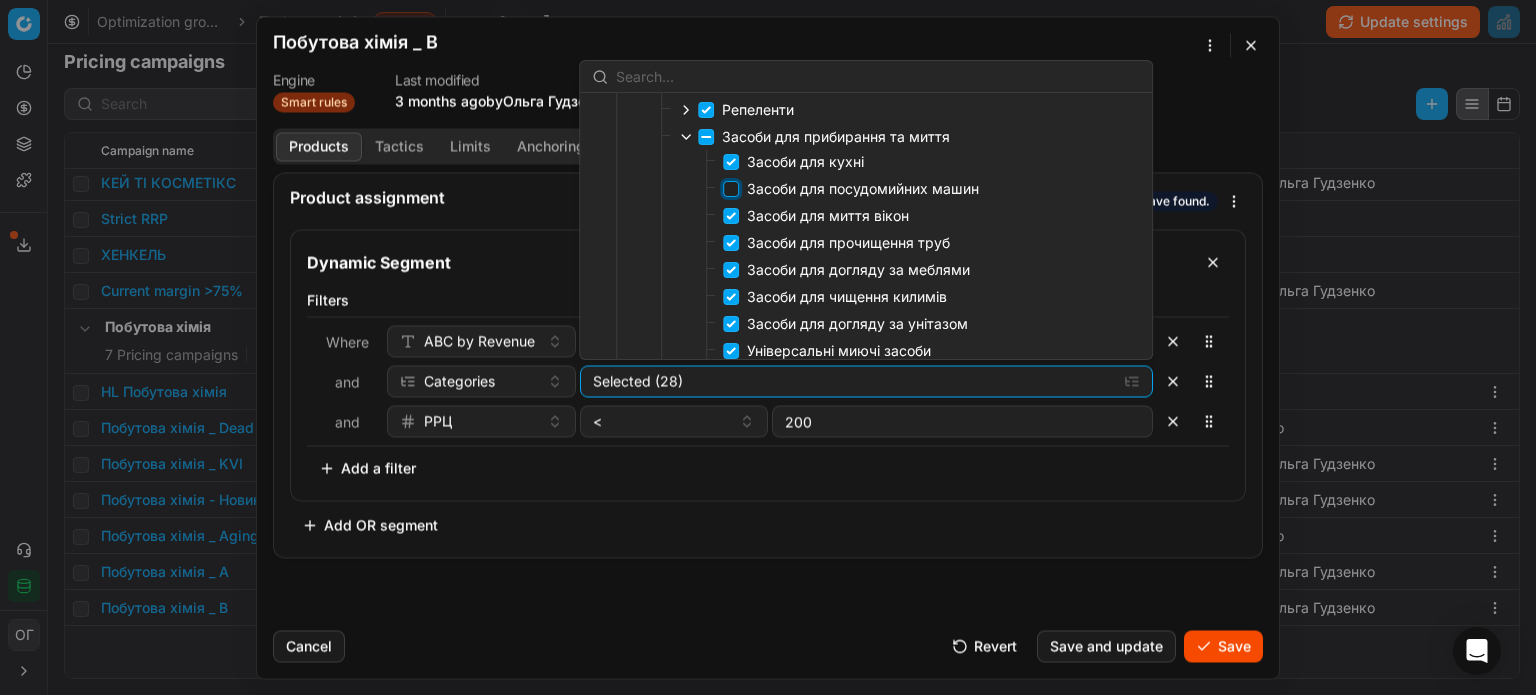 checkbox on "false" 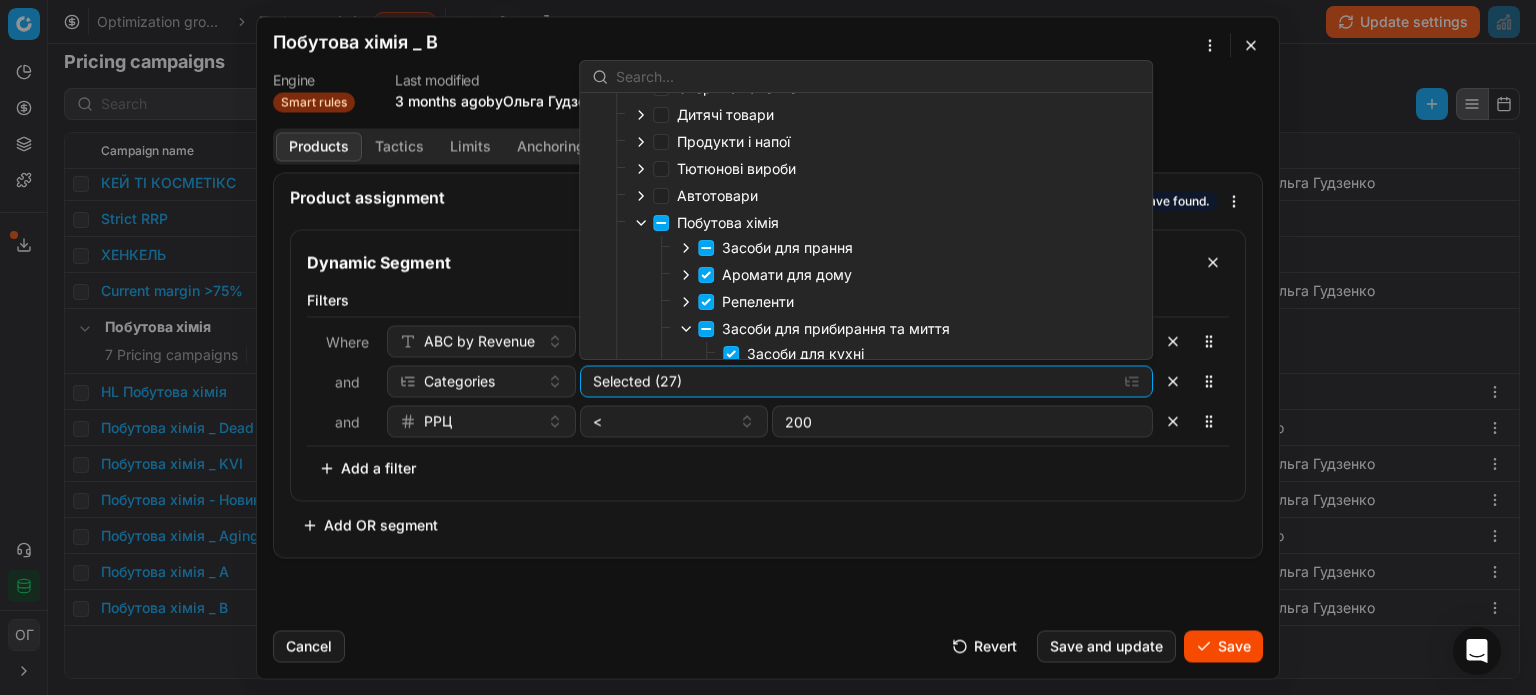 scroll, scrollTop: 231, scrollLeft: 0, axis: vertical 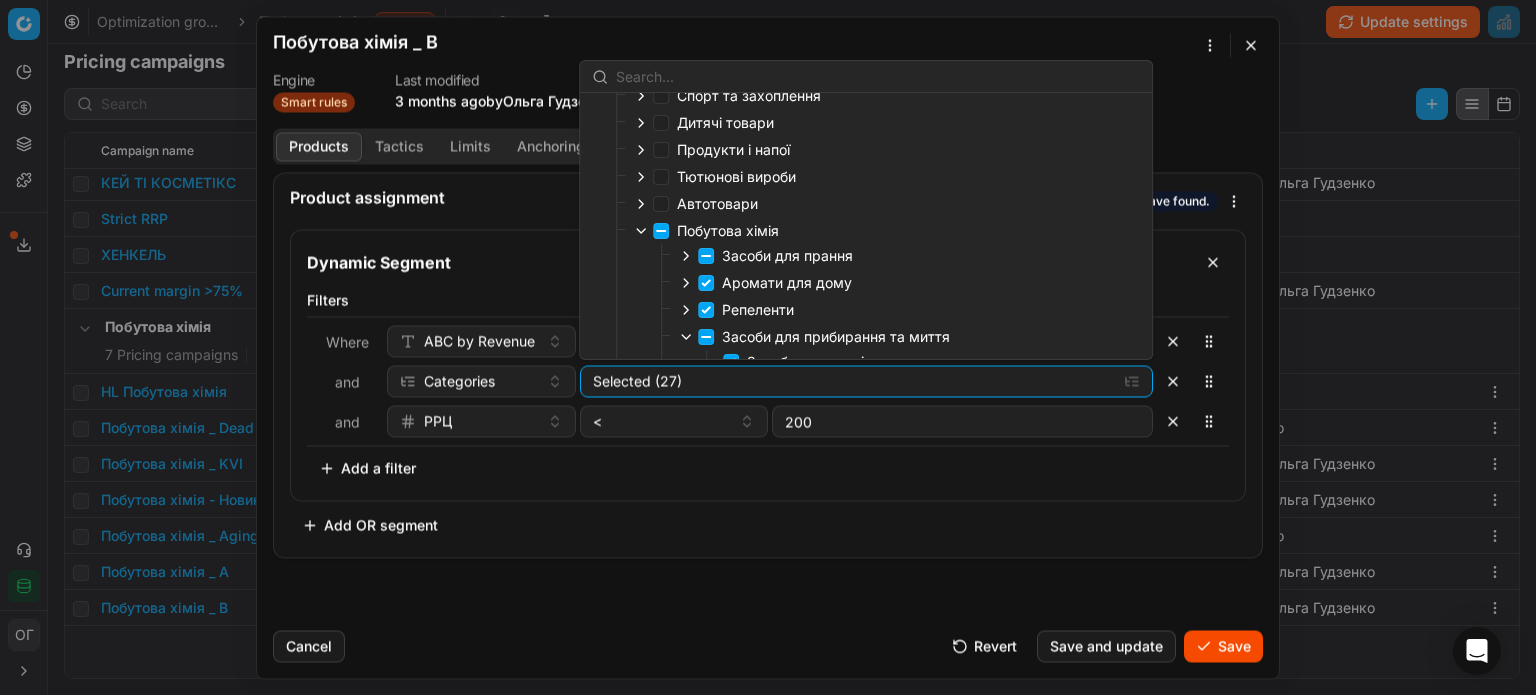 click 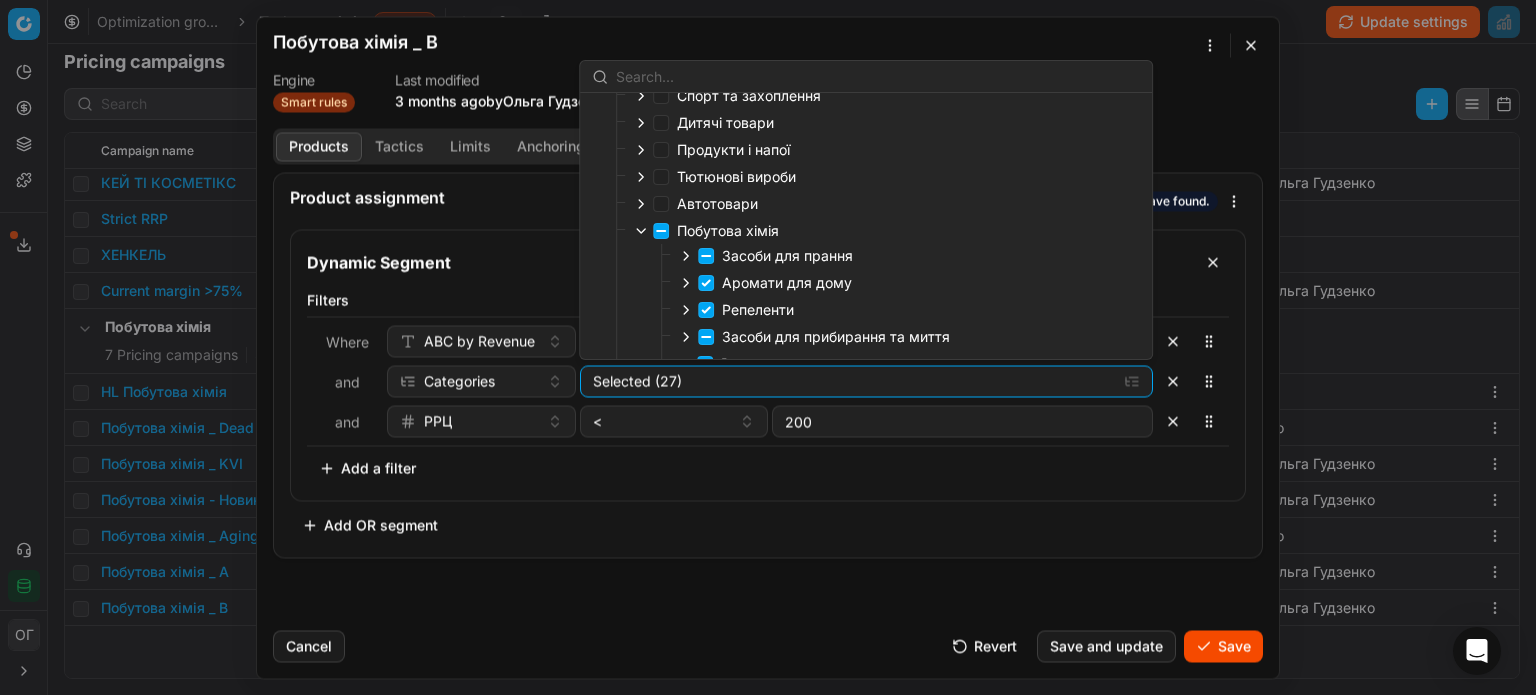 click on "Dynamic Segment Filters Where ABC by Revenue is not empty and Categories Selected (27) and РРЦ < 200
To pick up a sortable item, press space or enter.
While dragging, use the up and down keys to move the item.
Press space or enter again to drop the item in its new position, or press escape to cancel.
Add a filter Add OR segment" at bounding box center [768, 385] 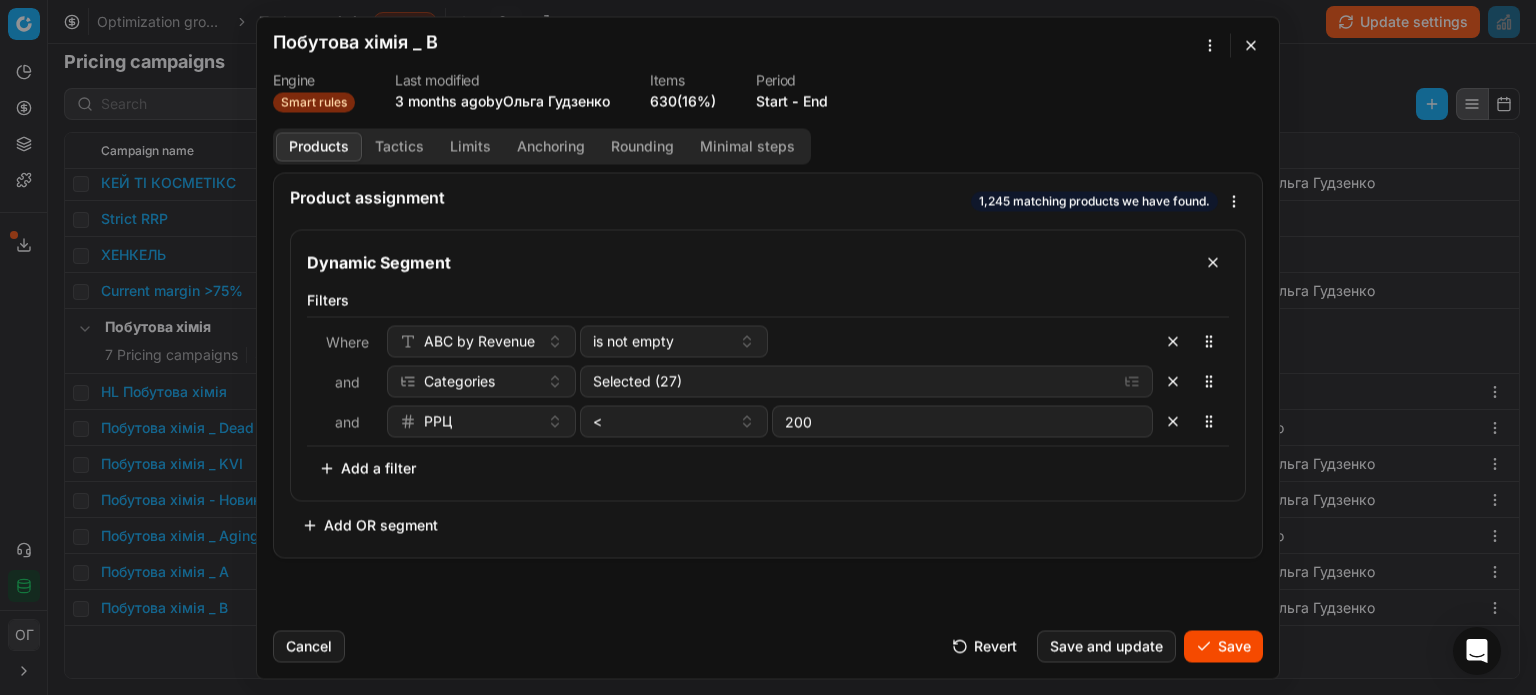 click on "Save" at bounding box center [1223, 646] 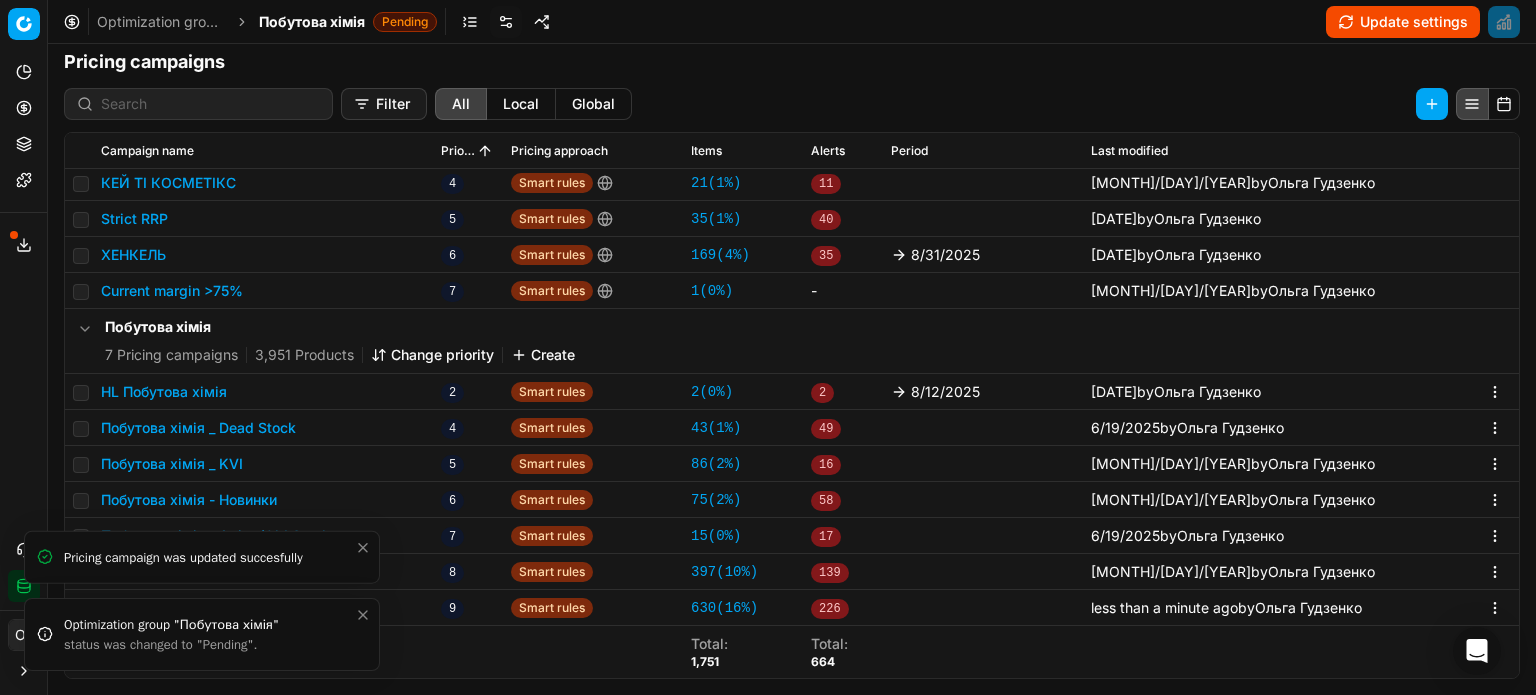 click 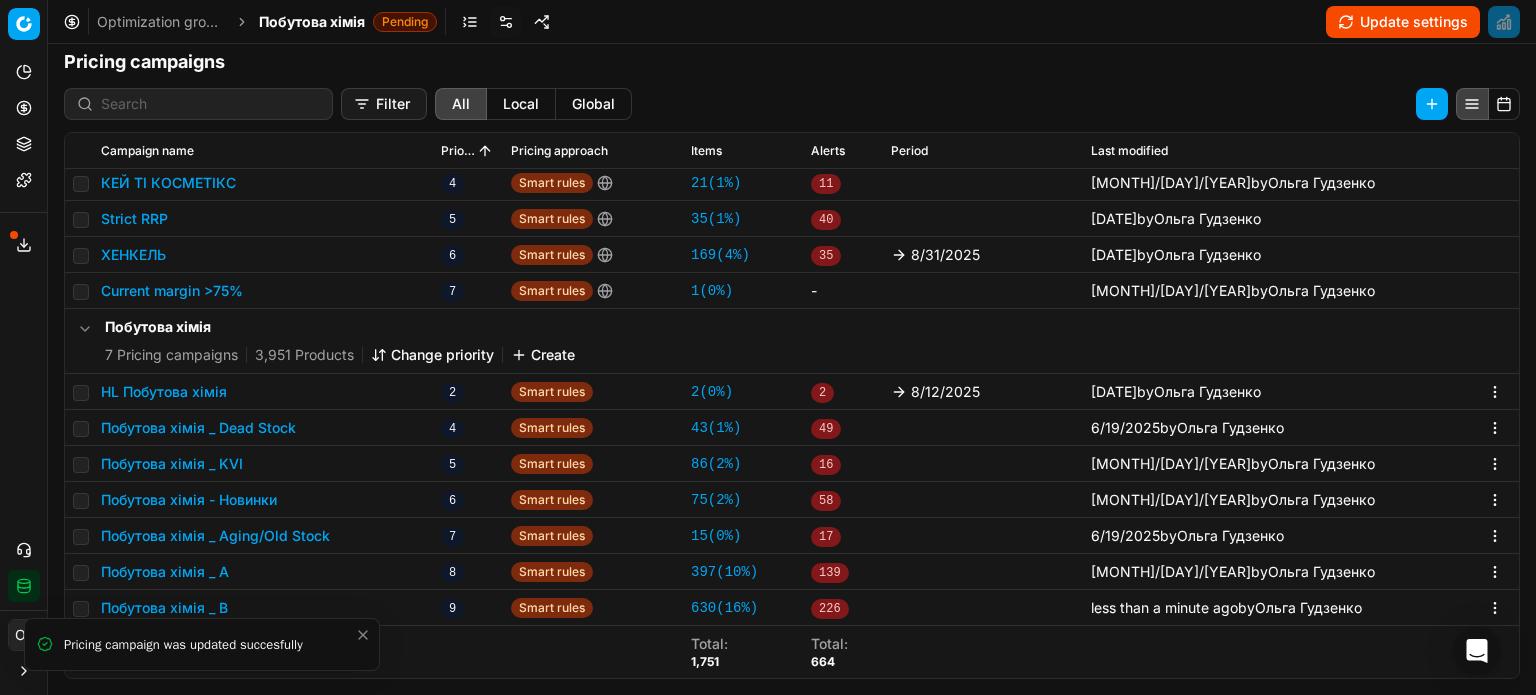 click 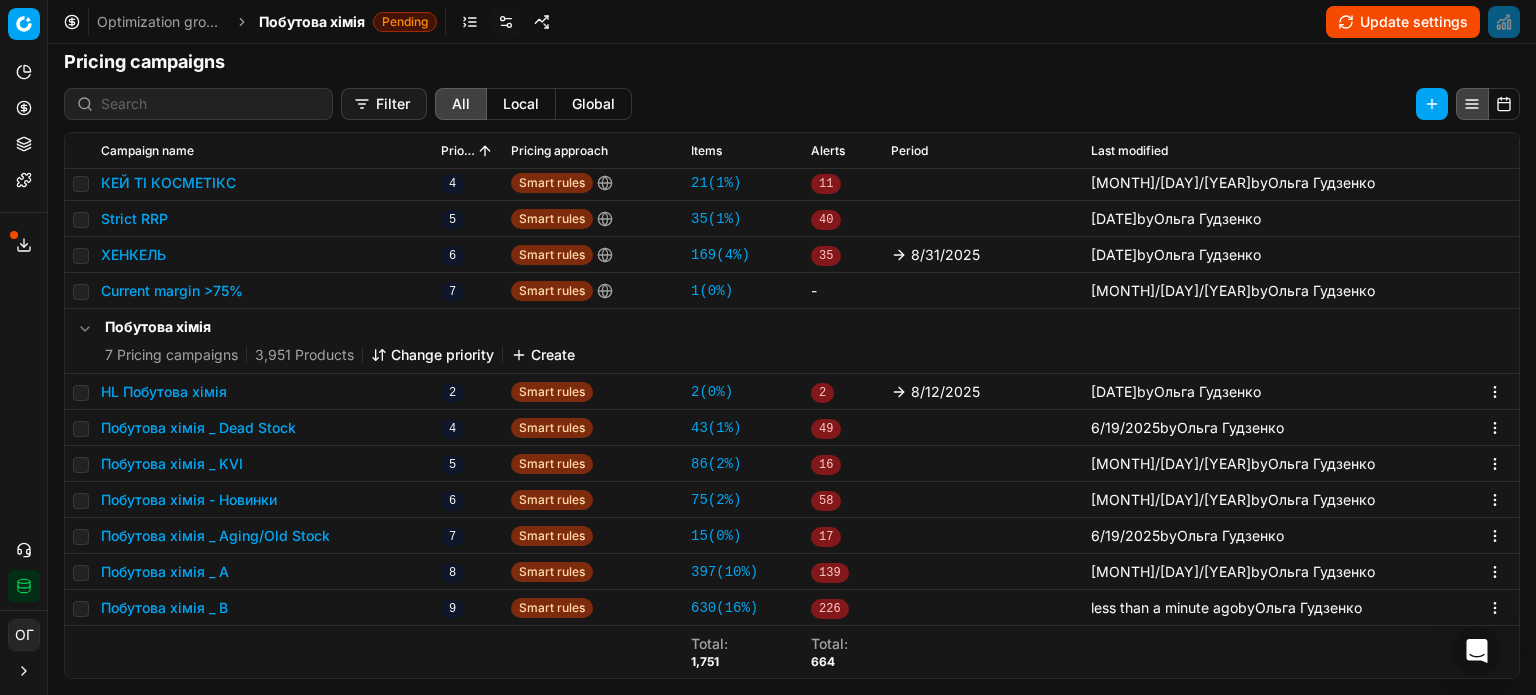 click on "Побутова хімія _ A" at bounding box center [165, 572] 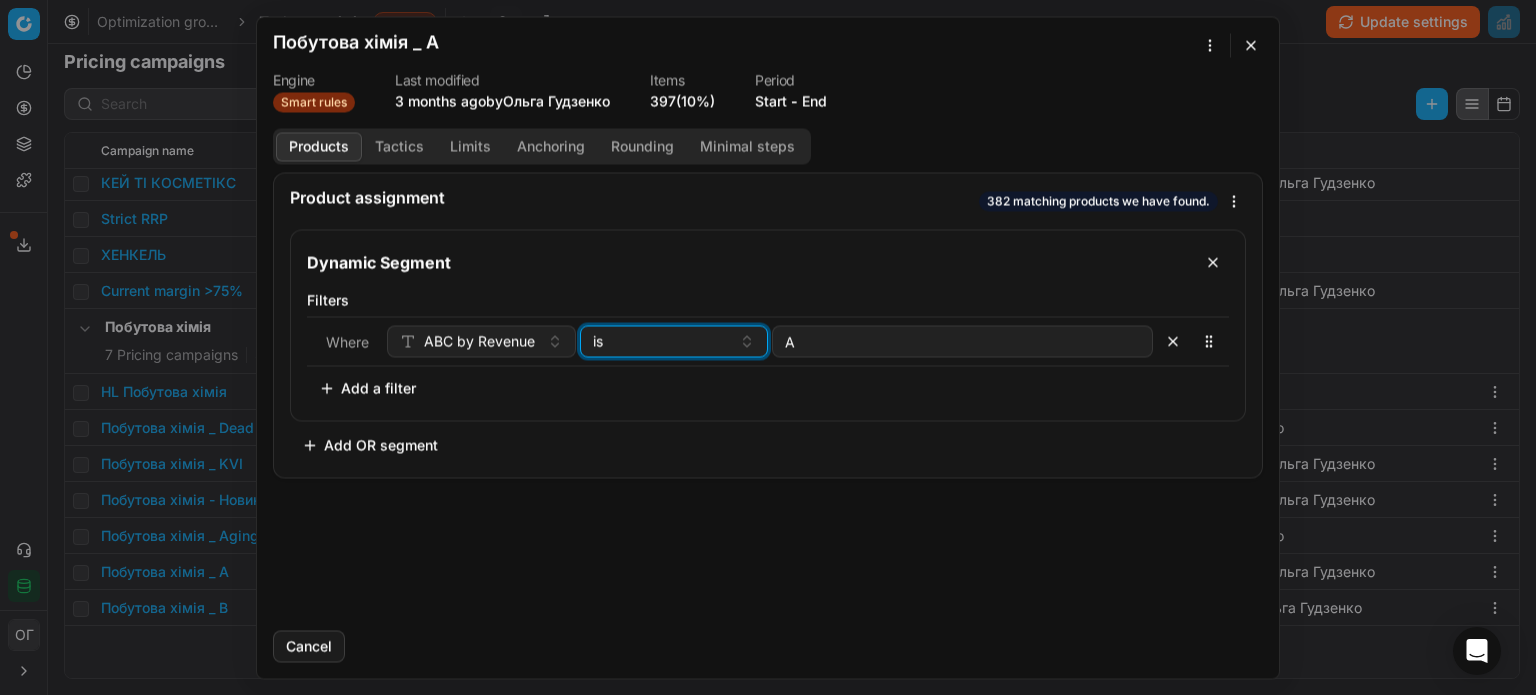 click on "is" at bounding box center [662, 341] 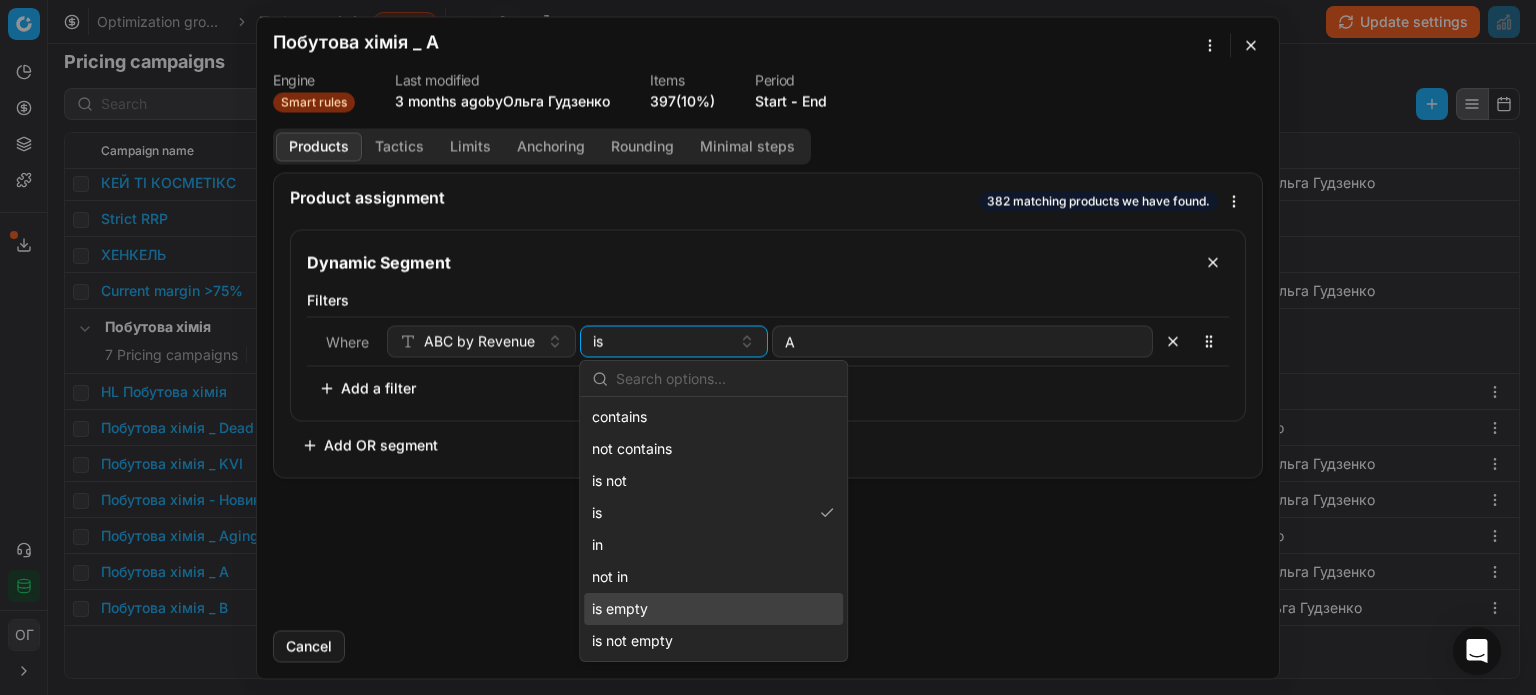 click on "is not empty" at bounding box center (713, 641) 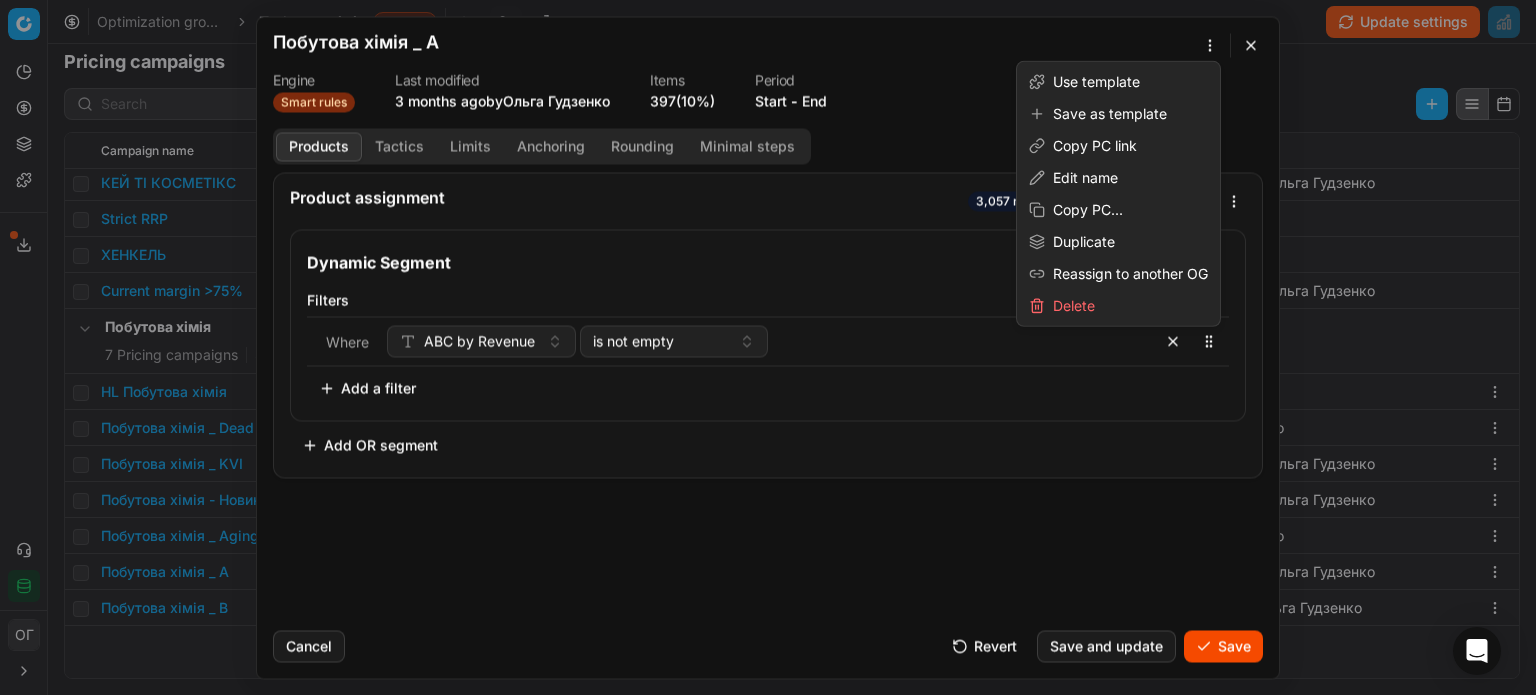 click on "We are saving PC settings. Please wait, it should take a few minutes Побутова хімія _ A Engine Smart rules Last modified 3 months ago  by  Ольга Гудзенко Items 397  (10%) Period Start - End Products Tactics Limits Anchoring Rounding Minimal steps Product assignment 3,057 matching products we have found. Dynamic Segment Filters Where ABC by Revenue is not empty
To pick up a sortable item, press space or enter.
While dragging, use the up and down keys to move the item.
Press space or enter again to drop the item in its new position, or press escape to cancel.
Add a filter Add OR segment Cancel Revert Save and update Save" at bounding box center [768, 347] 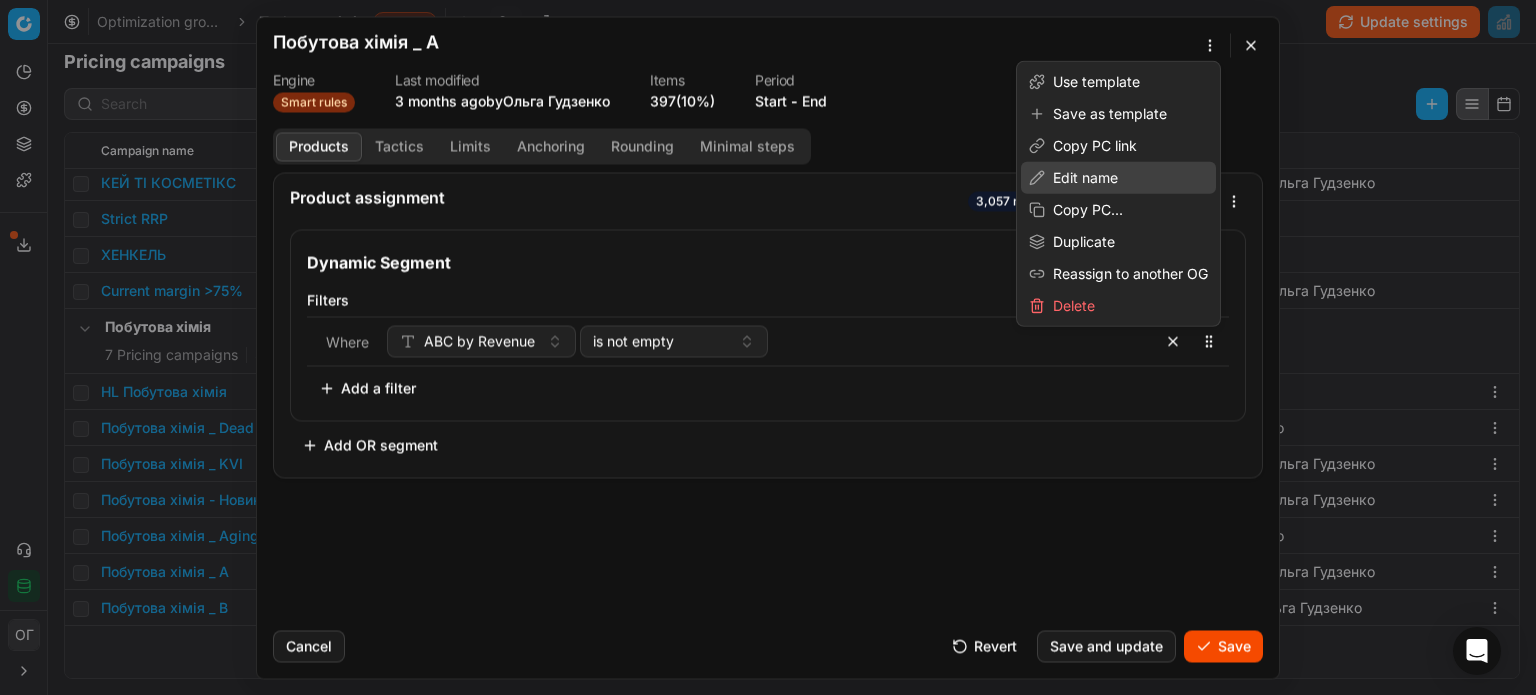 click on "Edit name" at bounding box center [1118, 178] 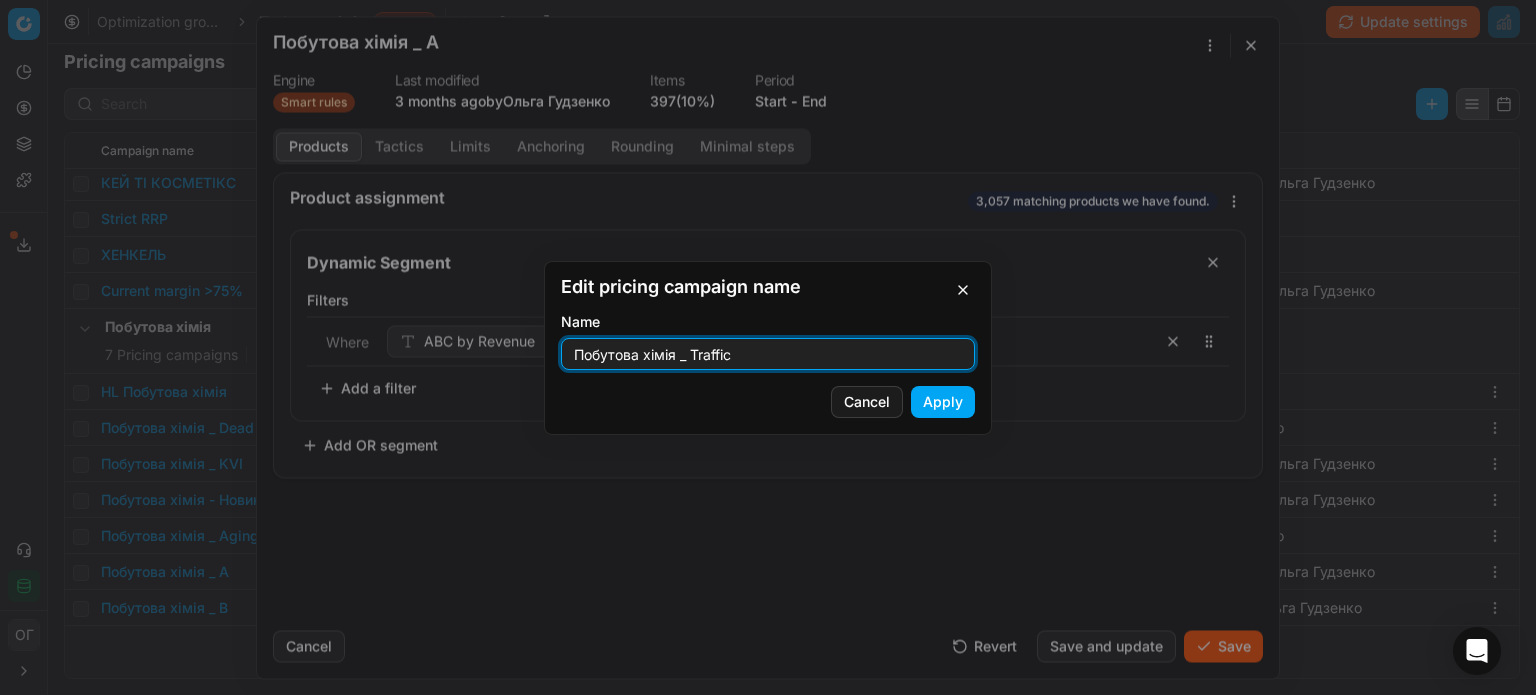type on "Побутова хімія _ Traffic" 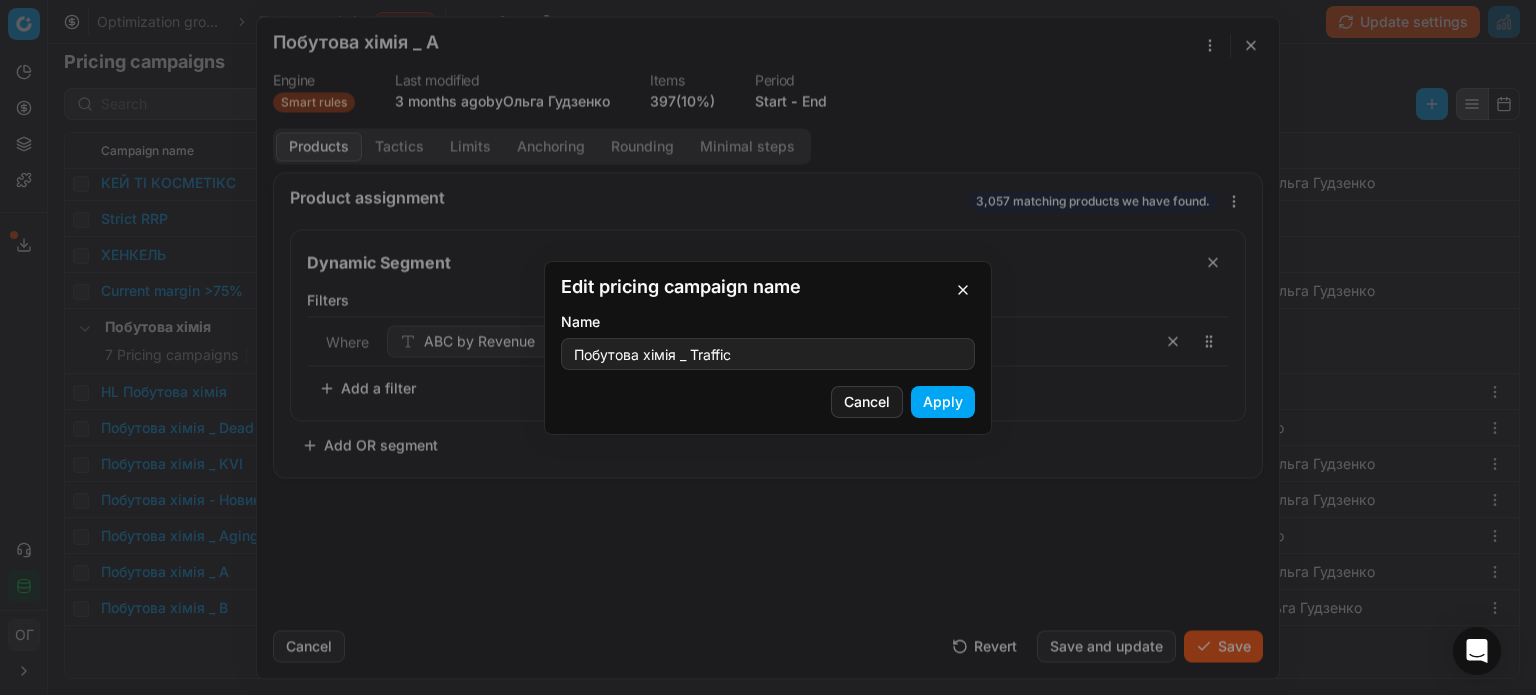click on "Apply" at bounding box center [943, 402] 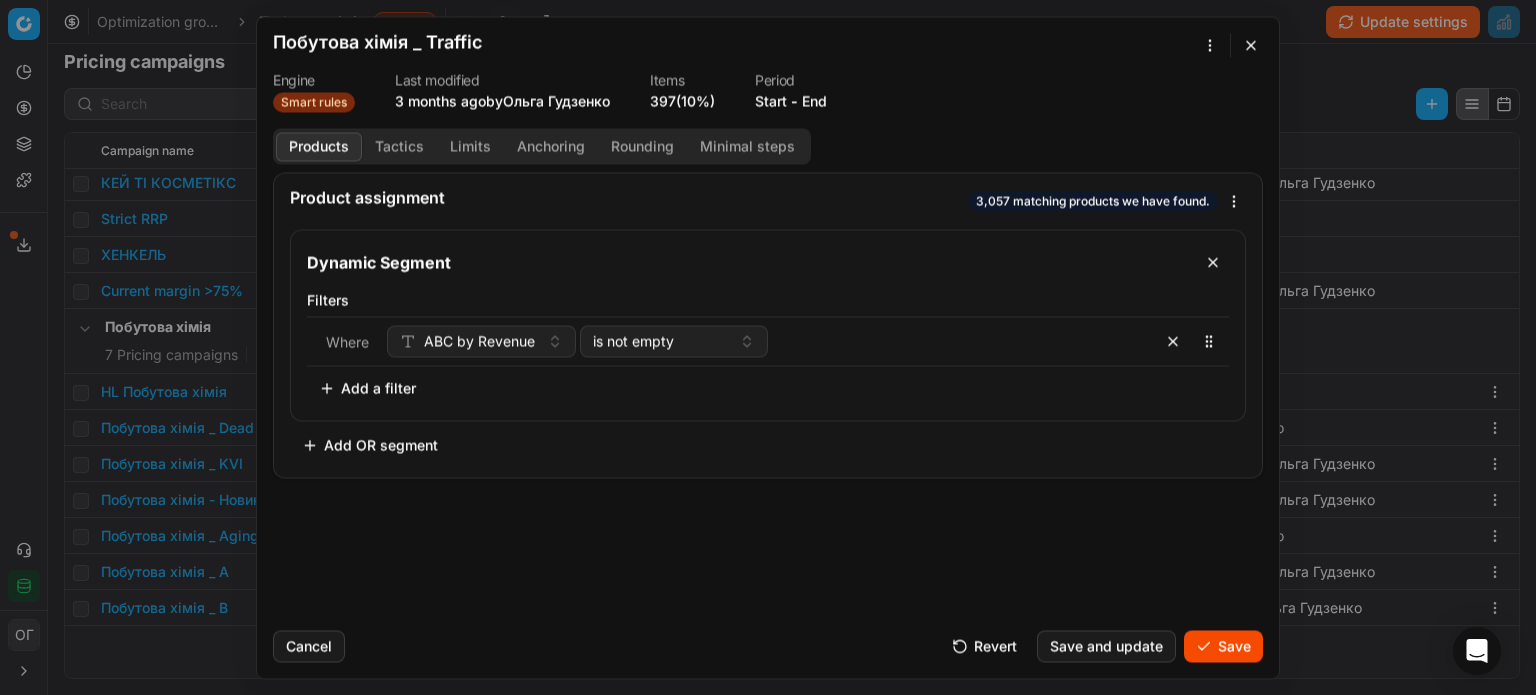 click on "Tactics" at bounding box center (399, 146) 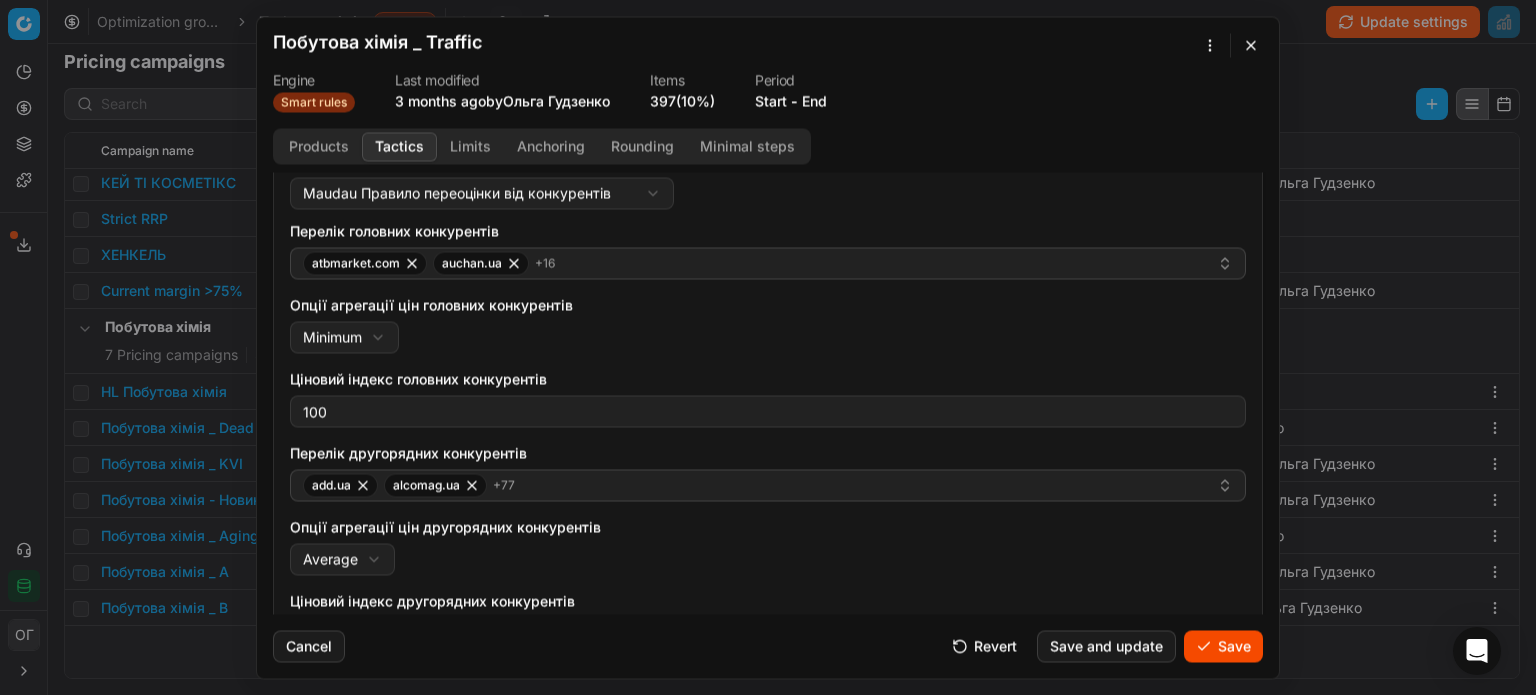 scroll, scrollTop: 323, scrollLeft: 0, axis: vertical 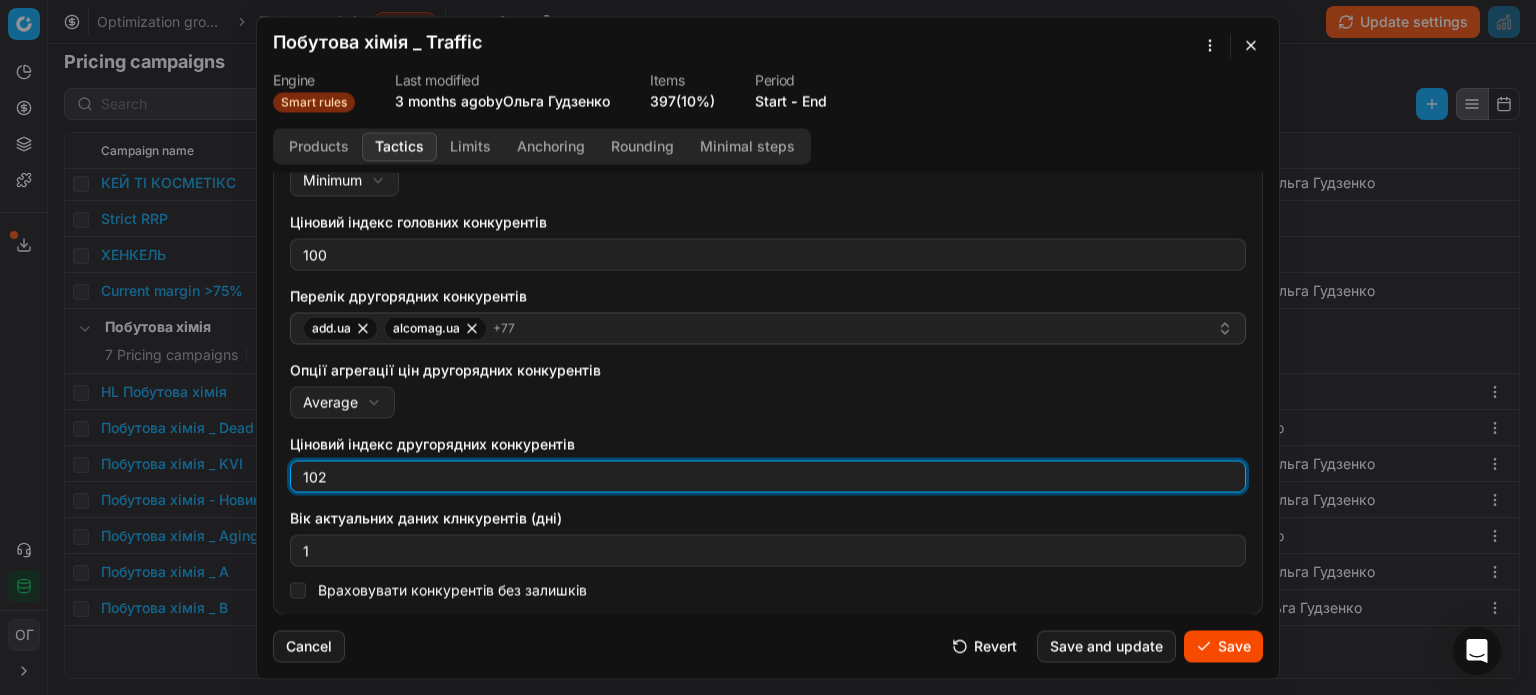 click on "102" at bounding box center (768, 476) 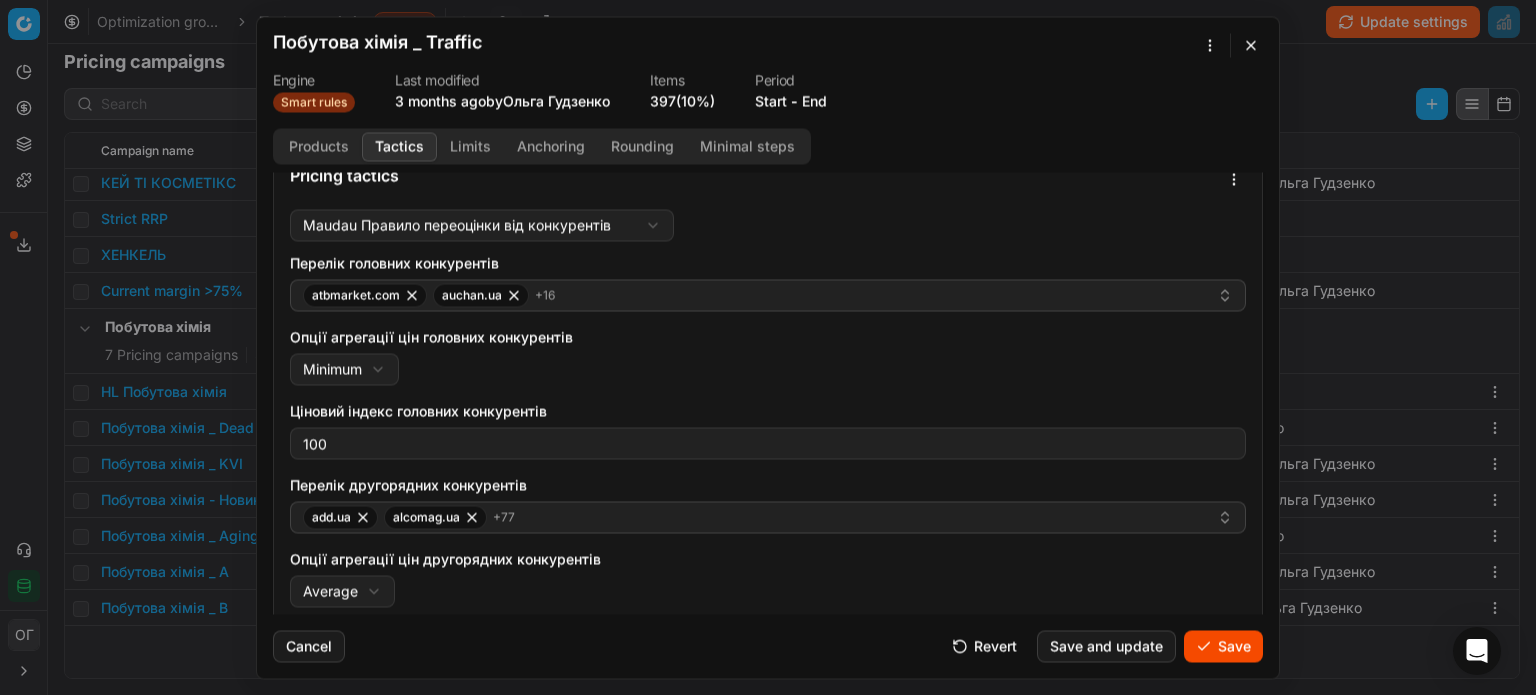 scroll, scrollTop: 0, scrollLeft: 0, axis: both 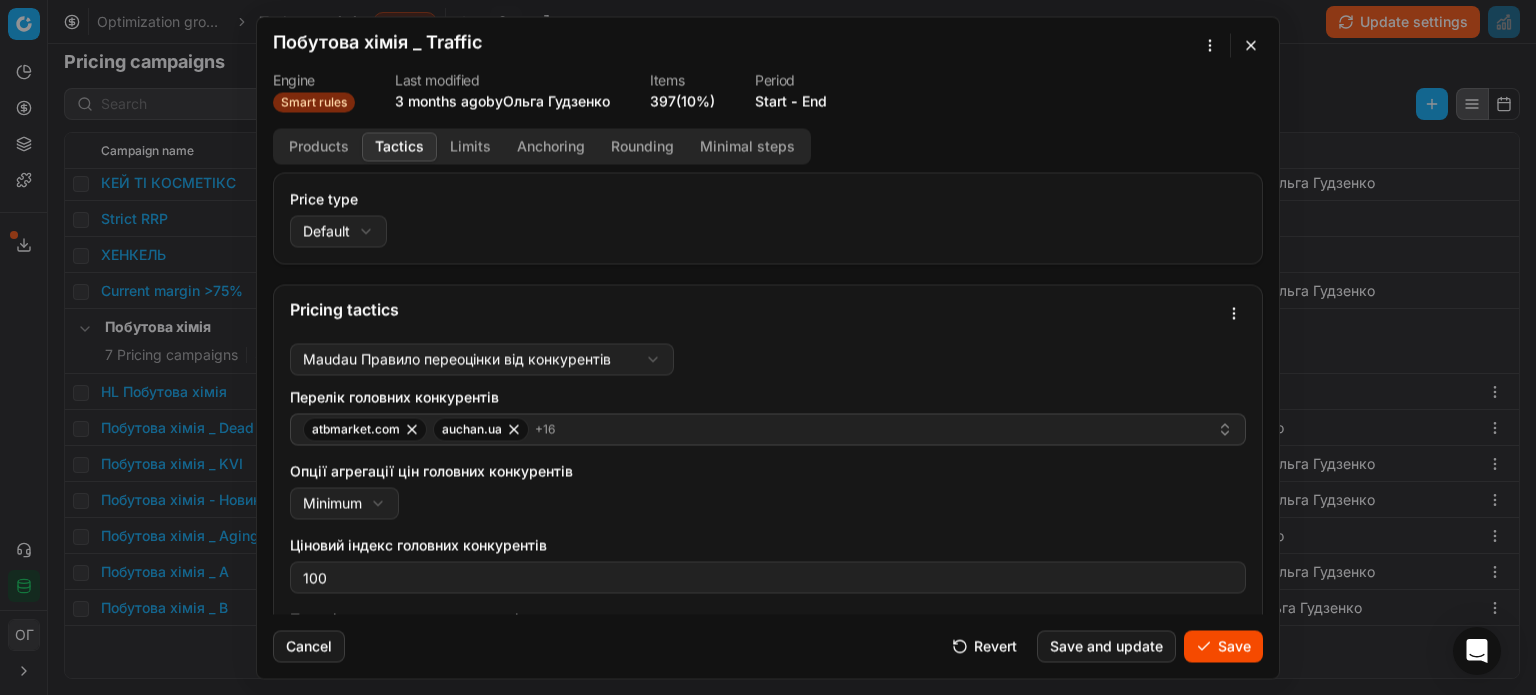 type on "100" 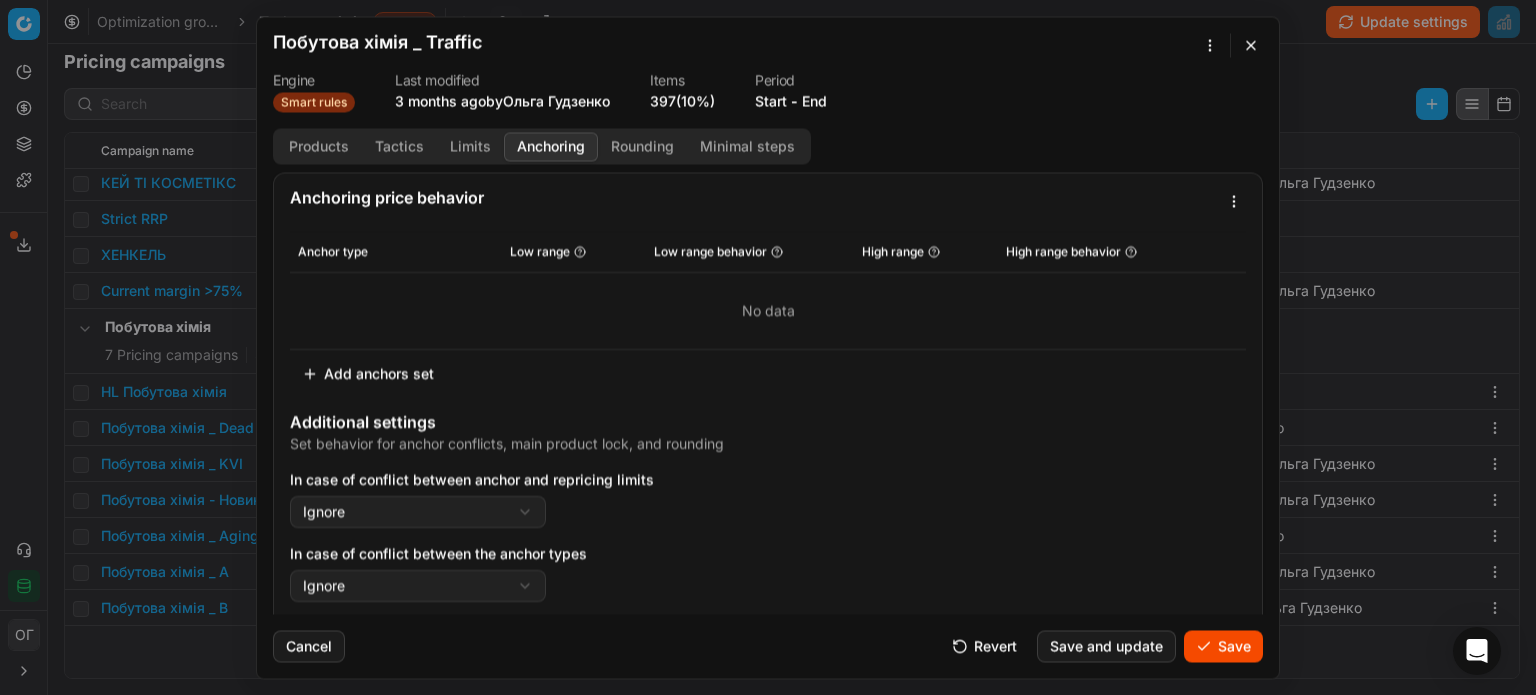 click on "Limits" at bounding box center (470, 146) 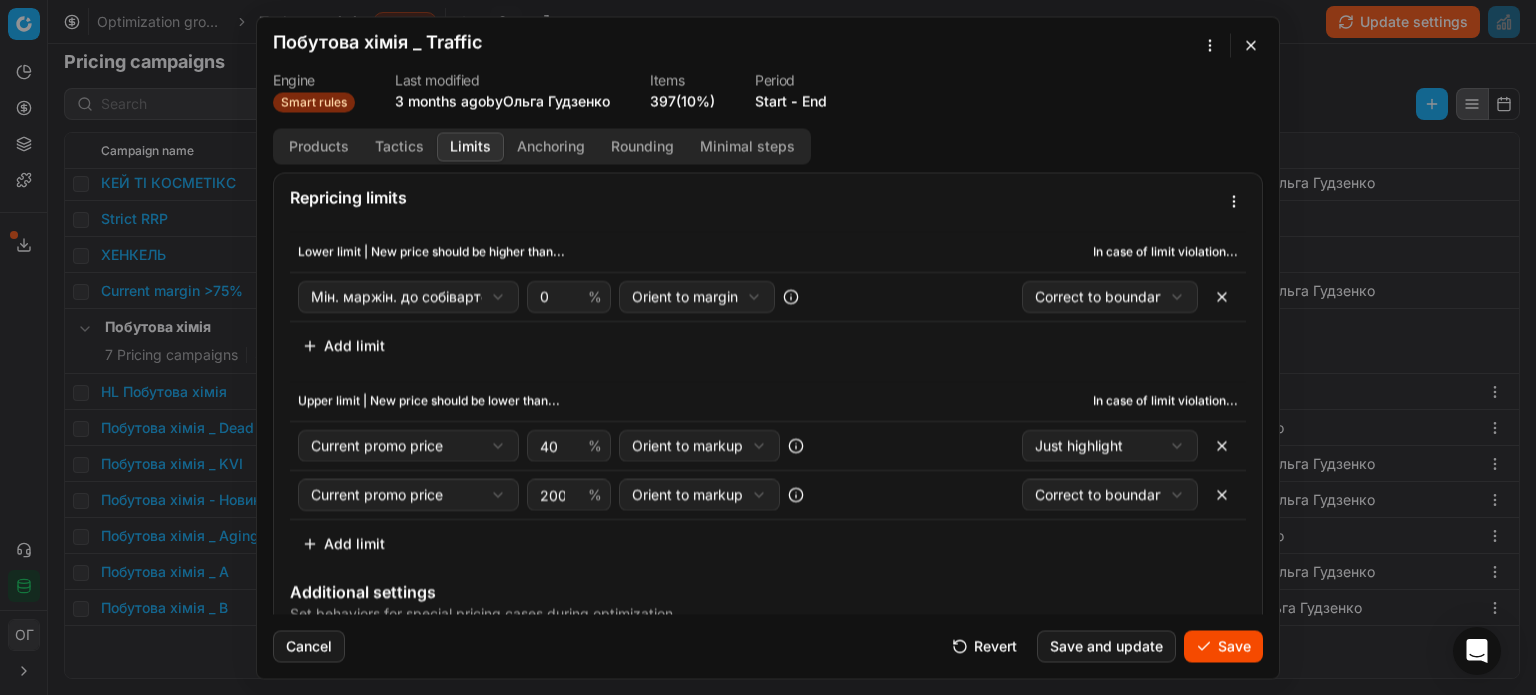 click on "Products" at bounding box center (319, 146) 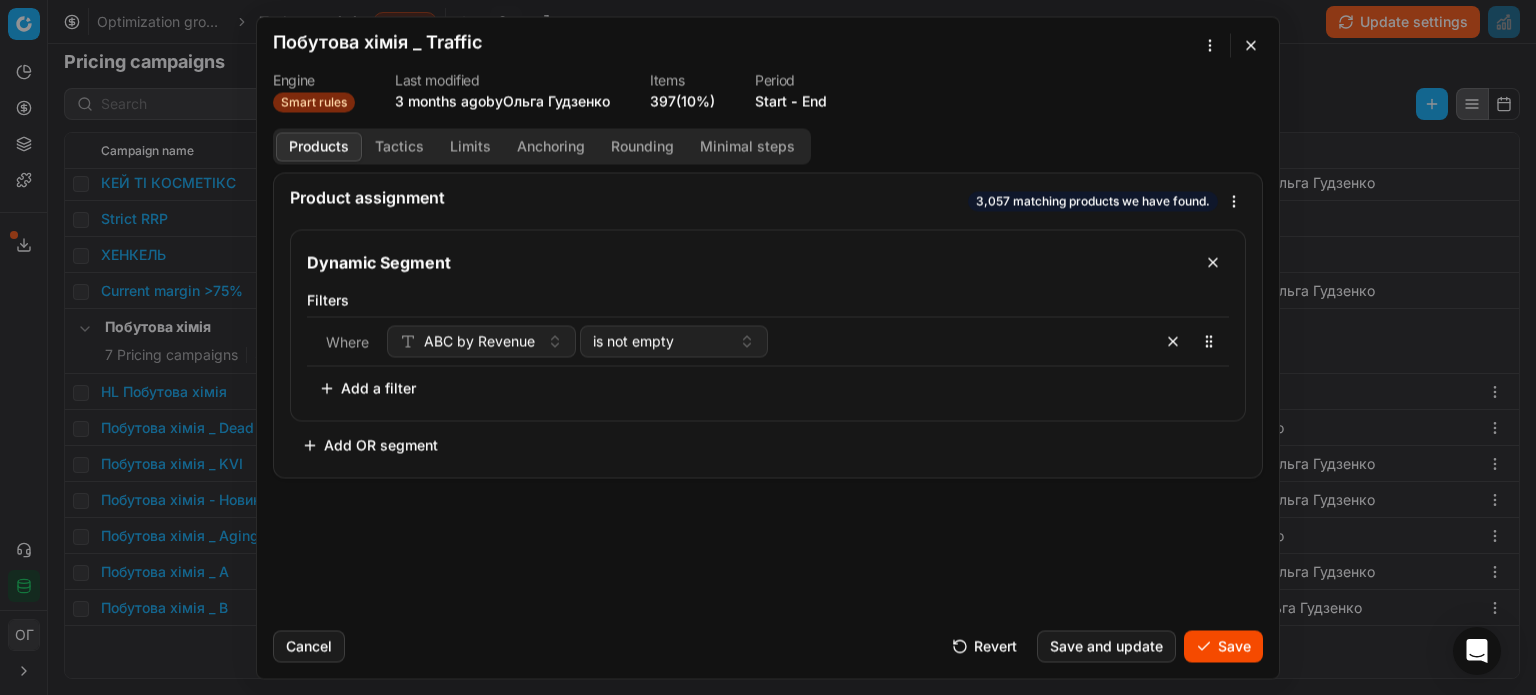 click on "We are saving PC settings. Please wait, it should take a few minutes Побутова хімія _ Traffic Engine Smart rules Last modified 3 months ago  by  Ольга Гудзенко Items 397  (10%) Period Start - End Products Tactics Limits Anchoring Rounding Minimal steps Product assignment 3,057 matching products we have found. Dynamic Segment Filters Where ABC by Revenue is not empty
To pick up a sortable item, press space or enter.
While dragging, use the up and down keys to move the item.
Press space or enter again to drop the item in its new position, or press escape to cancel.
Add a filter Add OR segment Cancel Revert Save and update Save" at bounding box center [768, 347] 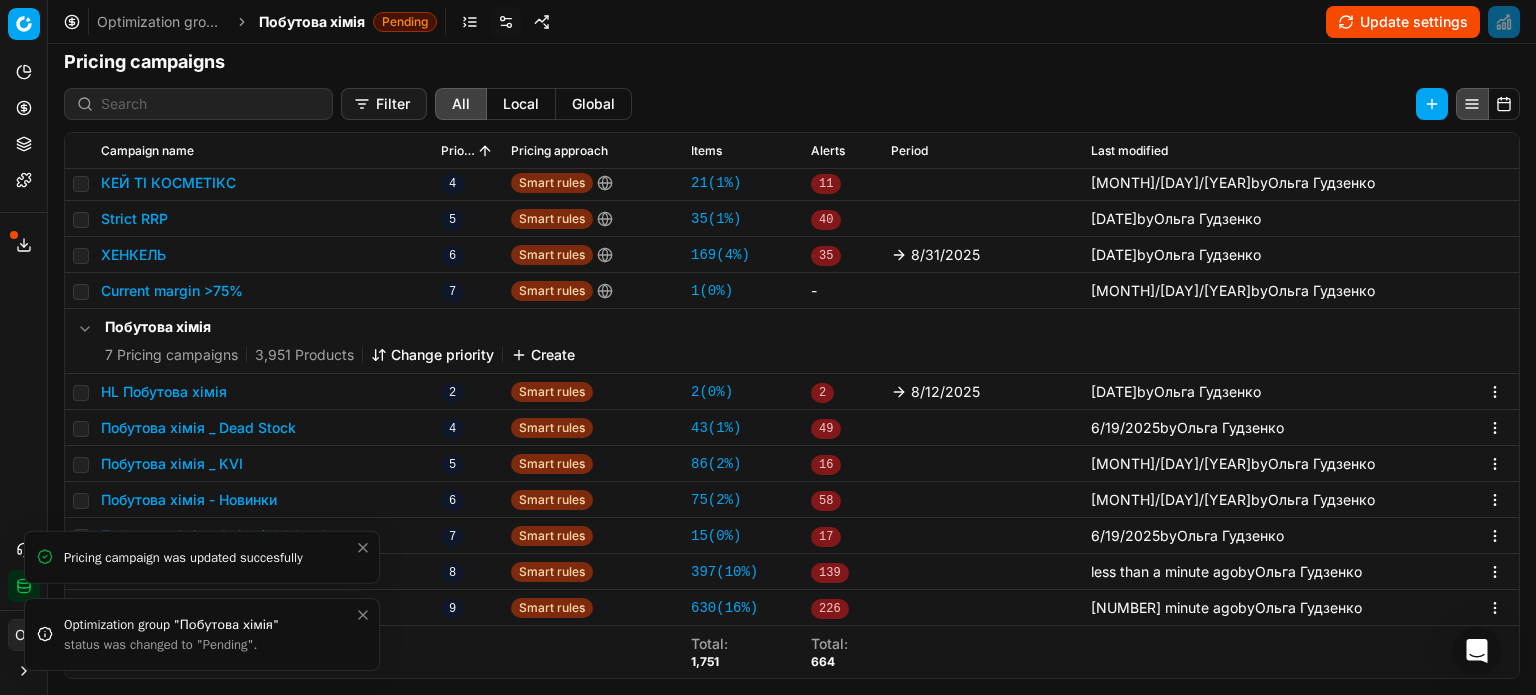 drag, startPoint x: 355, startPoint y: 615, endPoint x: 364, endPoint y: 631, distance: 18.35756 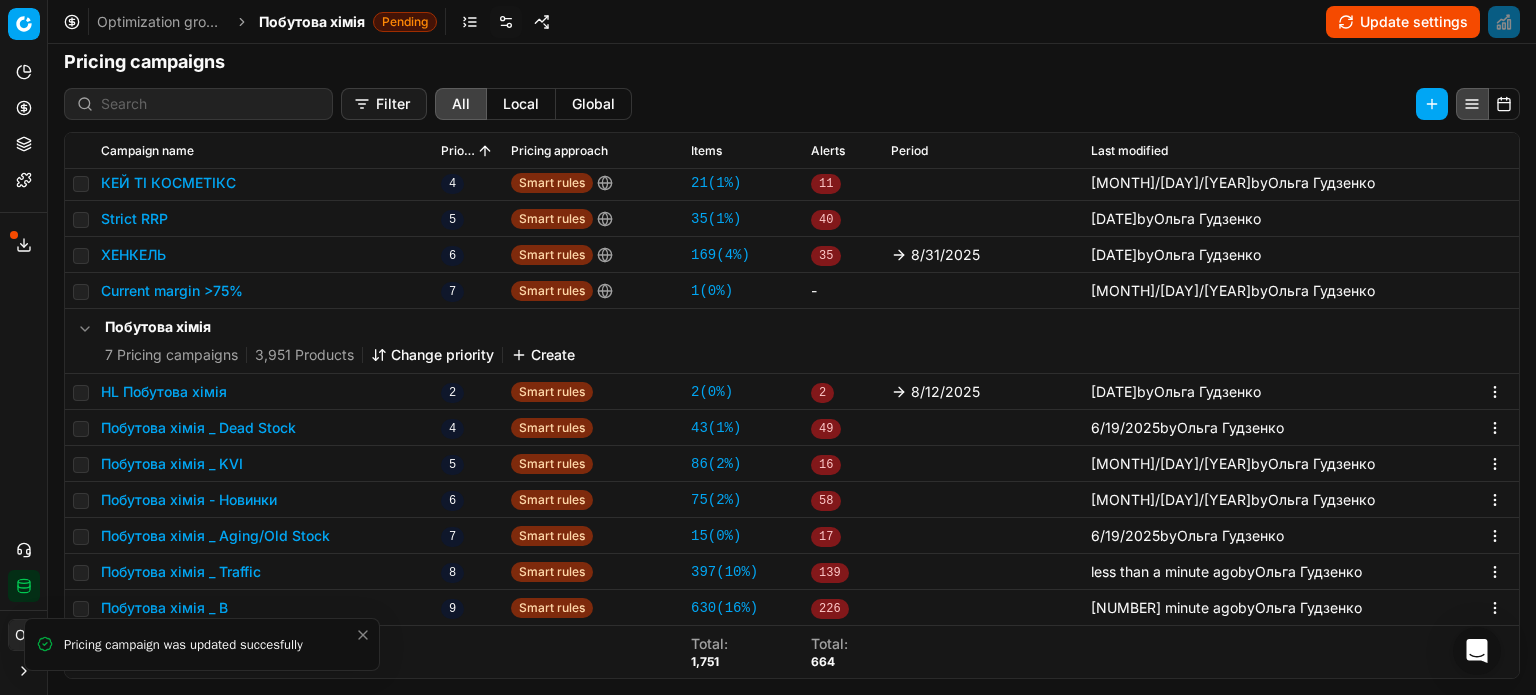 click 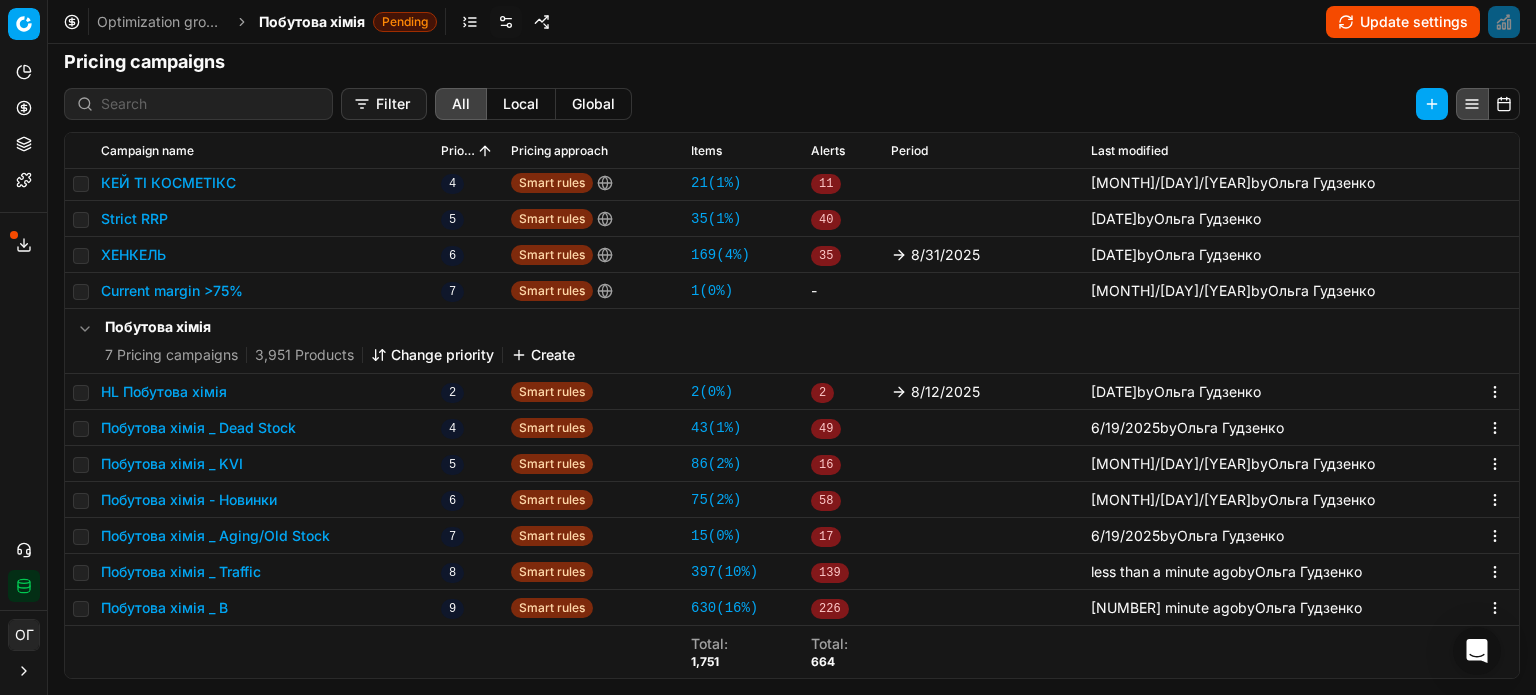click on "Побутова хімія _ B" at bounding box center (164, 608) 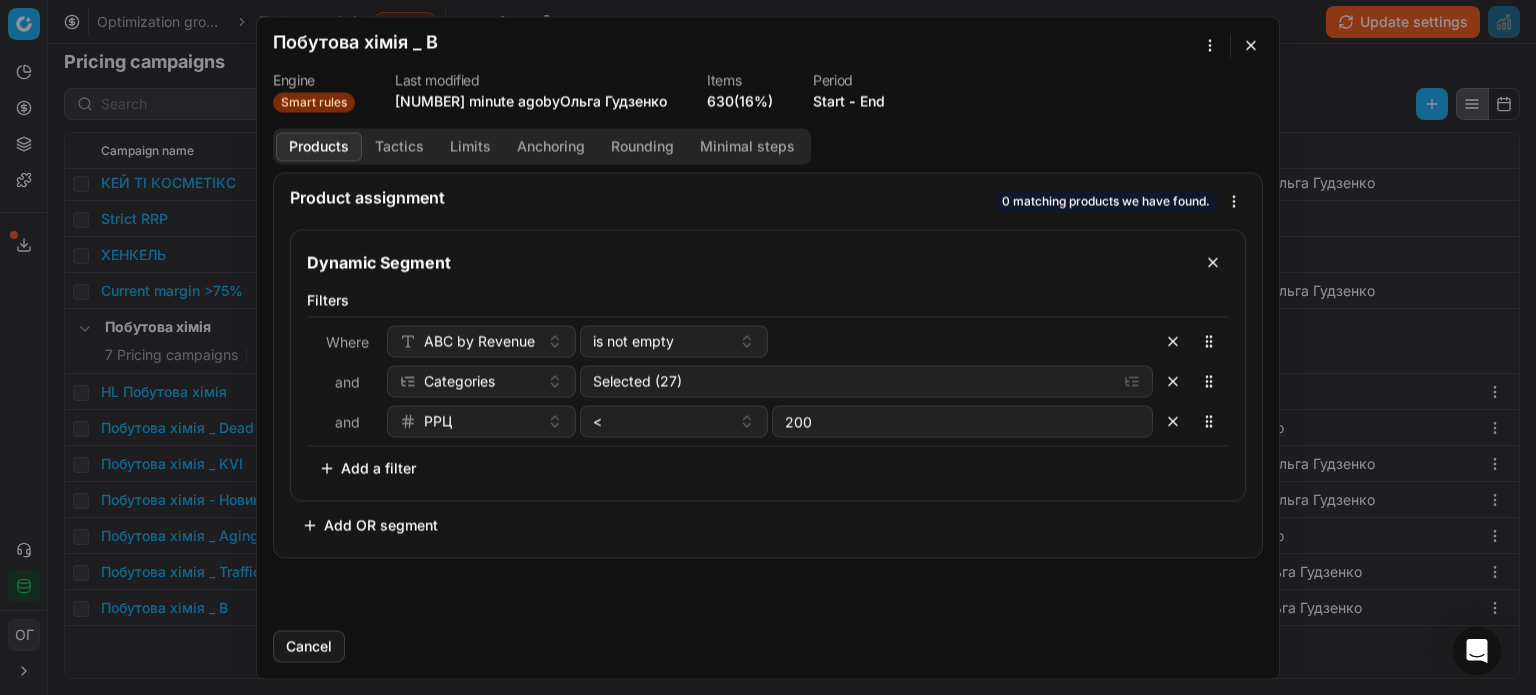 click on "Tactics" at bounding box center (399, 146) 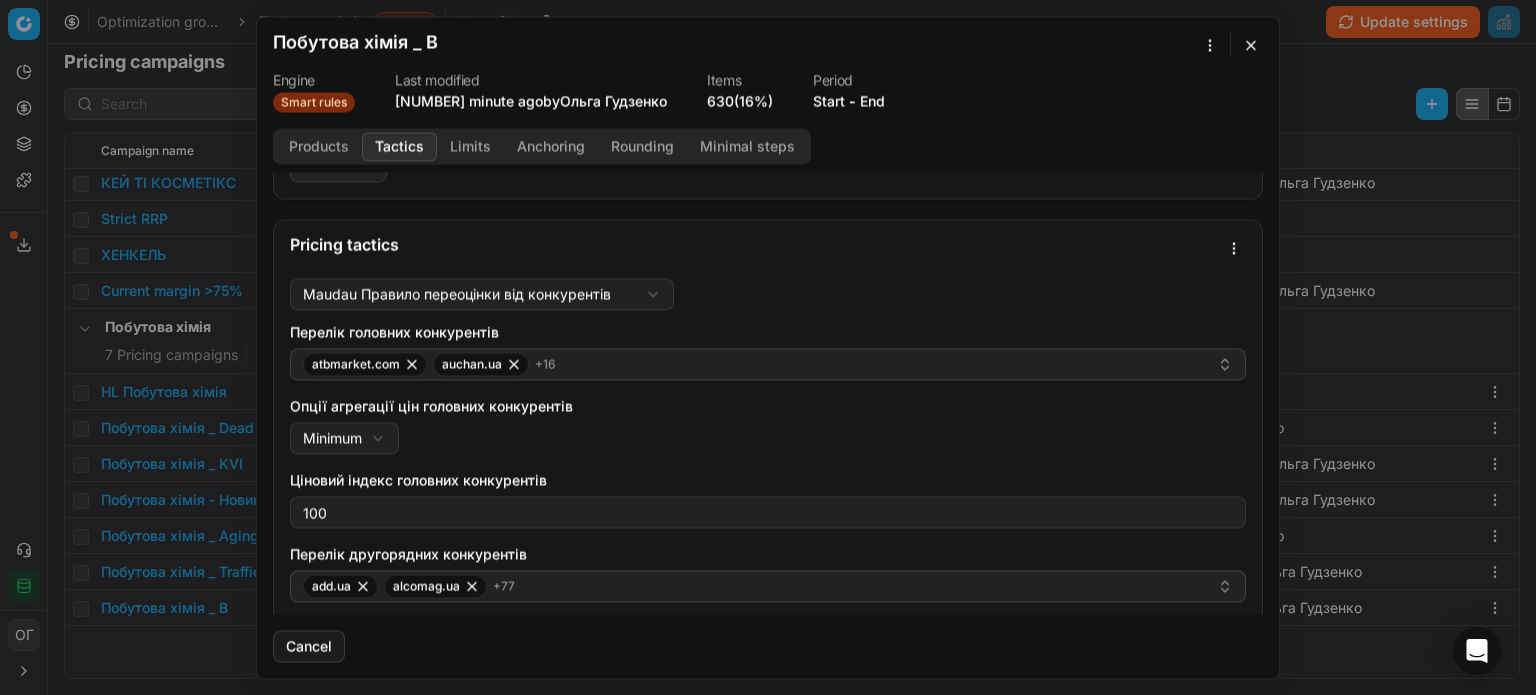 scroll, scrollTop: 0, scrollLeft: 0, axis: both 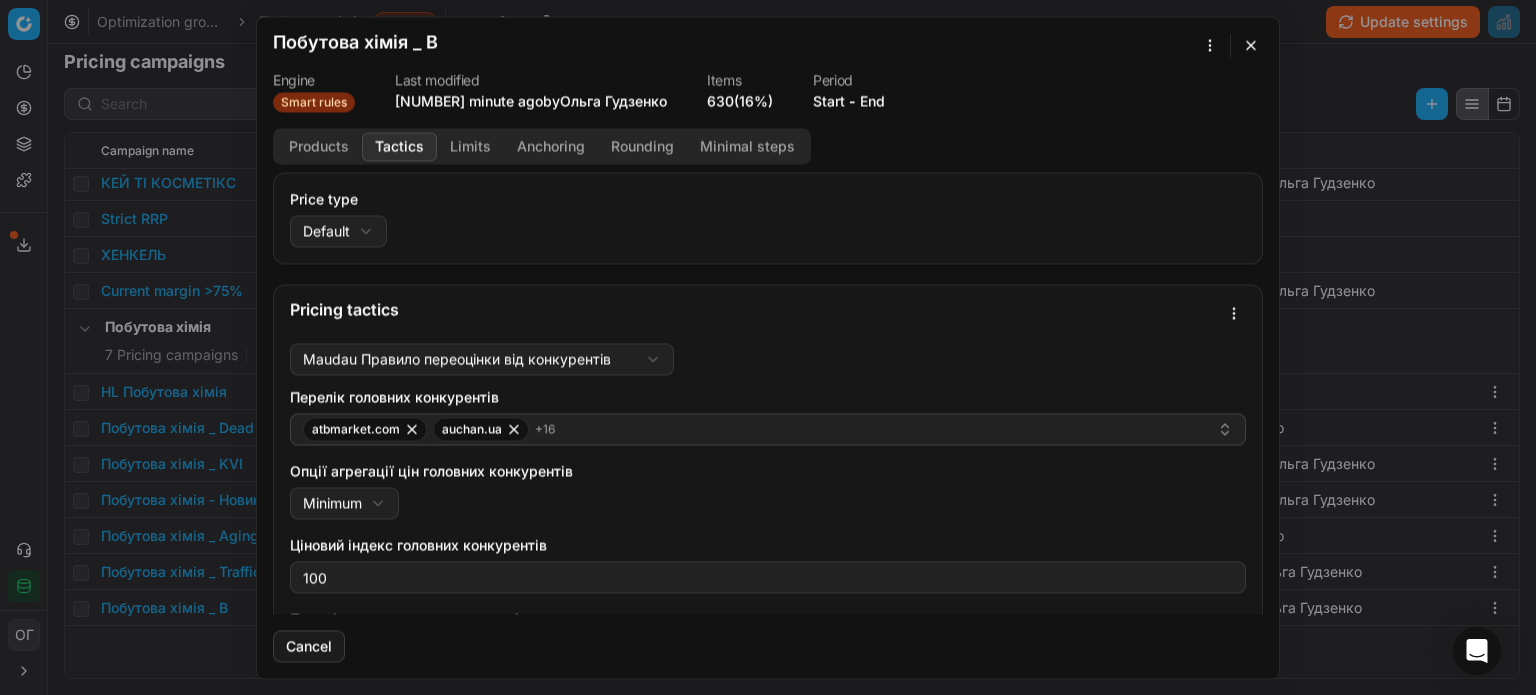 click on "Products Tactics Limits Anchoring Rounding Minimal steps" at bounding box center (542, 146) 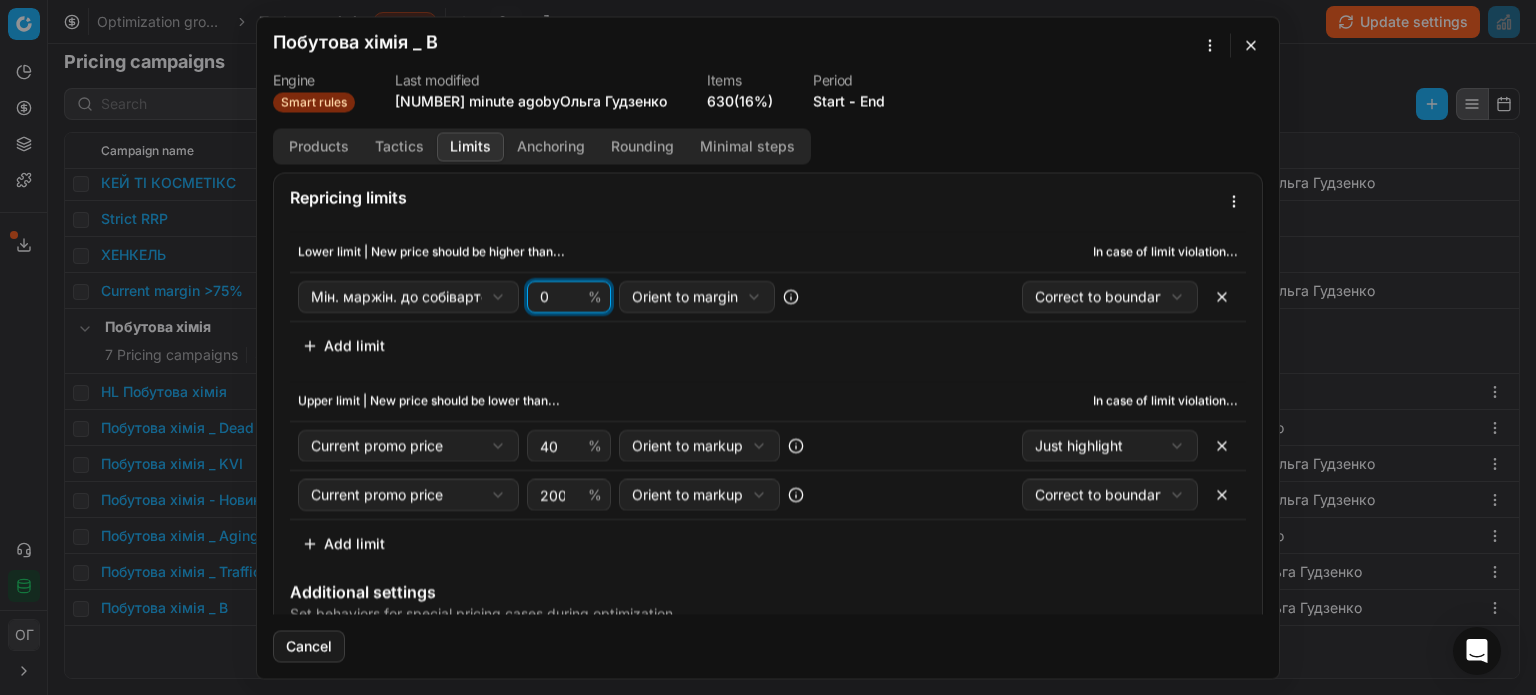 click on "0" at bounding box center [560, 296] 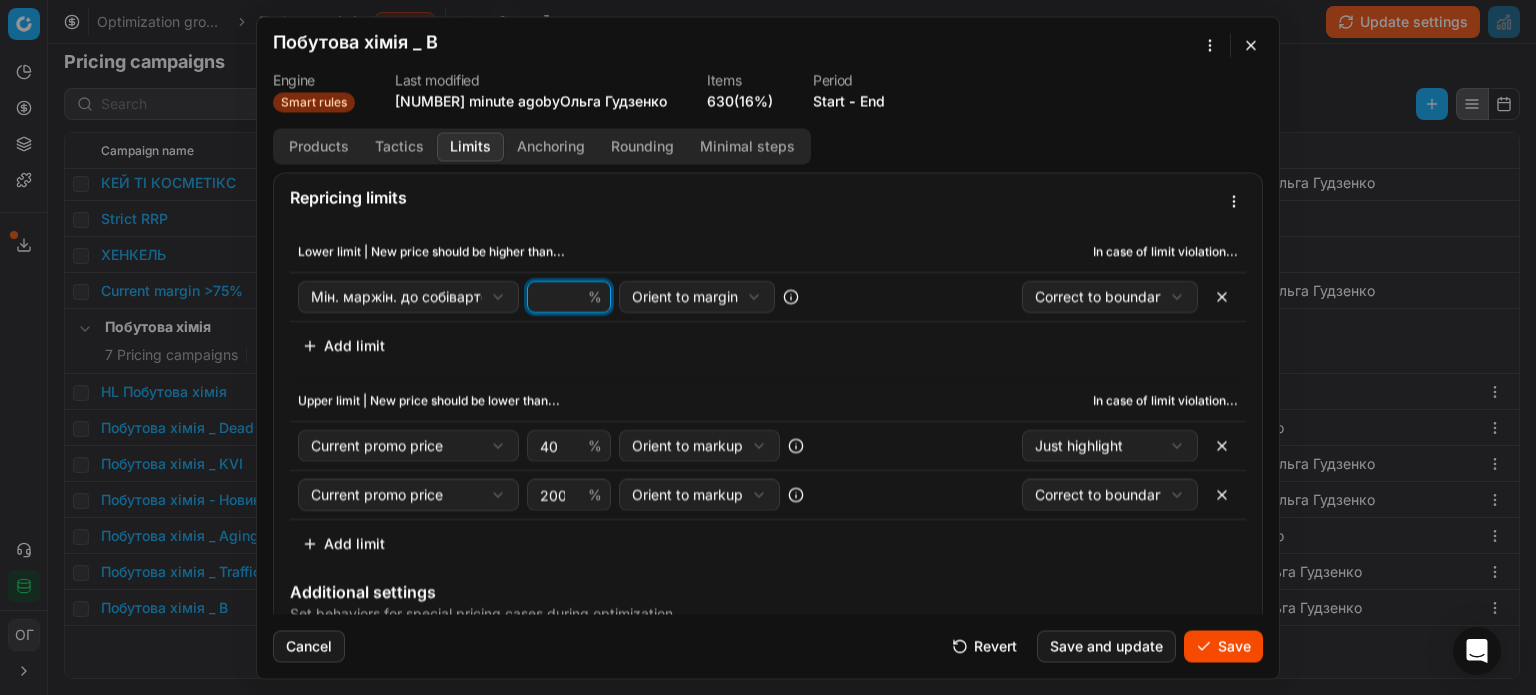 type on "0" 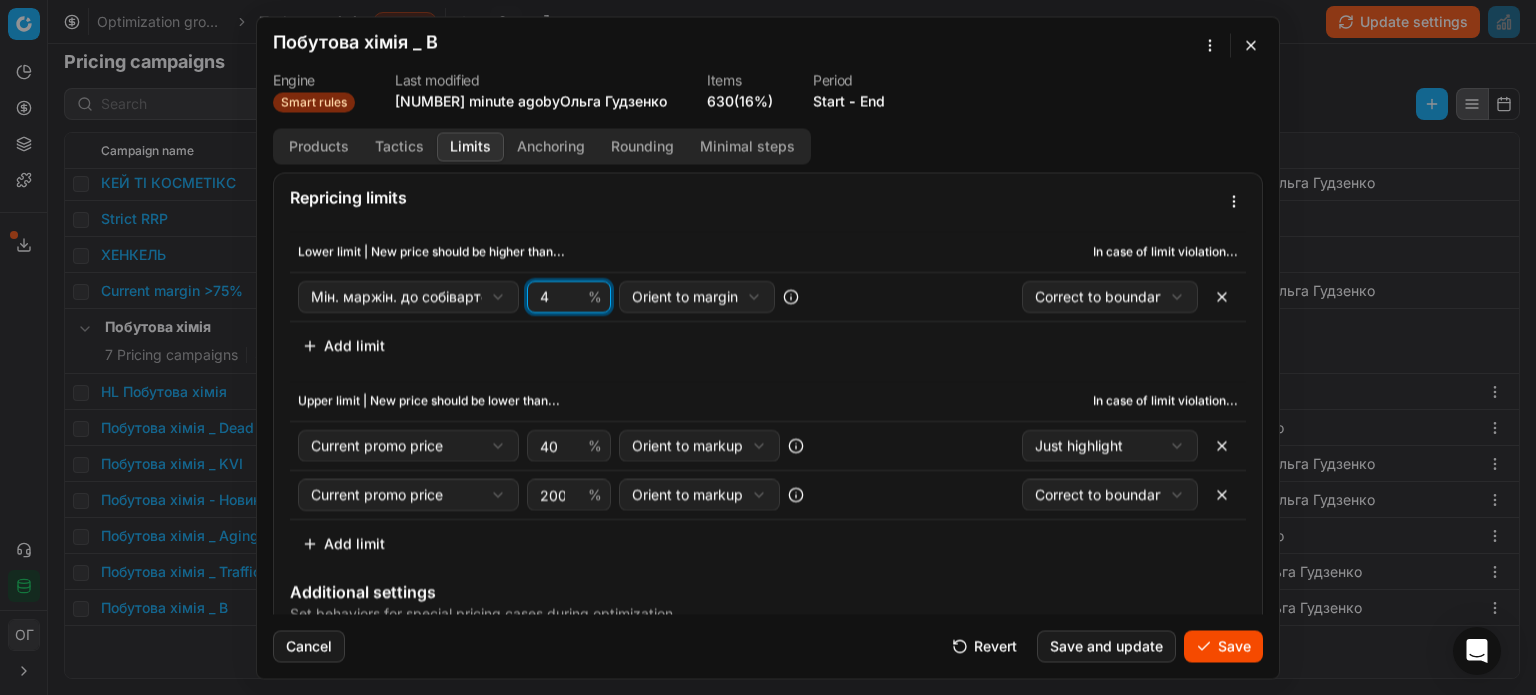 type on "4" 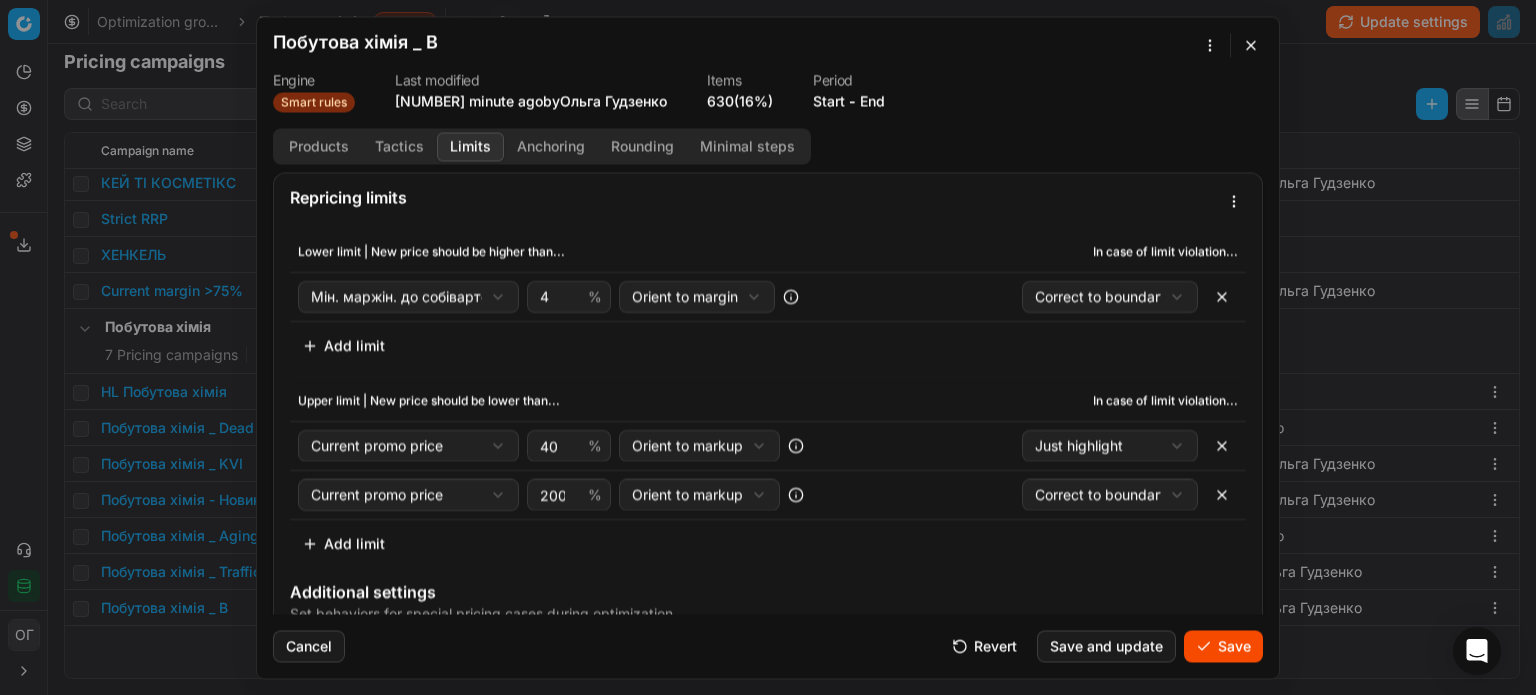 click on "Lower limit | New price should be higher than..." at bounding box center (569, 251) 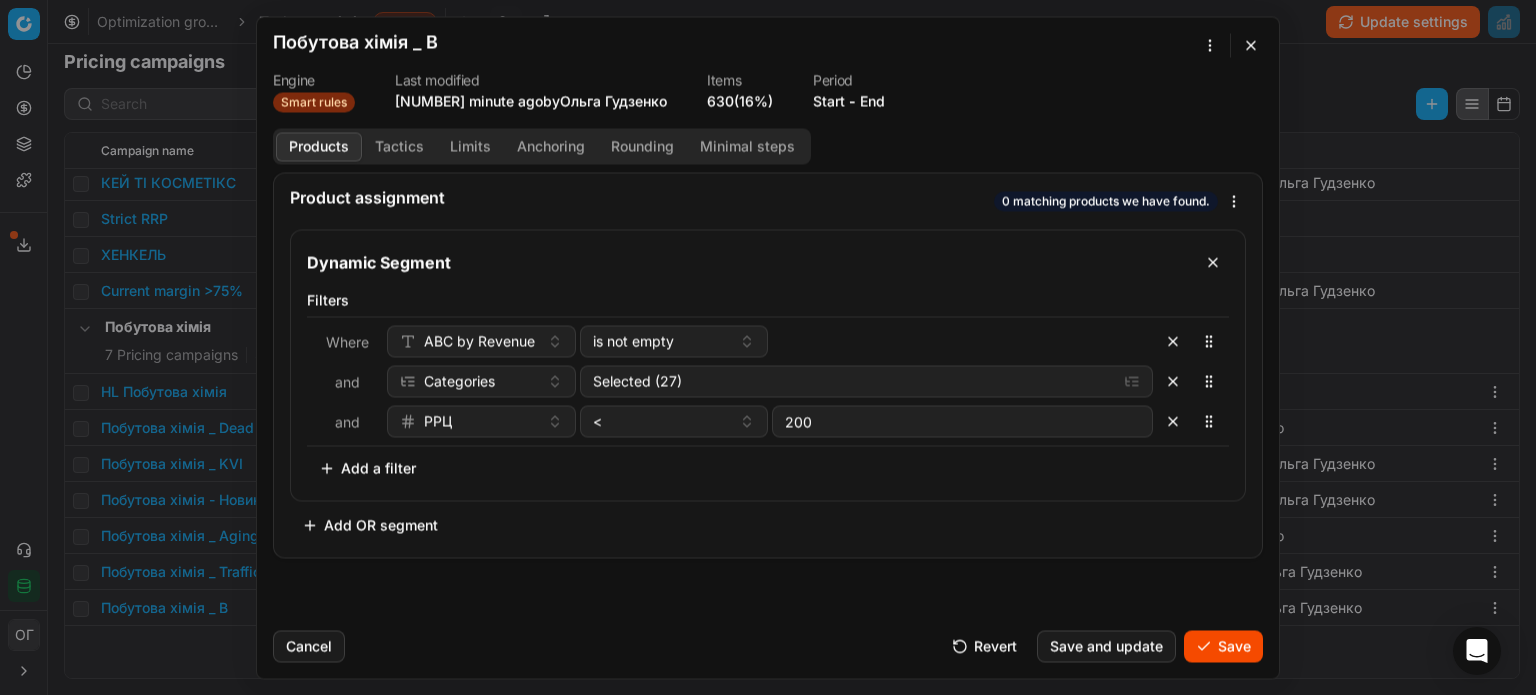 click on "Products" at bounding box center (319, 146) 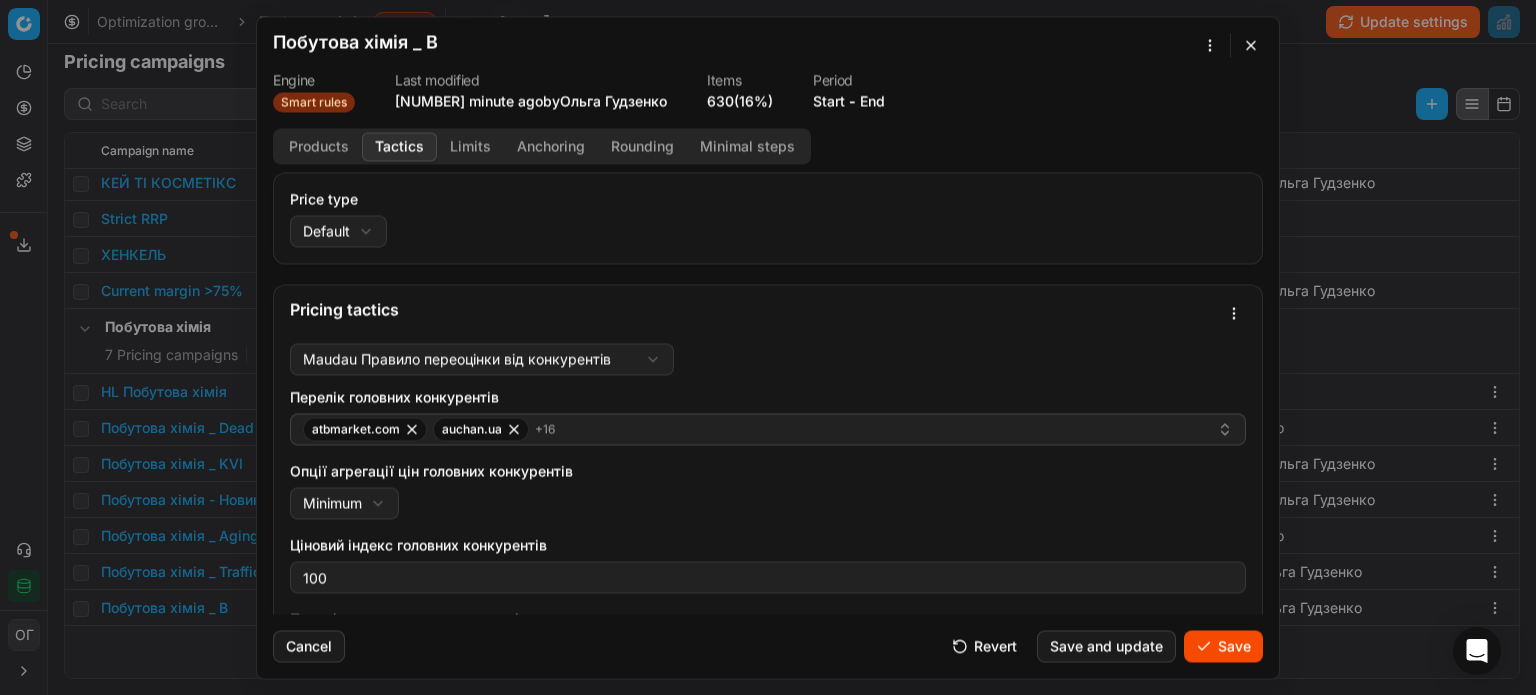 click on "Tactics" at bounding box center (399, 146) 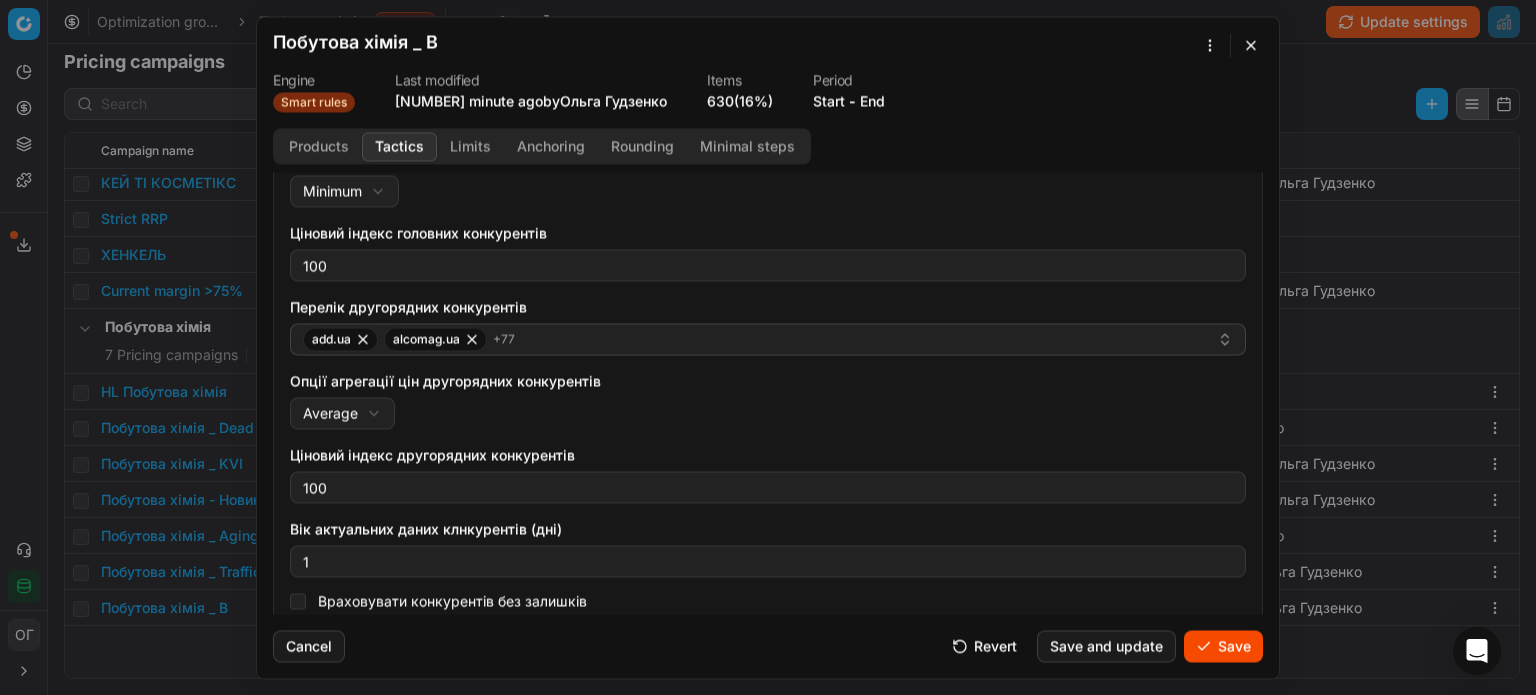 scroll, scrollTop: 323, scrollLeft: 0, axis: vertical 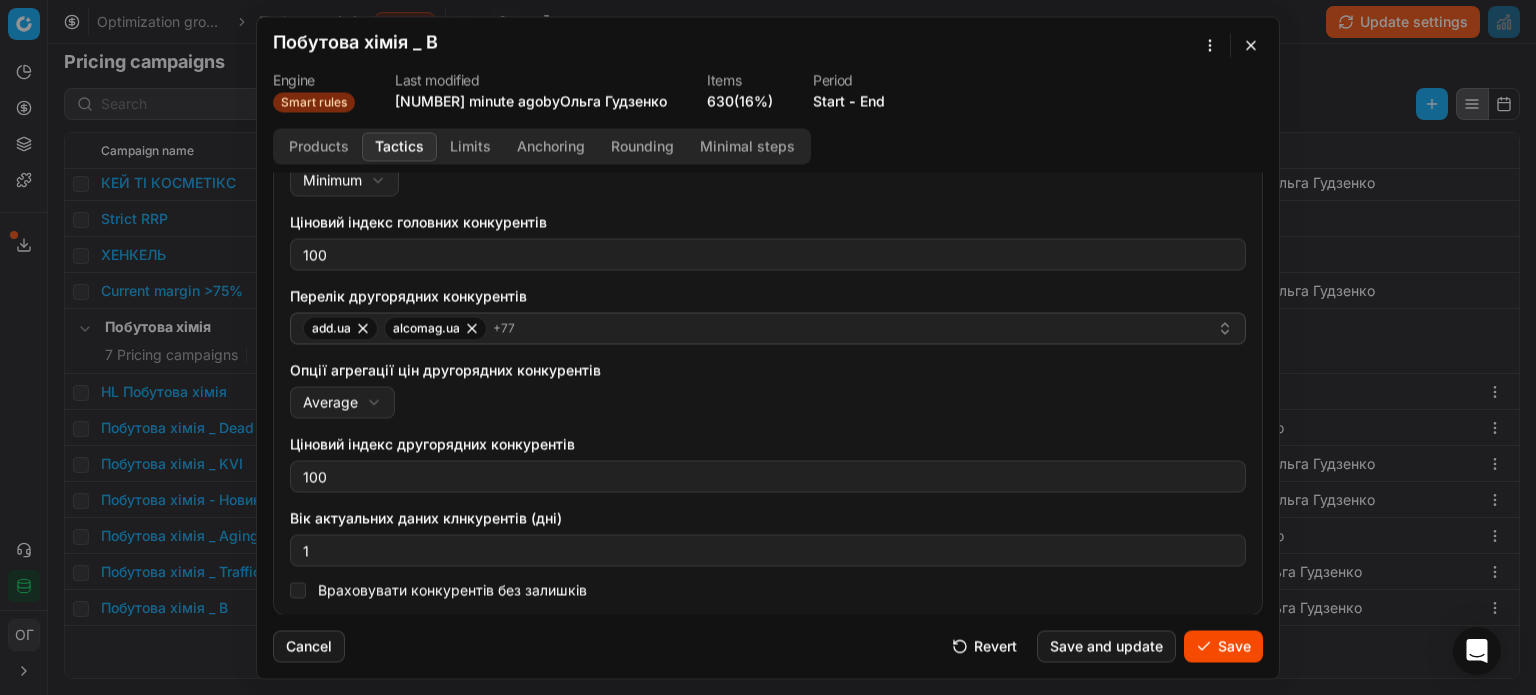 click on "Limits" at bounding box center [470, 146] 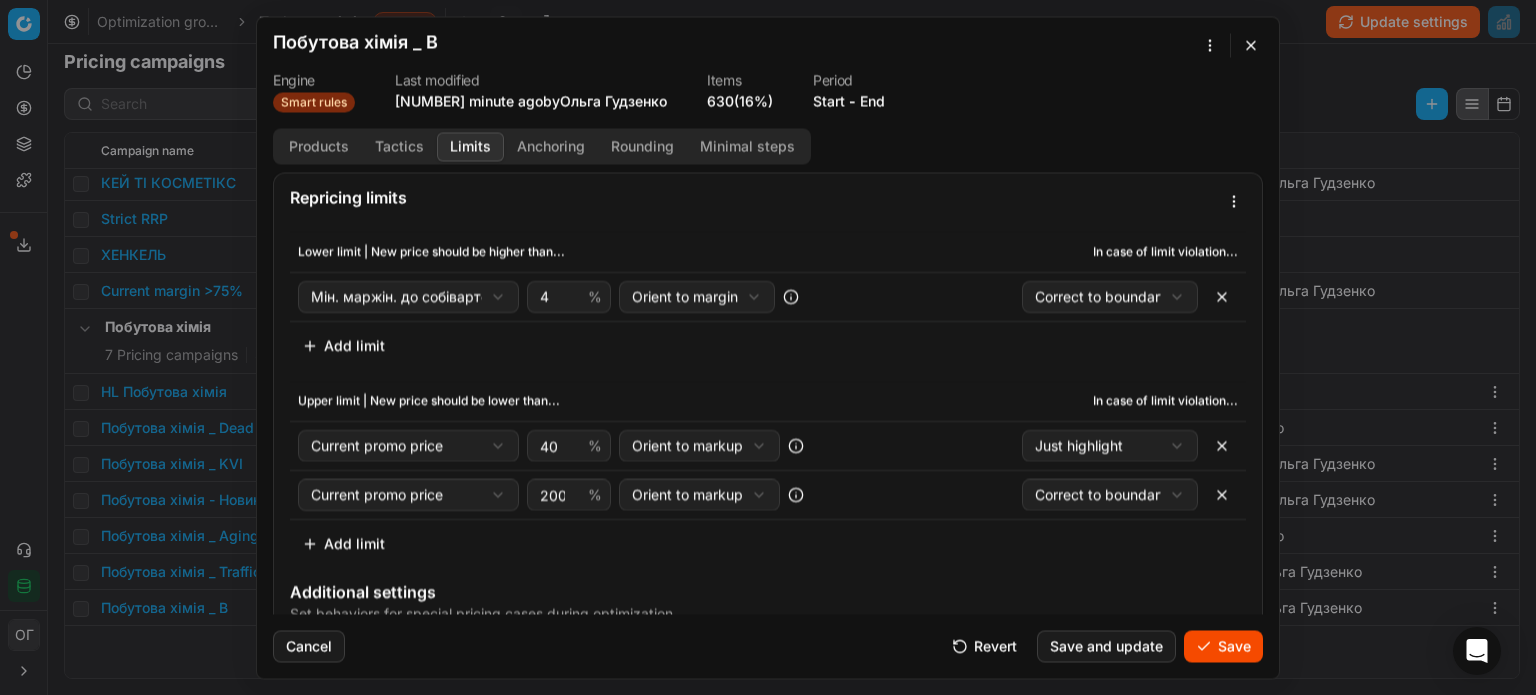click on "Save" at bounding box center [1223, 646] 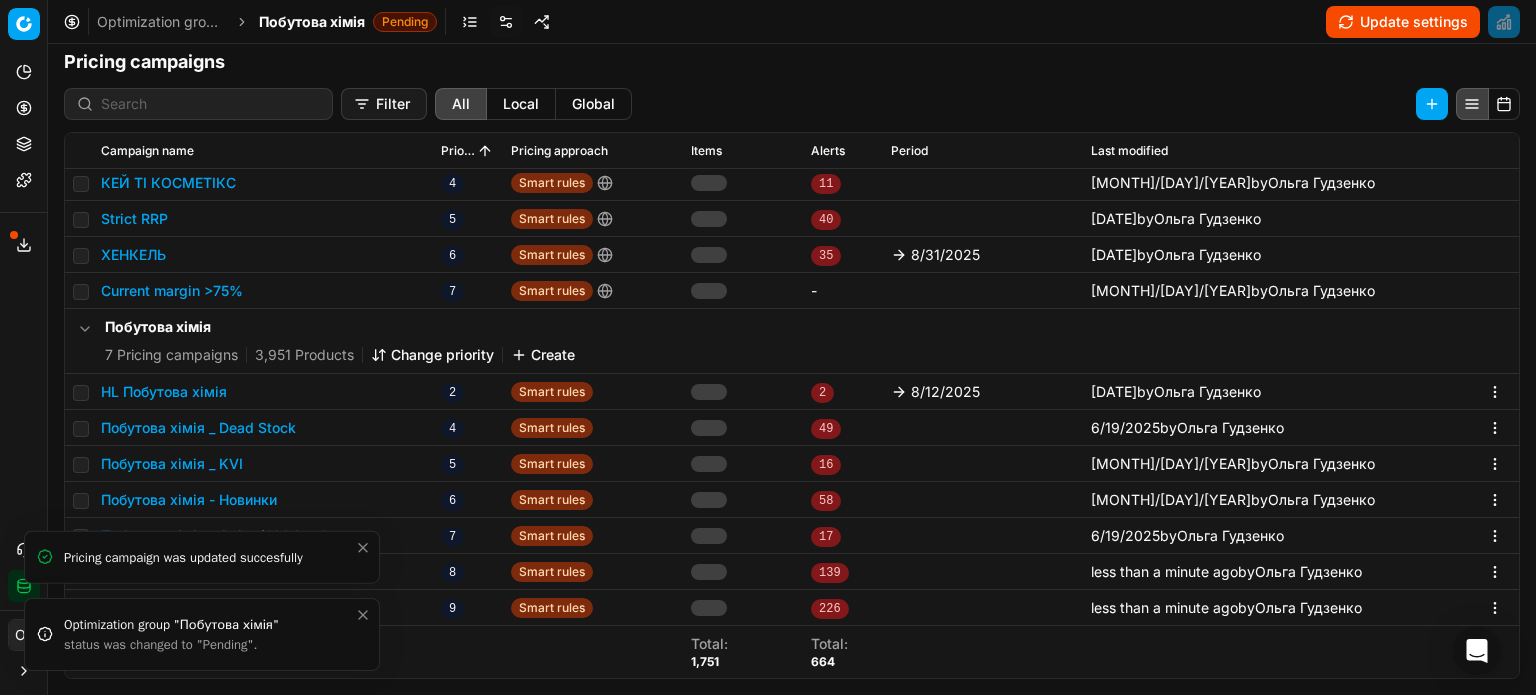 click 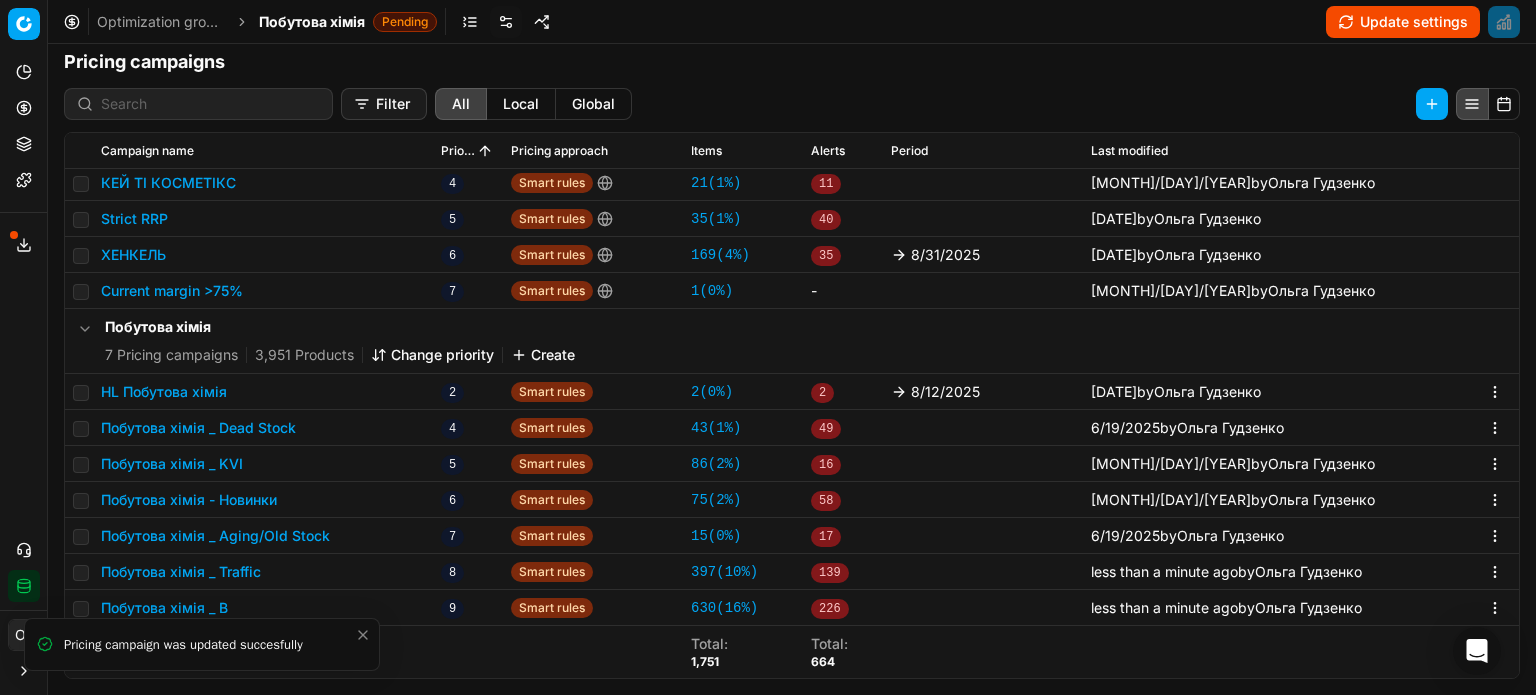 click 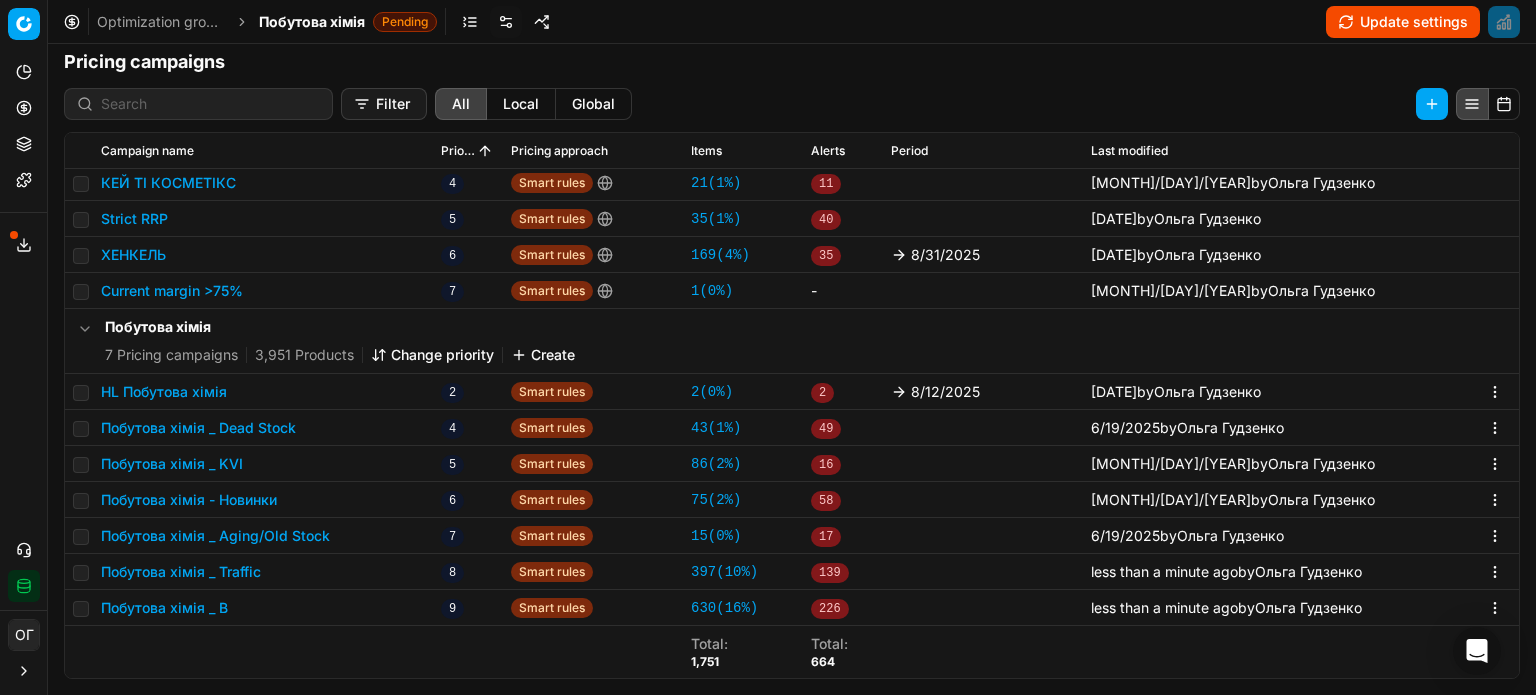 click on "Побутова хімія _ B" at bounding box center [164, 608] 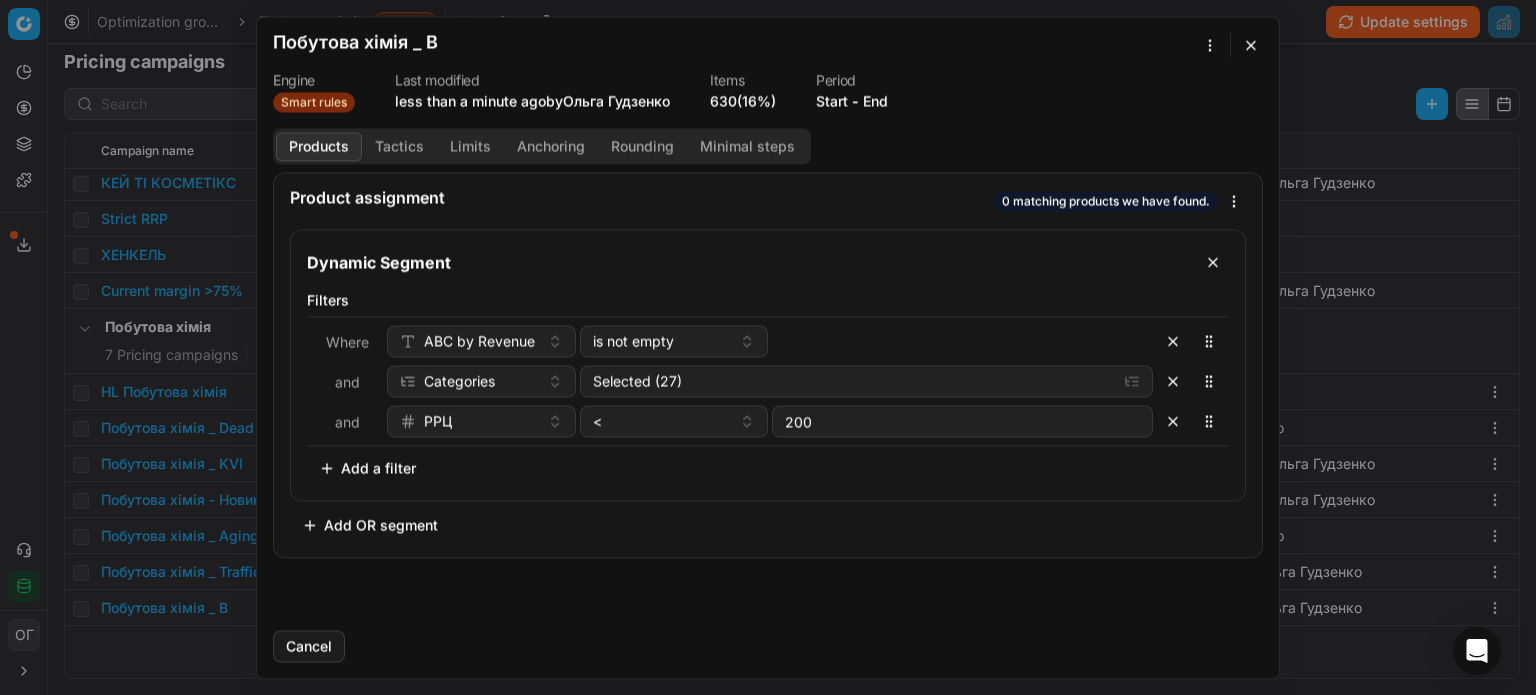 click on "We are saving PC settings. Please wait, it should take a few minutes Побутова хімія _ B Engine Smart rules Last modified less than a minute ago  by  Ольга Гудзенко Items 630  (16%) Period Start - End Products Tactics Limits Anchoring Rounding Minimal steps Product assignment 0 matching products we have found. Dynamic Segment Filters Where ABC by Revenue is not empty and Categories Selected (27) and РРЦ < 200
To pick up a sortable item, press space or enter.
While dragging, use the up and down keys to move the item.
Press space or enter again to drop the item in its new position, or press escape to cancel.
Add a filter Add OR segment Cancel" at bounding box center (768, 347) 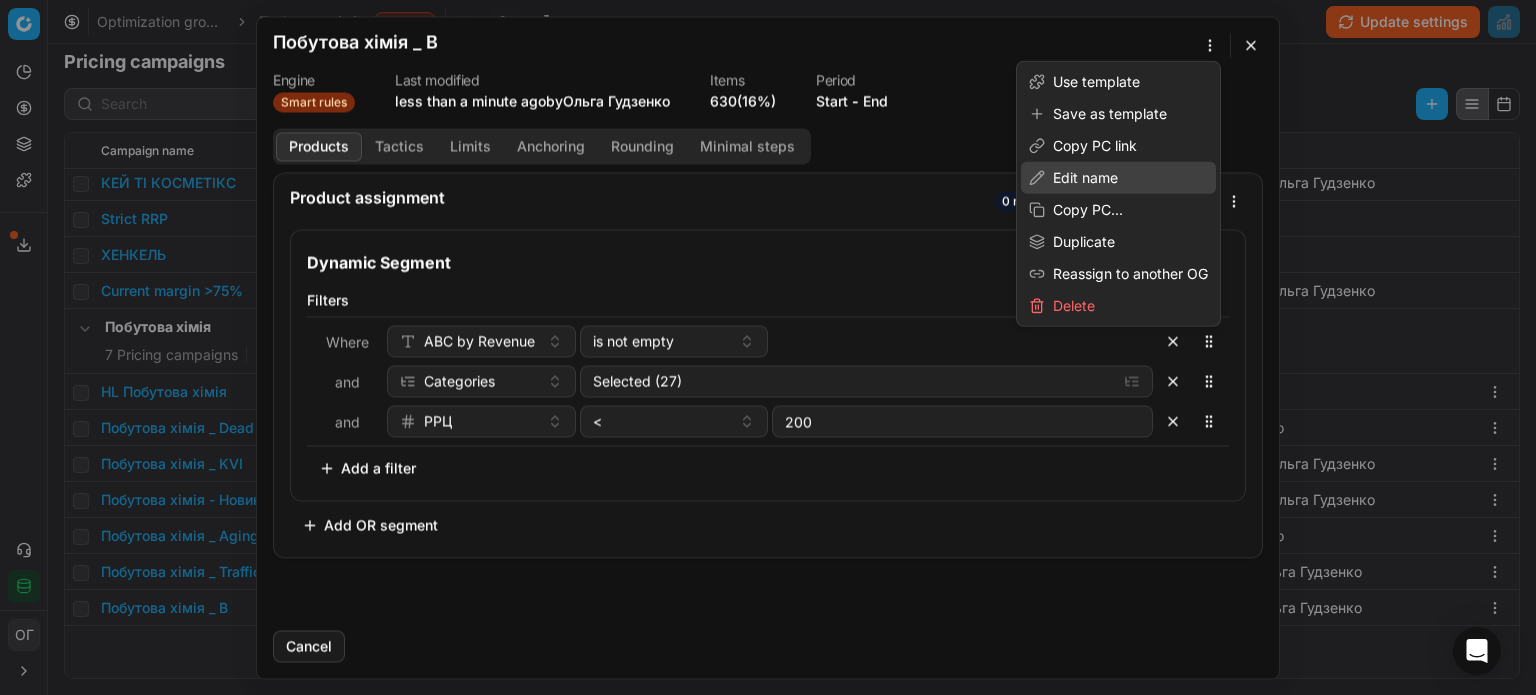 click on "Edit name" at bounding box center [1118, 178] 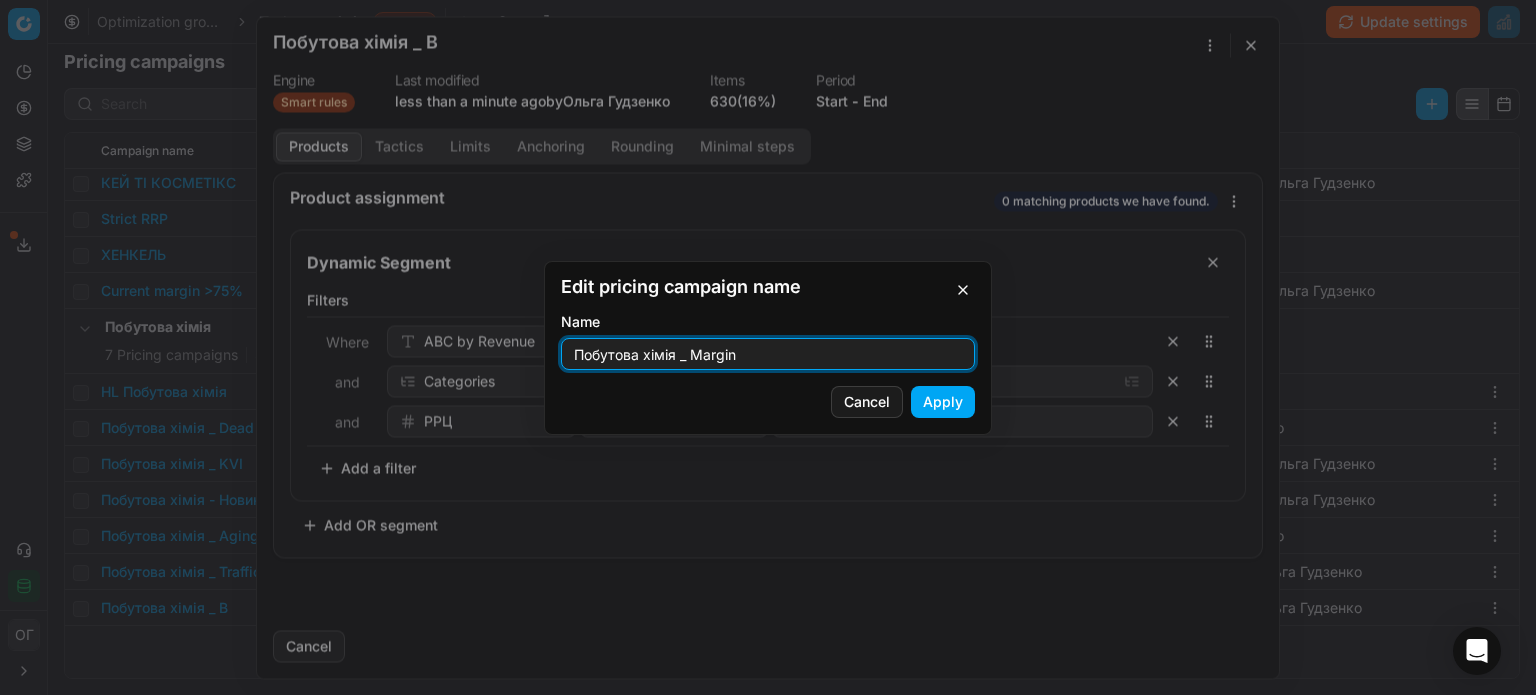 type on "Побутова хімія _ Margin" 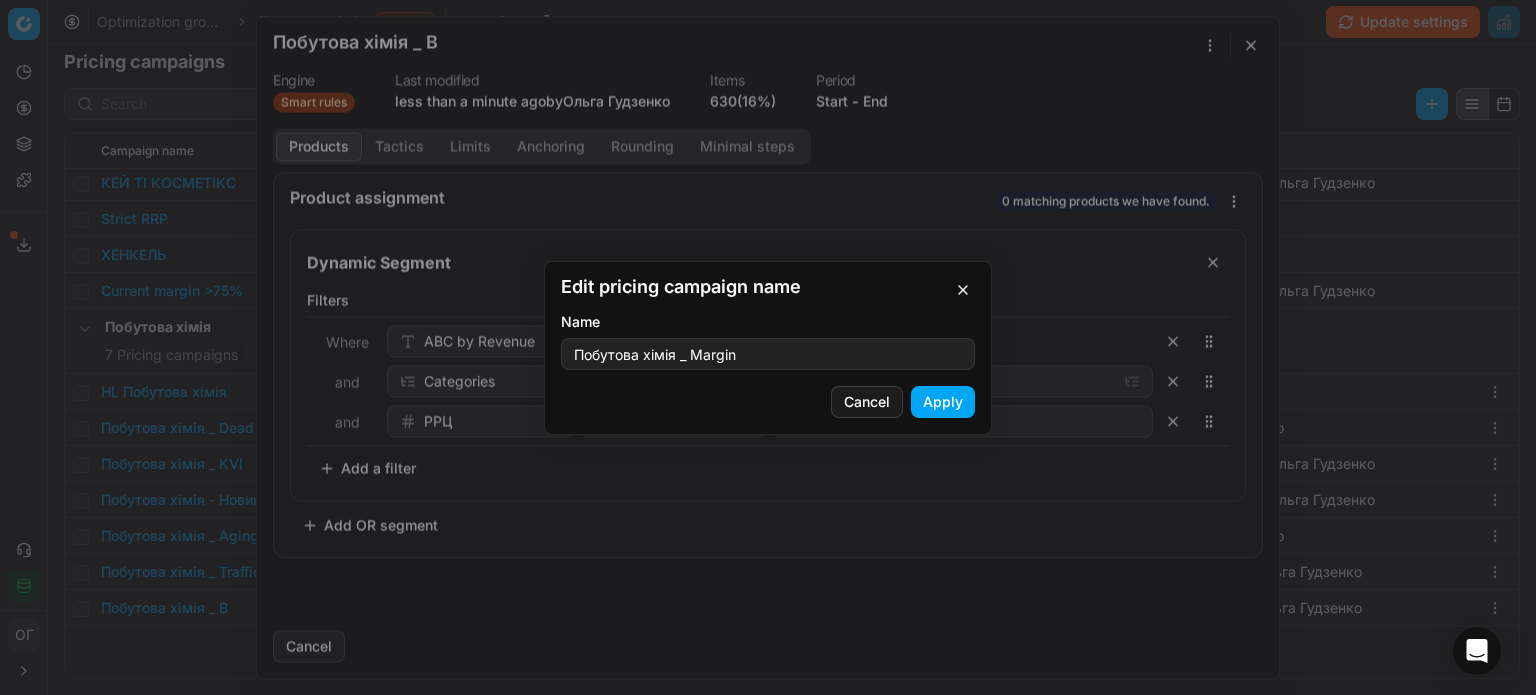click on "Apply" at bounding box center (943, 402) 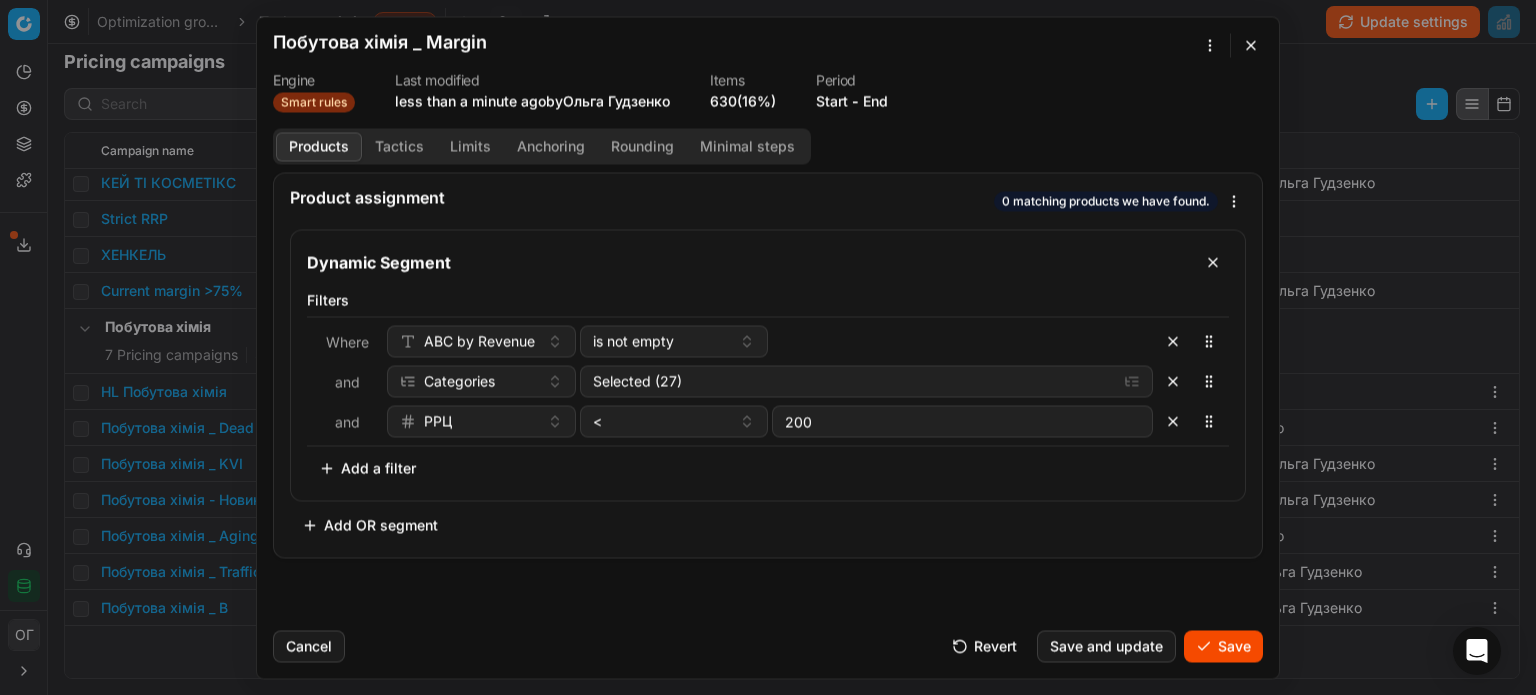 click on "Save" at bounding box center [1223, 646] 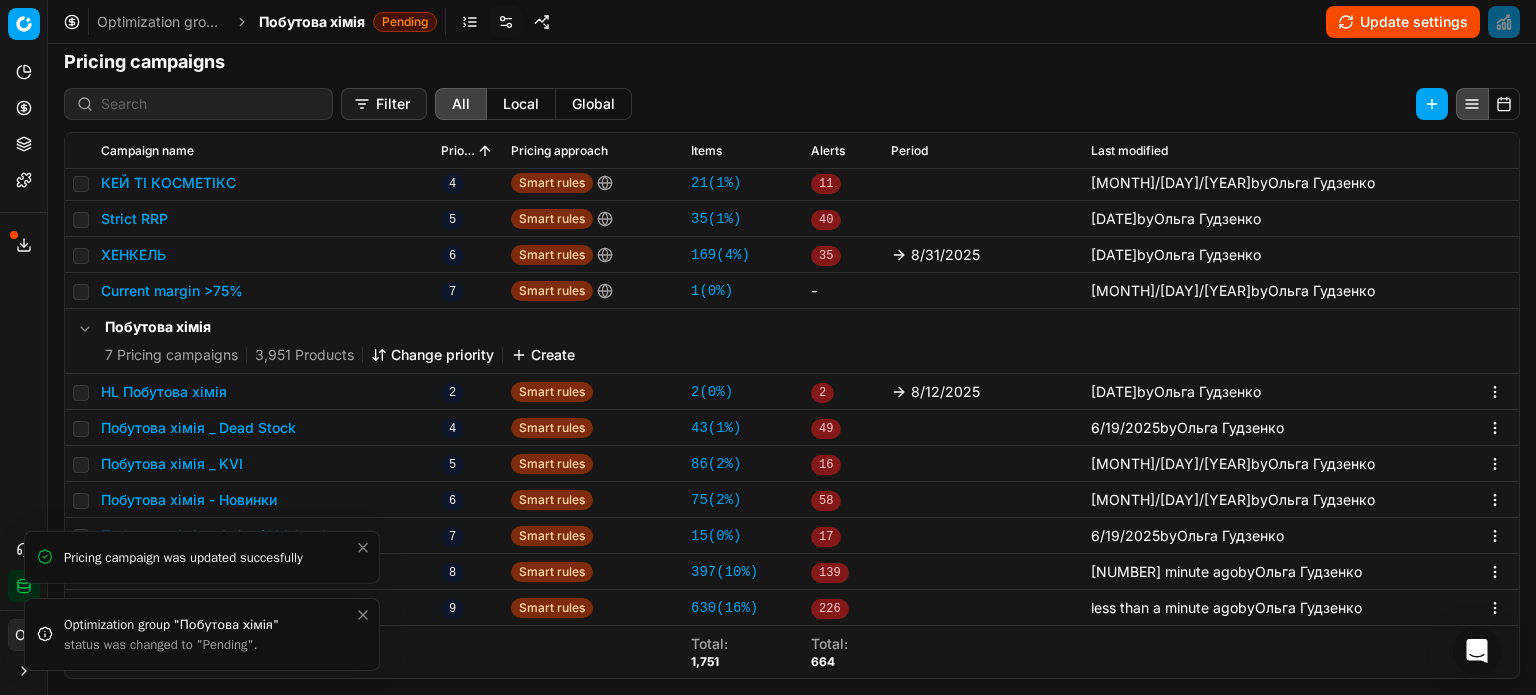 click 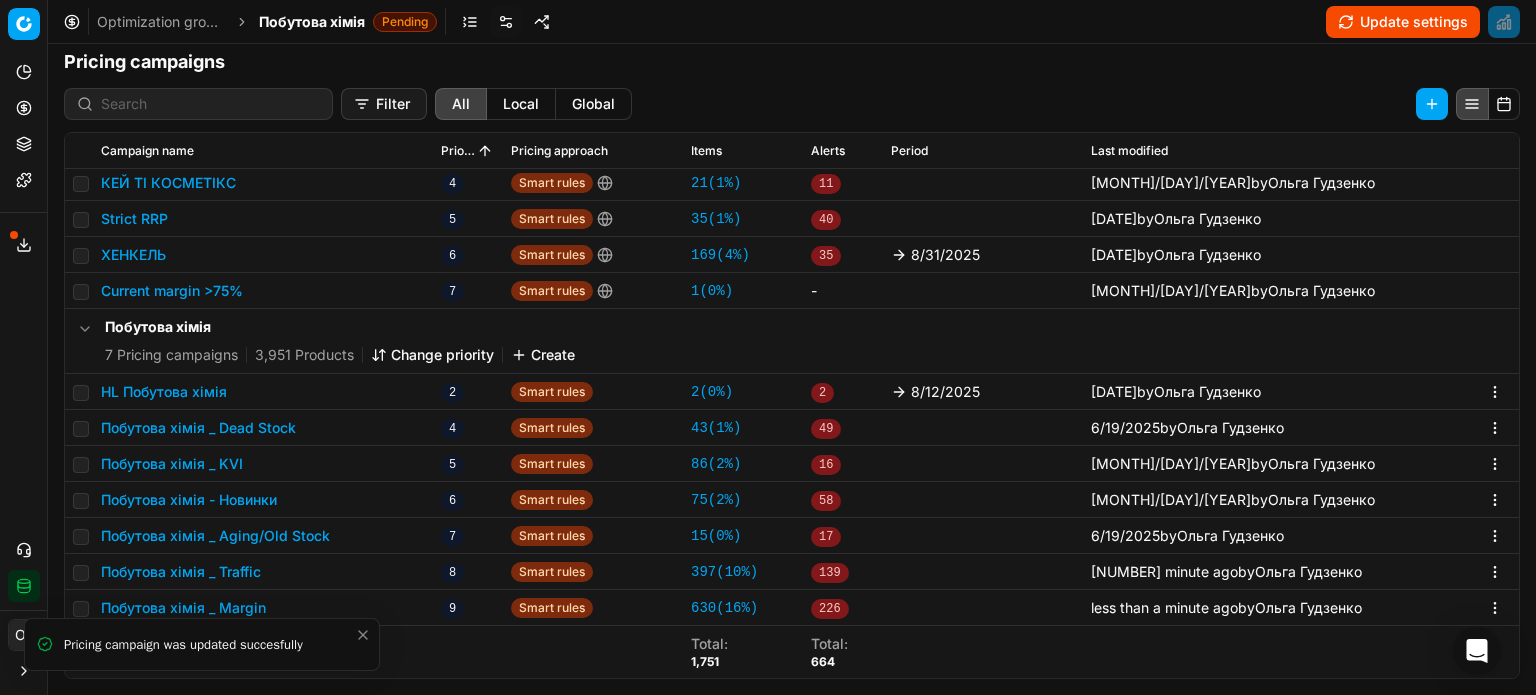click 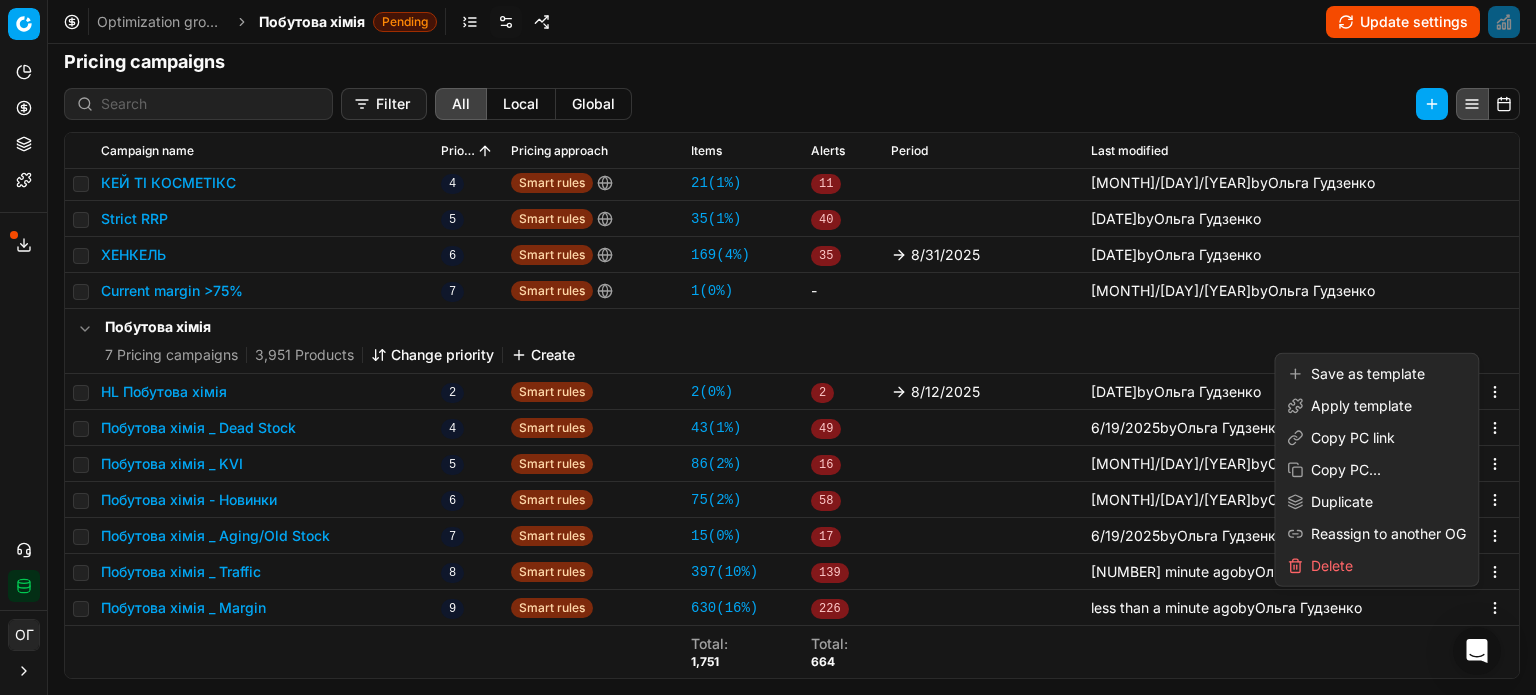 click on "Pricing platform Analytics Pricing Product portfolio Templates Export service 174 Contact support Integration status ОГ Ольга Гудзенко o.gudzenko@maudau.com.ua Close menu Command Palette Search for a command to run... Optimization groups Побутова хімія Pending Update settings Optimization Group settings OG structure Levels Chain Business units 1 Product groups 31 Pricing strategy Grow Revenue Maintain Profit margin (Front), % Markdown logic Sales items Business constraints   Maximum number of price changes, product lines   Use promo campaigns in repricing   Apply anchor management   Enforce rounding Repricing stop list   Products with promo   Products repriced less than   Products out of stock more than Pricing campaigns Filter   All Local Global Campaign name Priority Pricing approach Items Alerts Period Last modified Base price 1 Smart rules 122  ( 3% ) - about 1 hour ago  by  Ольга Гудзенко Асторі інтернешинал тов Stock 2 Smart rules 2  ( 0% )" at bounding box center (768, 347) 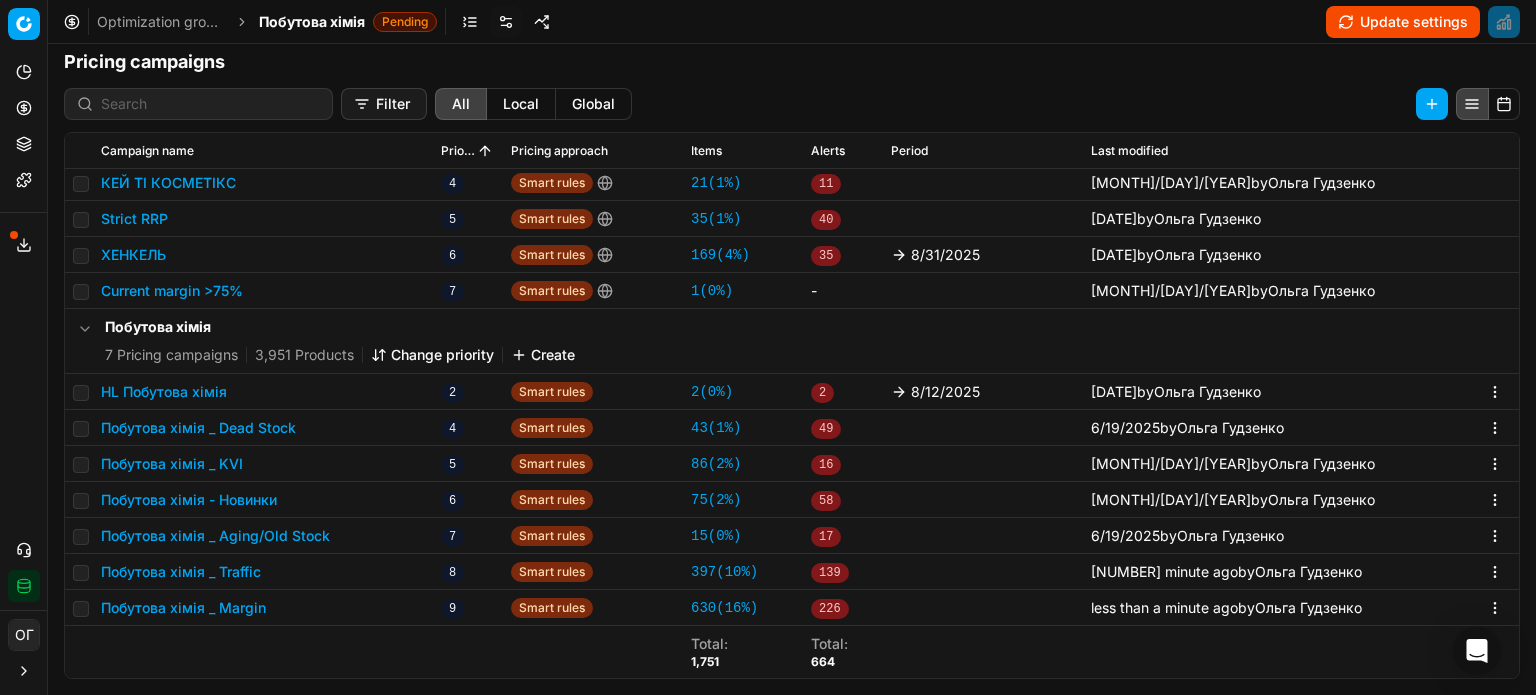 click on "Change priority" at bounding box center [432, 355] 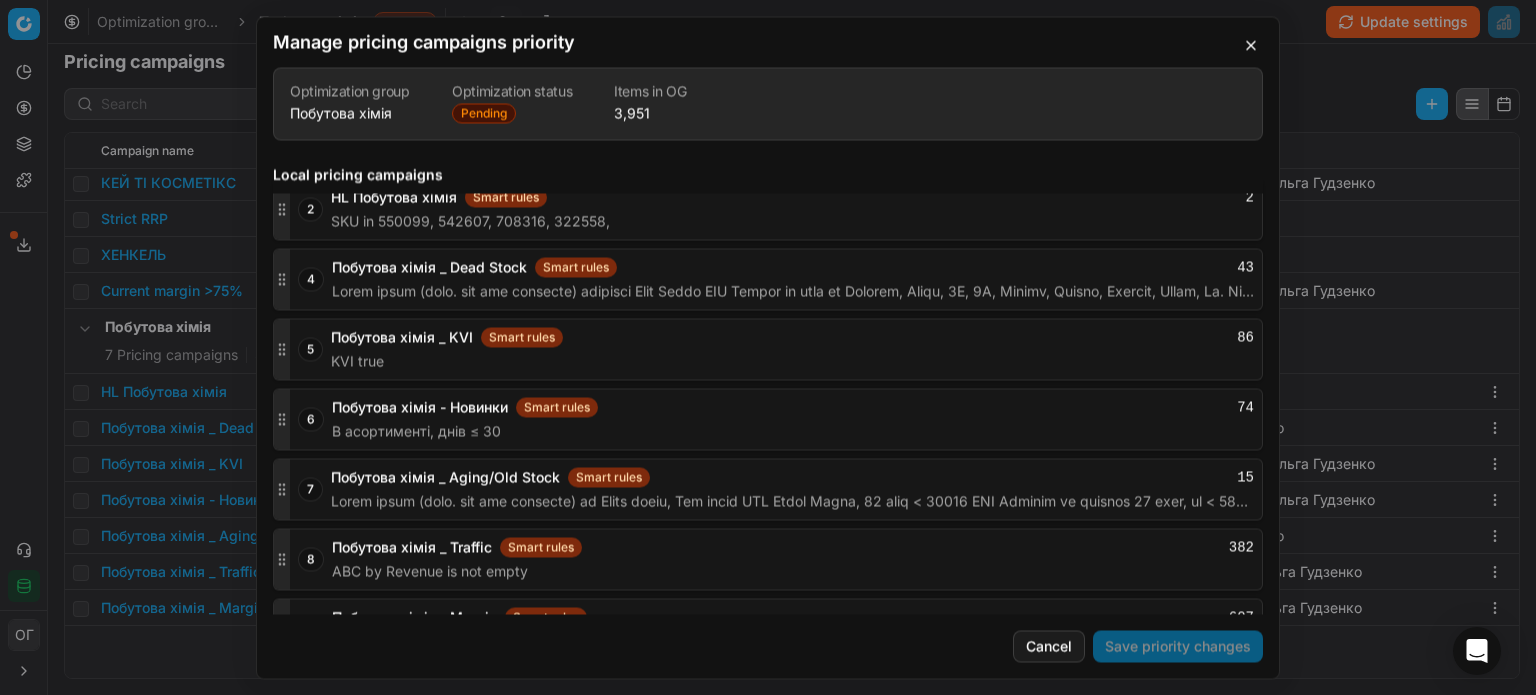 scroll, scrollTop: 1058, scrollLeft: 0, axis: vertical 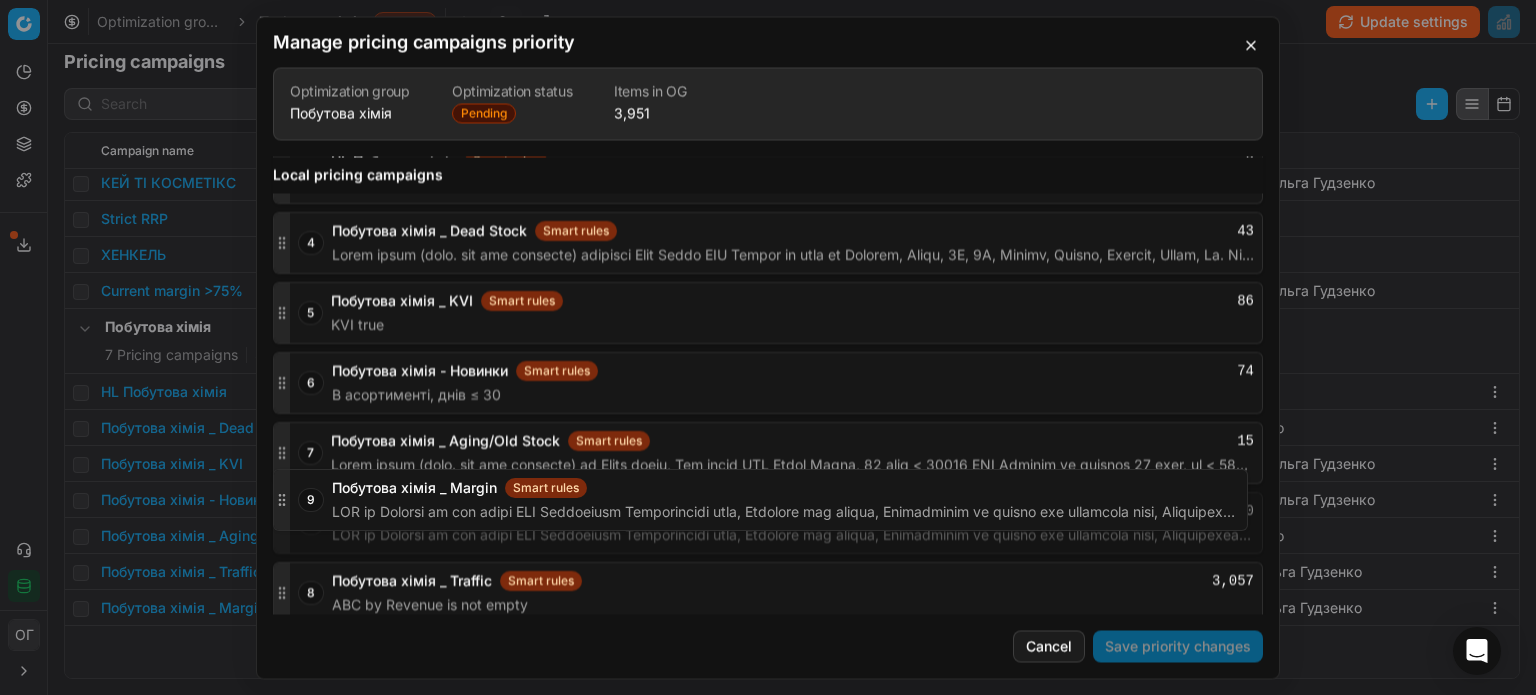 drag, startPoint x: 276, startPoint y: 587, endPoint x: 276, endPoint y: 503, distance: 84 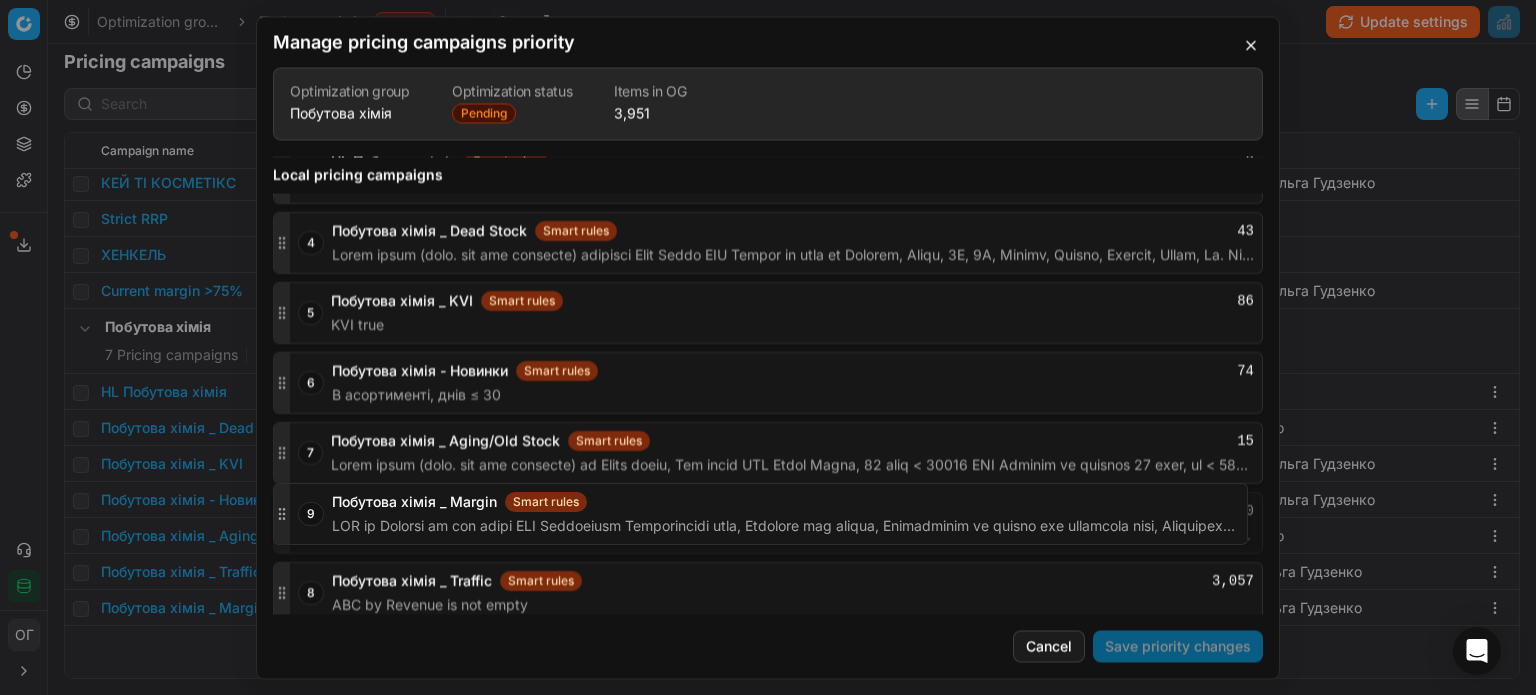 click at bounding box center [282, 523] 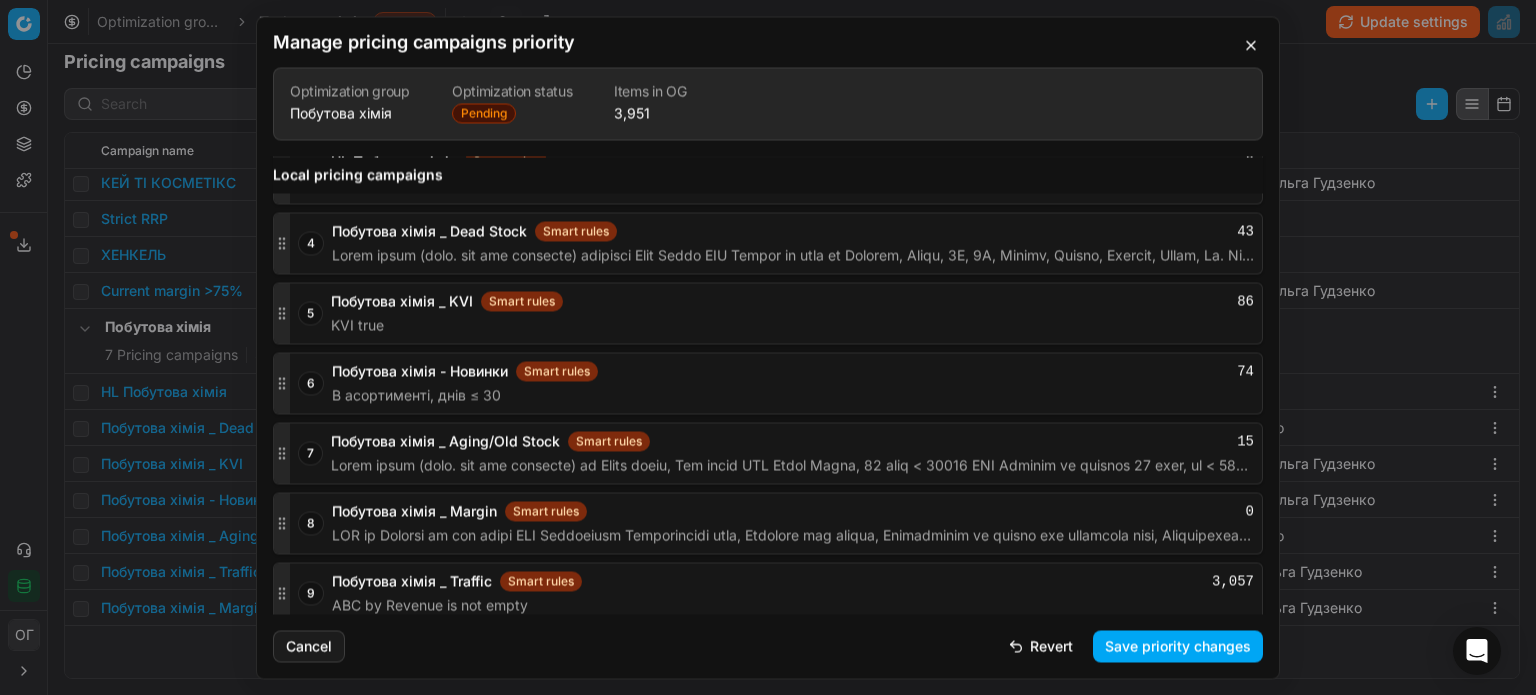 click on "Save priority changes" at bounding box center (1178, 646) 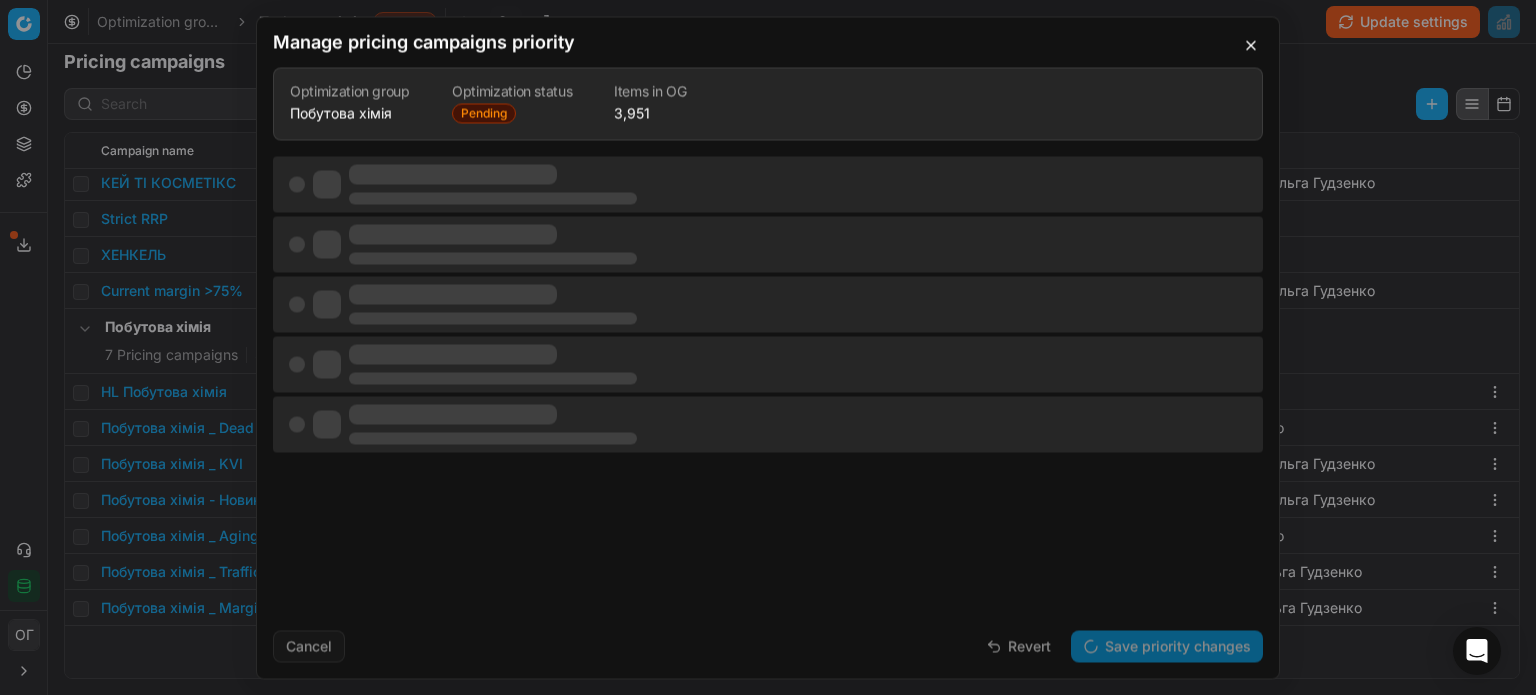 scroll, scrollTop: 0, scrollLeft: 0, axis: both 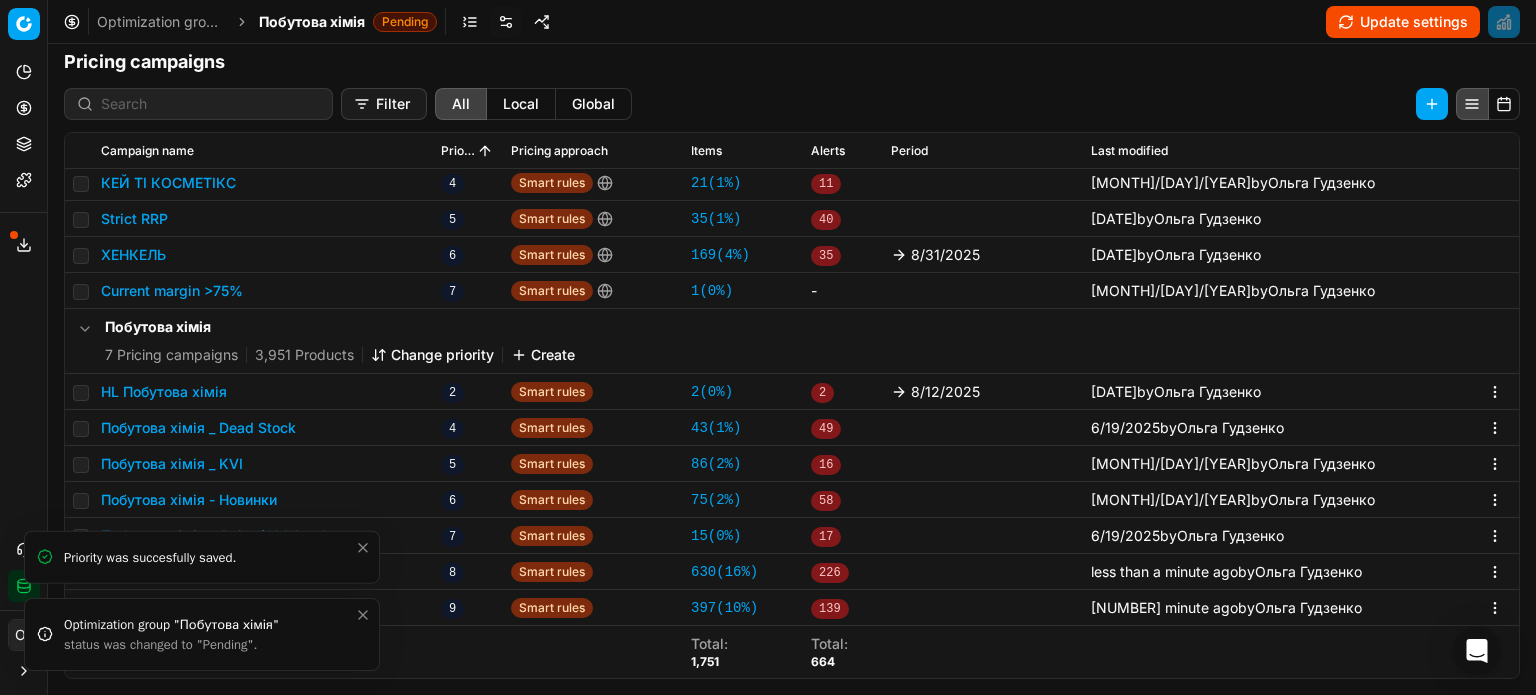 click 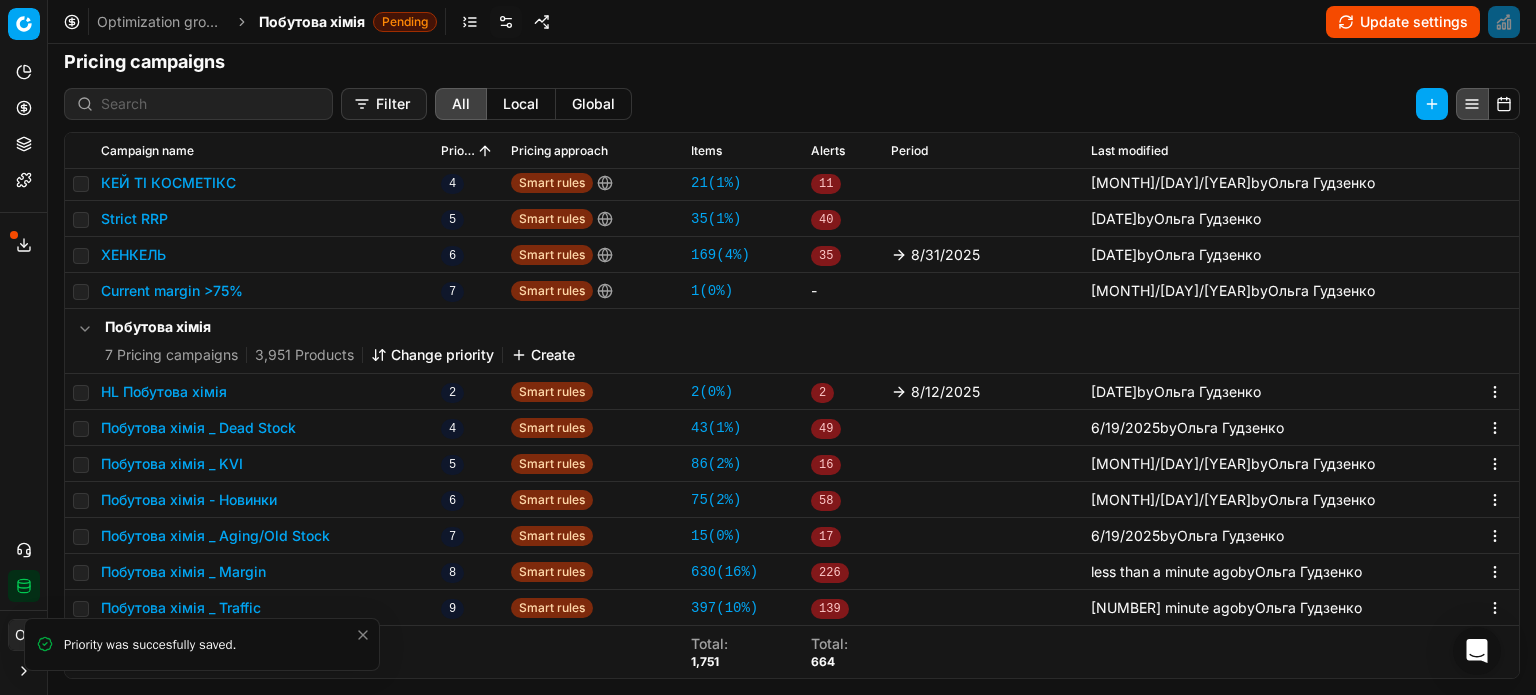 click 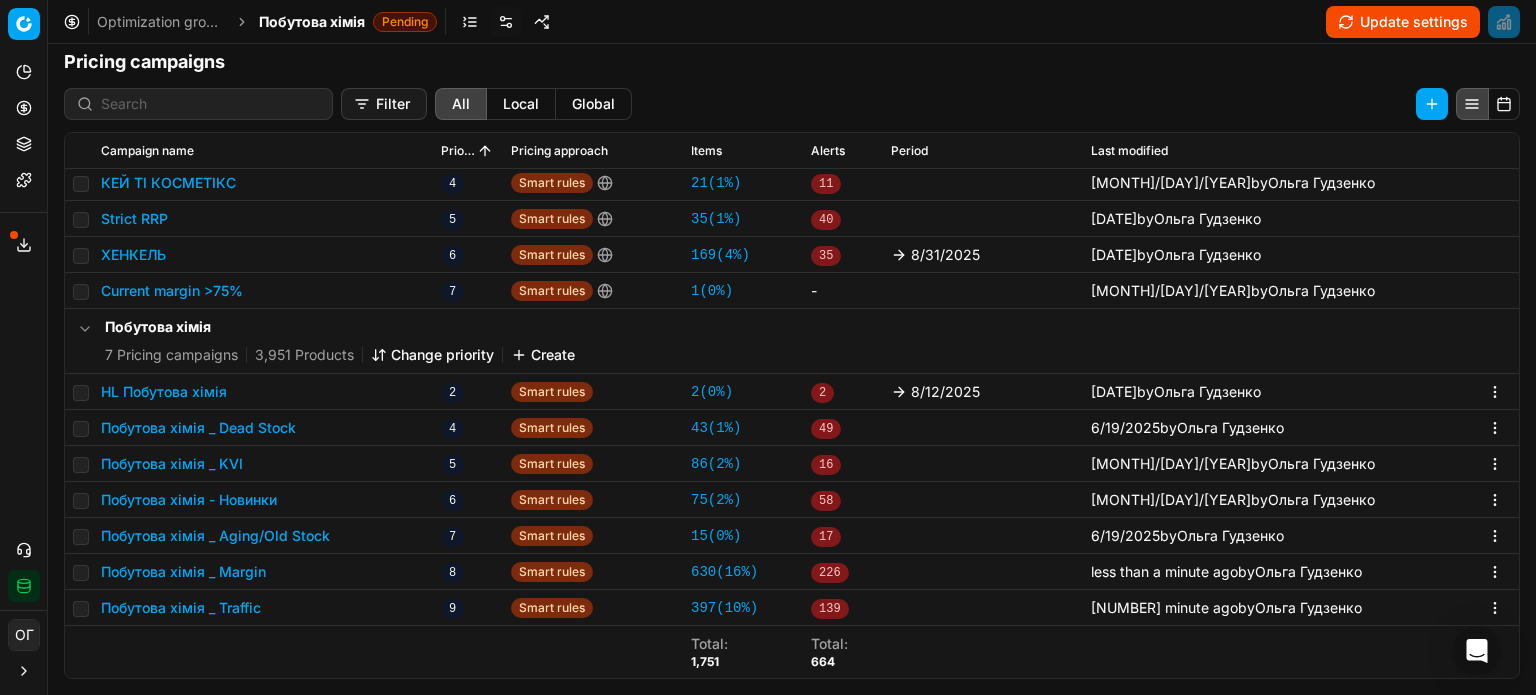 click on "Update settings" at bounding box center [1403, 22] 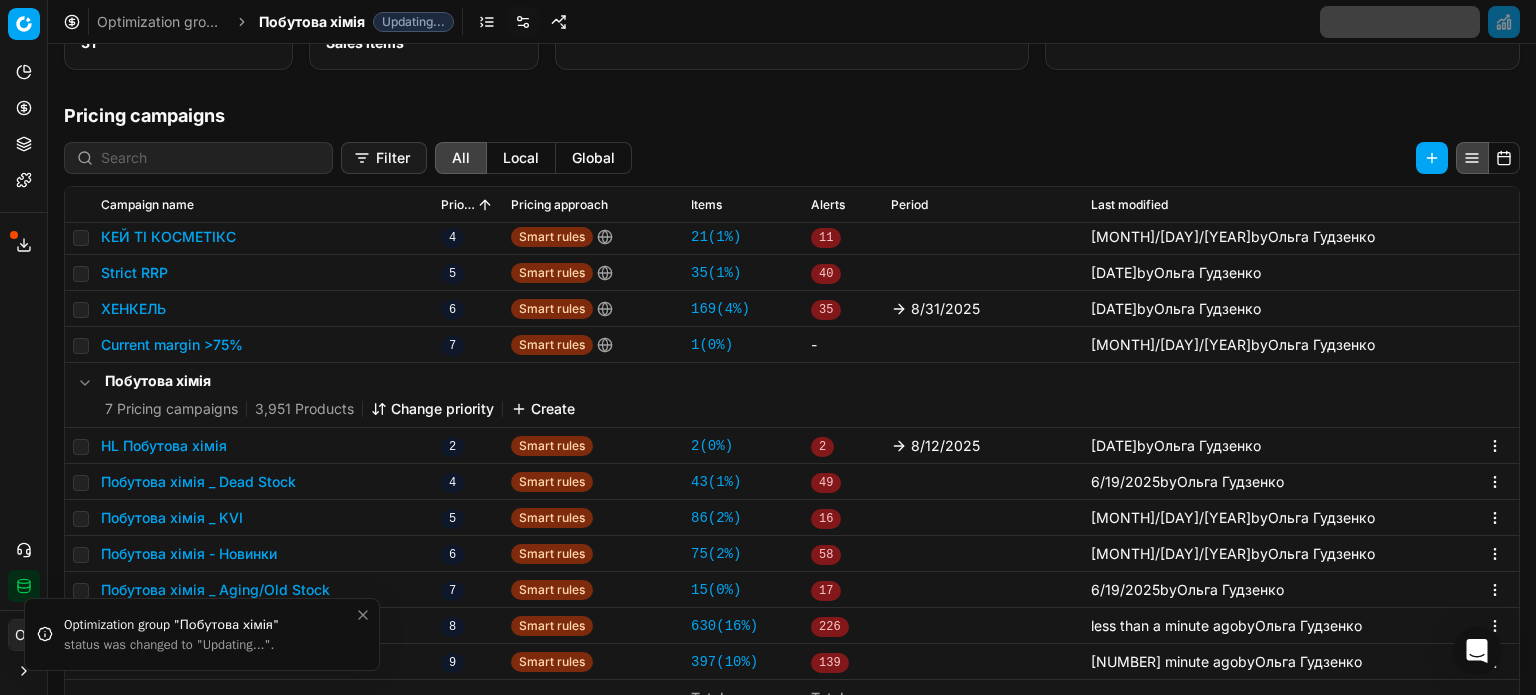 drag, startPoint x: 367, startPoint y: 609, endPoint x: 368, endPoint y: 623, distance: 14.035668 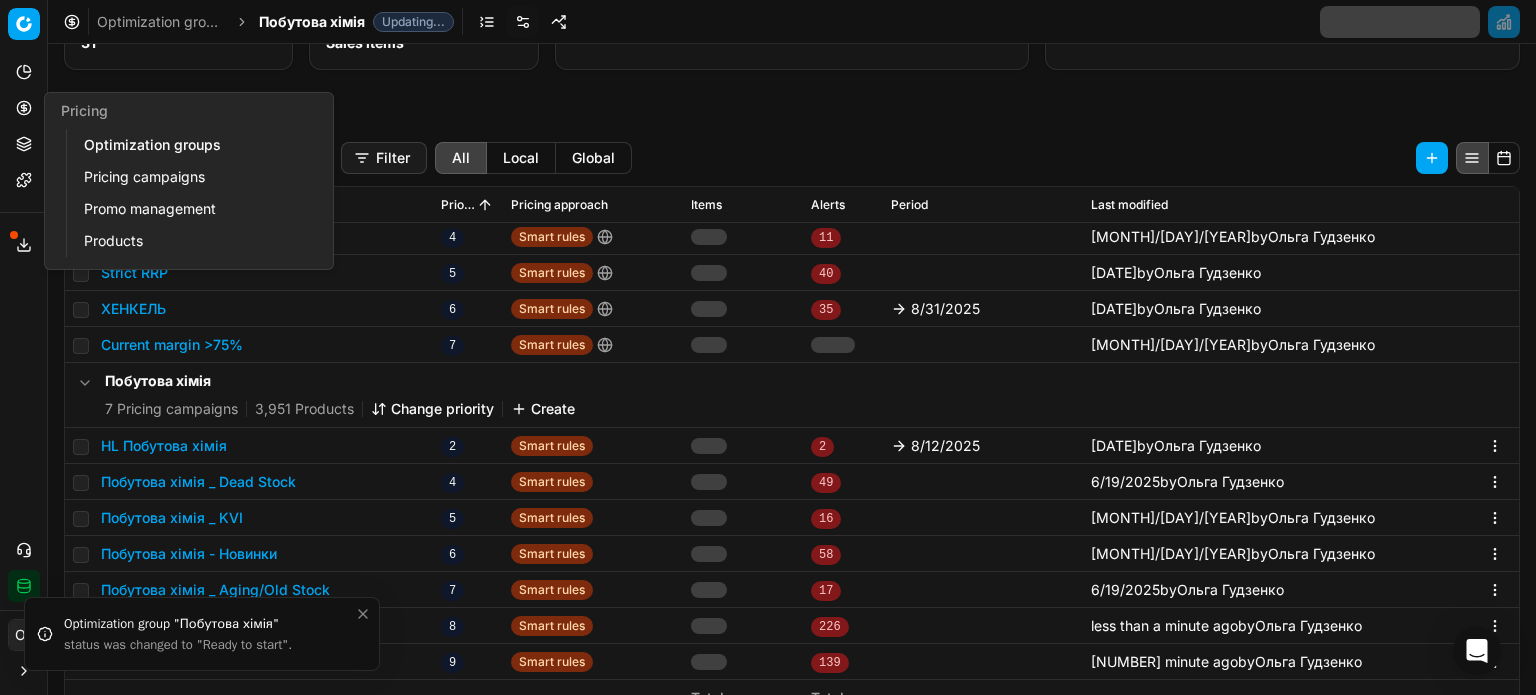 click on "Optimization groups" at bounding box center (192, 145) 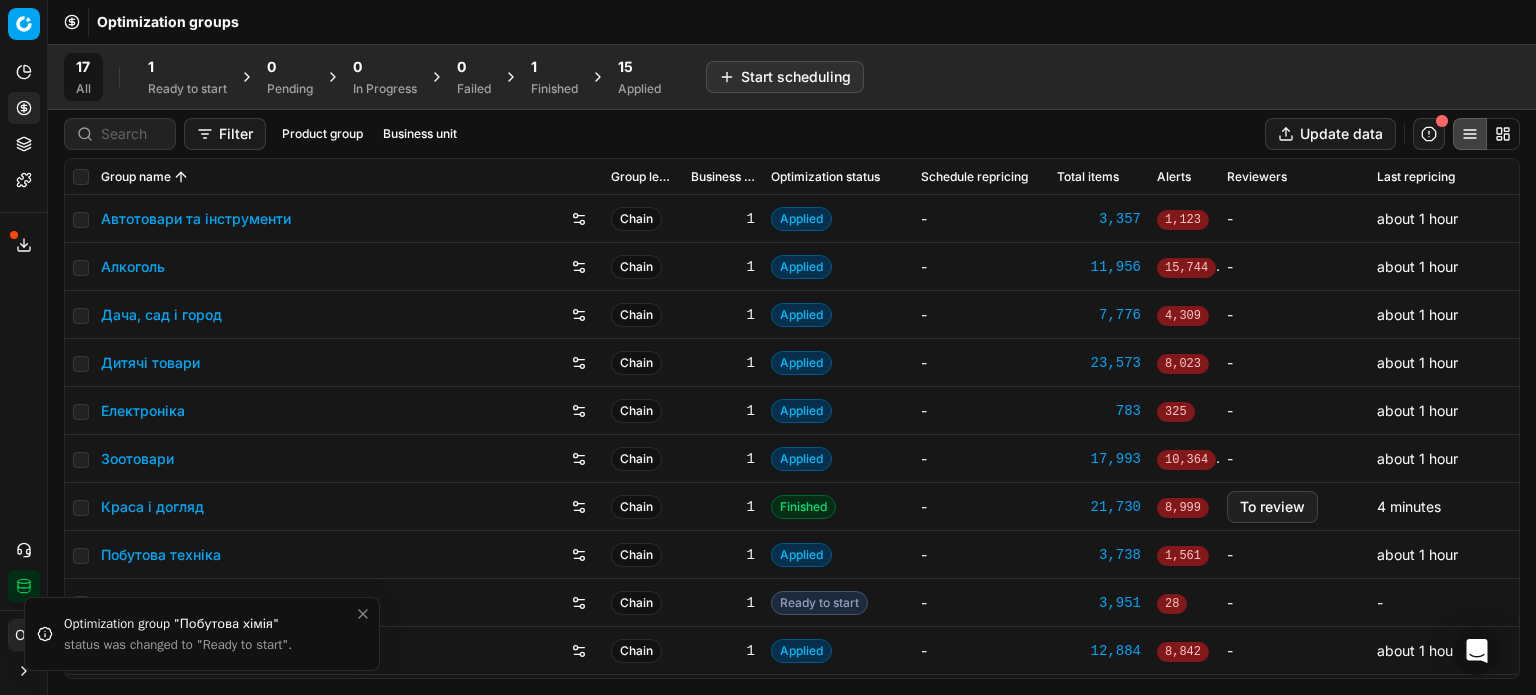 click on "1" at bounding box center [187, 67] 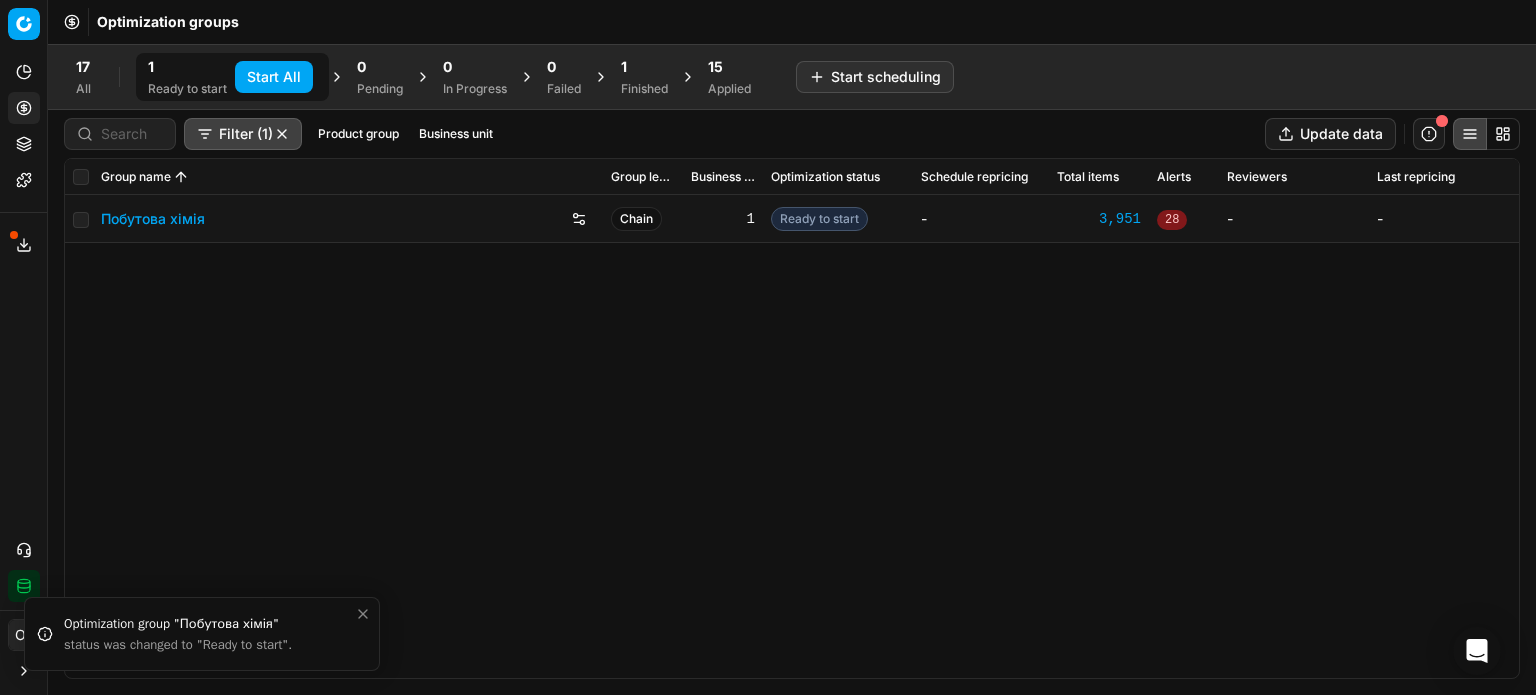 click on "Start   All" at bounding box center (274, 77) 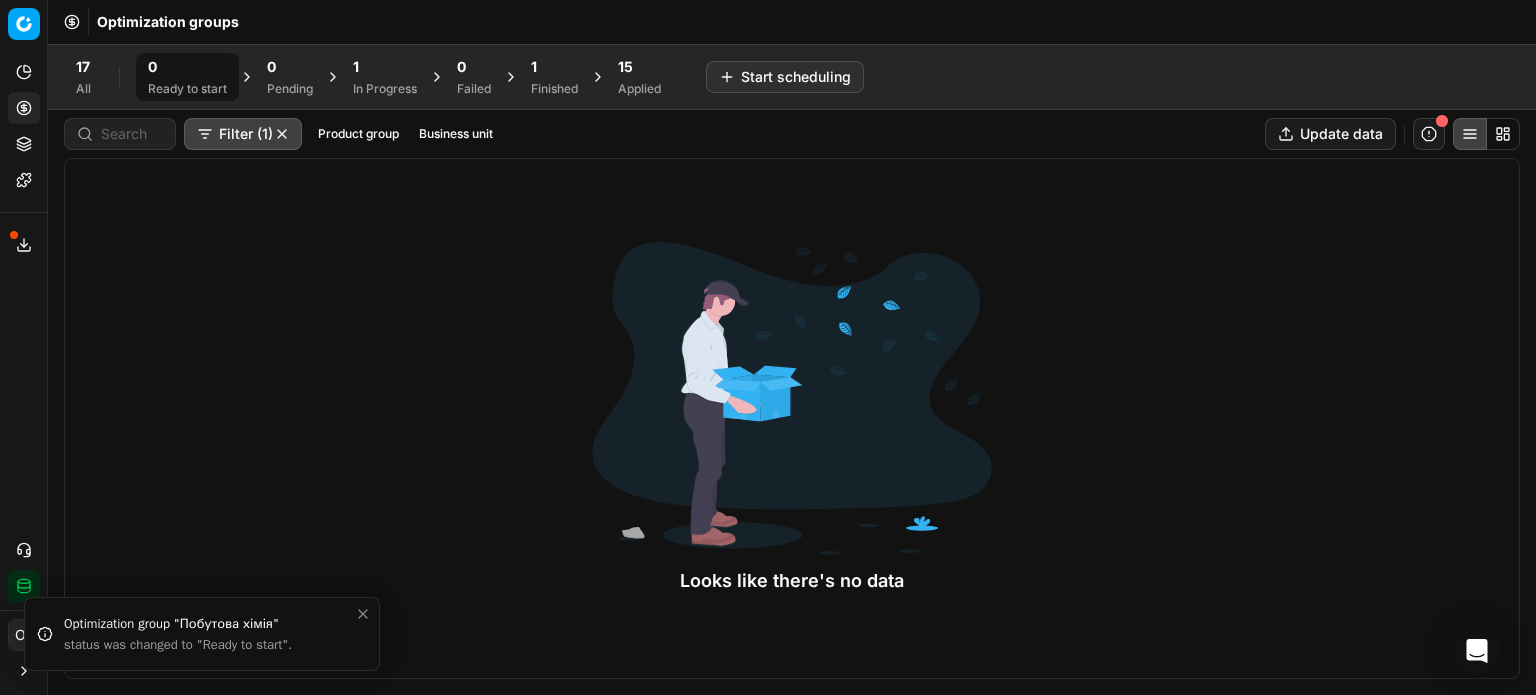 click on "15" at bounding box center [639, 67] 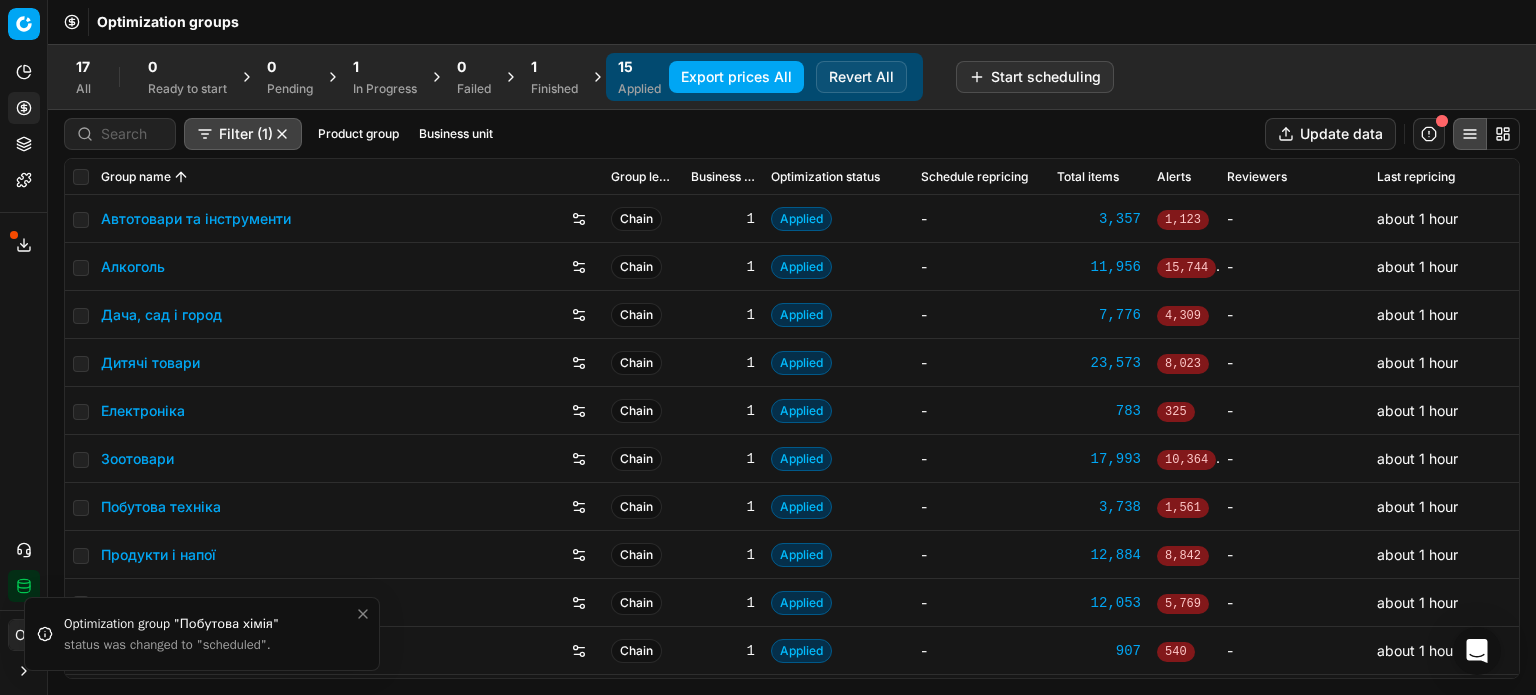 click on "Побутова техніка" at bounding box center [161, 507] 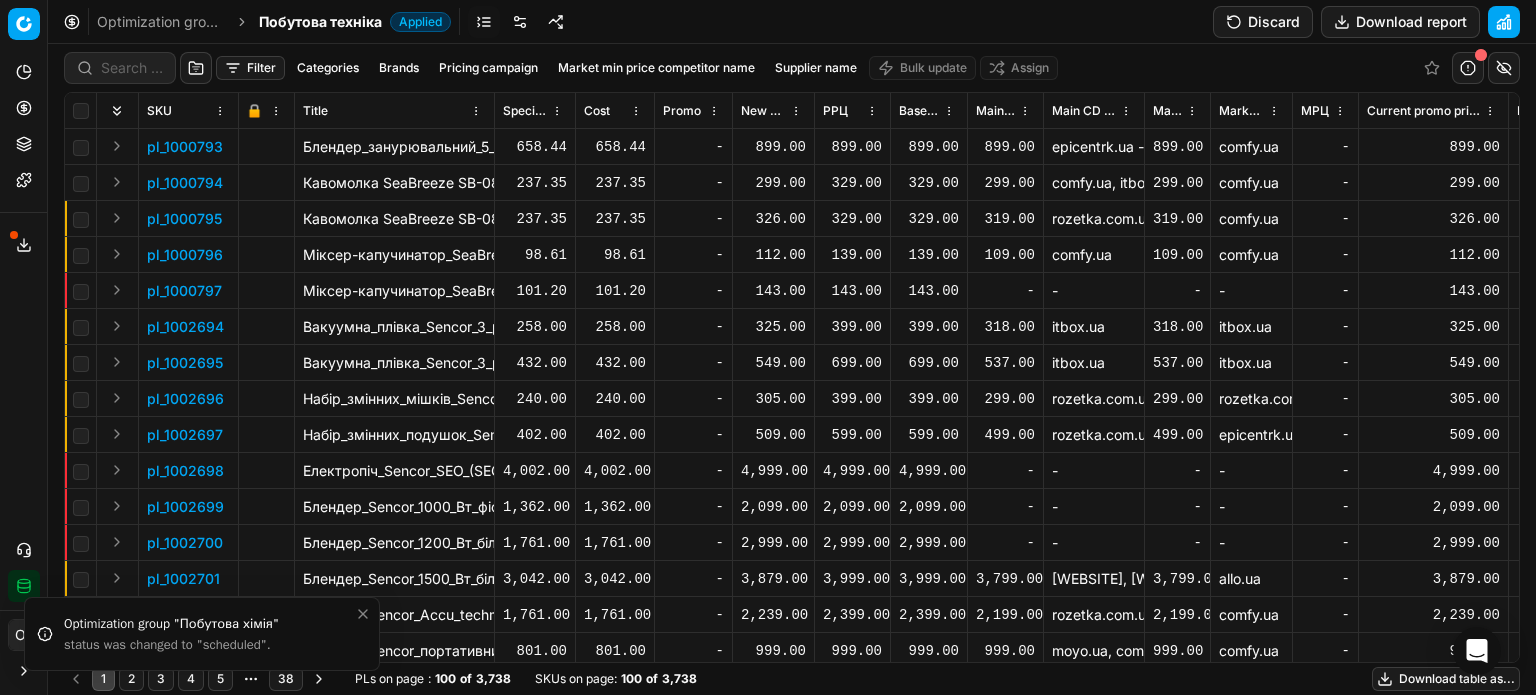 click at bounding box center (520, 22) 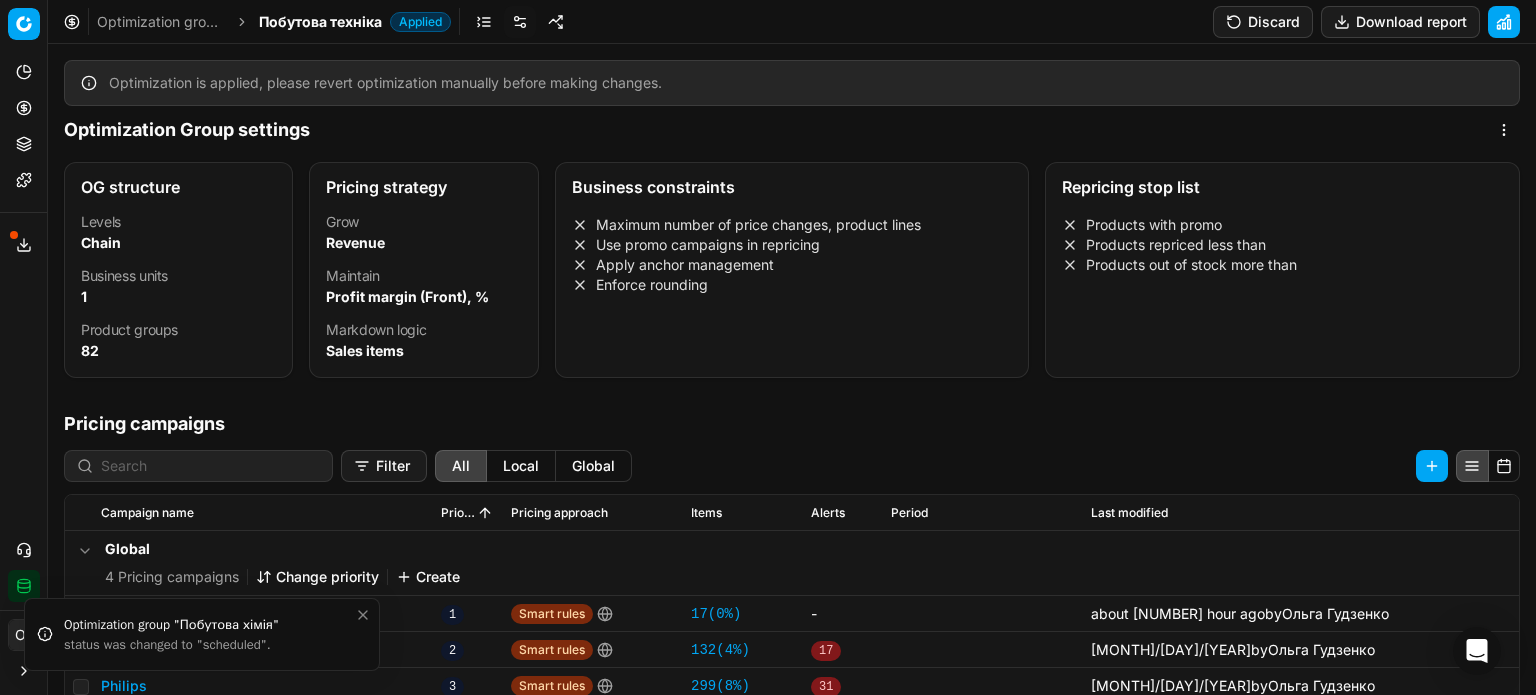 click 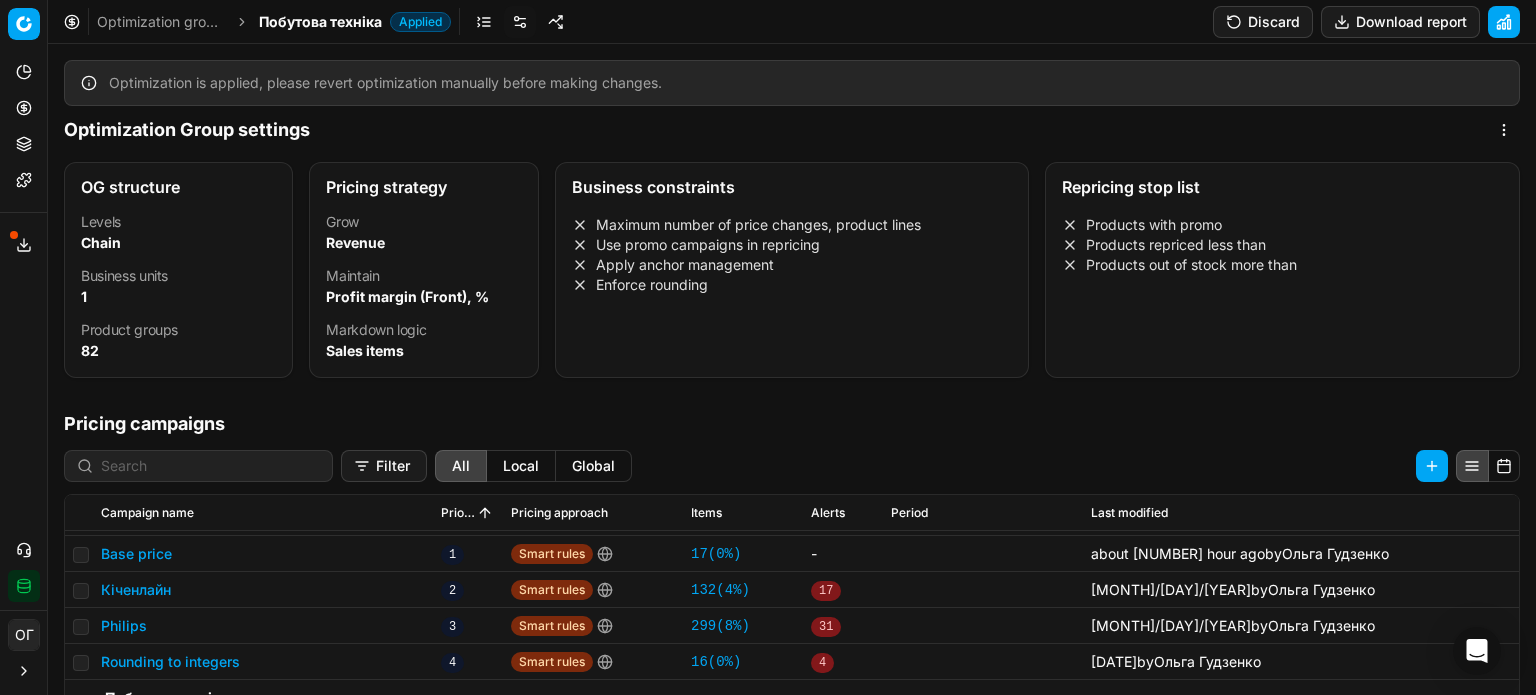 scroll, scrollTop: 104, scrollLeft: 0, axis: vertical 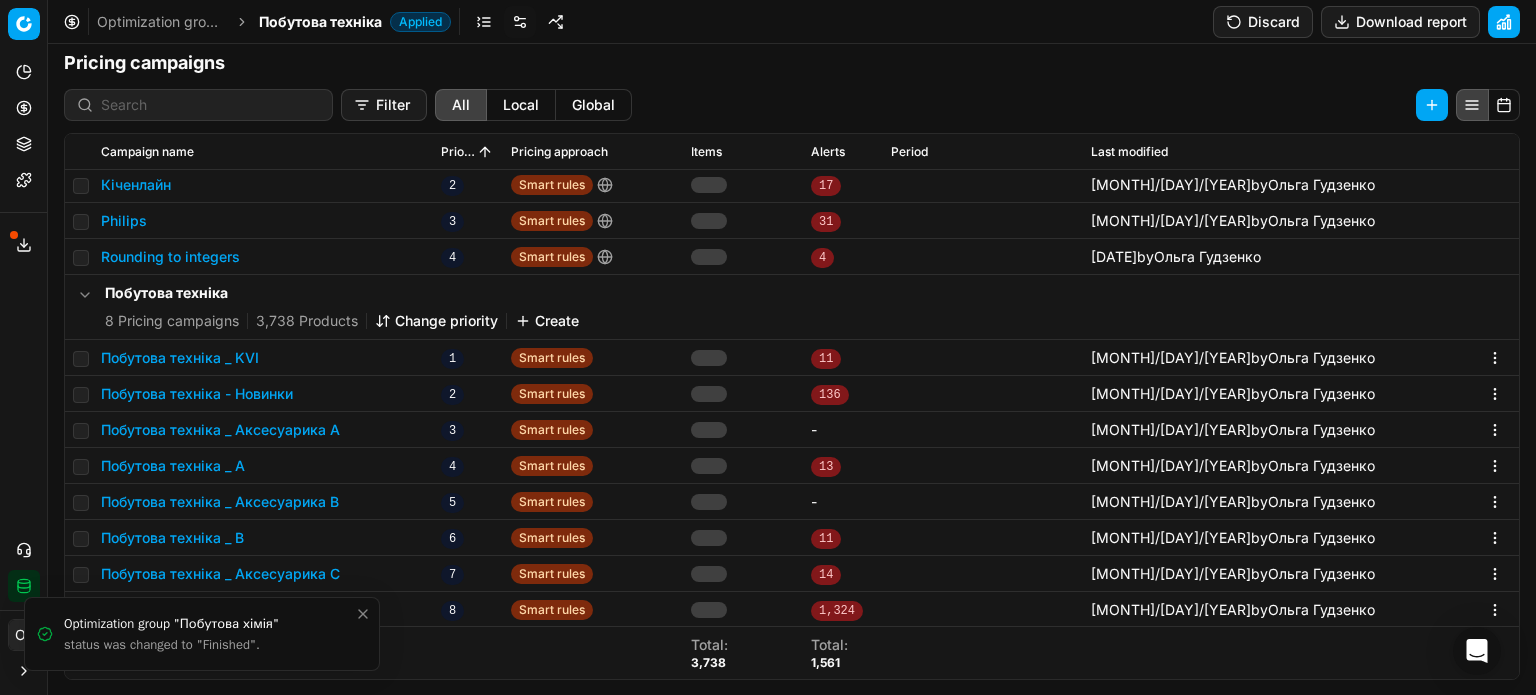 click on "Побутова техніка _ B" at bounding box center (172, 538) 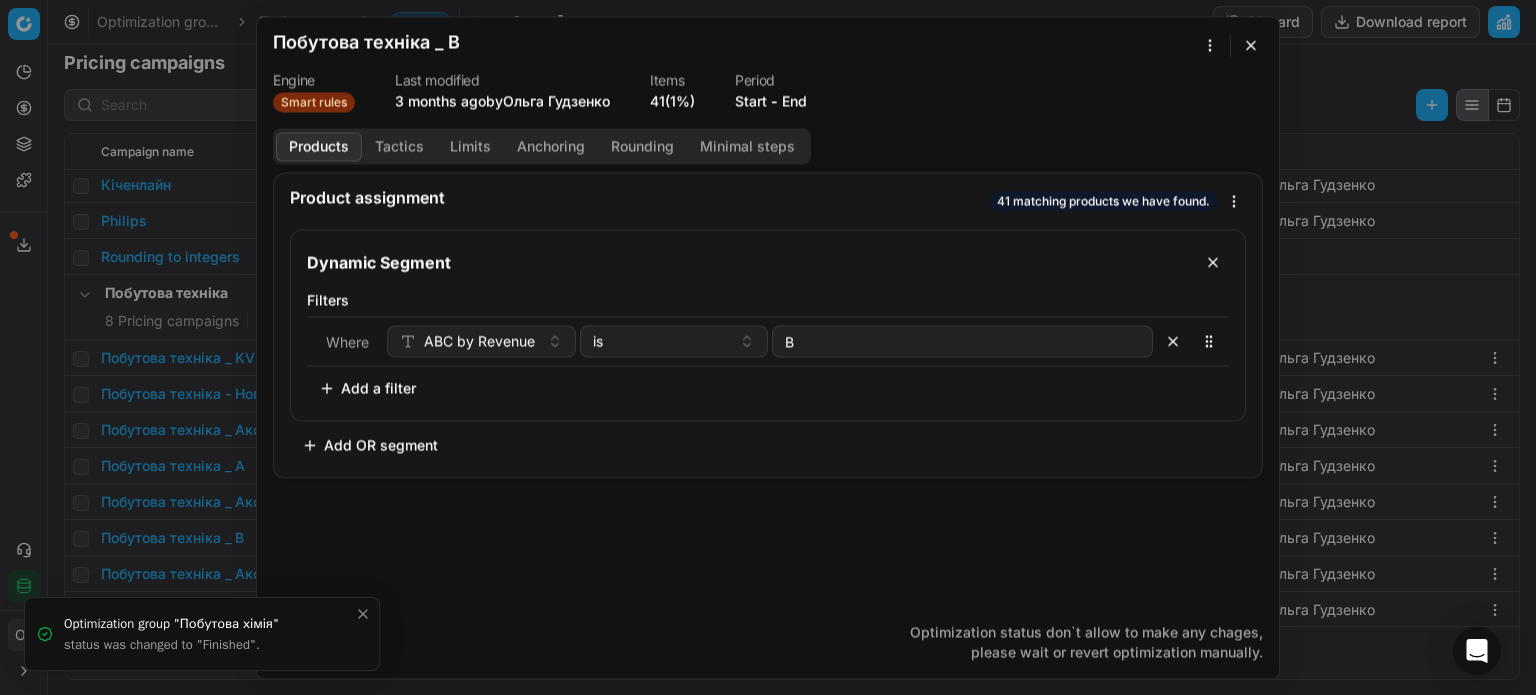 click at bounding box center [1251, 45] 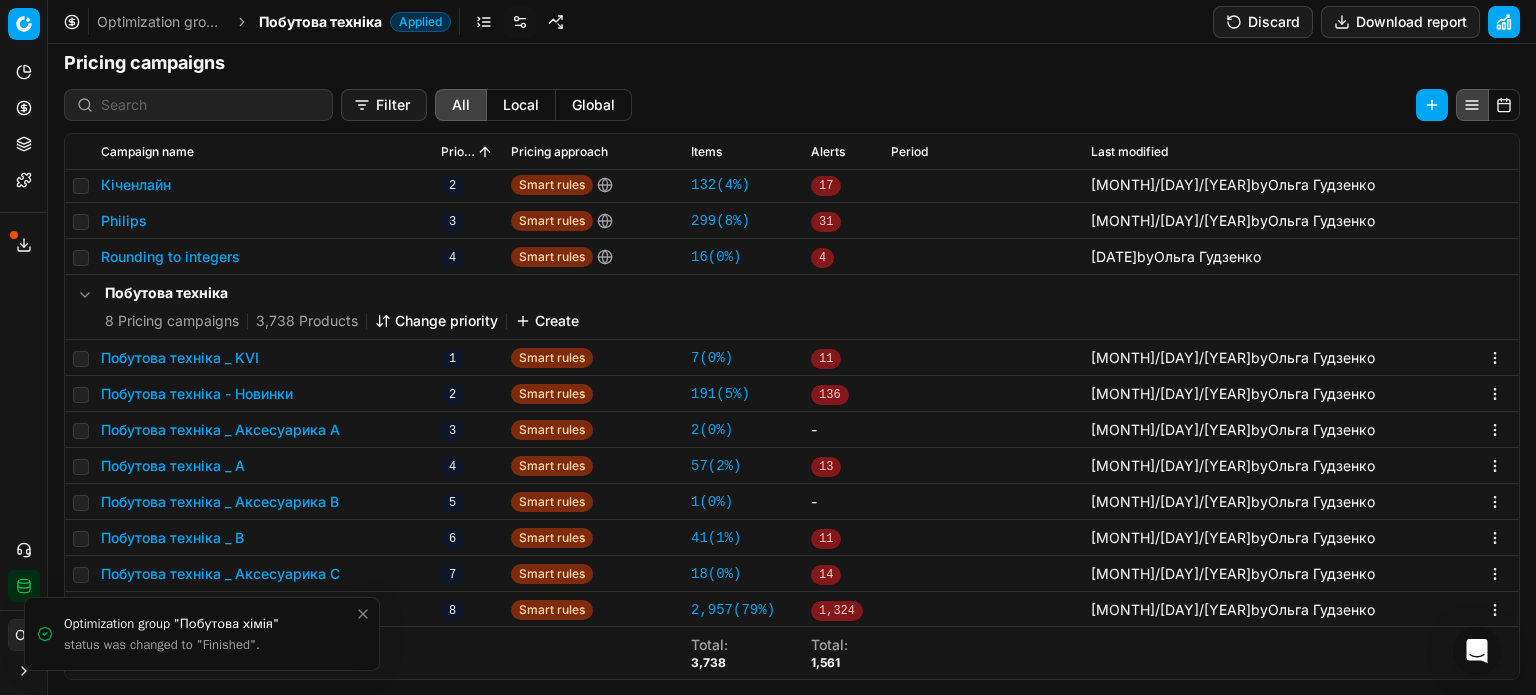 click on "Discard" at bounding box center [1263, 22] 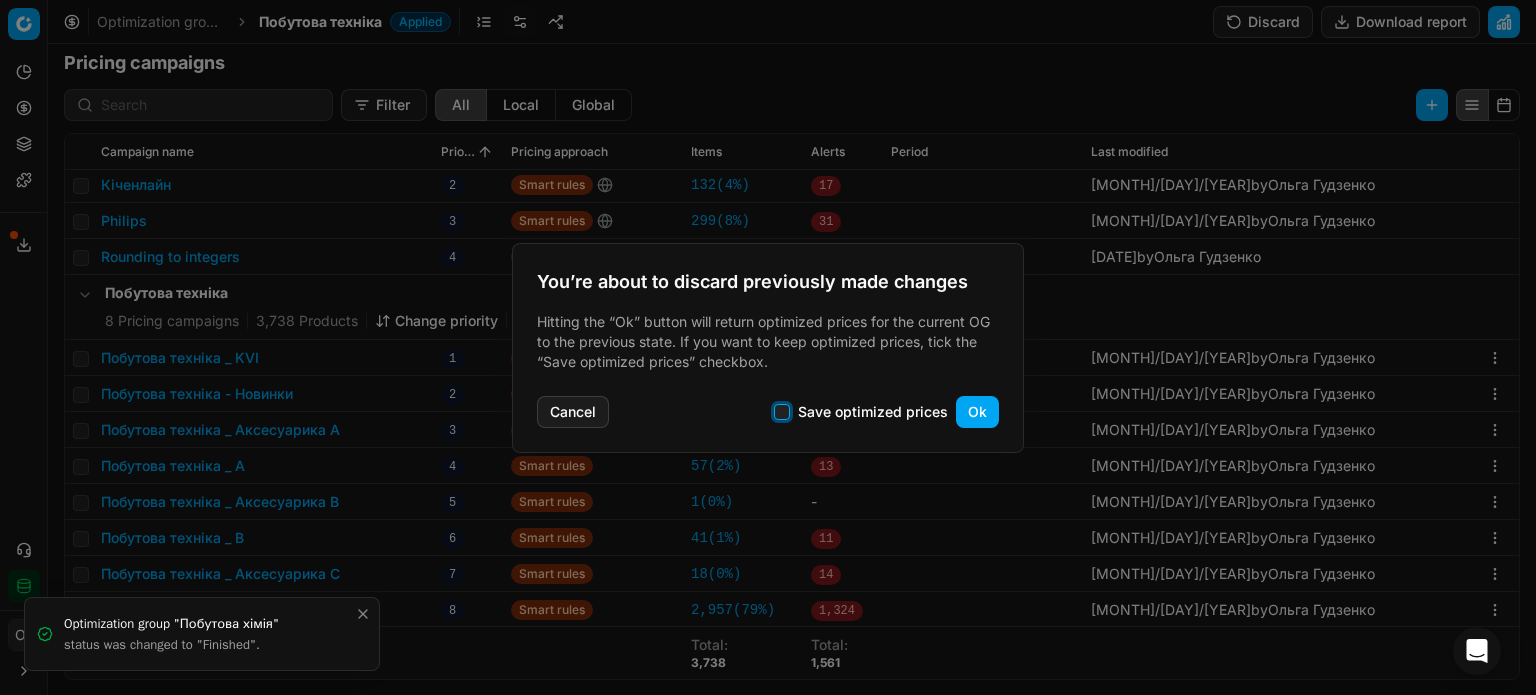 click on "Save optimized prices" at bounding box center [782, 412] 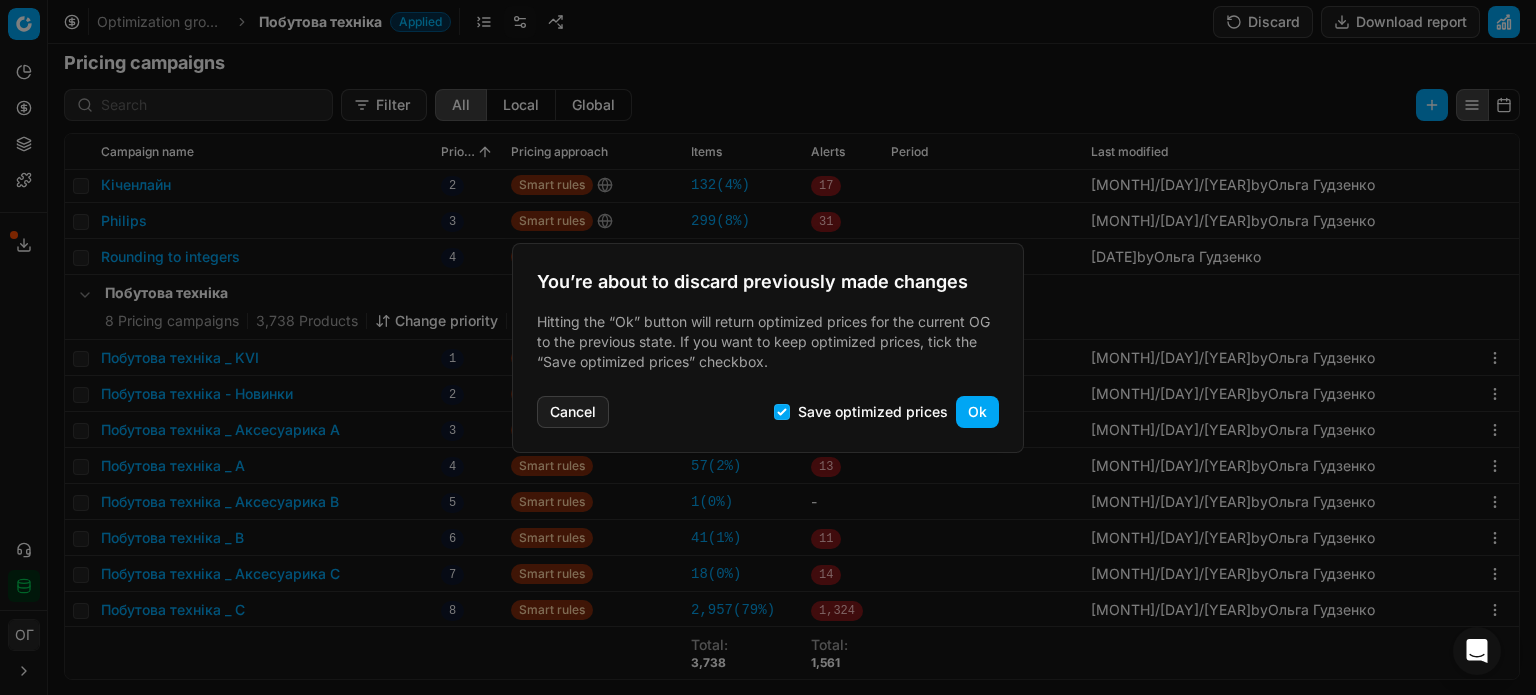 click on "Ok" at bounding box center [977, 412] 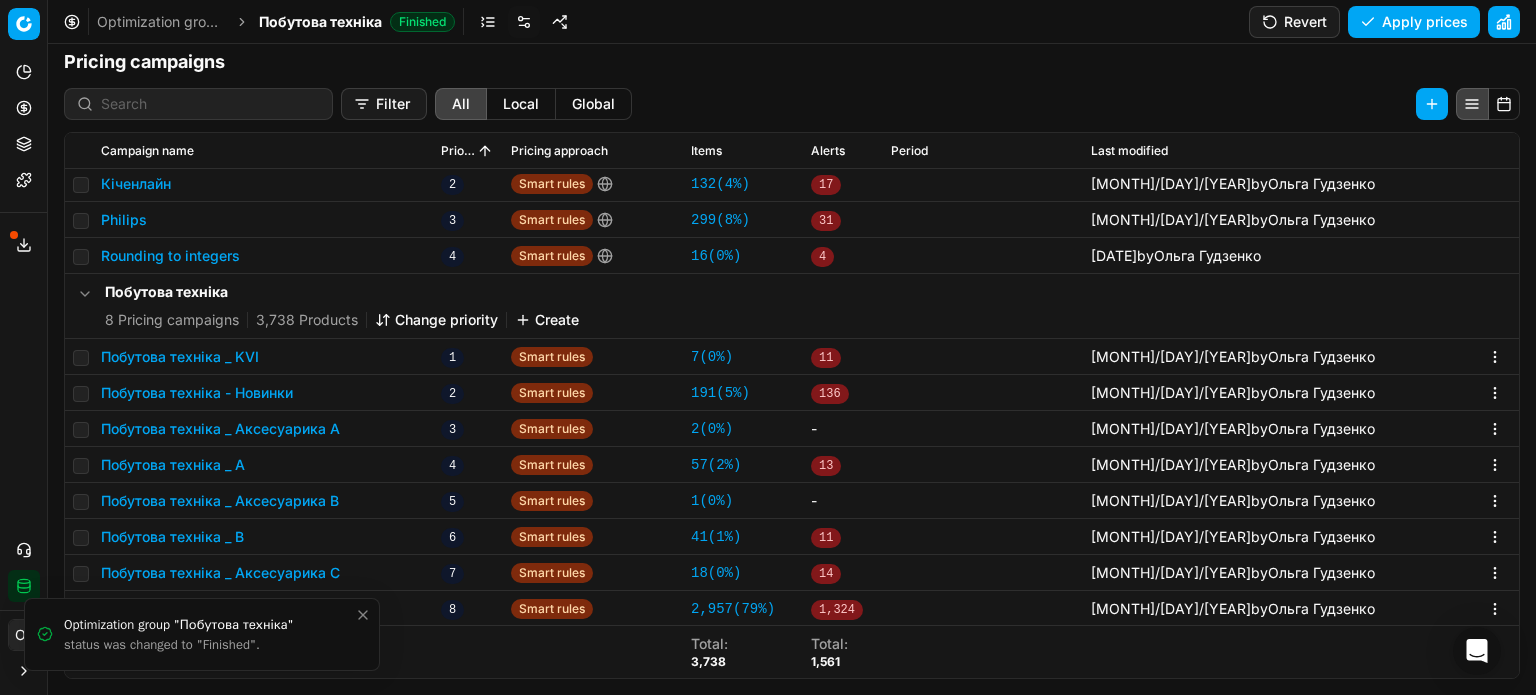 scroll, scrollTop: 308, scrollLeft: 0, axis: vertical 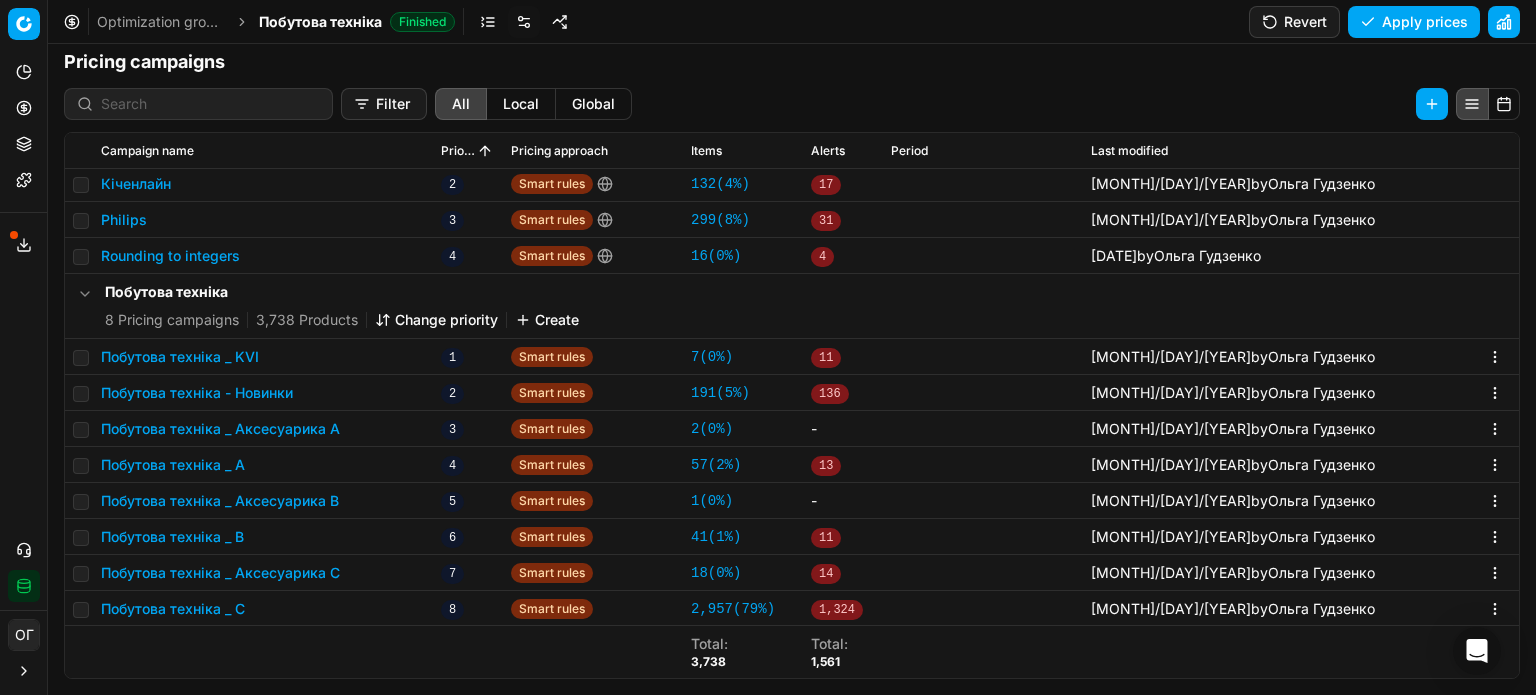 click on "Revert" at bounding box center (1294, 22) 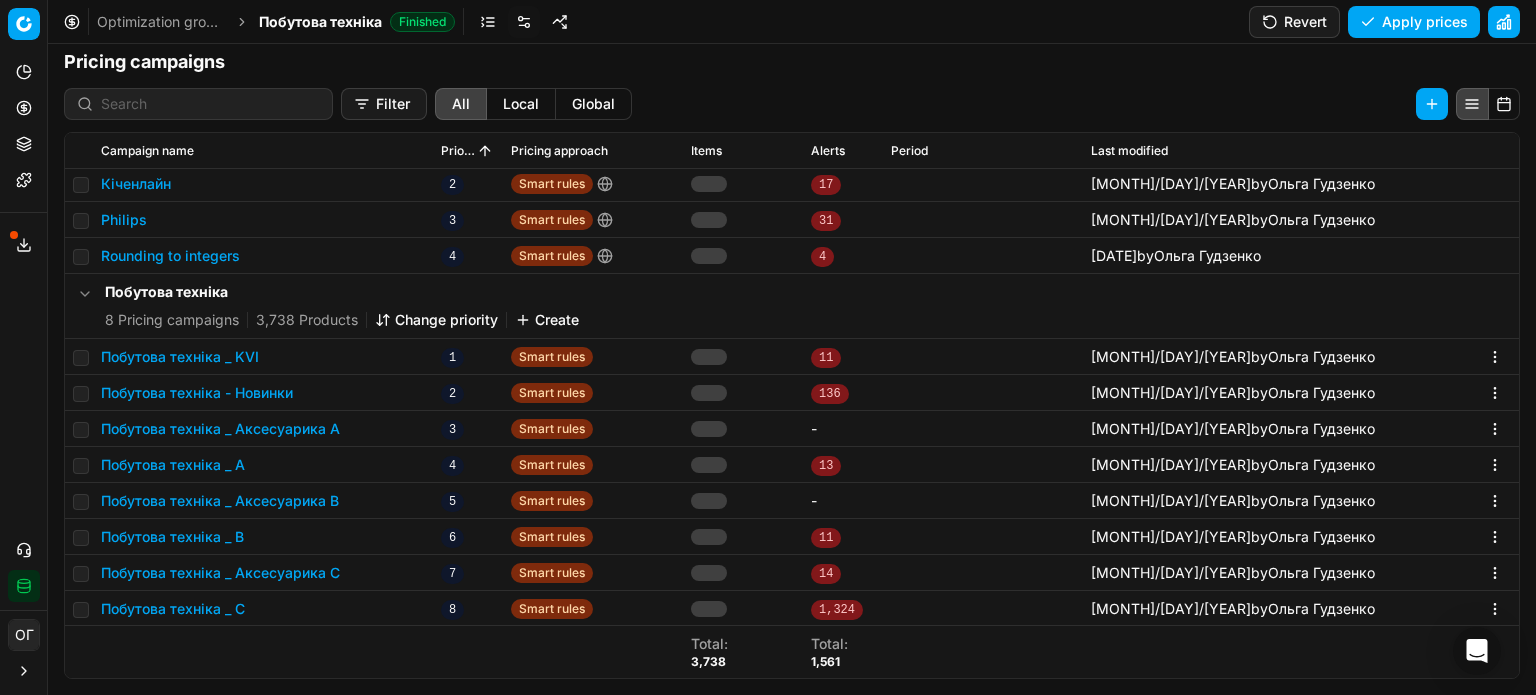 click on "Revert" at bounding box center [1294, 22] 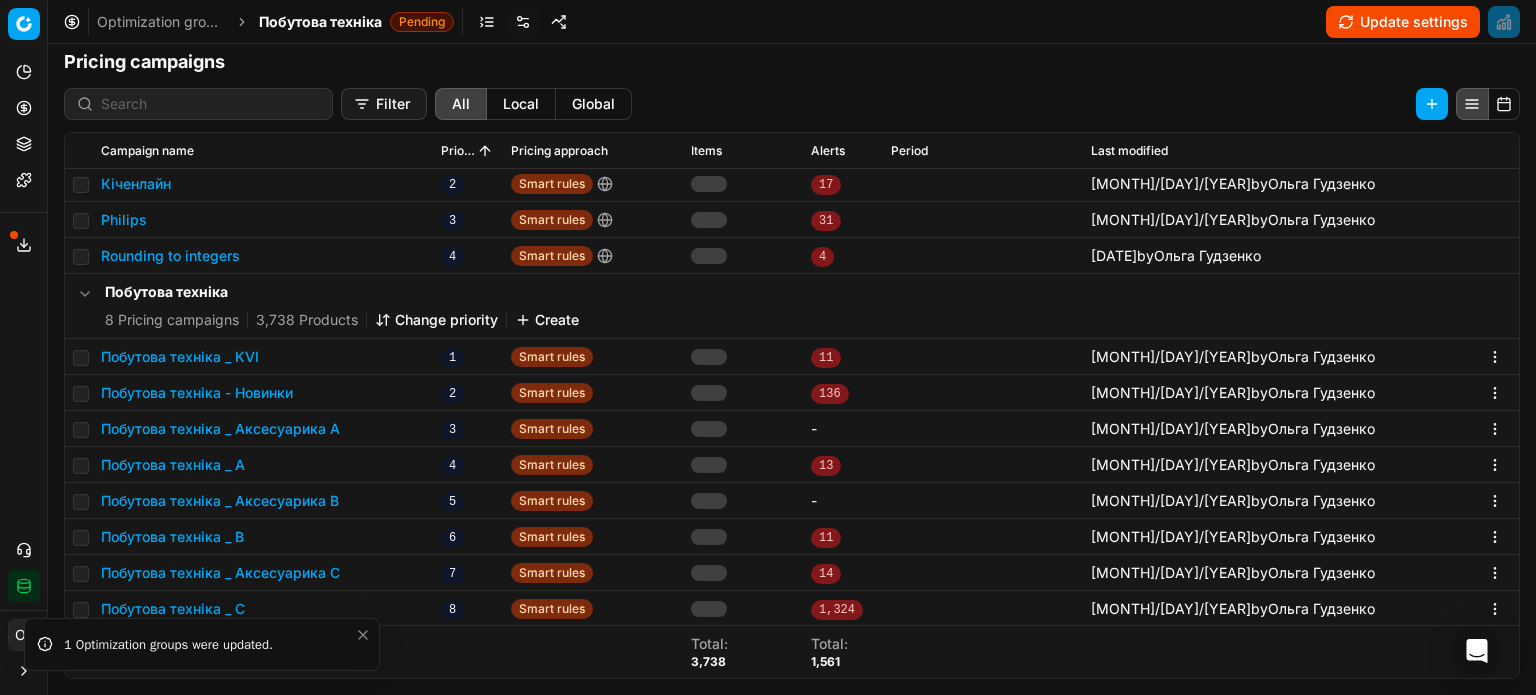 click on "Побутова техніка _ C" at bounding box center [173, 609] 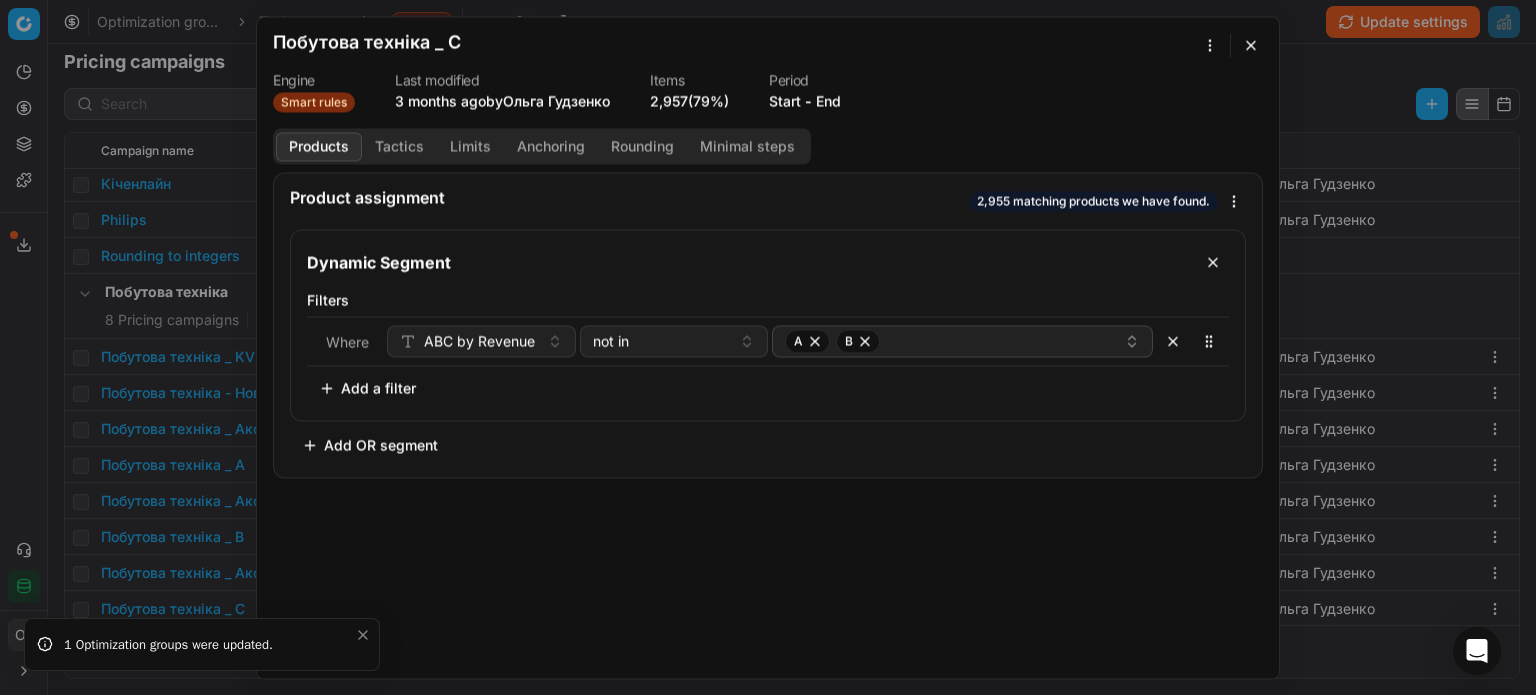 click on "We are saving PC settings. Please wait, it should take a few minutes Побутова техніка _ C Engine Smart rules Last modified 3 months ago  by  Ольга Гудзенко Items 2,957  (79%) Period Start - End Products Tactics Limits Anchoring Rounding Minimal steps Product assignment 2,955 matching products we have found. Dynamic Segment Filters Where ABC by Revenue not in A B
To pick up a sortable item, press space or enter.
While dragging, use the up and down keys to move the item.
Press space or enter again to drop the item in its new position, or press escape to cancel.
Add a filter Add OR segment Cancel" at bounding box center [768, 347] 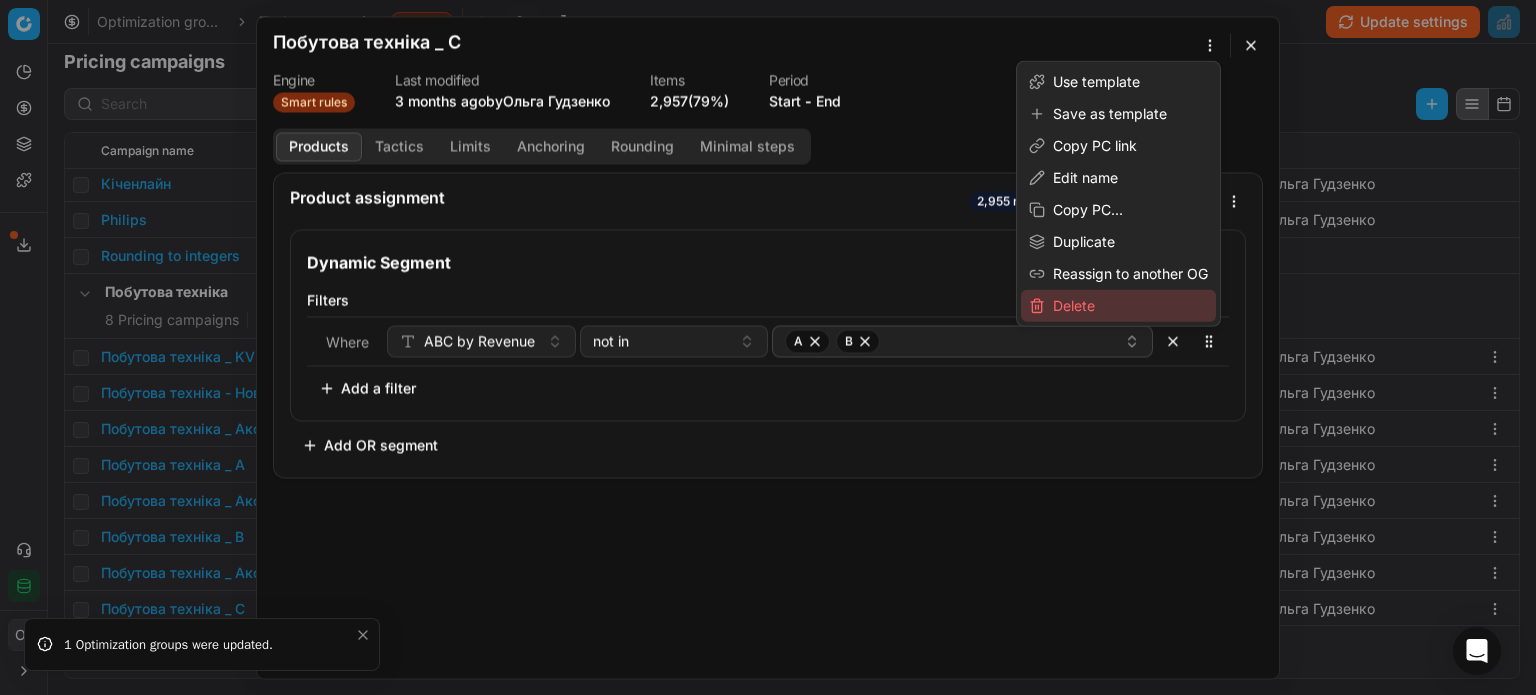 click on "Delete" at bounding box center (1118, 306) 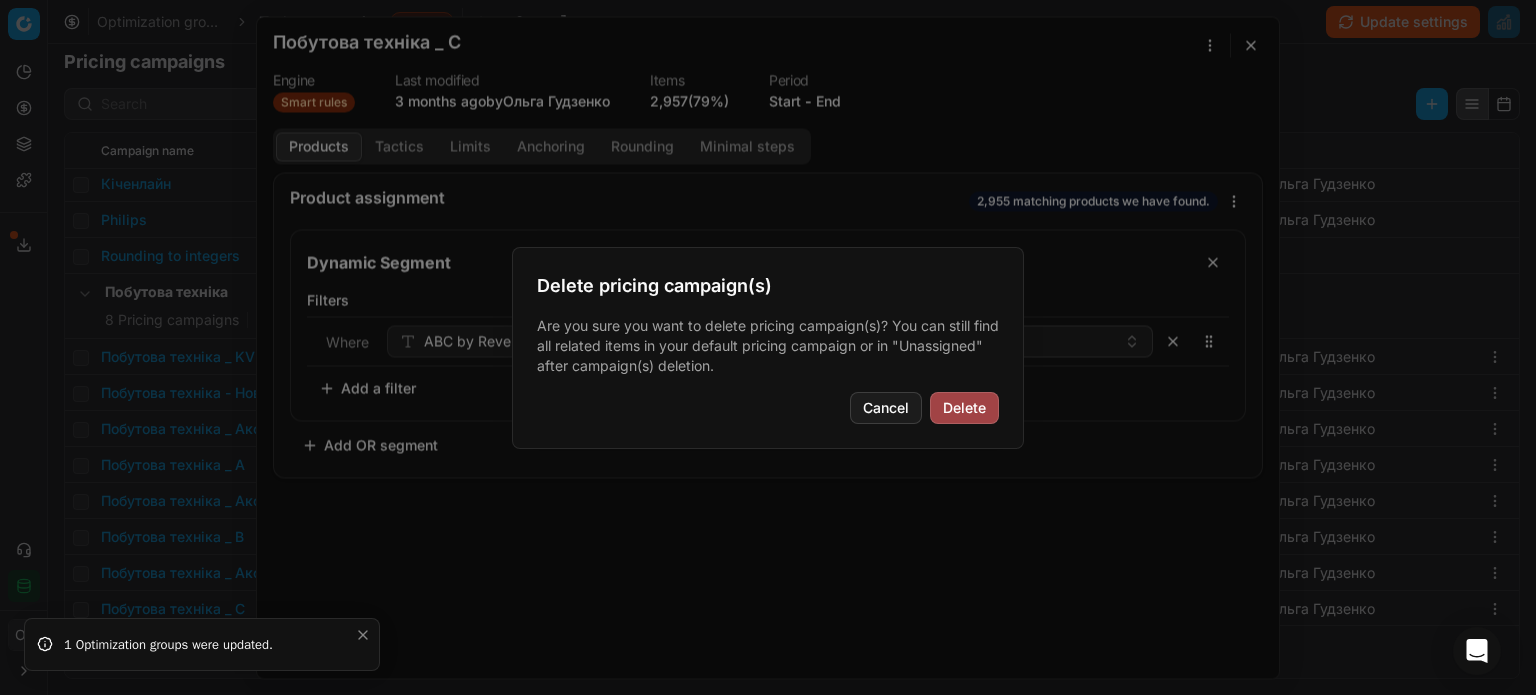 click on "Delete" at bounding box center [964, 408] 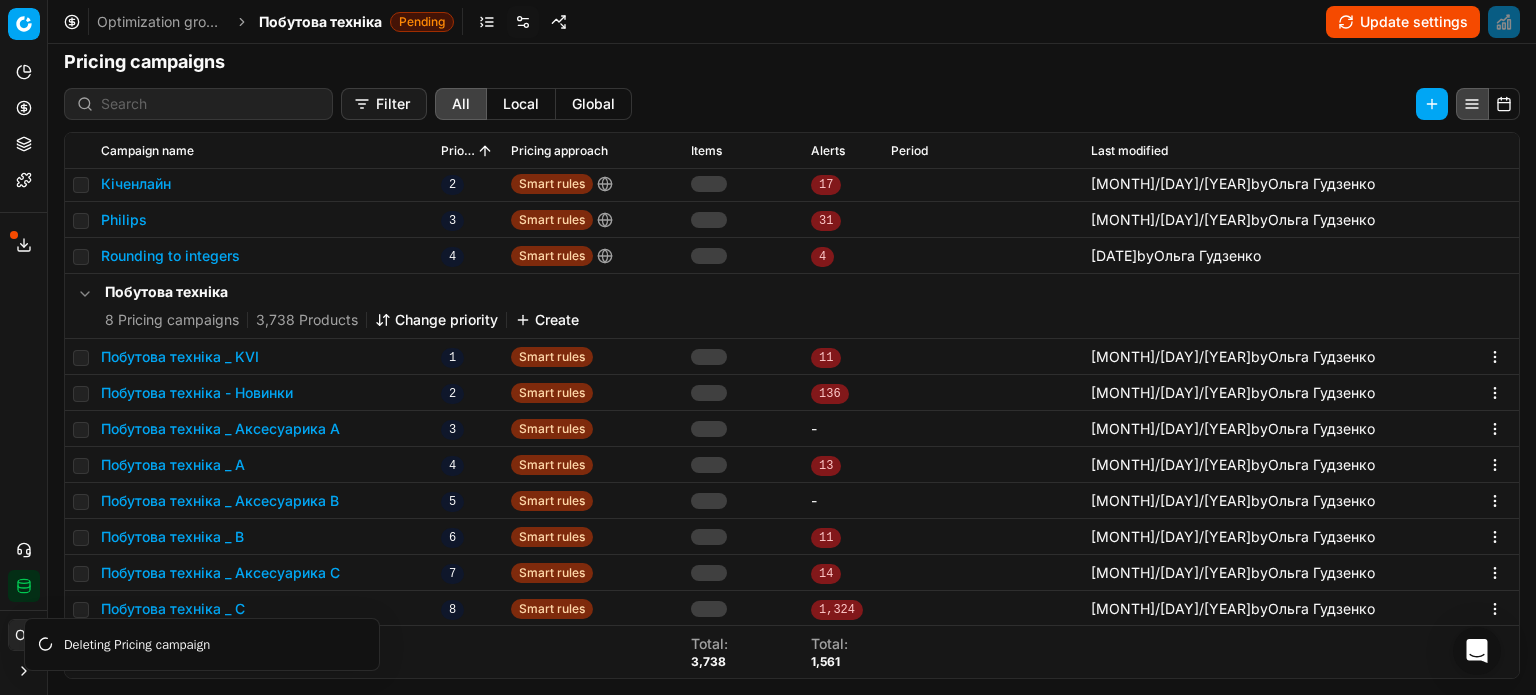 scroll, scrollTop: 68, scrollLeft: 0, axis: vertical 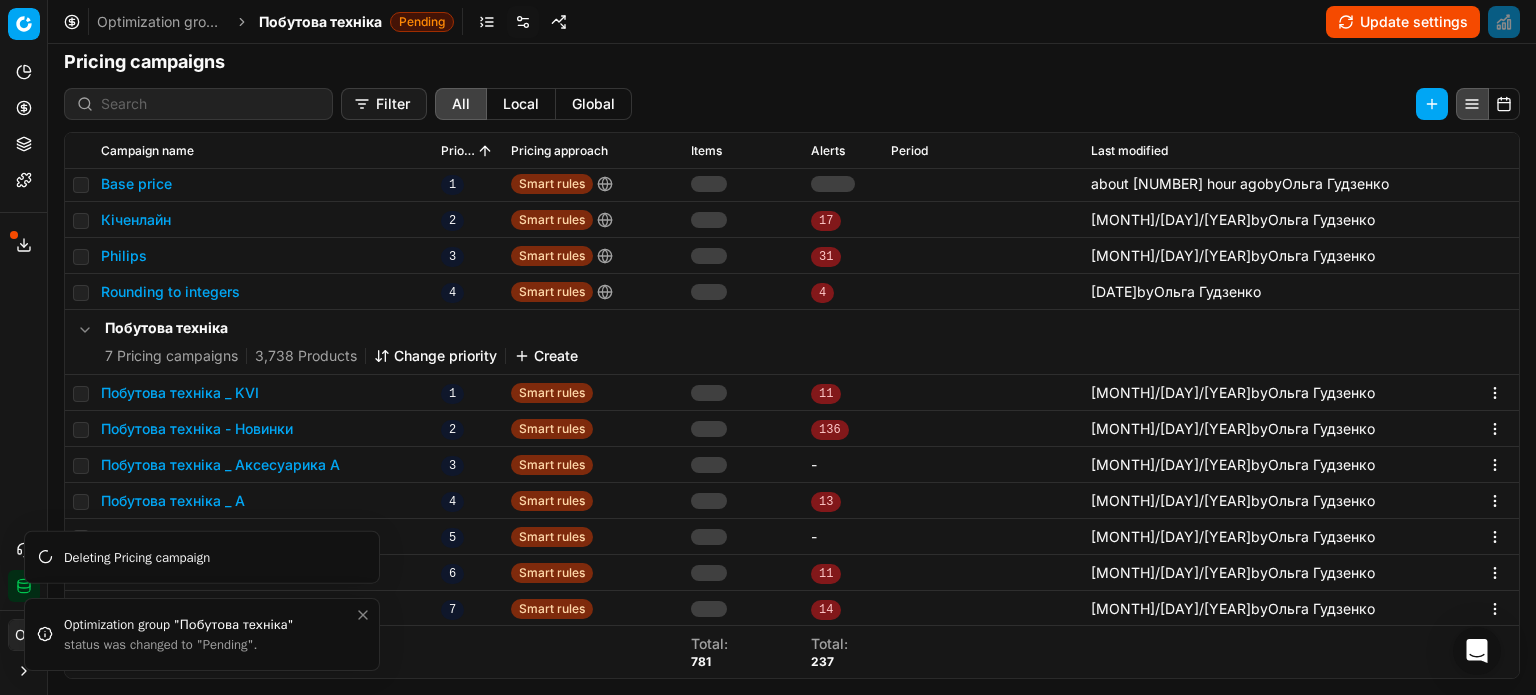 click on "Optimization group "Побутова техніка" status was changed to "Pending"." at bounding box center (202, 634) 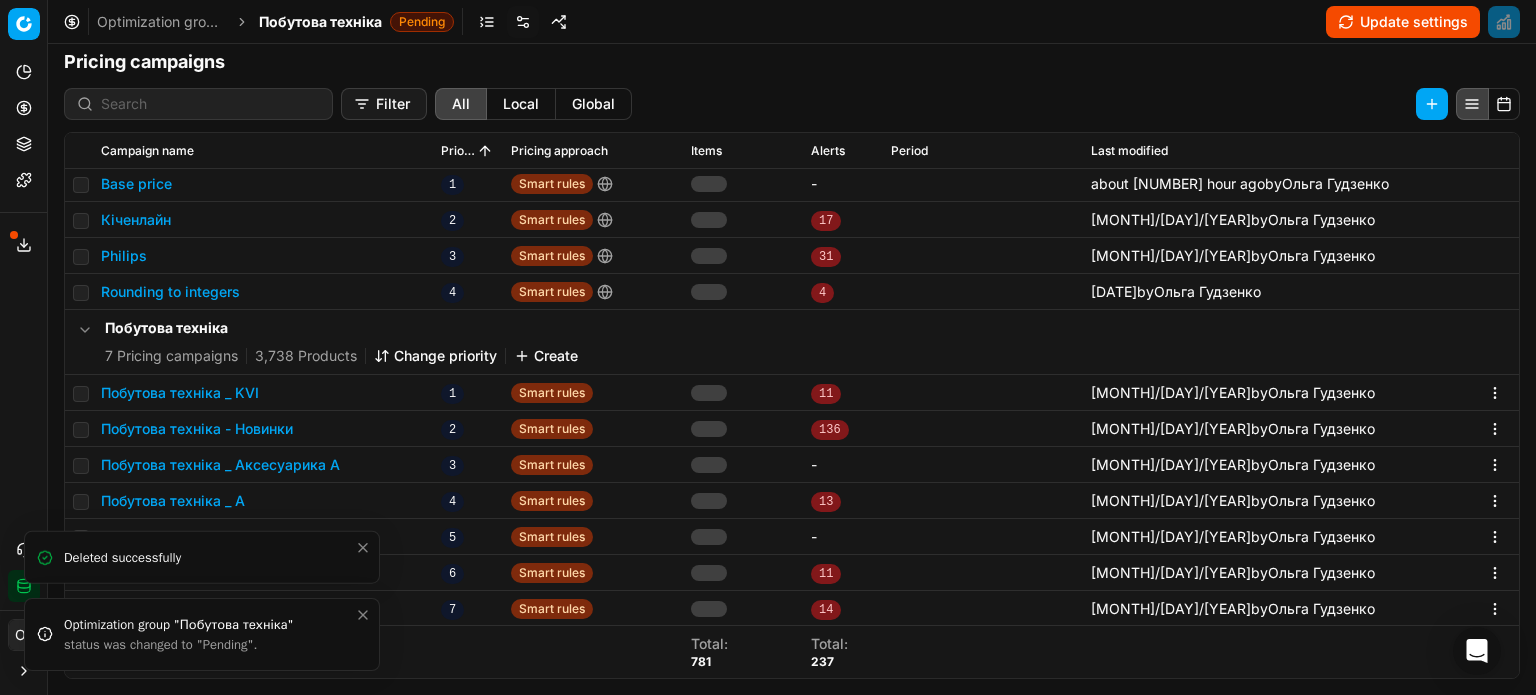 click 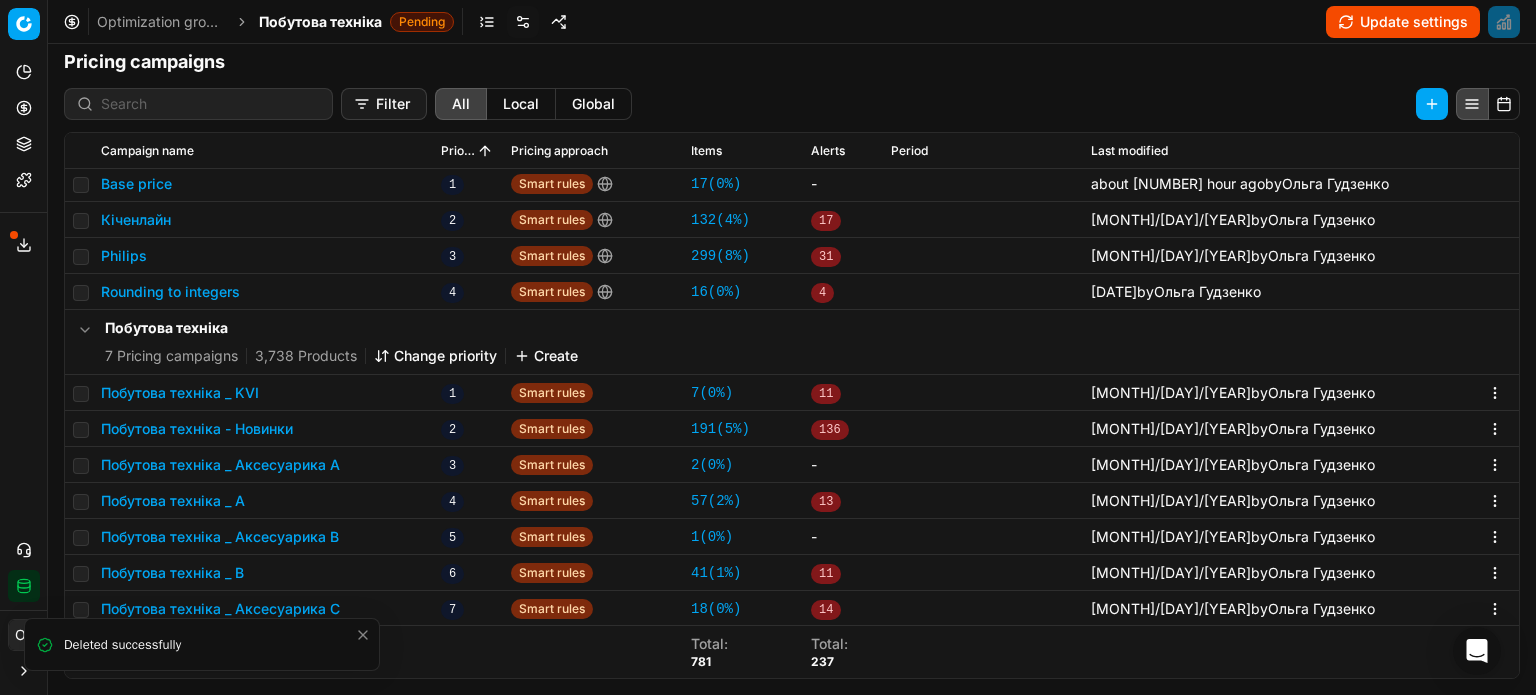 click 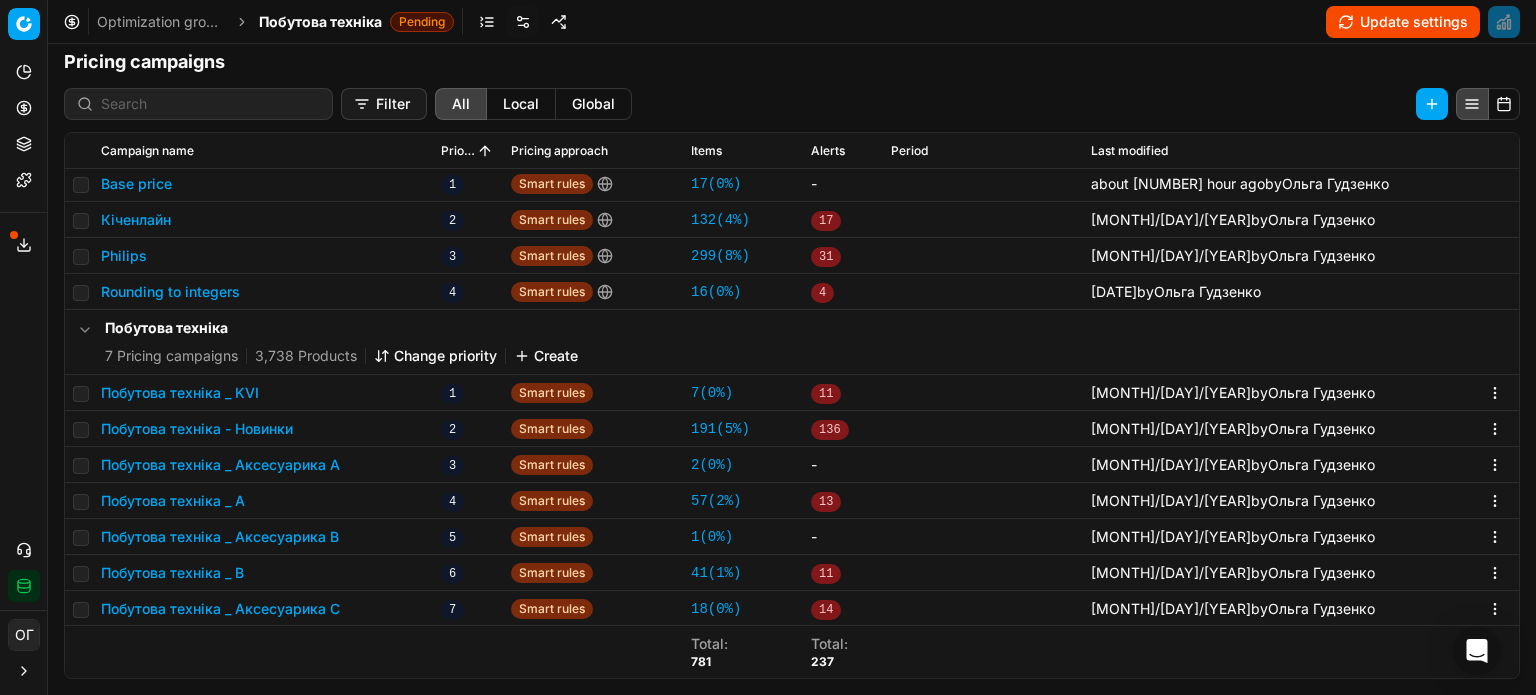 click on "Побутова техніка _ Аксесуарика С" at bounding box center [220, 609] 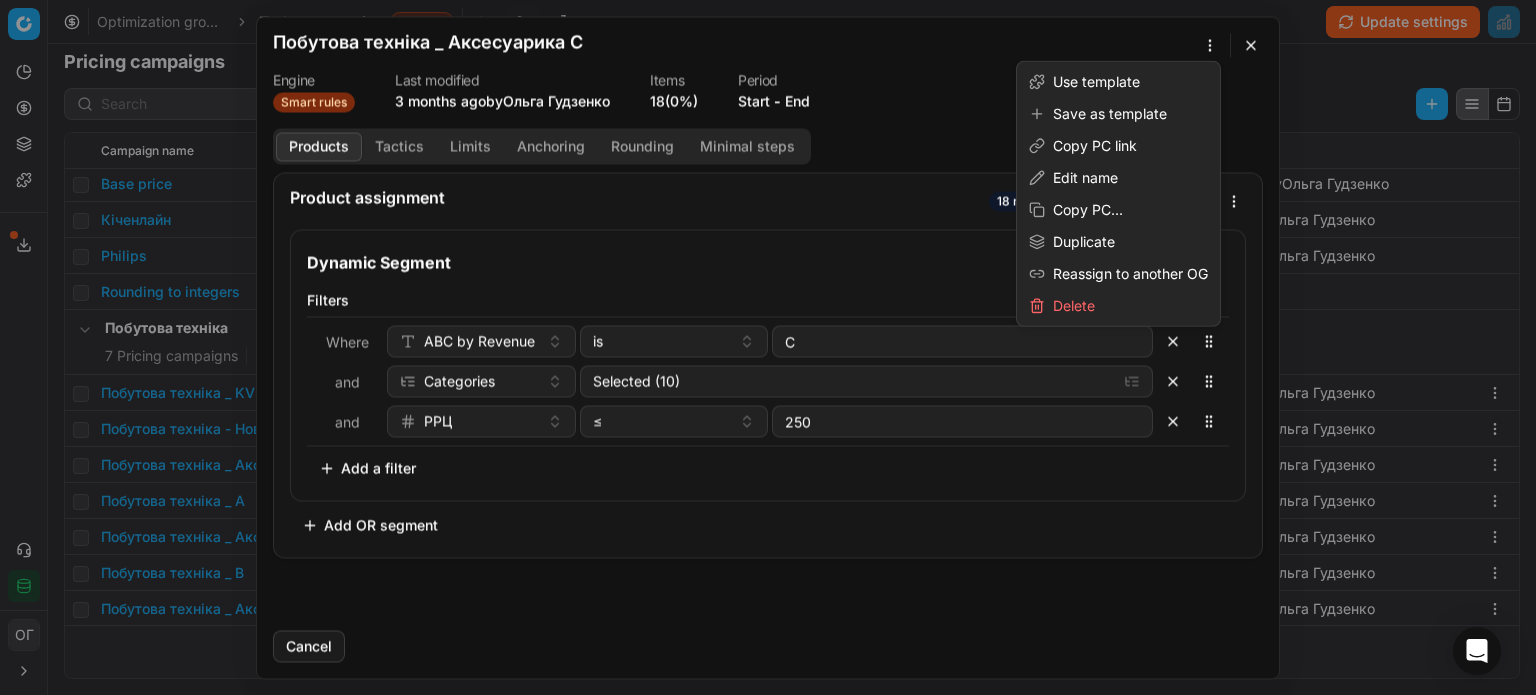 click on "We are saving PC settings. Please wait, it should take a few minutes Побутова техніка _ Аксесуарика С Engine Smart rules Last modified 3 months ago  by  Ольга Гудзенко Items 18  (0%) Period Start - End Products Tactics Limits Anchoring Rounding Minimal steps Product assignment 18 matching products we have found. Dynamic Segment Filters Where ABC by Revenue is C and Categories Selected (10) and РРЦ ≤ 250
To pick up a sortable item, press space or enter.
While dragging, use the up and down keys to move the item.
Press space or enter again to drop the item in its new position, or press escape to cancel.
Add a filter Add OR segment Cancel" at bounding box center [768, 347] 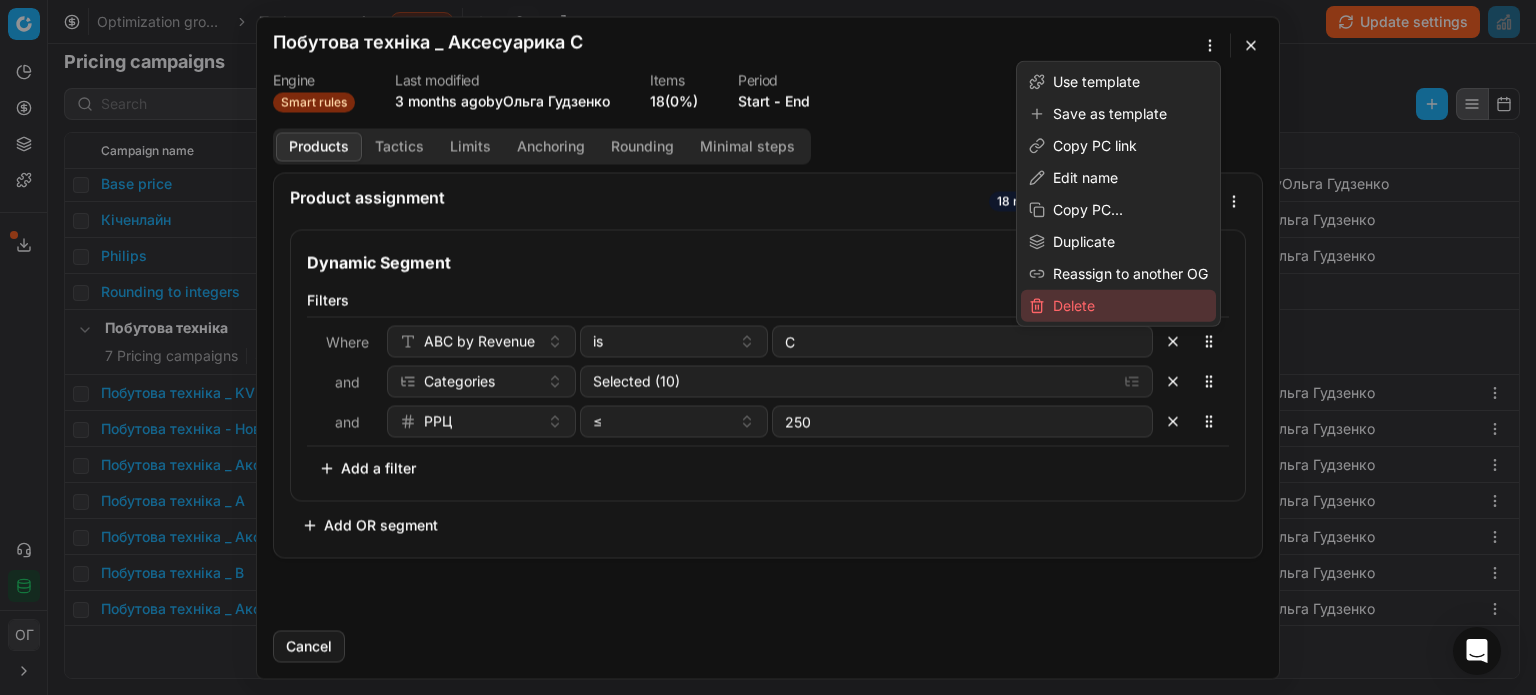 click on "Delete" at bounding box center (1118, 306) 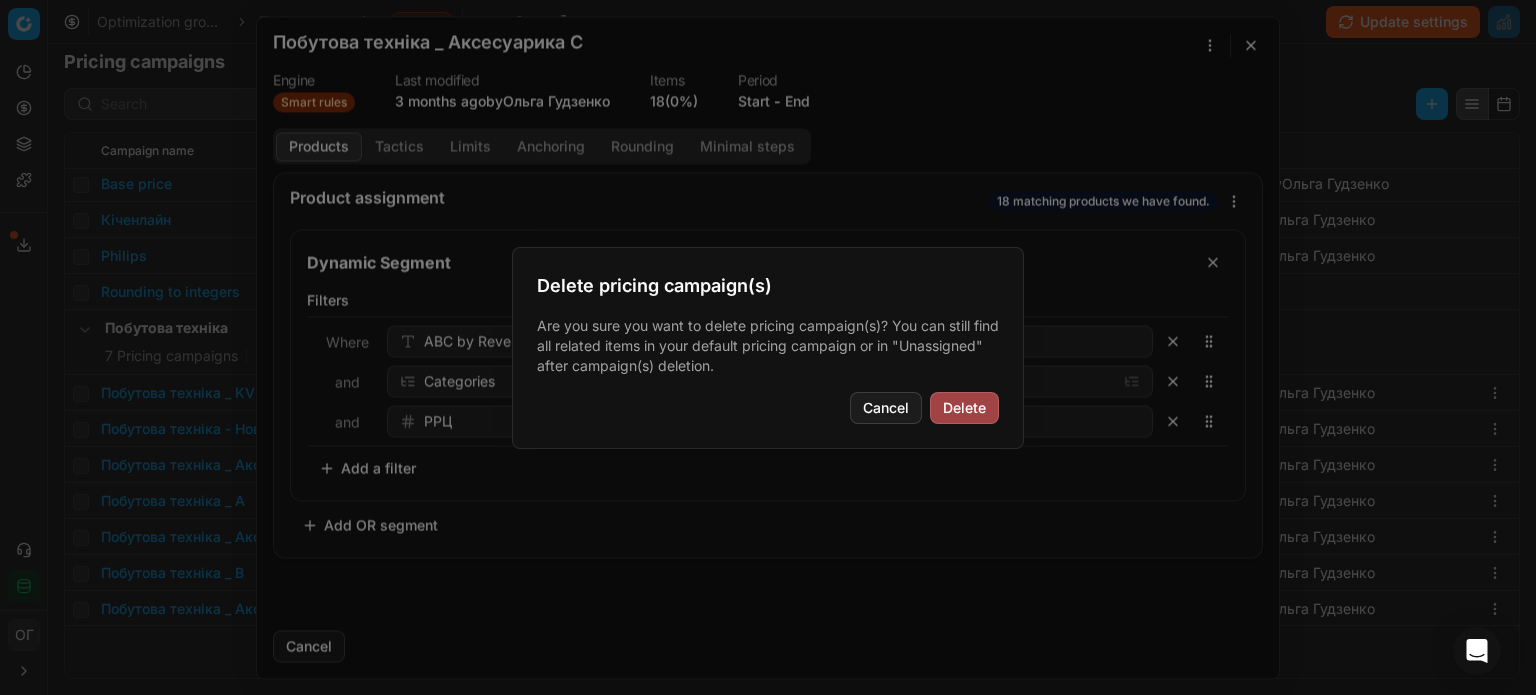 click on "Delete" at bounding box center [964, 408] 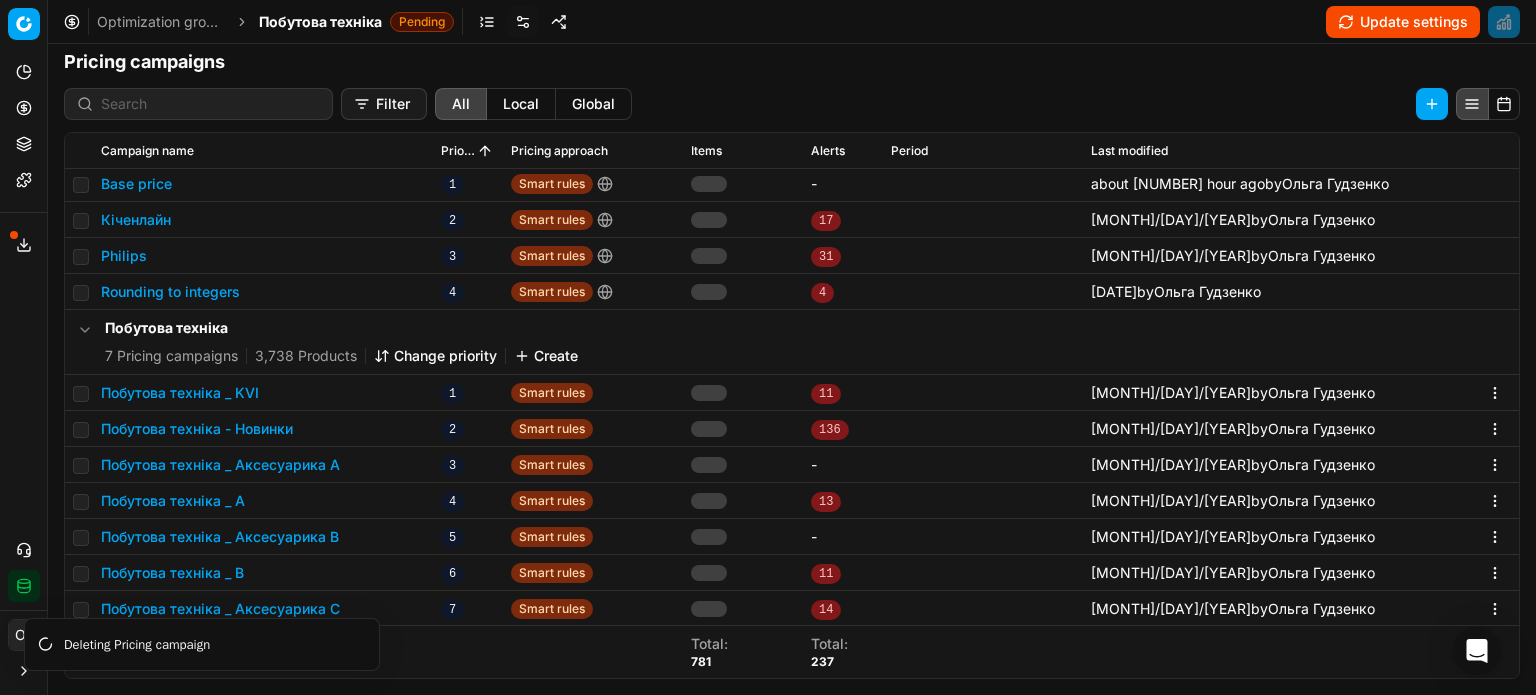 scroll, scrollTop: 32, scrollLeft: 0, axis: vertical 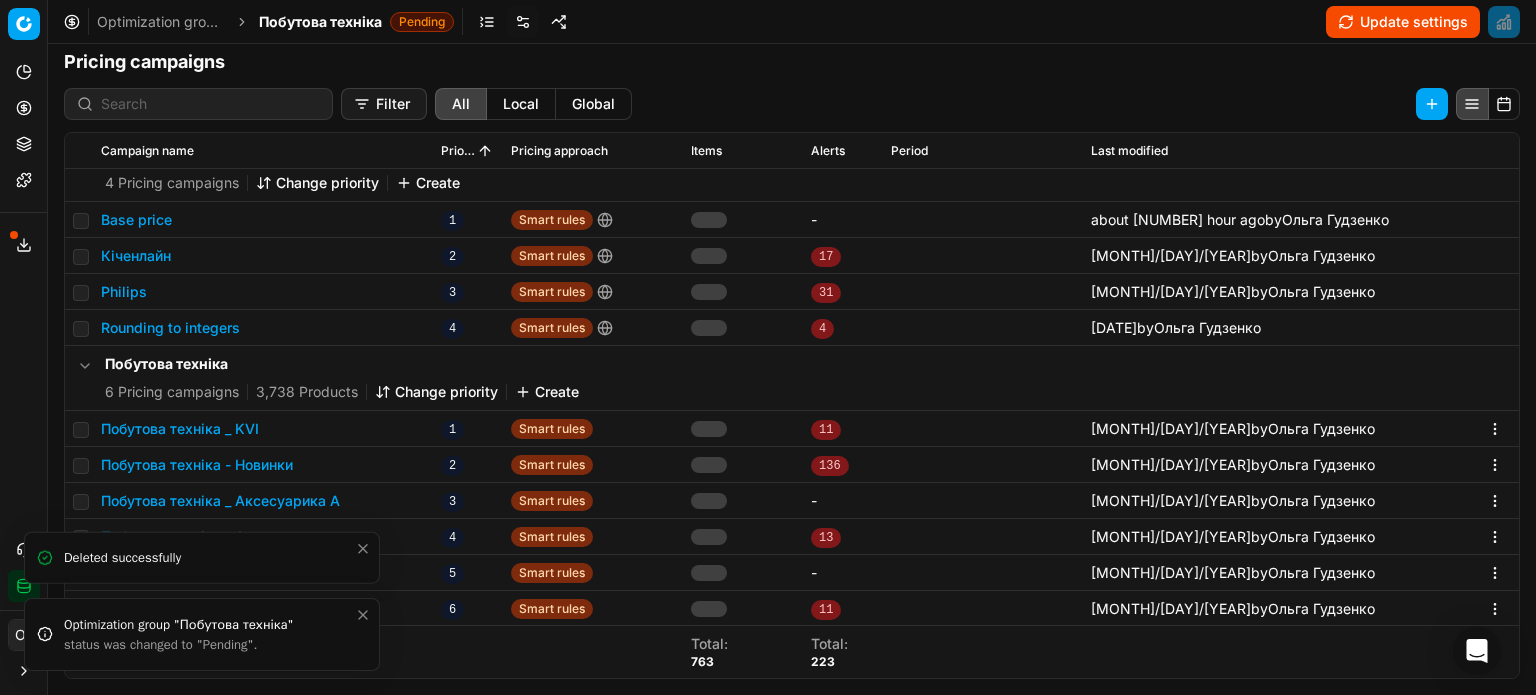 click 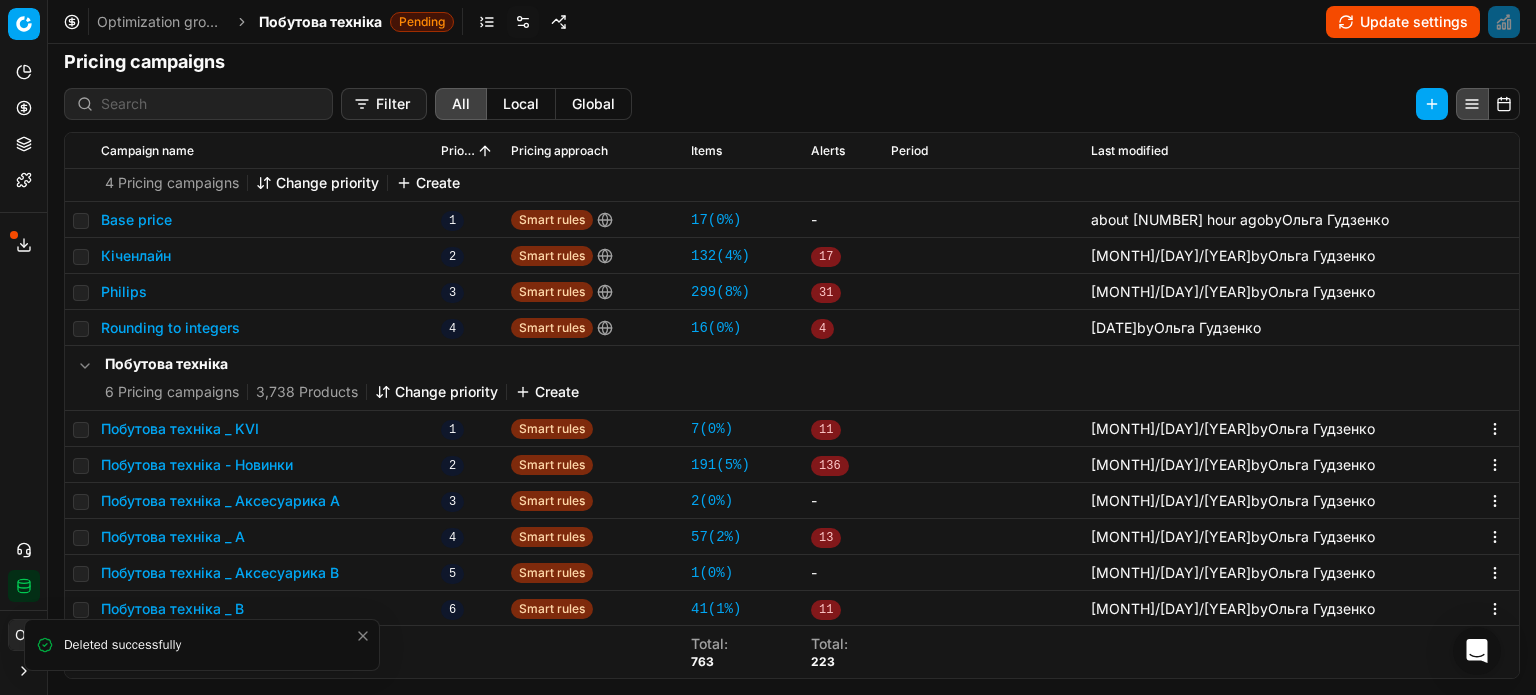 click 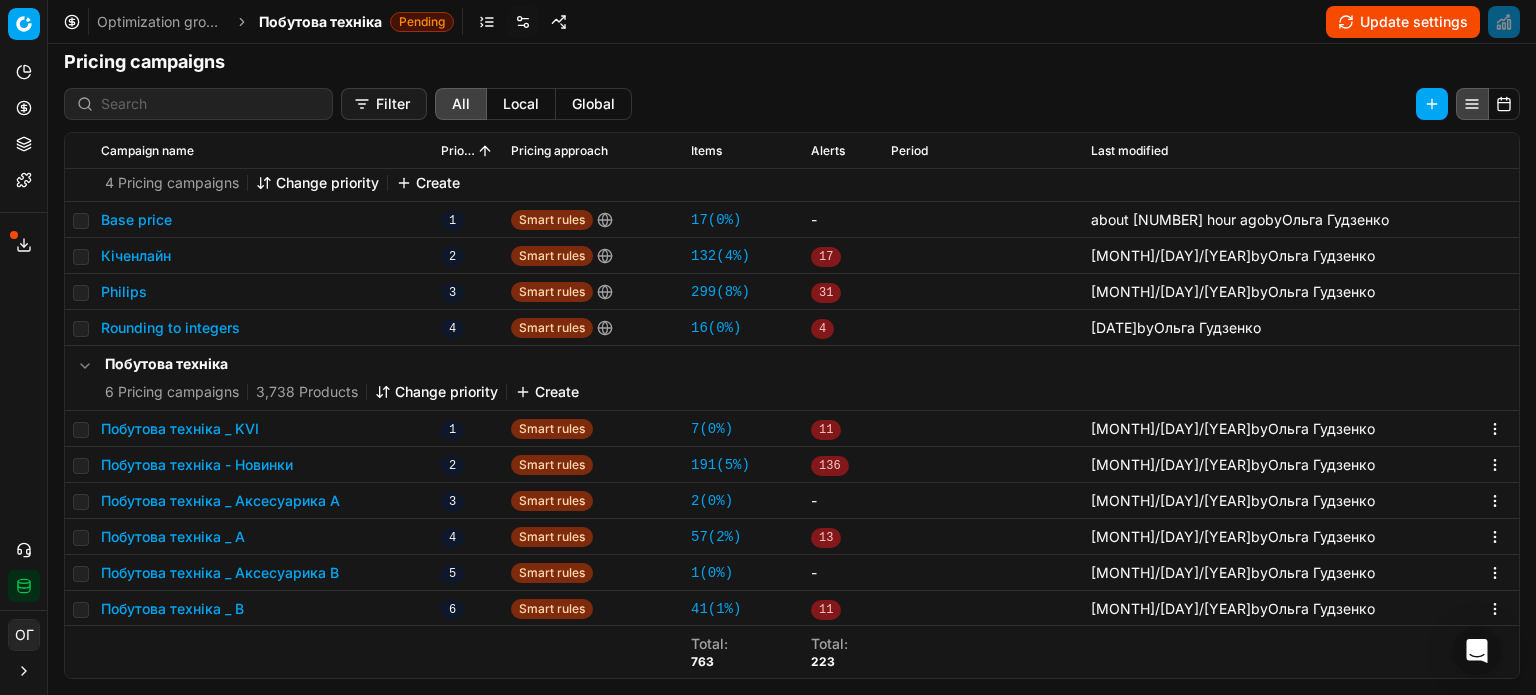 click on "Побутова техніка _ B" at bounding box center [172, 609] 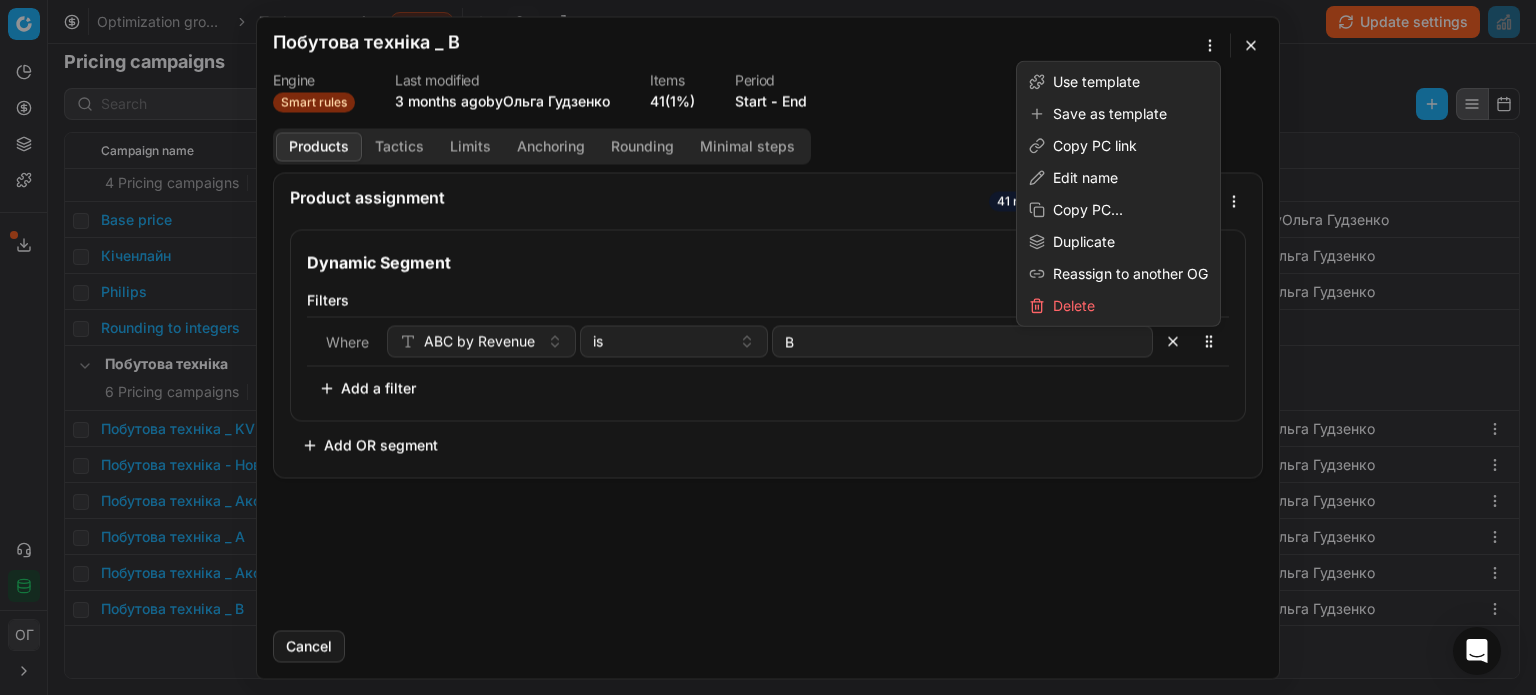 click on "We are saving PC settings. Please wait, it should take a few minutes Побутова техніка _ B Engine Smart rules Last modified 3 months ago  by  Ольга Гудзенко Items 41  (1%) Period Start - End Products Tactics Limits Anchoring Rounding Minimal steps Product assignment 41 matching products we have found. Dynamic Segment Filters Where ABC by Revenue is B
To pick up a sortable item, press space or enter.
While dragging, use the up and down keys to move the item.
Press space or enter again to drop the item in its new position, or press escape to cancel.
Add a filter Add OR segment Cancel" at bounding box center (768, 347) 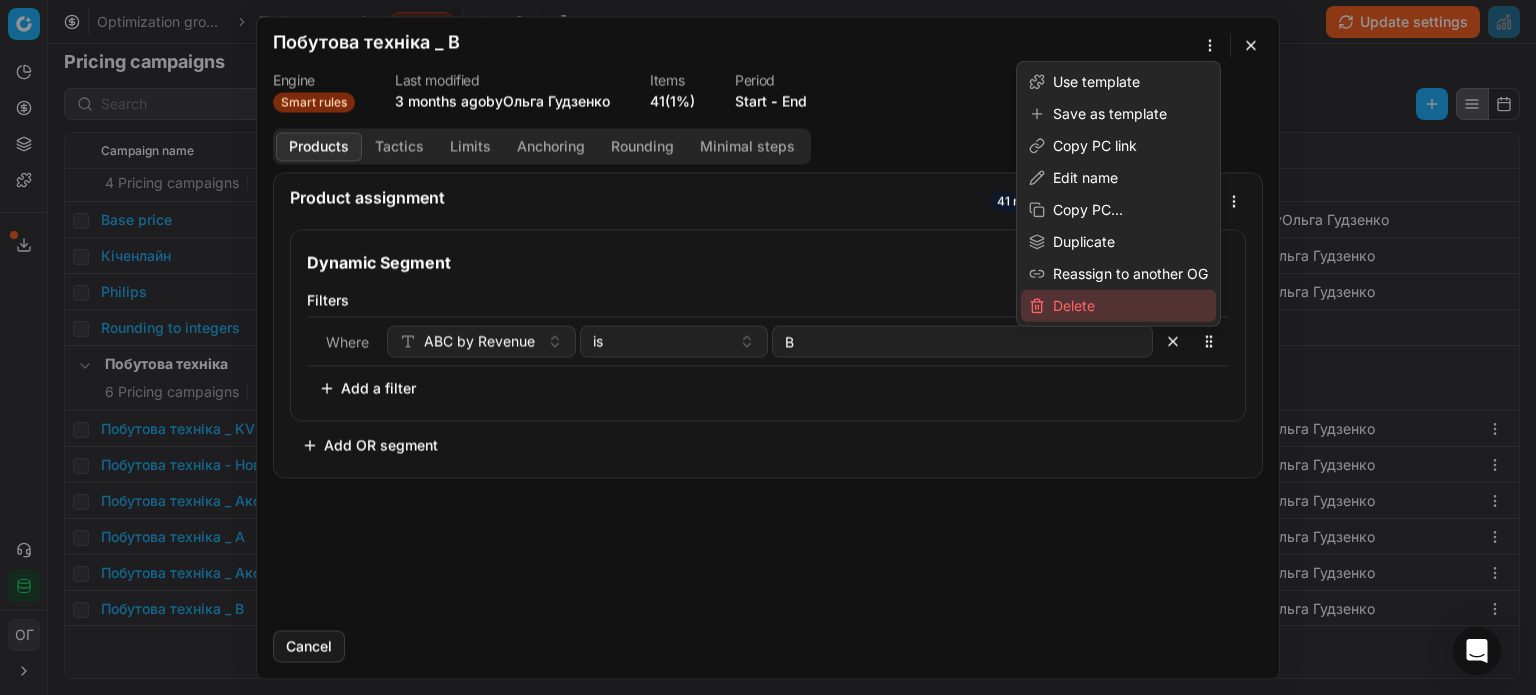 click on "Delete" at bounding box center [1118, 306] 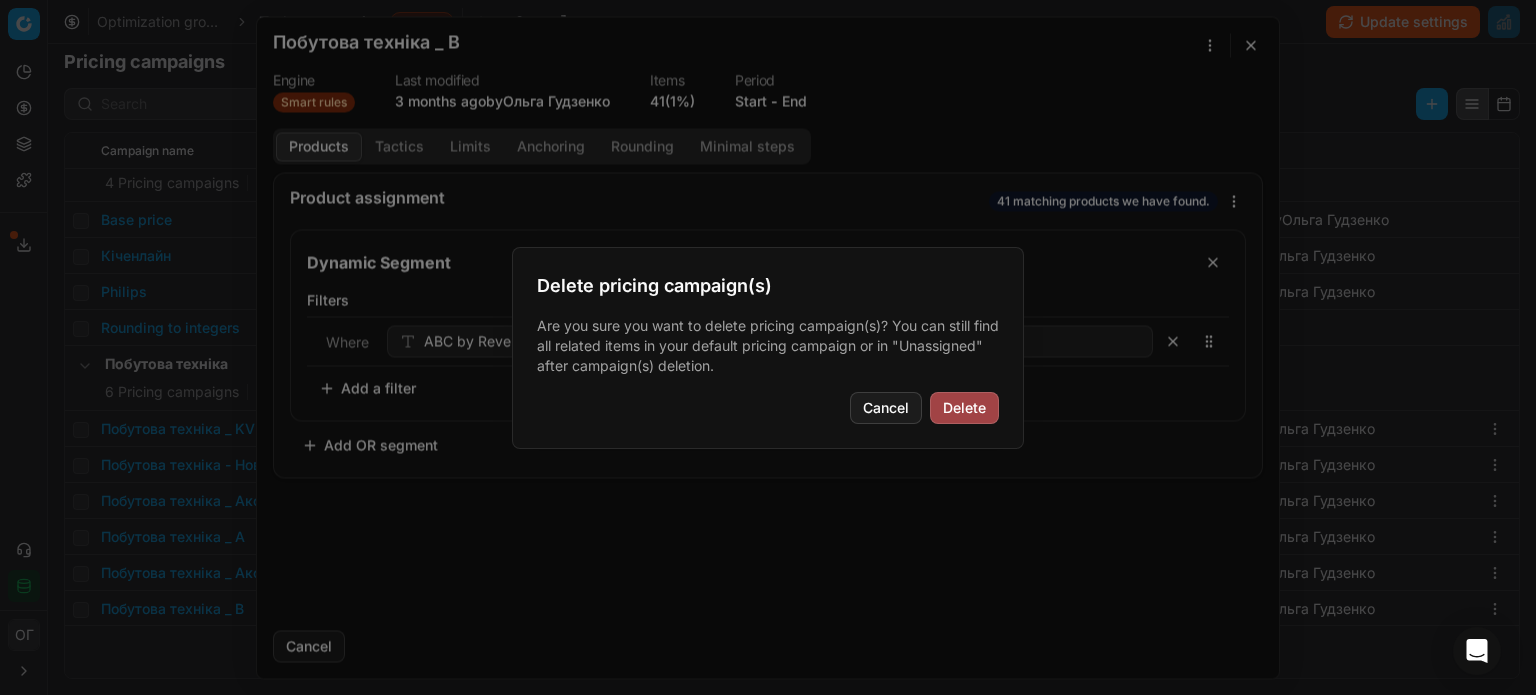click on "Delete" at bounding box center [964, 408] 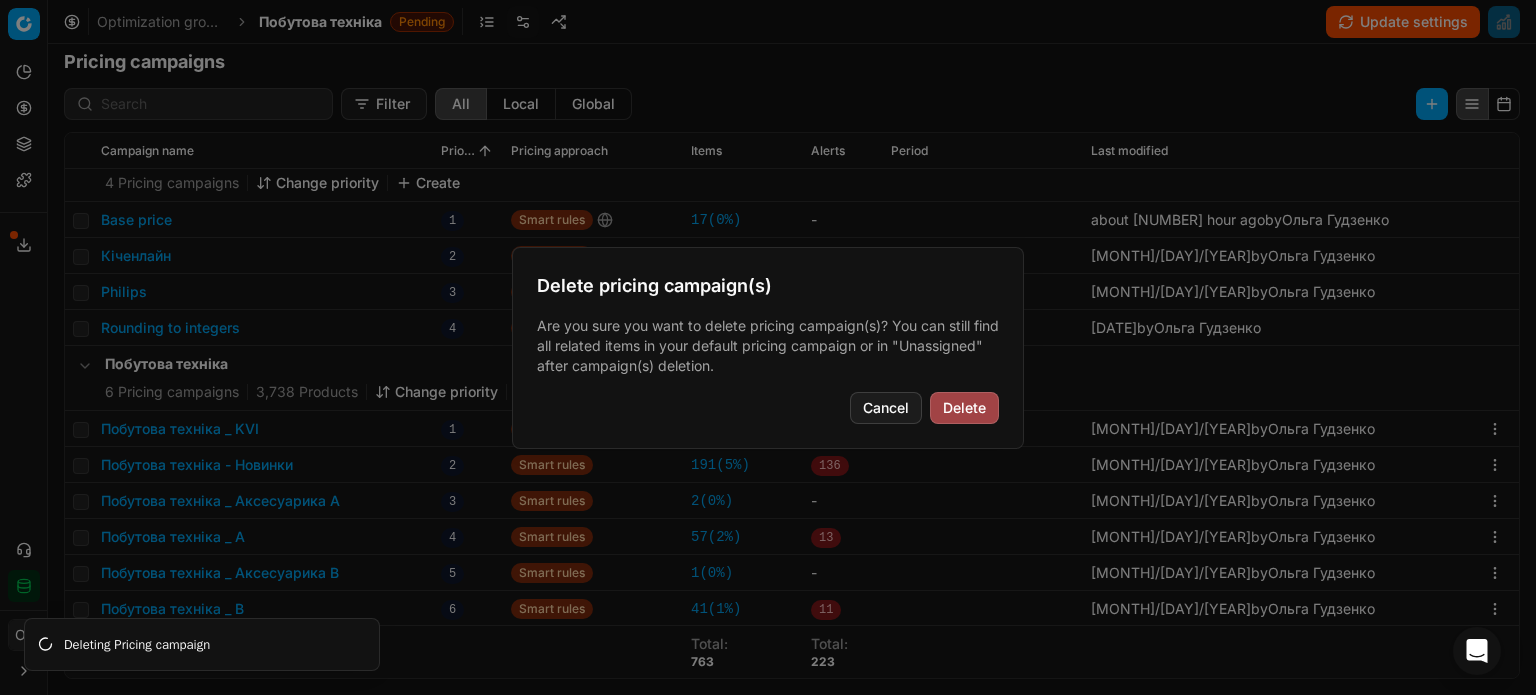 scroll, scrollTop: 0, scrollLeft: 0, axis: both 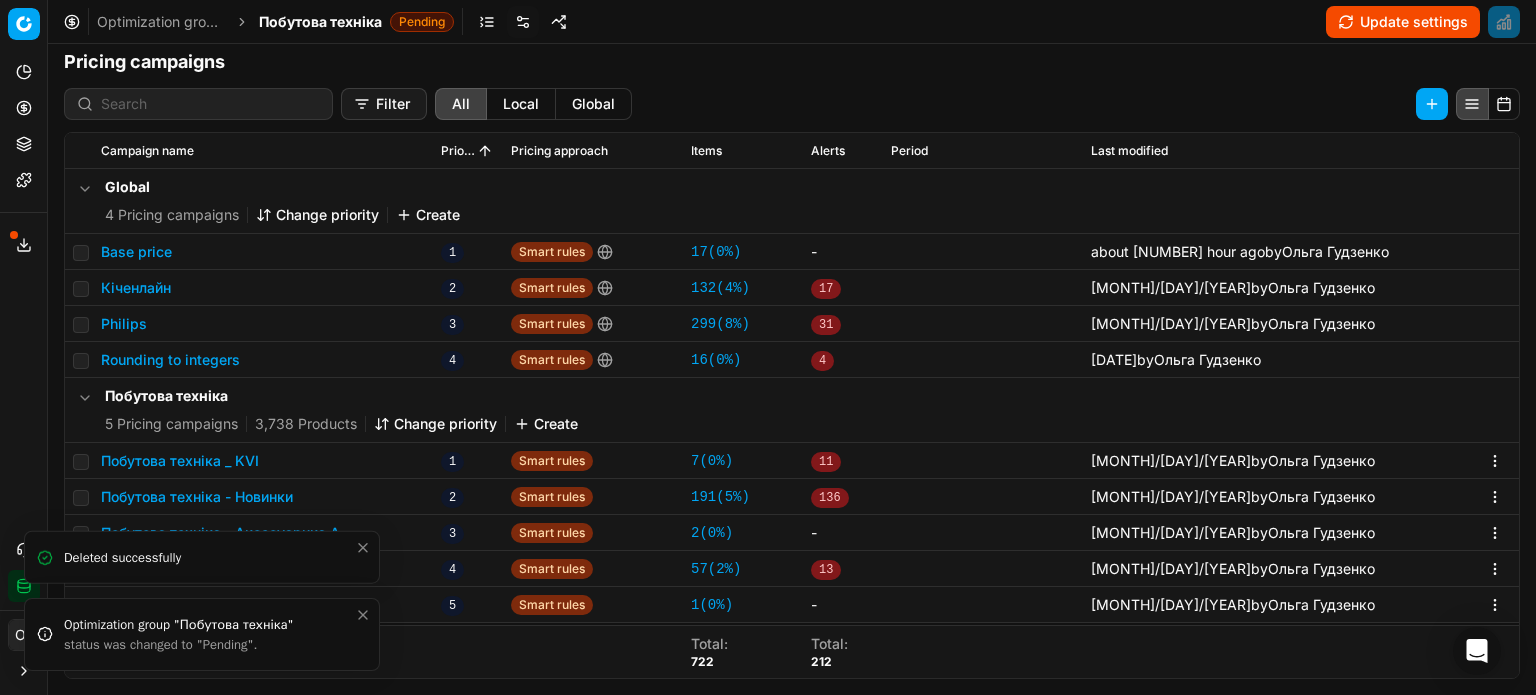 click 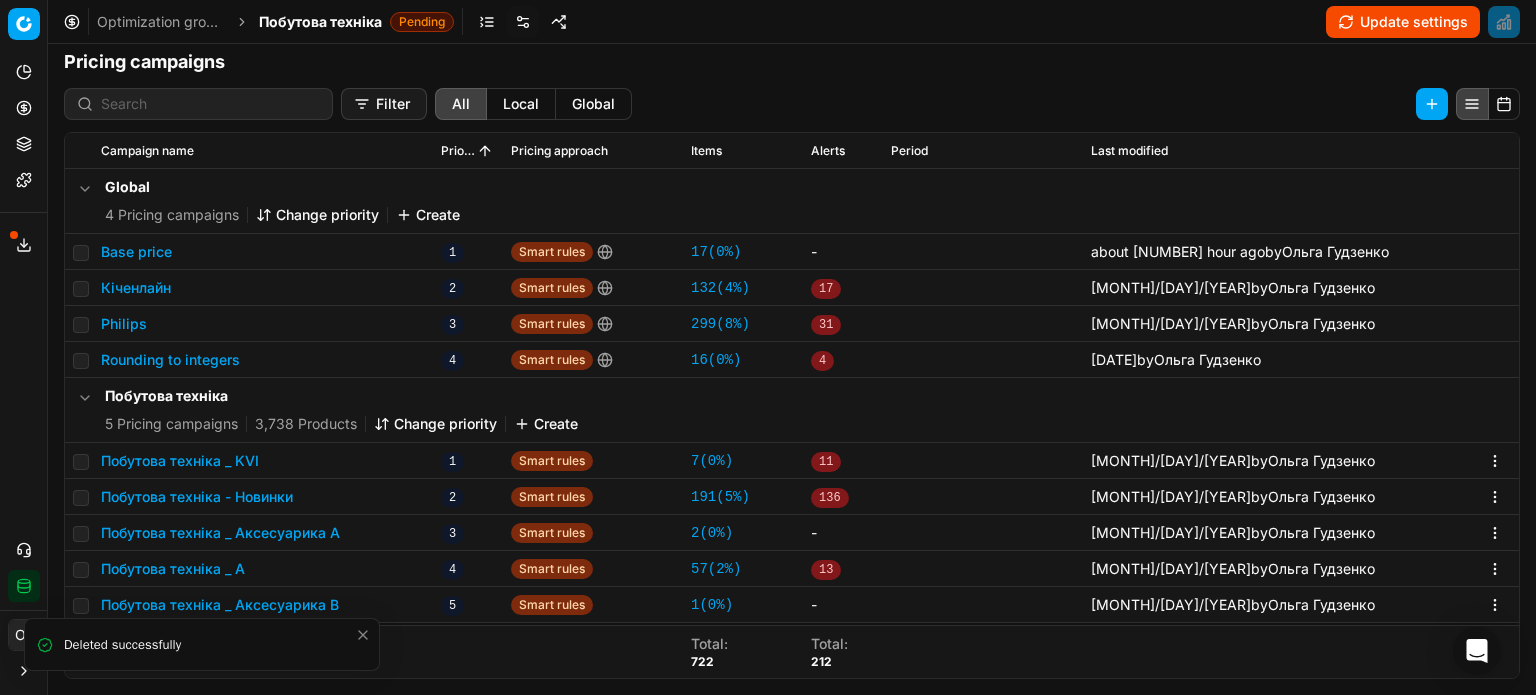 click 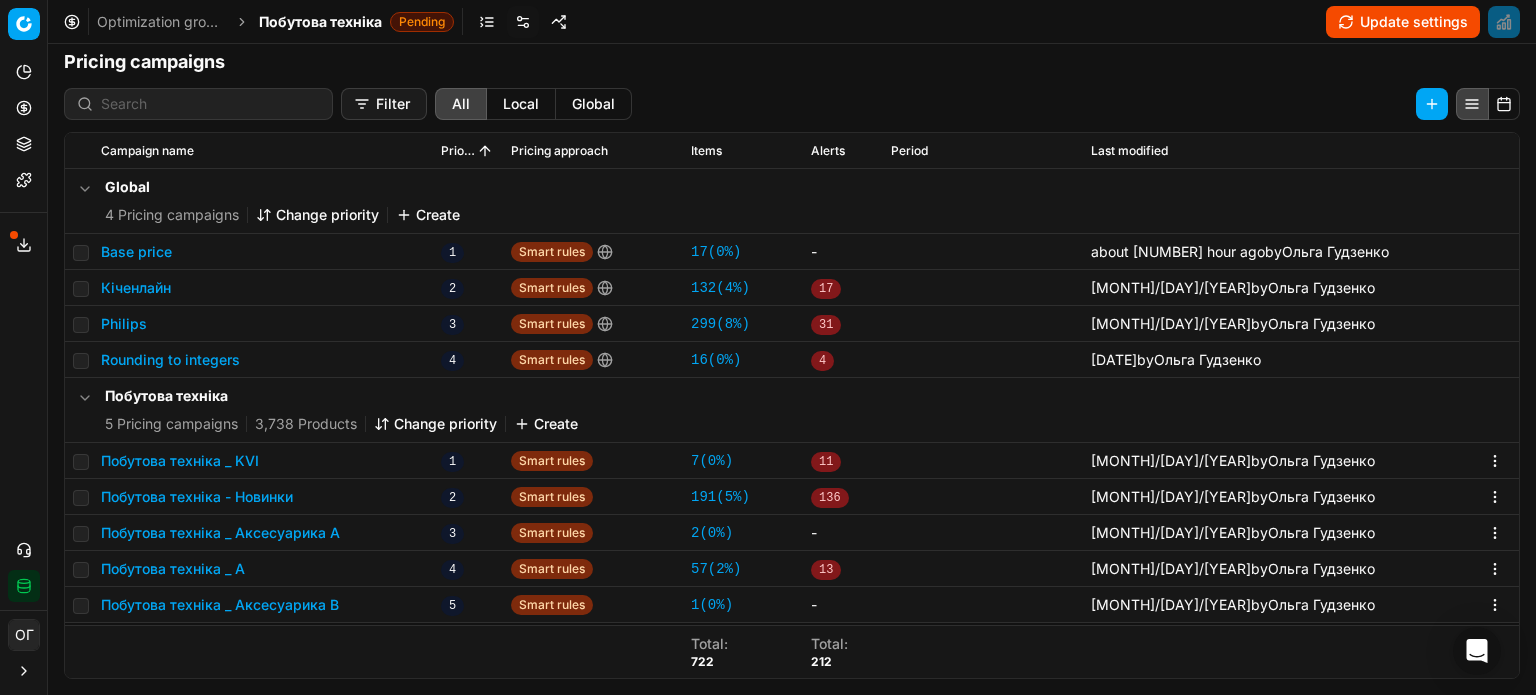 click on "Побутова техніка _ Аксесуарика В" at bounding box center (220, 605) 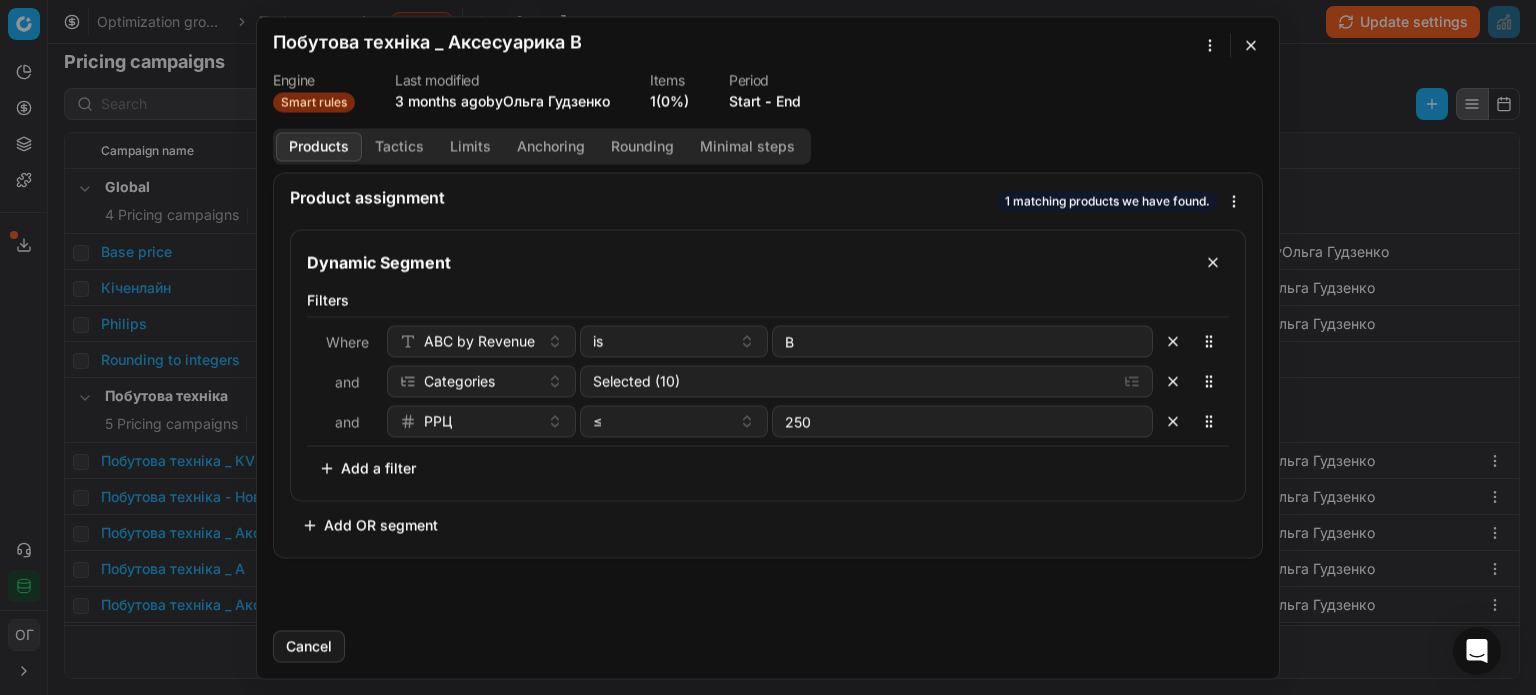click on "We are saving PC settings. Please wait, it should take a few minutes Побутова техніка _ Аксесуарика В Engine Smart rules Last modified 3 months ago  by  Ольга Гудзенко Items 1  (0%) Period Start - End Products Tactics Limits Anchoring Rounding Minimal steps Product assignment 1 matching products we have found. Dynamic Segment Filters Where ABC by Revenue is B and Categories Selected (10) and РРЦ ≤ 250
To pick up a sortable item, press space or enter.
While dragging, use the up and down keys to move the item.
Press space or enter again to drop the item in its new position, or press escape to cancel.
Add a filter Add OR segment Cancel" at bounding box center (768, 347) 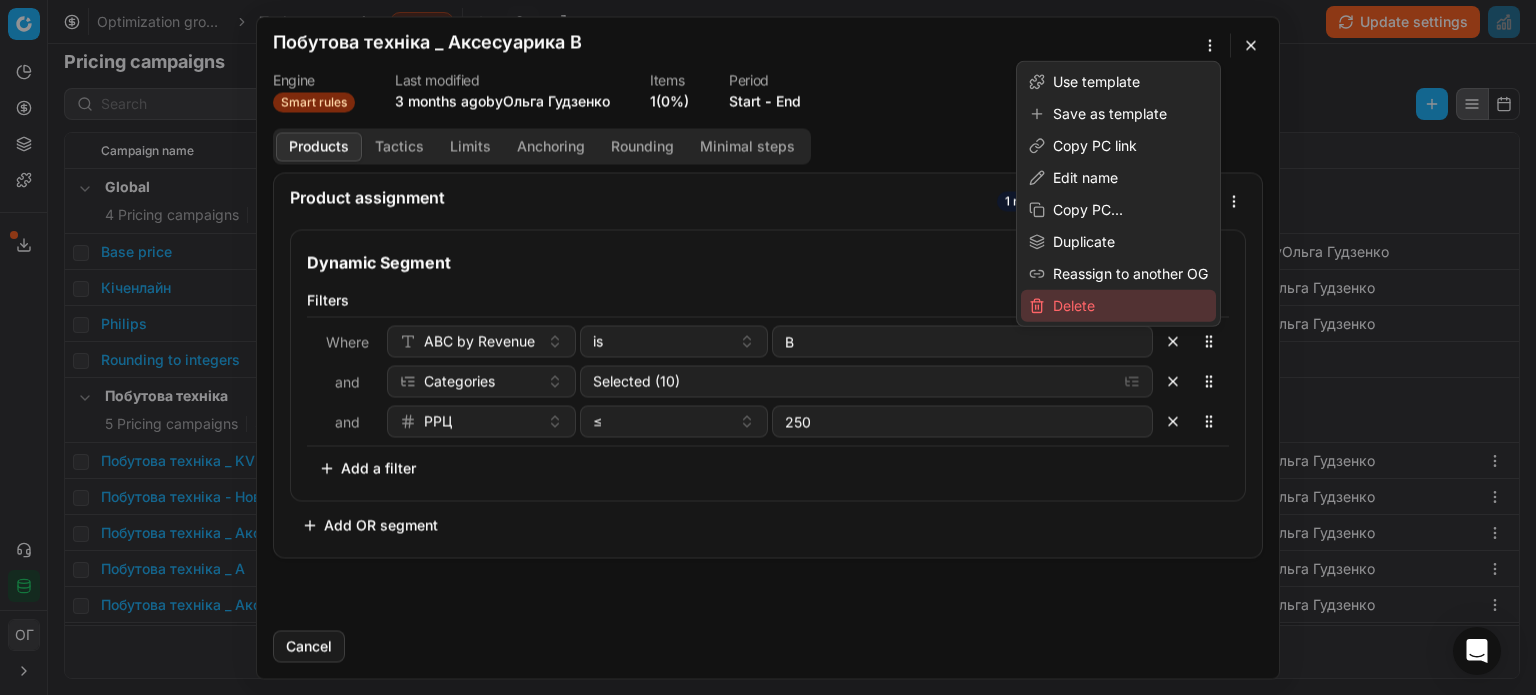 click on "Delete" at bounding box center (1118, 306) 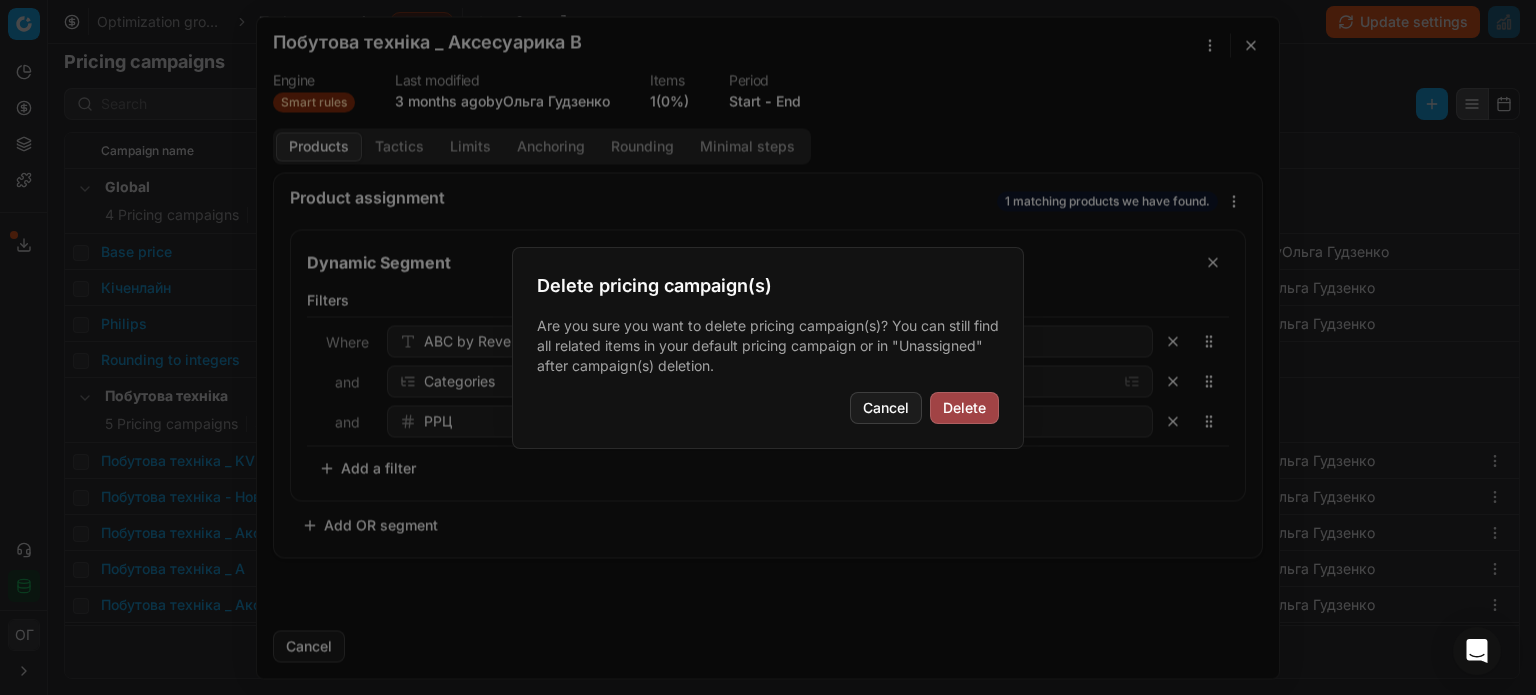 drag, startPoint x: 943, startPoint y: 406, endPoint x: 1100, endPoint y: 303, distance: 187.77113 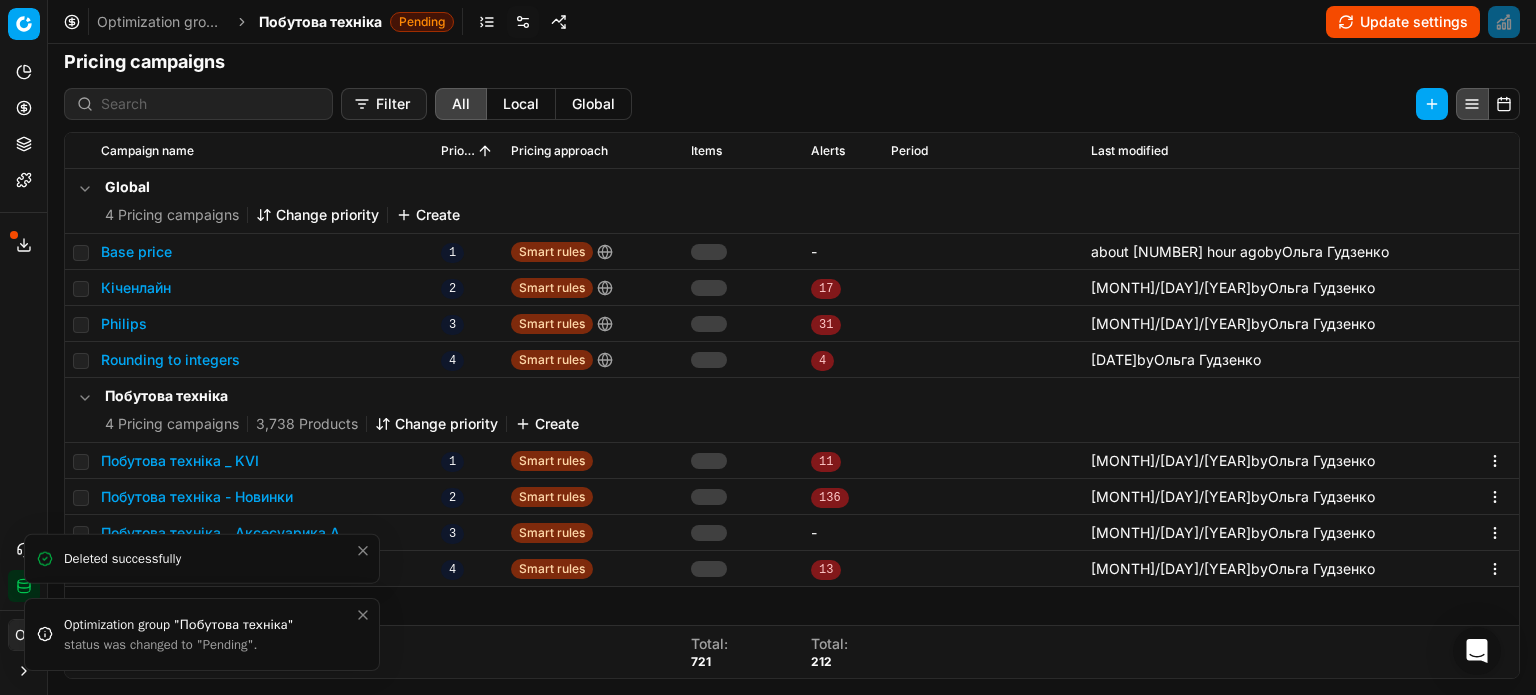 click 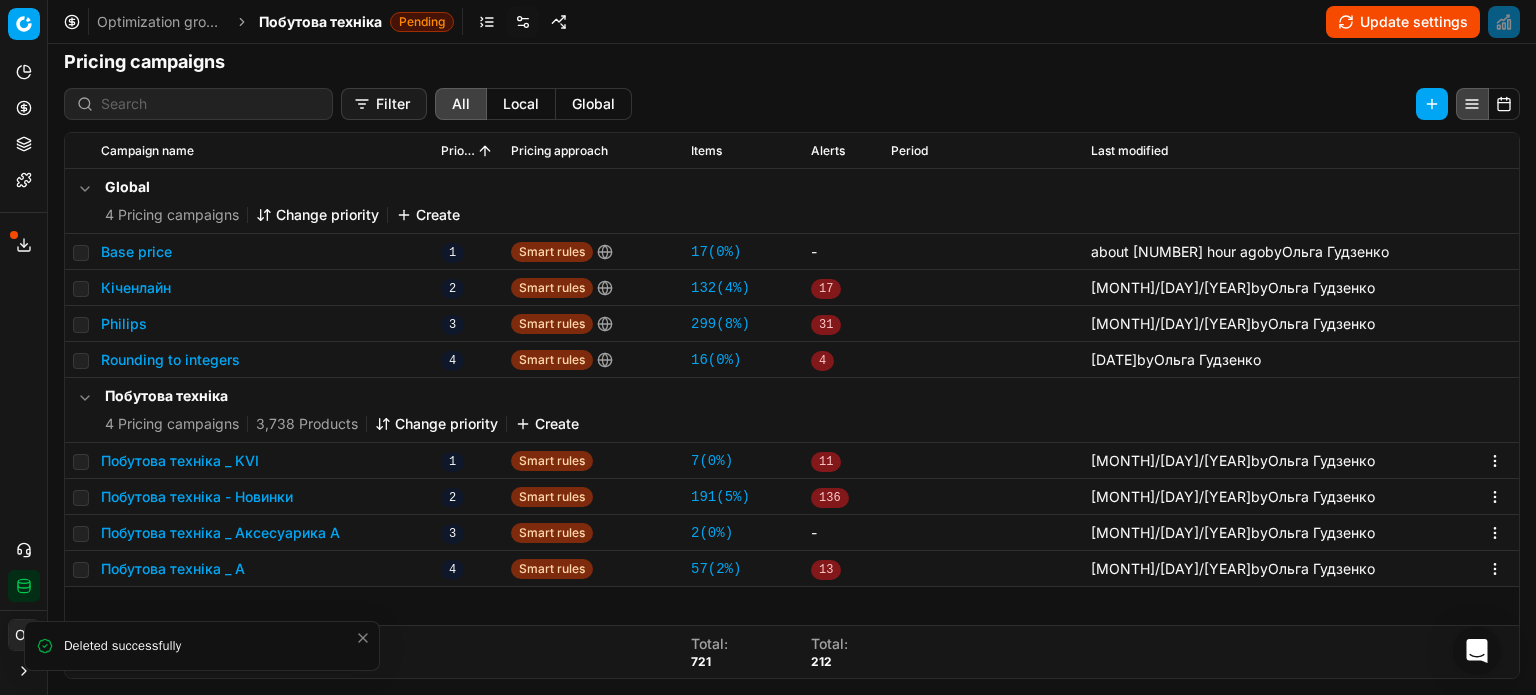 click 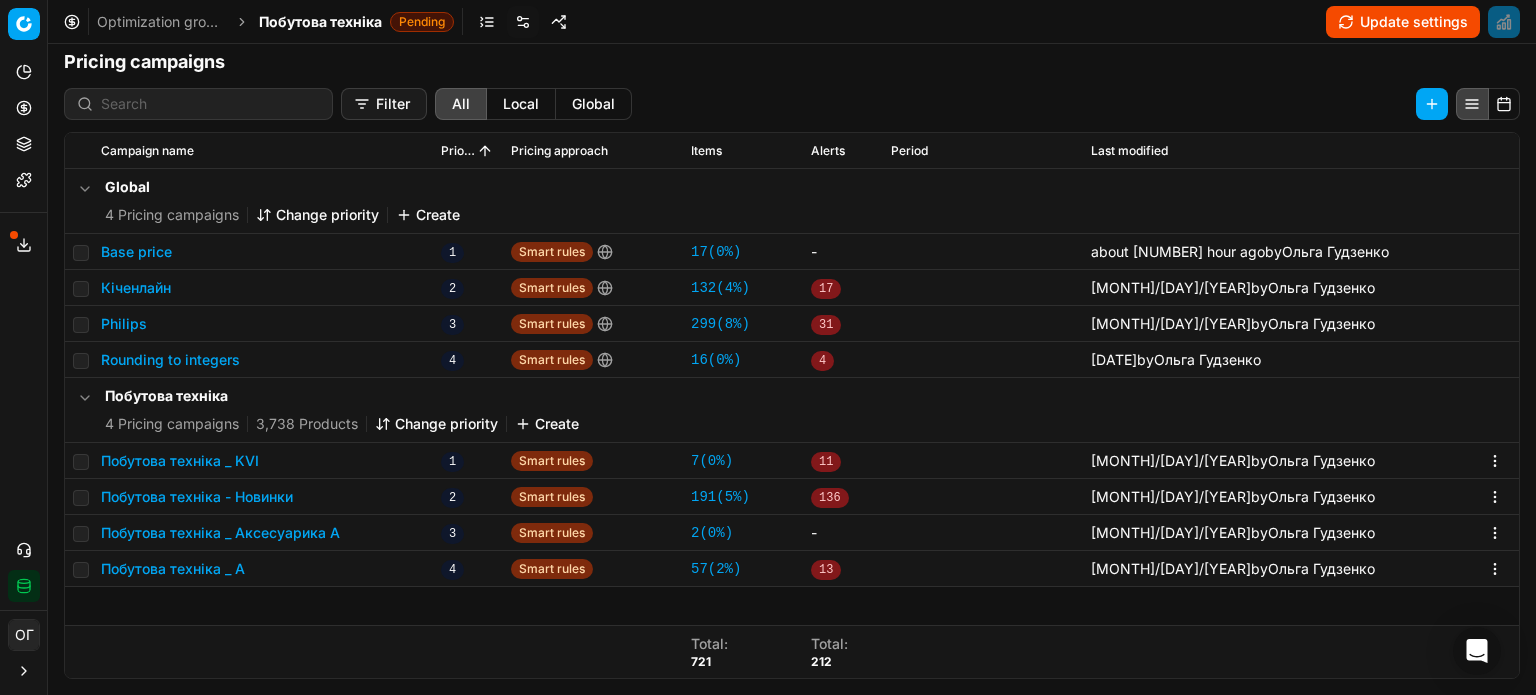 click on "Побутова техніка _ A" at bounding box center (173, 569) 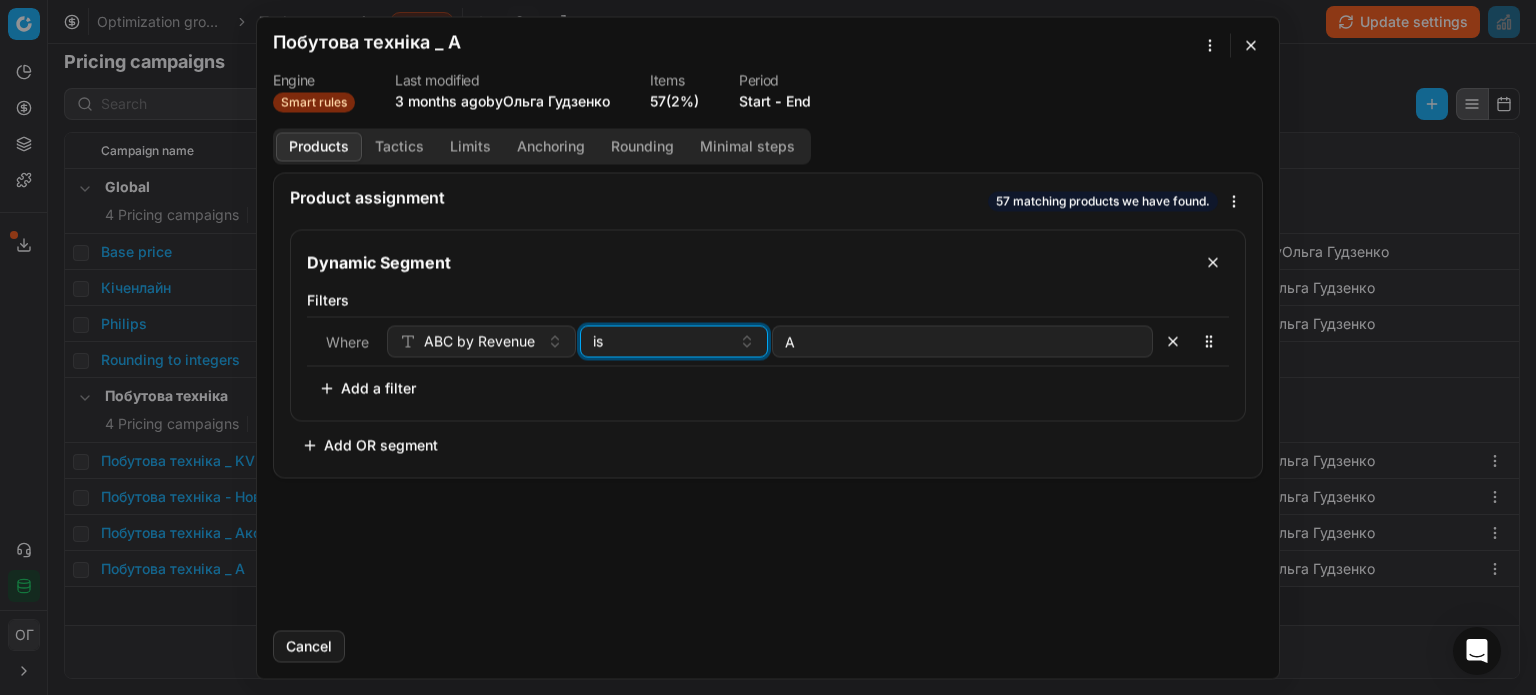 click on "is" at bounding box center [662, 341] 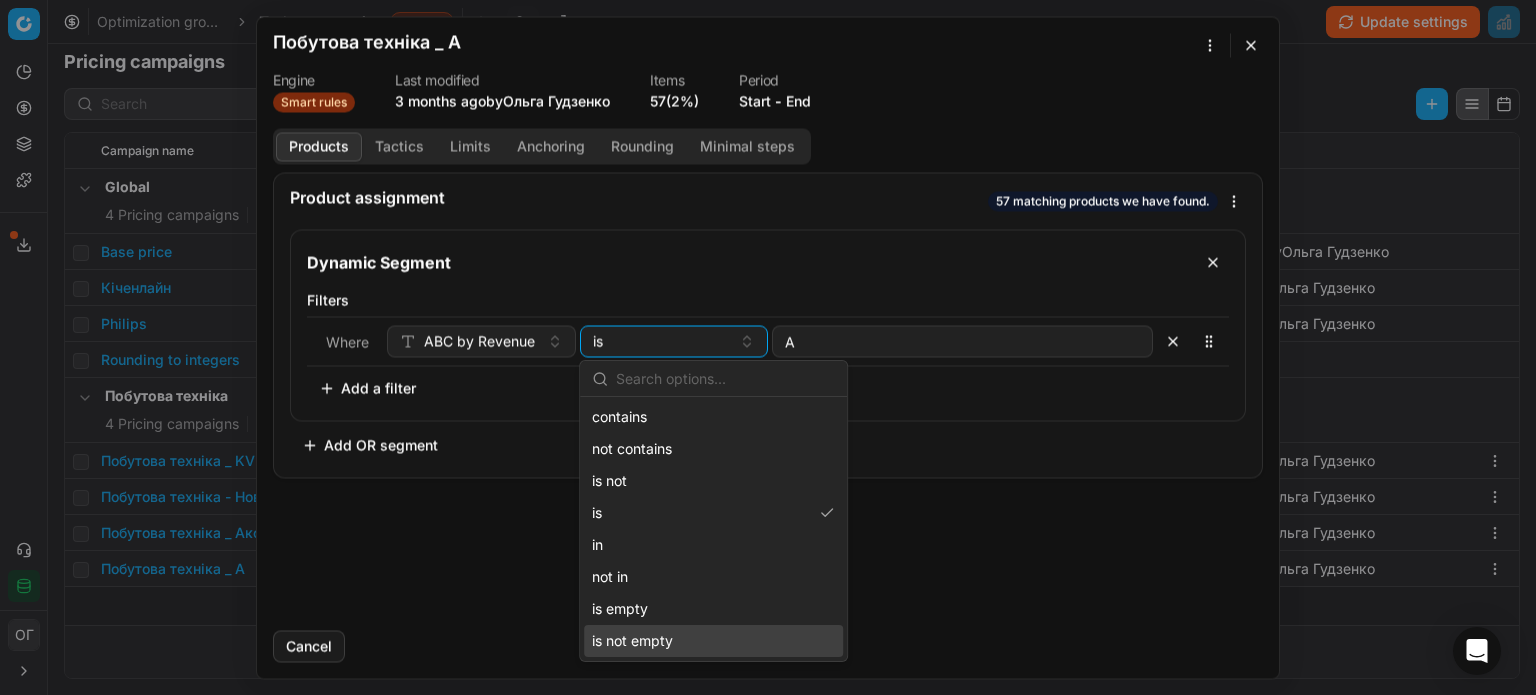 click on "is not empty" at bounding box center [713, 641] 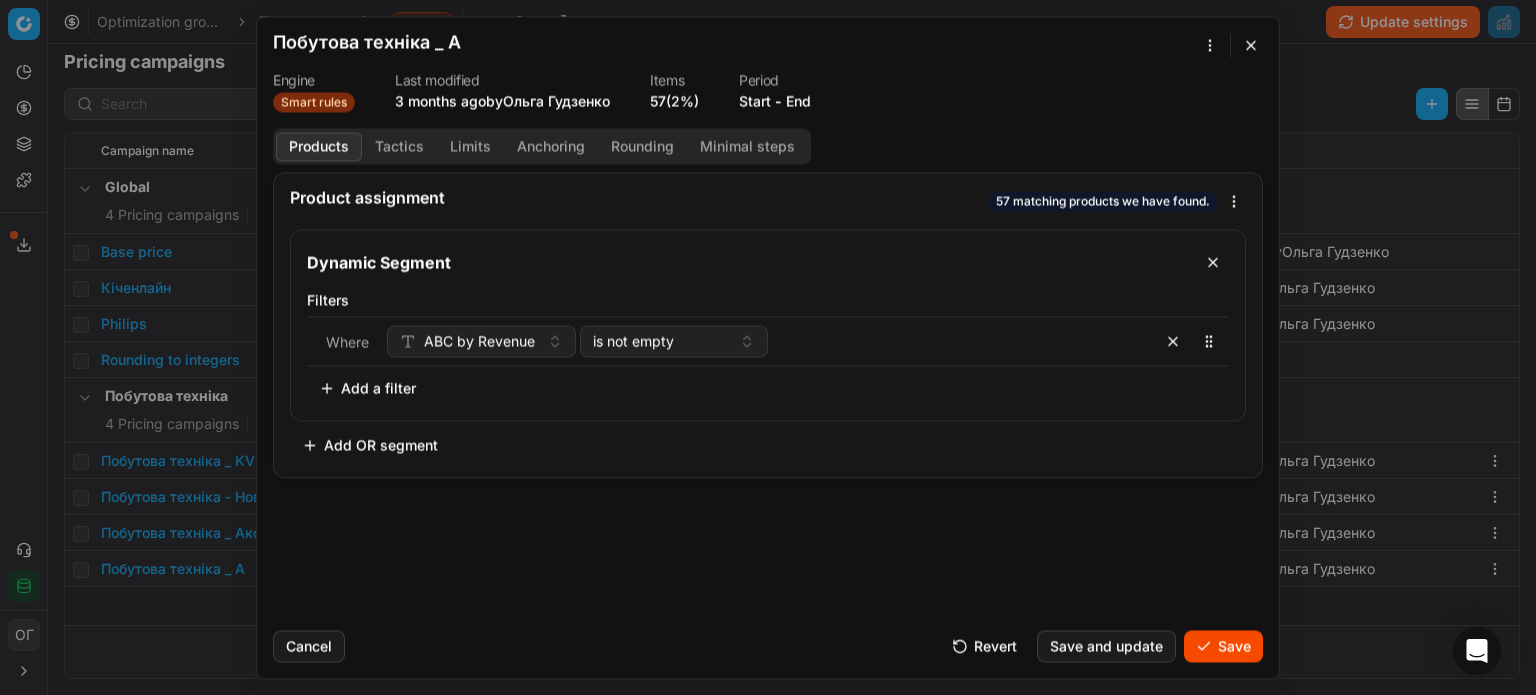 click on "Tactics" at bounding box center (399, 146) 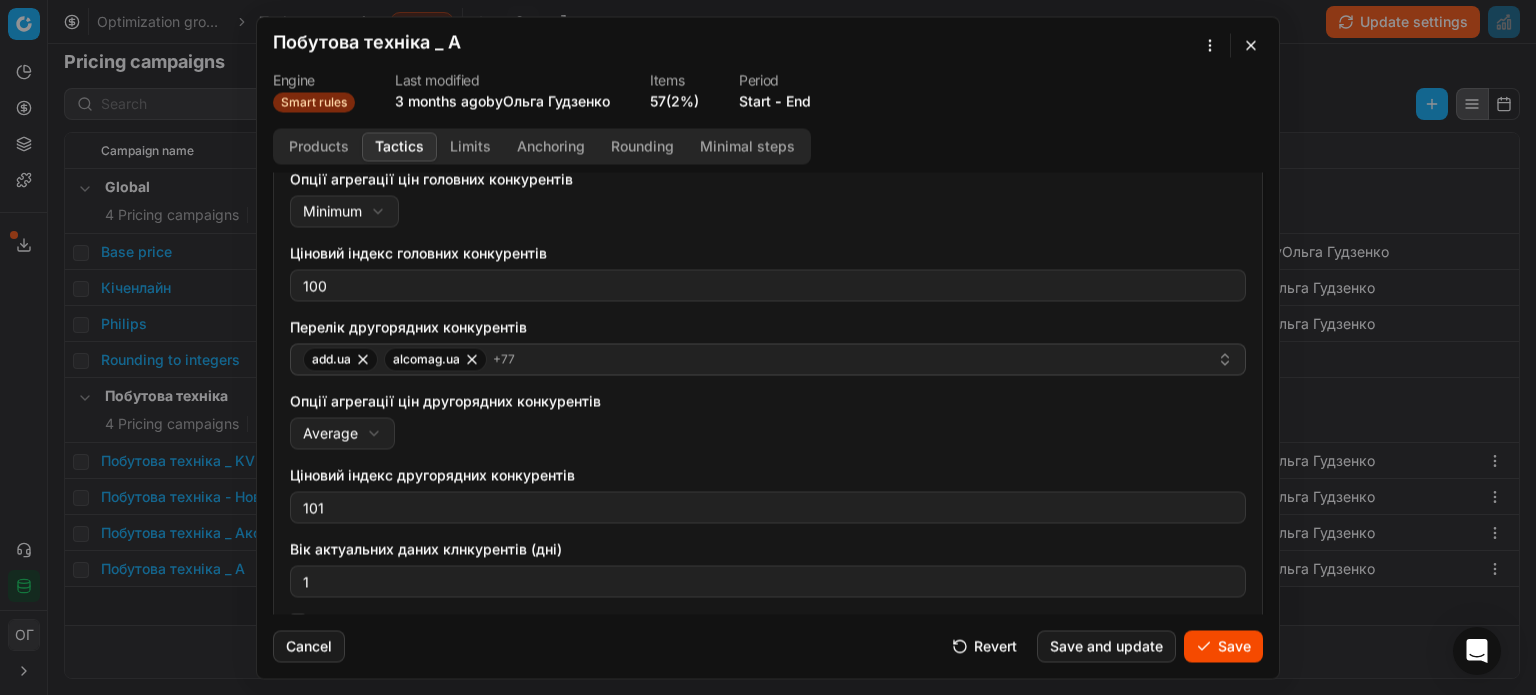 scroll, scrollTop: 323, scrollLeft: 0, axis: vertical 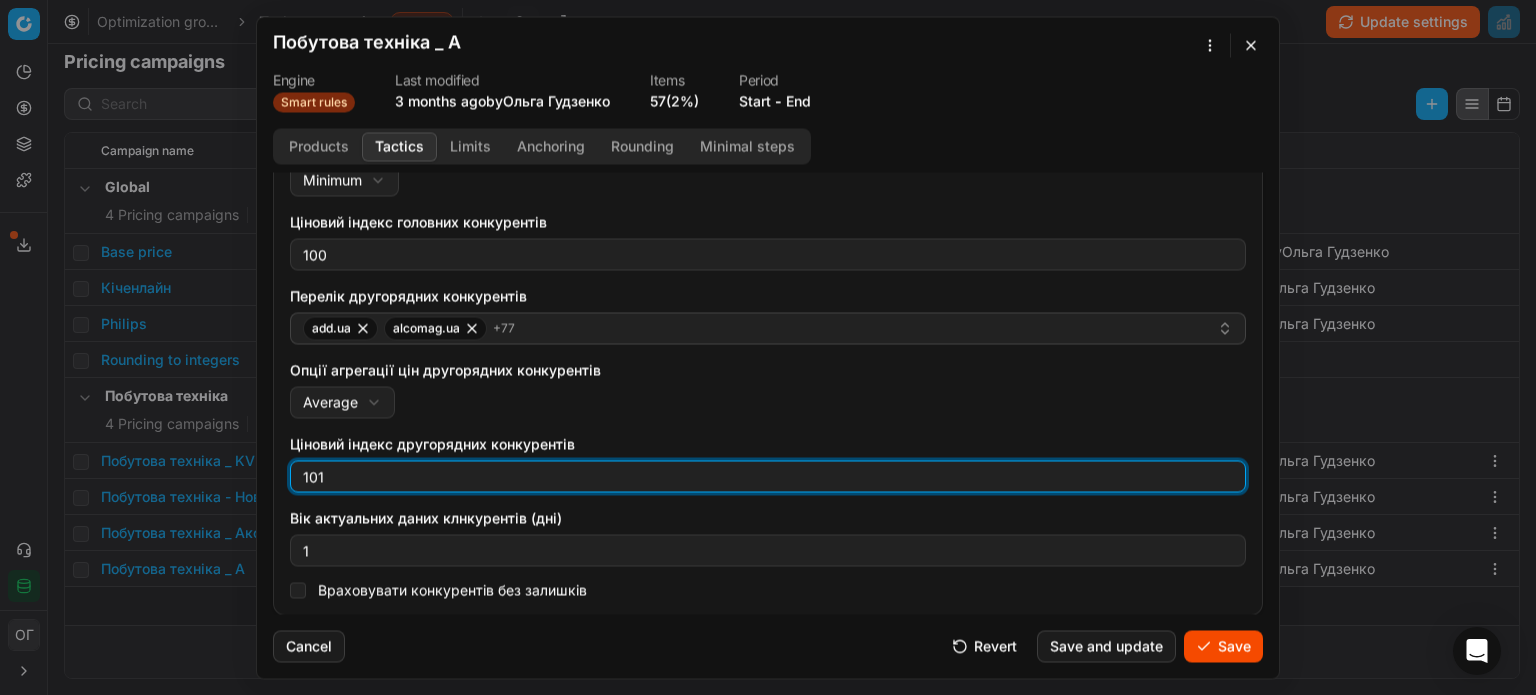 click on "101" at bounding box center (768, 476) 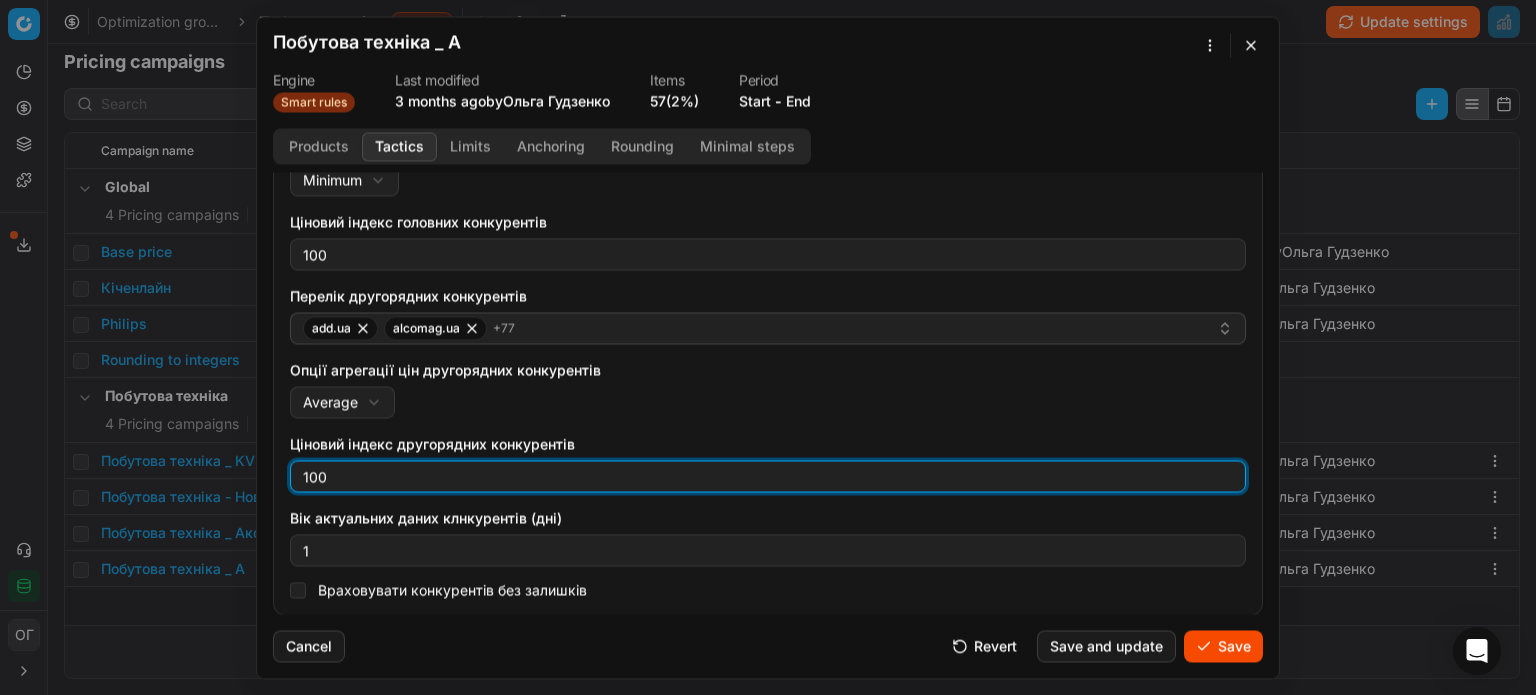 type on "100" 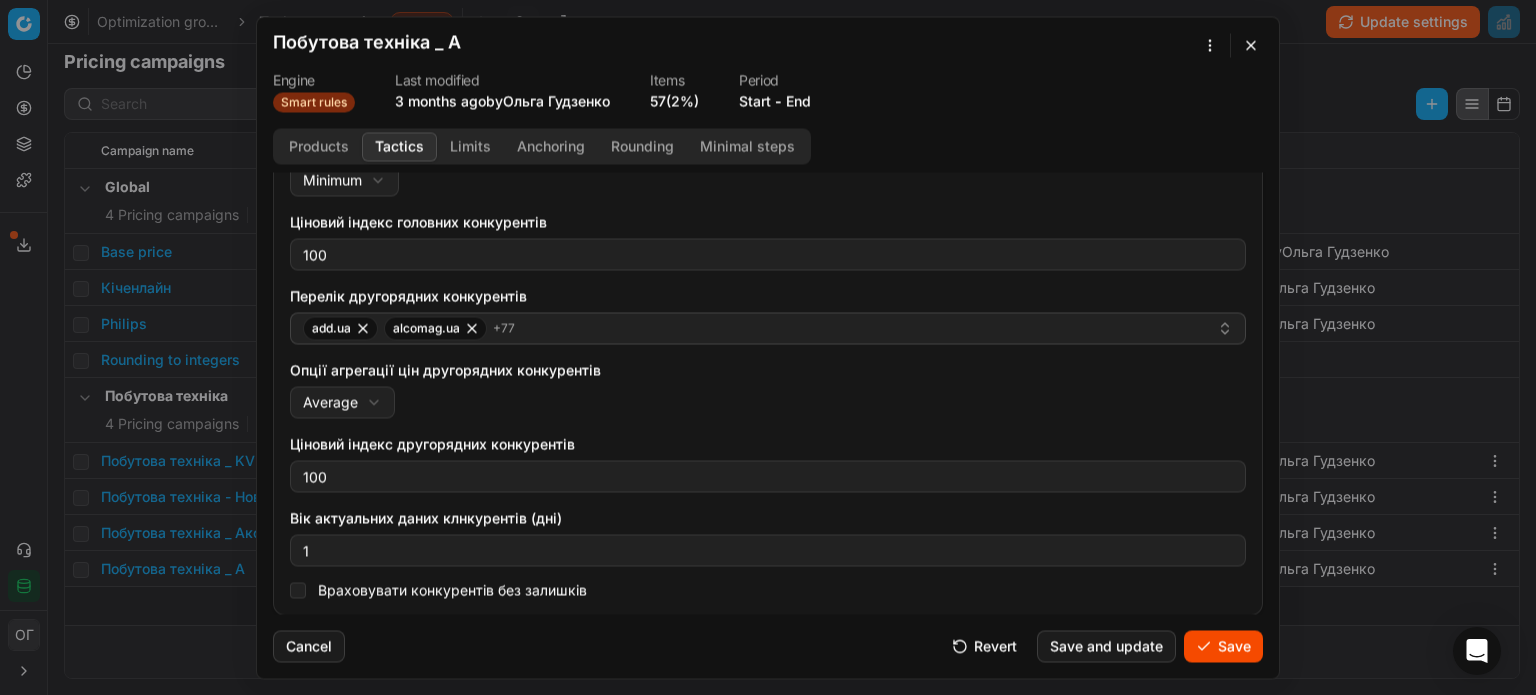 click on "Опції агрегації цін другорядних конкурентів Average Minimum Average" at bounding box center [768, 389] 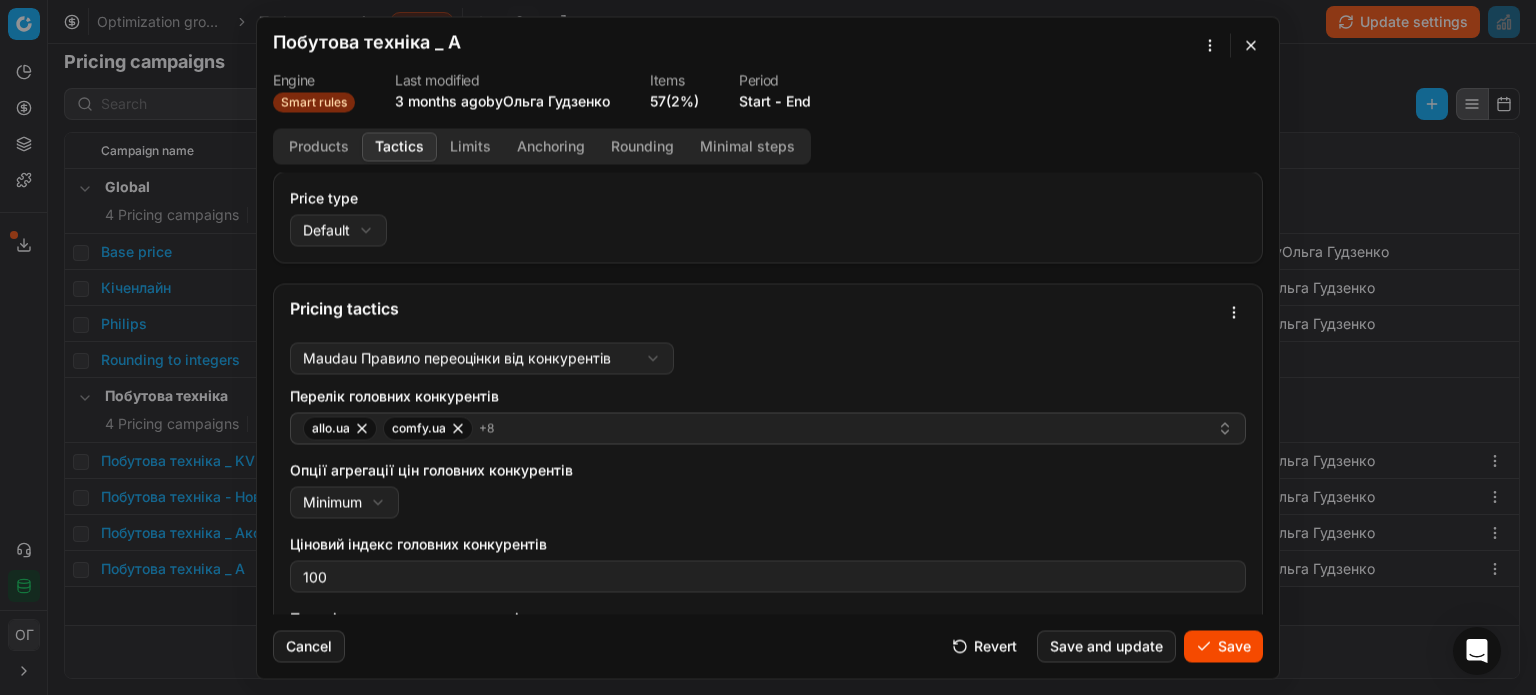 scroll, scrollTop: 0, scrollLeft: 0, axis: both 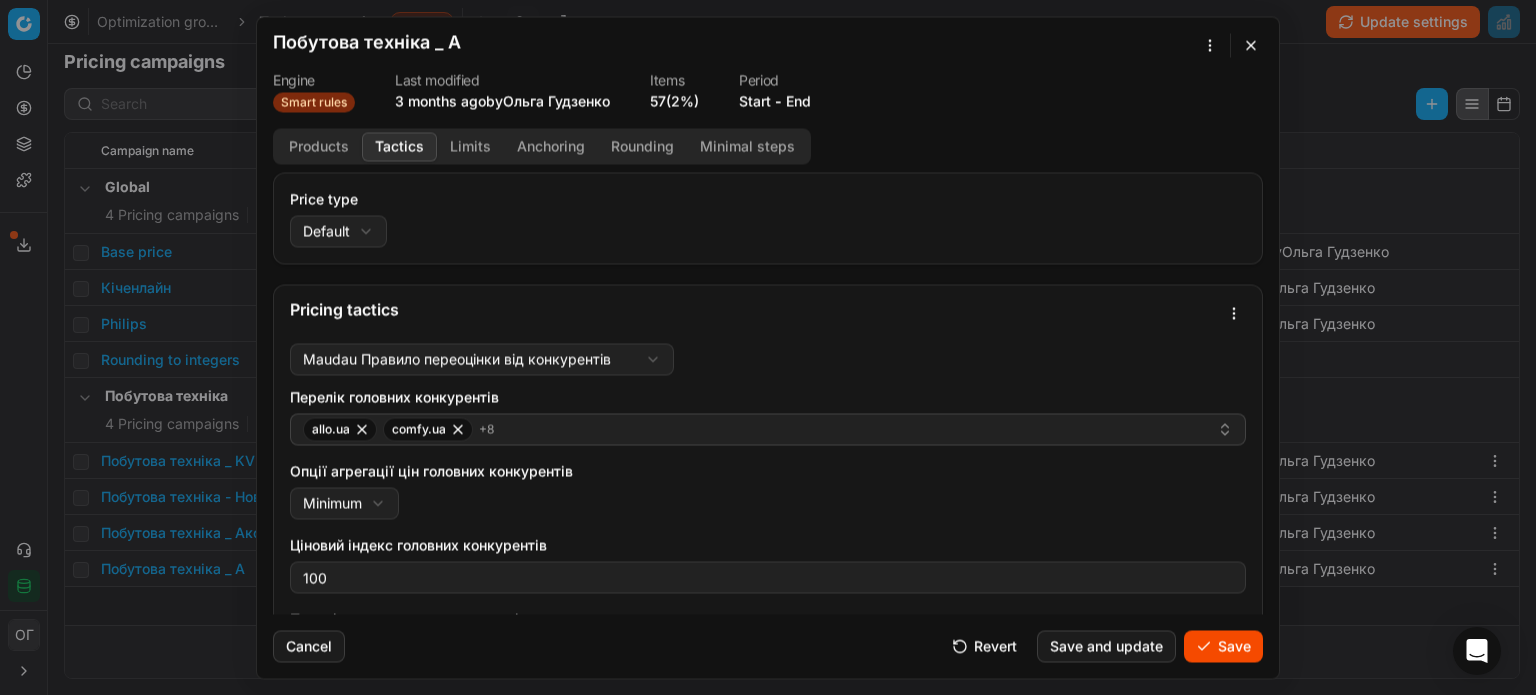 click on "We are saving PC settings. Please wait, it should take a few minutes Побутова техніка _ A Engine Smart rules Last modified 3 months ago  by  Ольга Гудзенко Items 57  (2%) Period Start - End Products Tactics Limits Anchoring Rounding Minimal steps Price type Default Default Regular price Promo price Pricing tactics Maudau Правило переоцінки від конкурентів Follow price policy Best practices: Adhere to pricing policy by following Minimum advertised price (MAP), Recommended retail price (RRP), Manufacturer suggested retail price (MSRP) etc.
Settings: Choose a column to be used for this price calculation and new price difference
Keep in mind repricing limits and rounding settings. Follow MAP Перелік головних конкурентів allo.ua comfy.ua + 8 Опції агрегації цін головних конкурентів Minimum Minimum Average Ціновий індекс головних конкурентів 100 add.ua alcomag.ua" at bounding box center (768, 347) 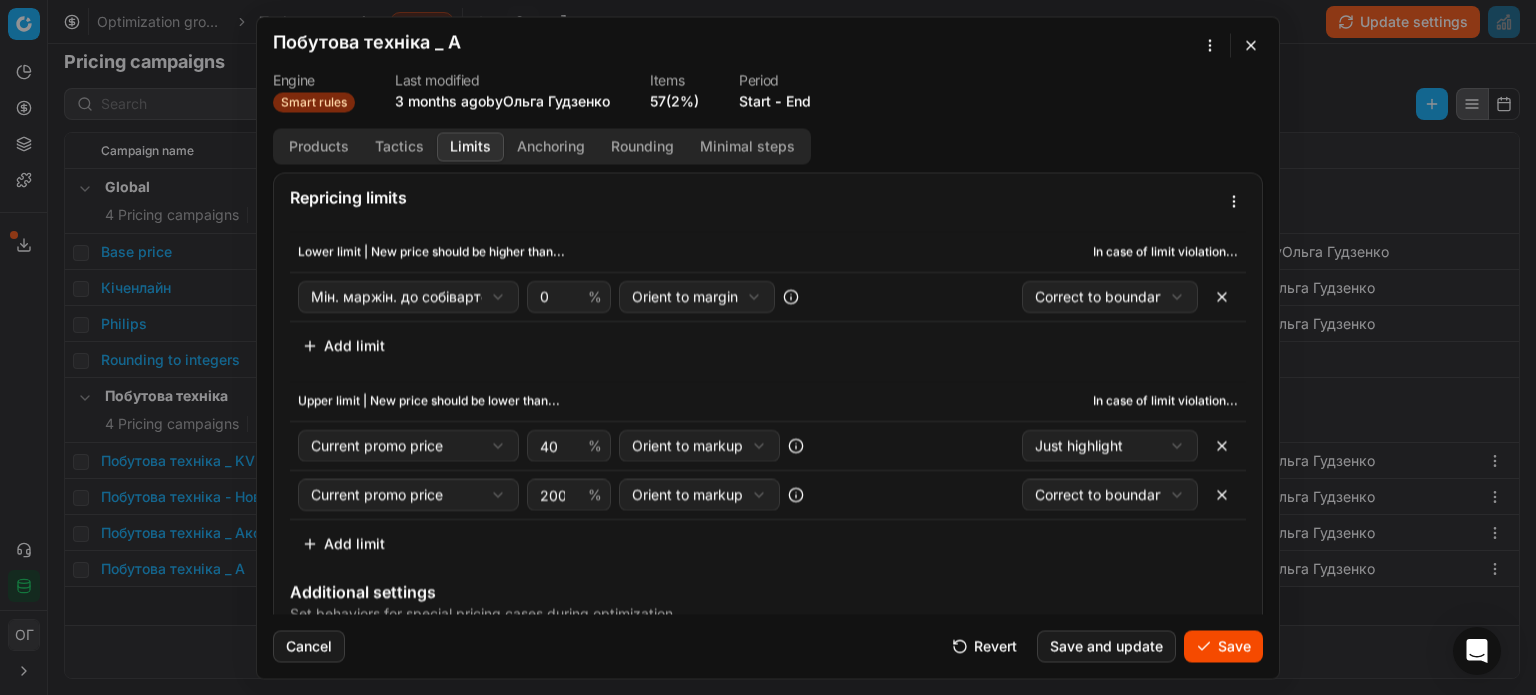 click on "Limits" at bounding box center [470, 146] 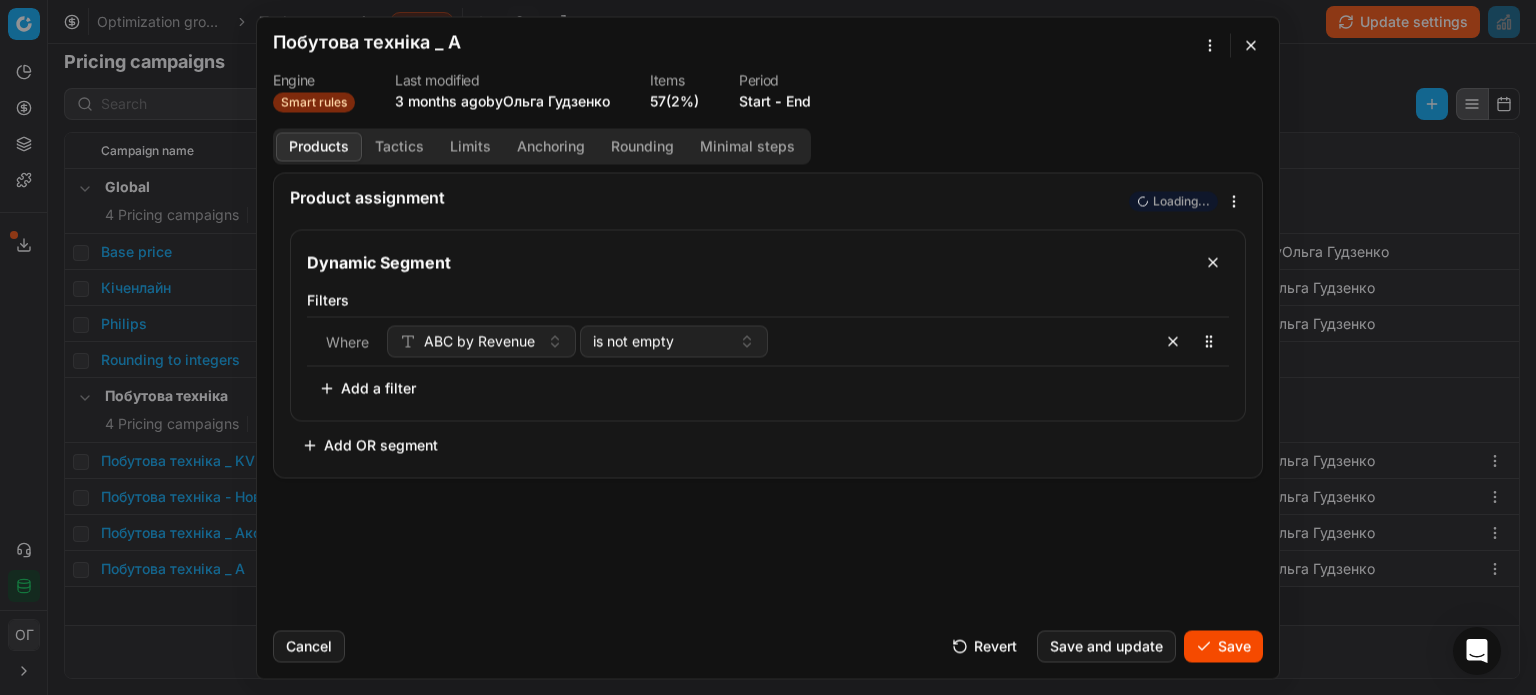 click on "Products" at bounding box center [319, 146] 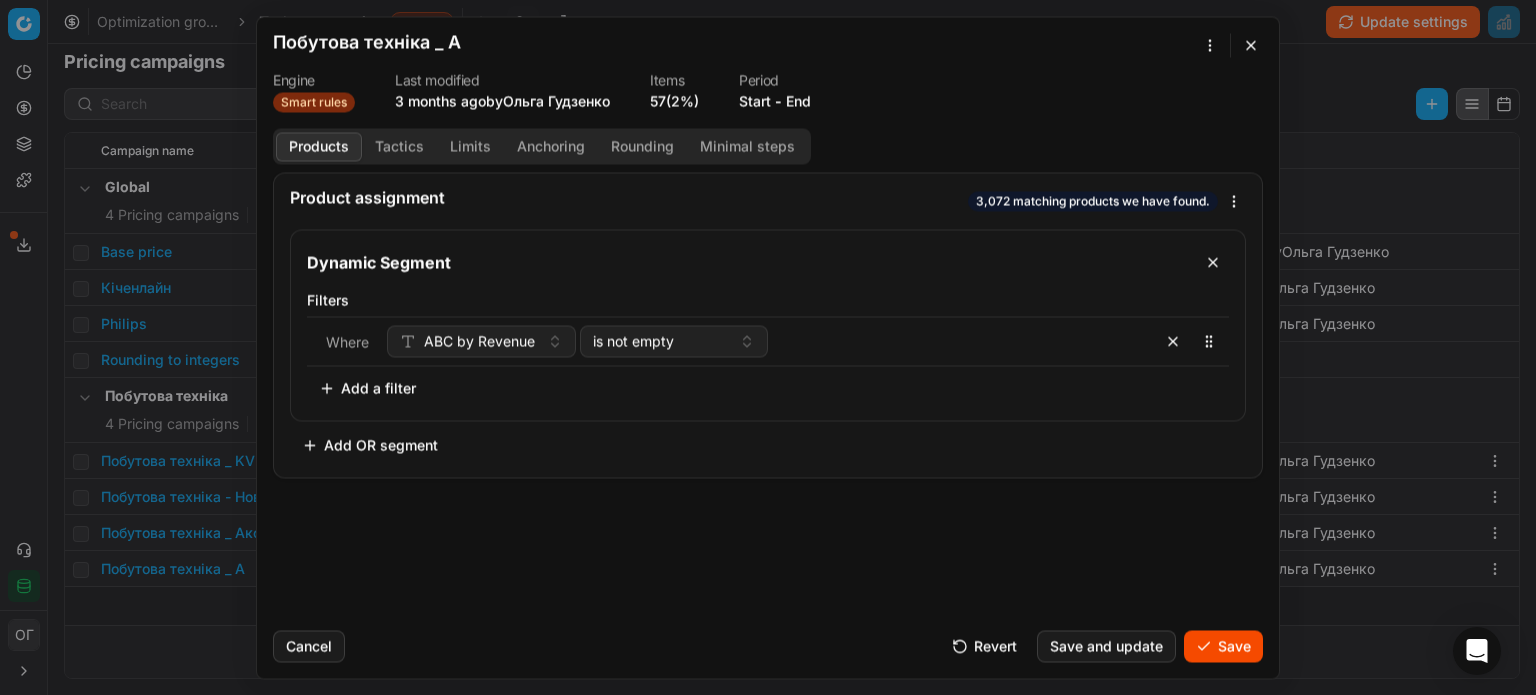 click on "Save" at bounding box center [1223, 646] 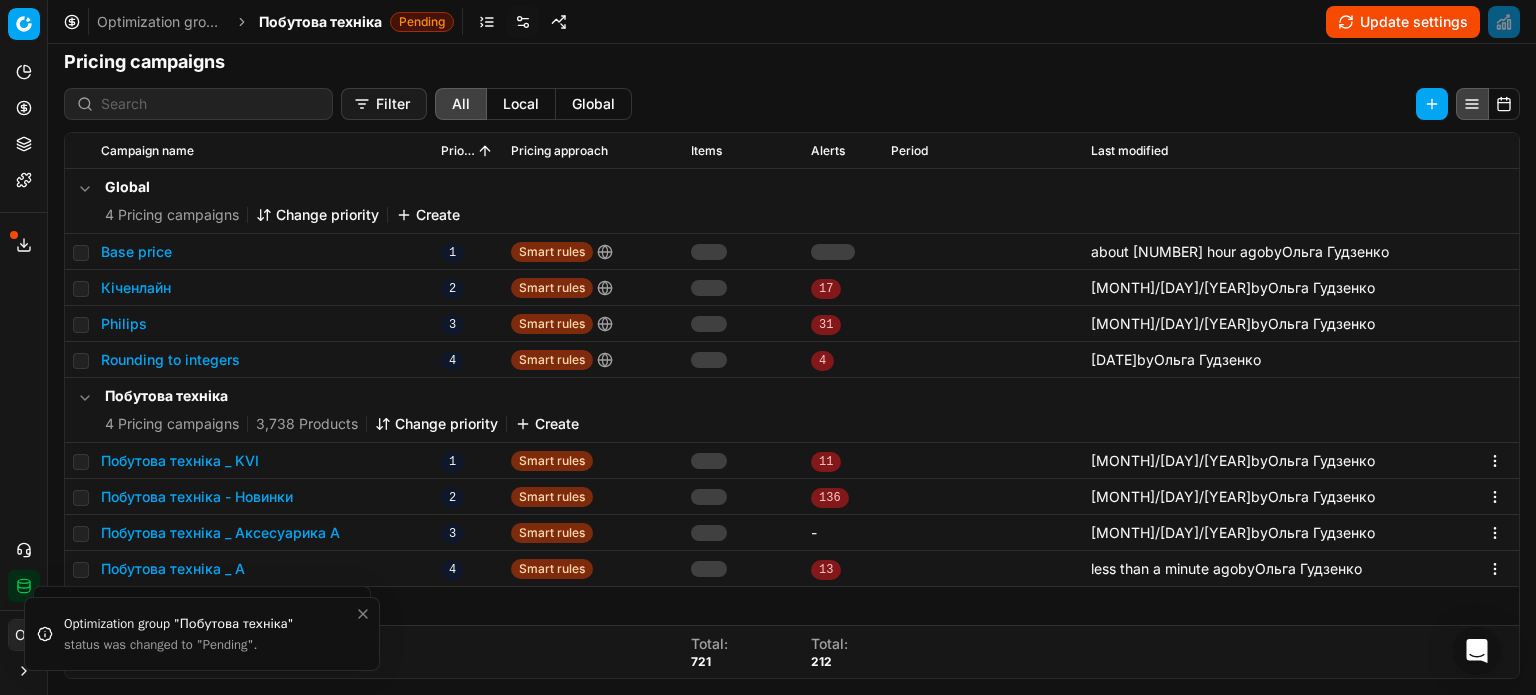 click on "Побутова техніка _ A" at bounding box center (173, 569) 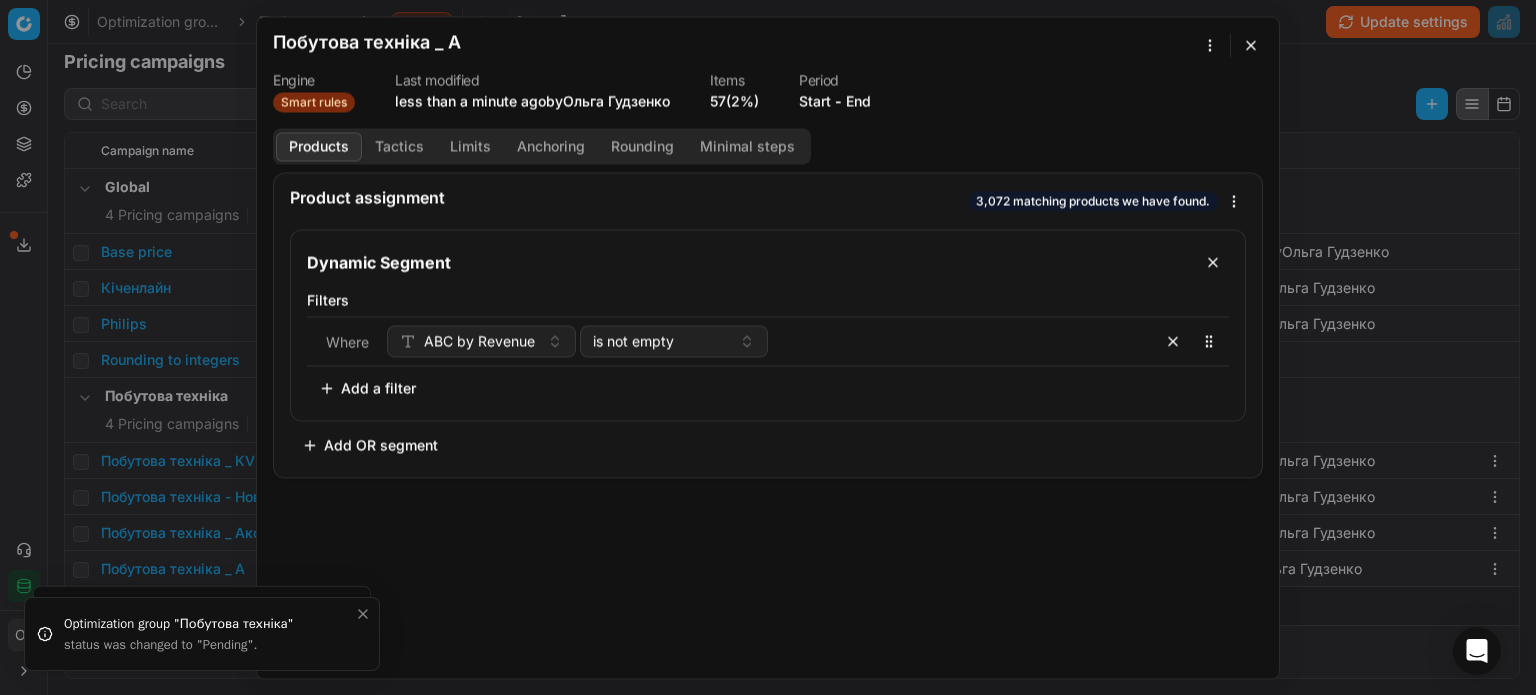 click on "We are saving PC settings. Please wait, it should take a few minutes Побутова техніка _ A Engine Smart rules Last modified less than a minute ago  by  Ольга Гудзенко Items 57  (2%) Period Start - End Products Tactics Limits Anchoring Rounding Minimal steps Product assignment 3,072 matching products we have found. Dynamic Segment Filters Where ABC by Revenue is not empty
To pick up a sortable item, press space or enter.
While dragging, use the up and down keys to move the item.
Press space or enter again to drop the item in its new position, or press escape to cancel.
Add a filter Add OR segment Cancel" at bounding box center [768, 347] 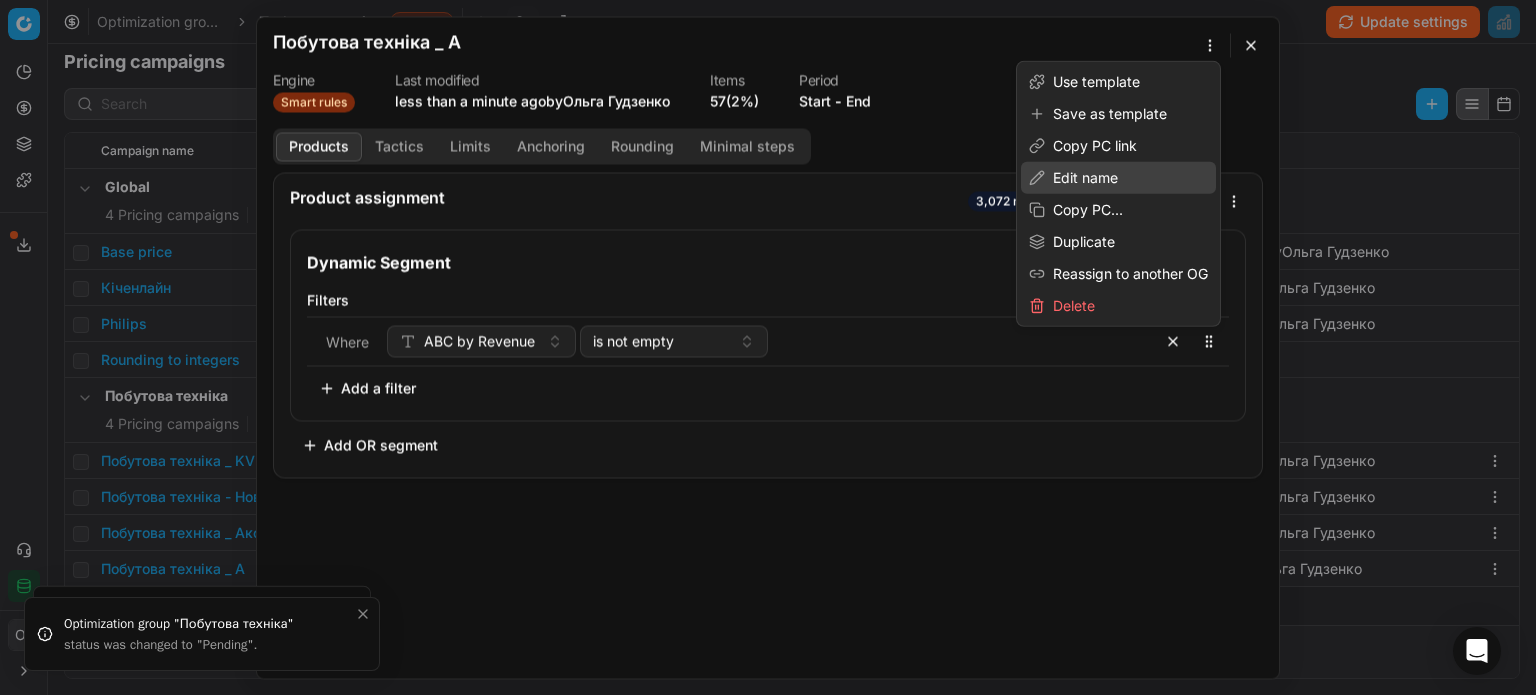 click on "Edit name" at bounding box center [1118, 178] 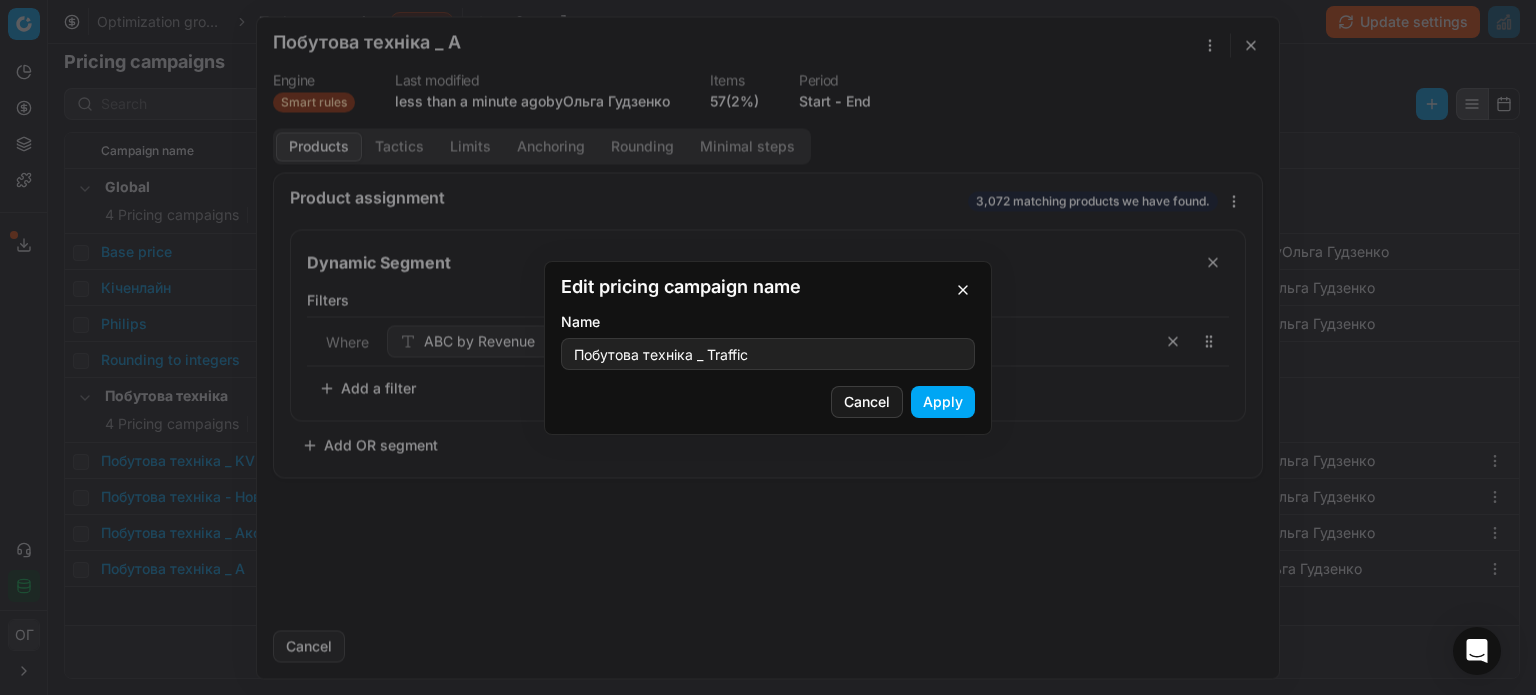 type on "Побутова техніка _ Traffic" 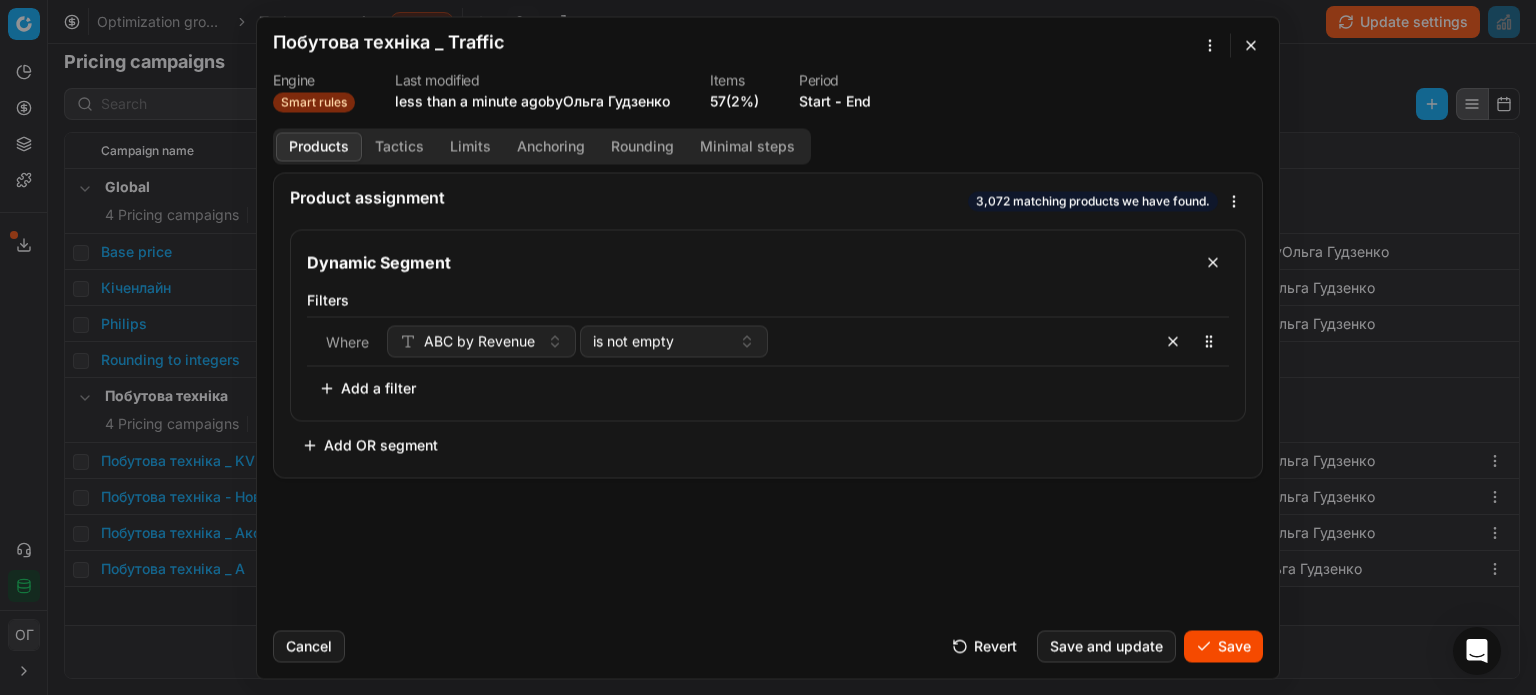 click on "Save" at bounding box center [1223, 646] 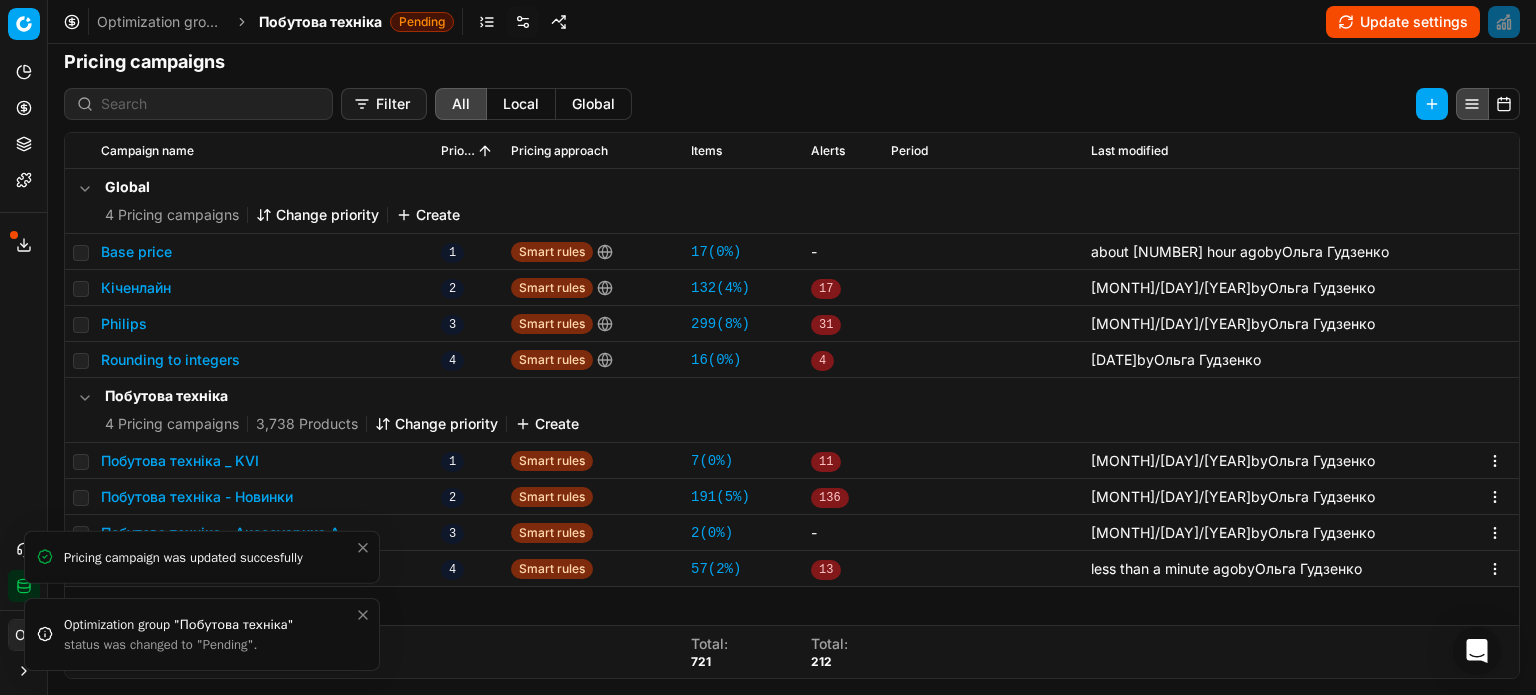 click 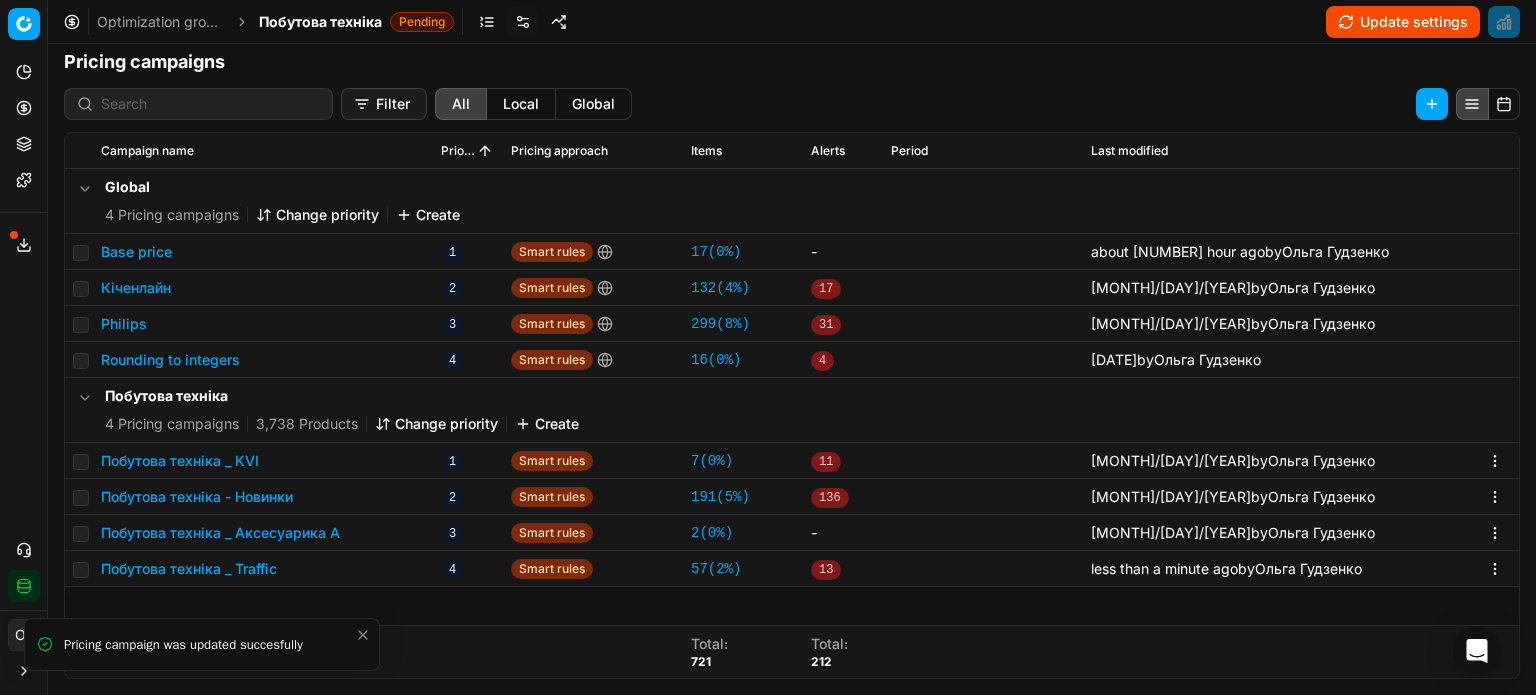 click 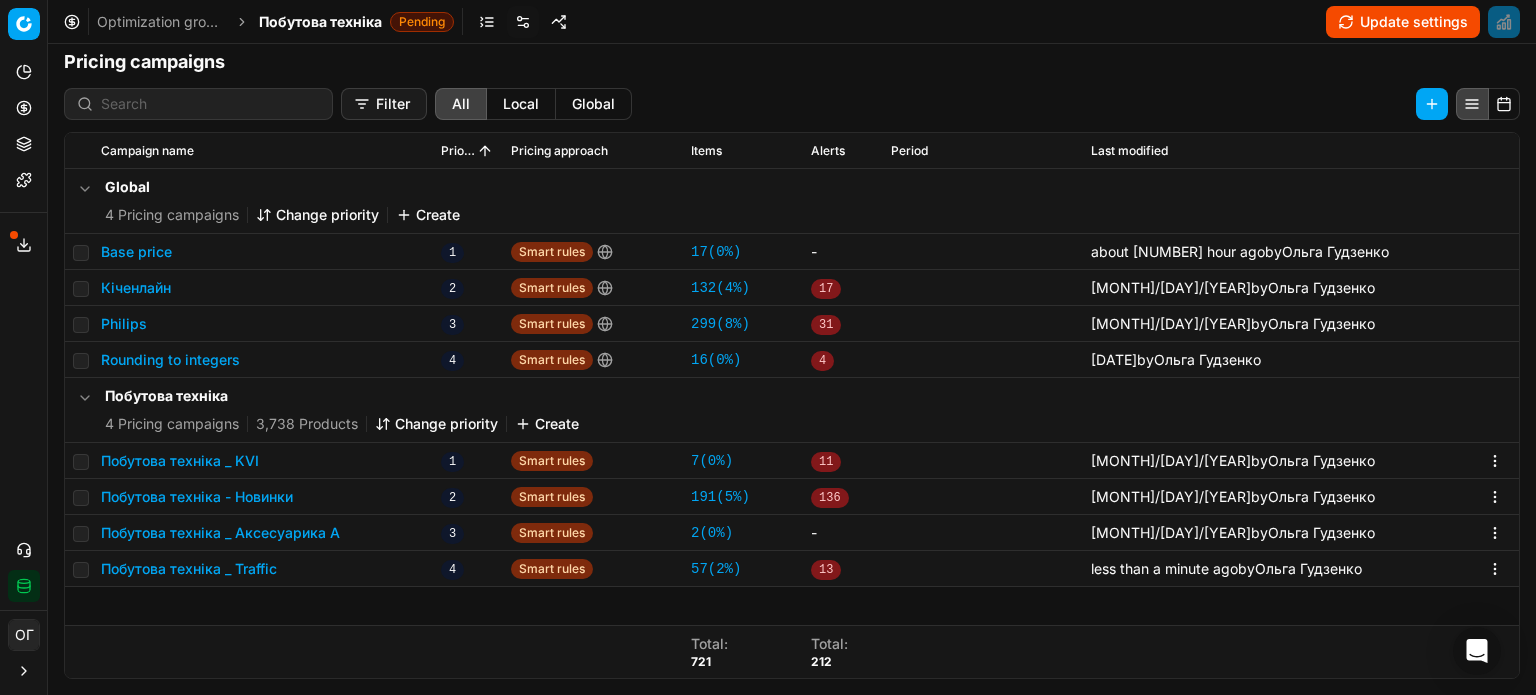 click on "Побутова техніка _ Аксесуарика A" at bounding box center (220, 533) 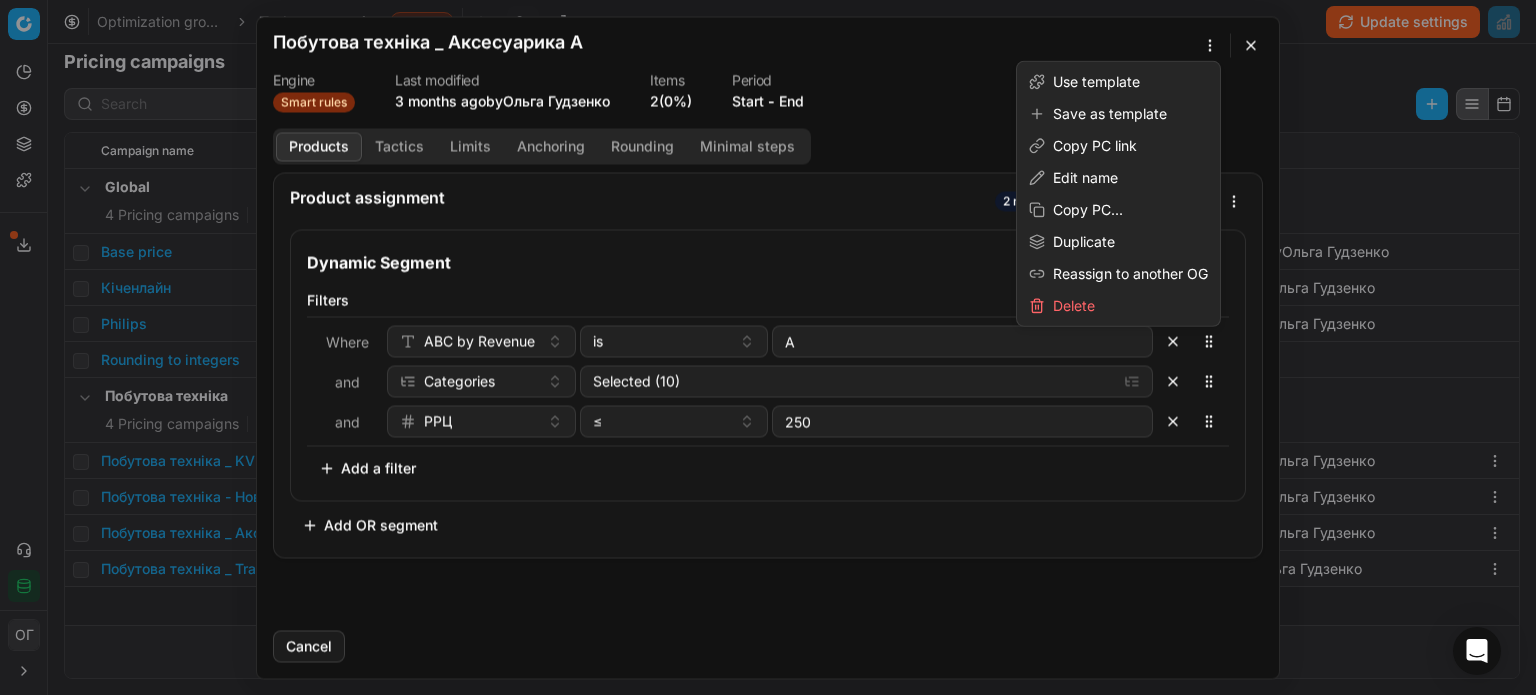 click on "We are saving PC settings. Please wait, it should take a few minutes Побутова техніка _ Аксесуарика A Engine Smart rules Last modified 3 months ago  by  Ольга Гудзенко Items 2  (0%) Period Start - End Products Tactics Limits Anchoring Rounding Minimal steps Product assignment 2 matching products we have found. Dynamic Segment Filters Where ABC by Revenue is A and Categories Selected (10) and РРЦ ≤ 250
To pick up a sortable item, press space or enter.
While dragging, use the up and down keys to move the item.
Press space or enter again to drop the item in its new position, or press escape to cancel.
Add a filter Add OR segment Cancel" at bounding box center [768, 347] 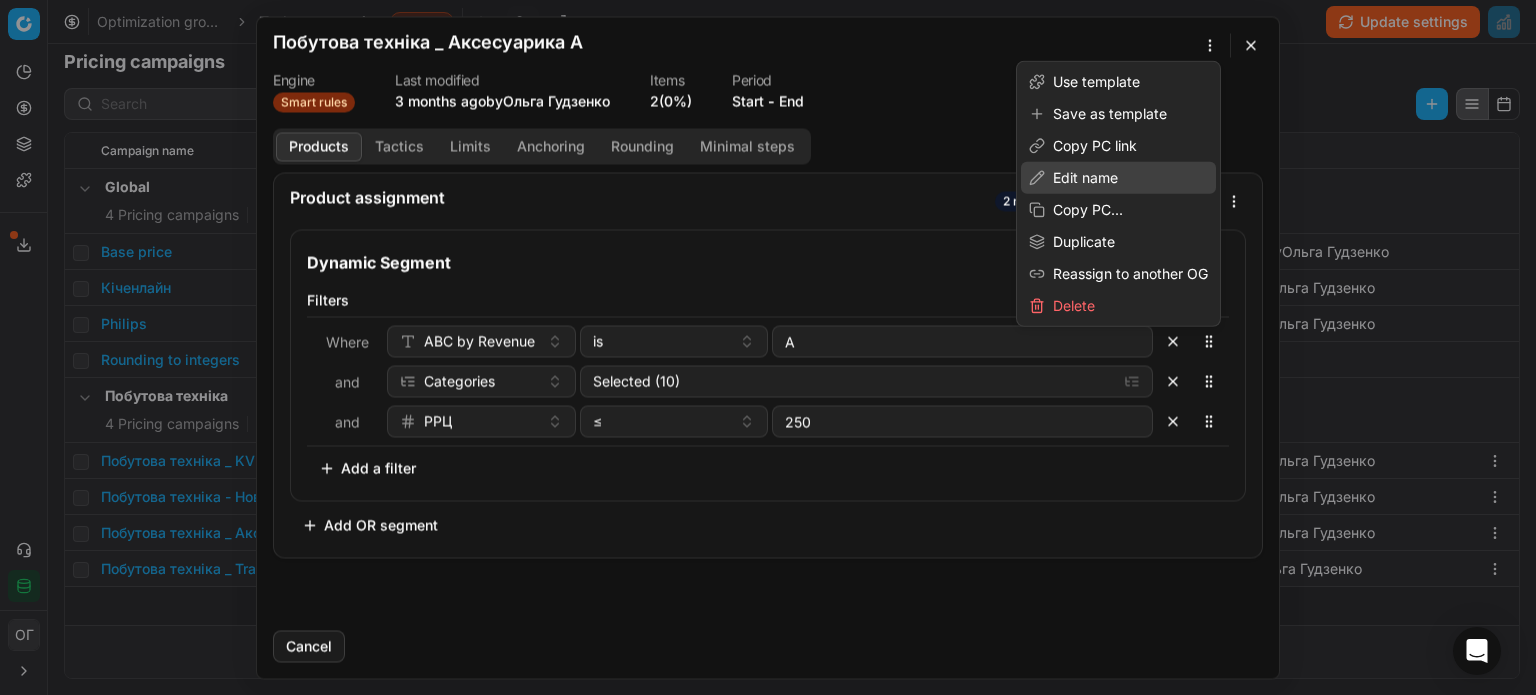 click on "Edit name" at bounding box center (1118, 178) 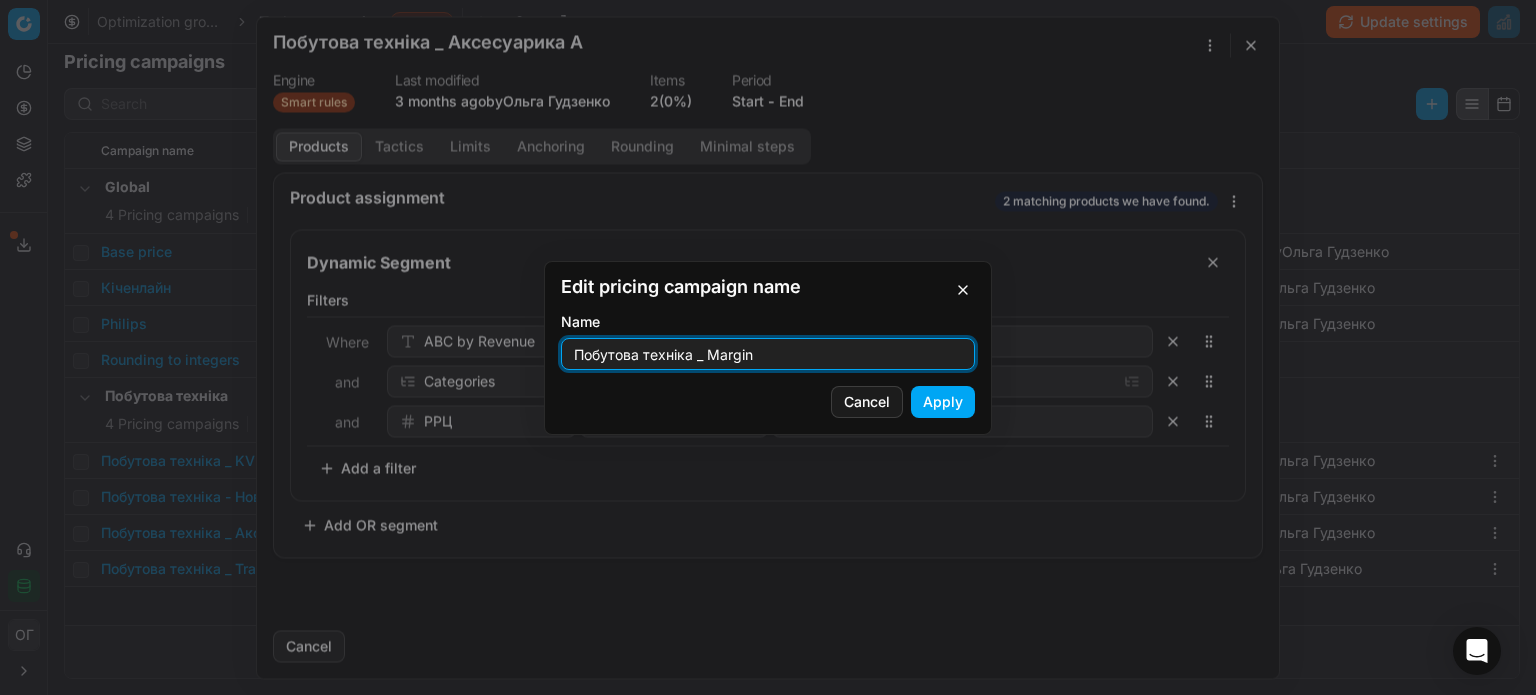 type on "Побутова техніка _ Margin" 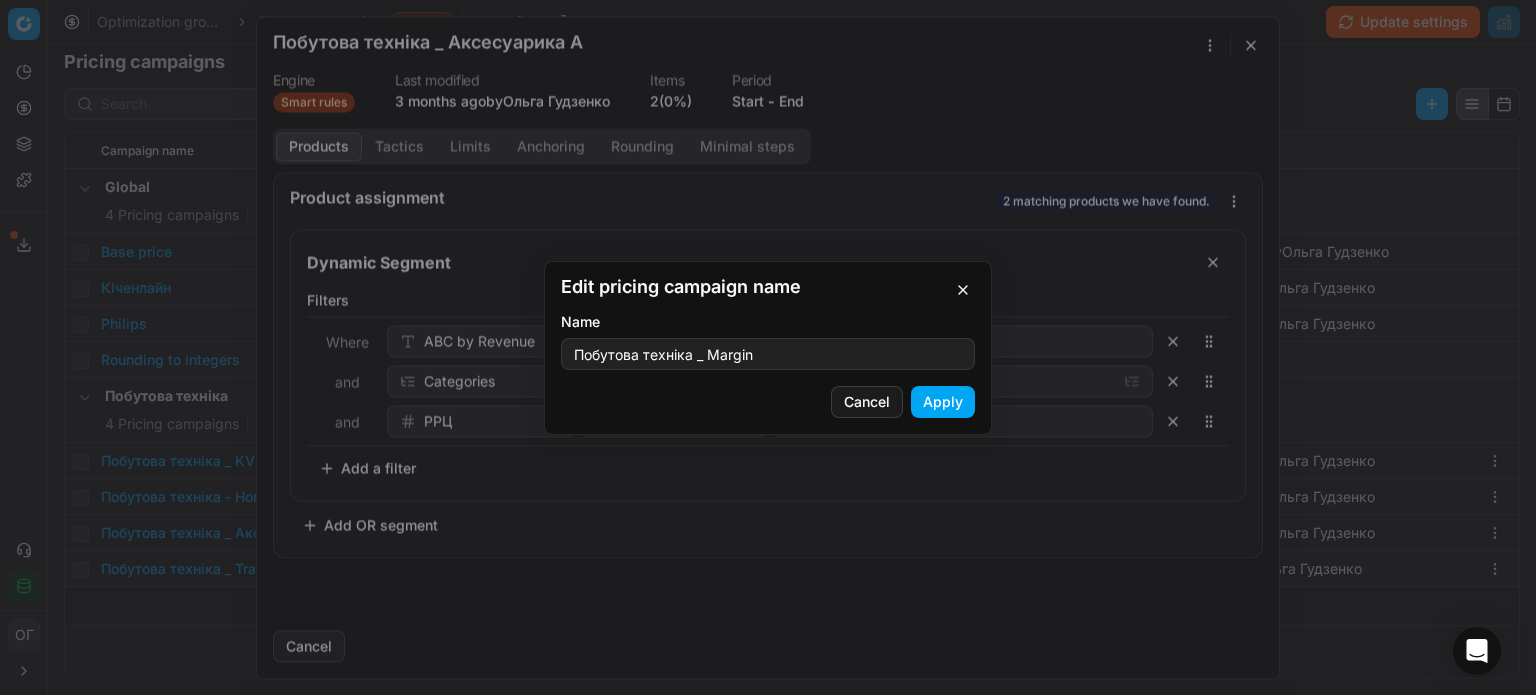 click on "Apply" at bounding box center (943, 402) 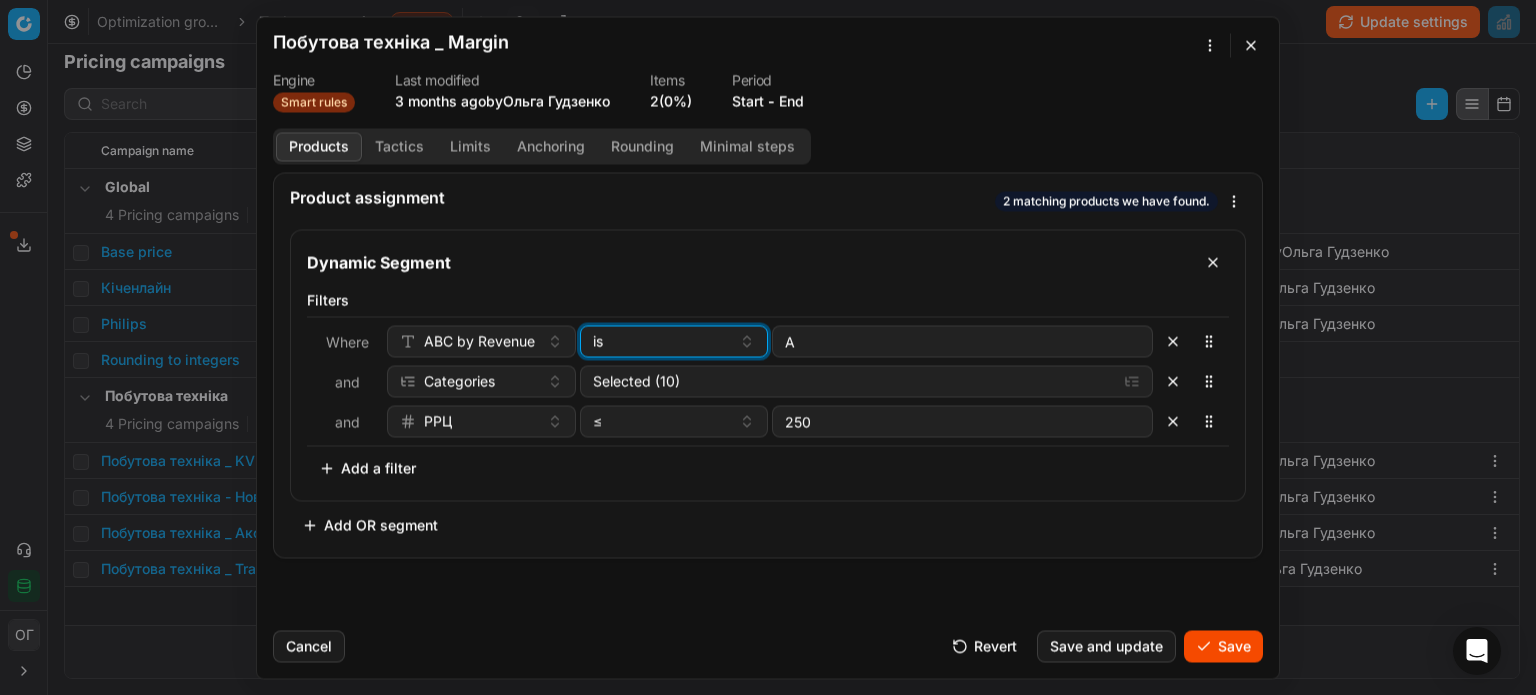 click on "is" at bounding box center [662, 341] 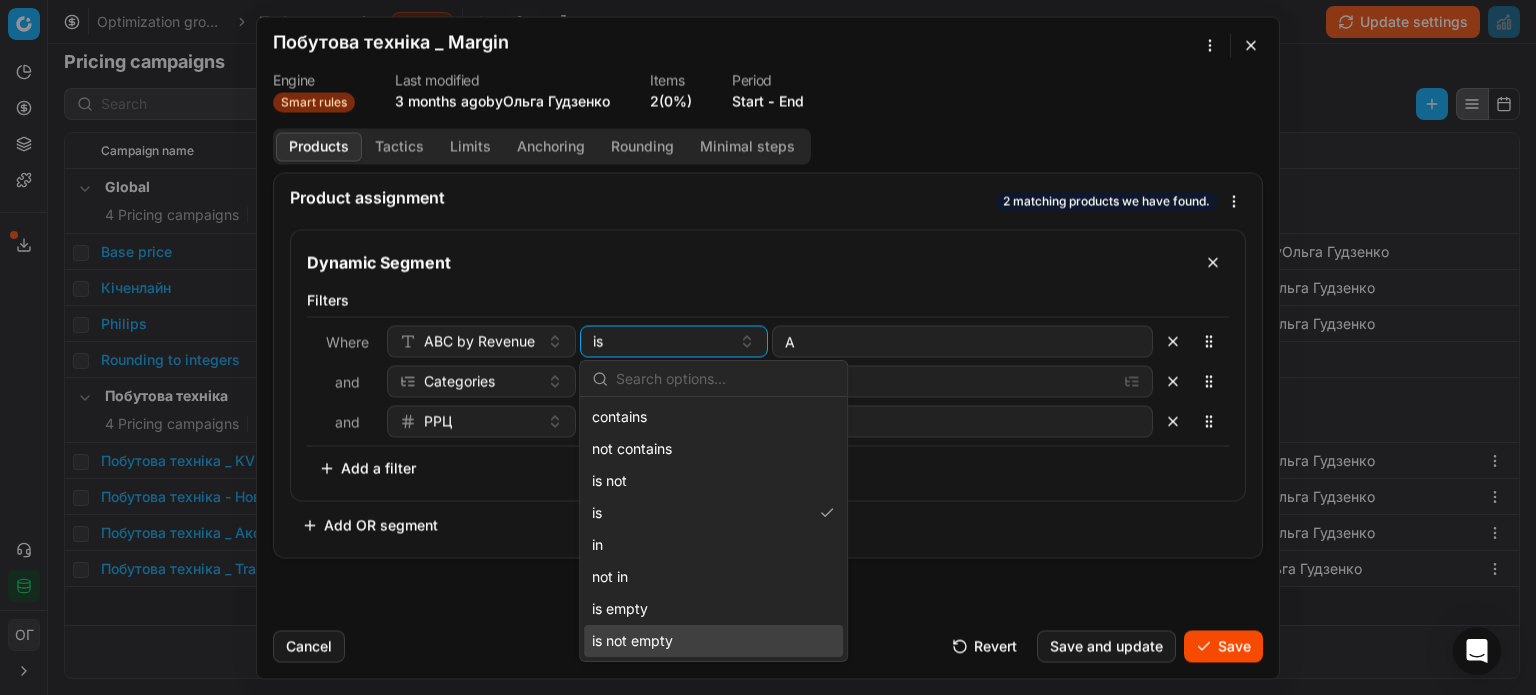 click on "is not empty" at bounding box center (713, 641) 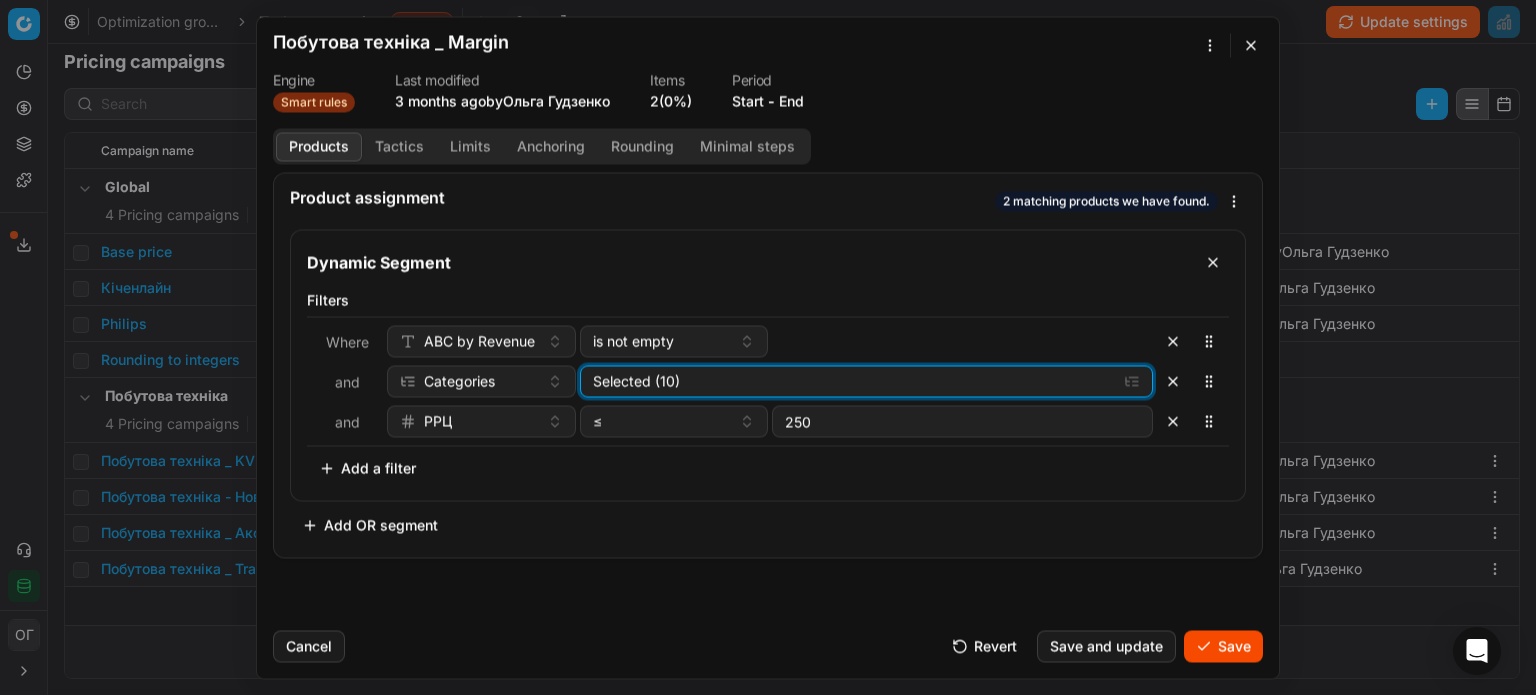 click on "Selected (10)" at bounding box center [851, 381] 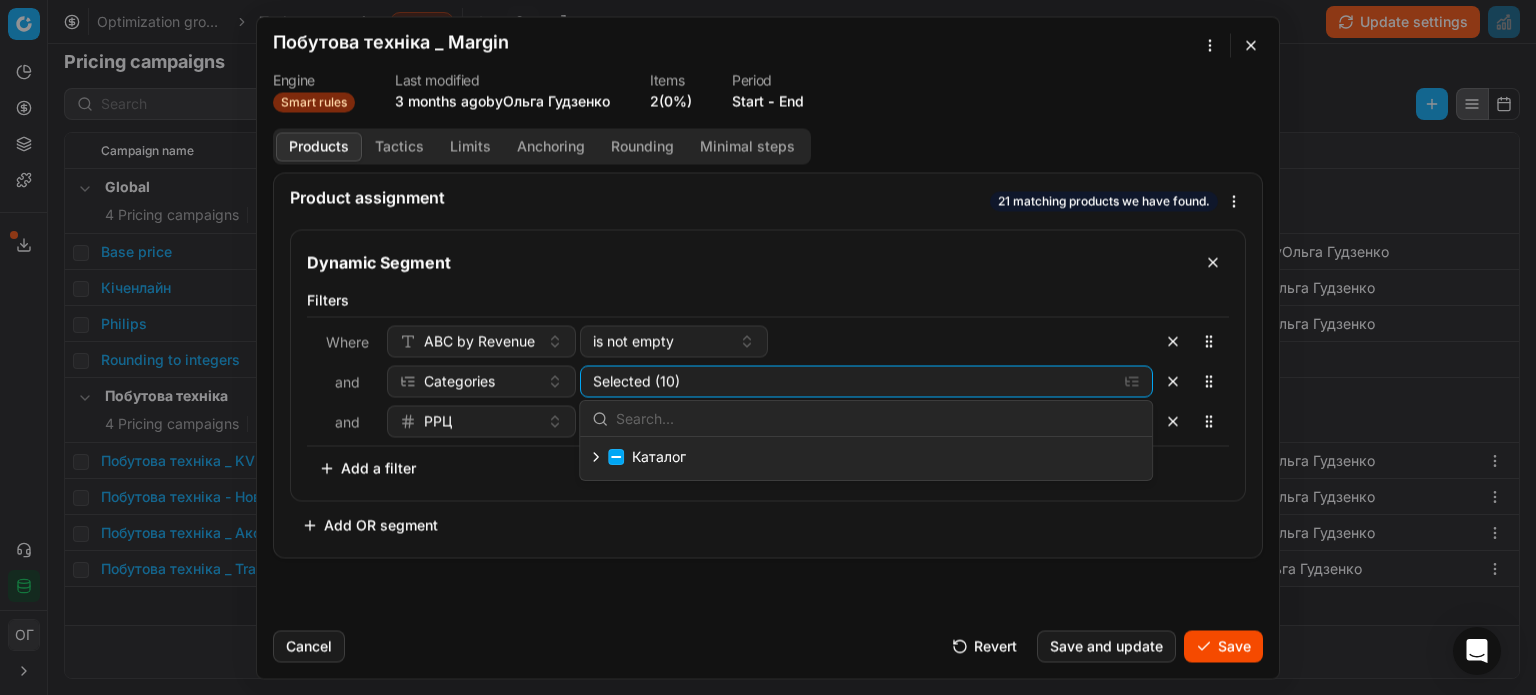 click 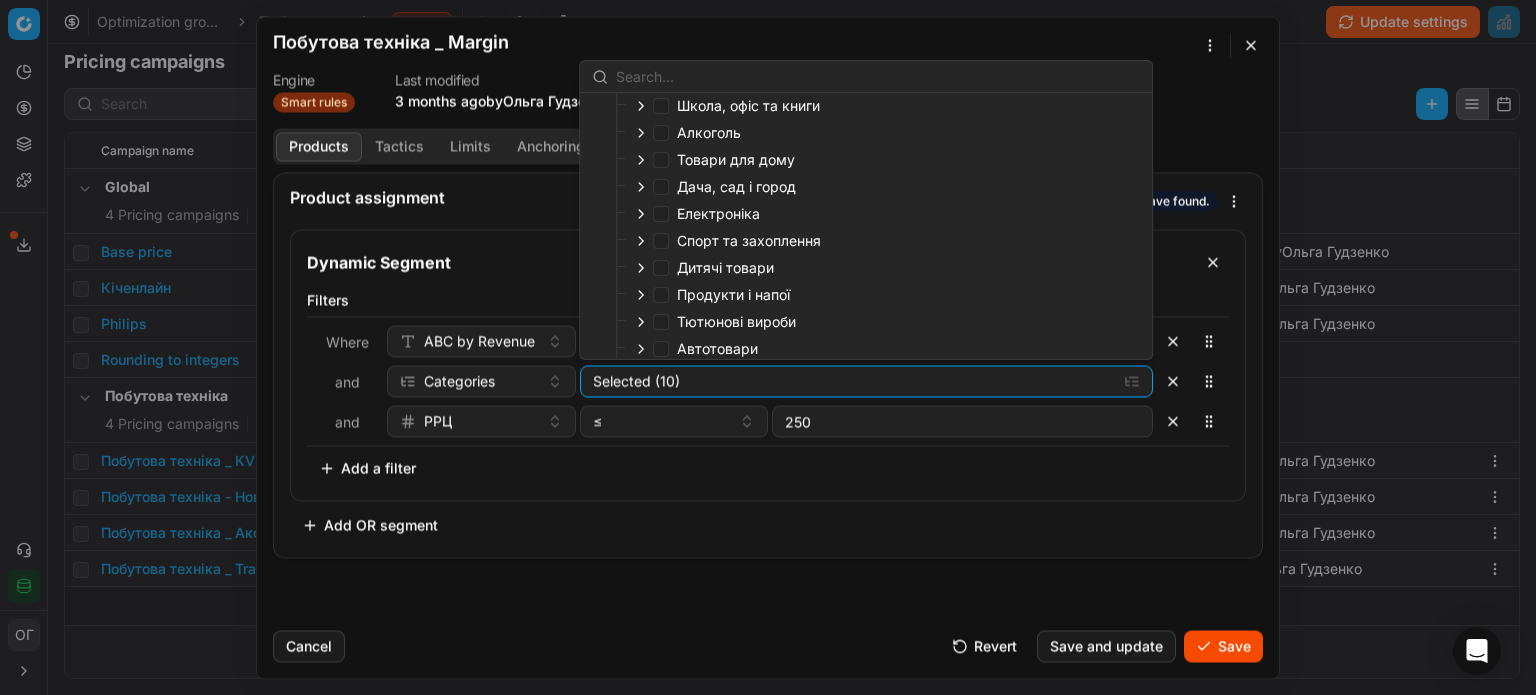 scroll, scrollTop: 197, scrollLeft: 0, axis: vertical 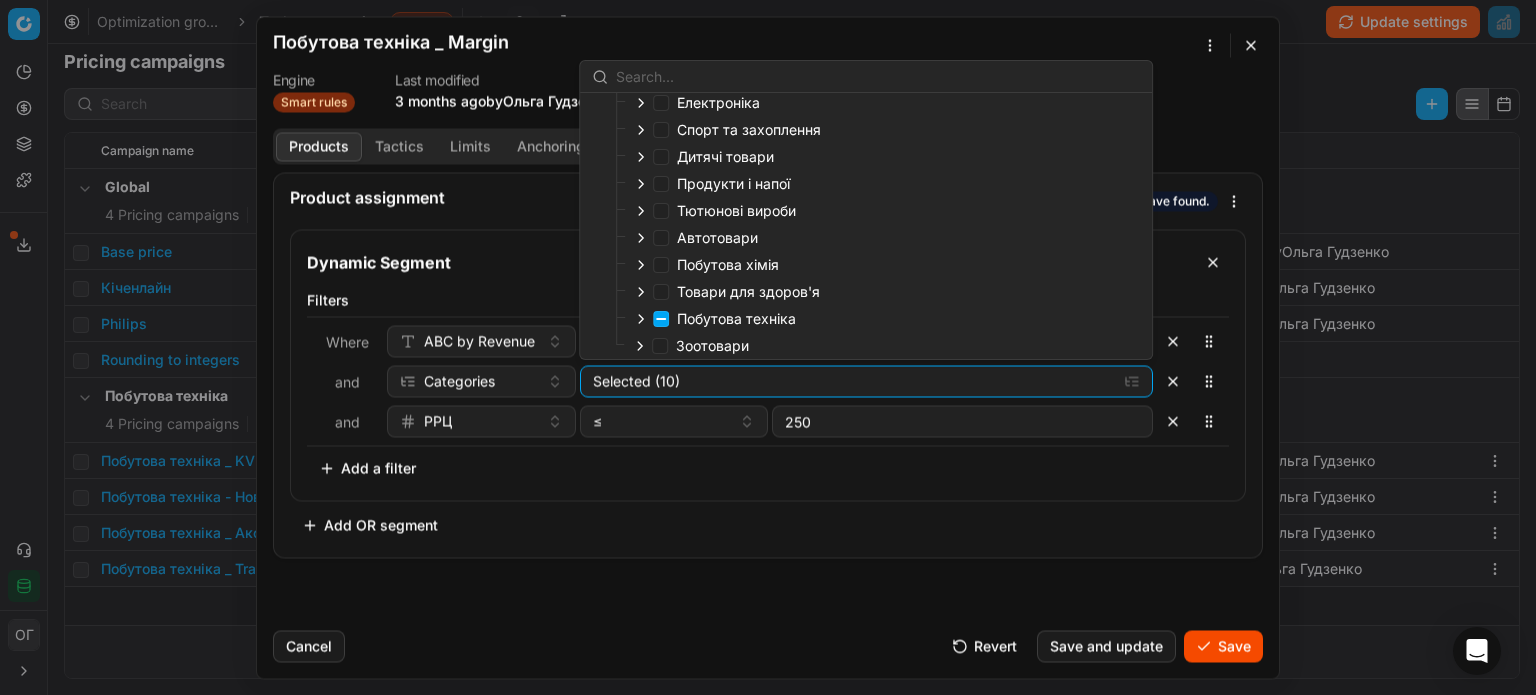 click 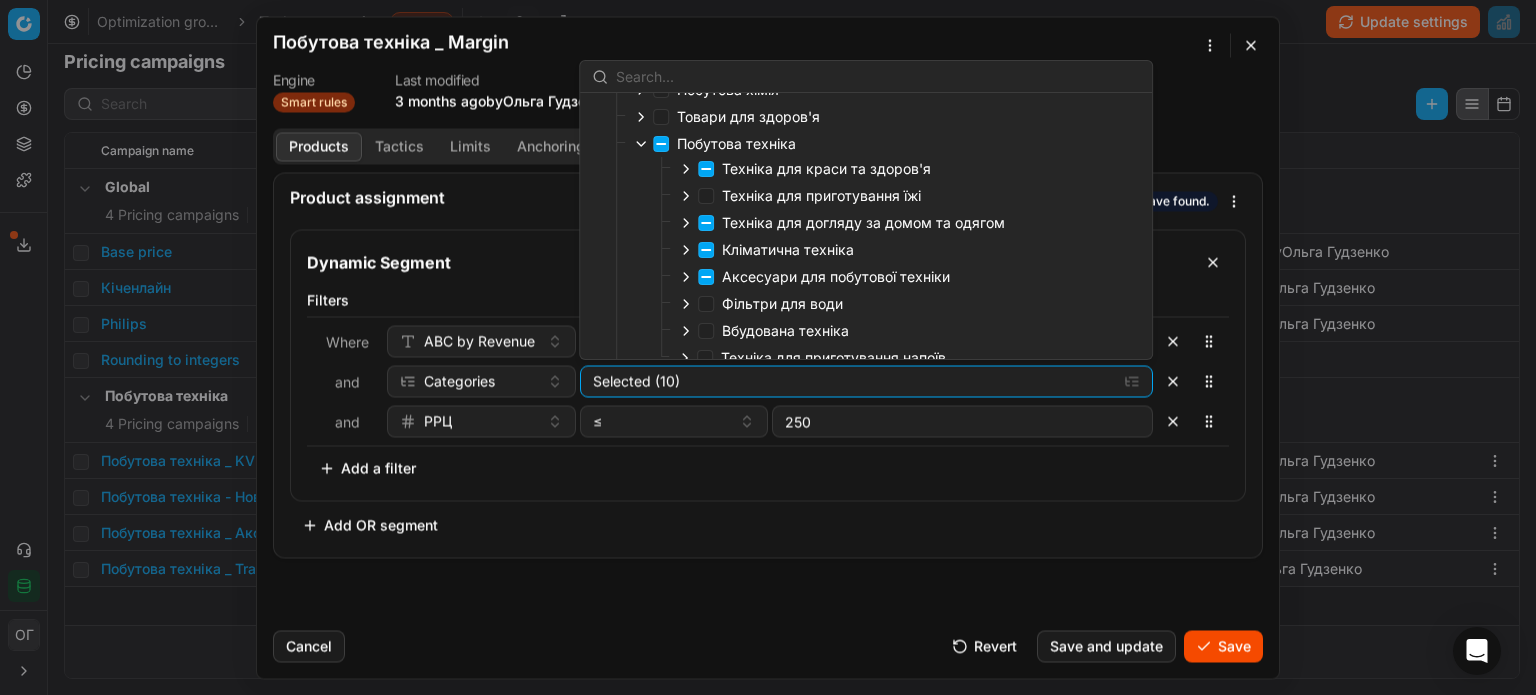 scroll, scrollTop: 397, scrollLeft: 0, axis: vertical 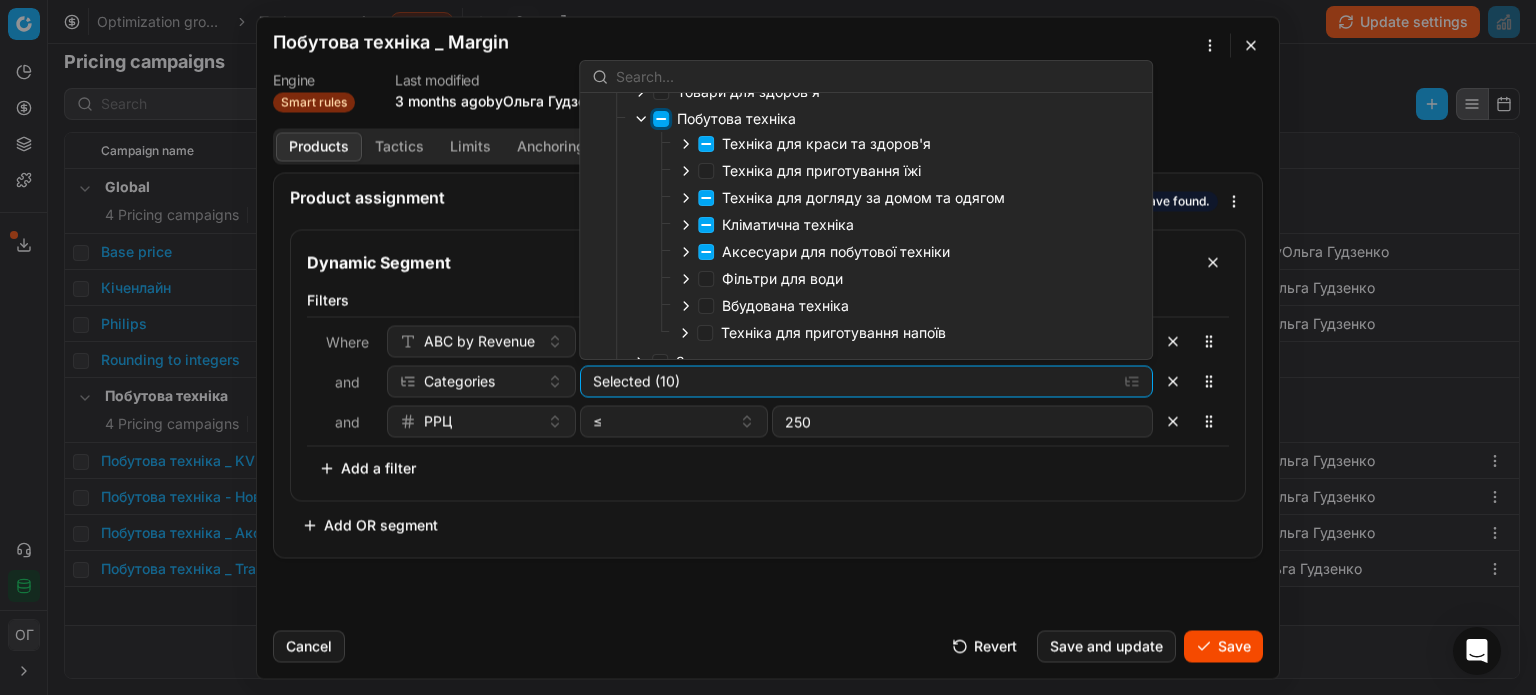click on "Побутова техніка" at bounding box center (661, 119) 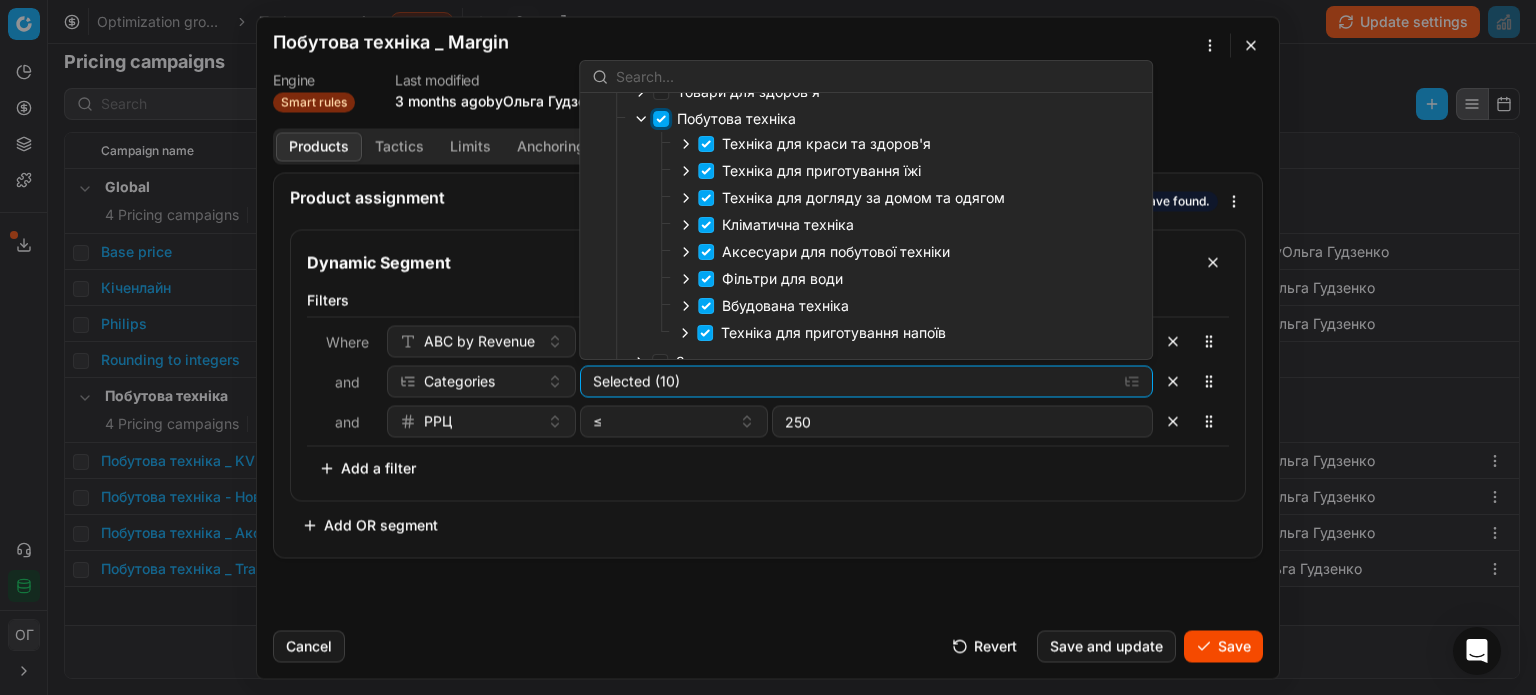 checkbox on "true" 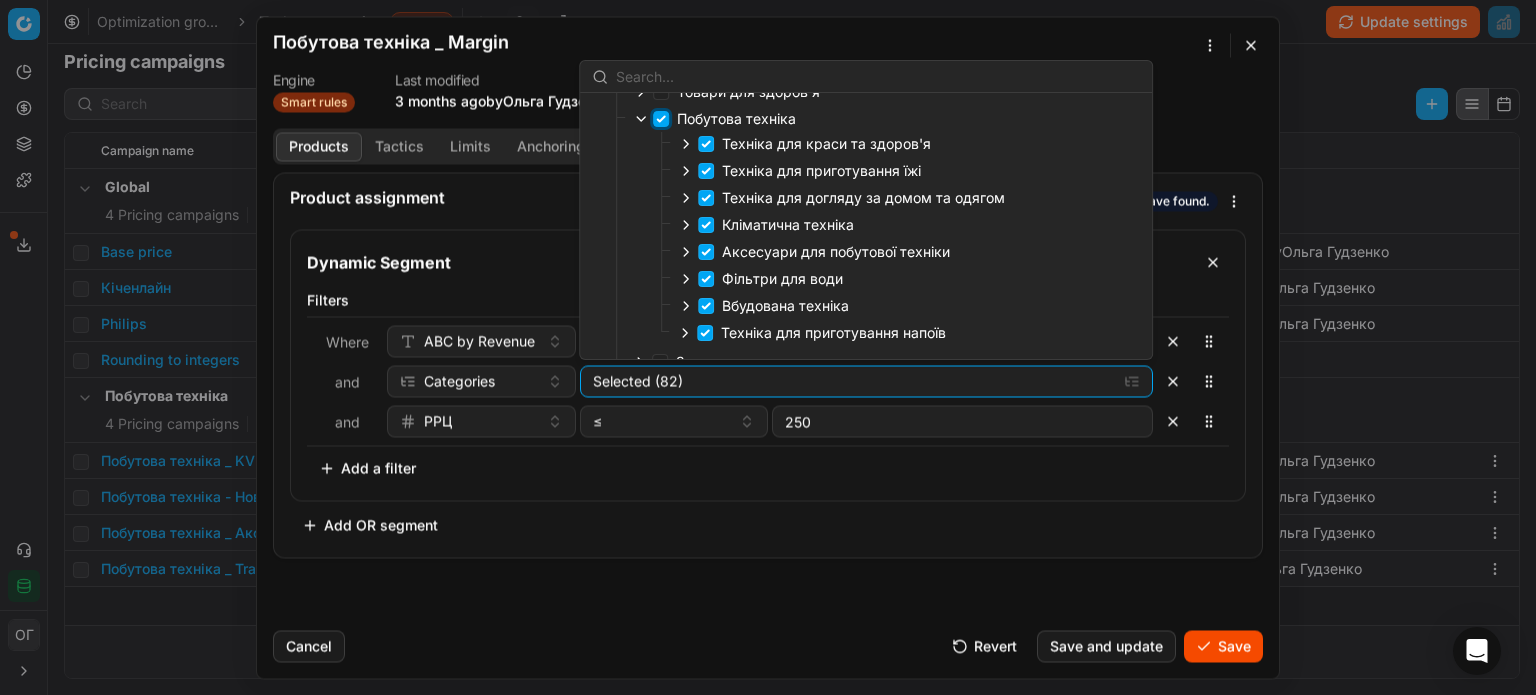click on "Побутова техніка" at bounding box center (661, 119) 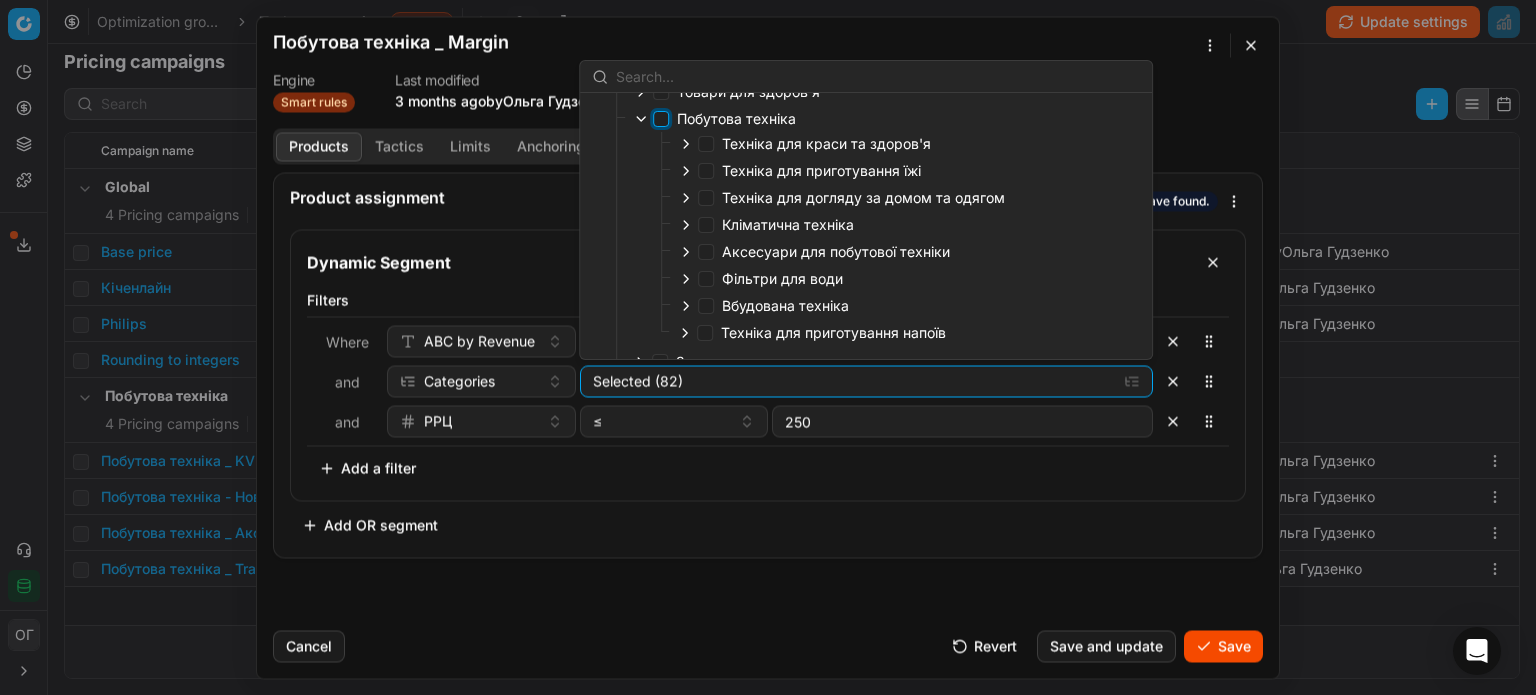 checkbox on "false" 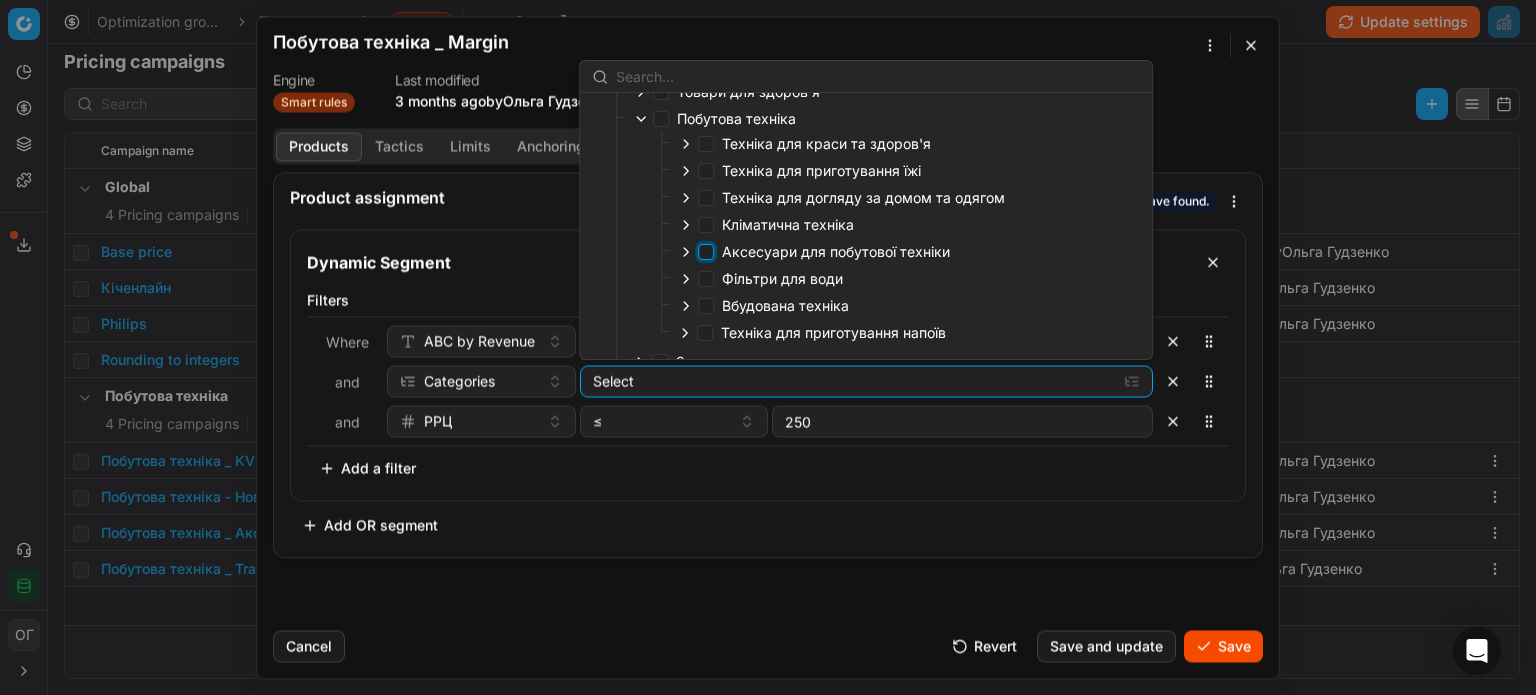 click on "Аксесуари для побутової техніки" at bounding box center (706, 252) 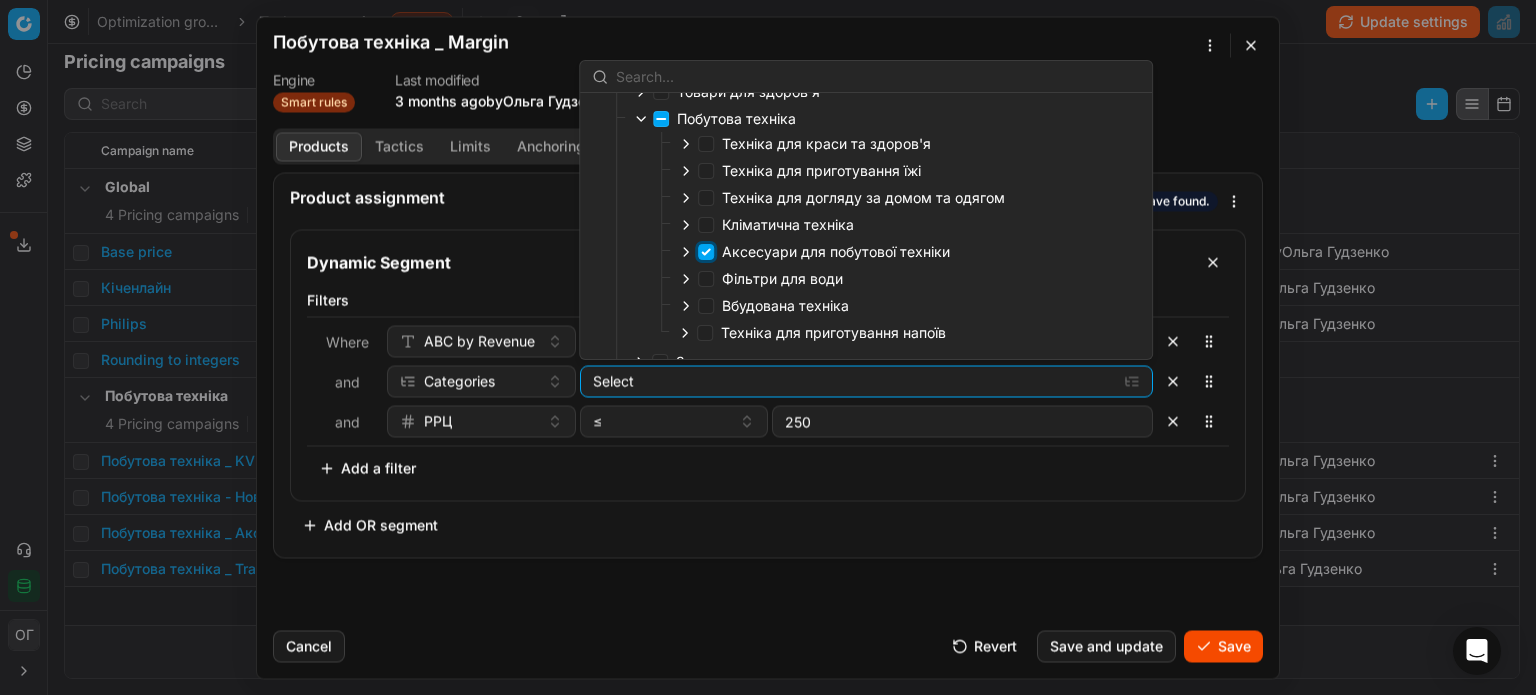checkbox on "true" 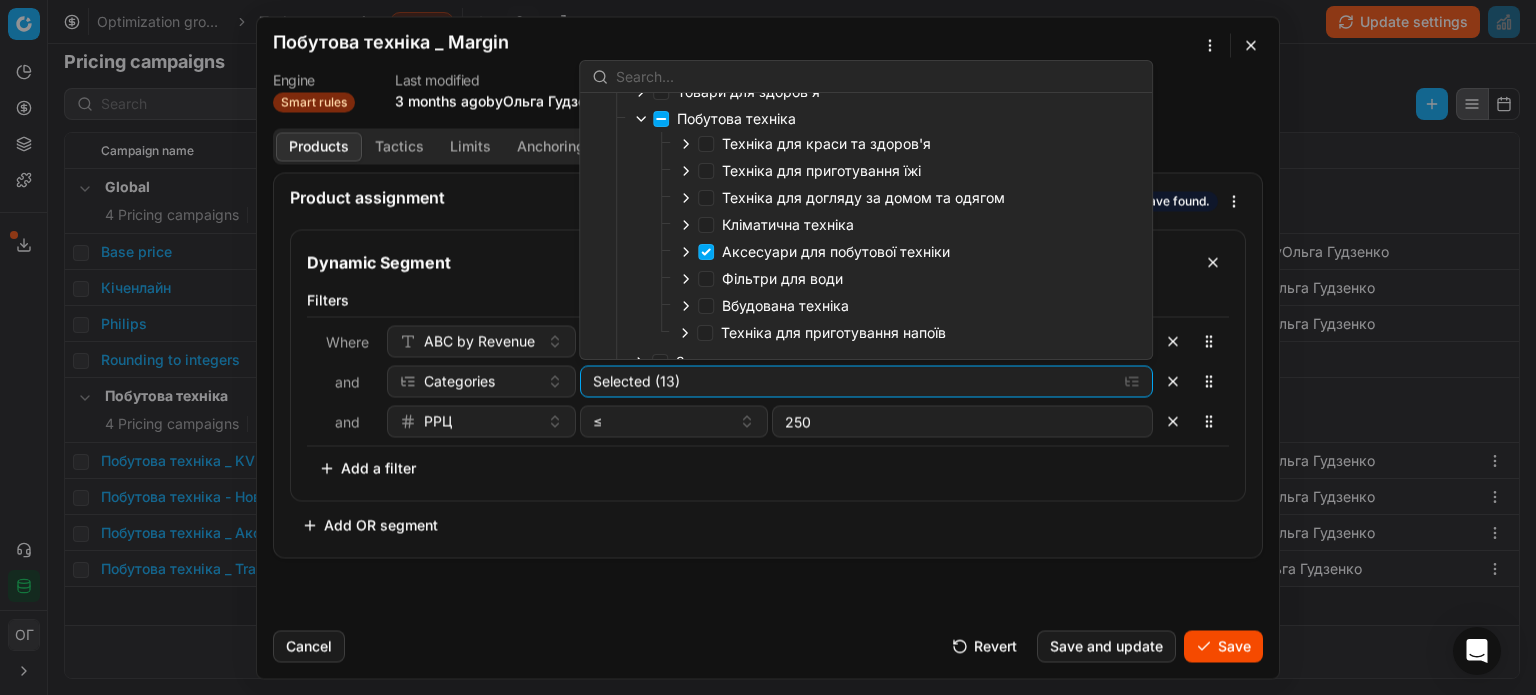 click 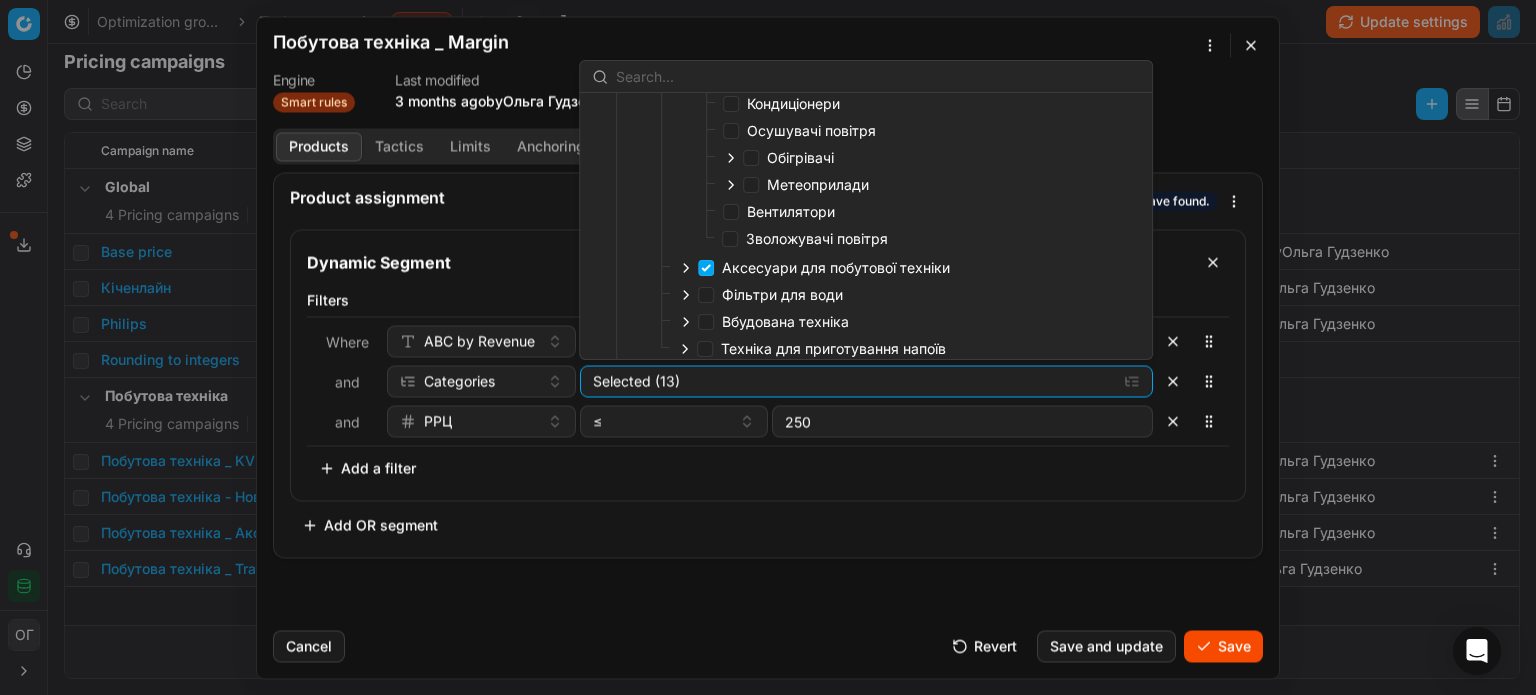 scroll, scrollTop: 497, scrollLeft: 0, axis: vertical 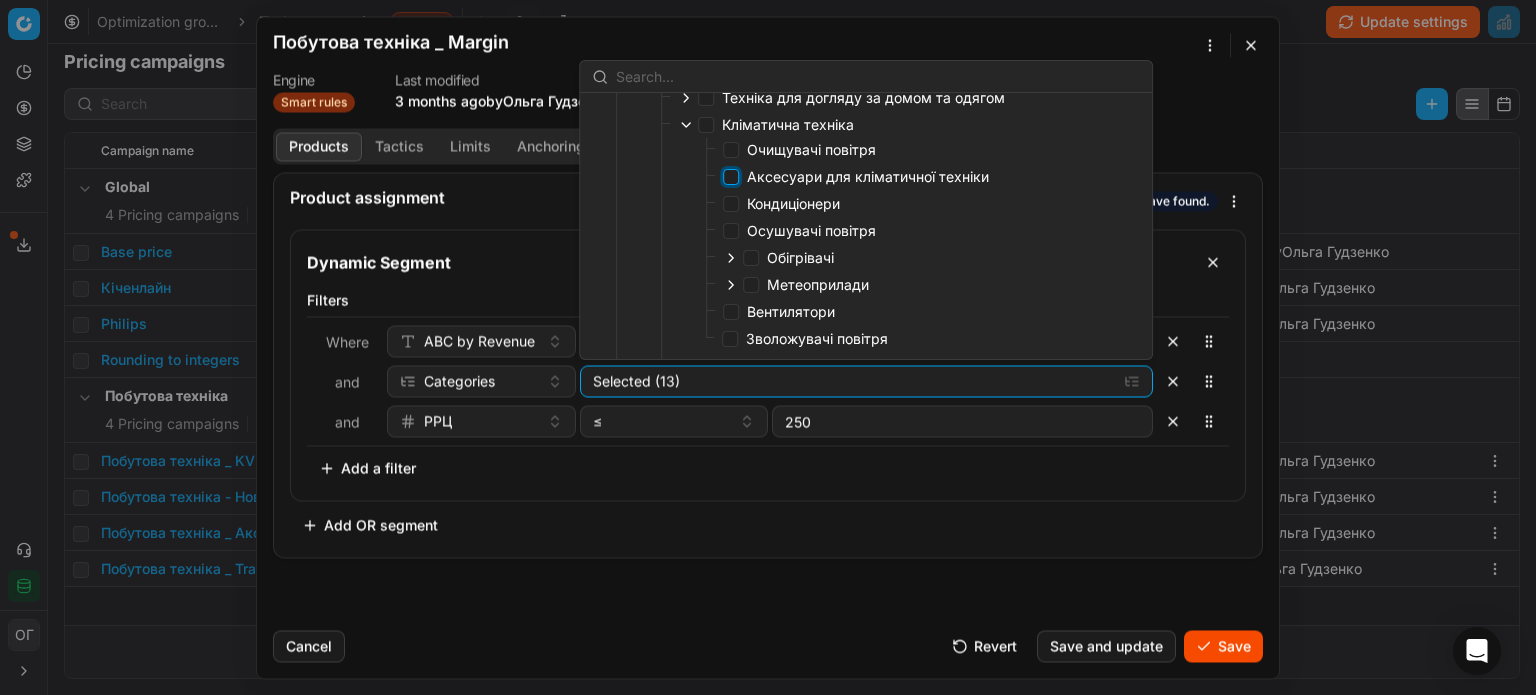 click on "Аксесуари для кліматичної техніки" at bounding box center [731, 177] 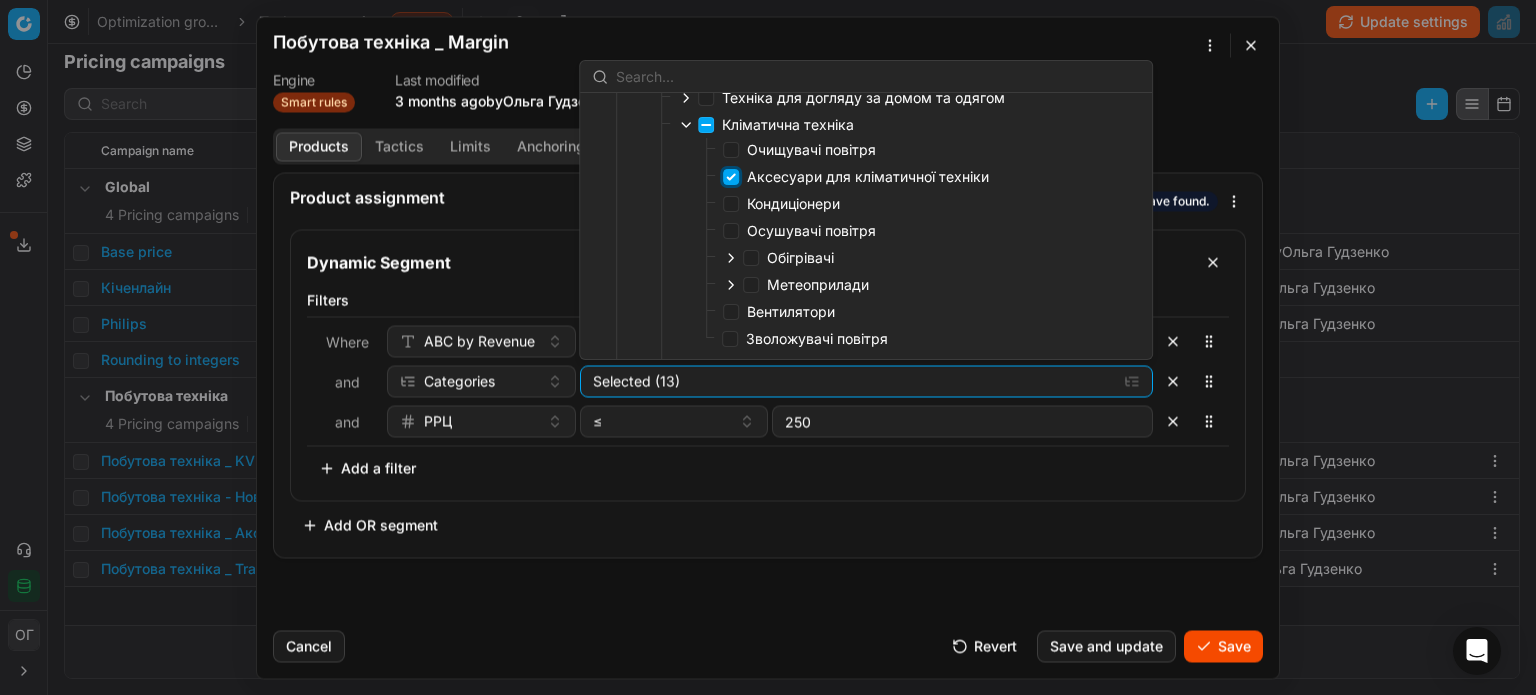 checkbox on "true" 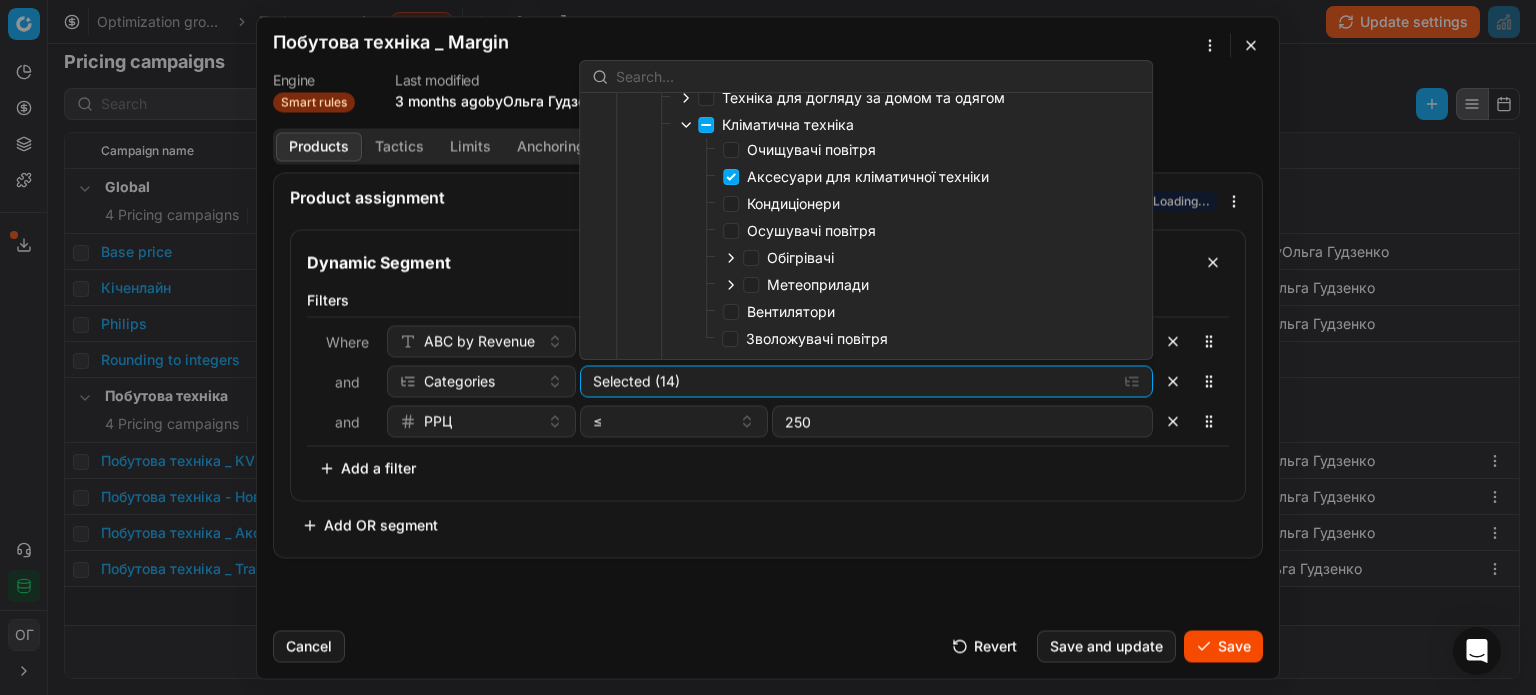 click 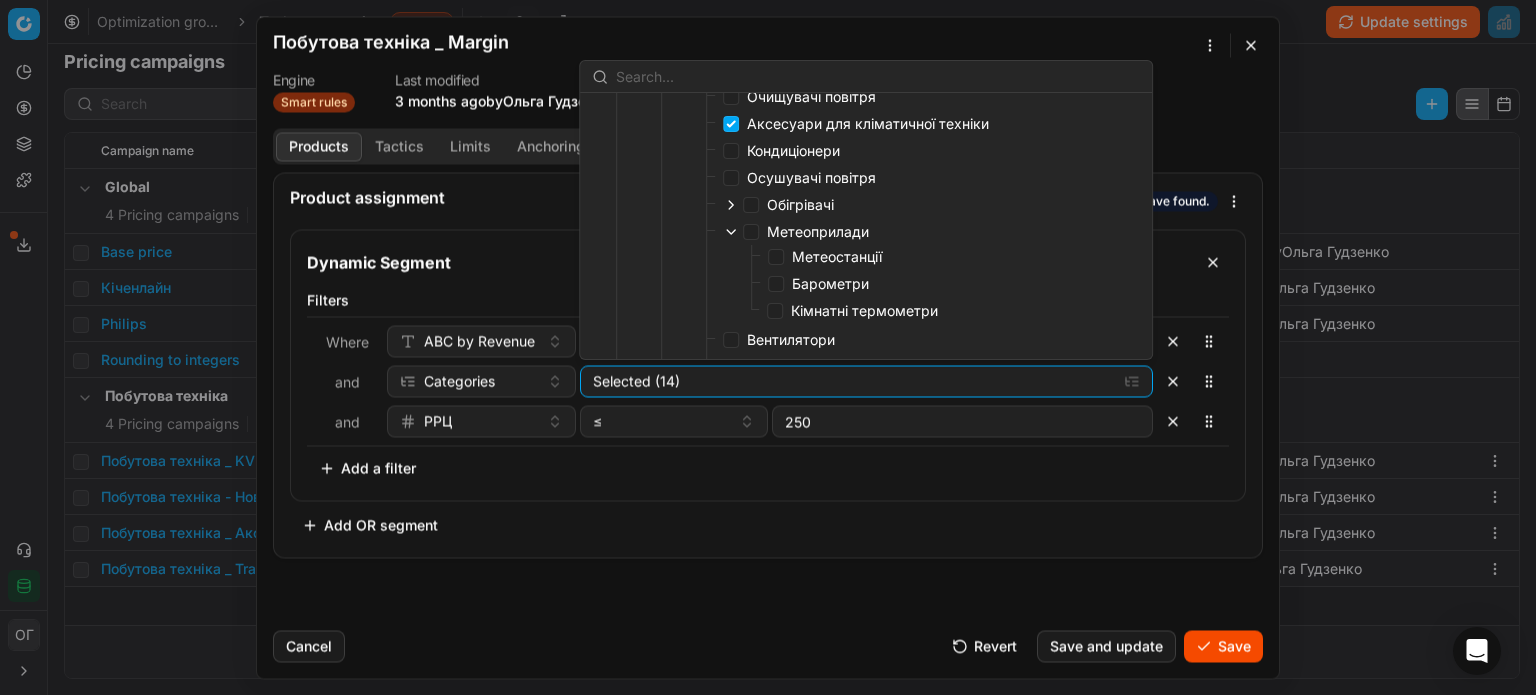 scroll, scrollTop: 597, scrollLeft: 0, axis: vertical 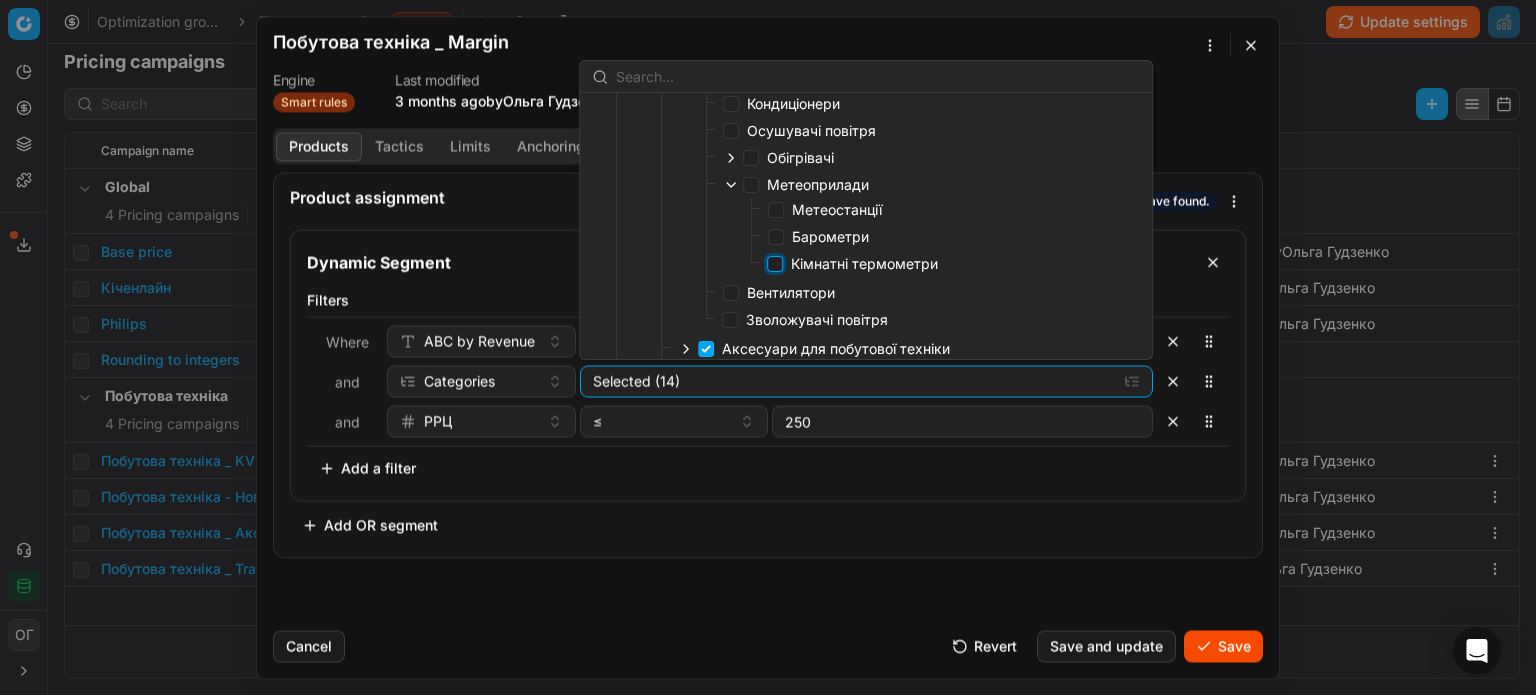 click on "Кімнатні термометри" at bounding box center [775, 264] 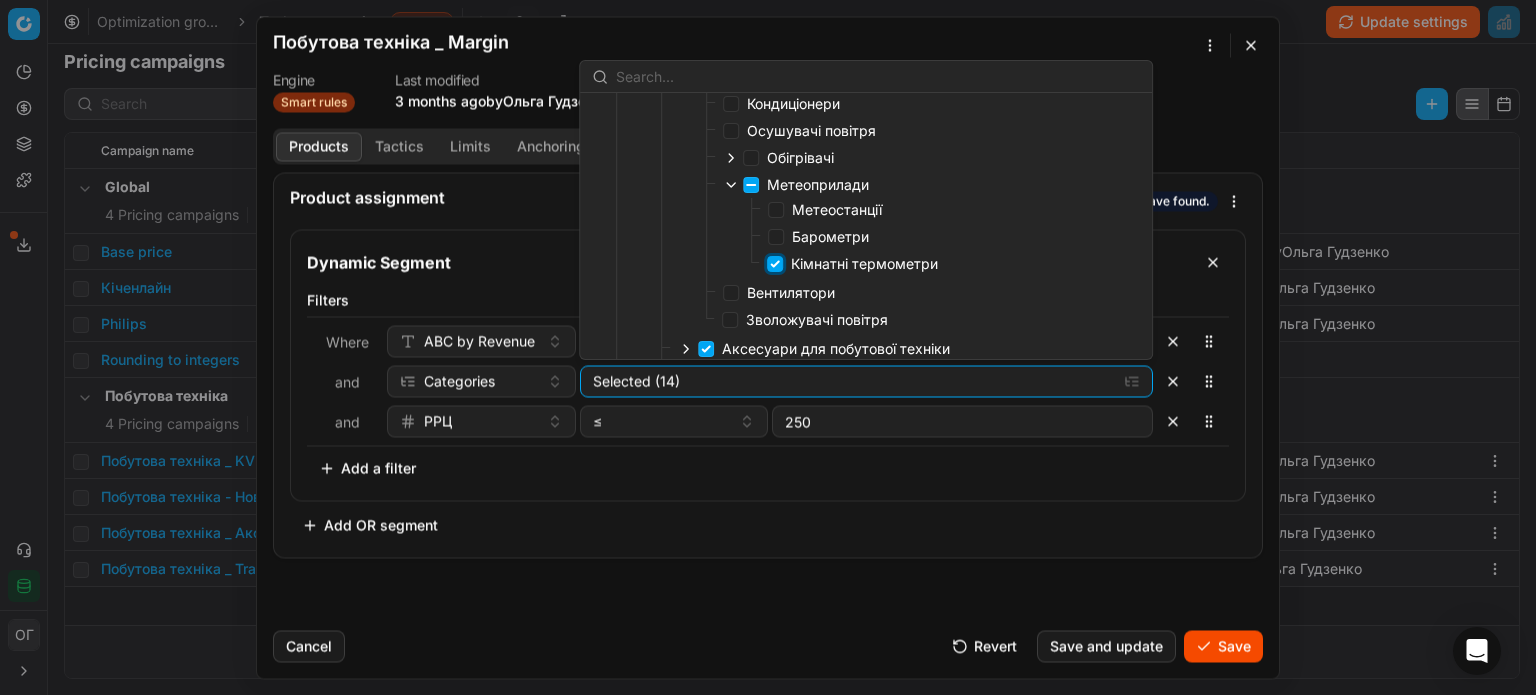 checkbox on "true" 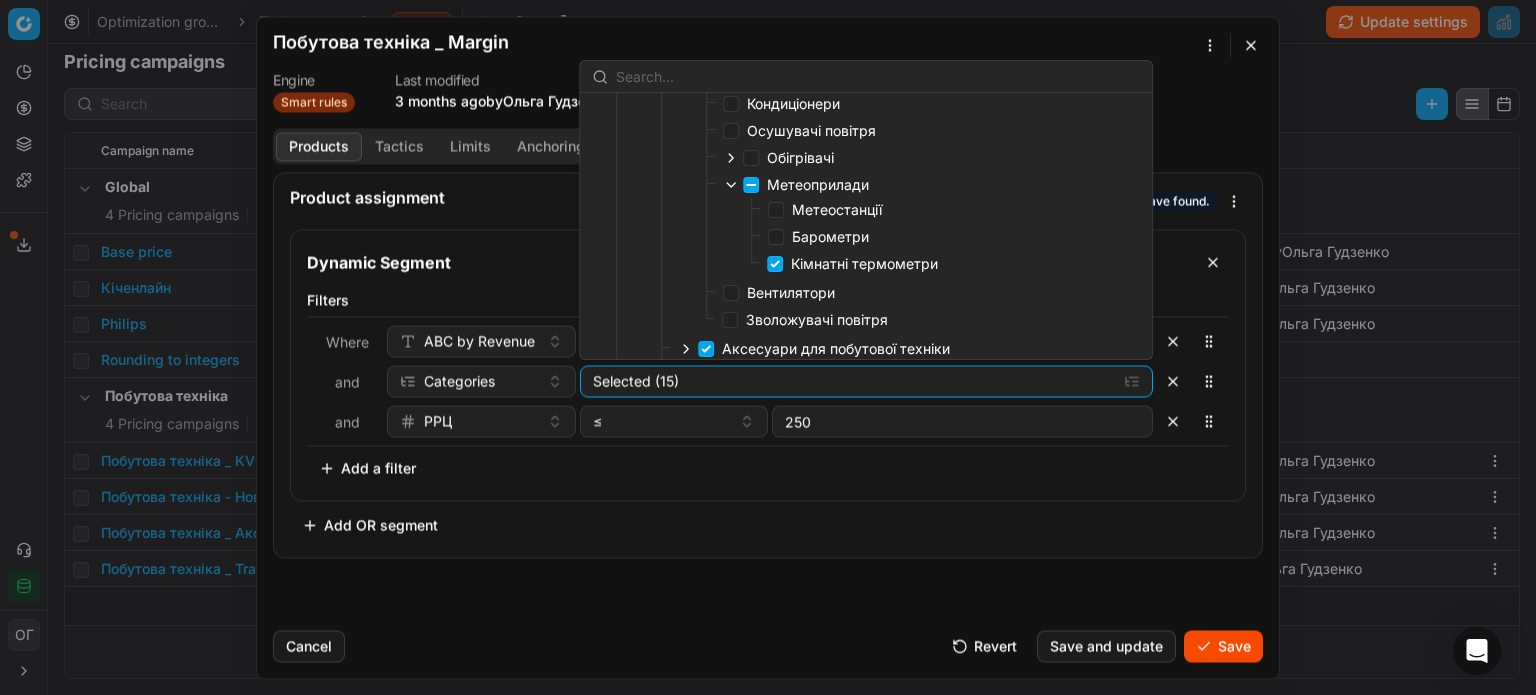 click 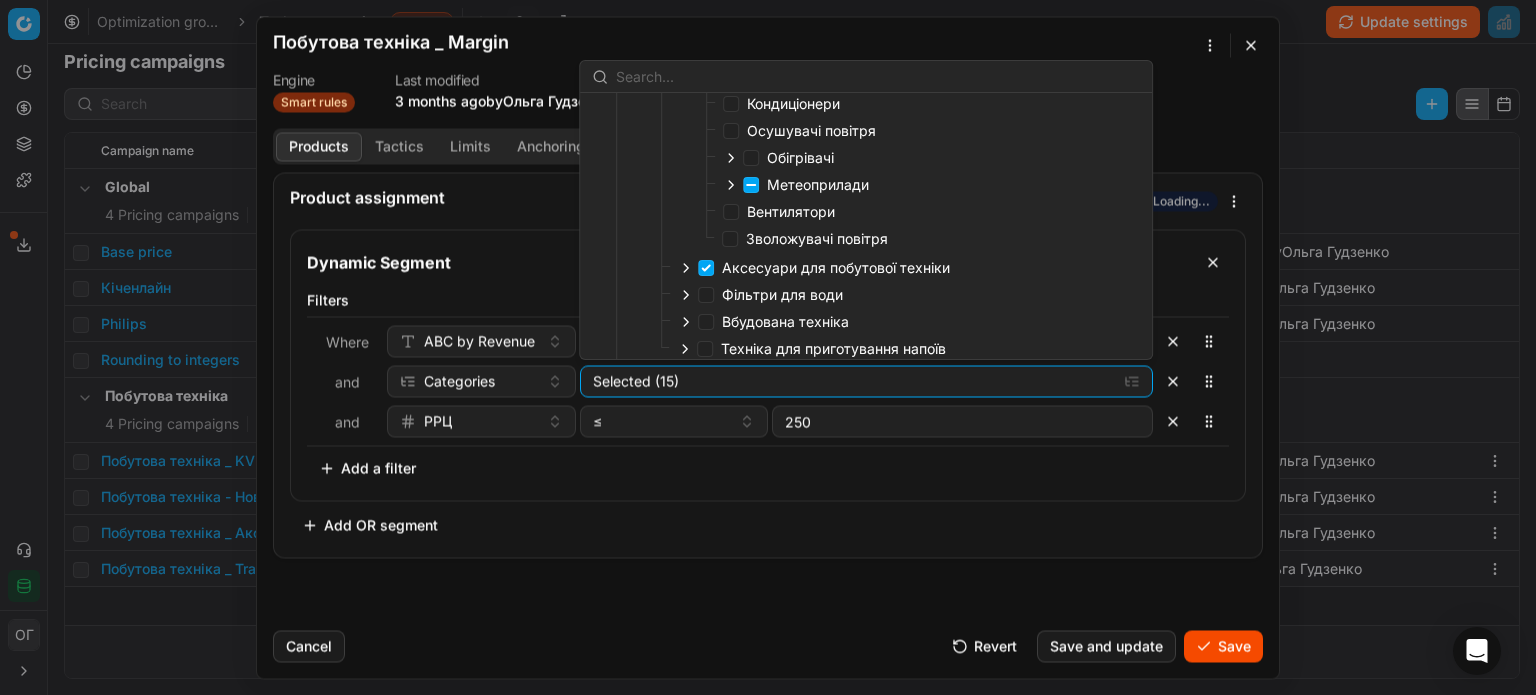 scroll, scrollTop: 497, scrollLeft: 0, axis: vertical 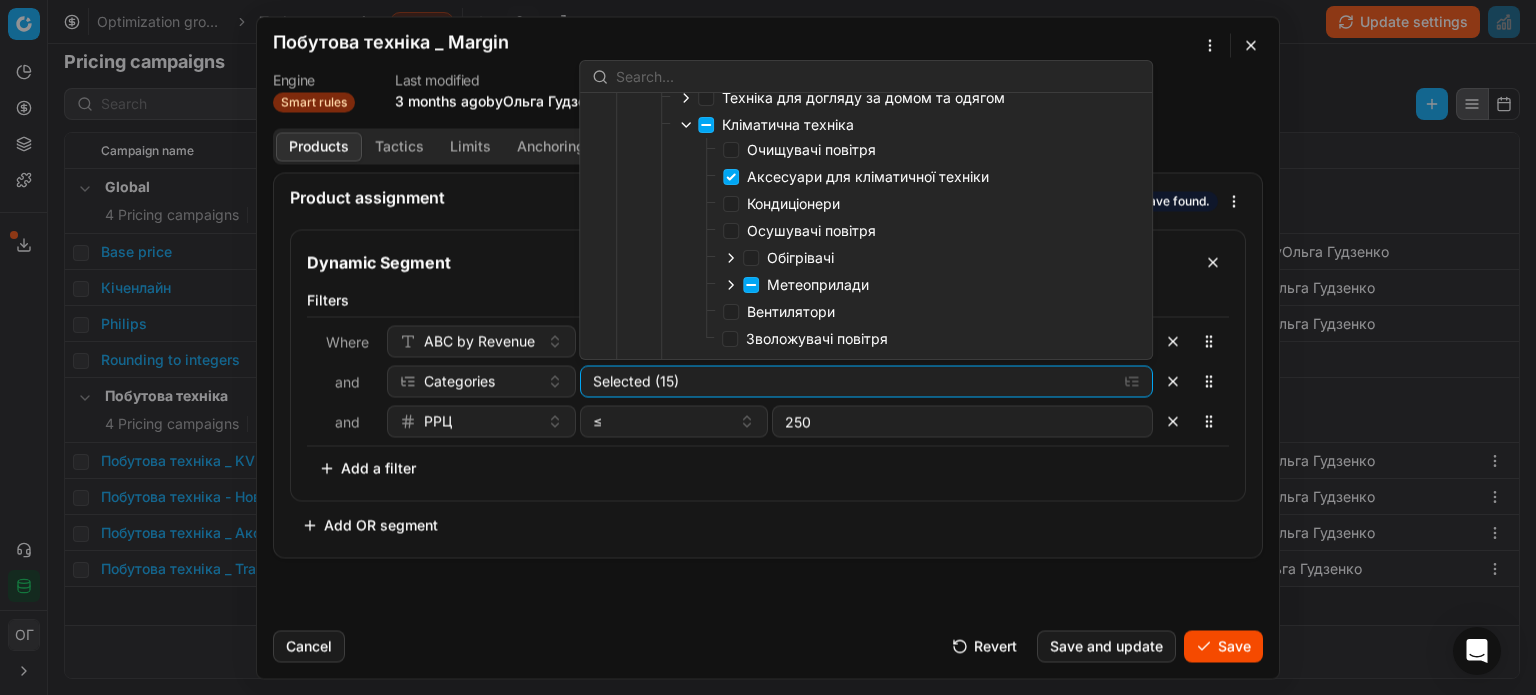 click 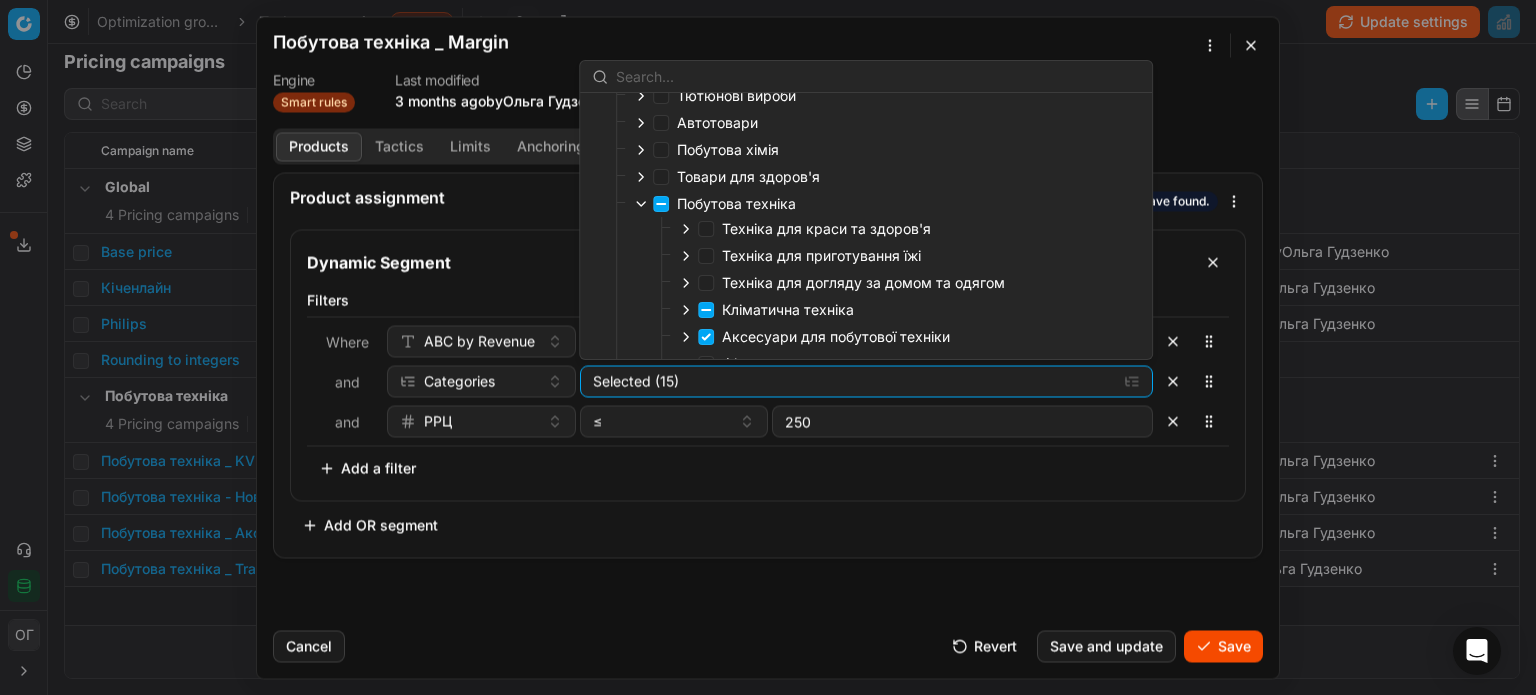 scroll, scrollTop: 412, scrollLeft: 0, axis: vertical 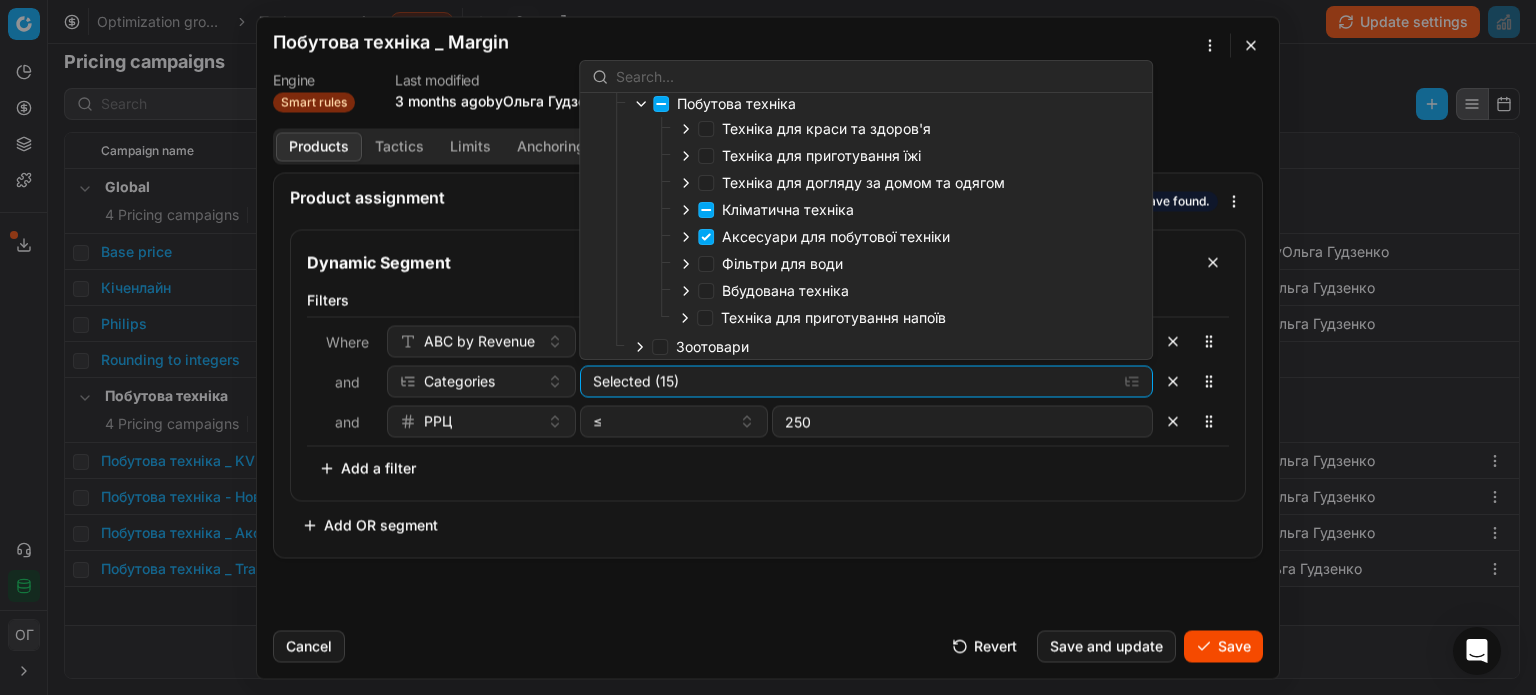 click 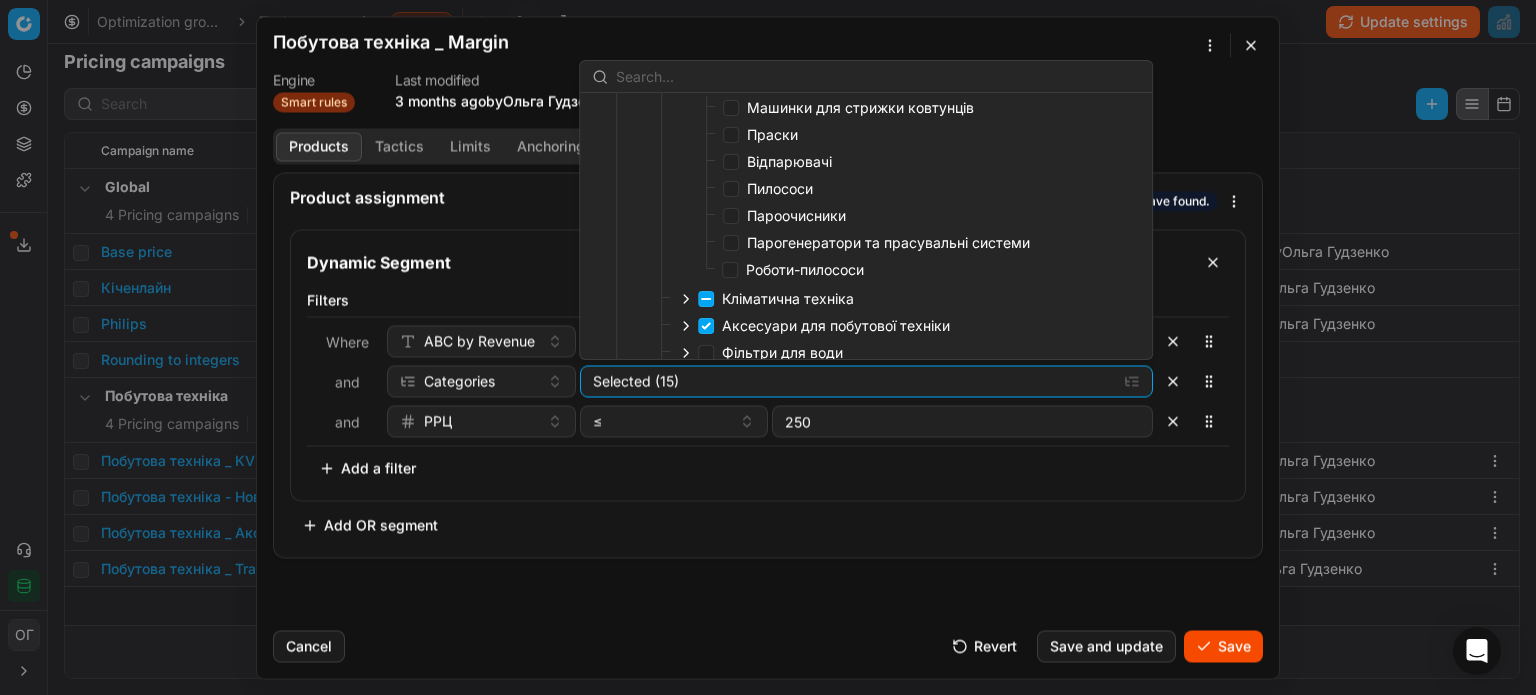 scroll, scrollTop: 412, scrollLeft: 0, axis: vertical 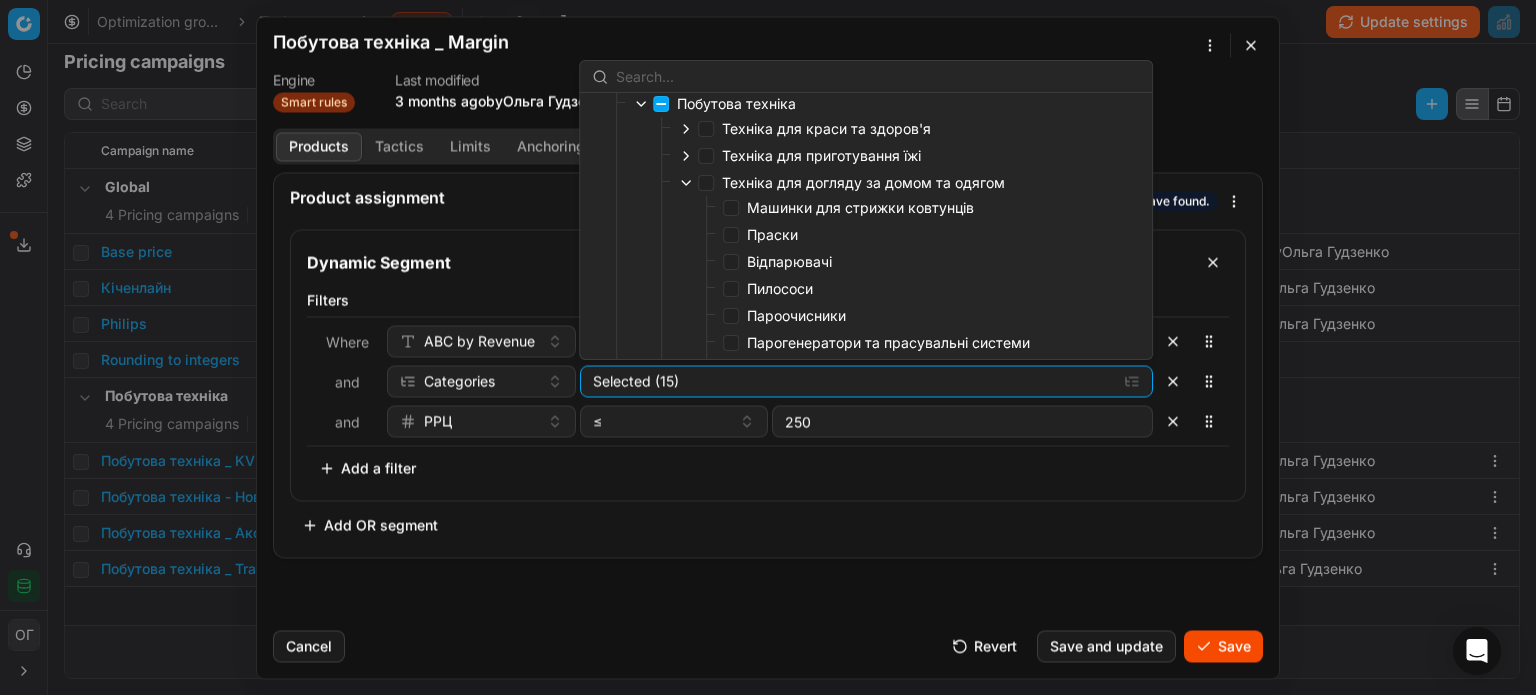click 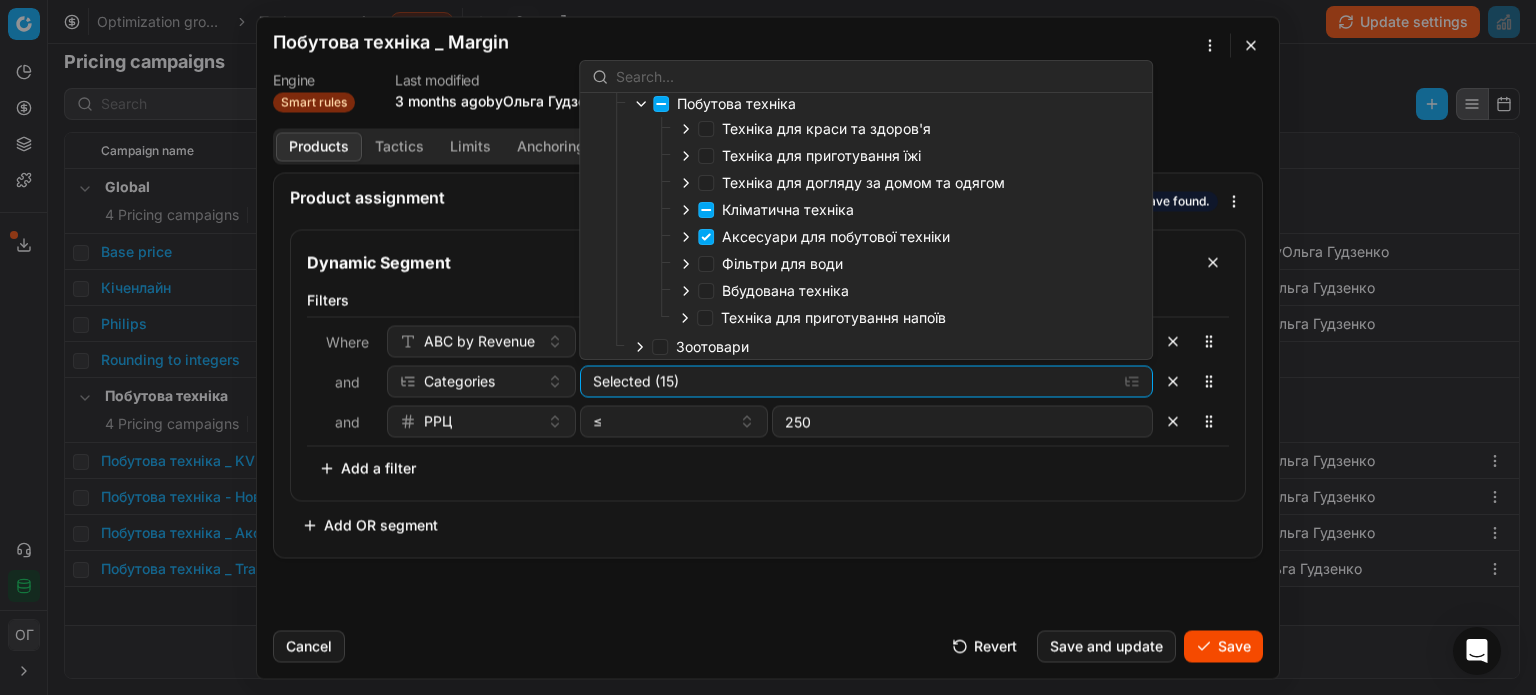 click on "Техніка для краси та здоров'я" at bounding box center (826, 128) 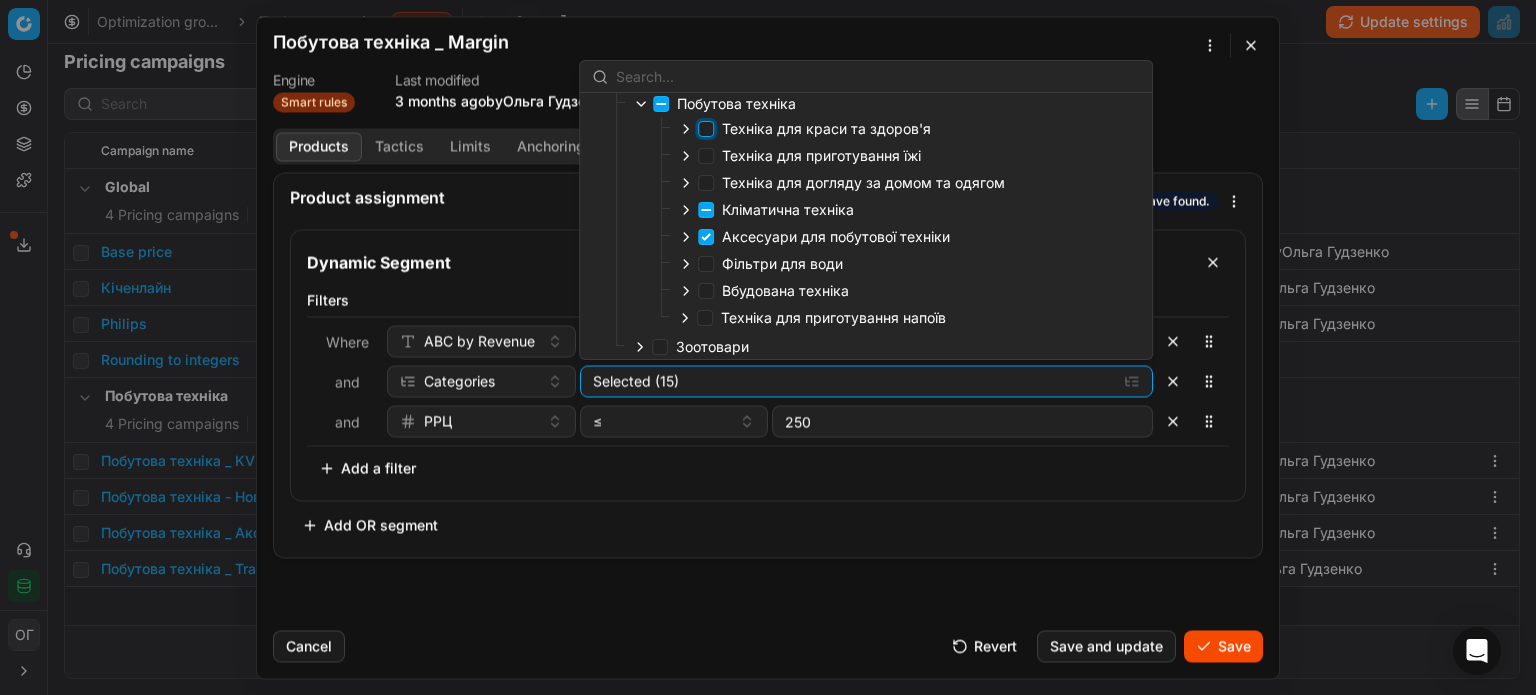 click on "Техніка для краси та здоров'я" at bounding box center (706, 129) 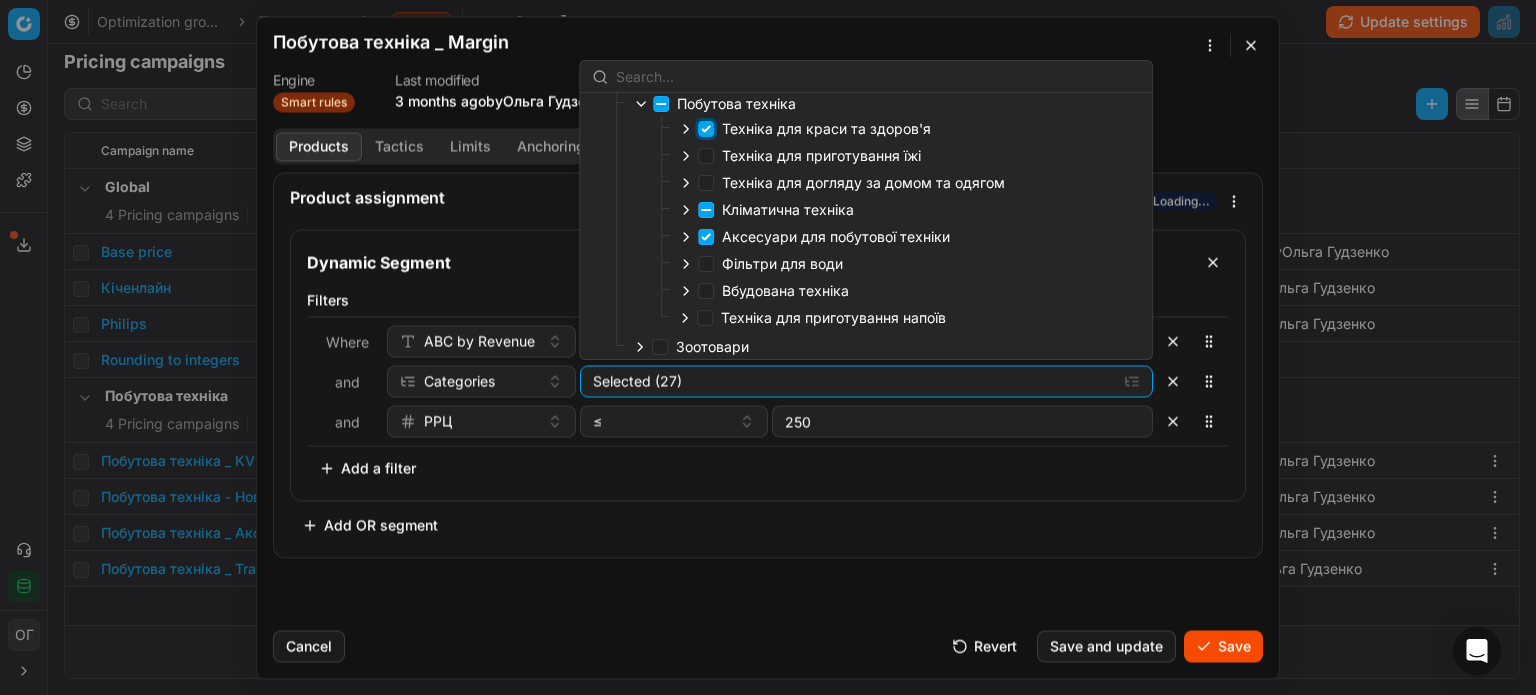 click on "Техніка для краси та здоров'я" at bounding box center [706, 129] 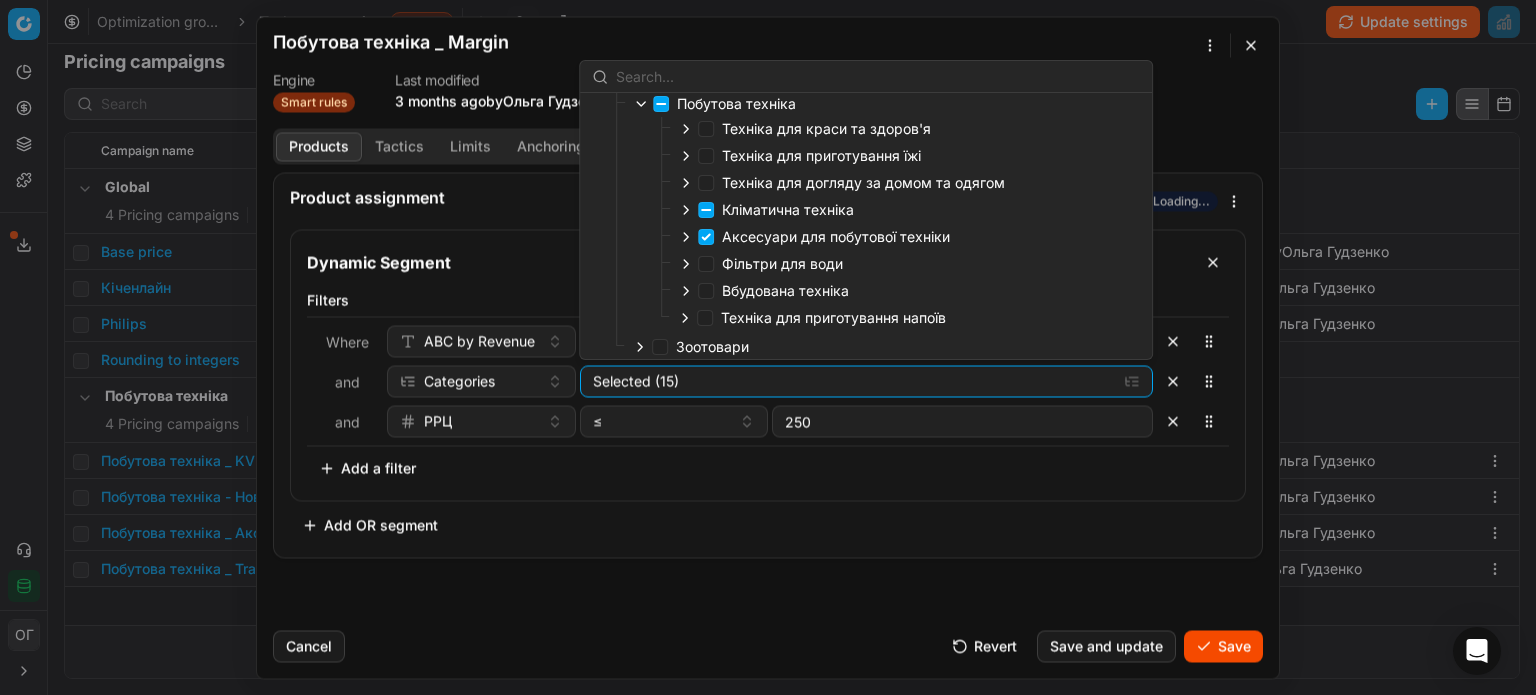 click 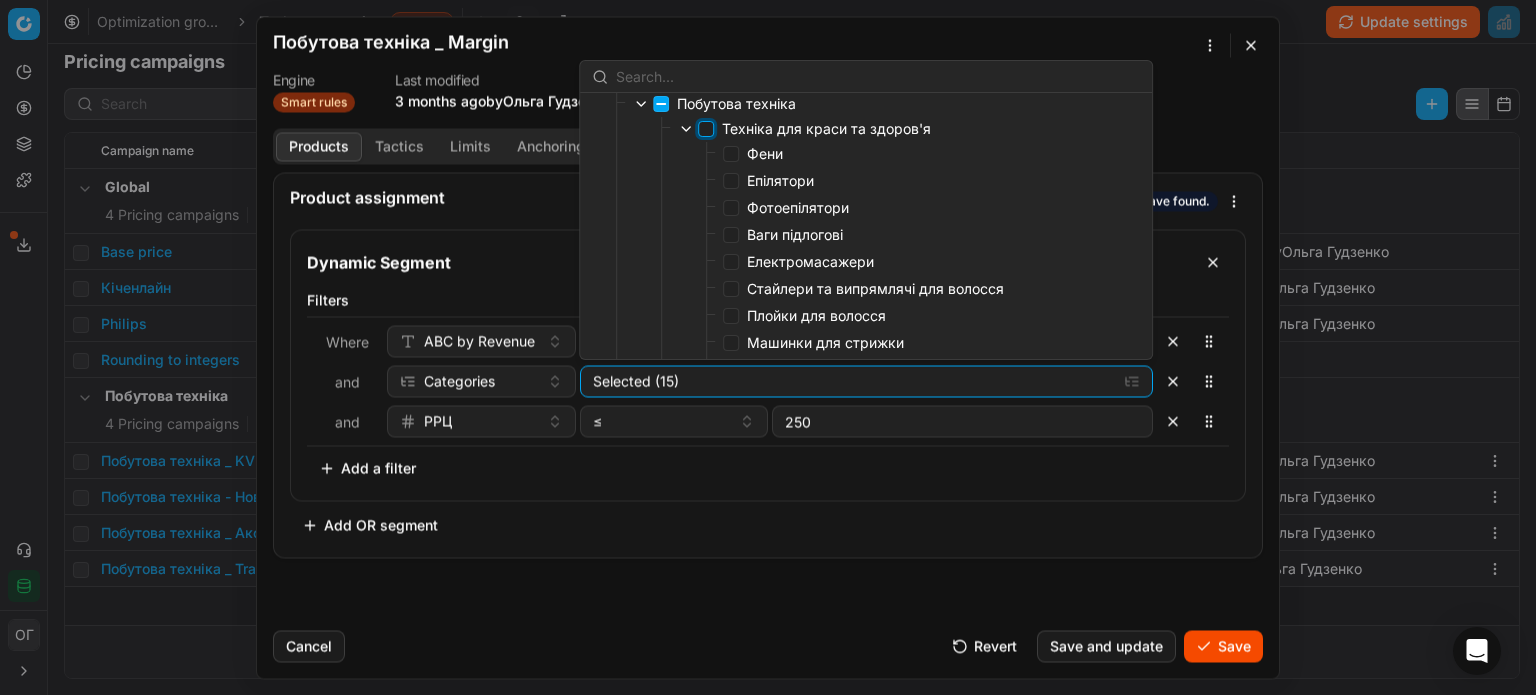 click on "Техніка для краси та здоров'я" at bounding box center (706, 129) 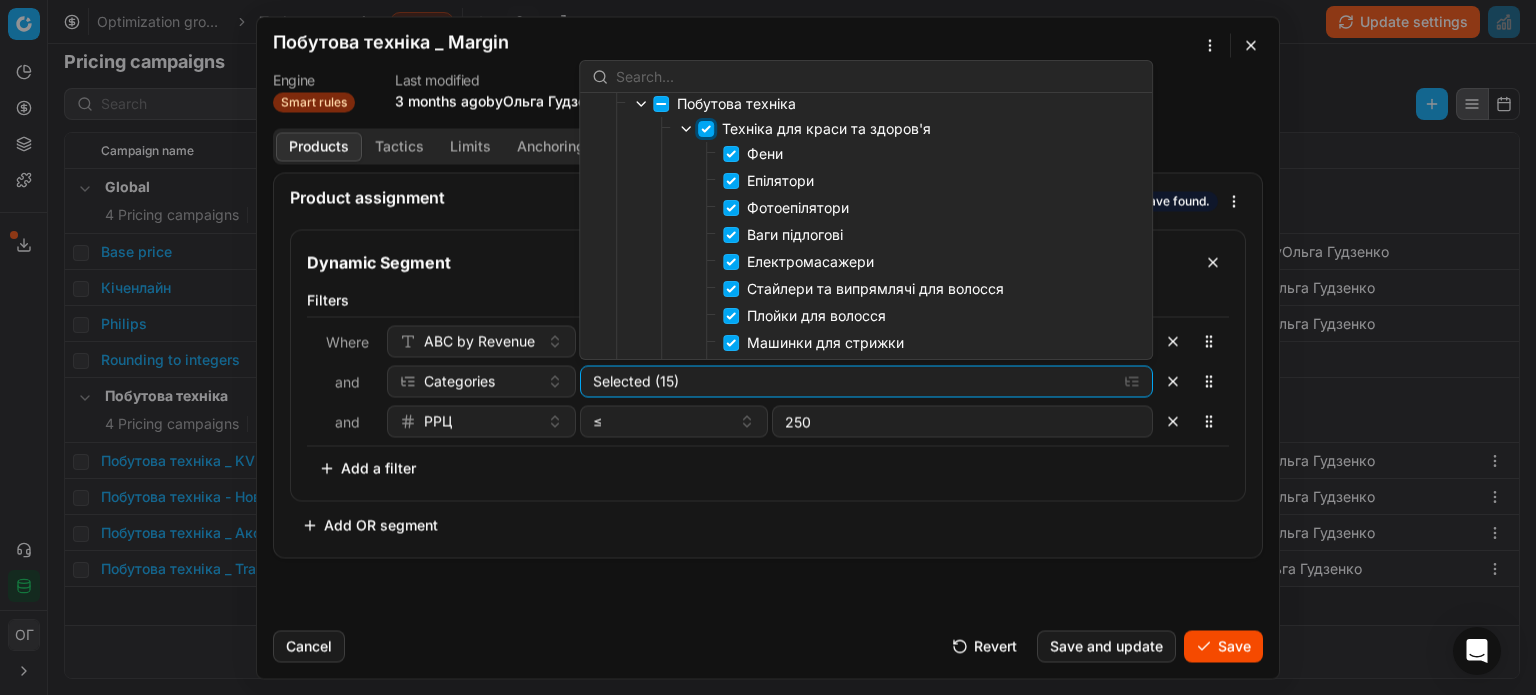 checkbox on "true" 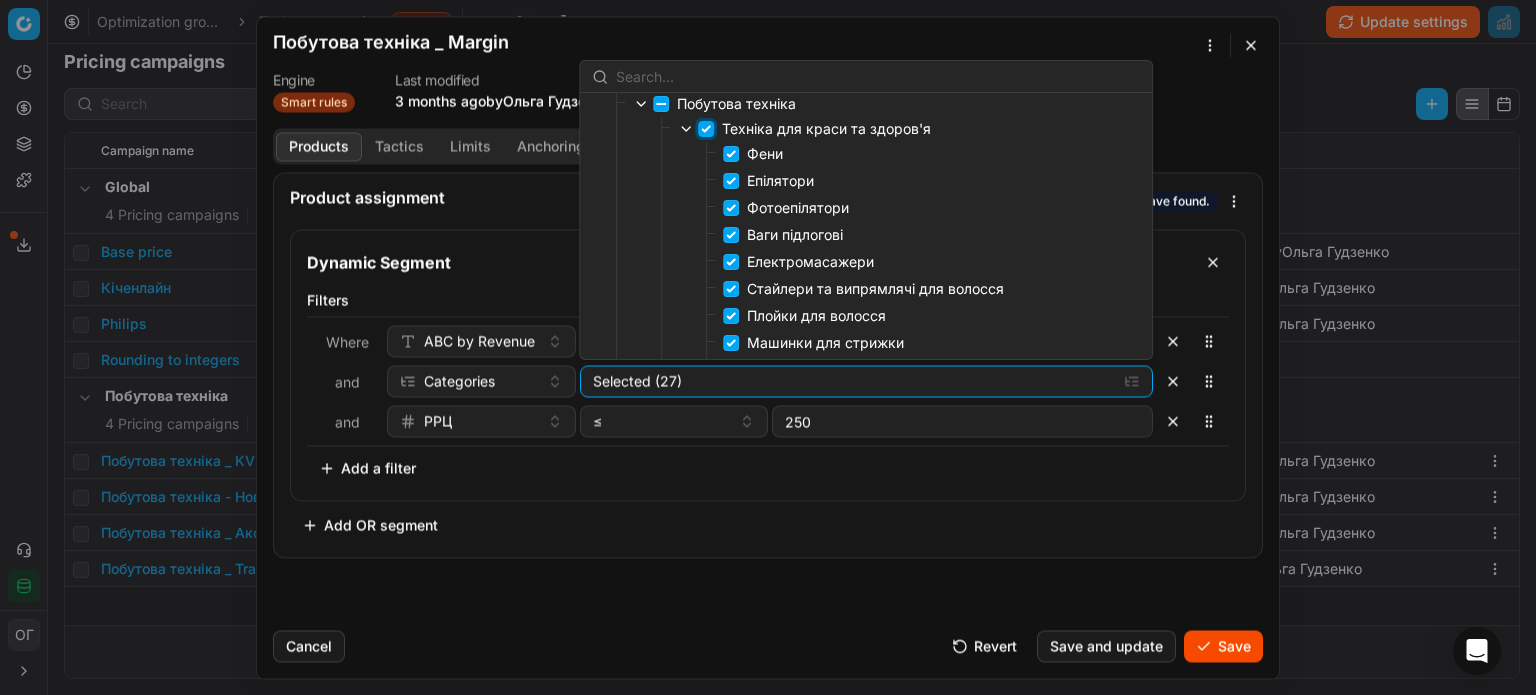 click on "Техніка для краси та здоров'я" at bounding box center [706, 129] 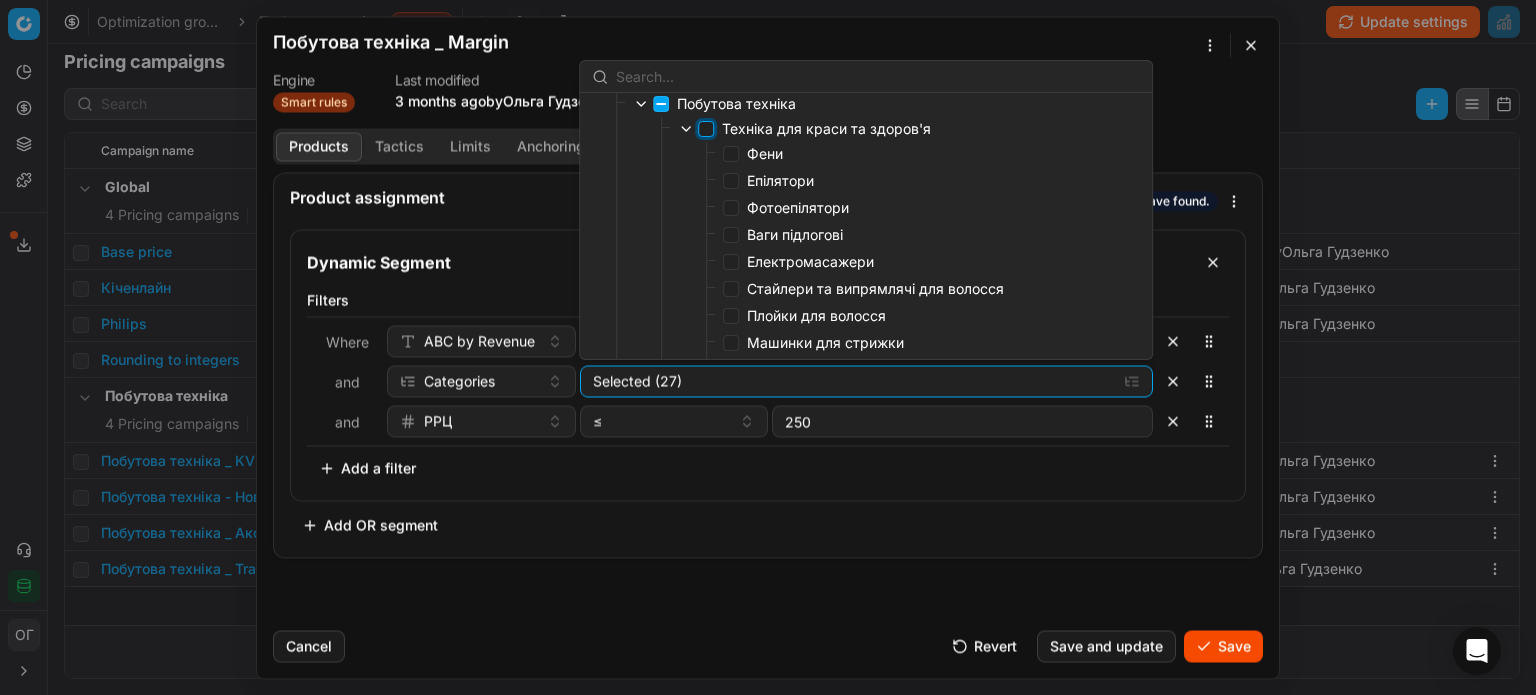 checkbox on "false" 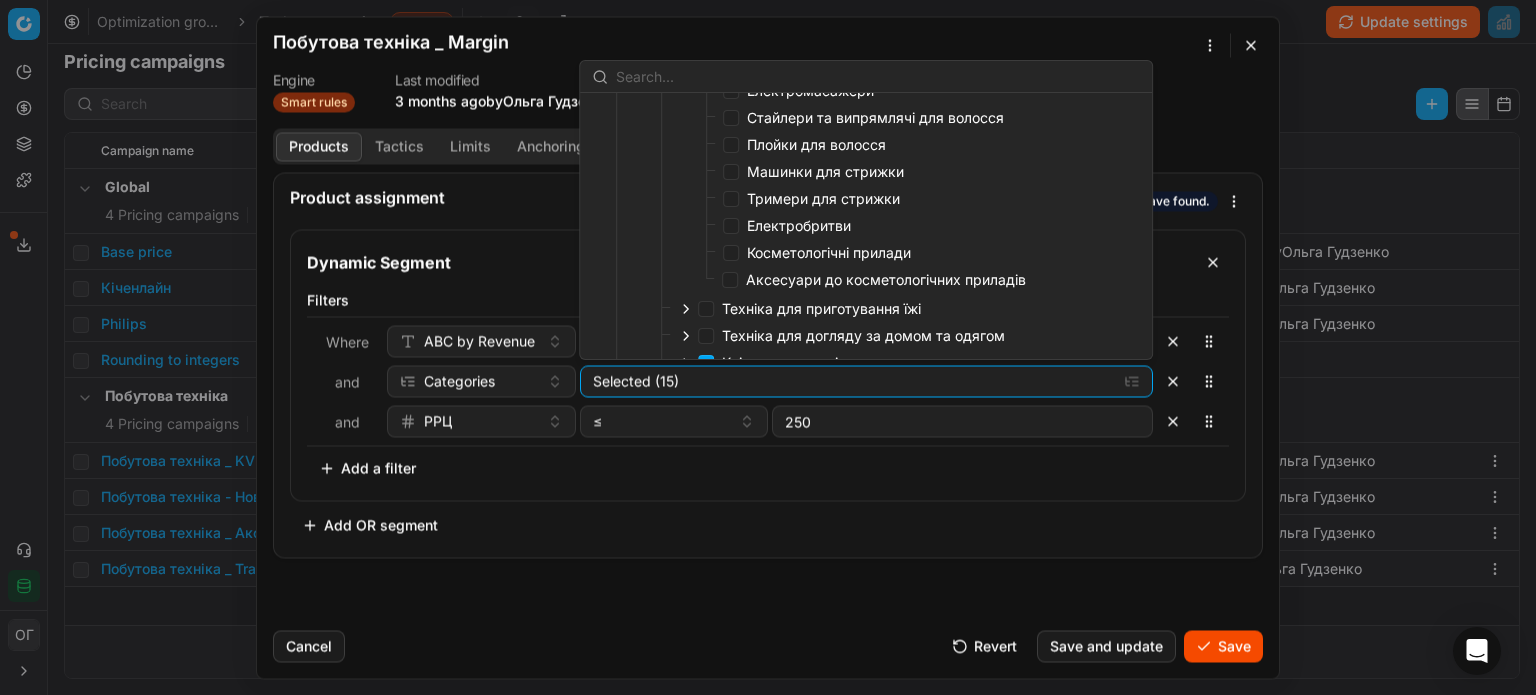 scroll, scrollTop: 612, scrollLeft: 0, axis: vertical 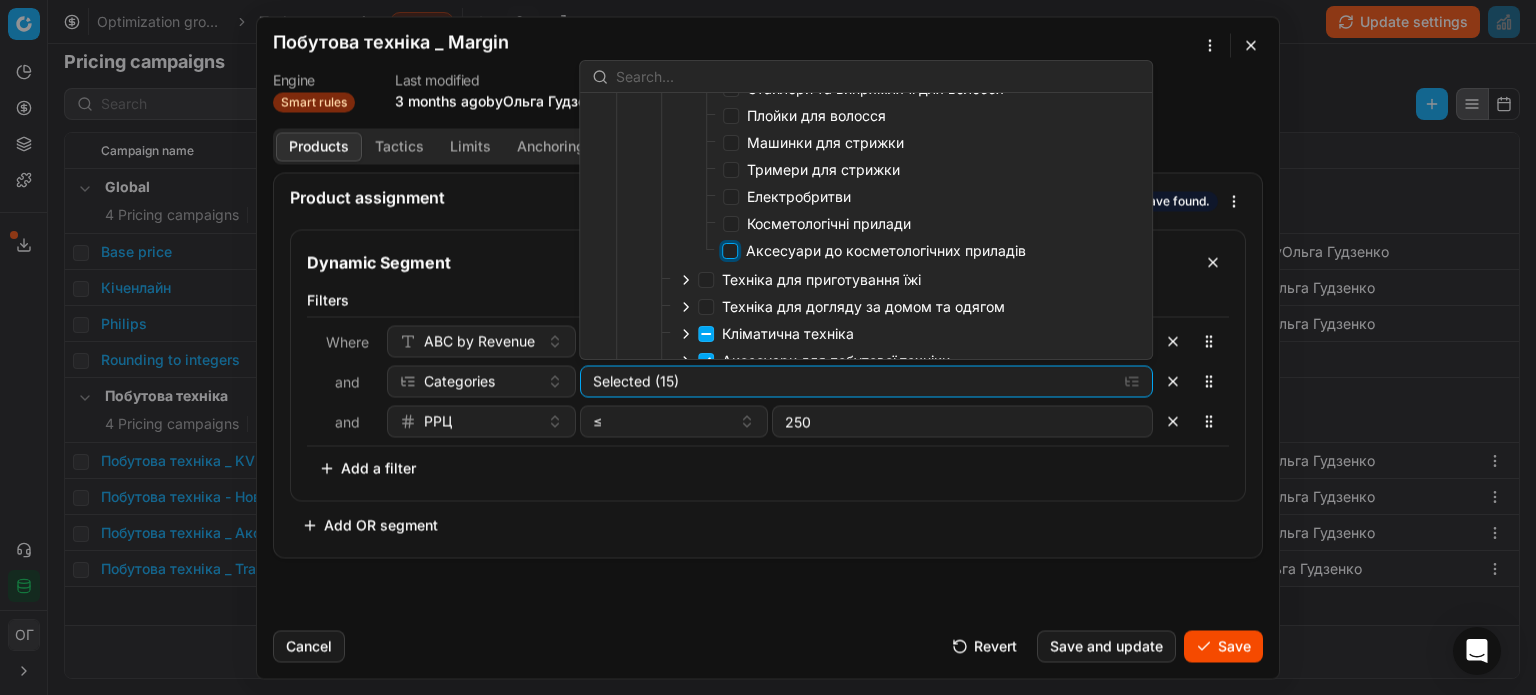 click on "Аксесуари до косметологічних приладів" at bounding box center (730, 251) 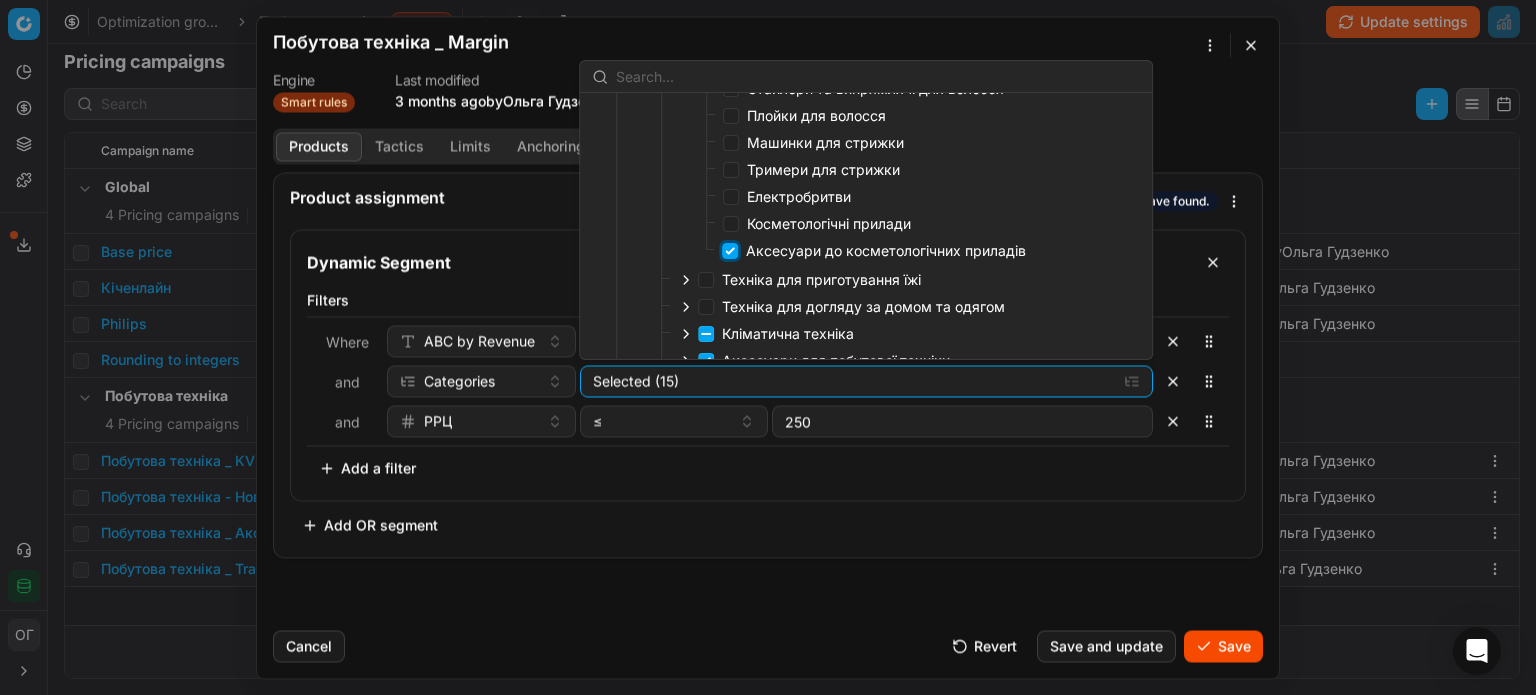 checkbox on "true" 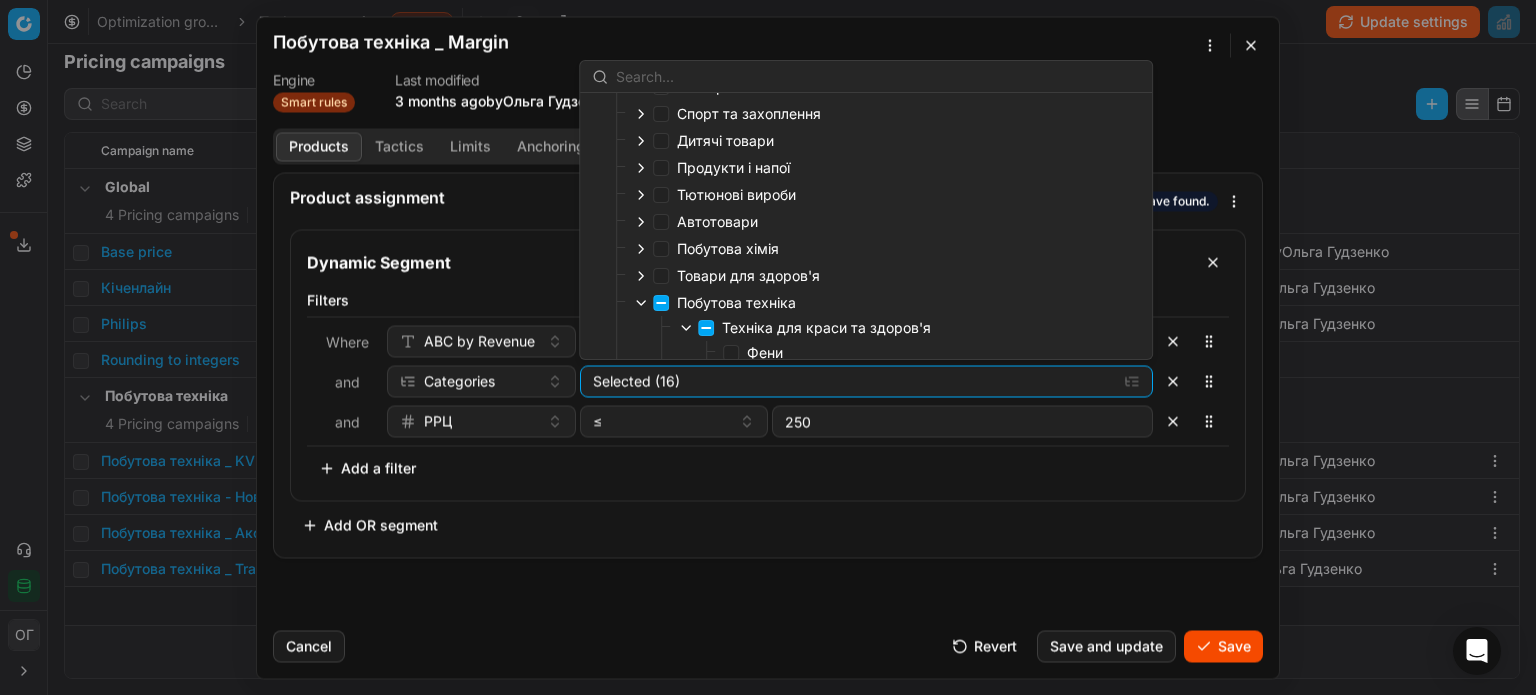 scroll, scrollTop: 212, scrollLeft: 0, axis: vertical 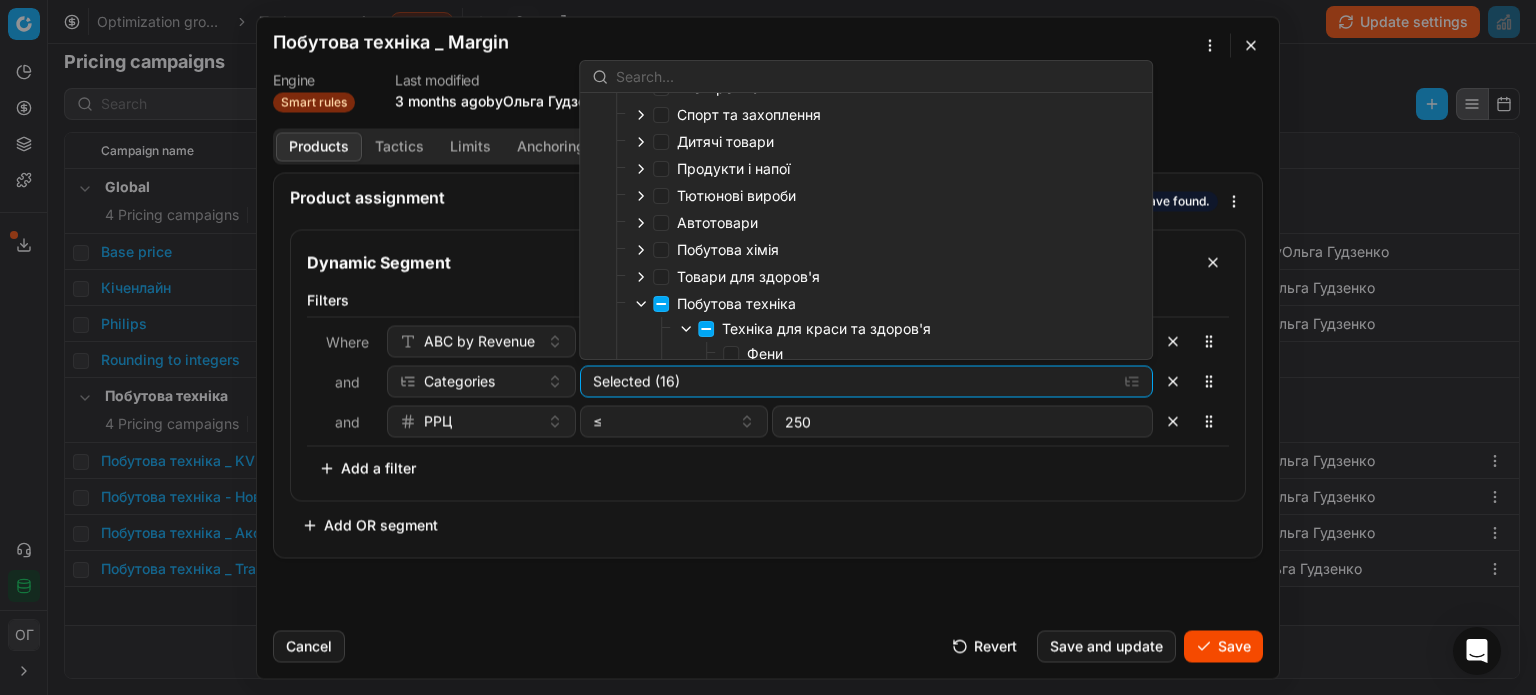 click 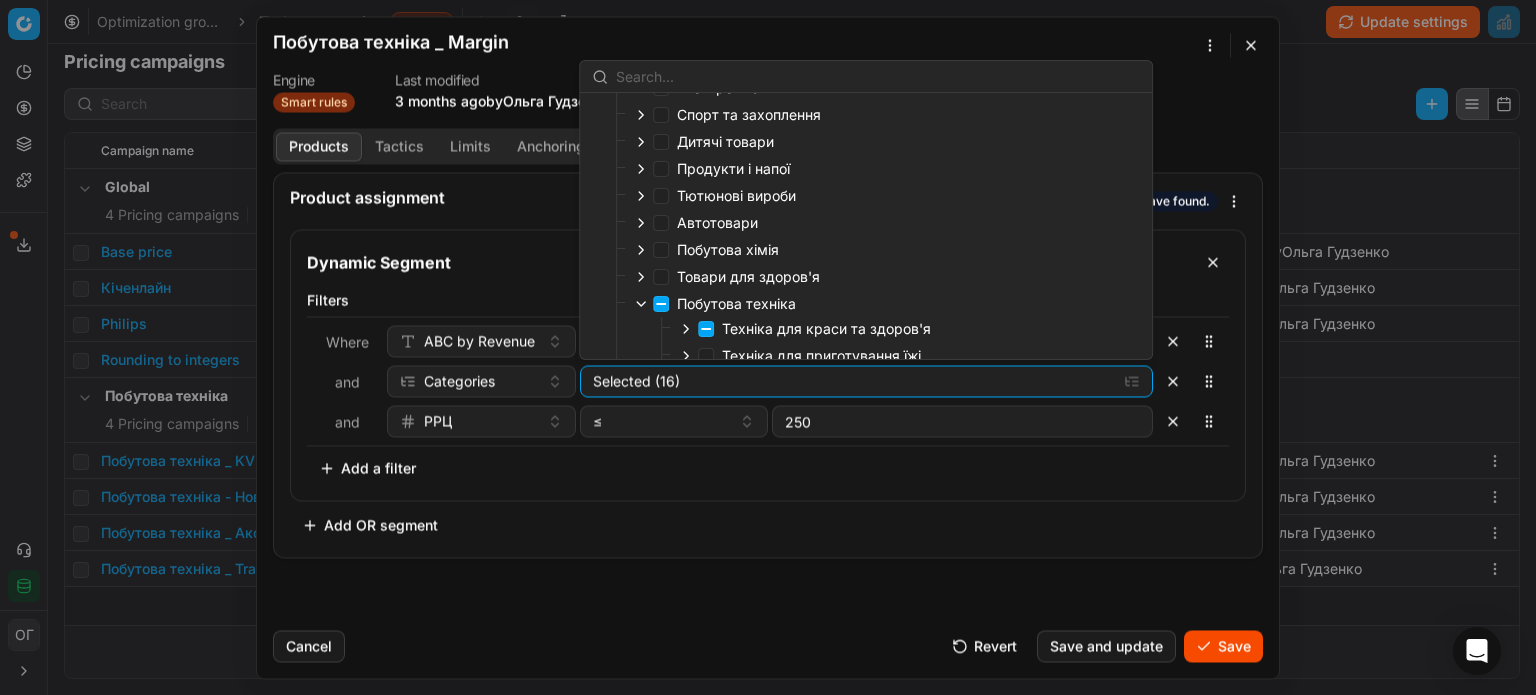 click 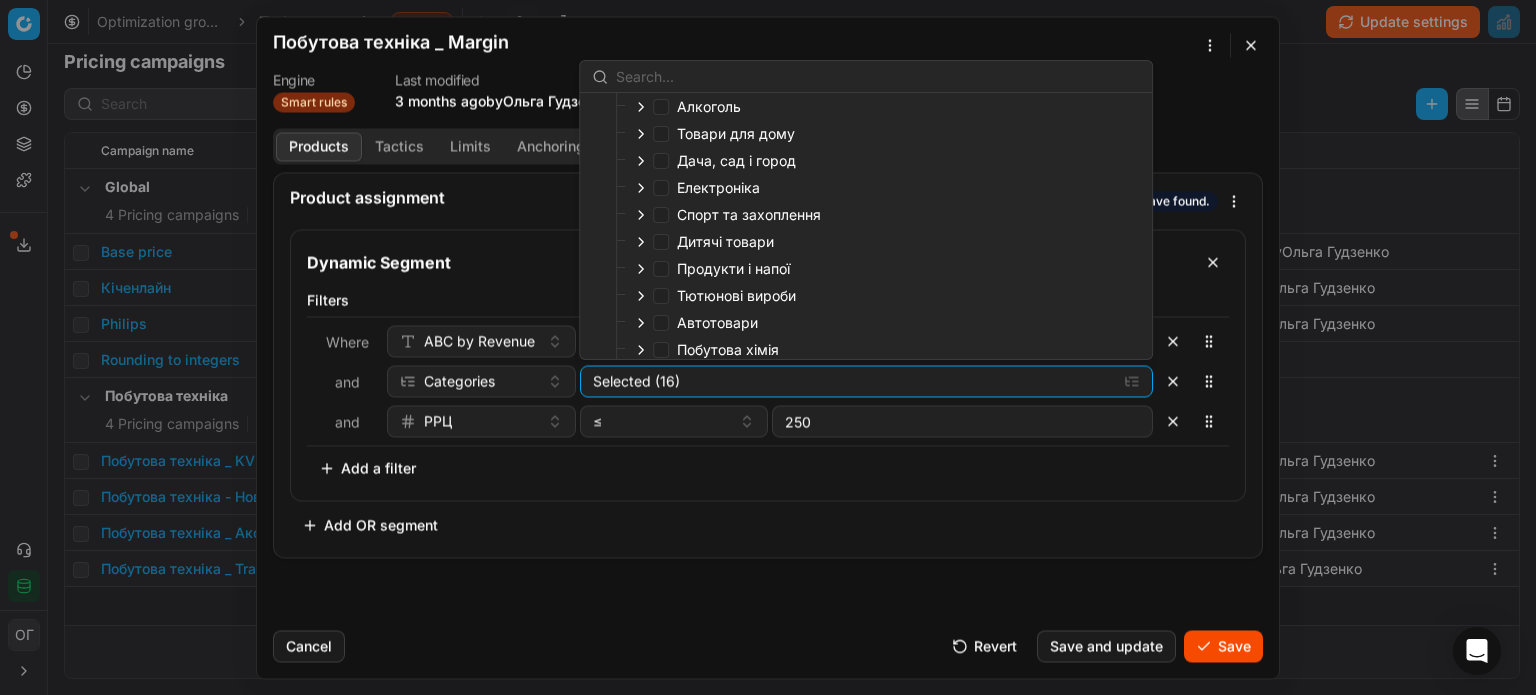 scroll, scrollTop: 197, scrollLeft: 0, axis: vertical 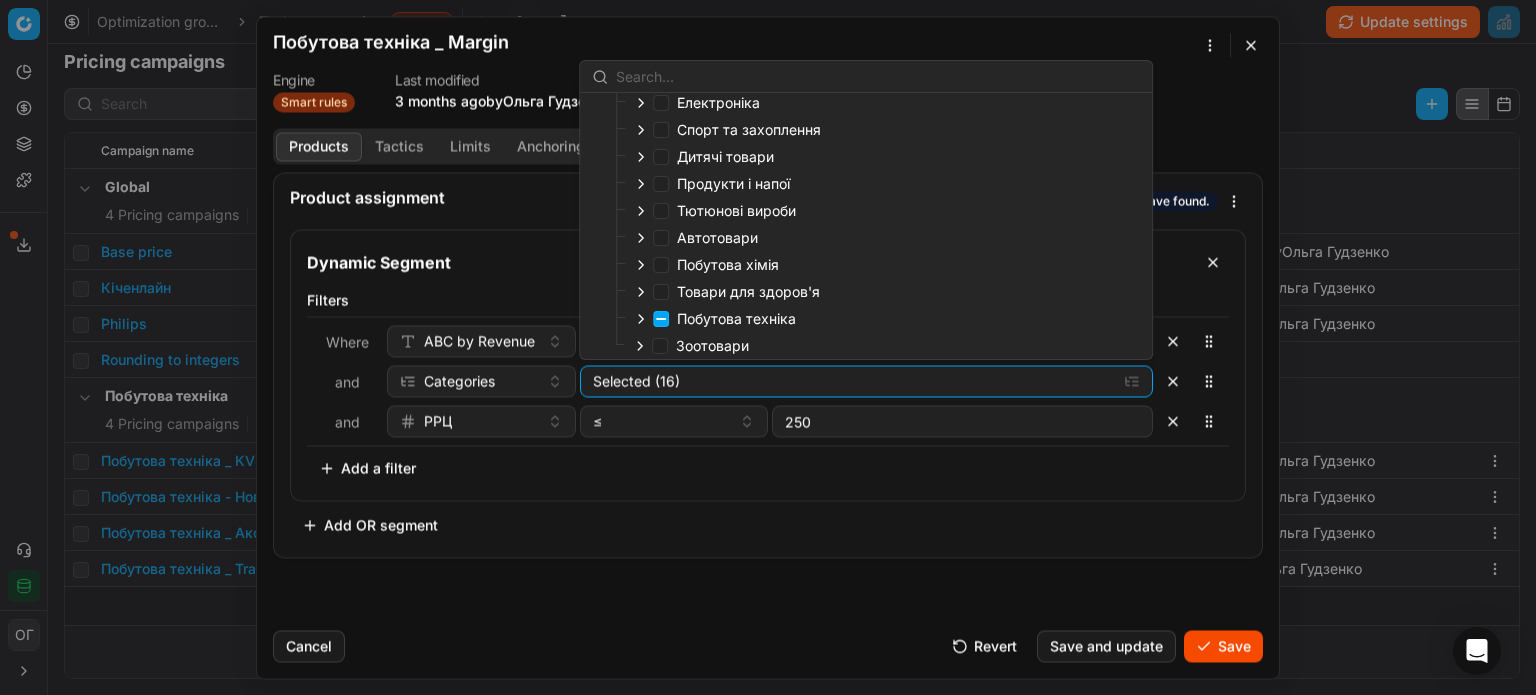 click on "Filters Where ABC by Revenue is not empty and Categories Selected (16) and РРЦ ≤ 250
To pick up a sortable item, press space or enter.
While dragging, use the up and down keys to move the item.
Press space or enter again to drop the item in its new position, or press escape to cancel.
Add a filter" at bounding box center [768, 391] 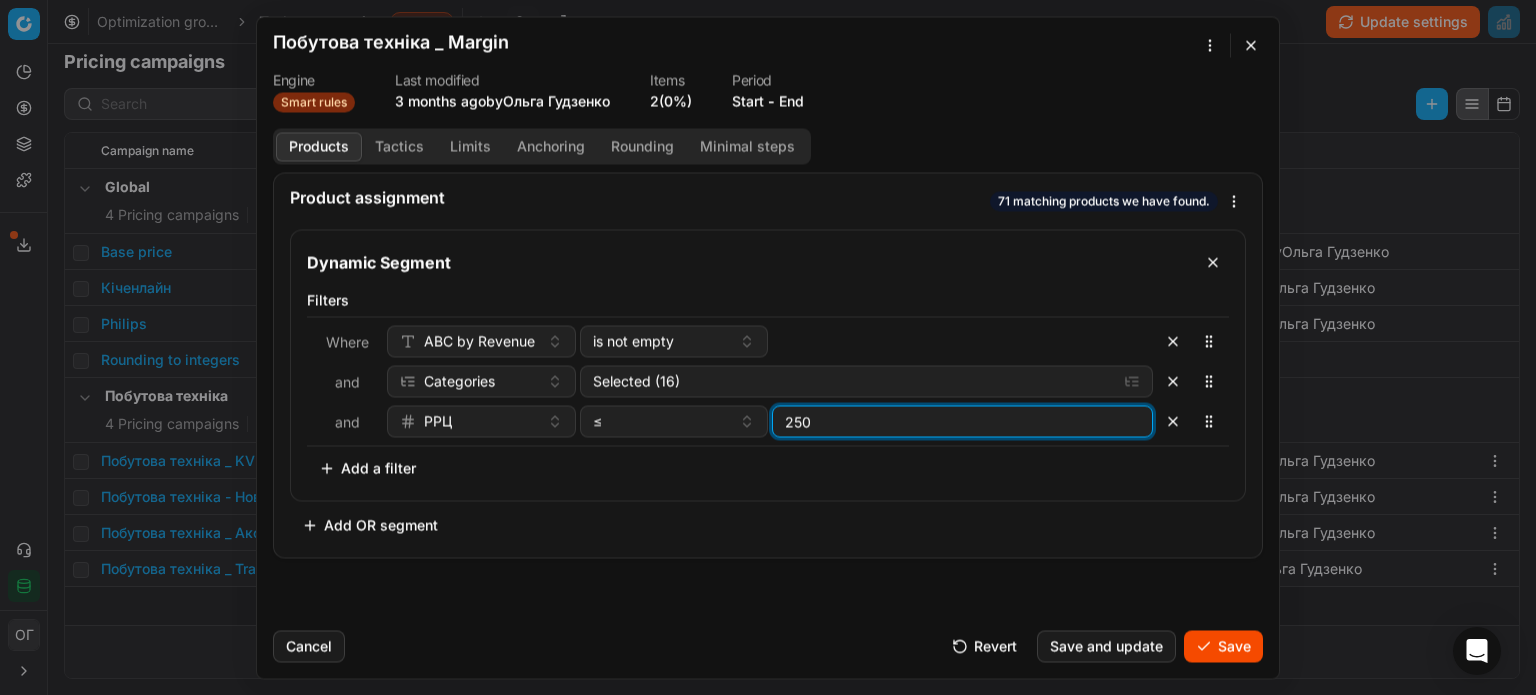 click on "250" at bounding box center (962, 421) 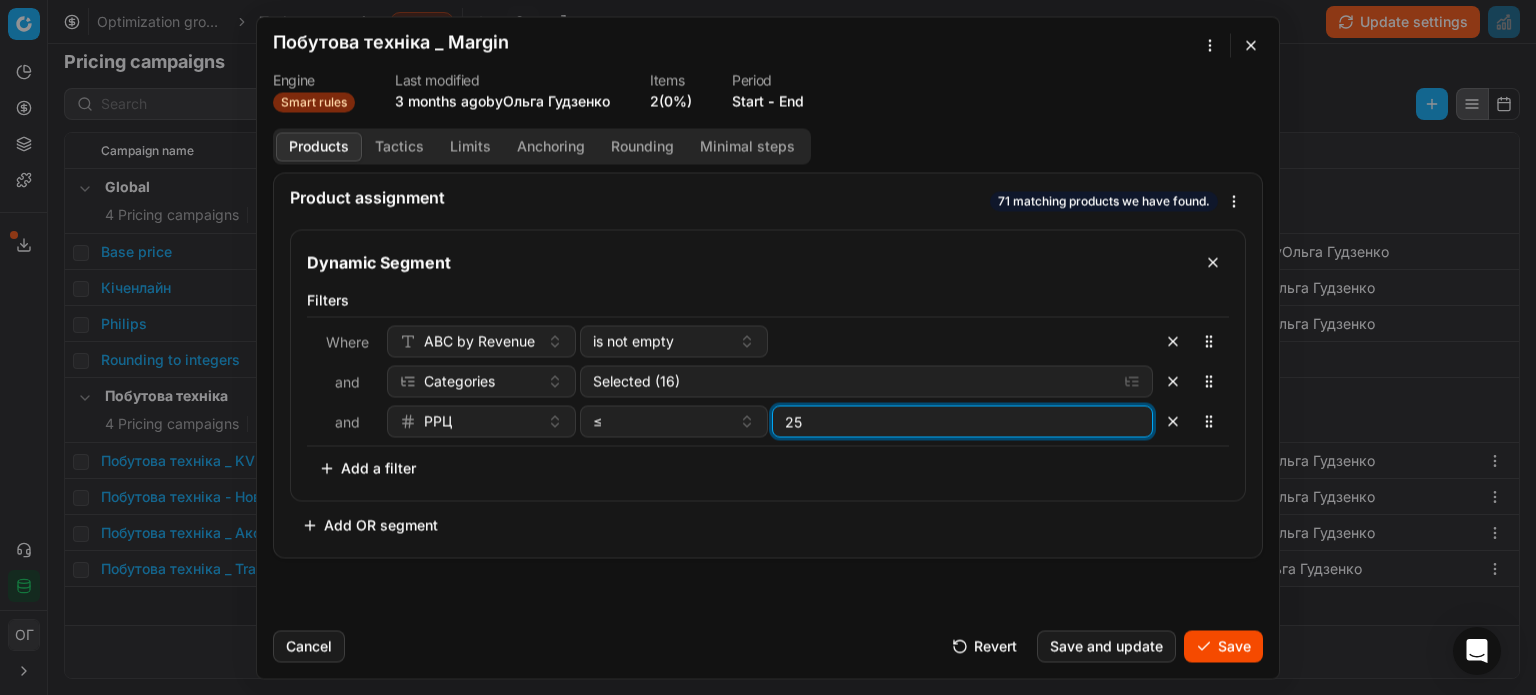 type on "2" 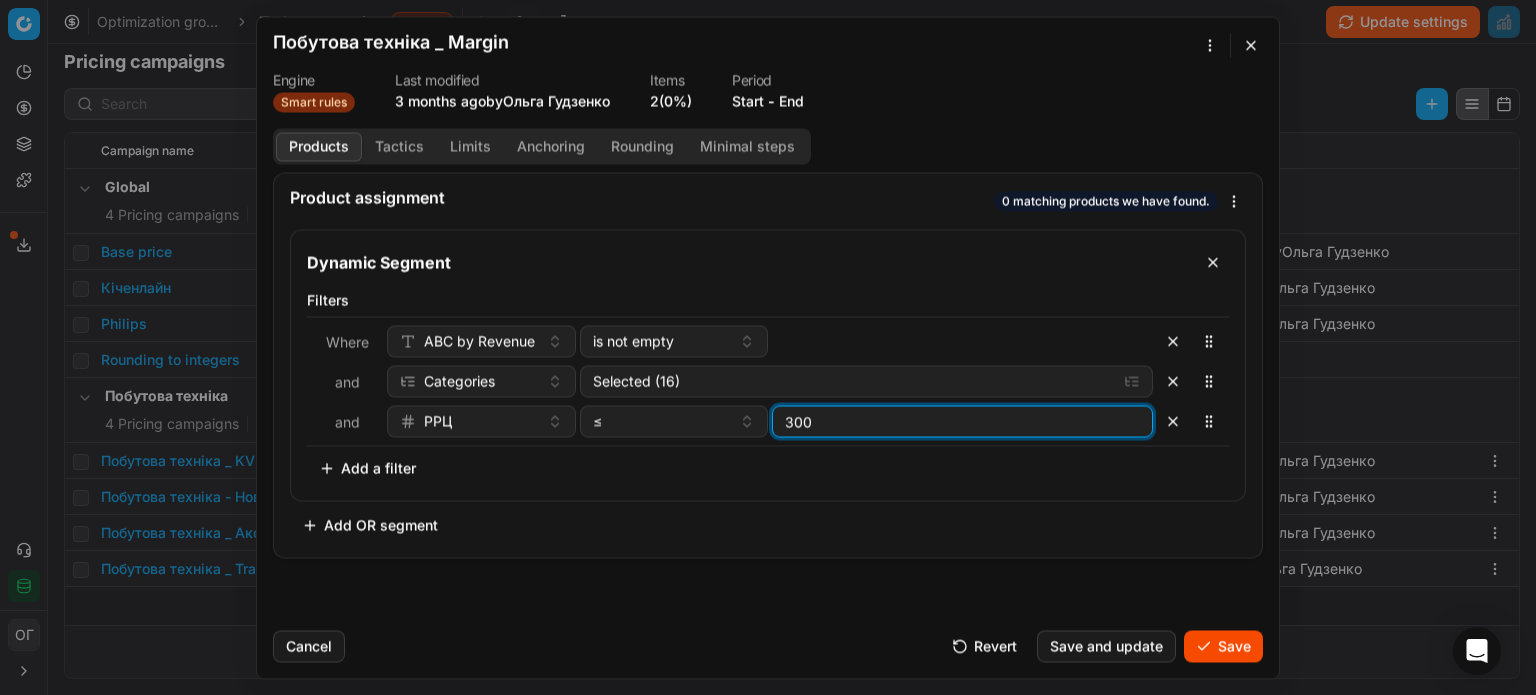 type on "300" 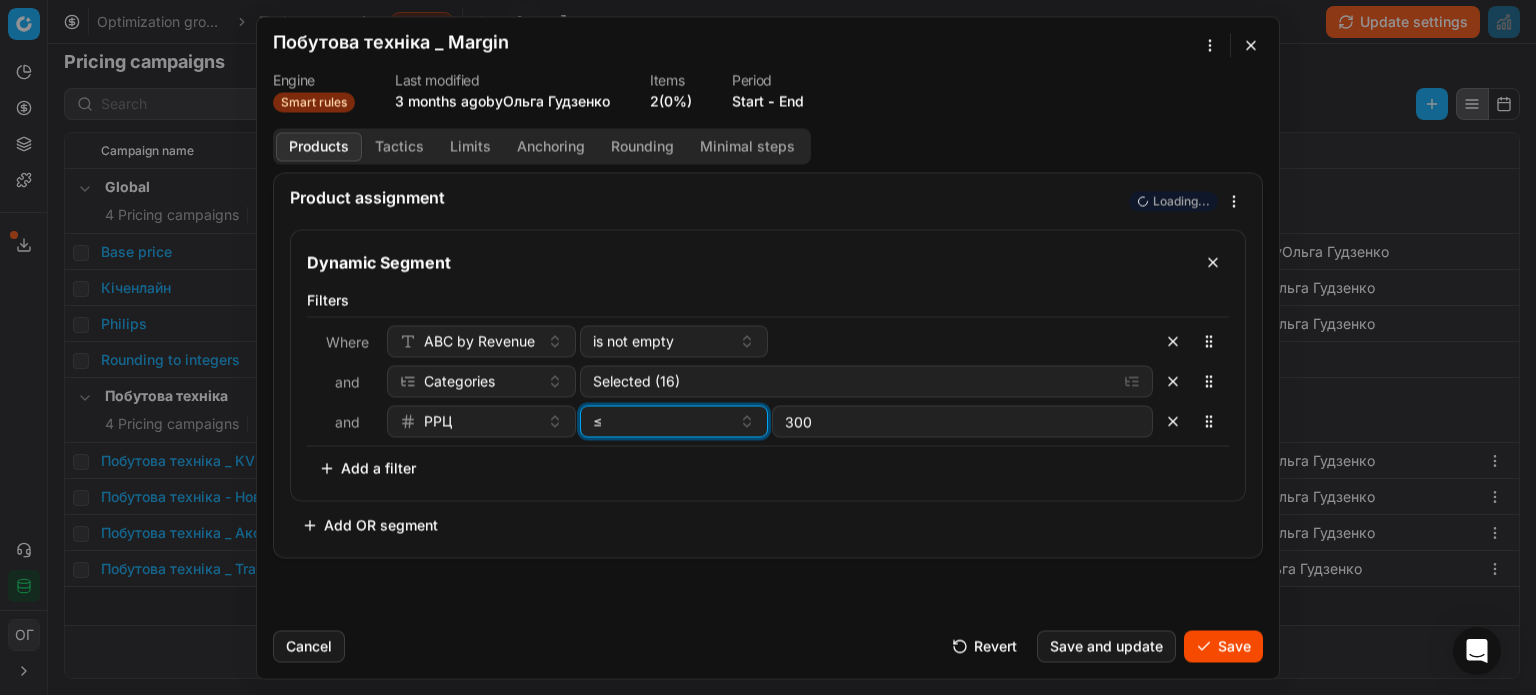 click on "≤" at bounding box center (674, 421) 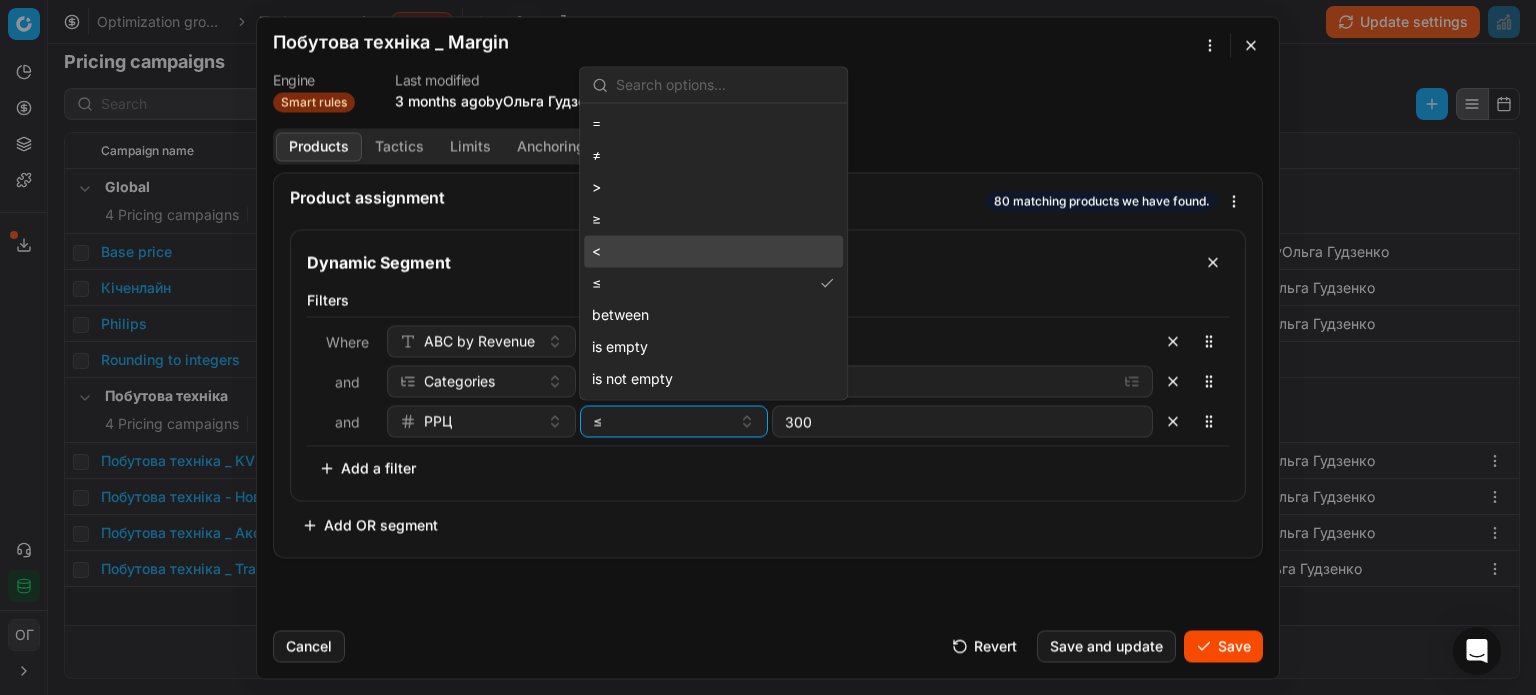 click on "<" at bounding box center (713, 251) 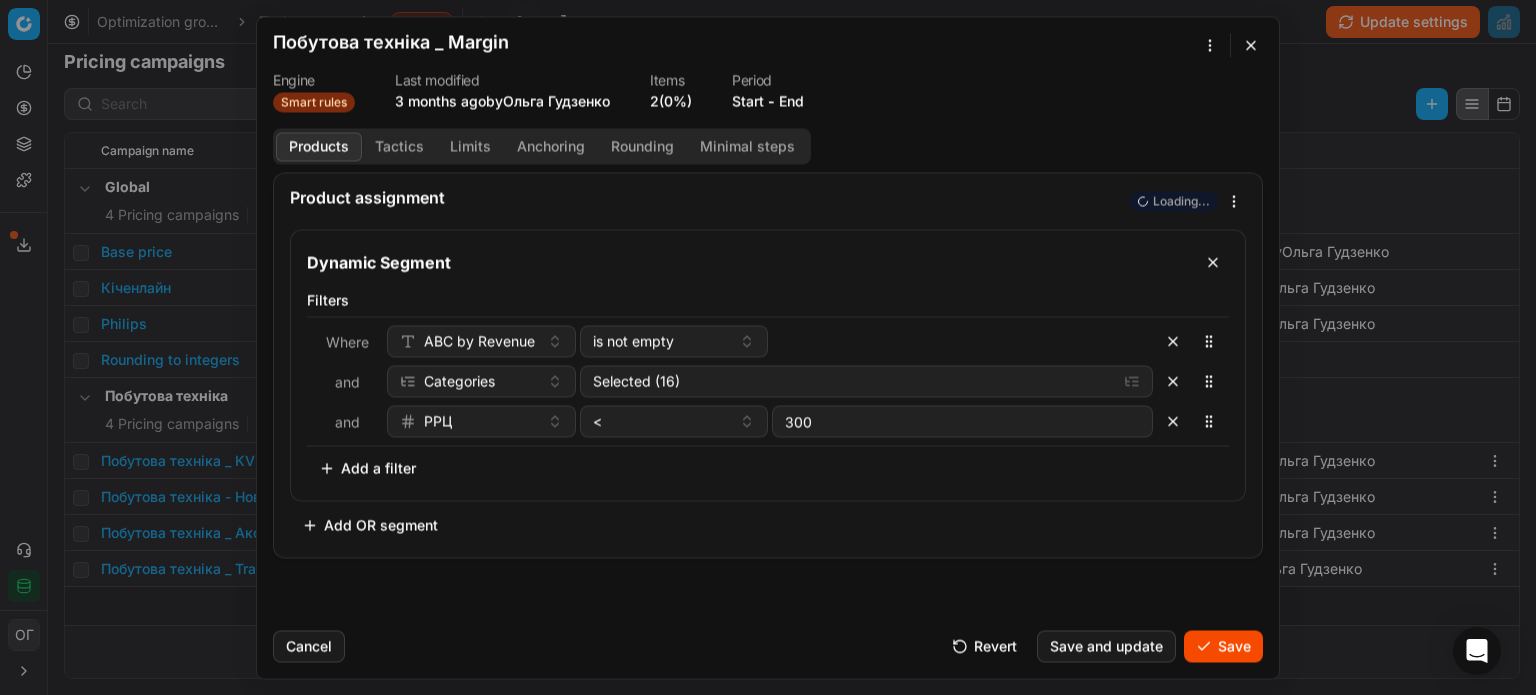 click on "Save" at bounding box center (1223, 646) 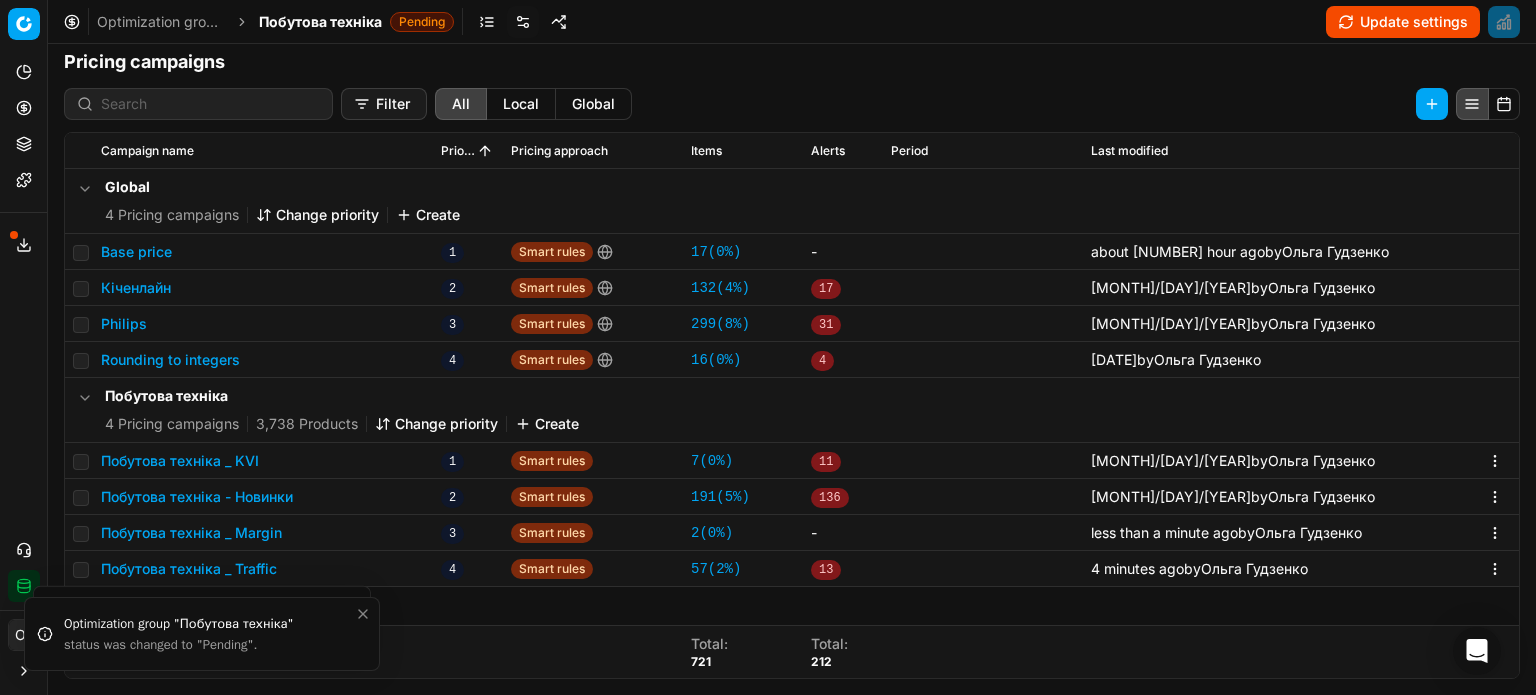 click 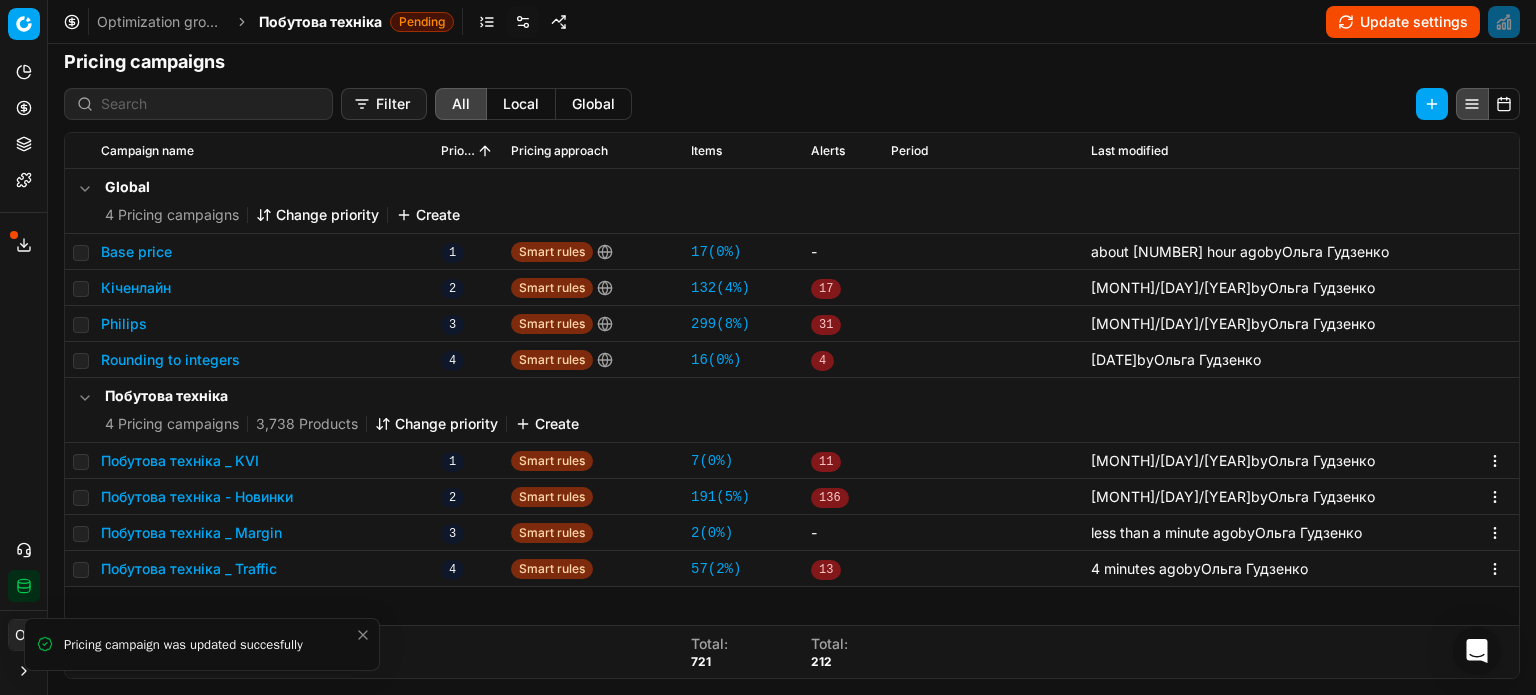 click 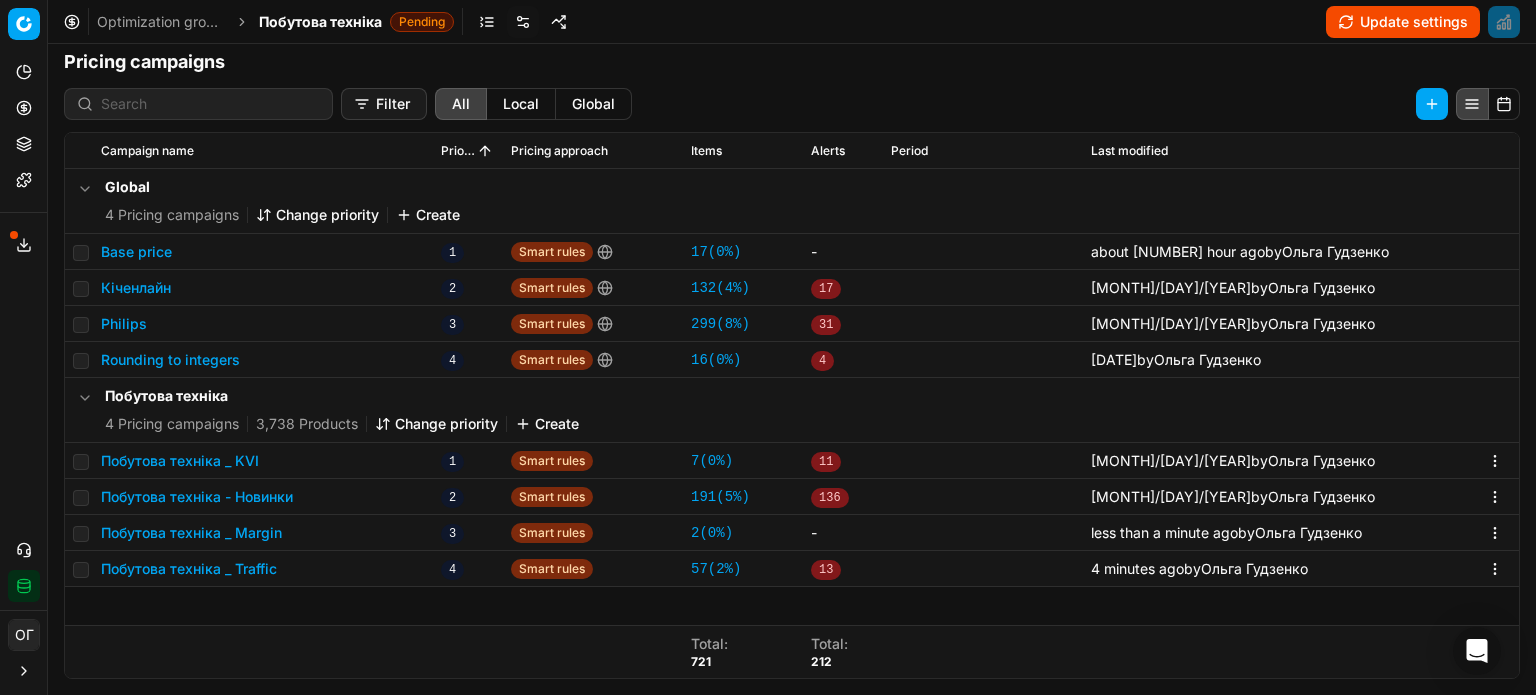 click on "Побутова техніка _ Margin" at bounding box center (191, 533) 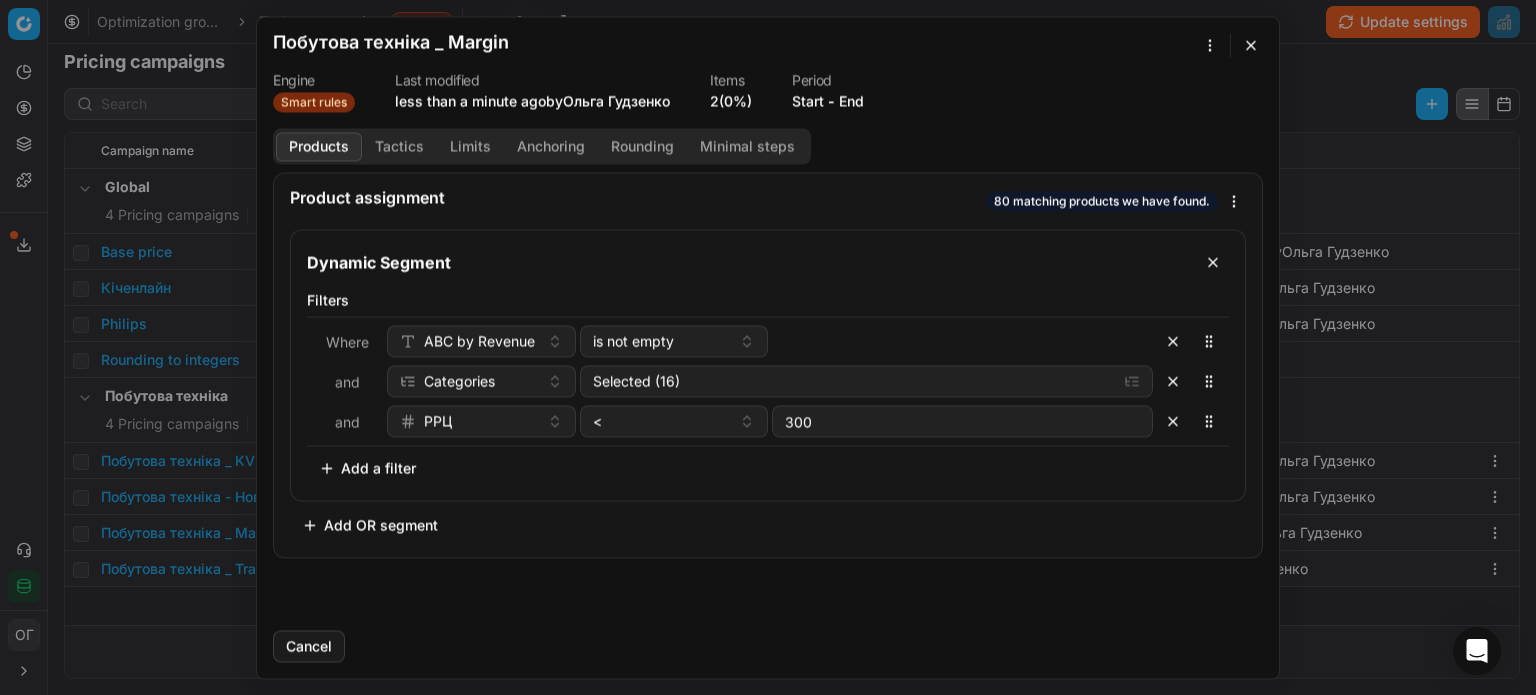 click on "Tactics" at bounding box center [399, 146] 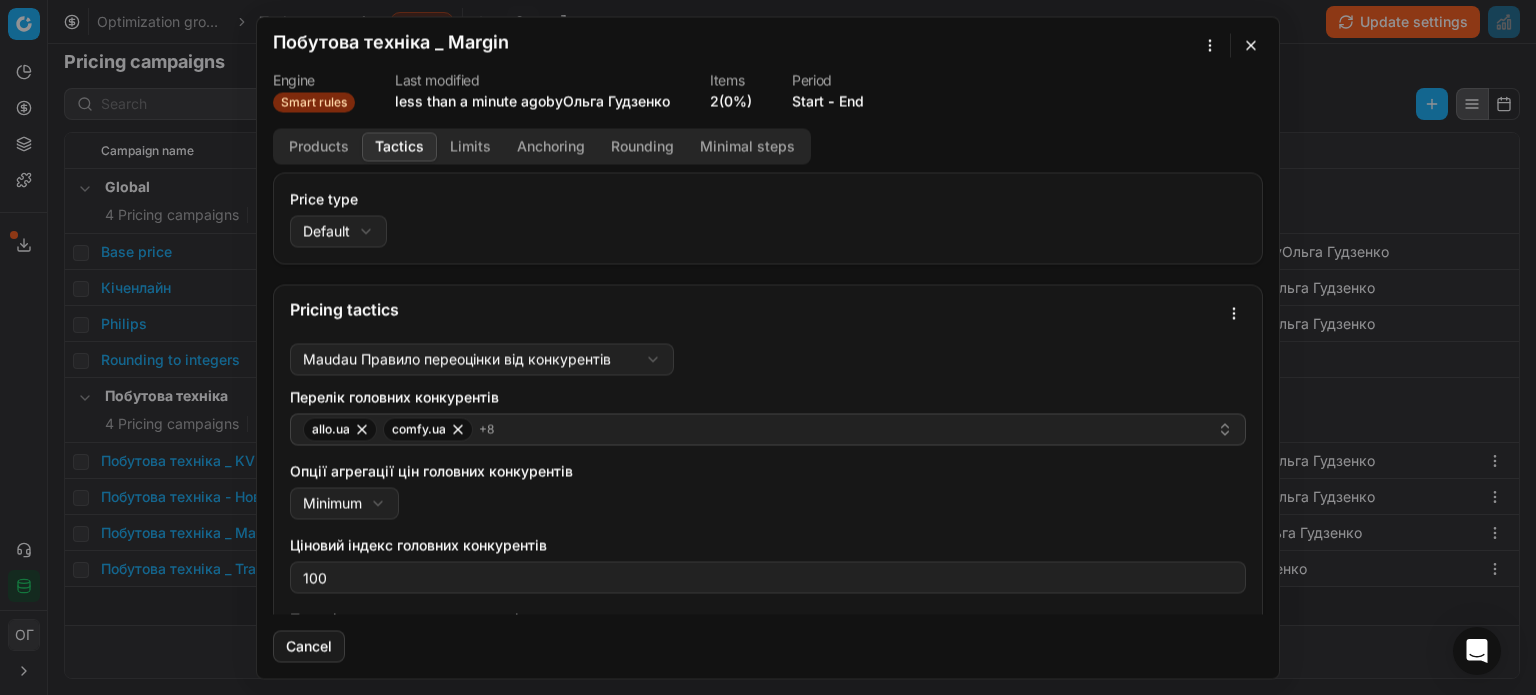 click on "Limits" at bounding box center [470, 146] 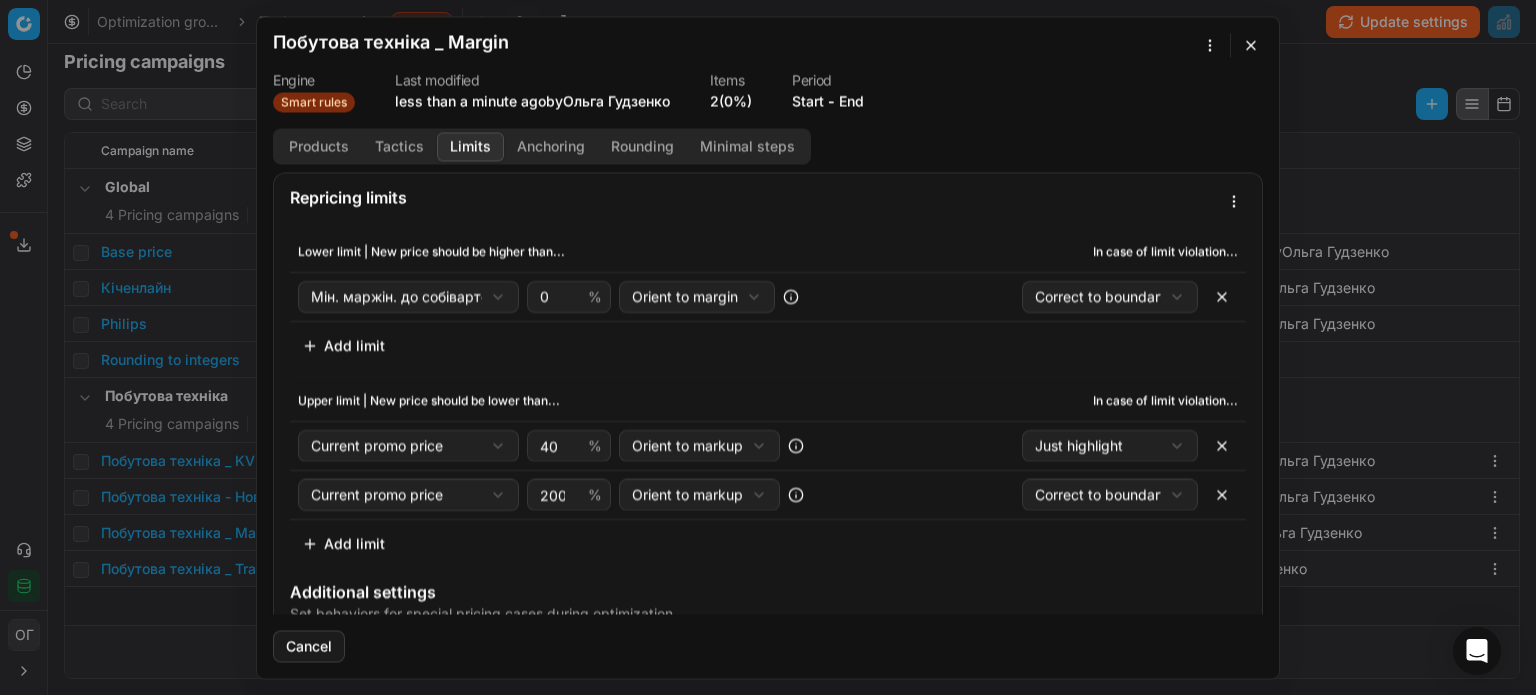click on "Tactics" at bounding box center (399, 146) 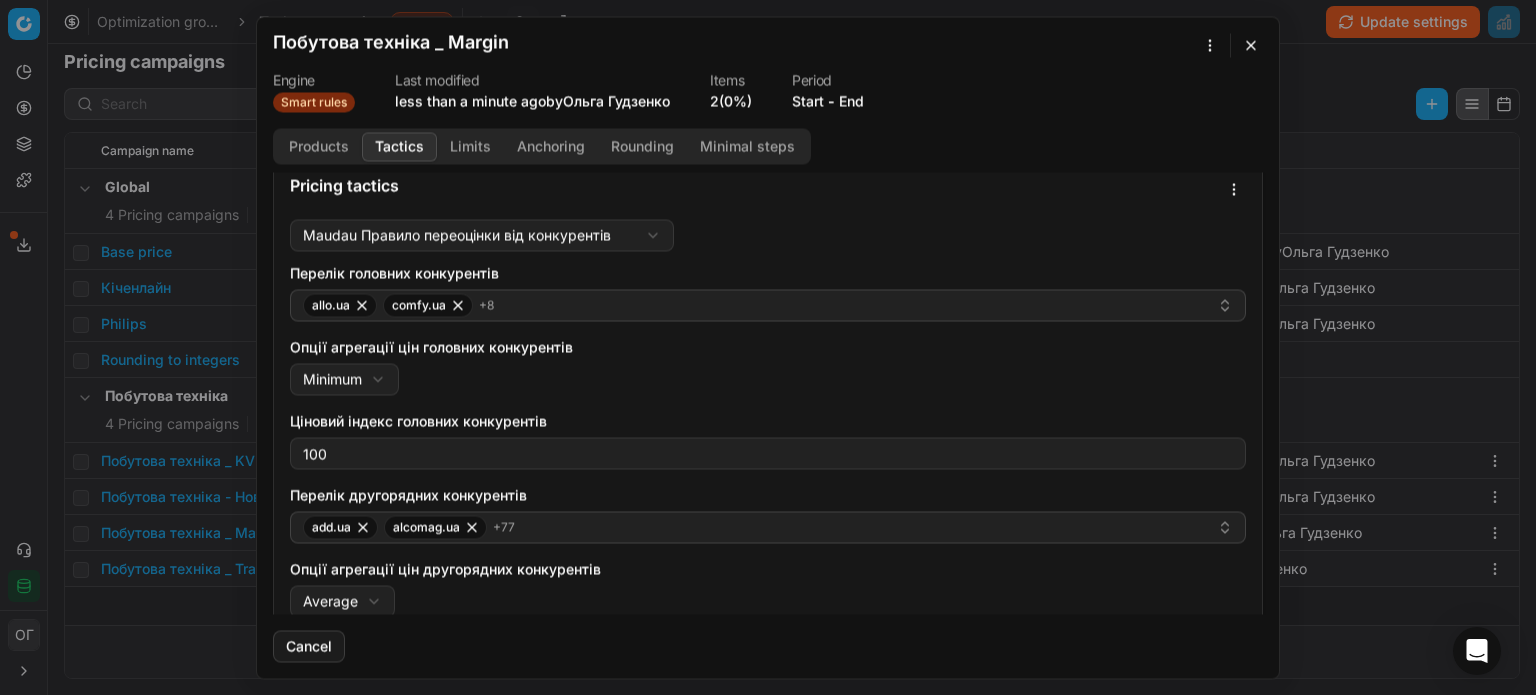 scroll, scrollTop: 323, scrollLeft: 0, axis: vertical 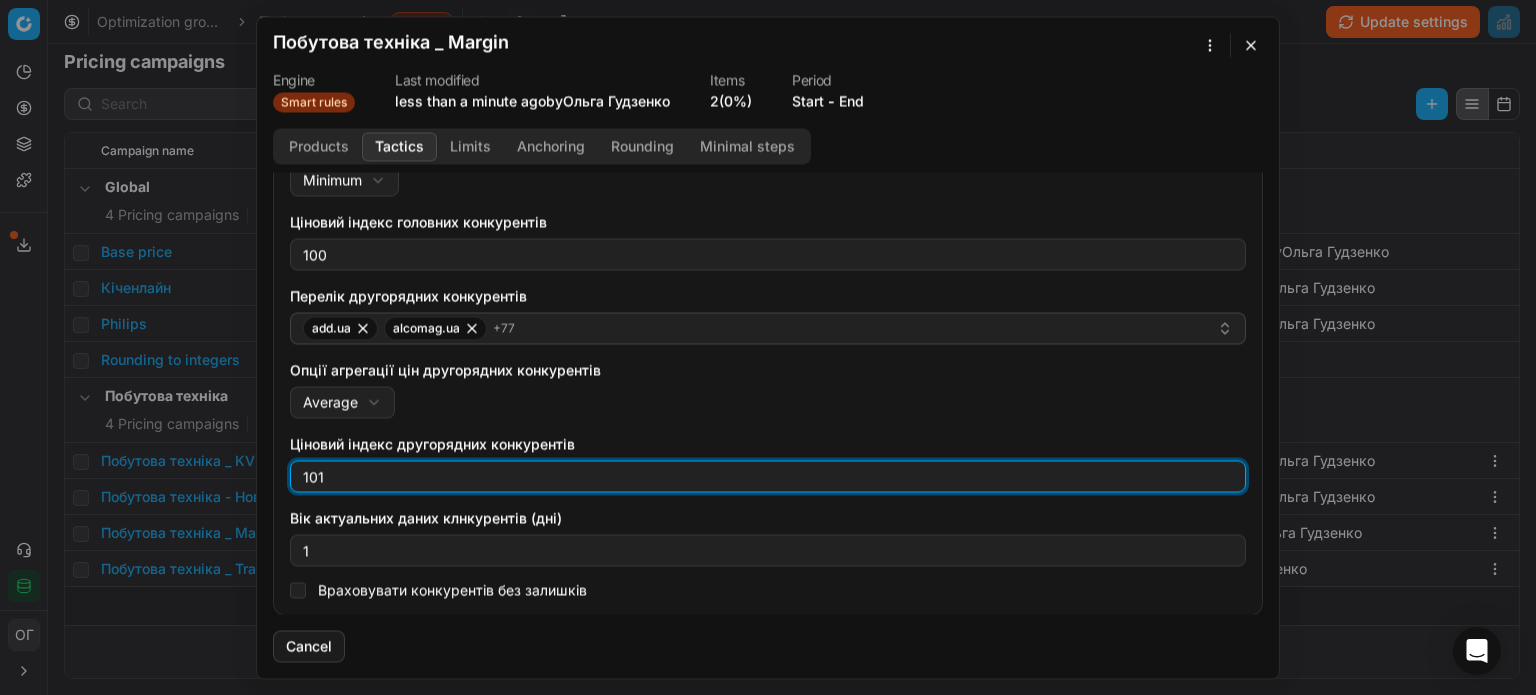 click on "101" at bounding box center [768, 476] 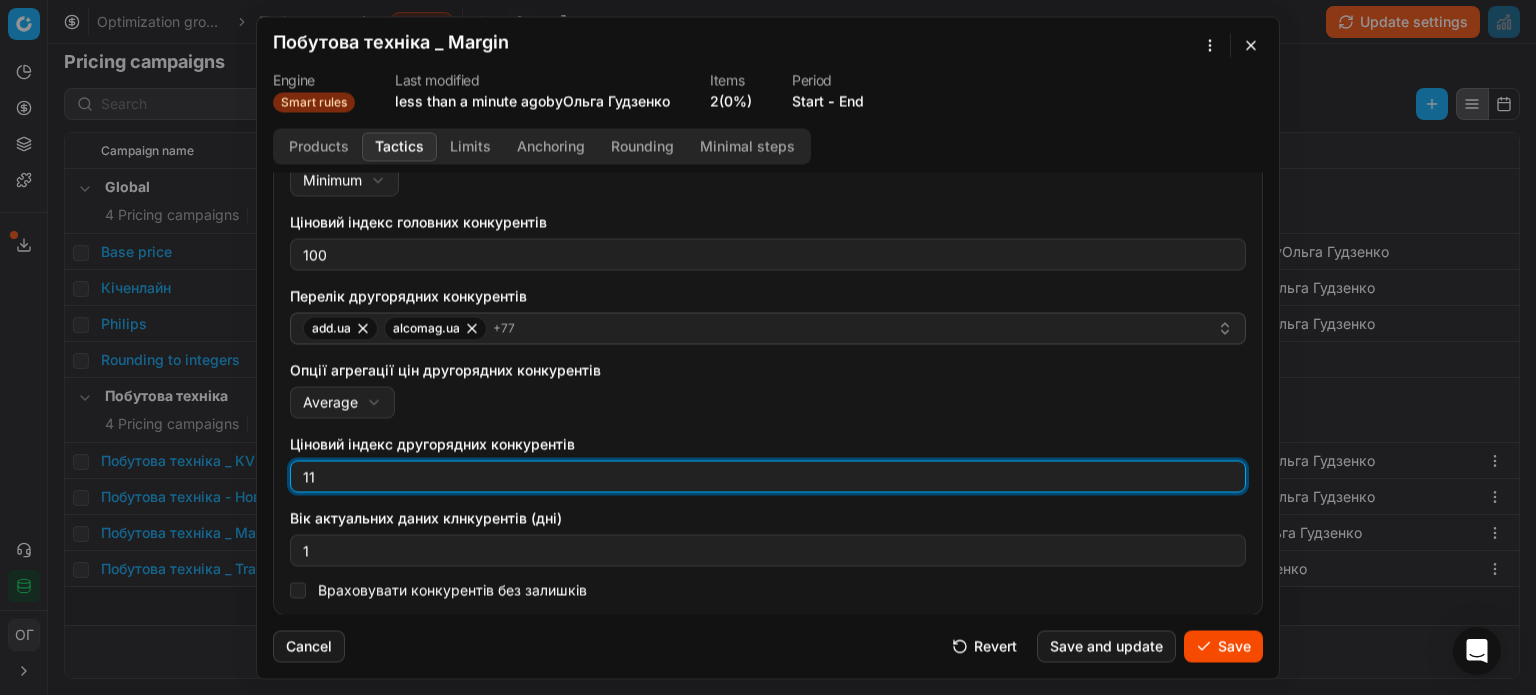 type on "1" 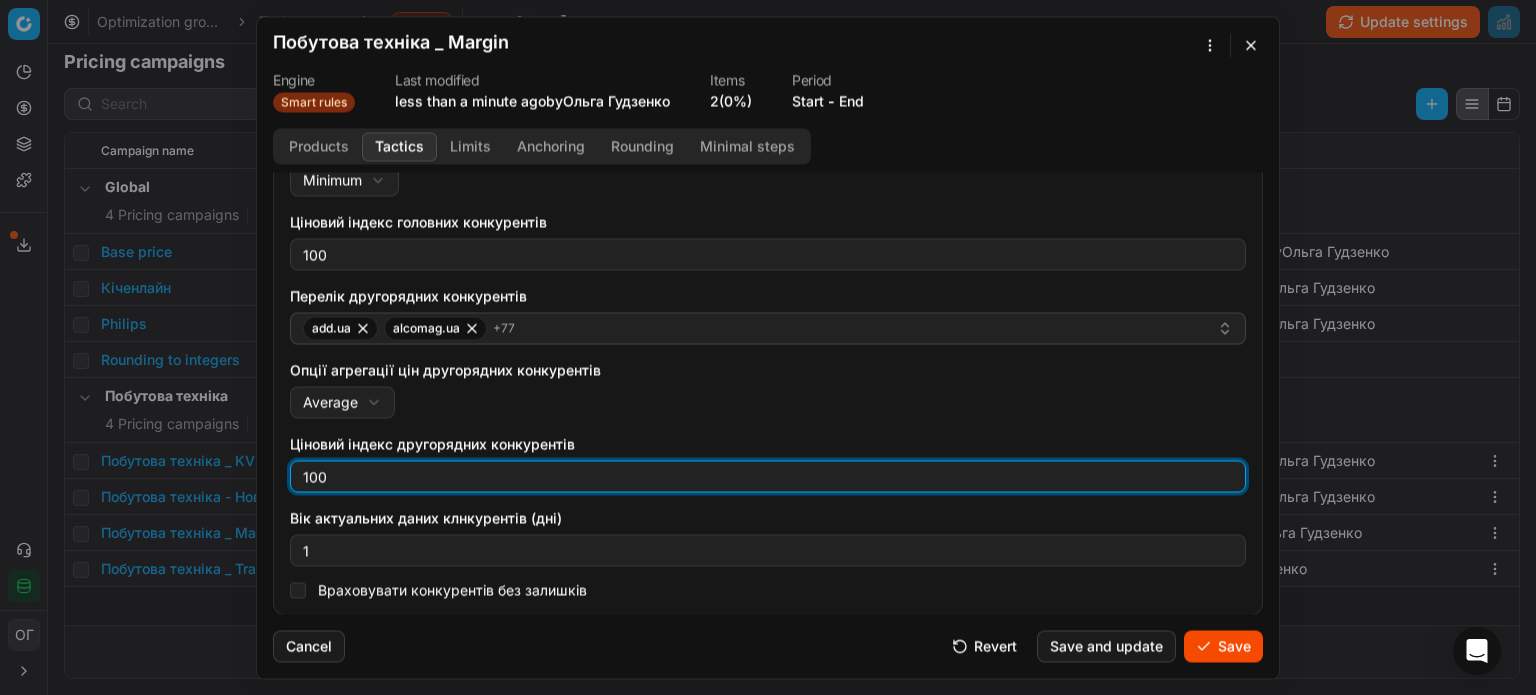 type on "100" 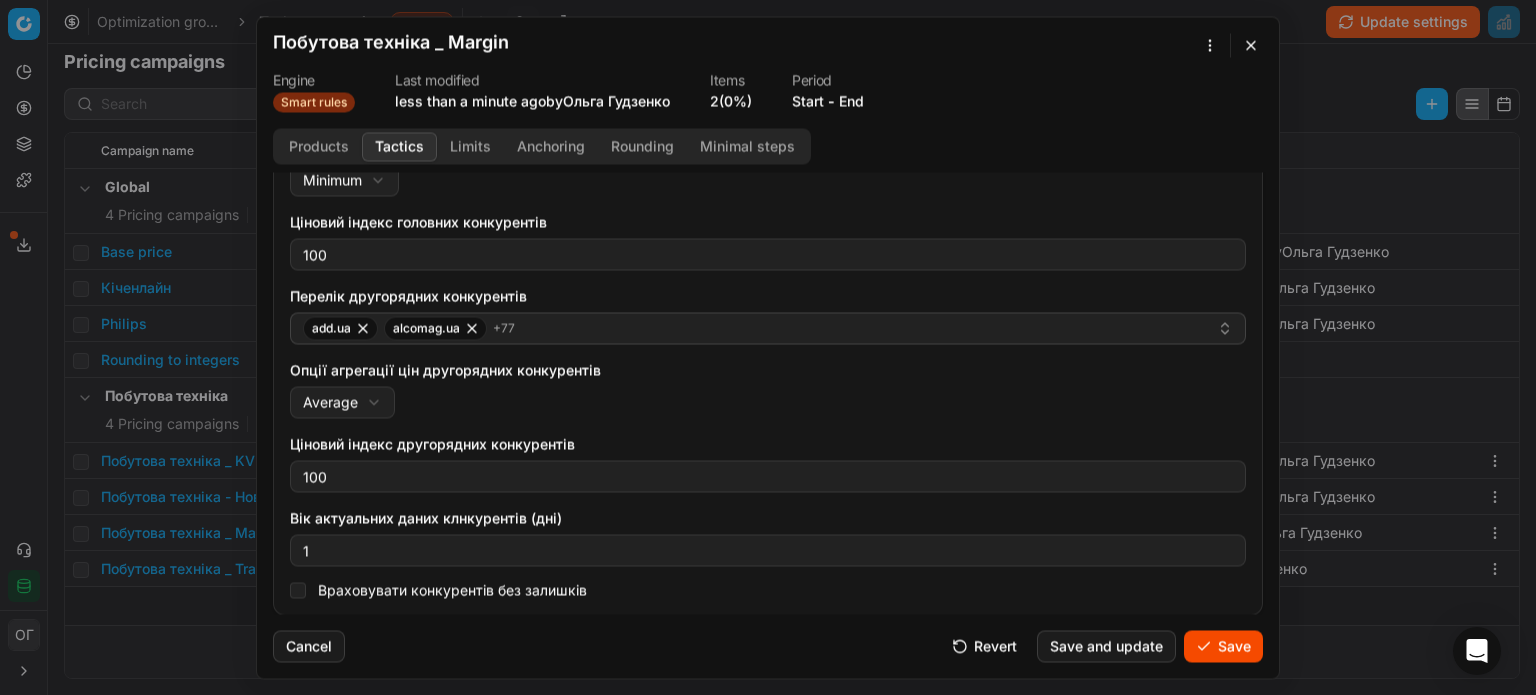 click on "Save" at bounding box center [1223, 646] 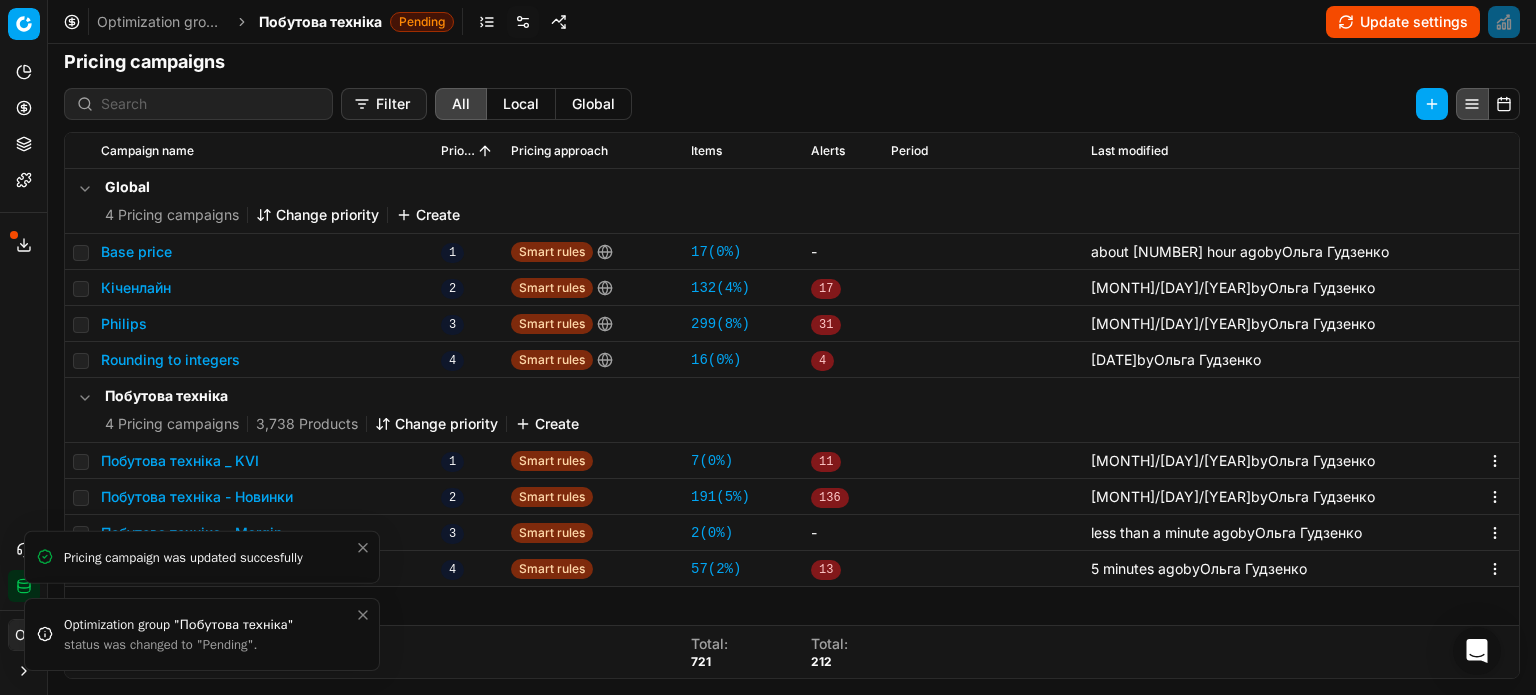 click 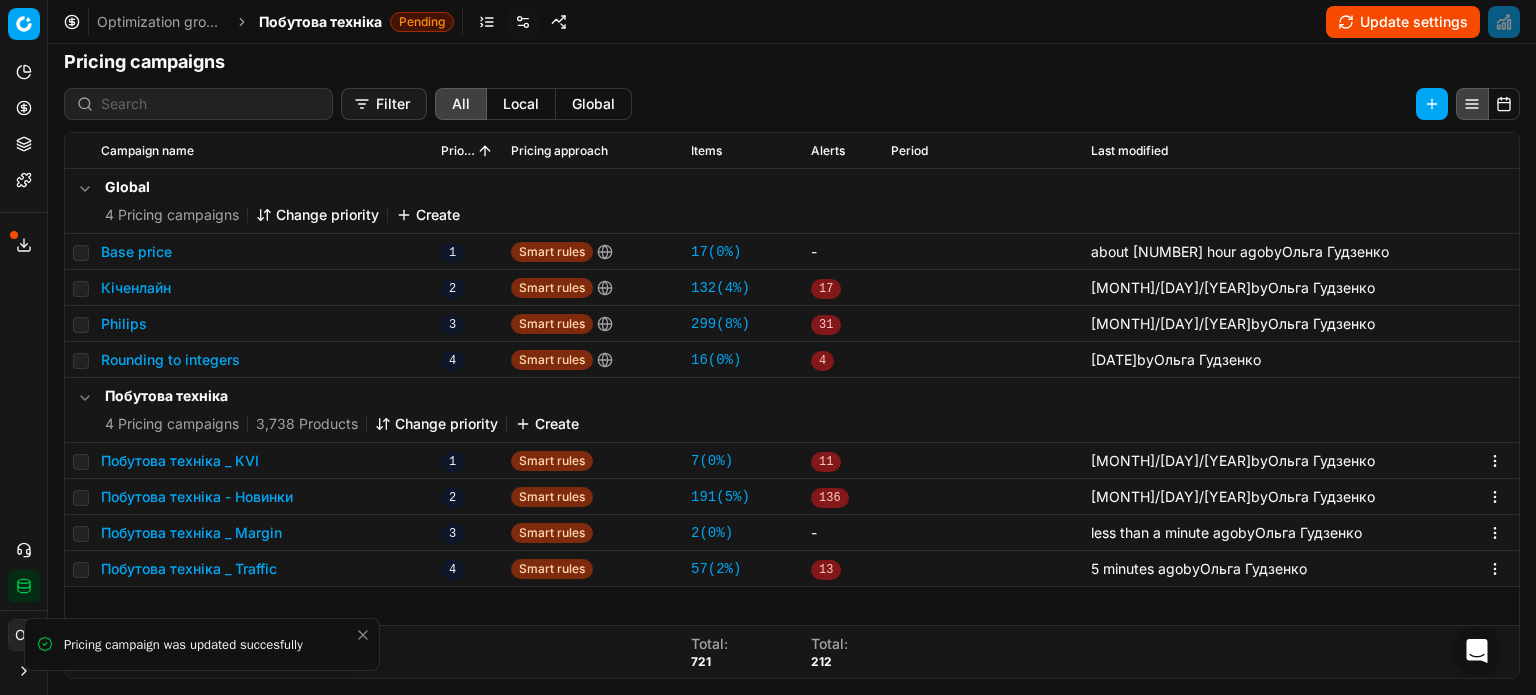 click 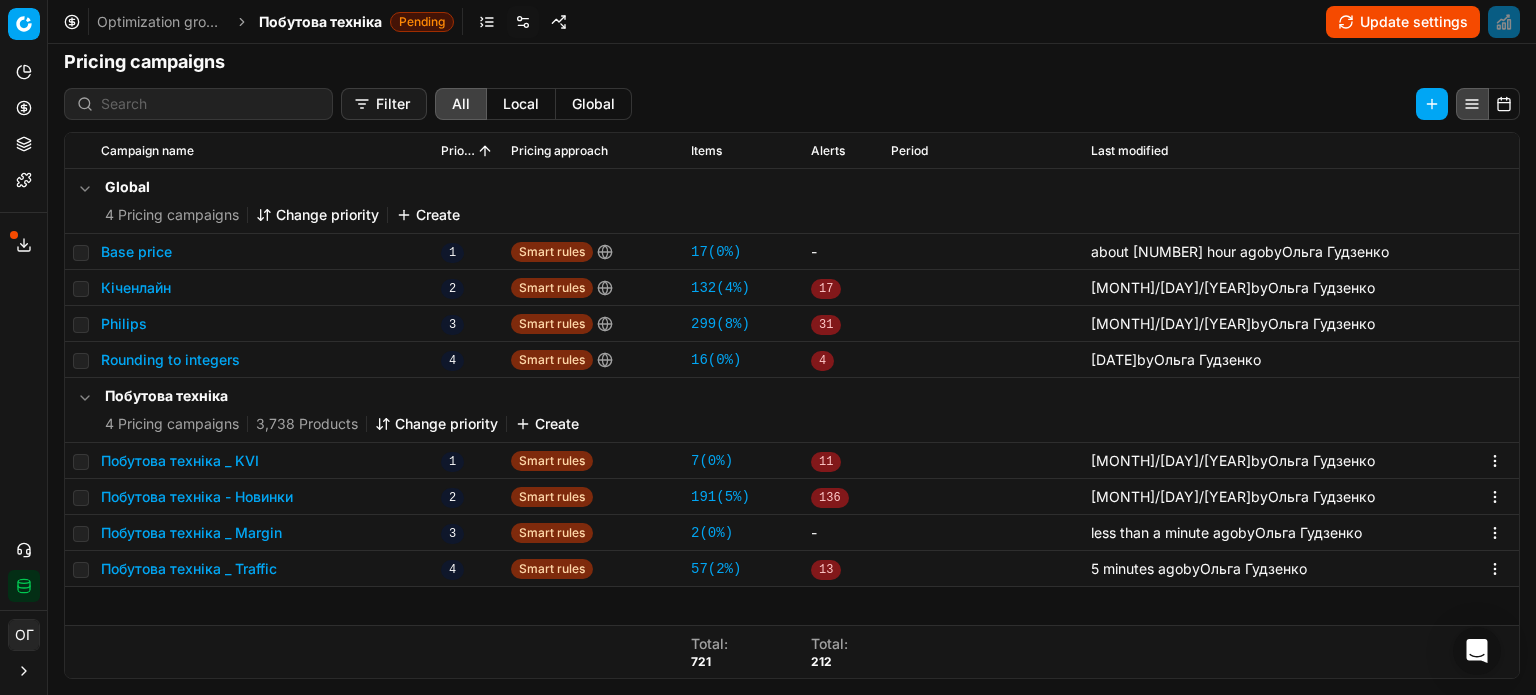 click on "Побутова техніка _ Margin" at bounding box center [191, 533] 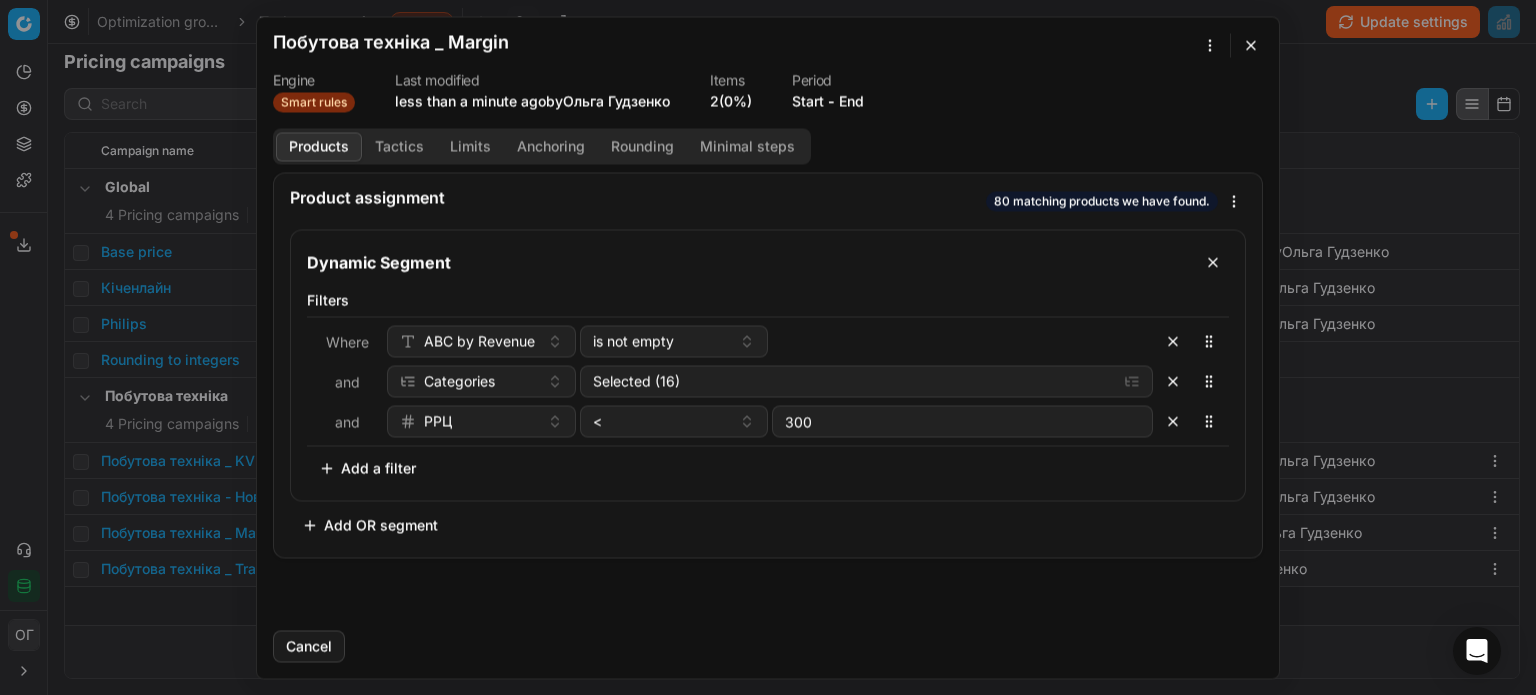 click on "Tactics" at bounding box center [399, 146] 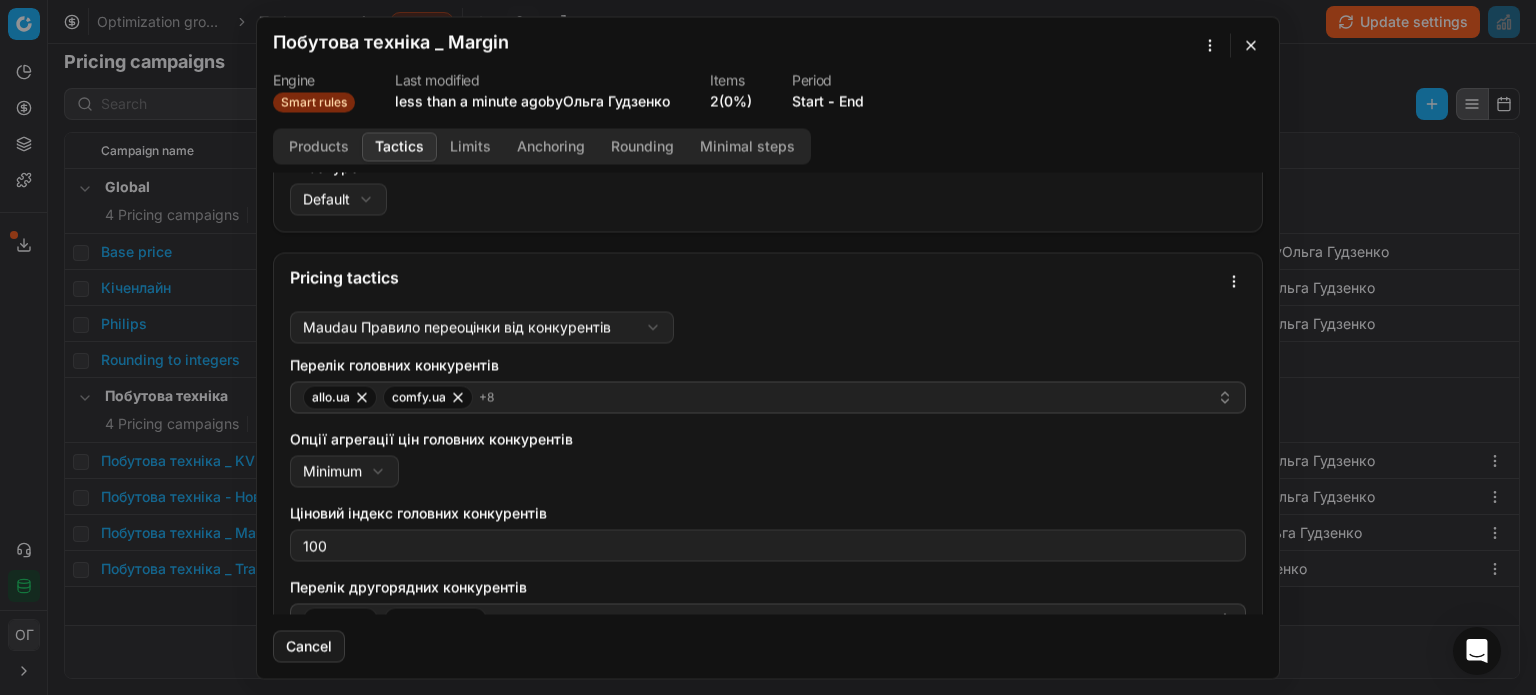 scroll, scrollTop: 0, scrollLeft: 0, axis: both 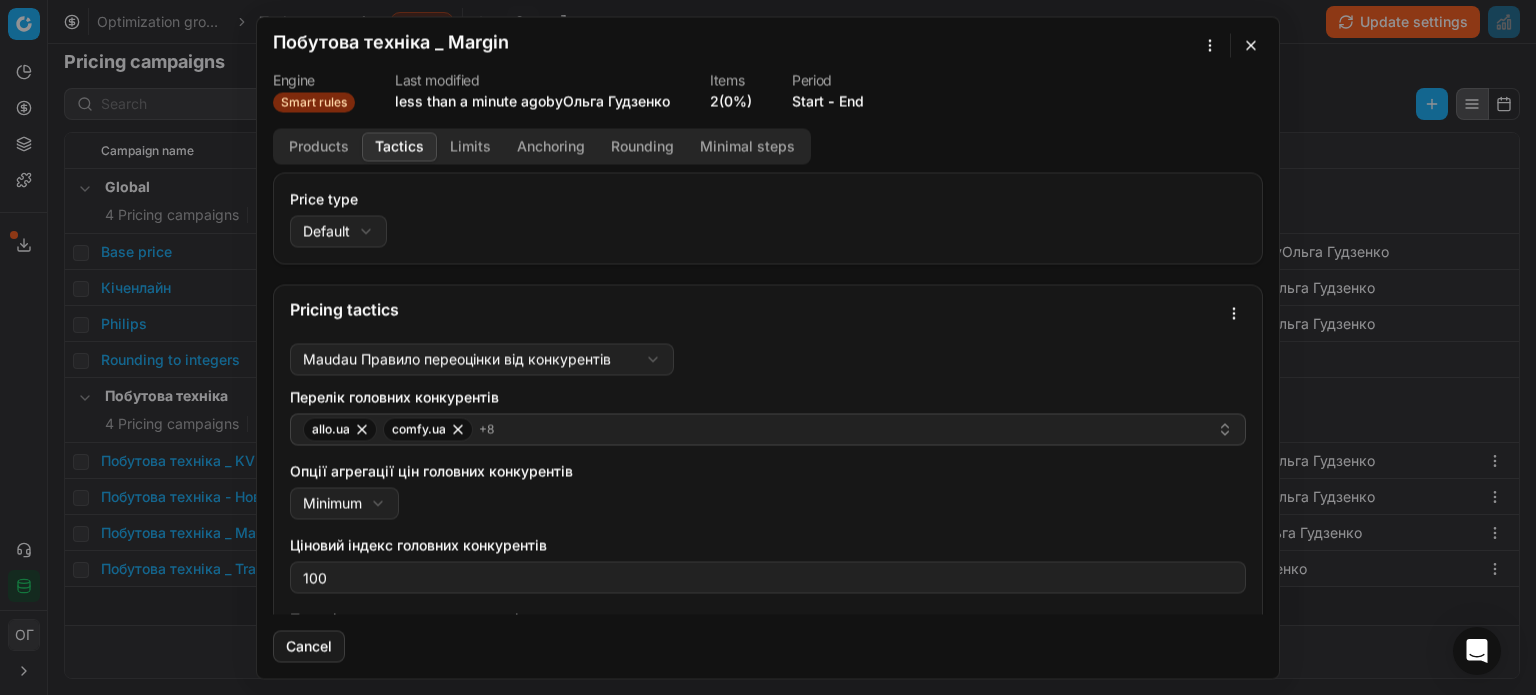 click on "Limits" at bounding box center [470, 146] 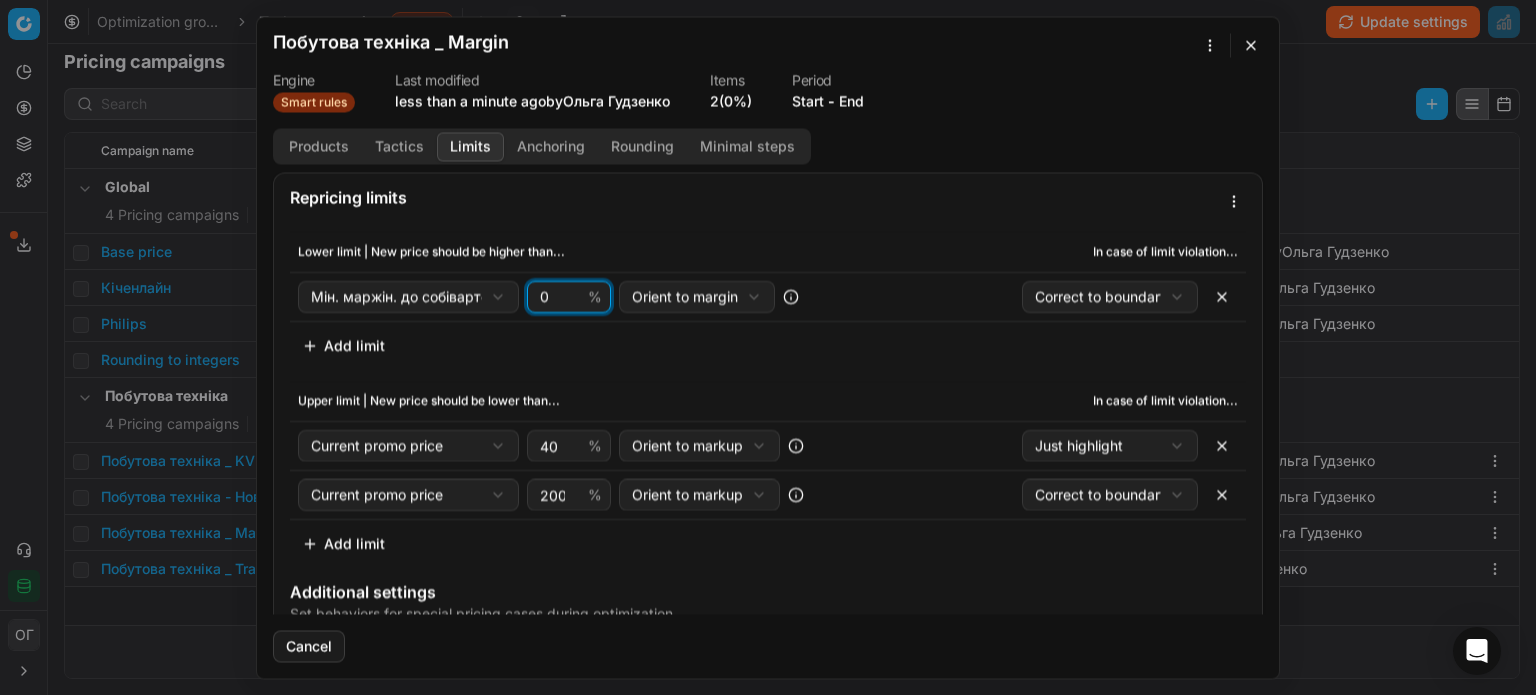 click on "0" at bounding box center (560, 296) 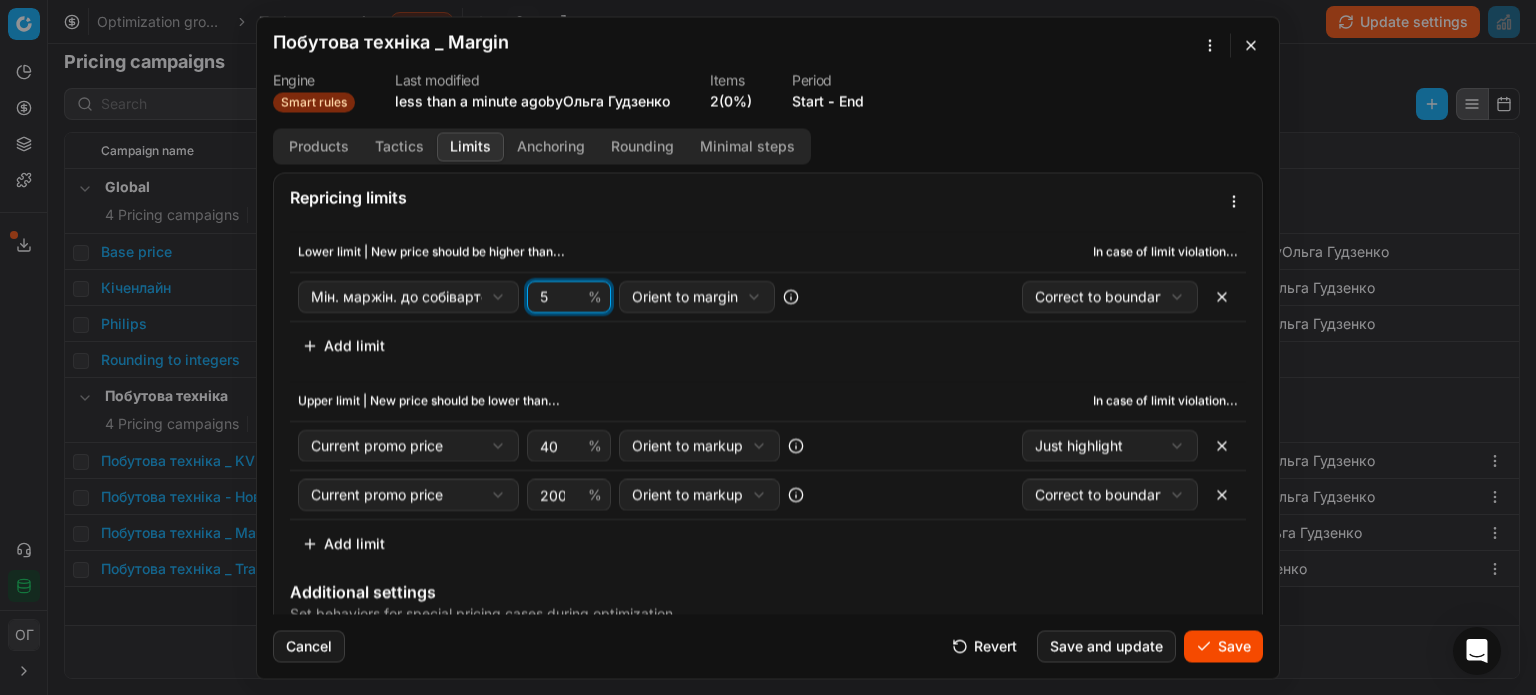 type on "5" 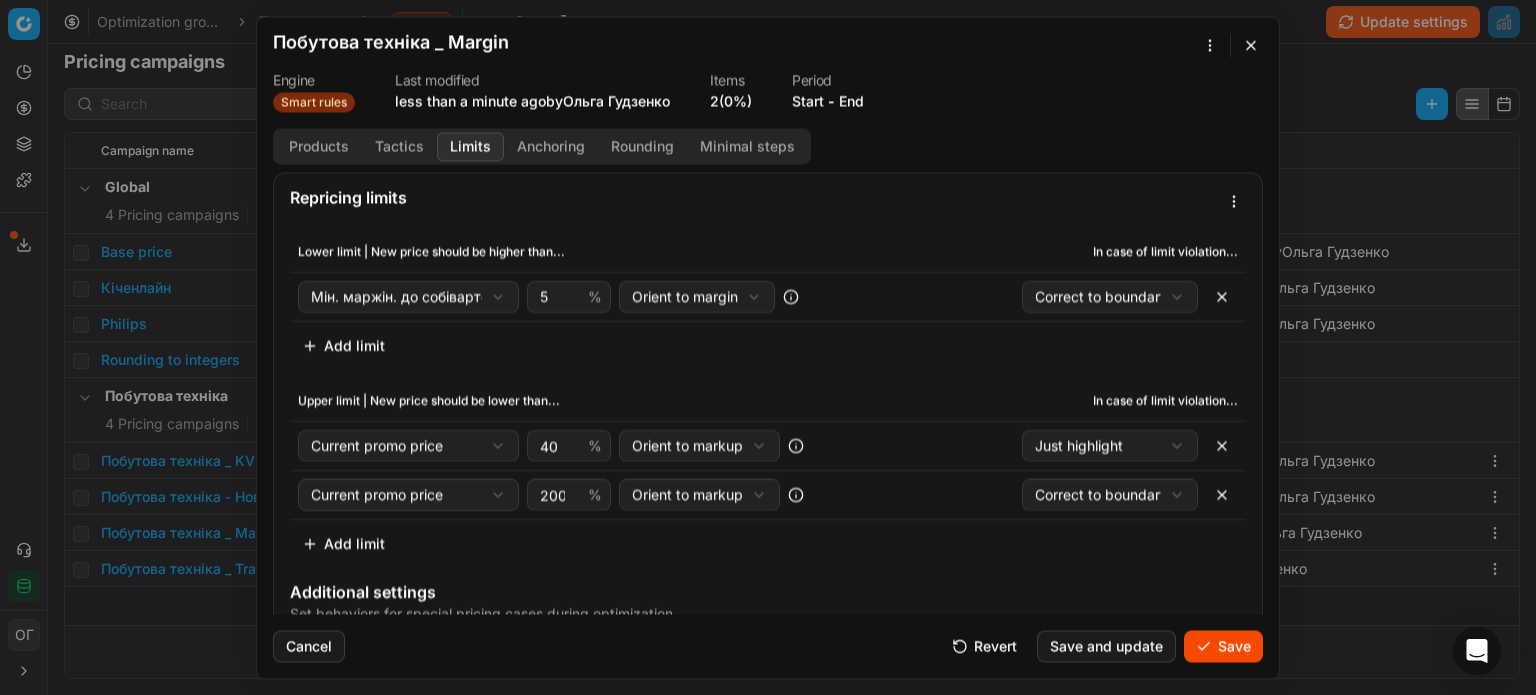 click on "Lower limit | New price should be higher than..." at bounding box center [569, 251] 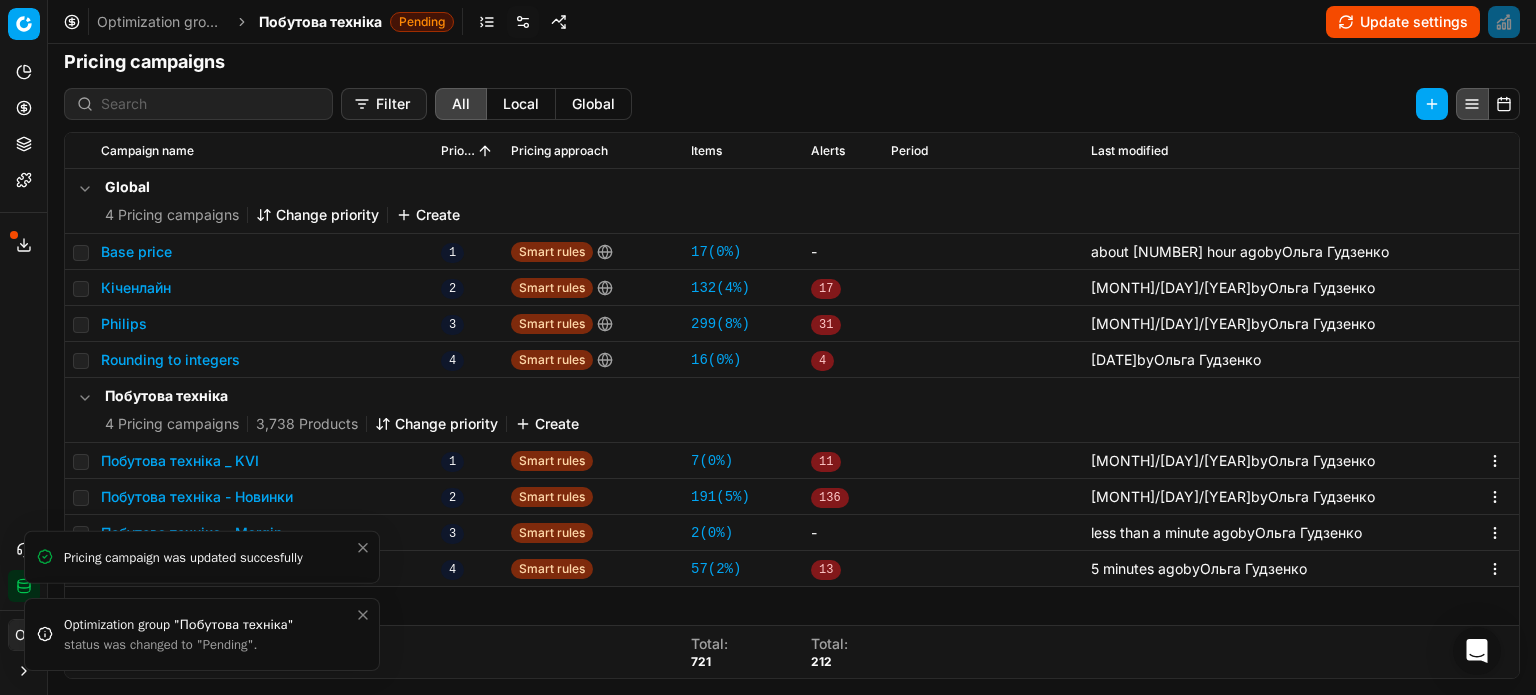 click 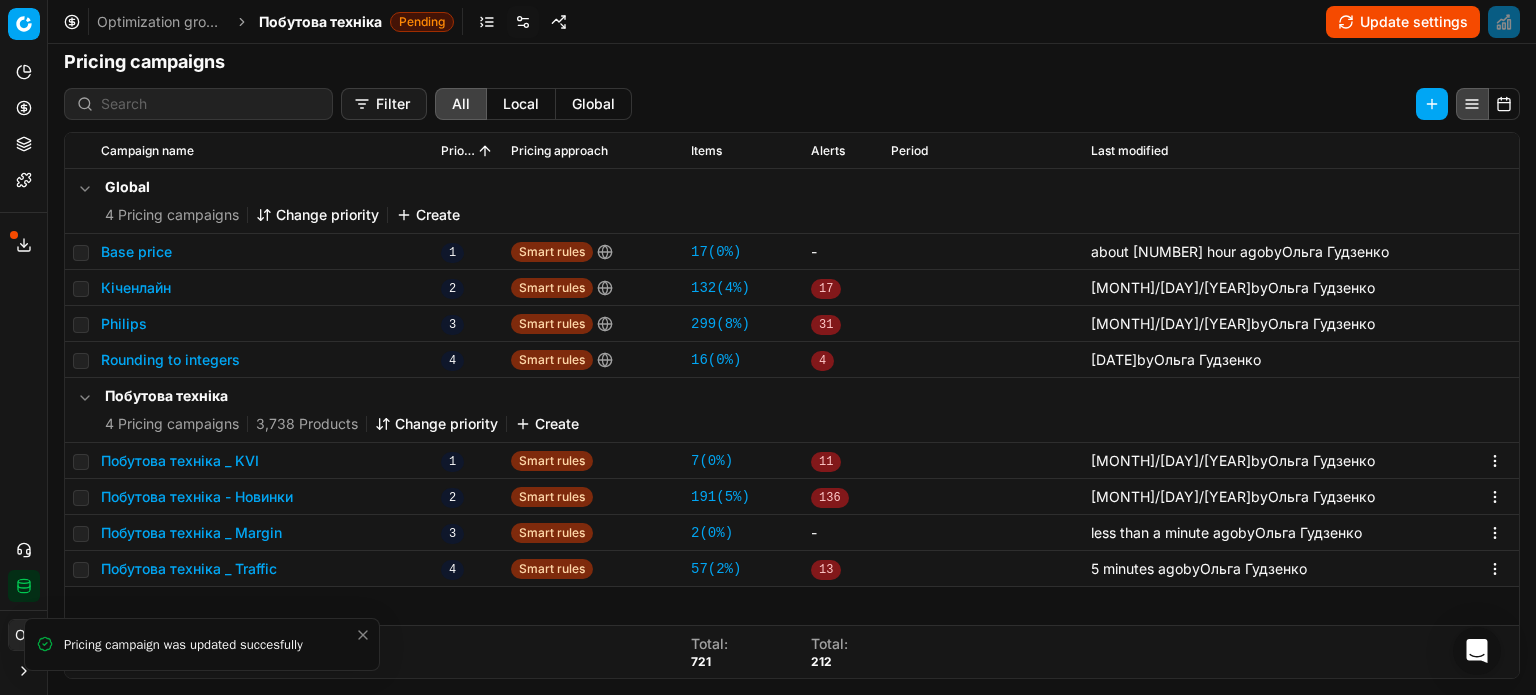 click 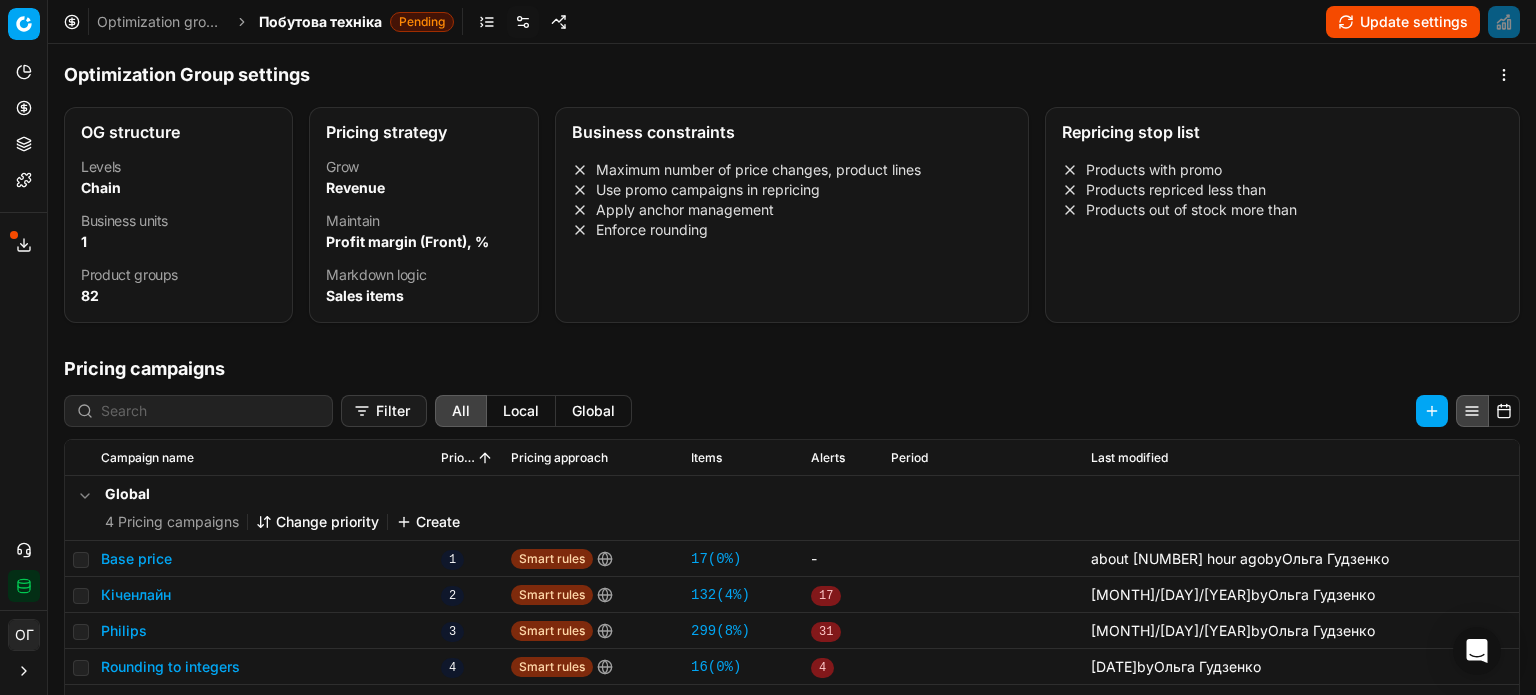 scroll, scrollTop: 0, scrollLeft: 0, axis: both 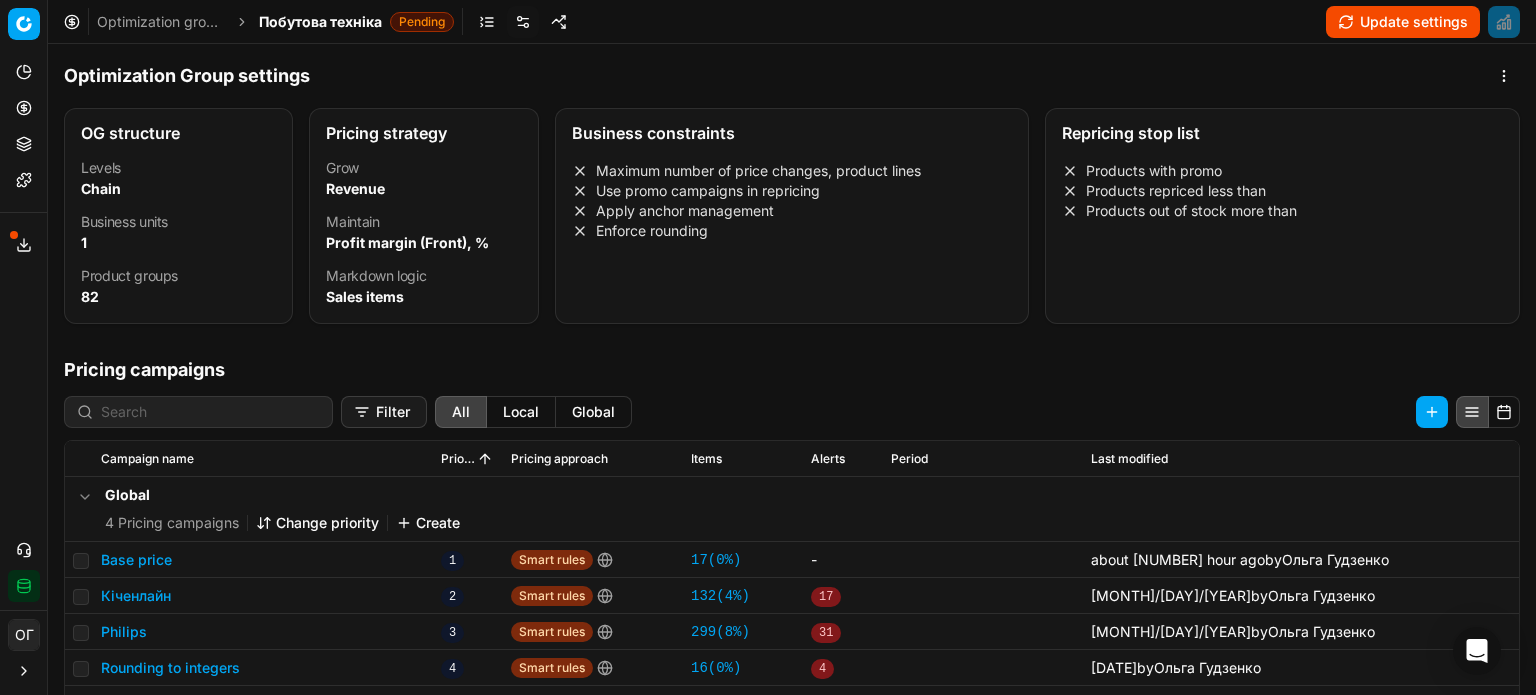 click on "Update settings" at bounding box center [1403, 22] 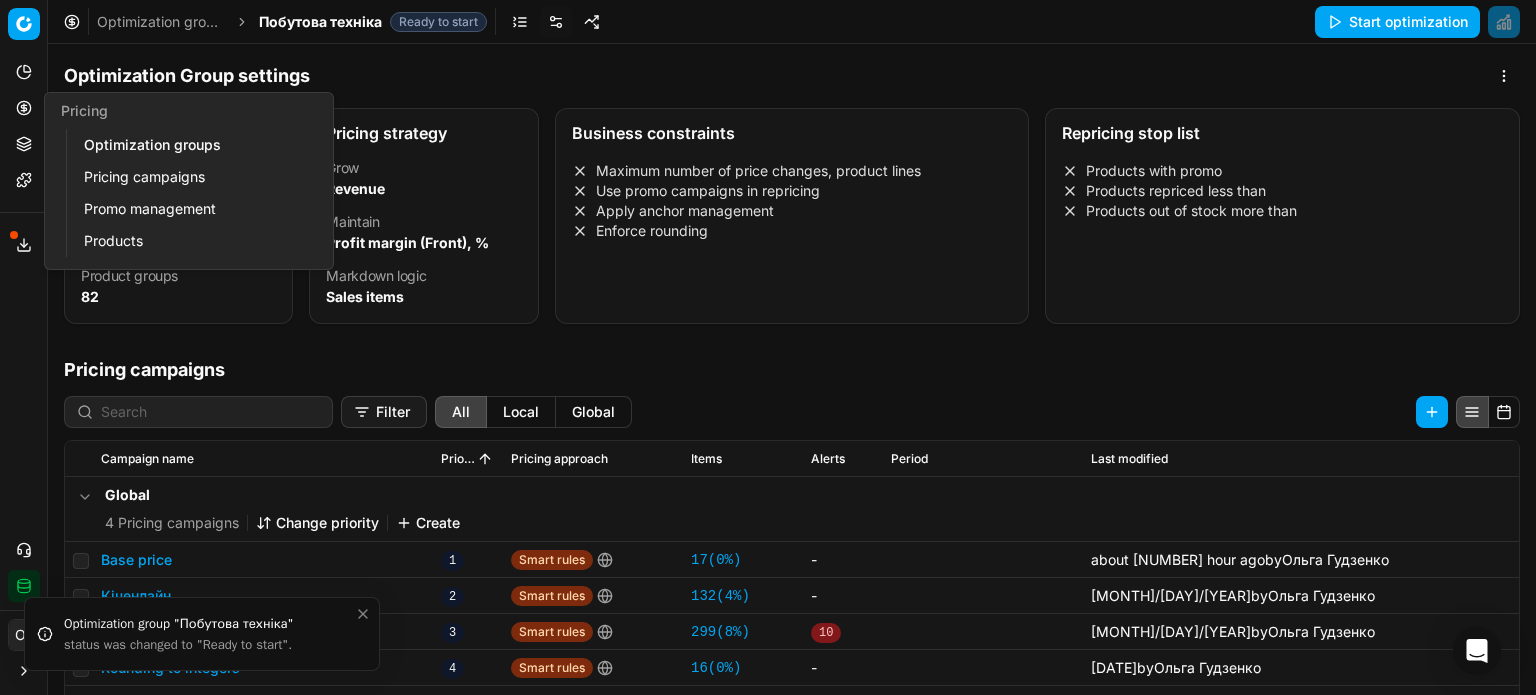 click on "Pricing" at bounding box center (24, 108) 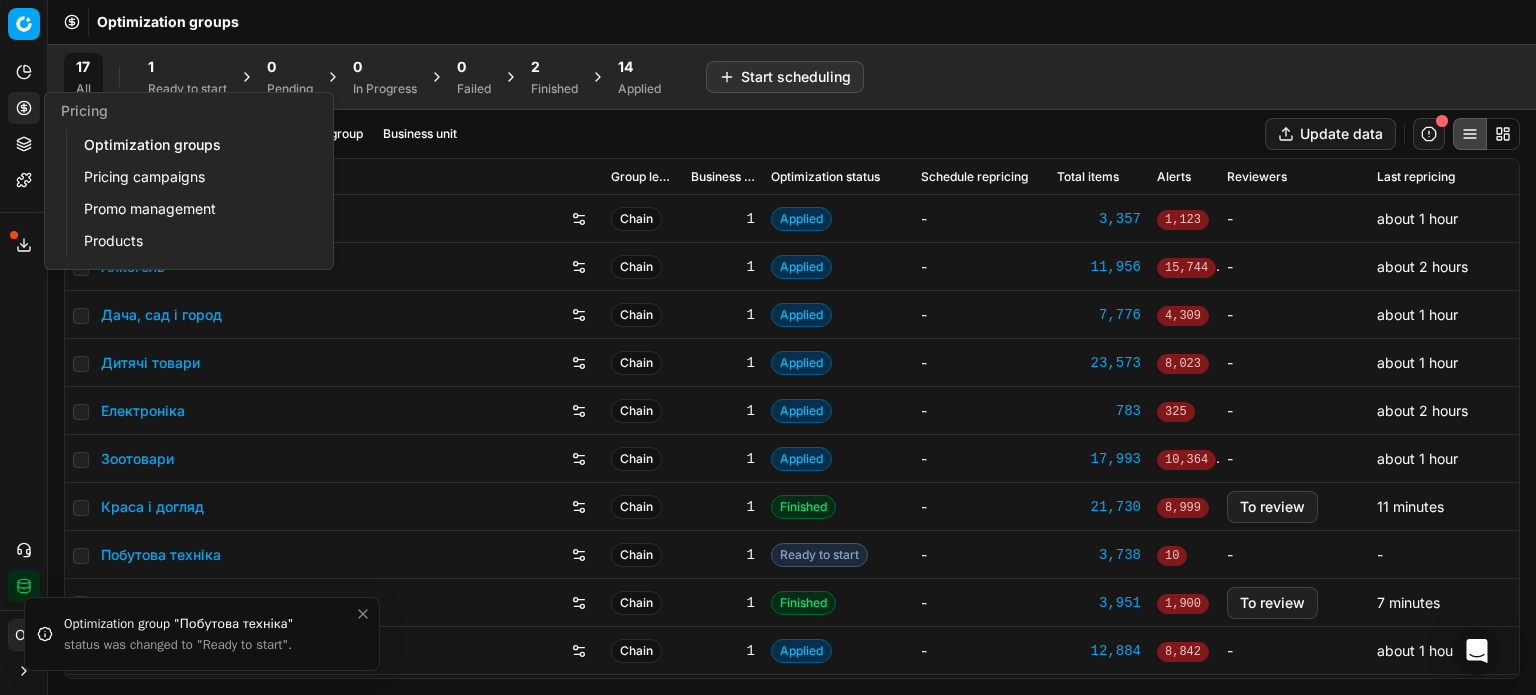 click on "Ready to start" at bounding box center [187, 89] 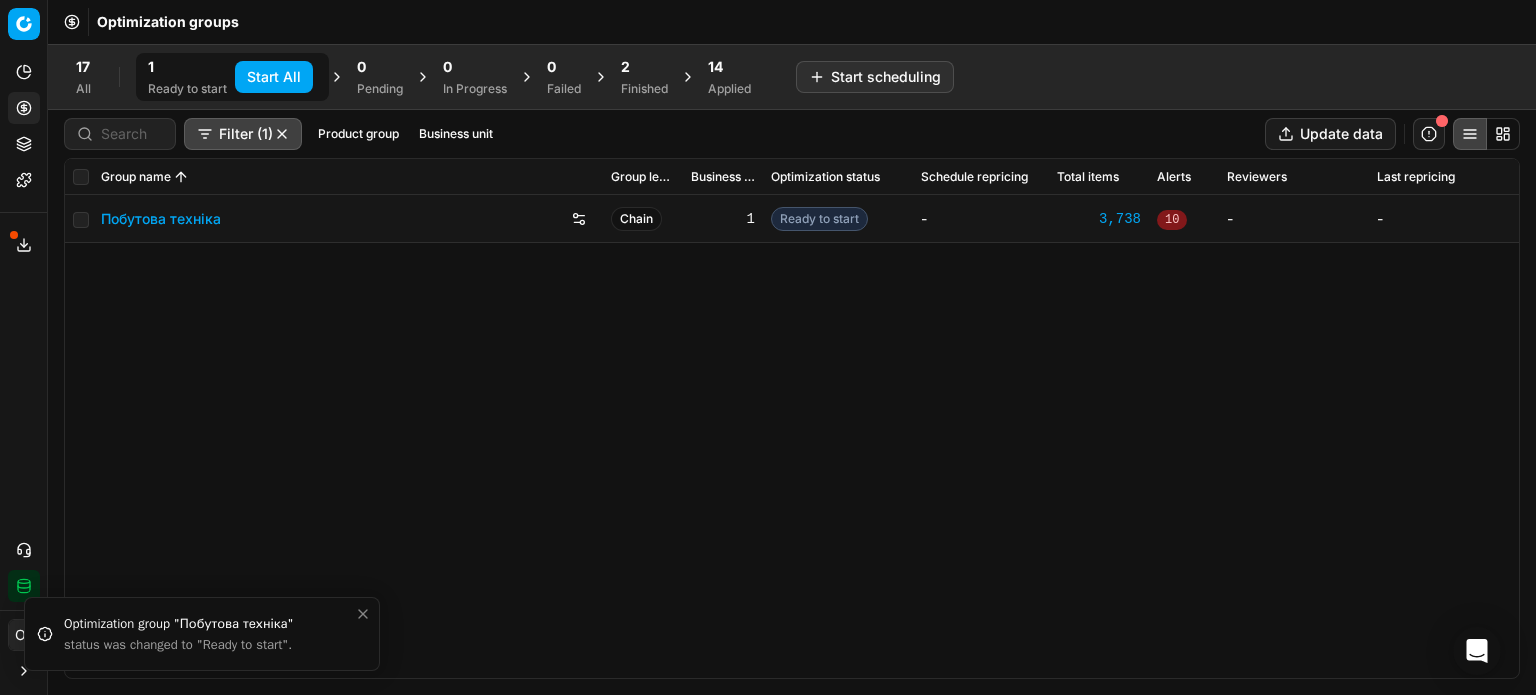 click on "Start   All" at bounding box center (274, 77) 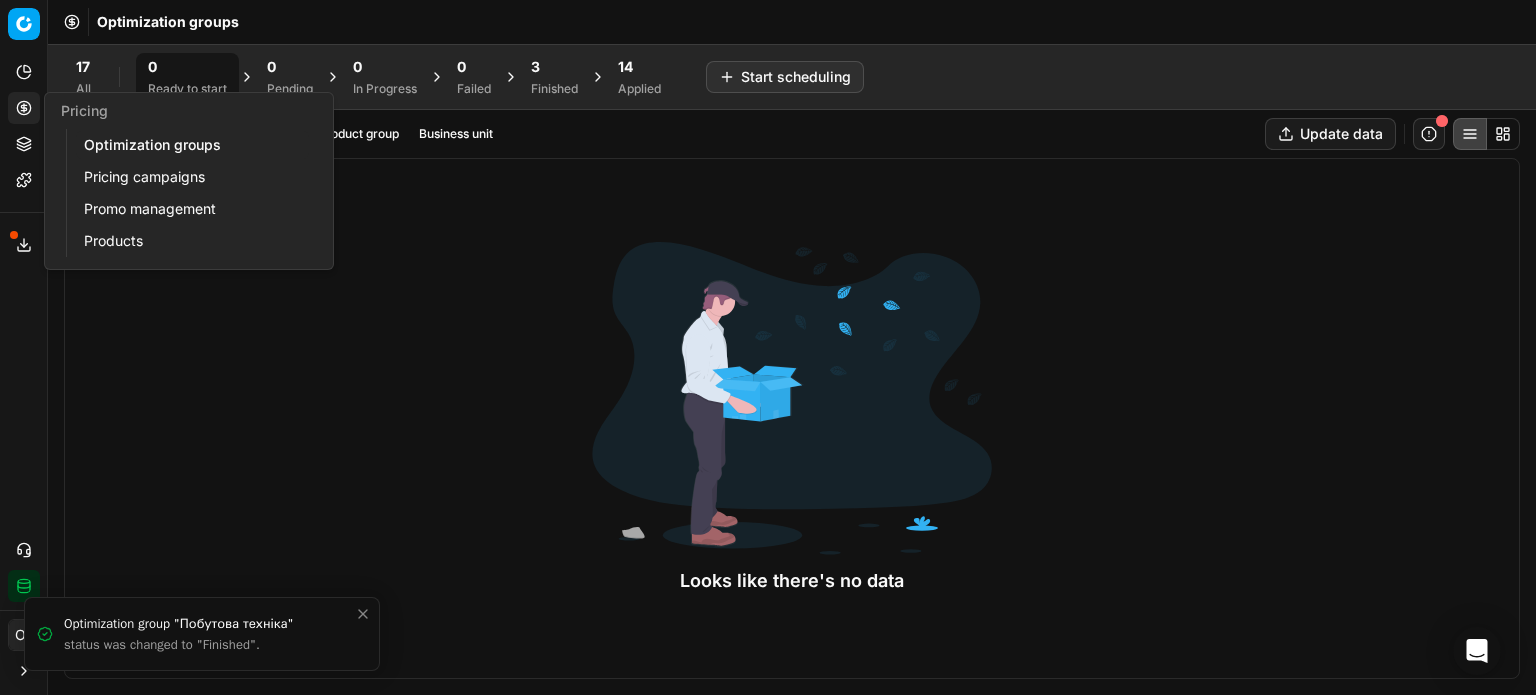 click on "Pricing campaigns" at bounding box center (192, 177) 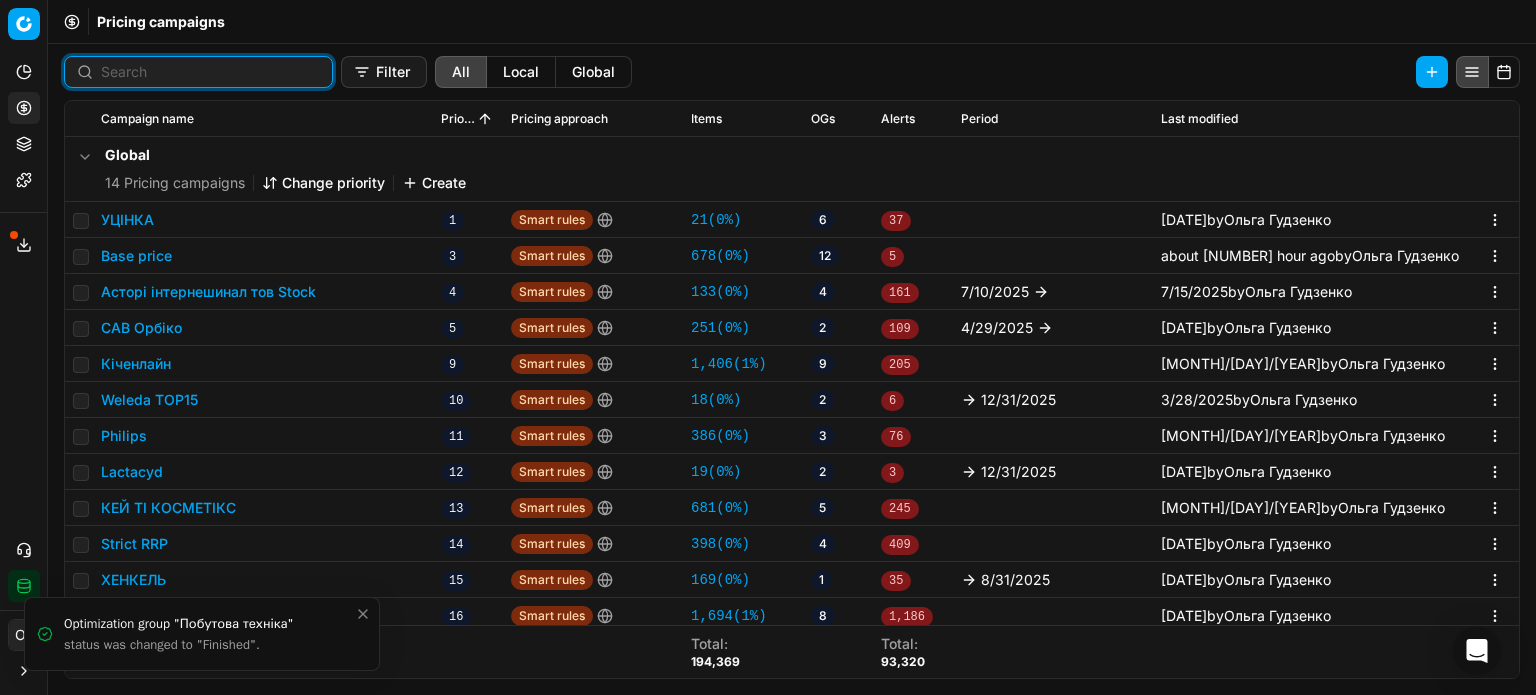 click at bounding box center (210, 72) 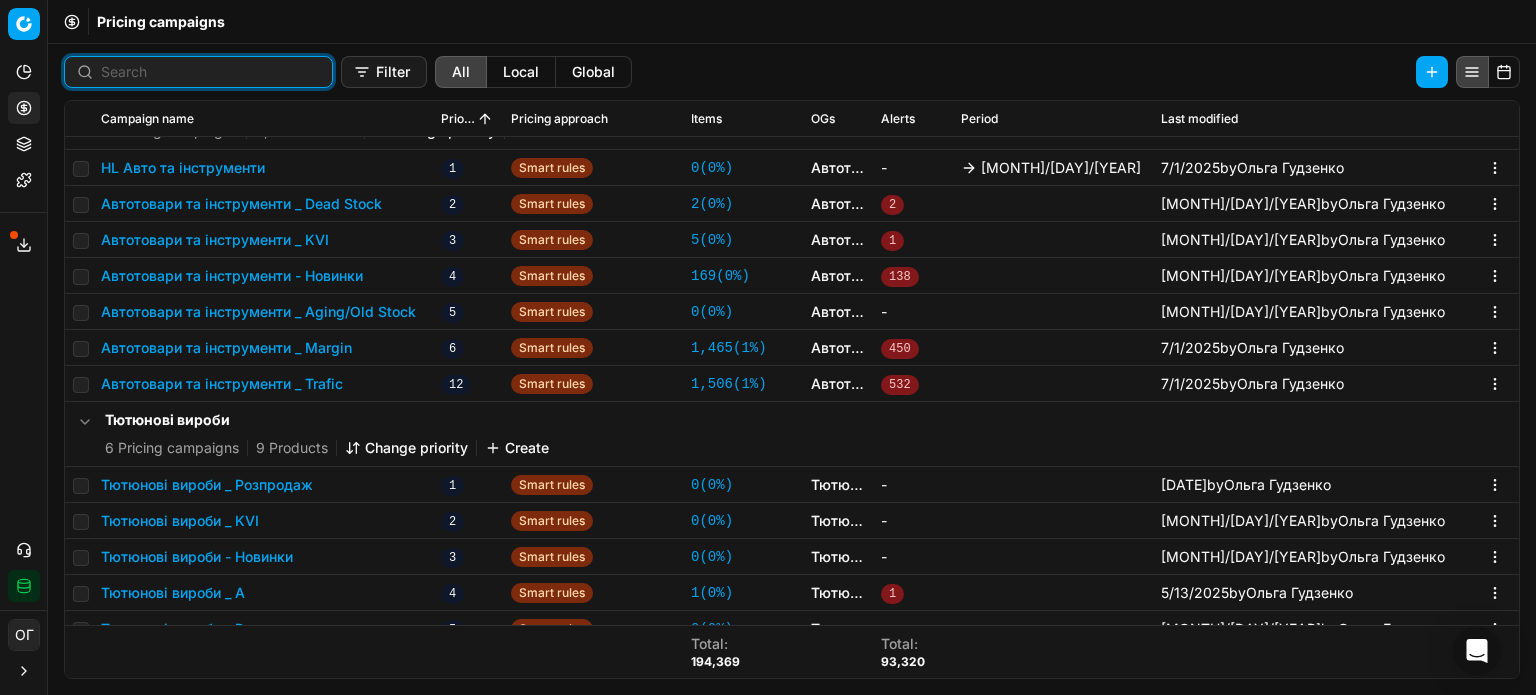 scroll, scrollTop: 1292, scrollLeft: 0, axis: vertical 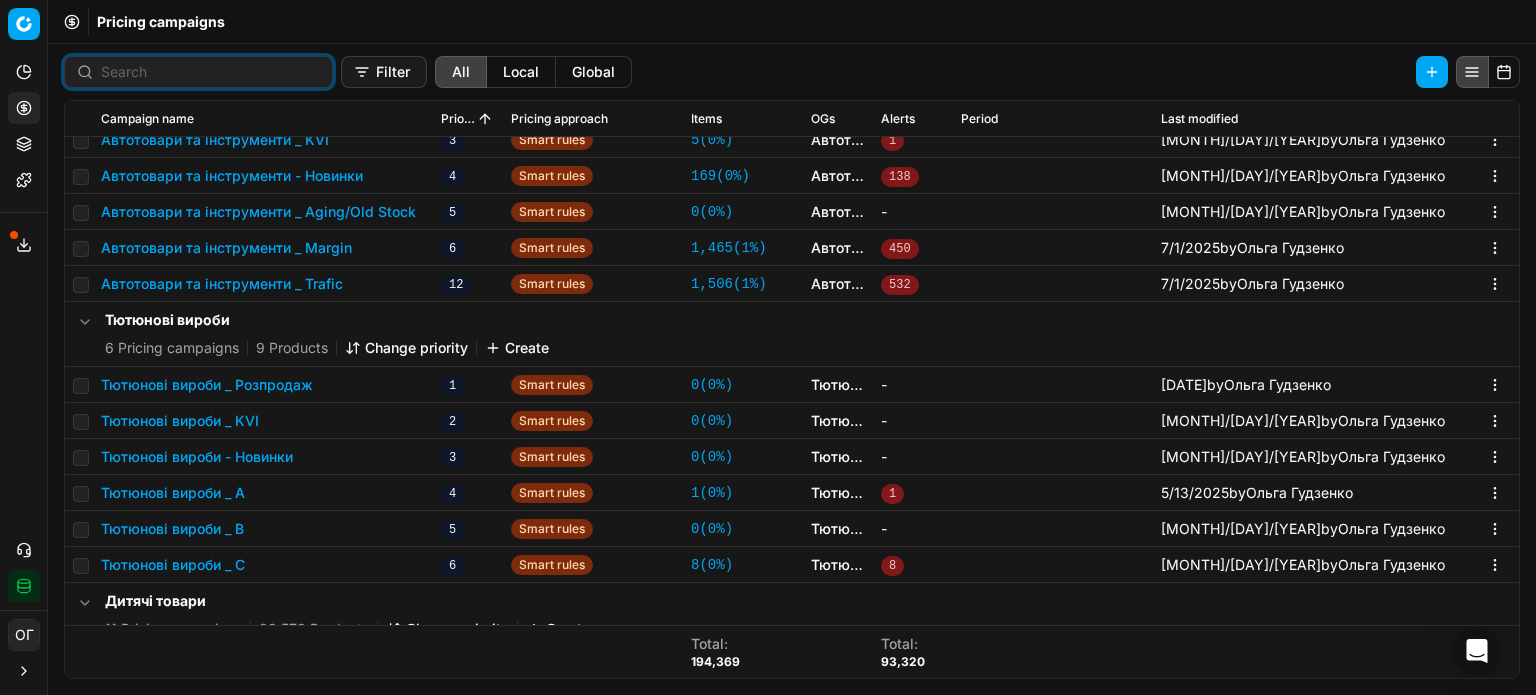 click on "Тютюнові вироби" at bounding box center (327, 320) 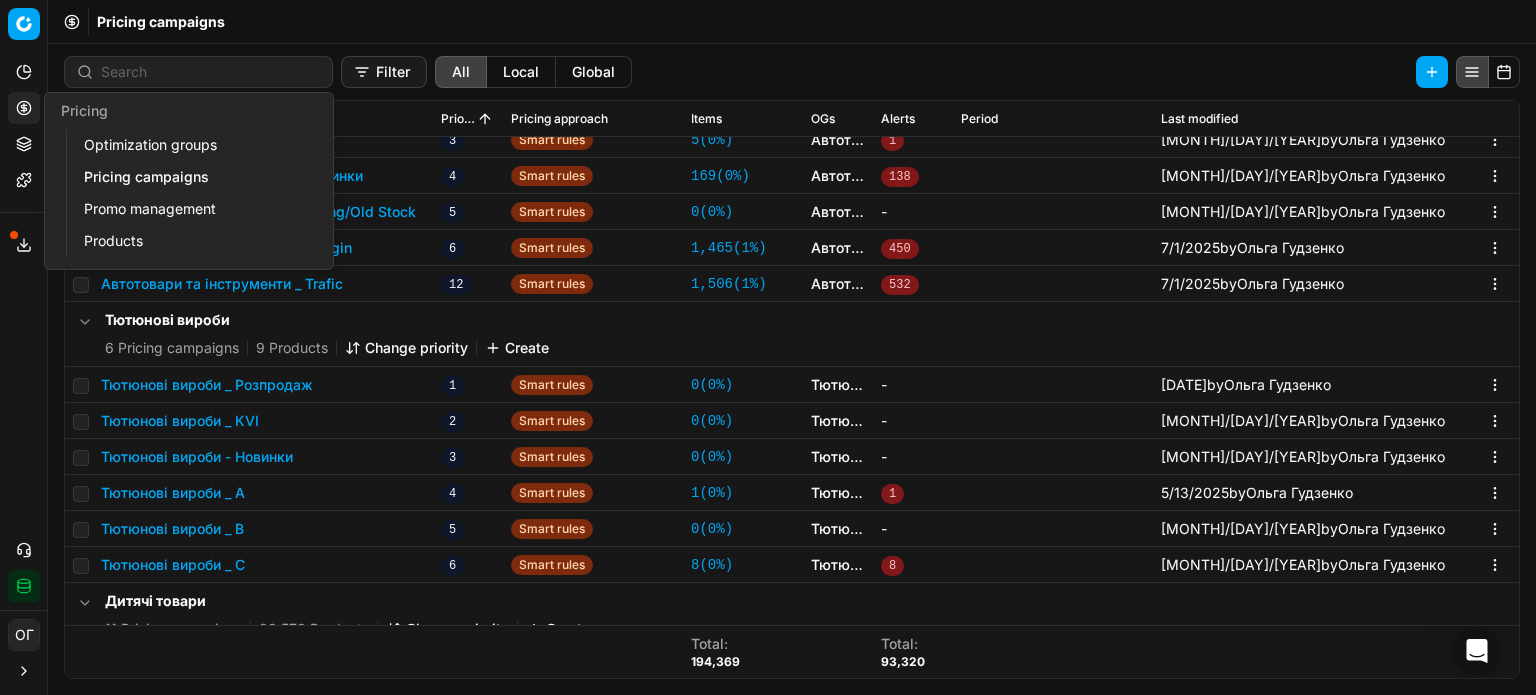 click 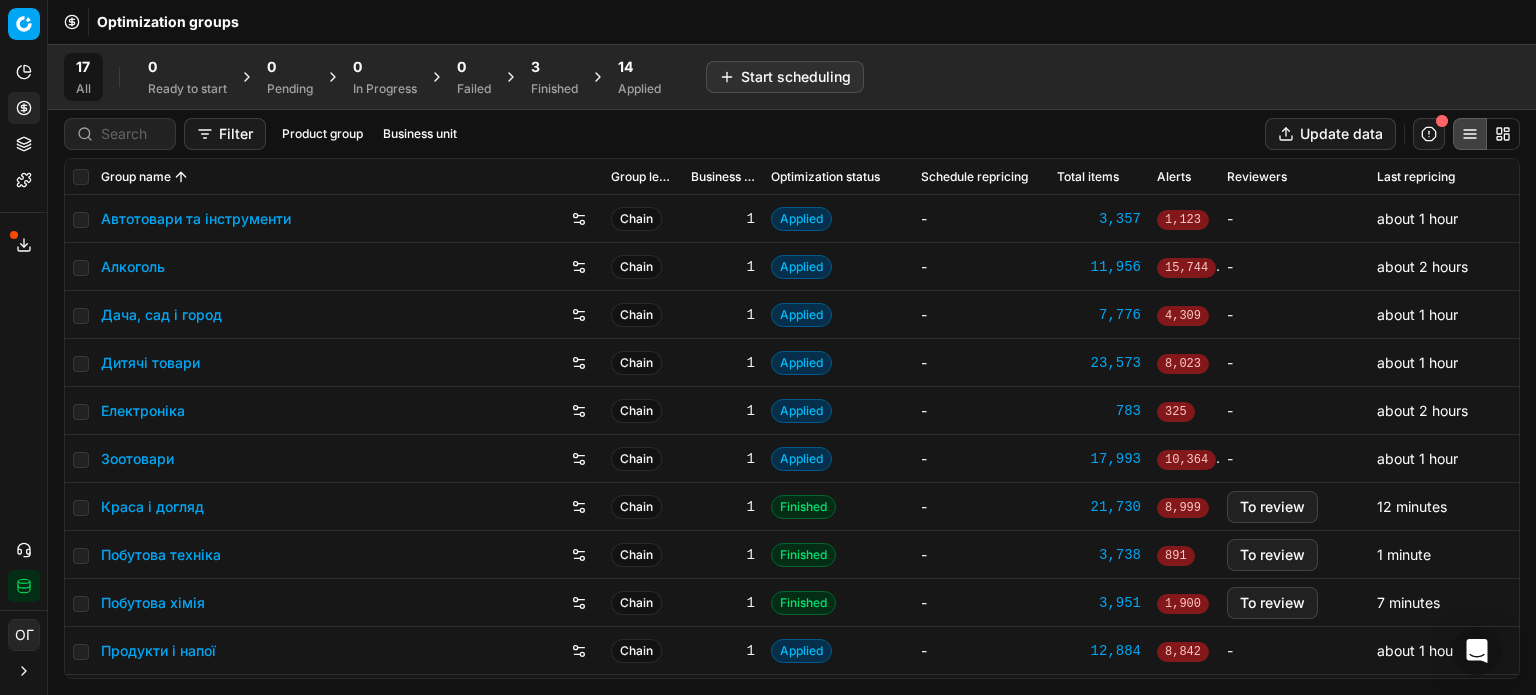 click on "14" at bounding box center (625, 67) 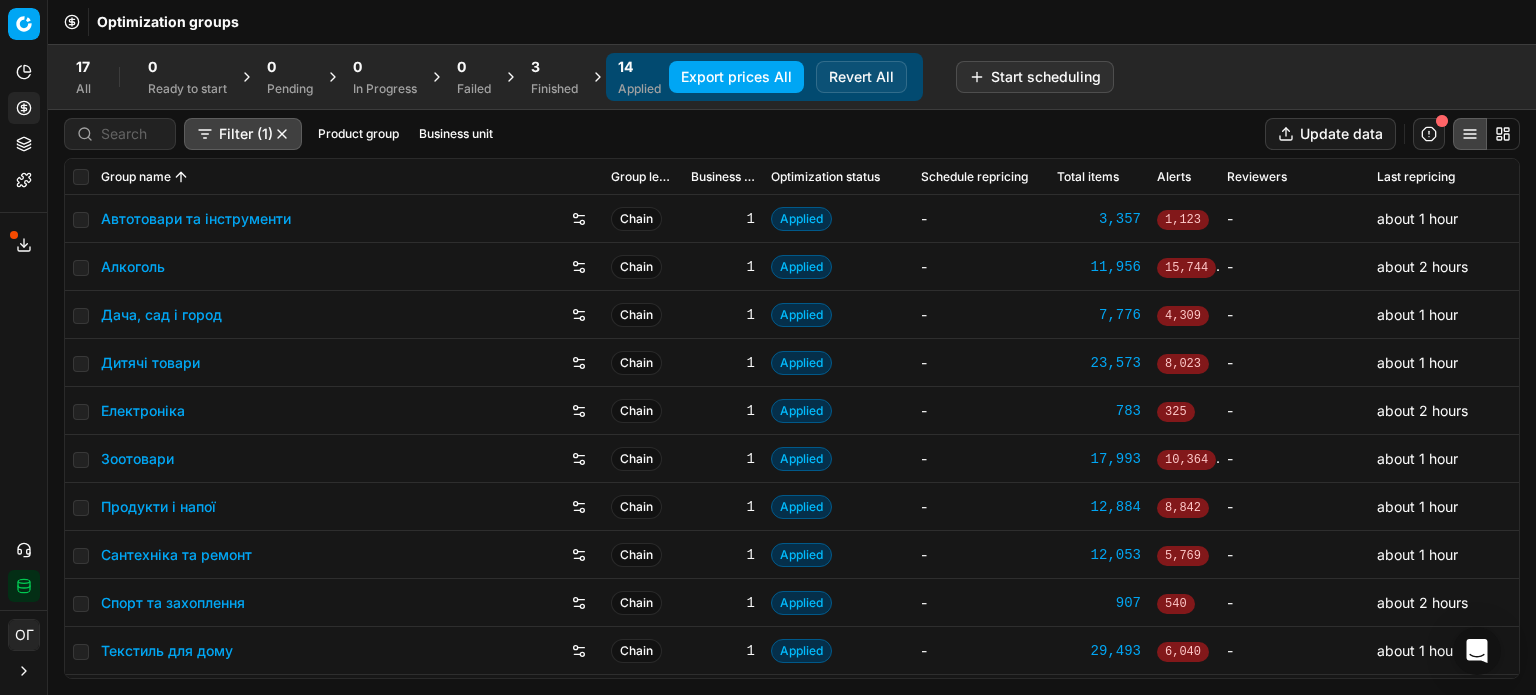 click on "3" at bounding box center (554, 67) 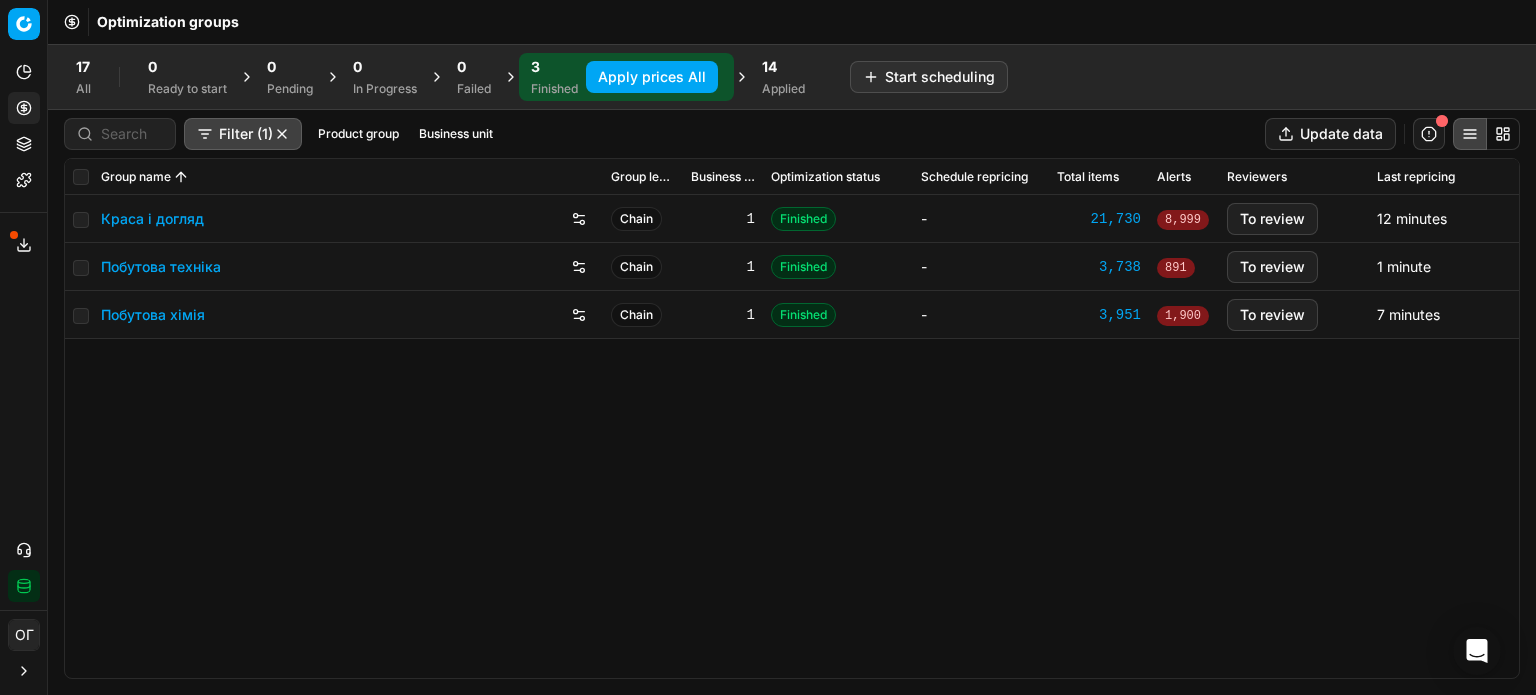 click on "Apply prices   All" at bounding box center [652, 77] 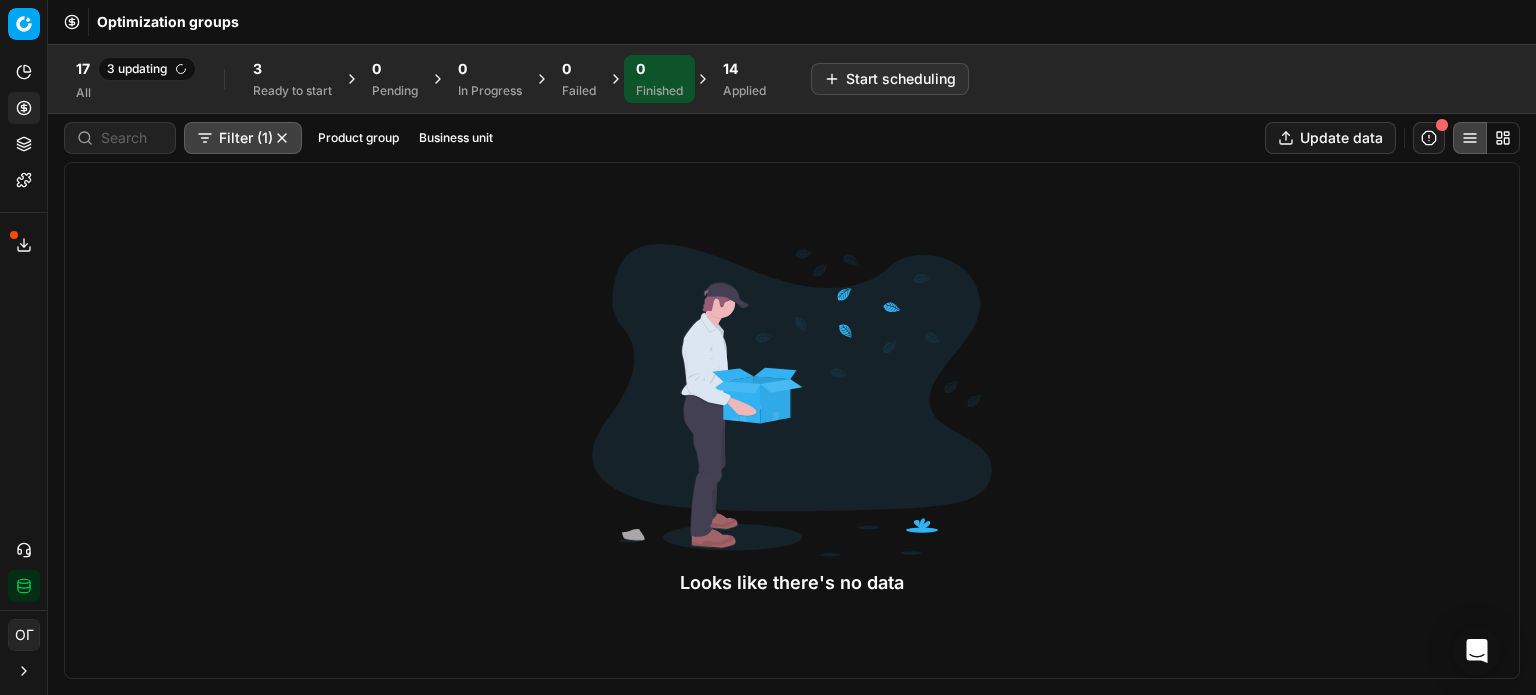 click on "14 Applied" at bounding box center [744, 79] 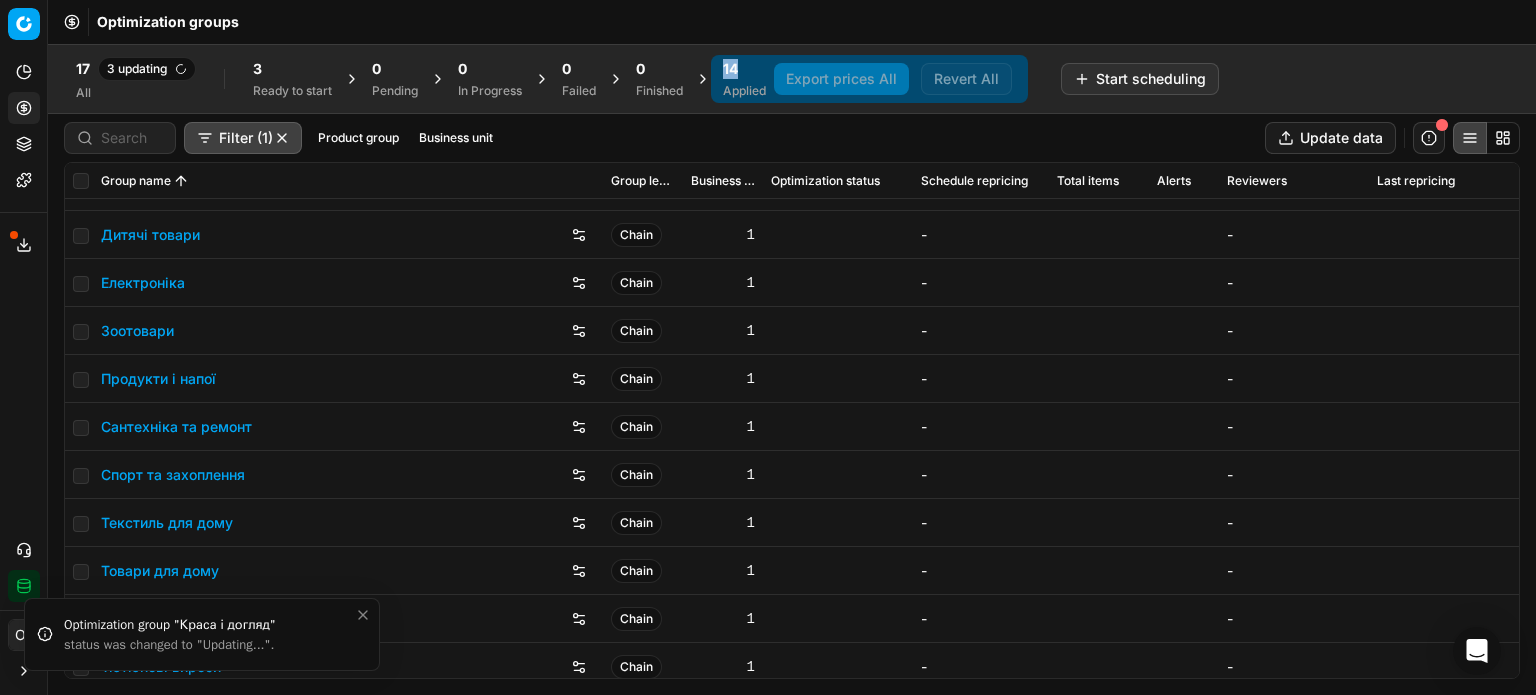 scroll, scrollTop: 192, scrollLeft: 0, axis: vertical 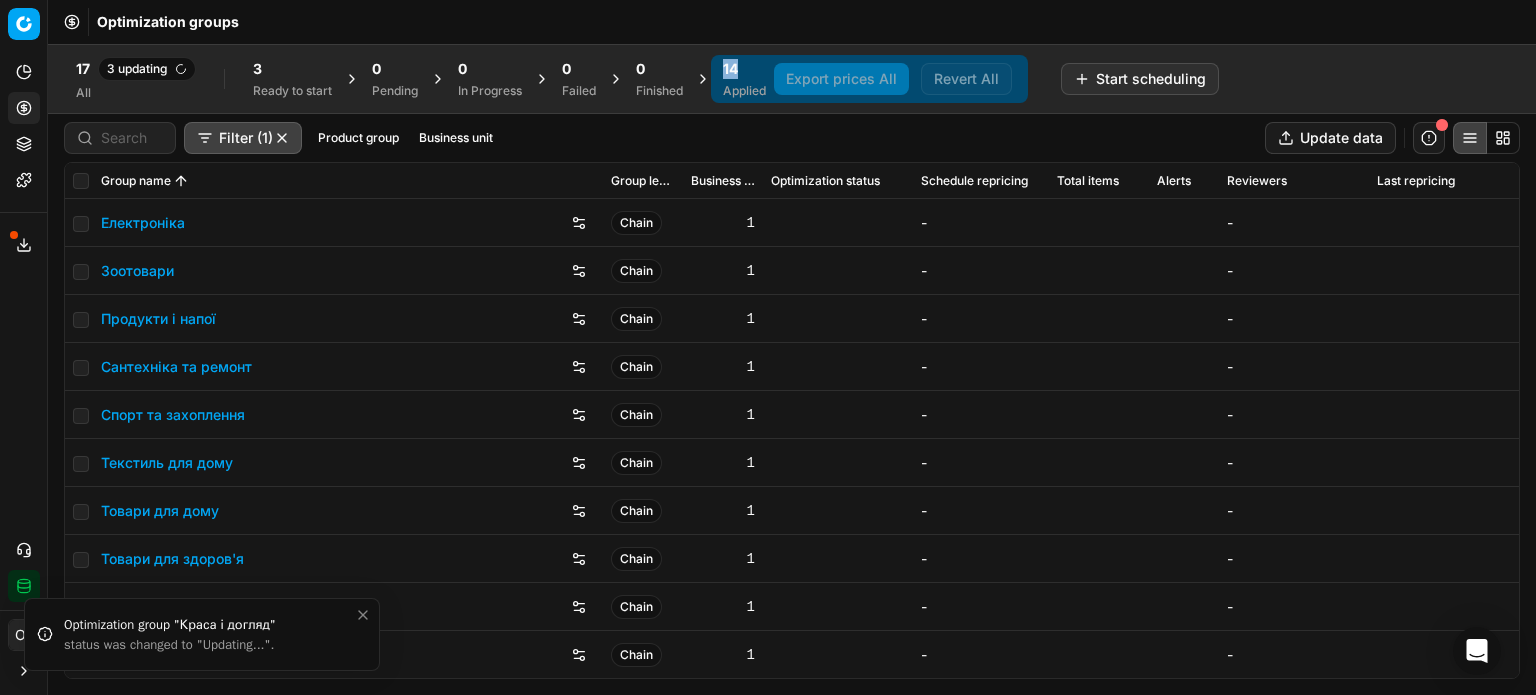 click 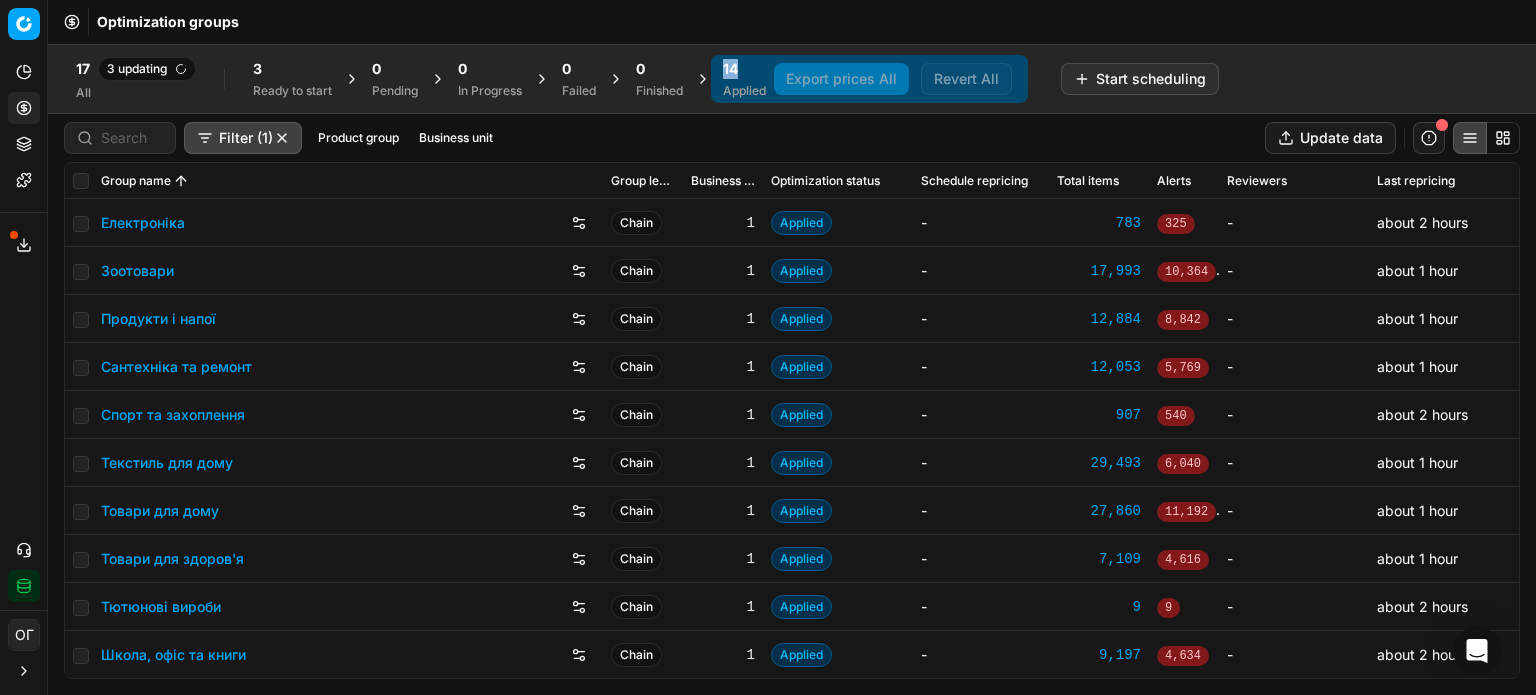 click on "Тютюнові вироби" at bounding box center [161, 607] 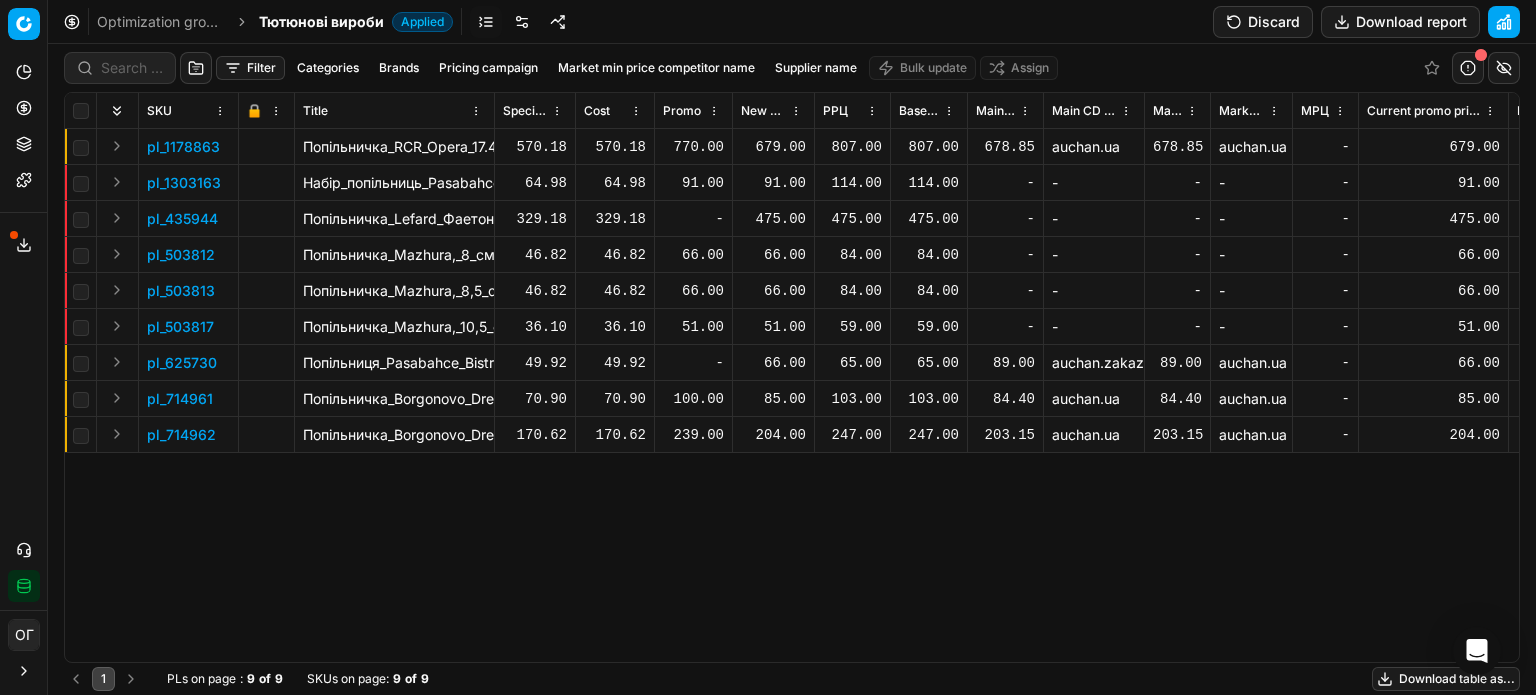 click at bounding box center [522, 22] 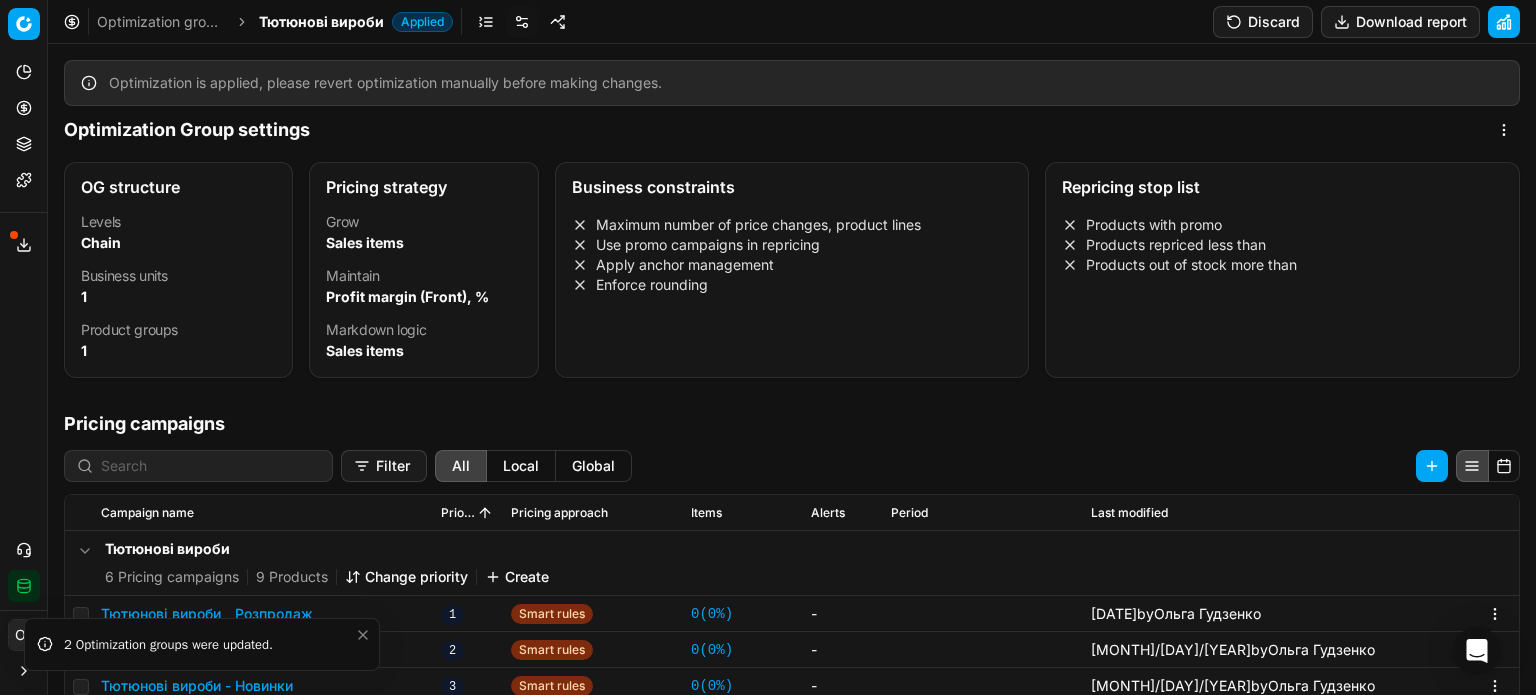 click at bounding box center [486, 22] 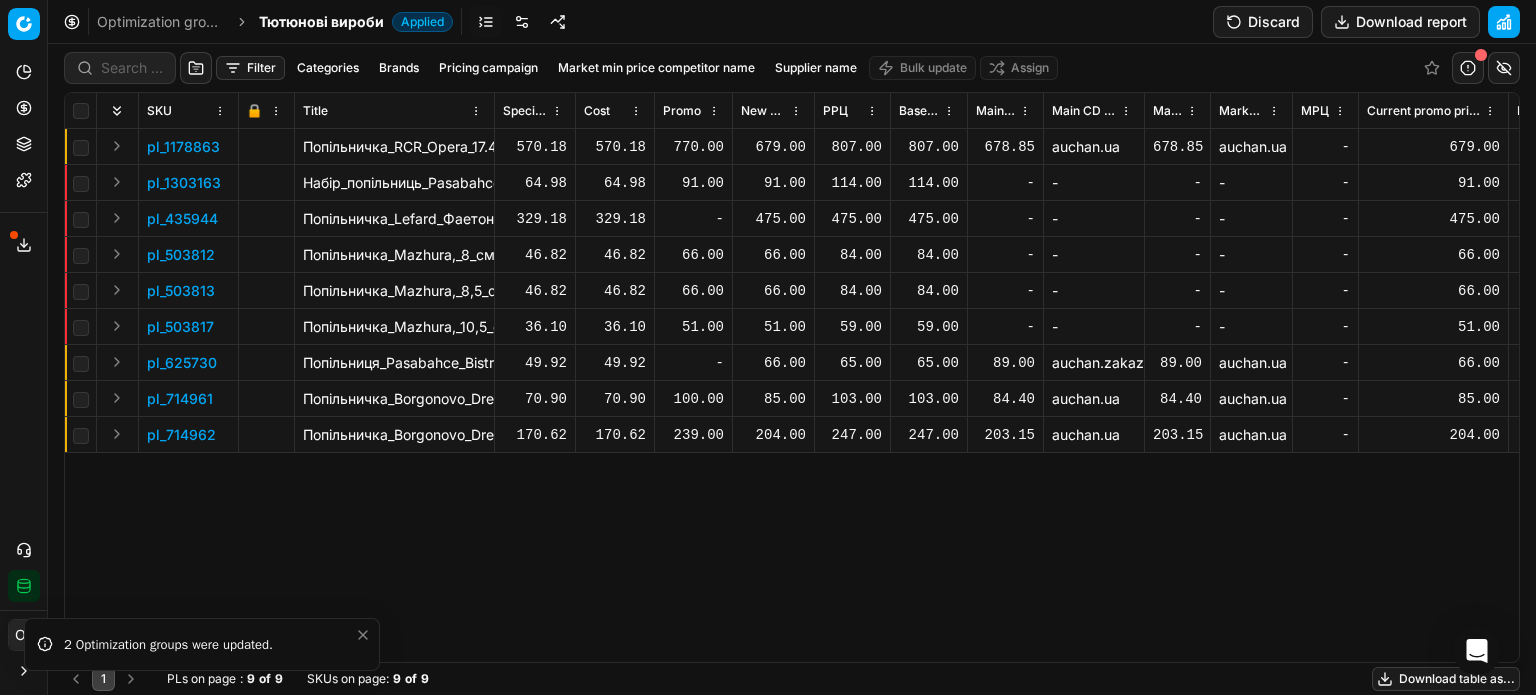 click at bounding box center [522, 22] 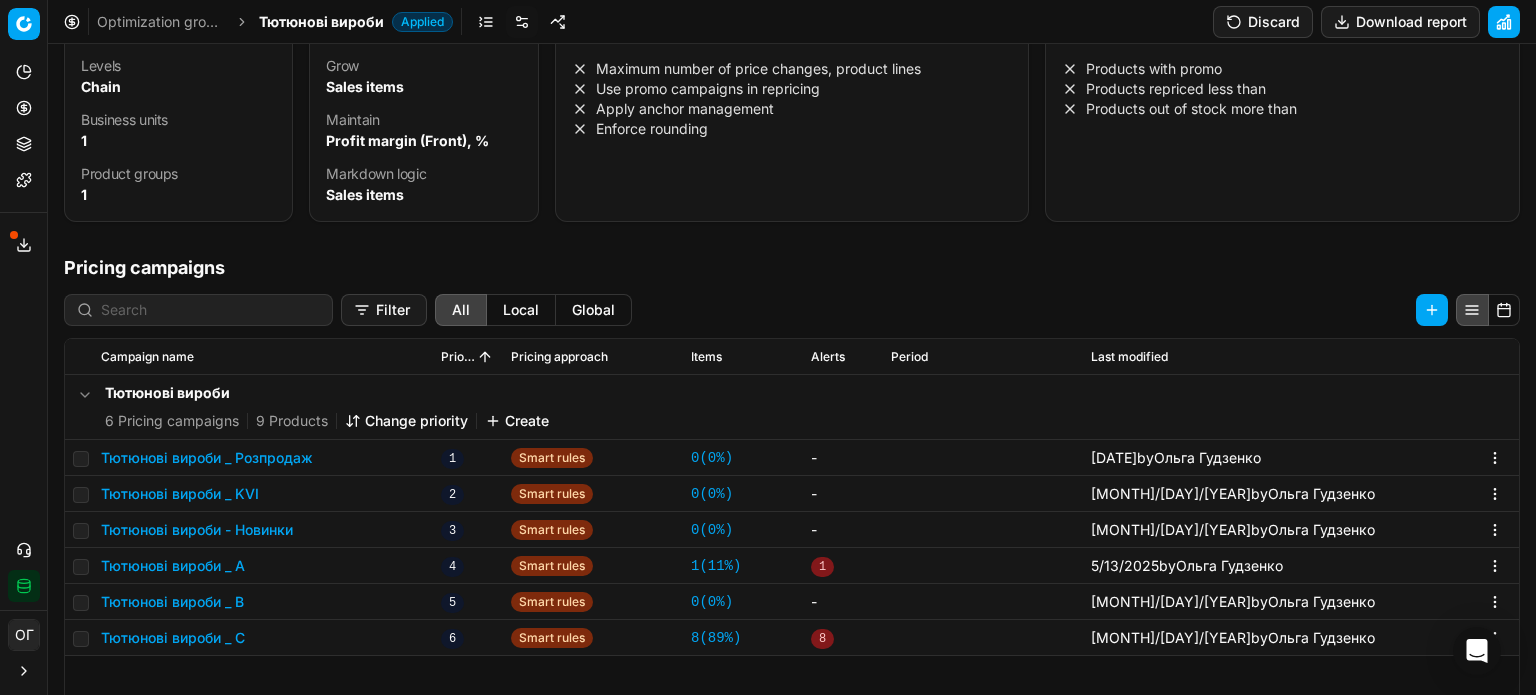 scroll, scrollTop: 361, scrollLeft: 0, axis: vertical 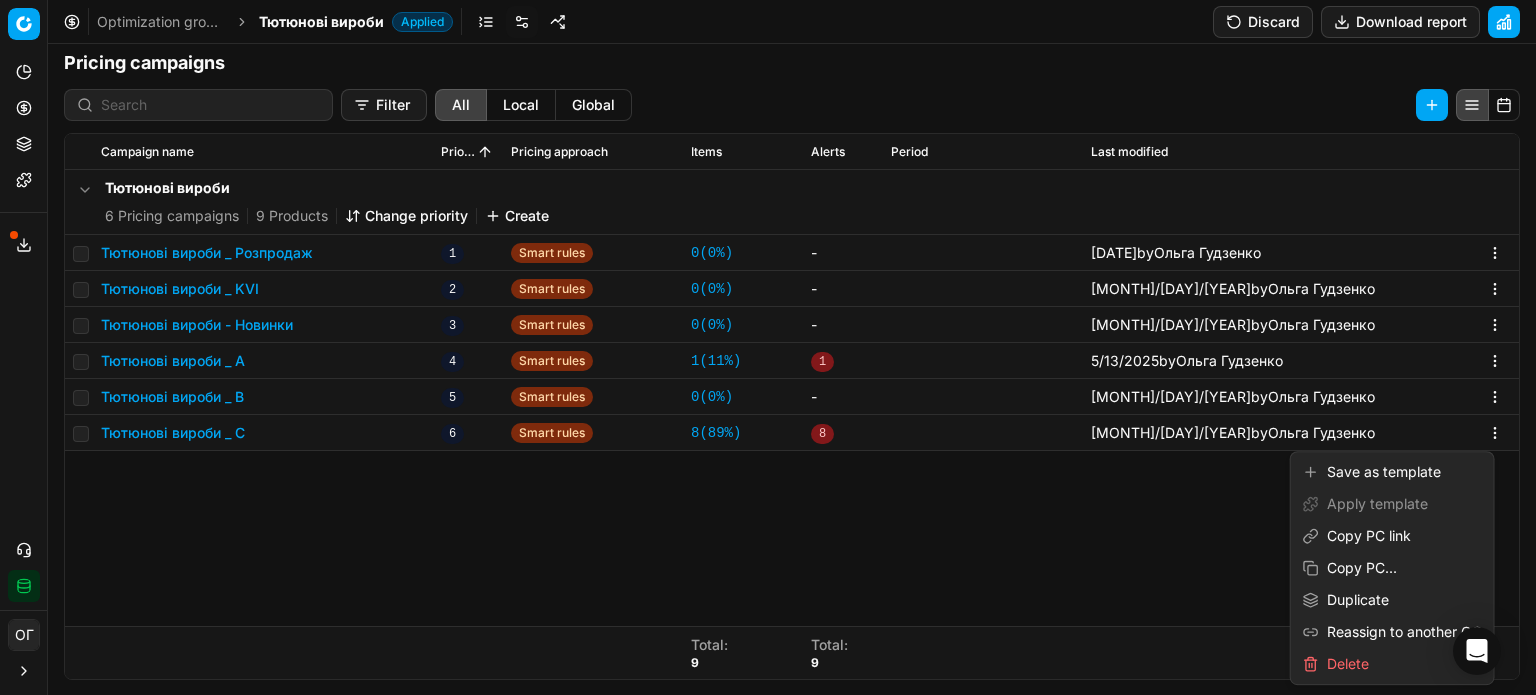 click on "Pricing platform Analytics Pricing Product portfolio Templates Export service 174 Contact support Integration status ОГ Ольга Гудзенко o.gudzenko@maudau.com.ua Close menu Command Palette Search for a command to run... Optimization groups Тютюнові вироби Applied Discard Download report Optimization is applied, please revert optimization manually before making changes. Optimization Group settings OG structure Levels Chain Business units 1 Product groups 1 Pricing strategy Grow Sales items Maintain Profit margin (Front), % Markdown logic Sales items Business constraints   Maximum number of price changes, product lines   Use promo campaigns in repricing   Apply anchor management   Enforce rounding Repricing stop list   Products with promo   Products repriced less than   Products out of stock more than Pricing campaigns Filter   All Local Global Campaign name Priority Pricing approach Items Alerts Period Last modified Тютюнові вироби 6   Pricing campaigns 9   Products" at bounding box center (768, 347) 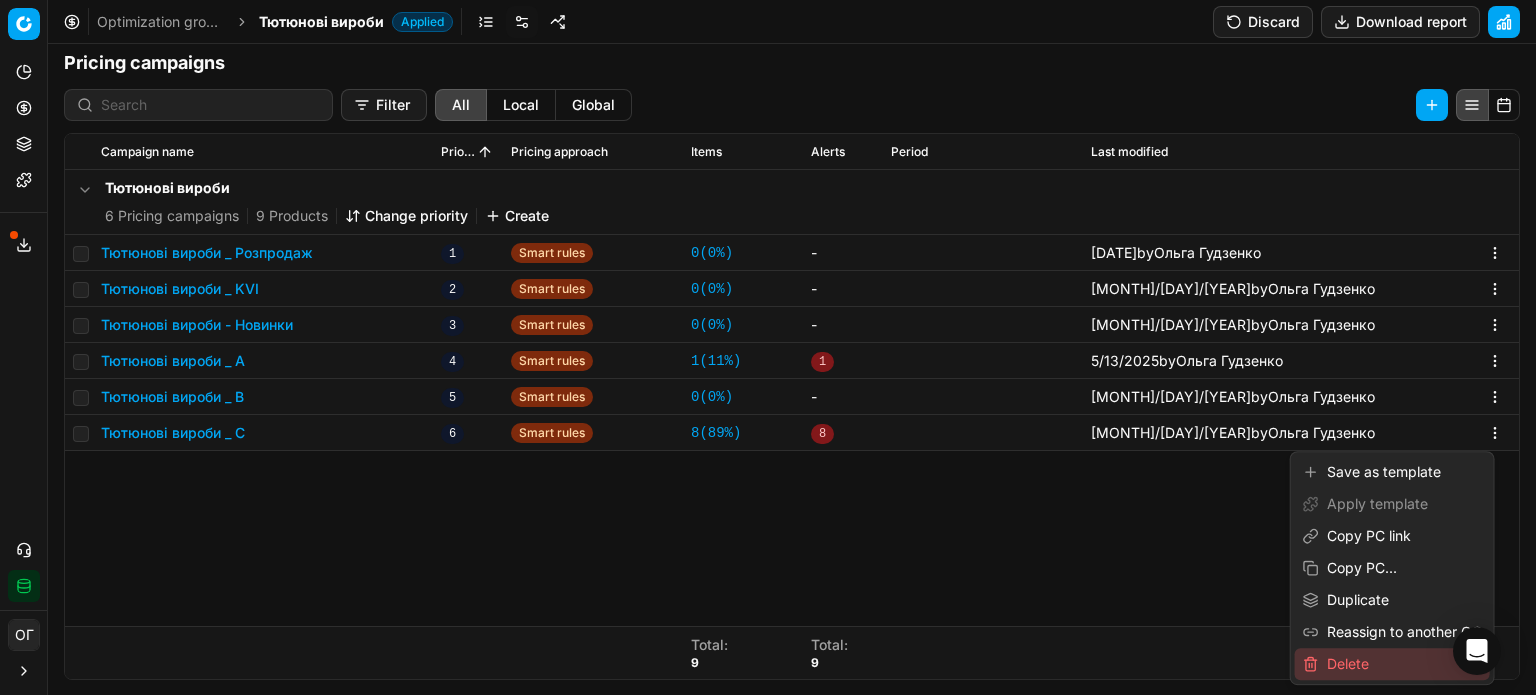 click on "Delete" at bounding box center (1392, 664) 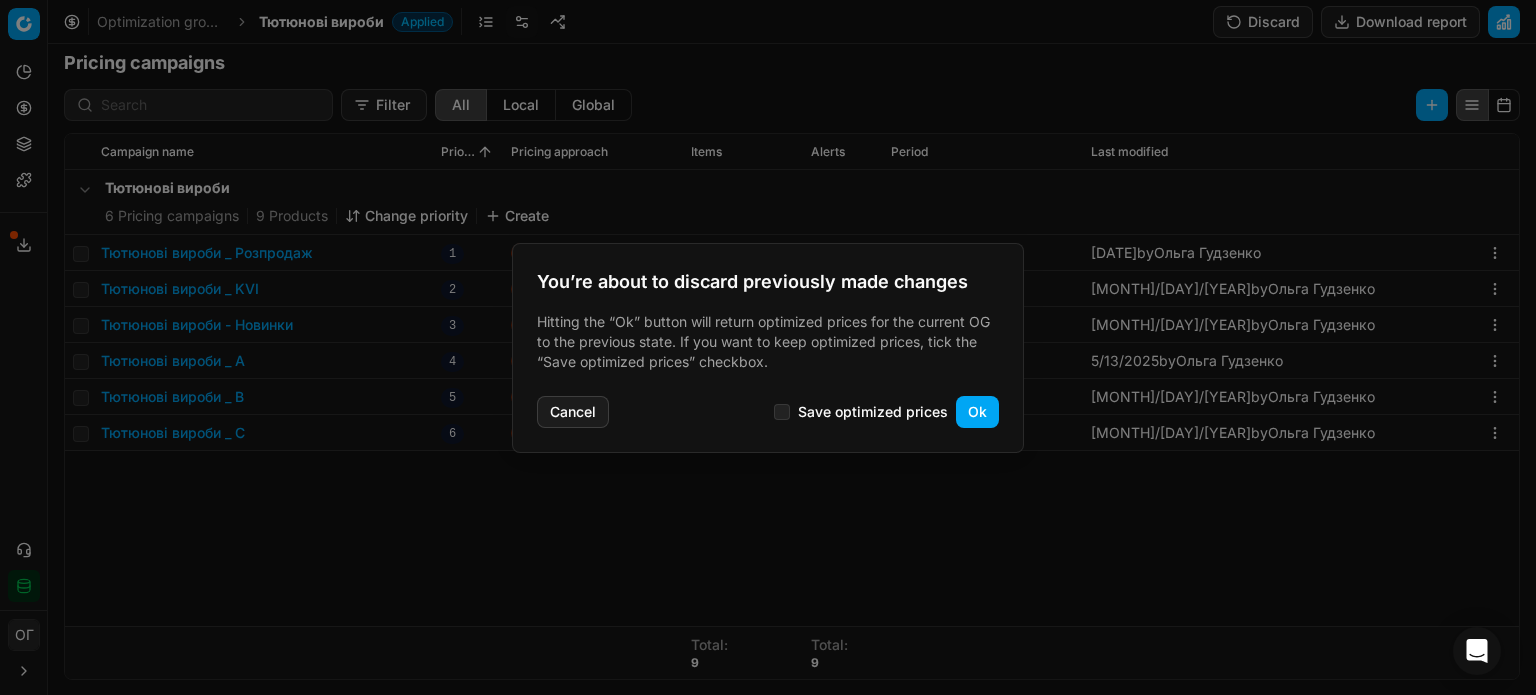 click on "Ok" at bounding box center [977, 412] 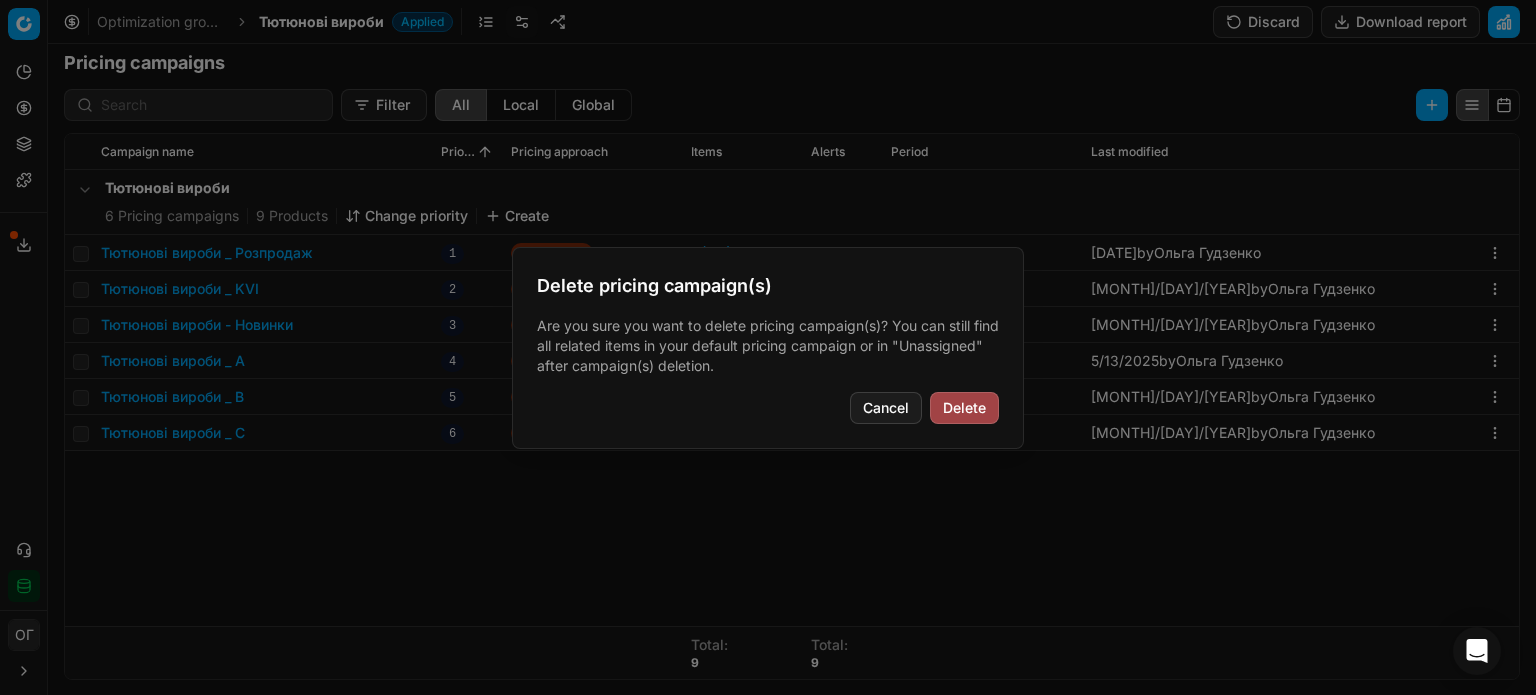 click on "Delete" at bounding box center (964, 408) 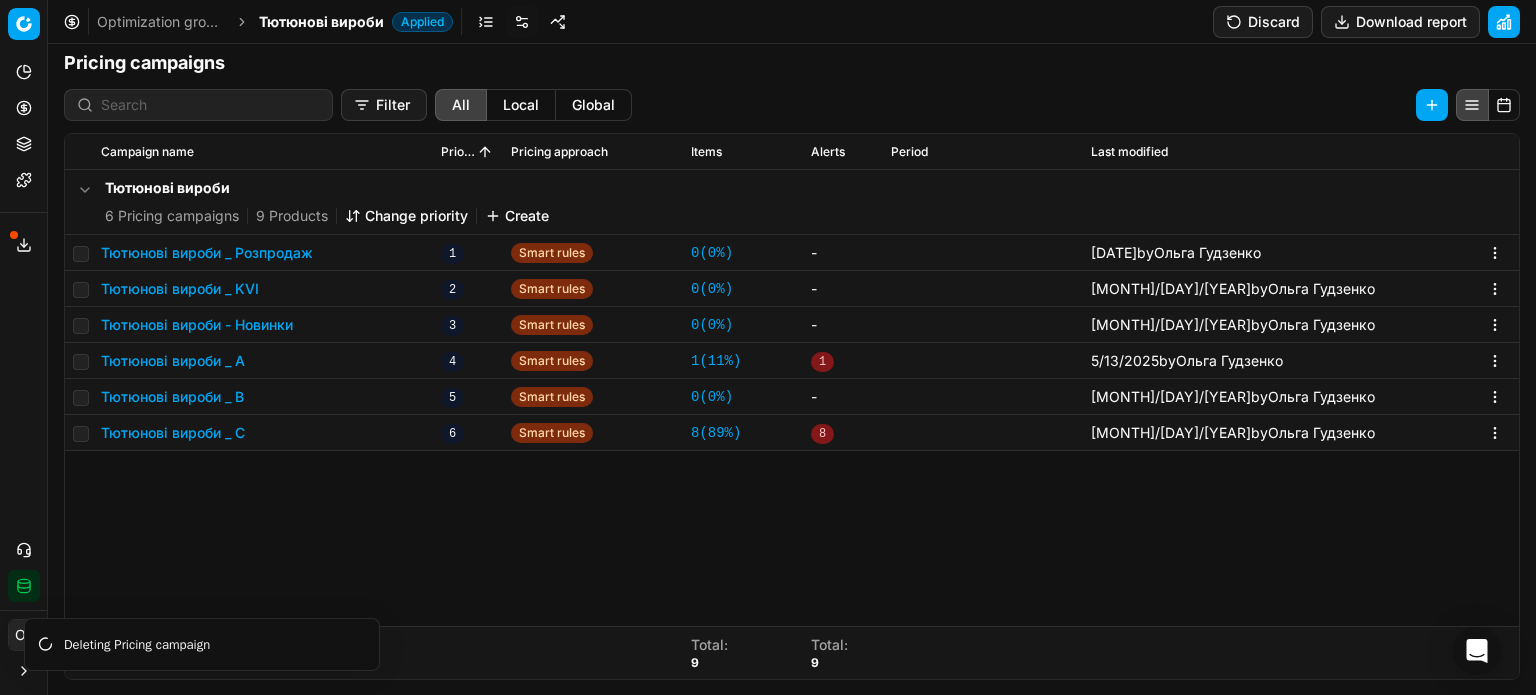 scroll, scrollTop: 308, scrollLeft: 0, axis: vertical 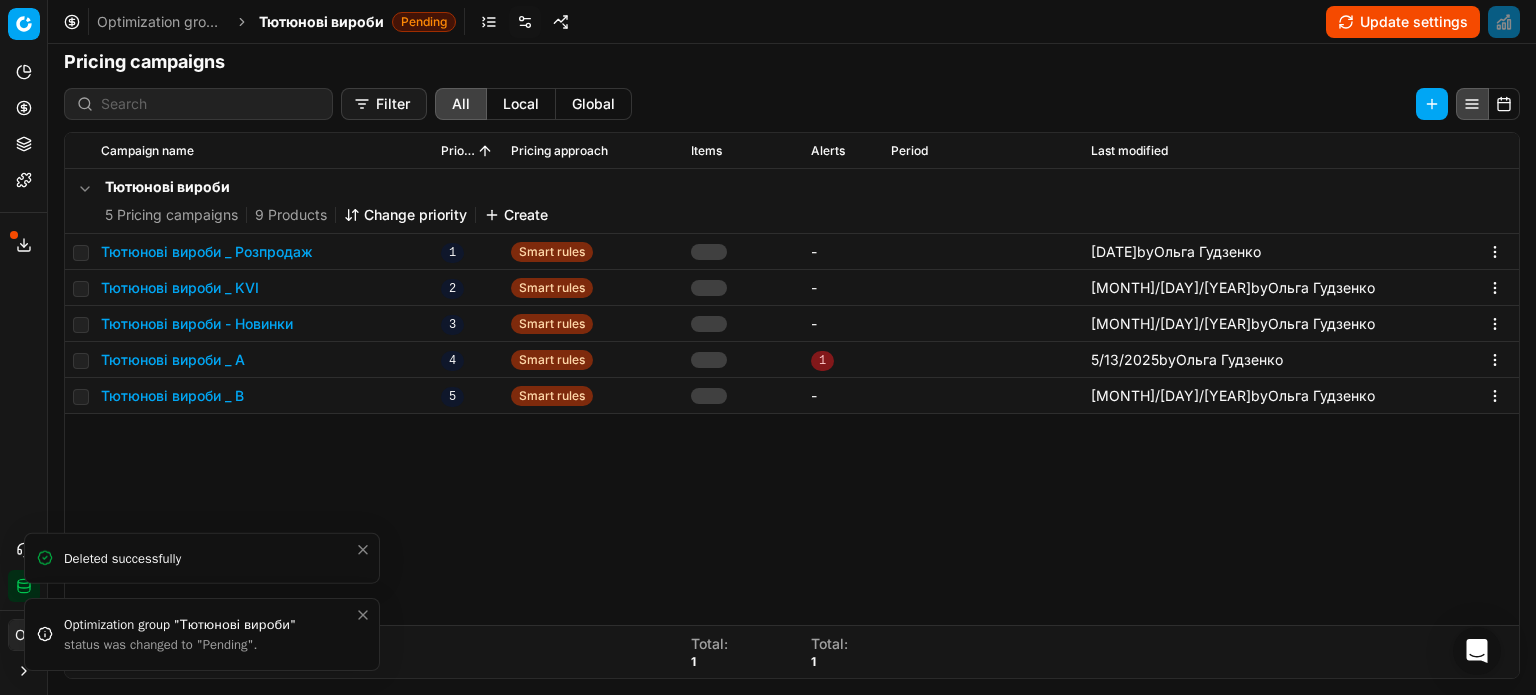 click 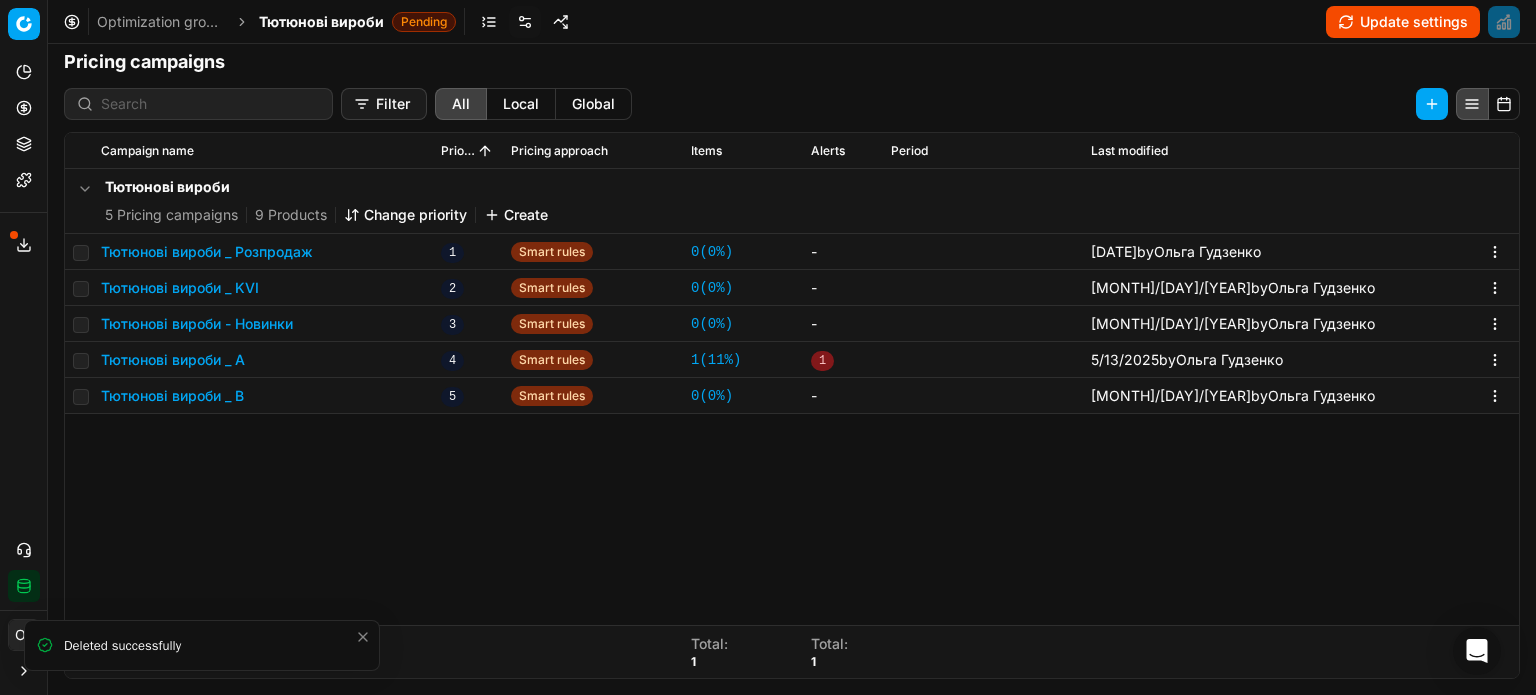 click 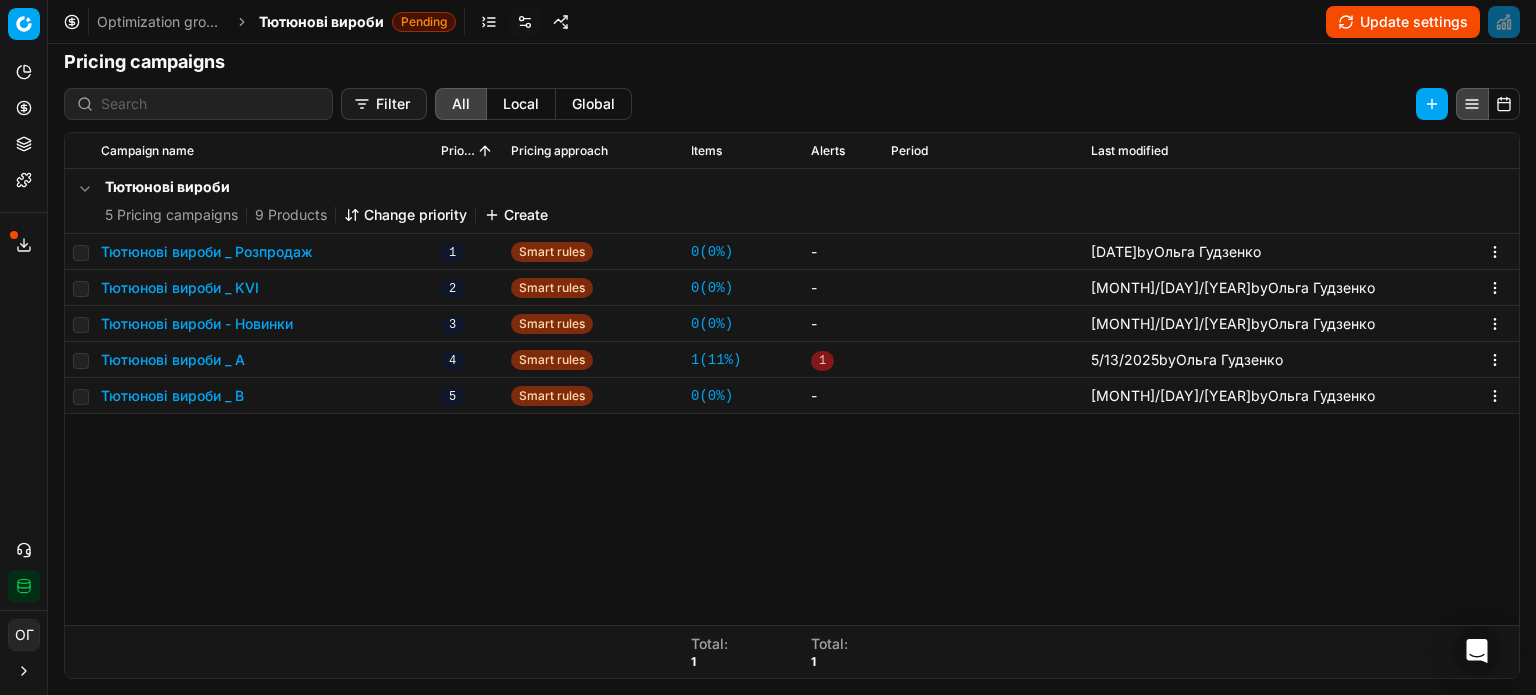 click on "Тютюнові вироби _ A" at bounding box center (173, 360) 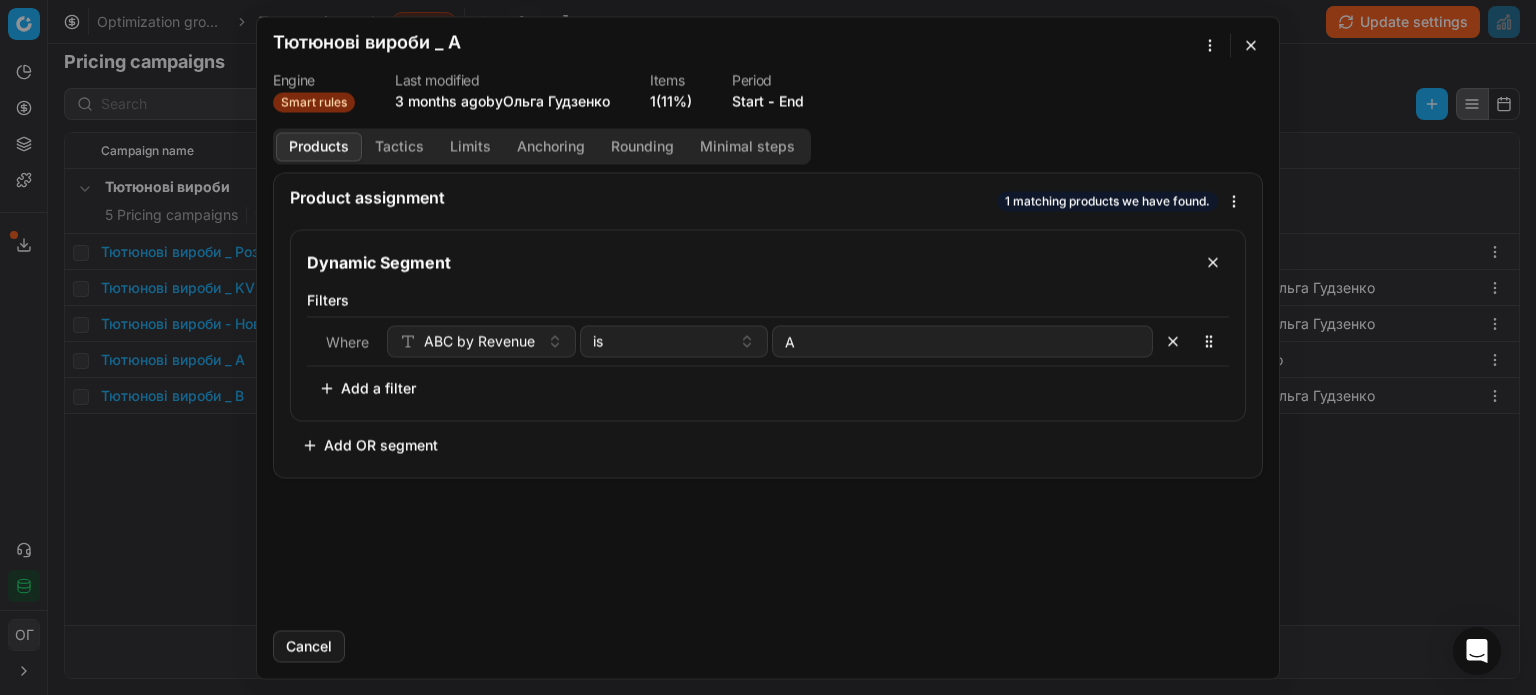 click on "We are saving PC settings. Please wait, it should take a few minutes Тютюнові вироби _ A Engine Smart rules Last modified 3 months ago  by  Ольга Гудзенко Items 1  (11%) Period Start - End Products Tactics Limits Anchoring Rounding Minimal steps Product assignment 1 matching products we have found. Dynamic Segment Filters Where ABC by Revenue is A
To pick up a sortable item, press space or enter.
While dragging, use the up and down keys to move the item.
Press space or enter again to drop the item in its new position, or press escape to cancel.
Add a filter Add OR segment Cancel" at bounding box center (768, 347) 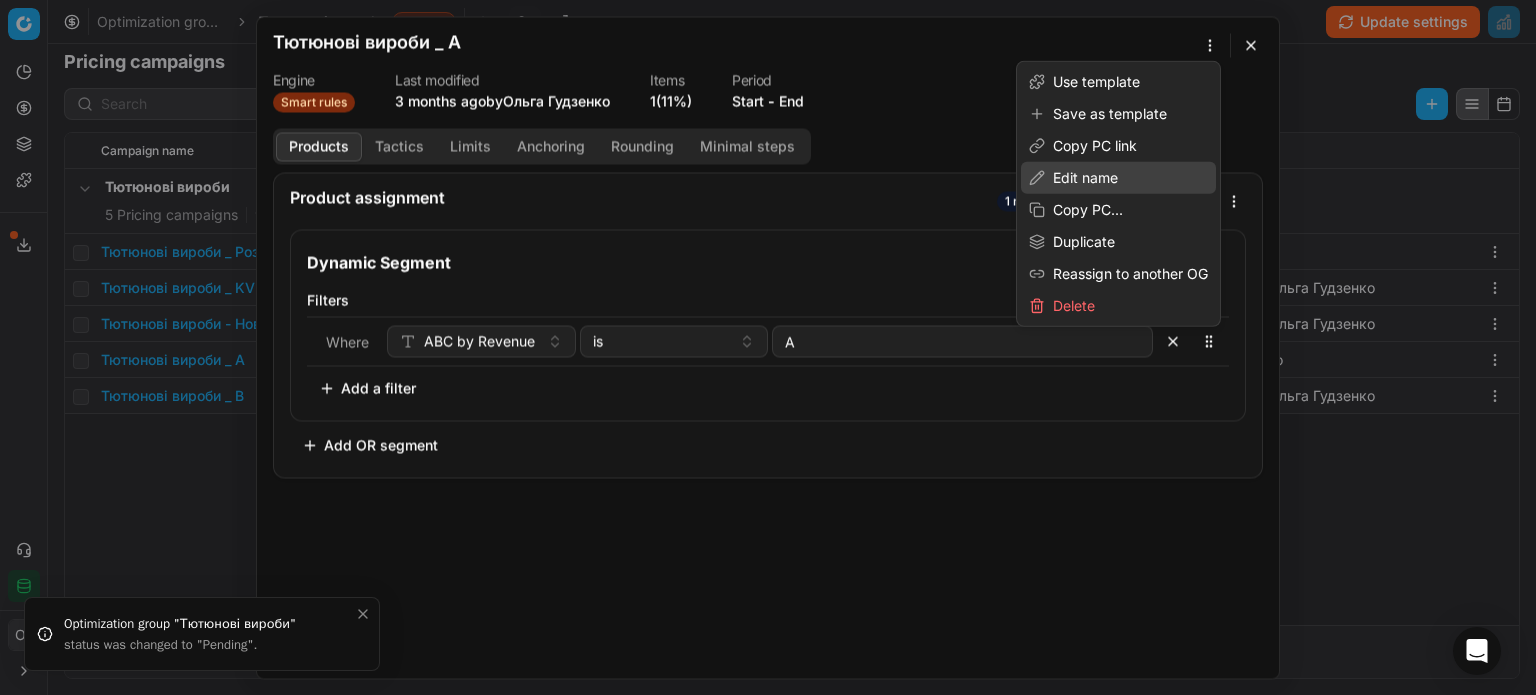 click on "Edit name" at bounding box center (1118, 178) 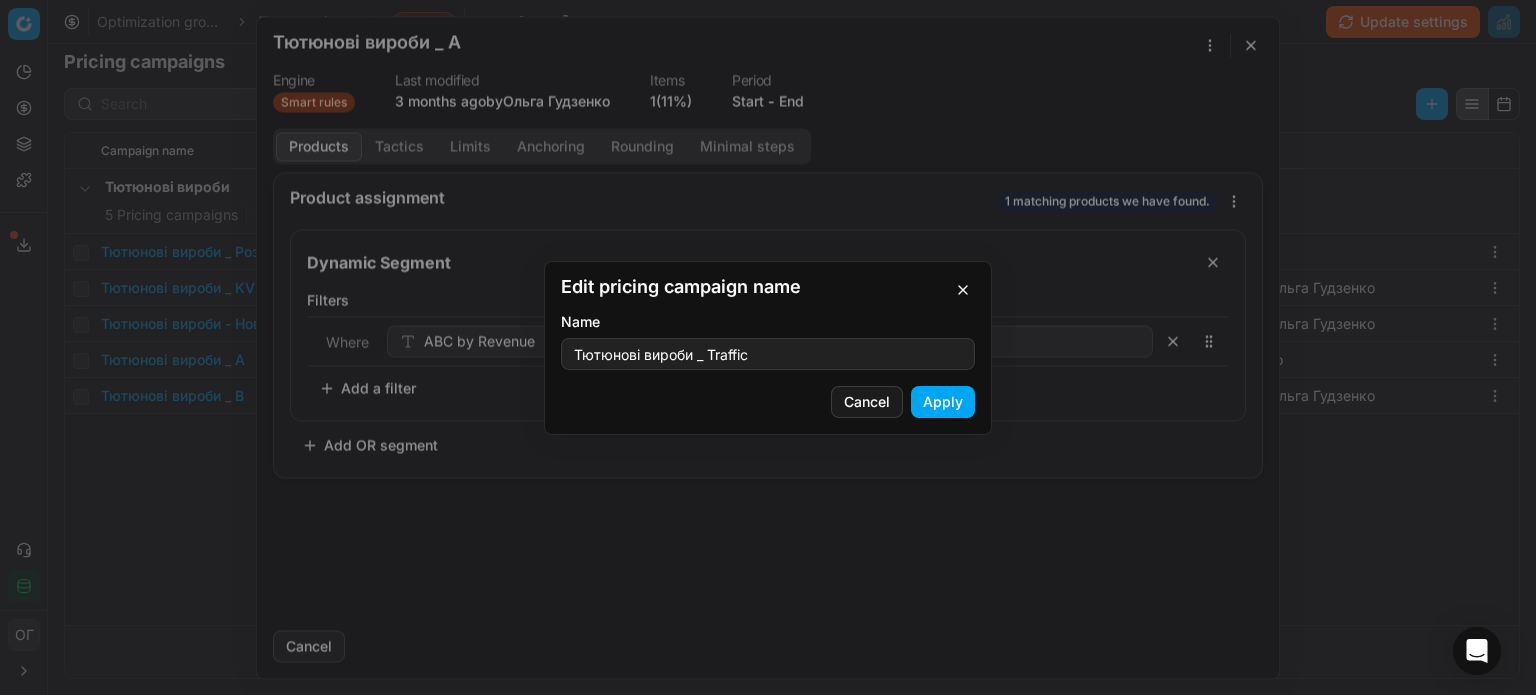 type on "Тютюнові вироби _ Traffic" 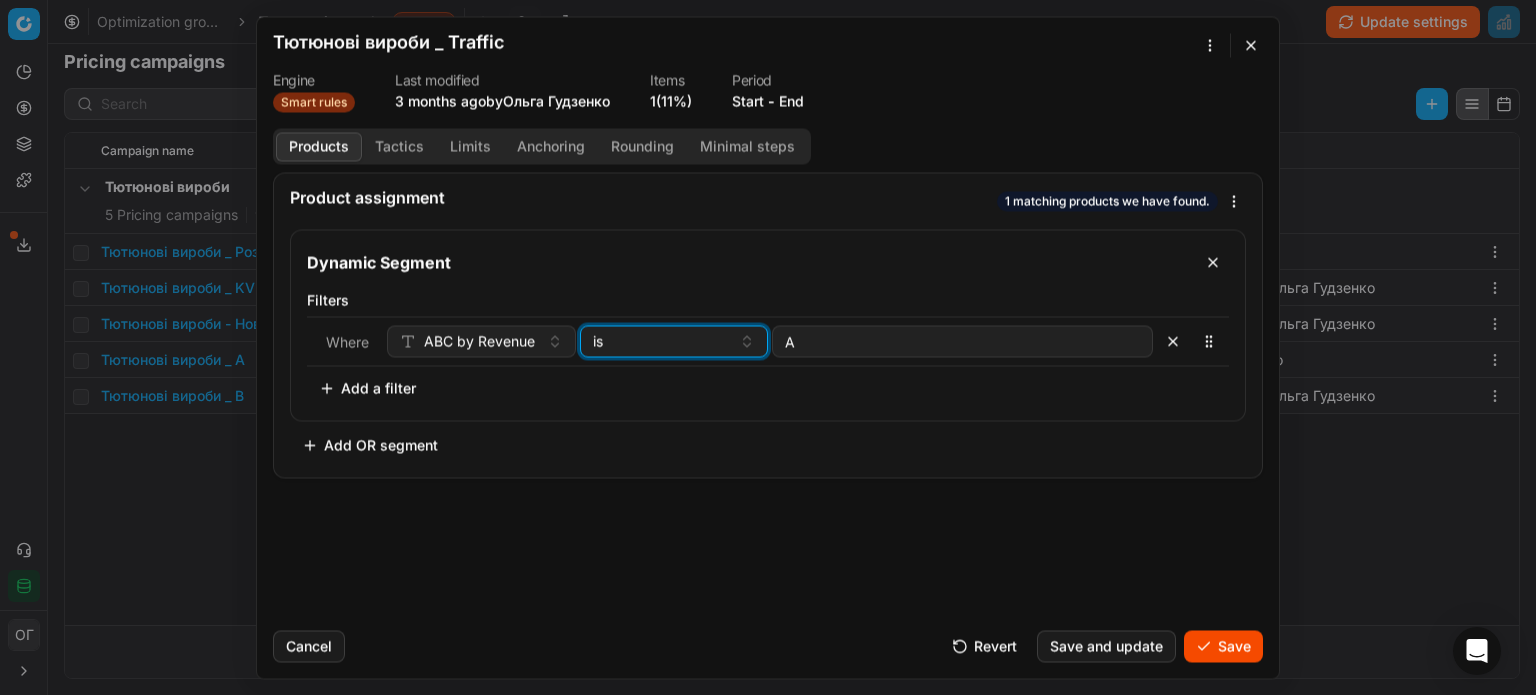 click on "is" at bounding box center (662, 341) 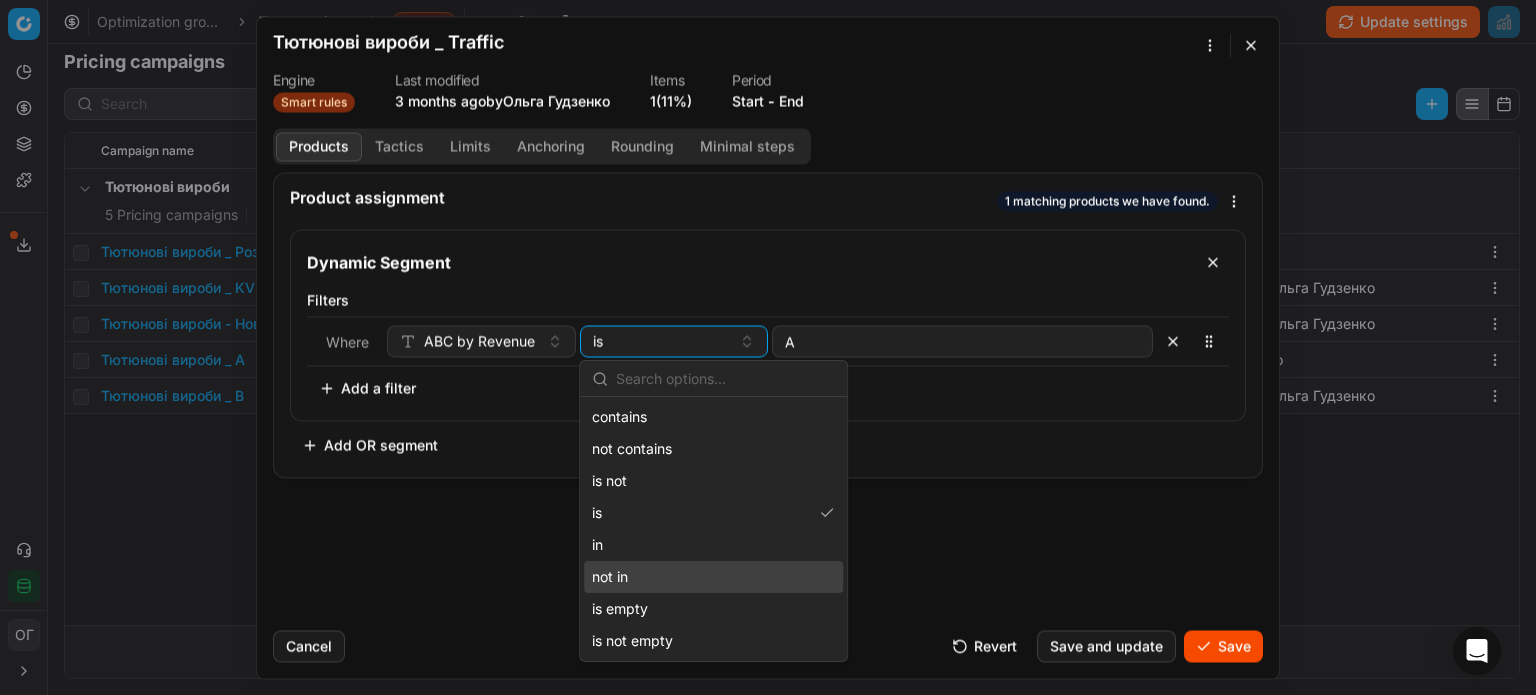 click on "not in" at bounding box center [713, 577] 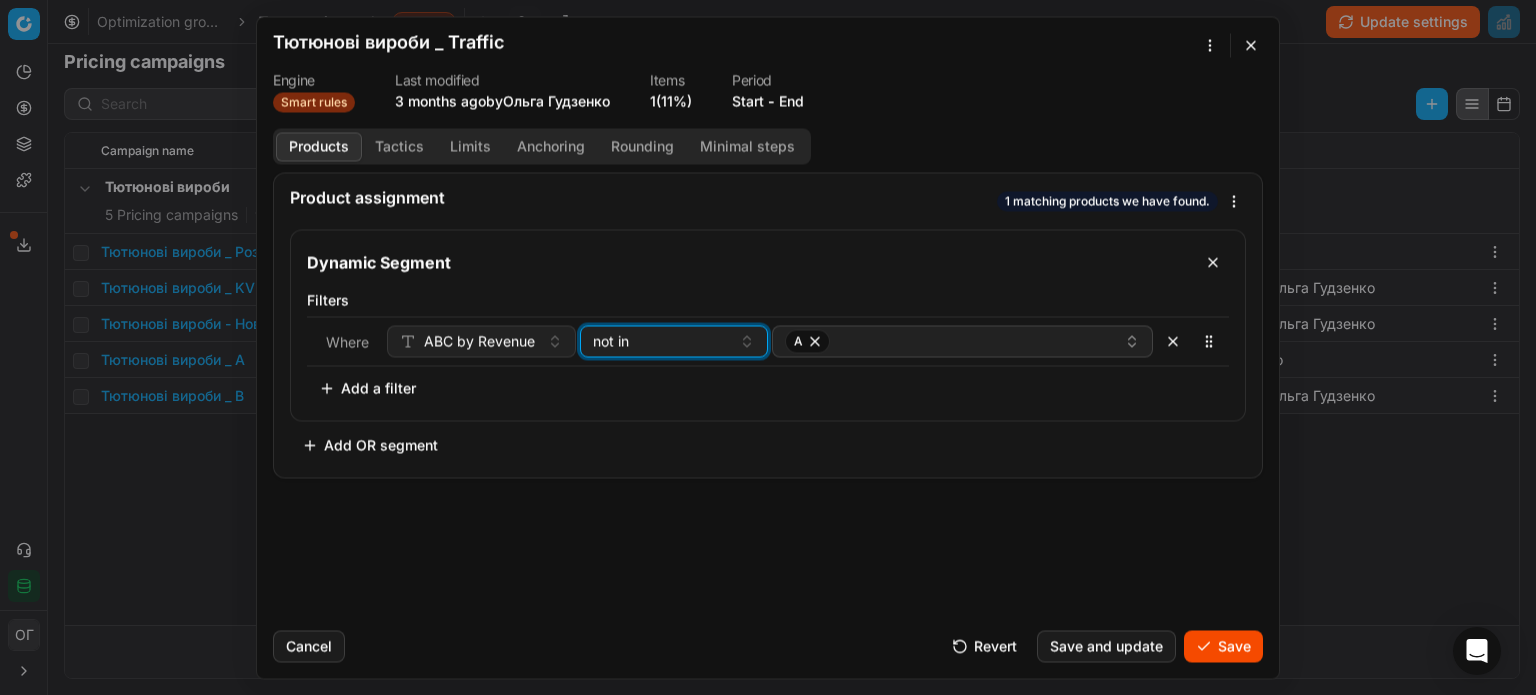click on "not in" at bounding box center [662, 341] 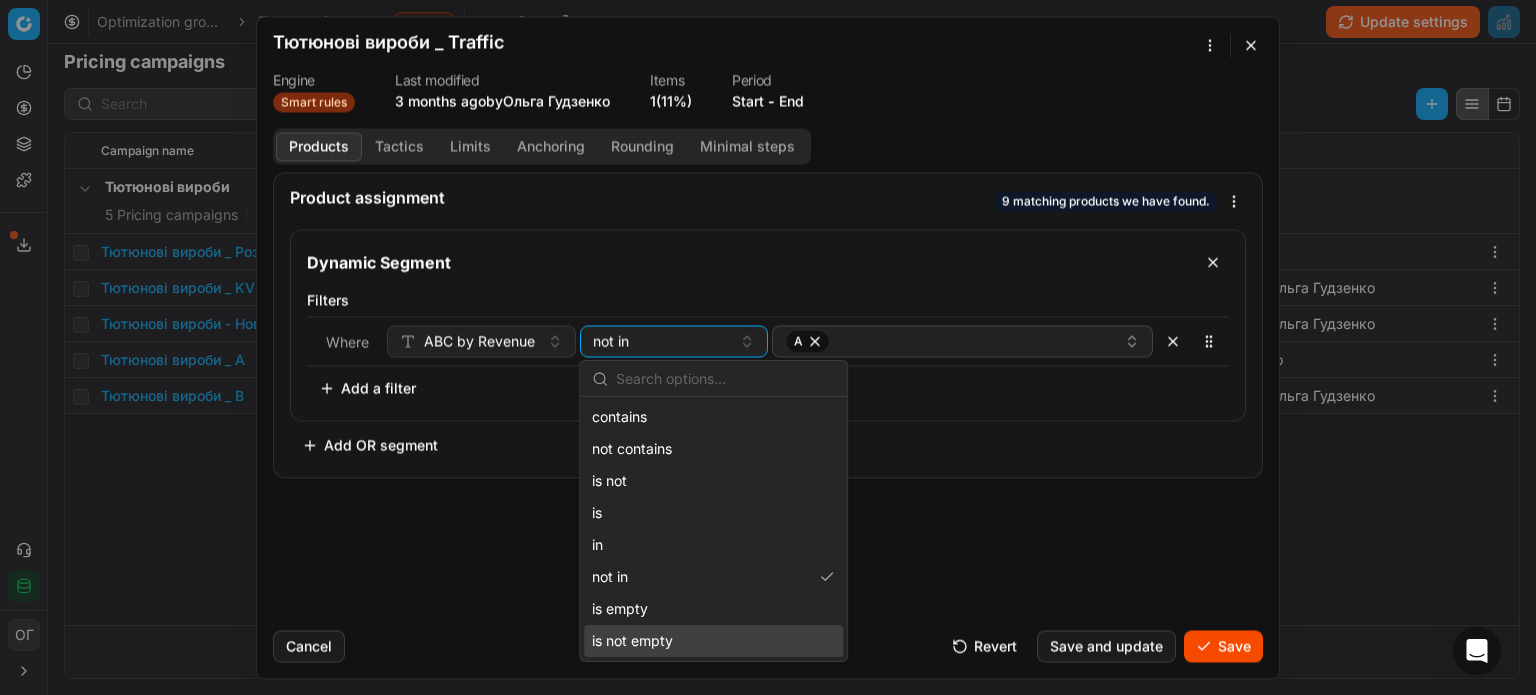 click on "is not empty" at bounding box center [713, 641] 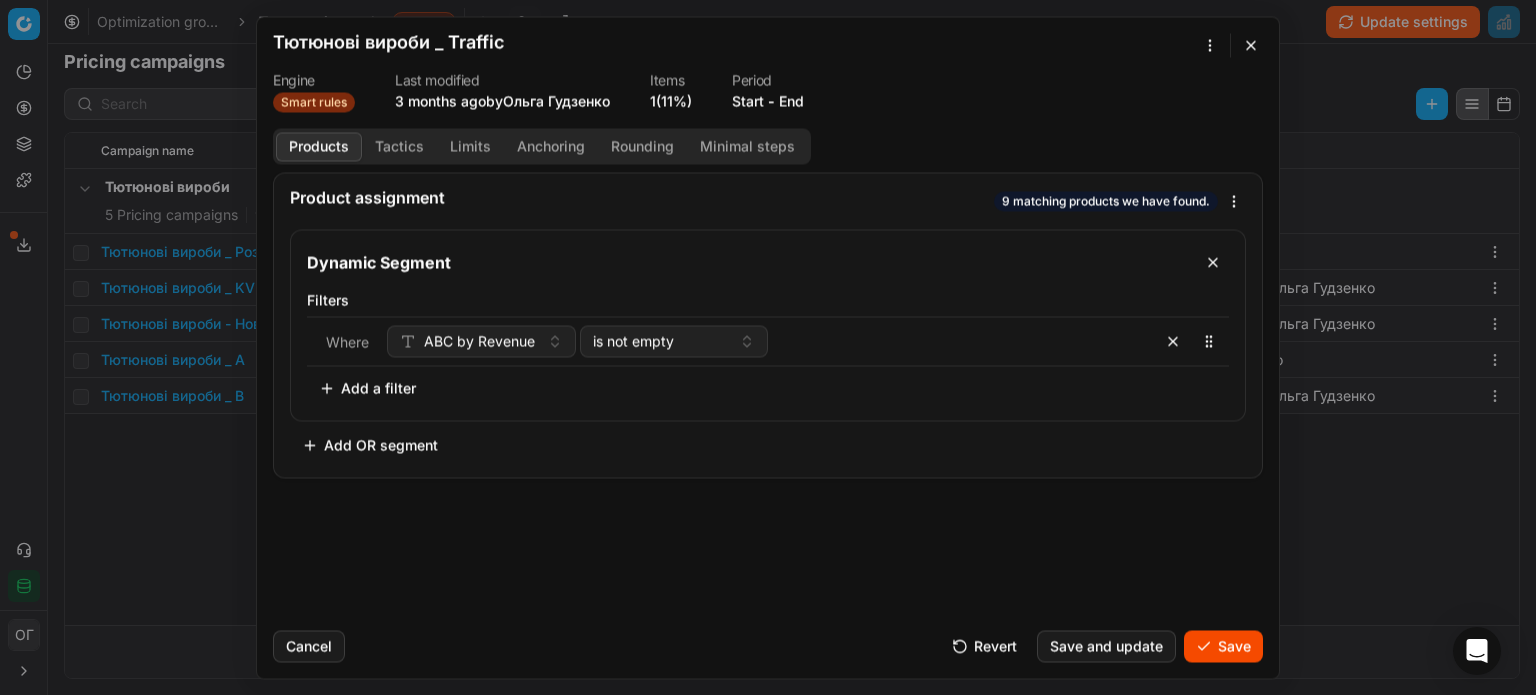 click on "Tactics" at bounding box center (399, 146) 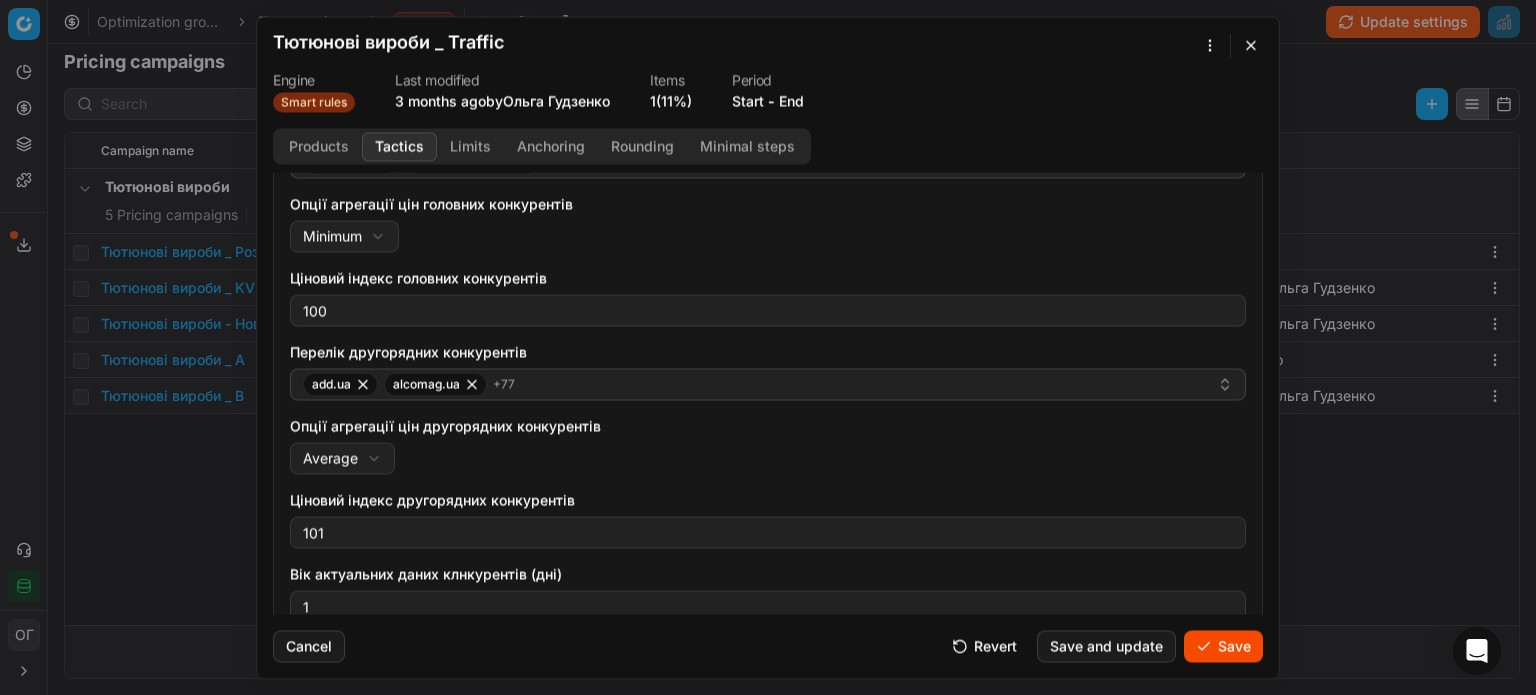 scroll, scrollTop: 323, scrollLeft: 0, axis: vertical 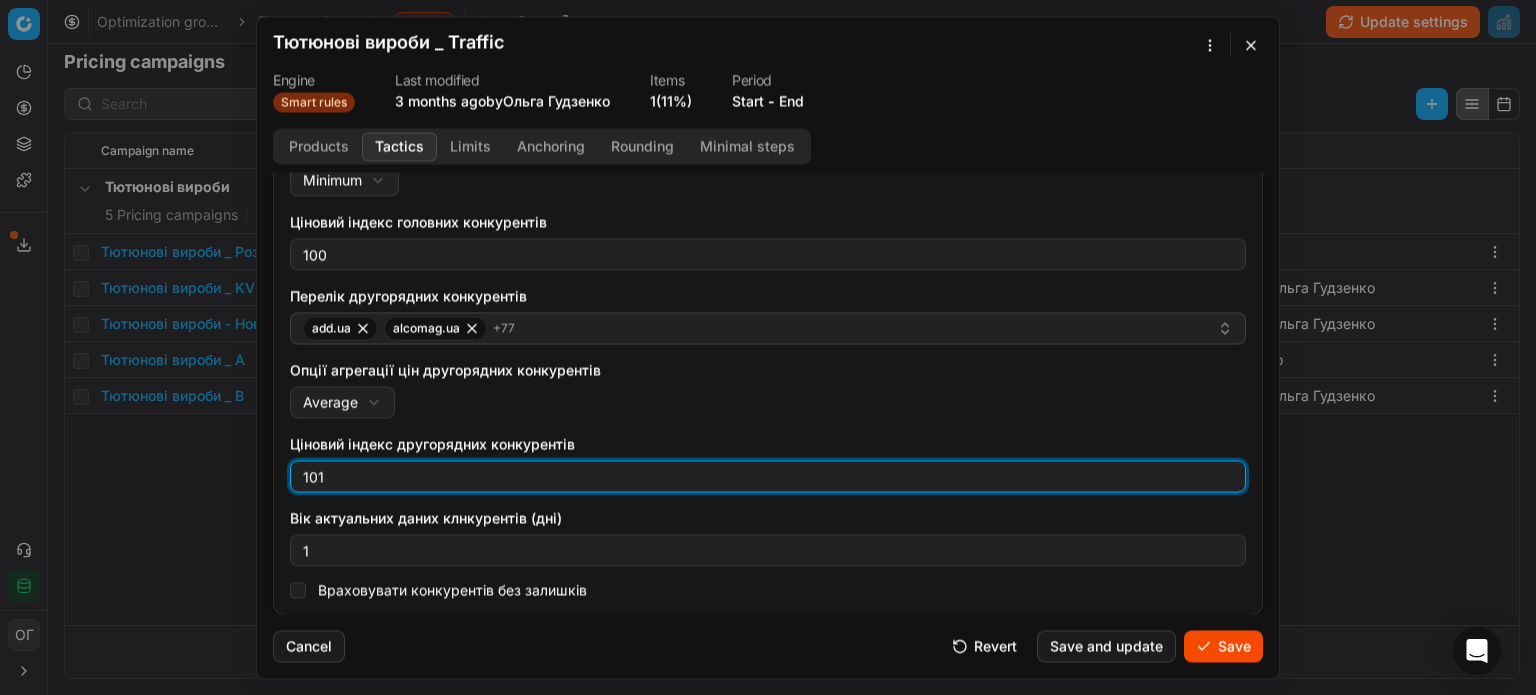 click on "101" at bounding box center [768, 476] 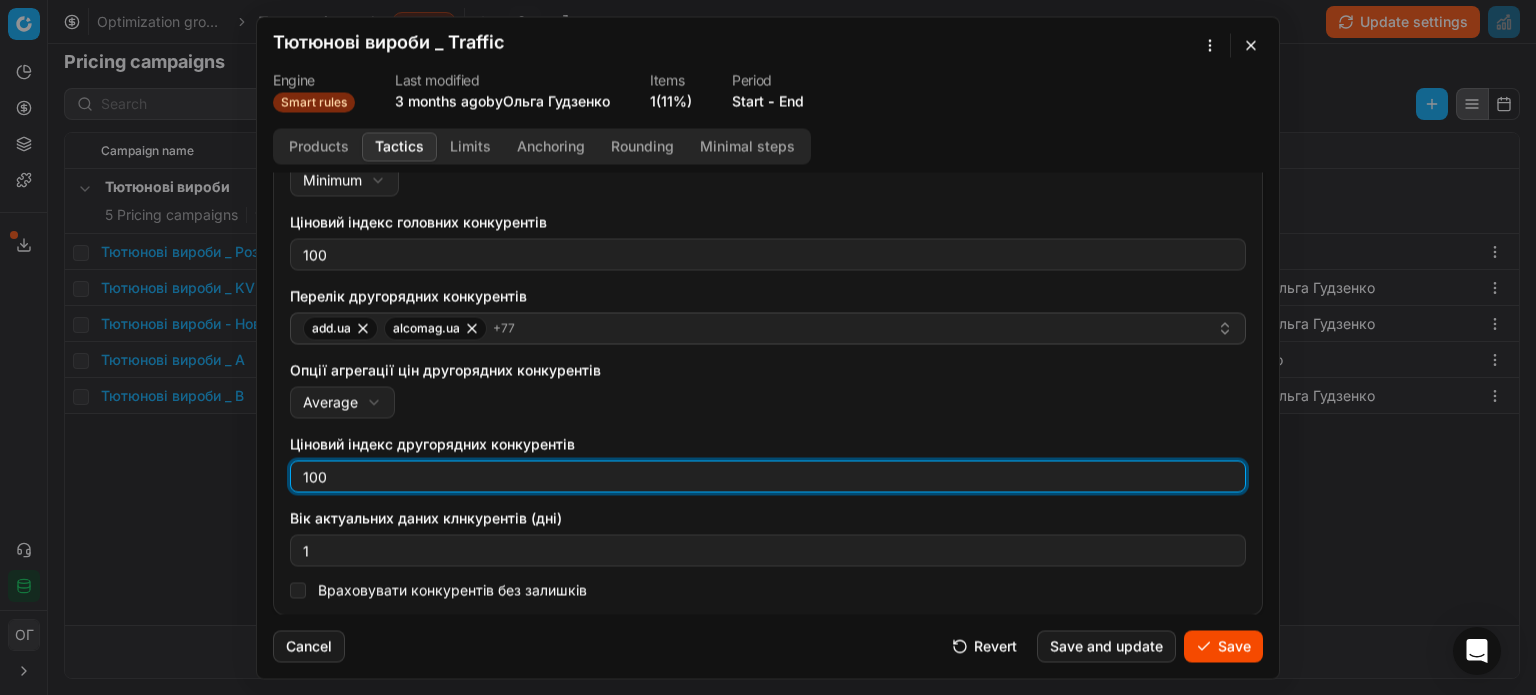 type on "100" 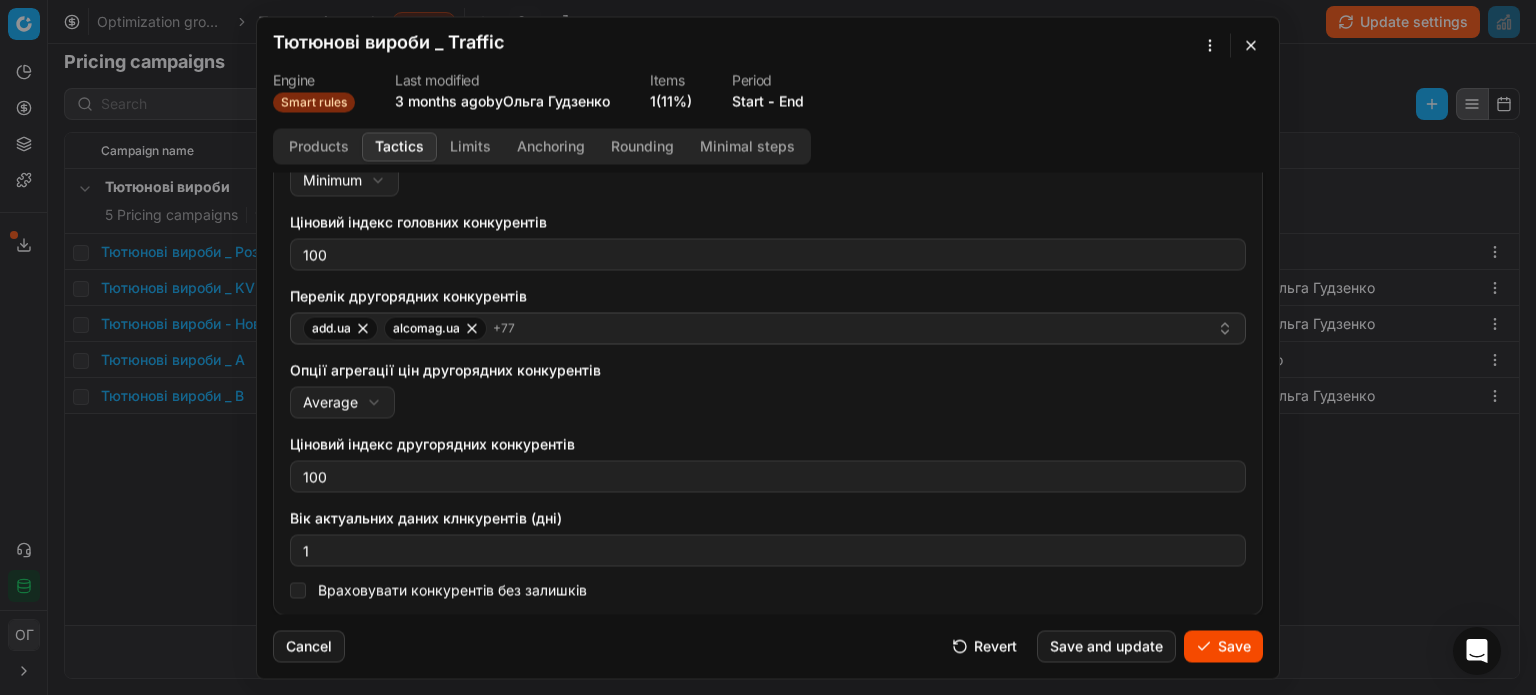 click on "Перелік головних конкурентів auchan.ua auchan.zakaz.ua + 11 Опції агрегації цін головних конкурентів Minimum Minimum Average Ціновий індекс головних конкурентів 100 Перелік другорядних конкурентів add.ua alcomag.ua + 77 Опції агрегації цін другорядних конкурентів Average Minimum Average Ціновий індекс другорядних конкурентів 100 Вік актуальних даних клнкурентів (дні) 1 Враховувати конкурентів без залишків" at bounding box center [768, 331] 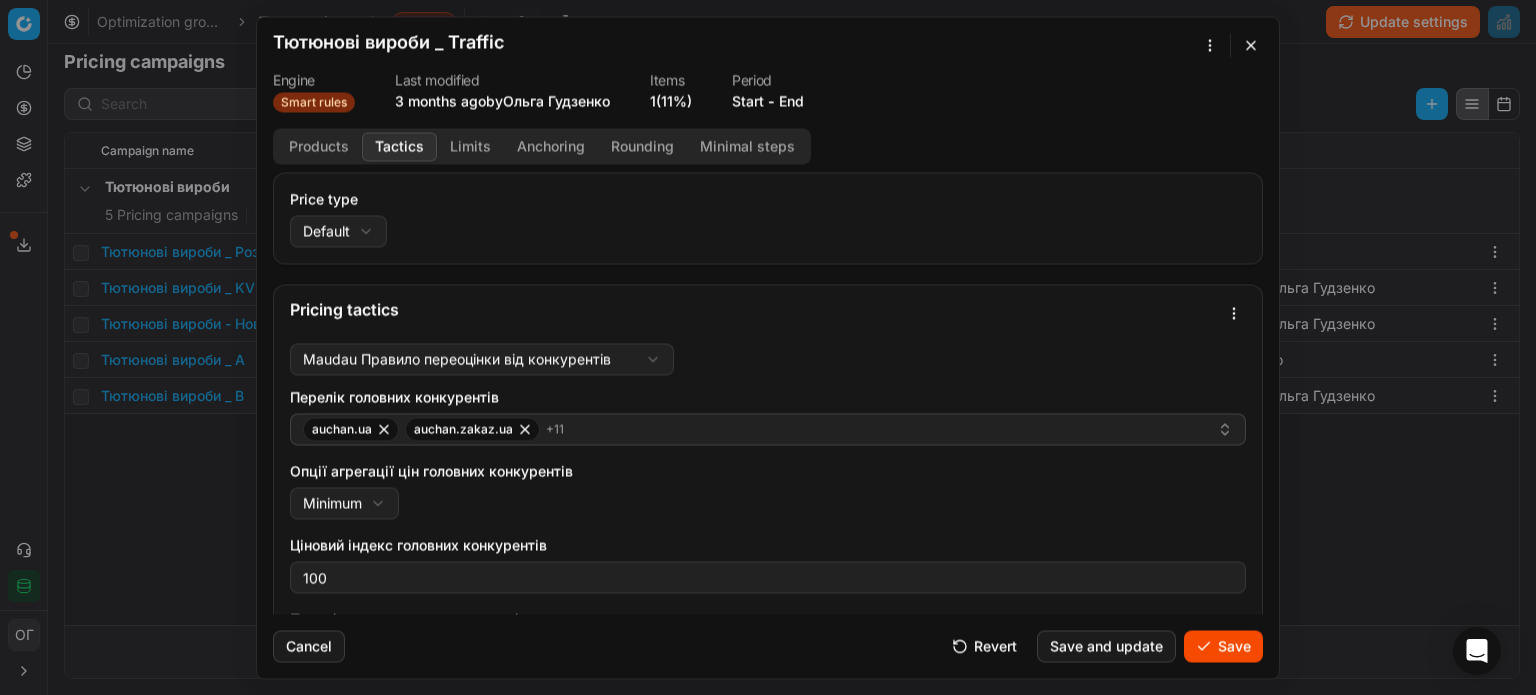 click on "Products" at bounding box center [319, 146] 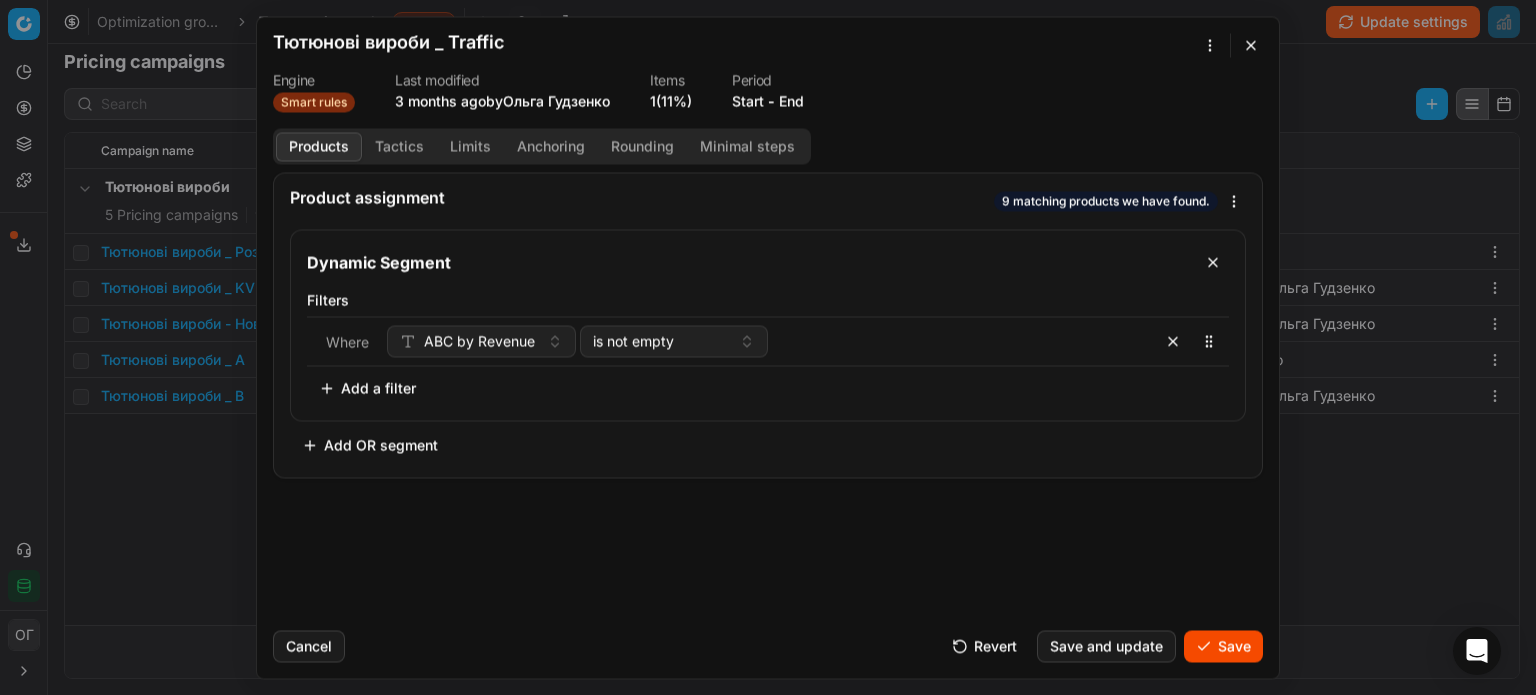 click on "Save" at bounding box center (1223, 646) 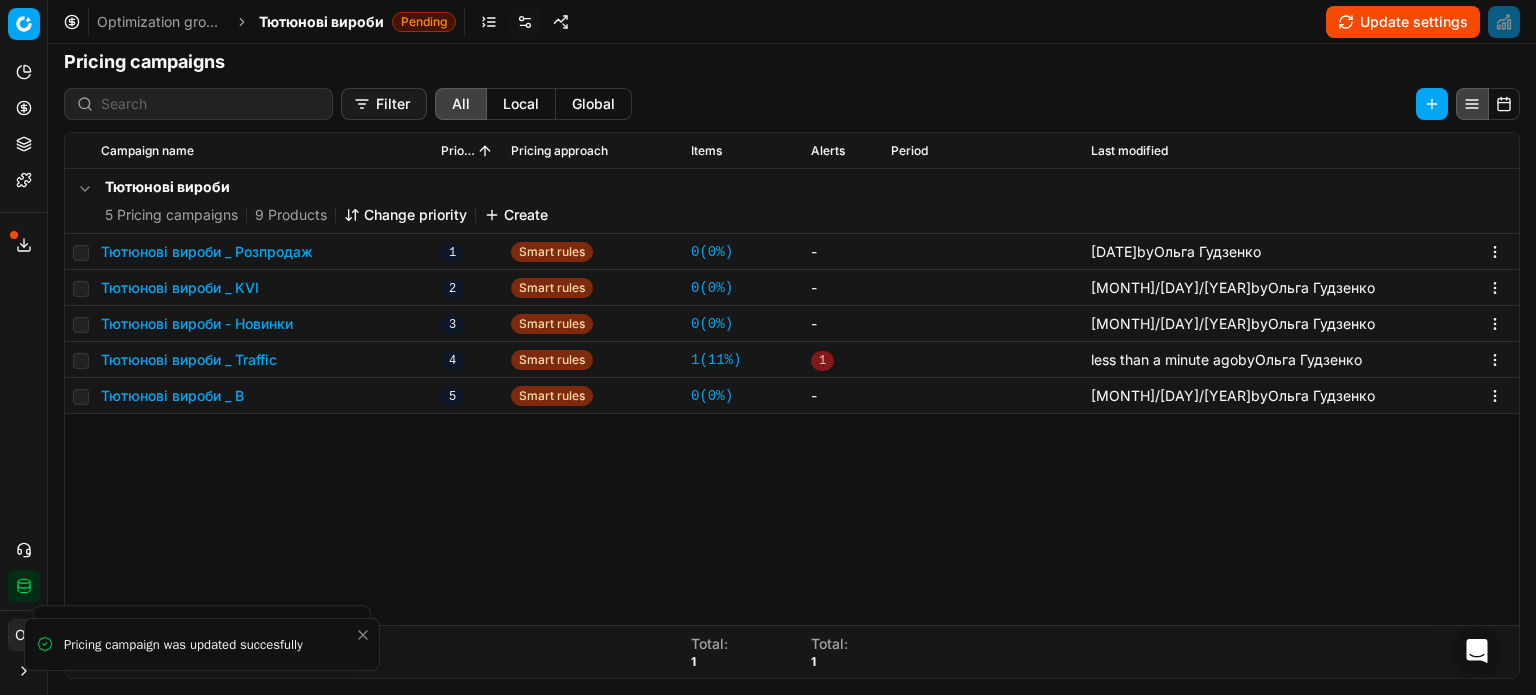 click on "Тютюнові вироби _ B" at bounding box center [172, 396] 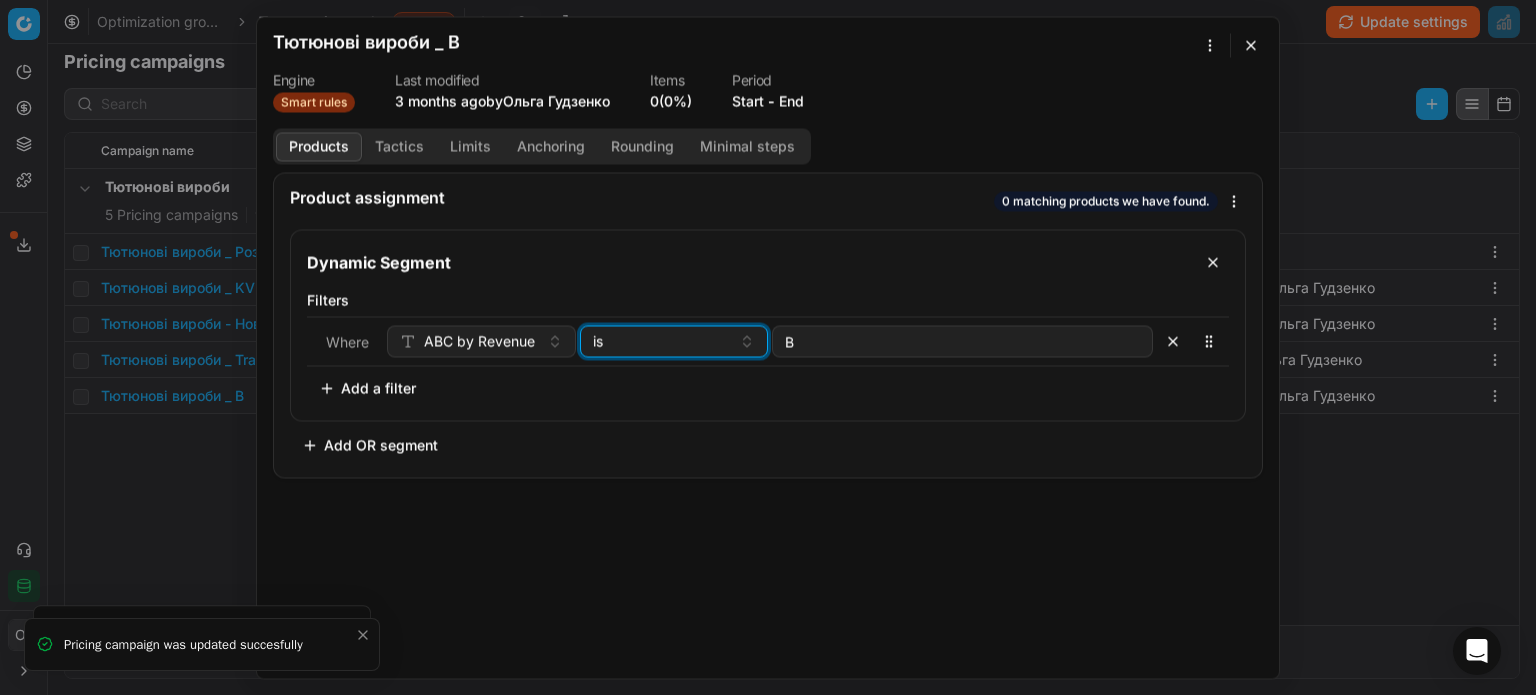 click on "is" at bounding box center (662, 341) 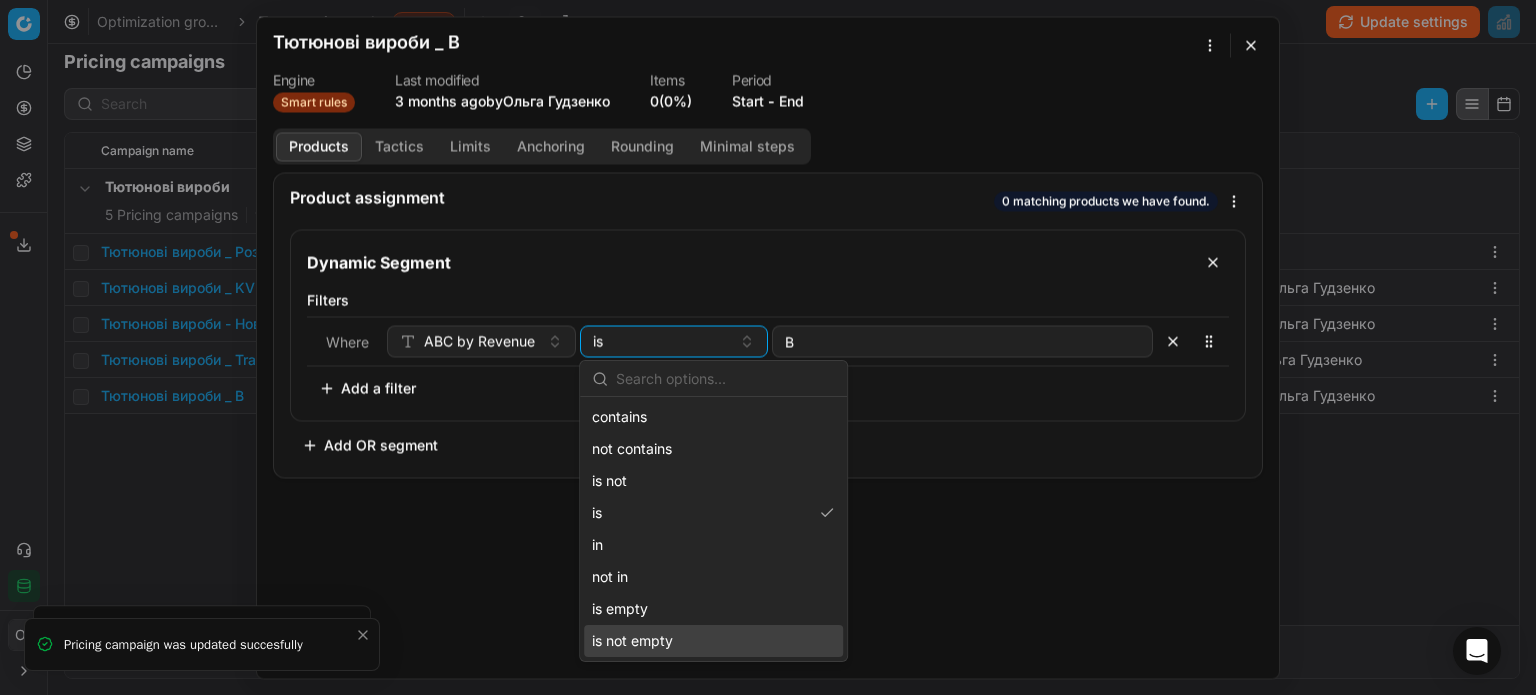 click on "is not empty" at bounding box center [713, 641] 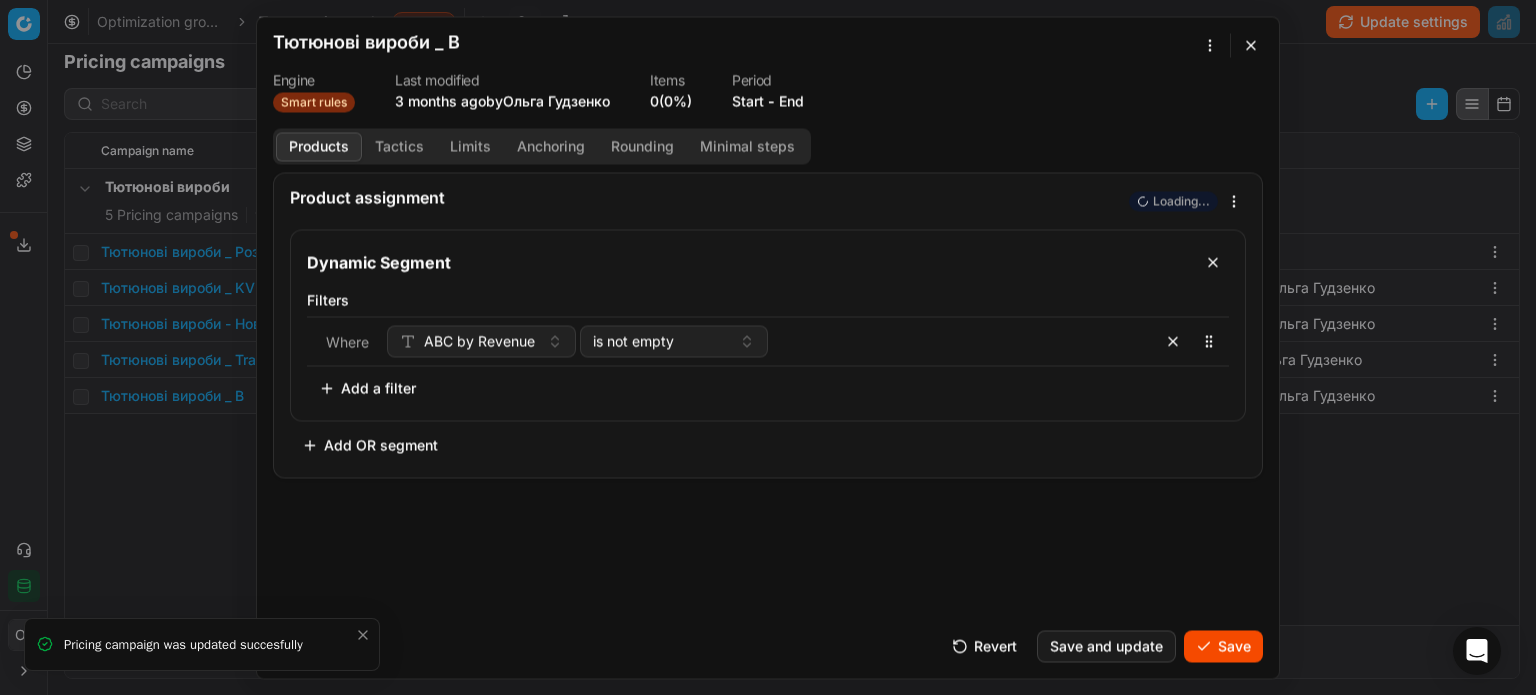 click on "Add a filter" at bounding box center (367, 388) 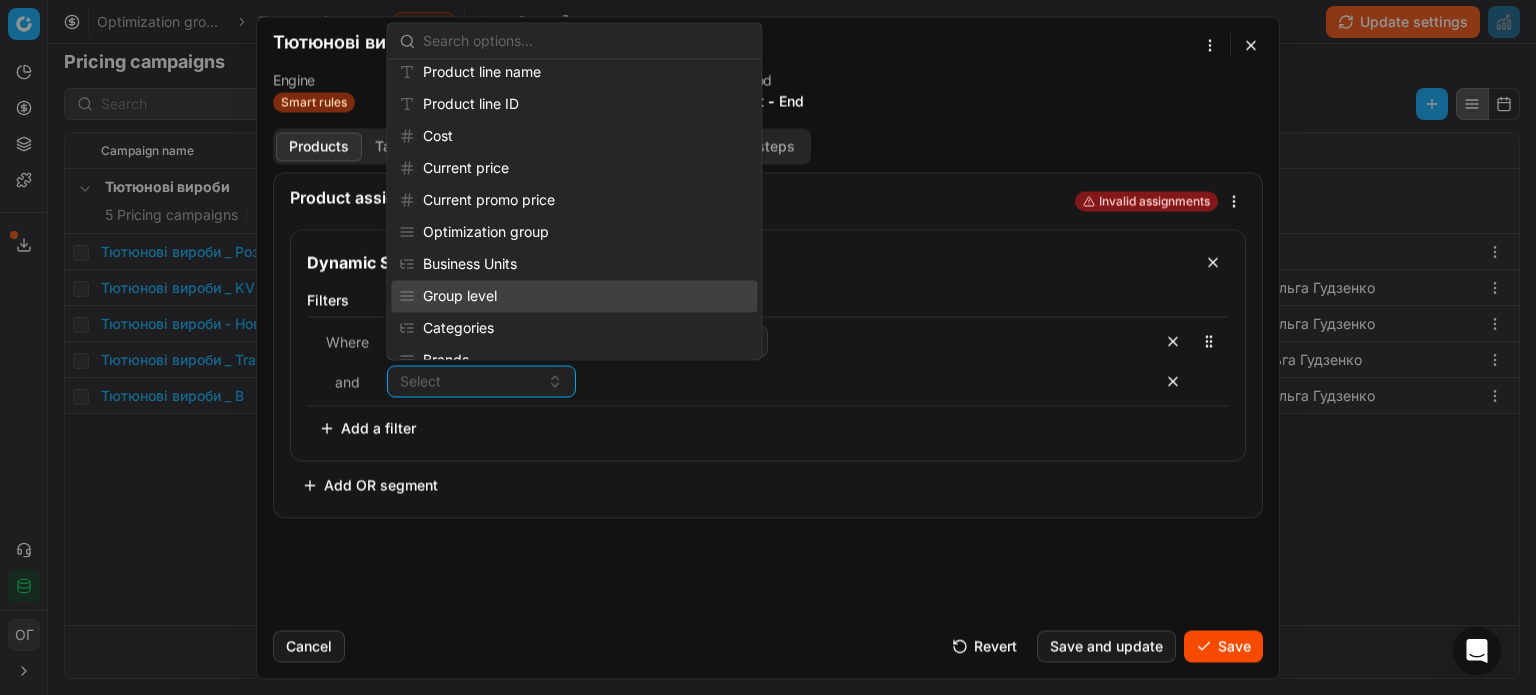 scroll, scrollTop: 200, scrollLeft: 0, axis: vertical 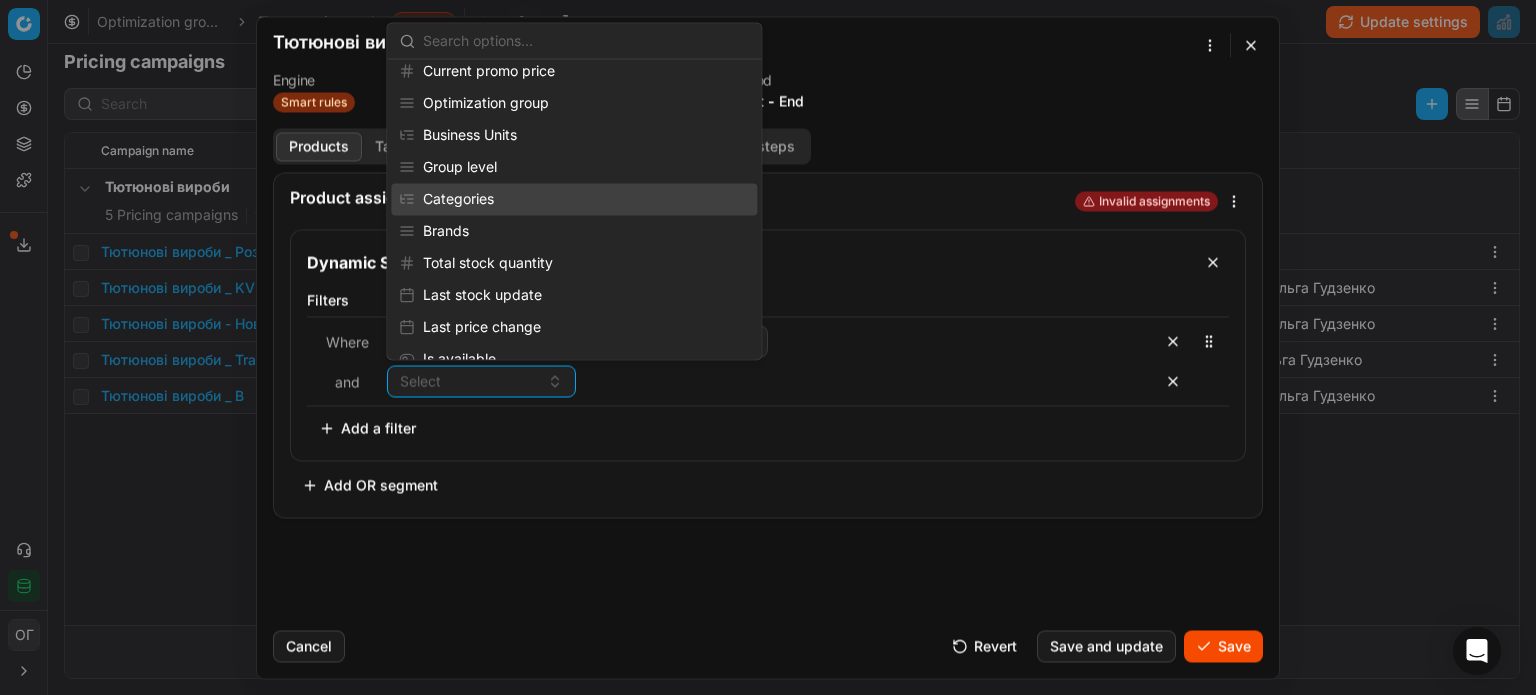 click on "Categories" at bounding box center [574, 199] 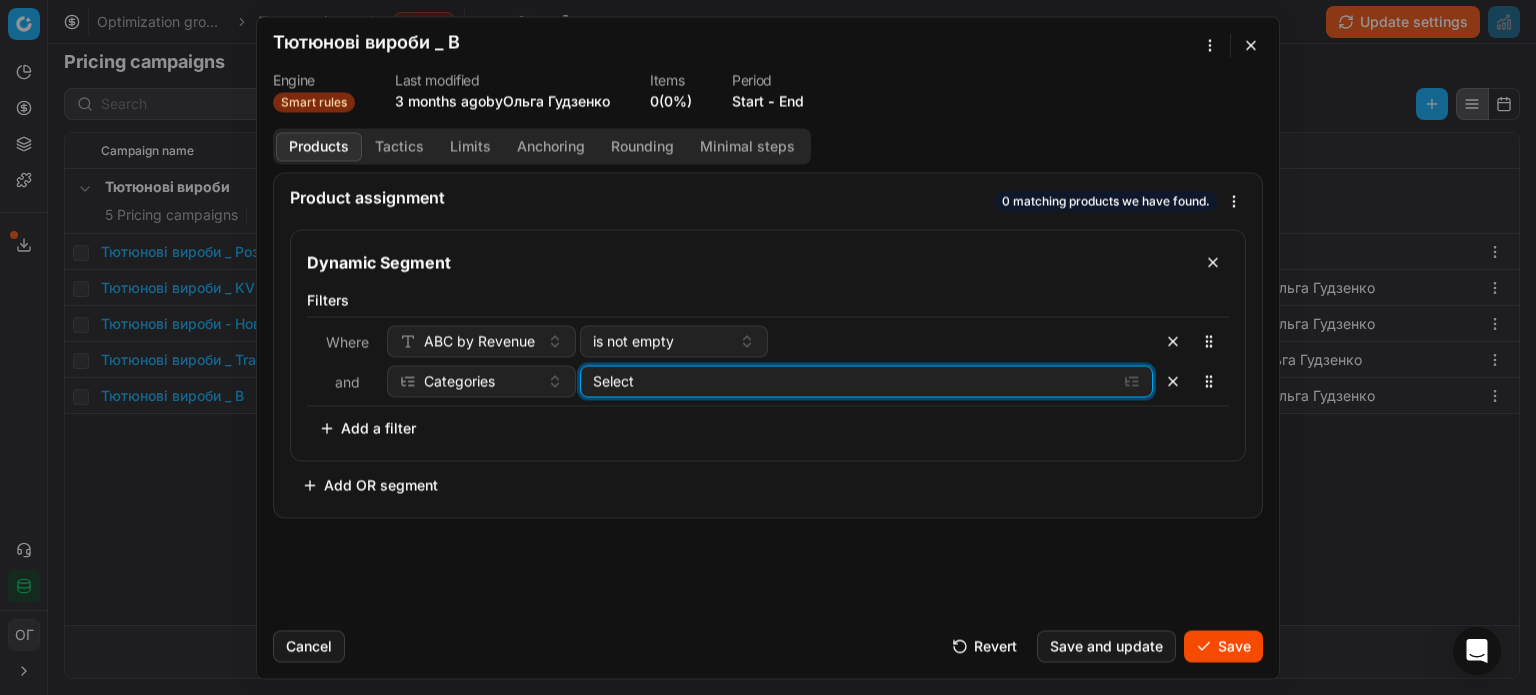 click on "Select" at bounding box center (851, 381) 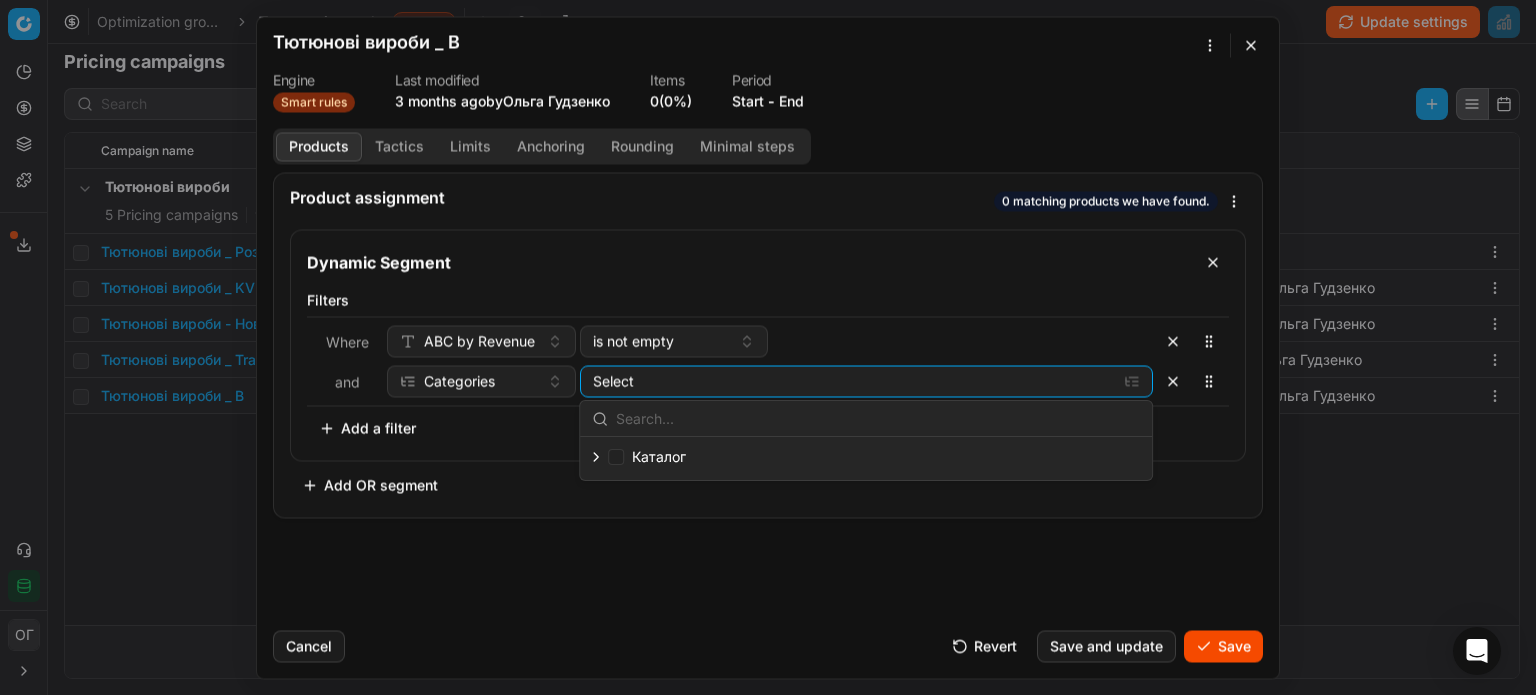 click 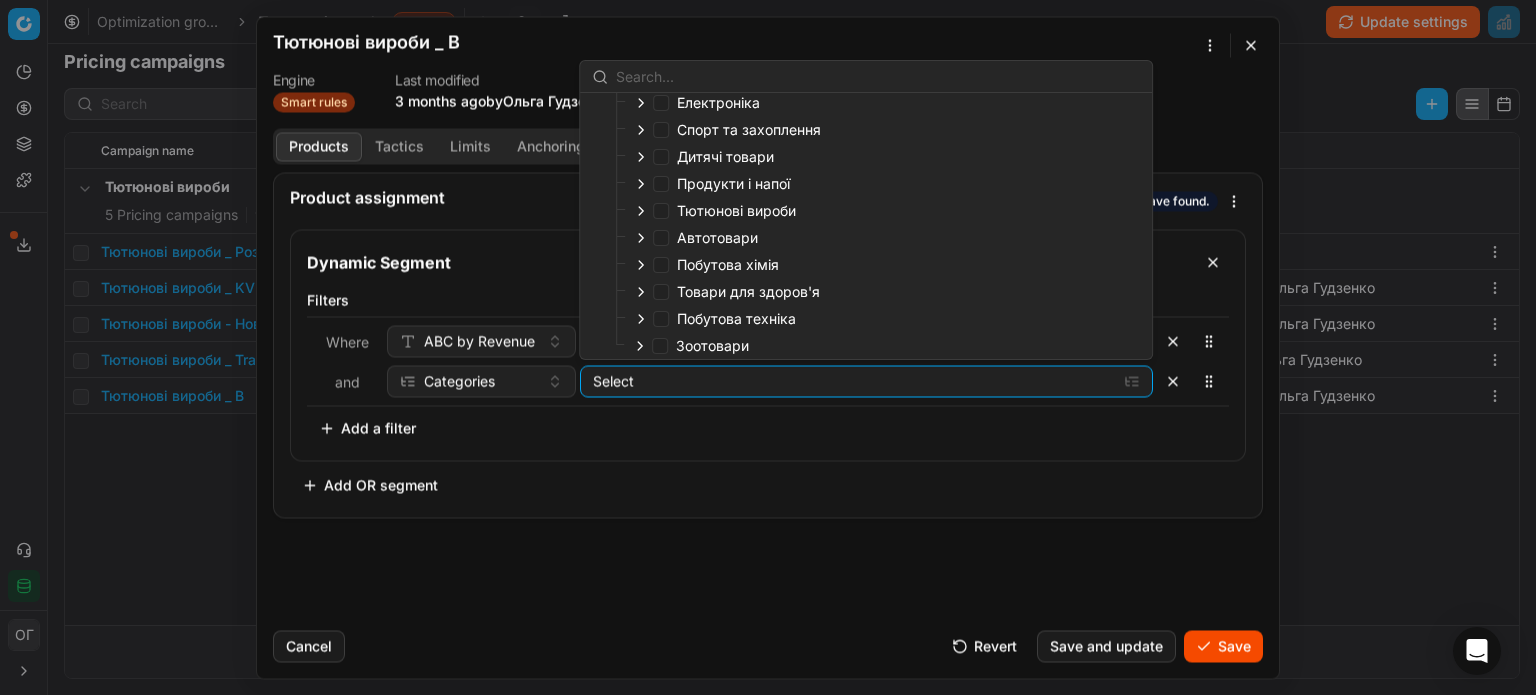 scroll, scrollTop: 97, scrollLeft: 0, axis: vertical 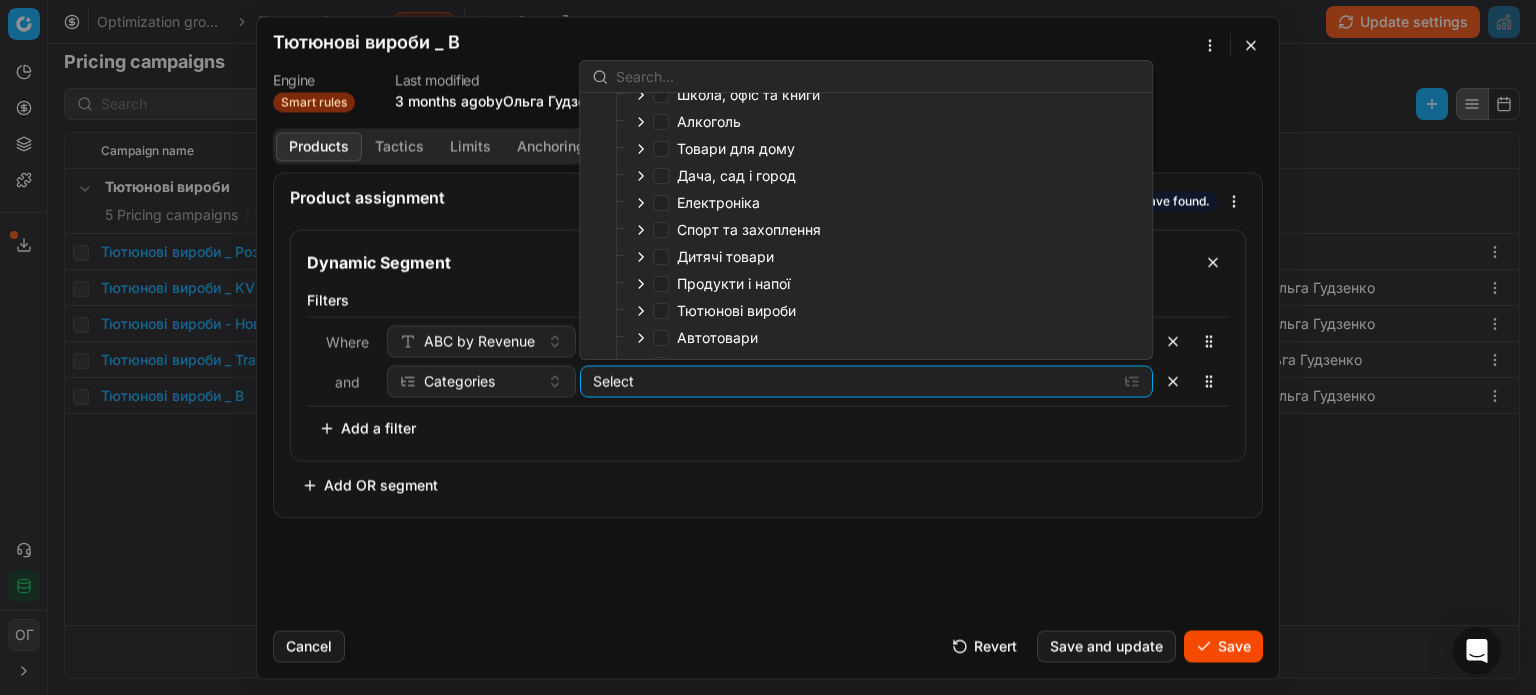 click 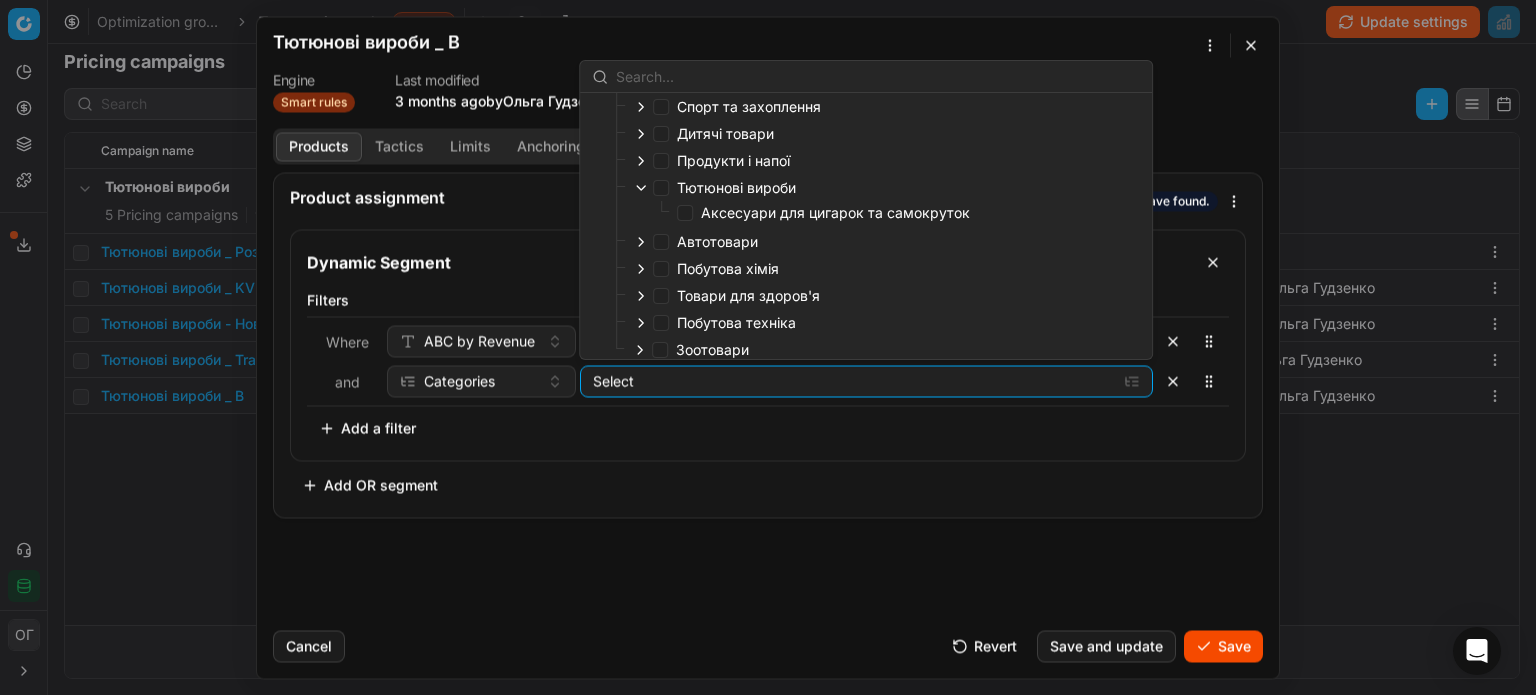 scroll, scrollTop: 224, scrollLeft: 0, axis: vertical 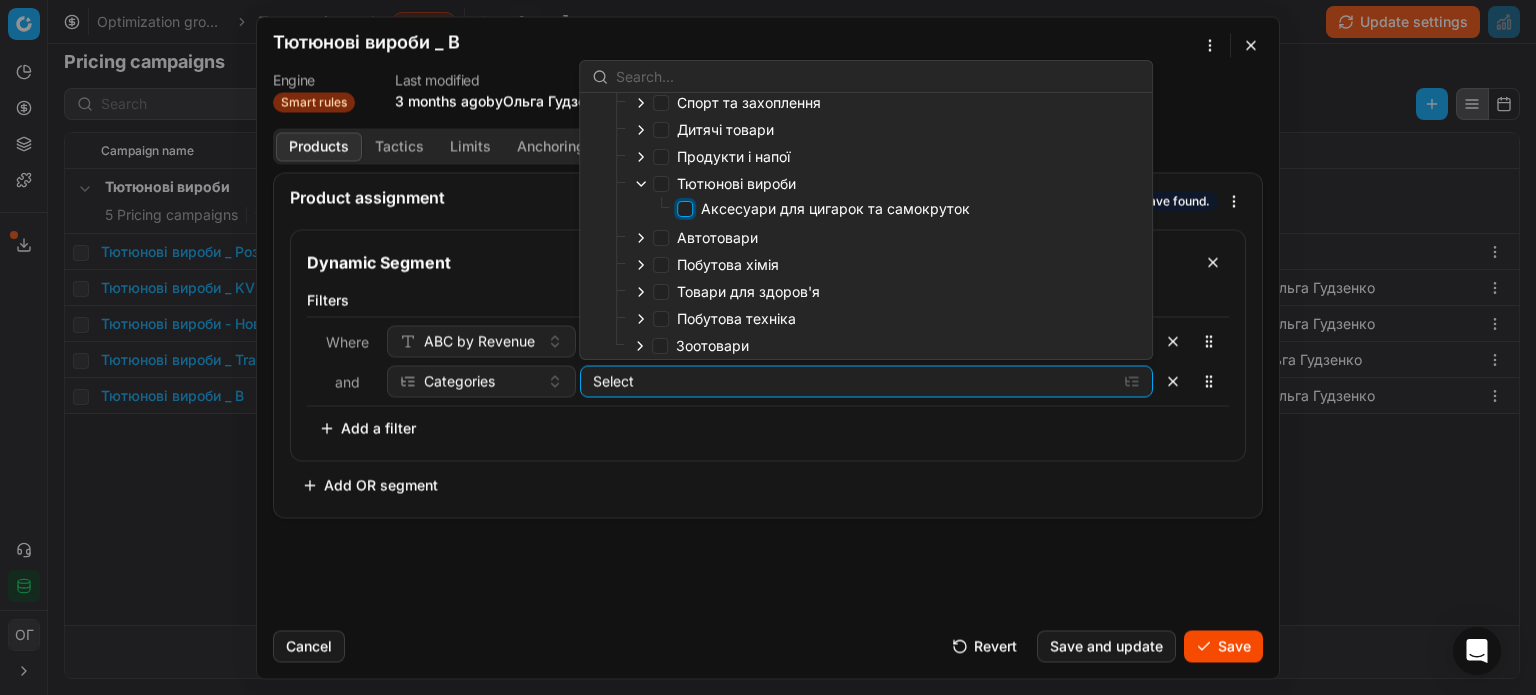 click on "Аксесуари для цигарок та самокруток" at bounding box center [685, 209] 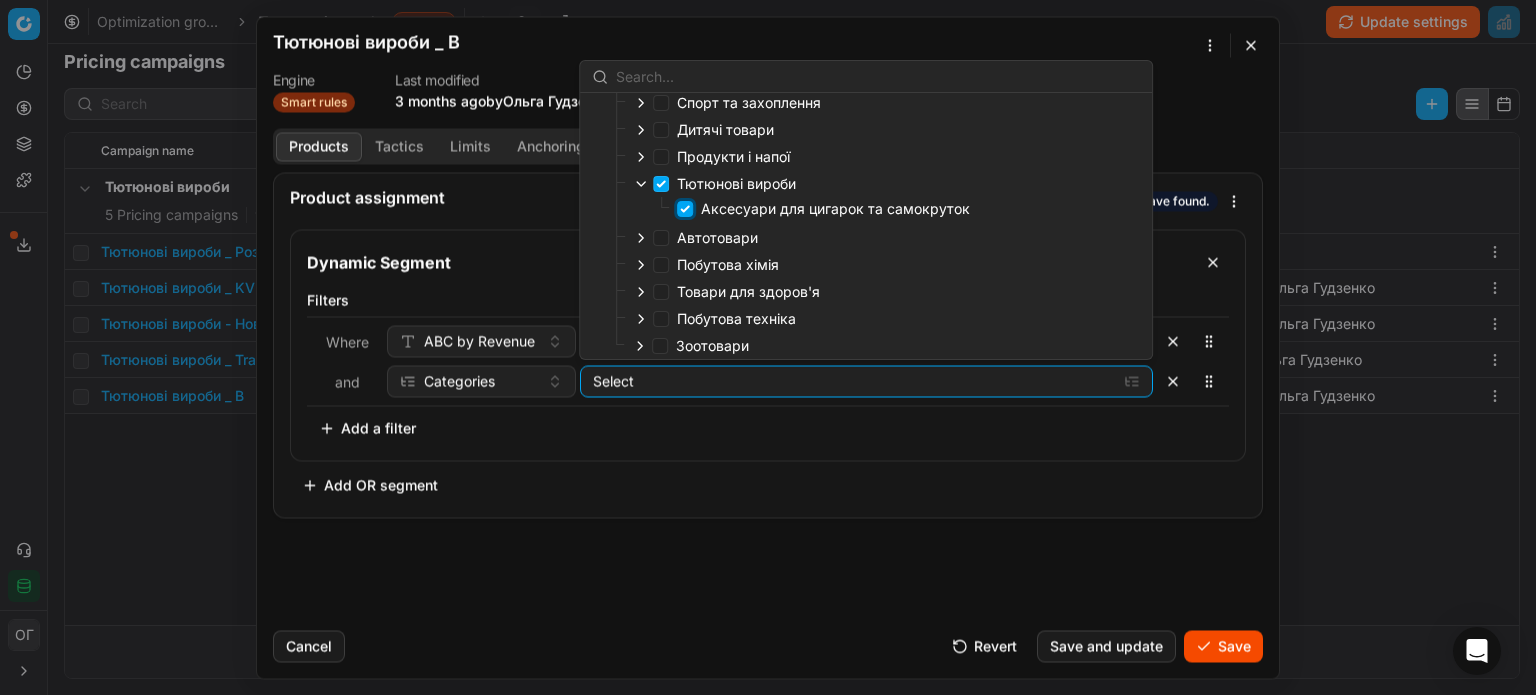 checkbox on "true" 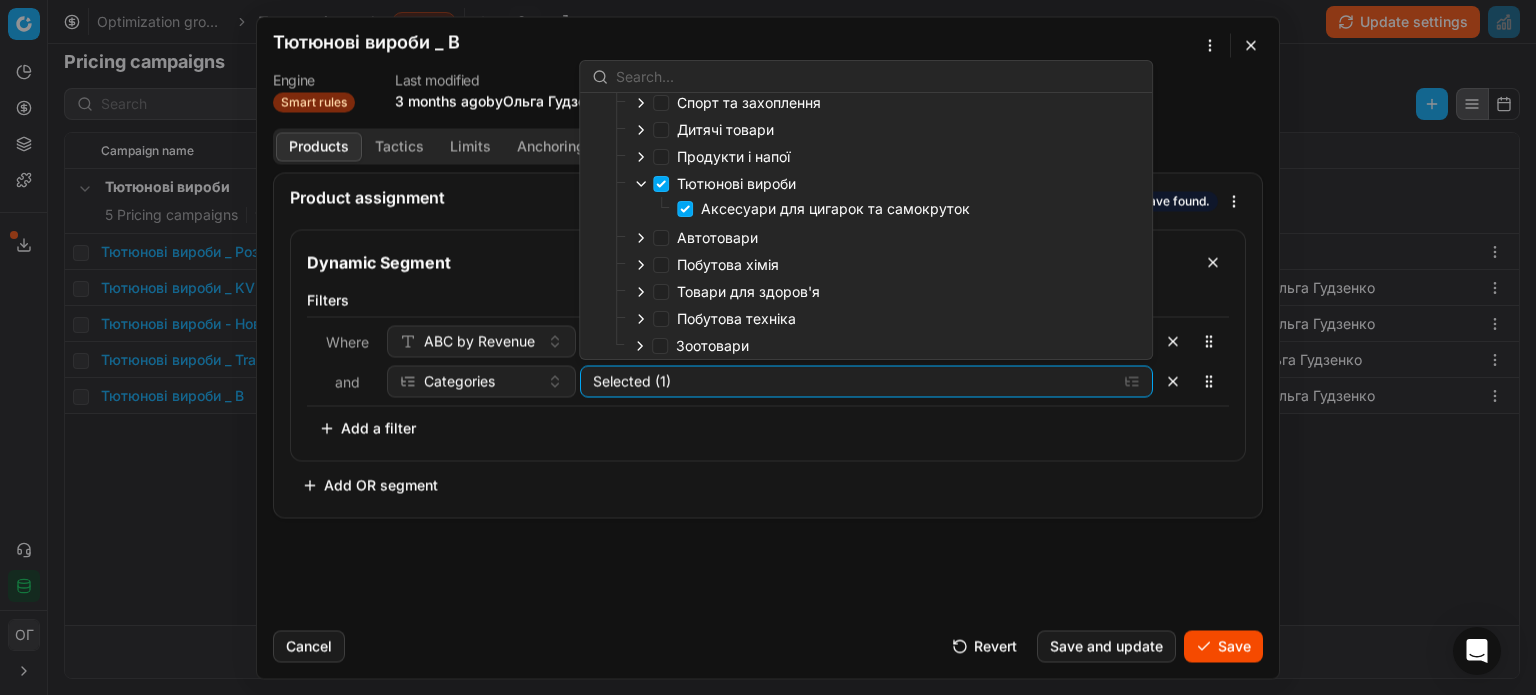 click on "Product assignment 0 matching products we have found. Dynamic Segment Filters Where ABC by Revenue is not empty and Categories Selected (1)
To pick up a sortable item, press space or enter.
While dragging, use the up and down keys to move the item.
Press space or enter again to drop the item in its new position, or press escape to cancel.
Add a filter Add OR segment" at bounding box center [768, 393] 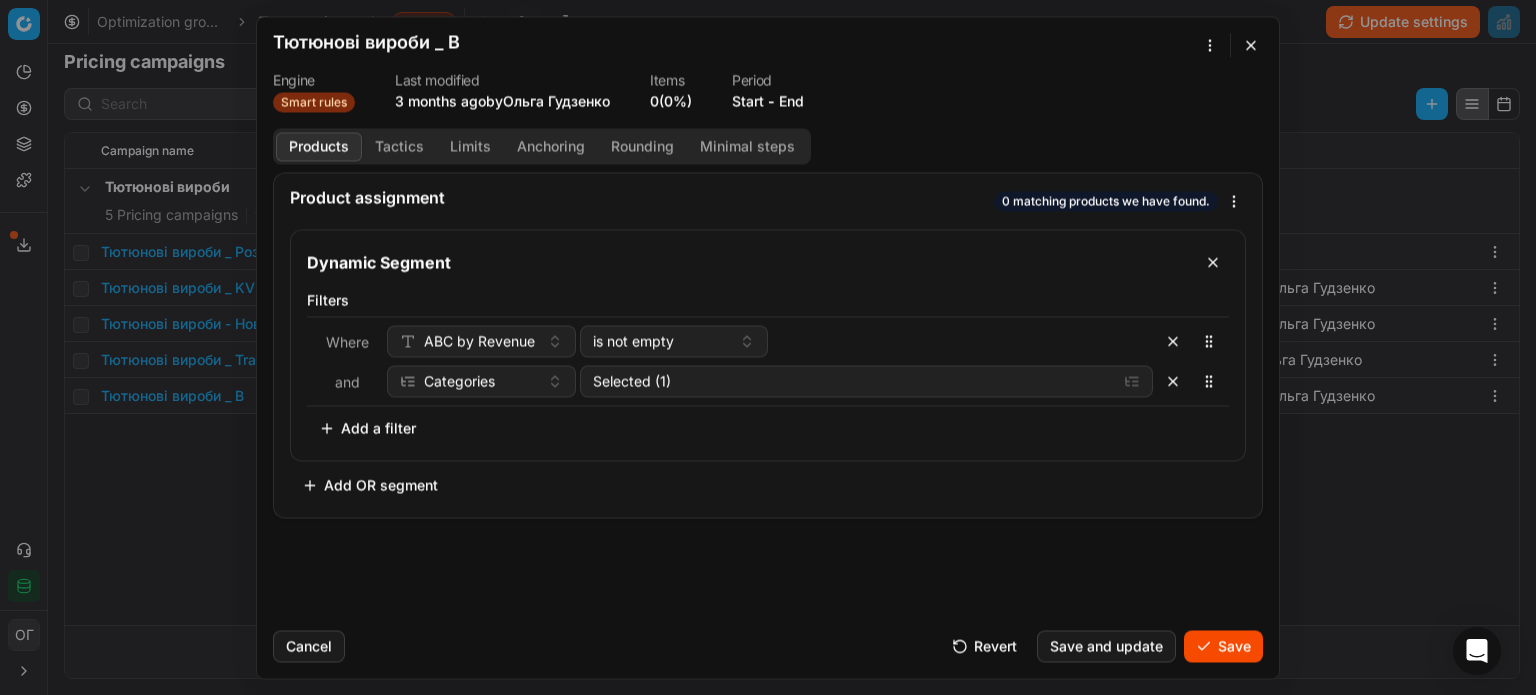 click on "Add a filter" at bounding box center [367, 428] 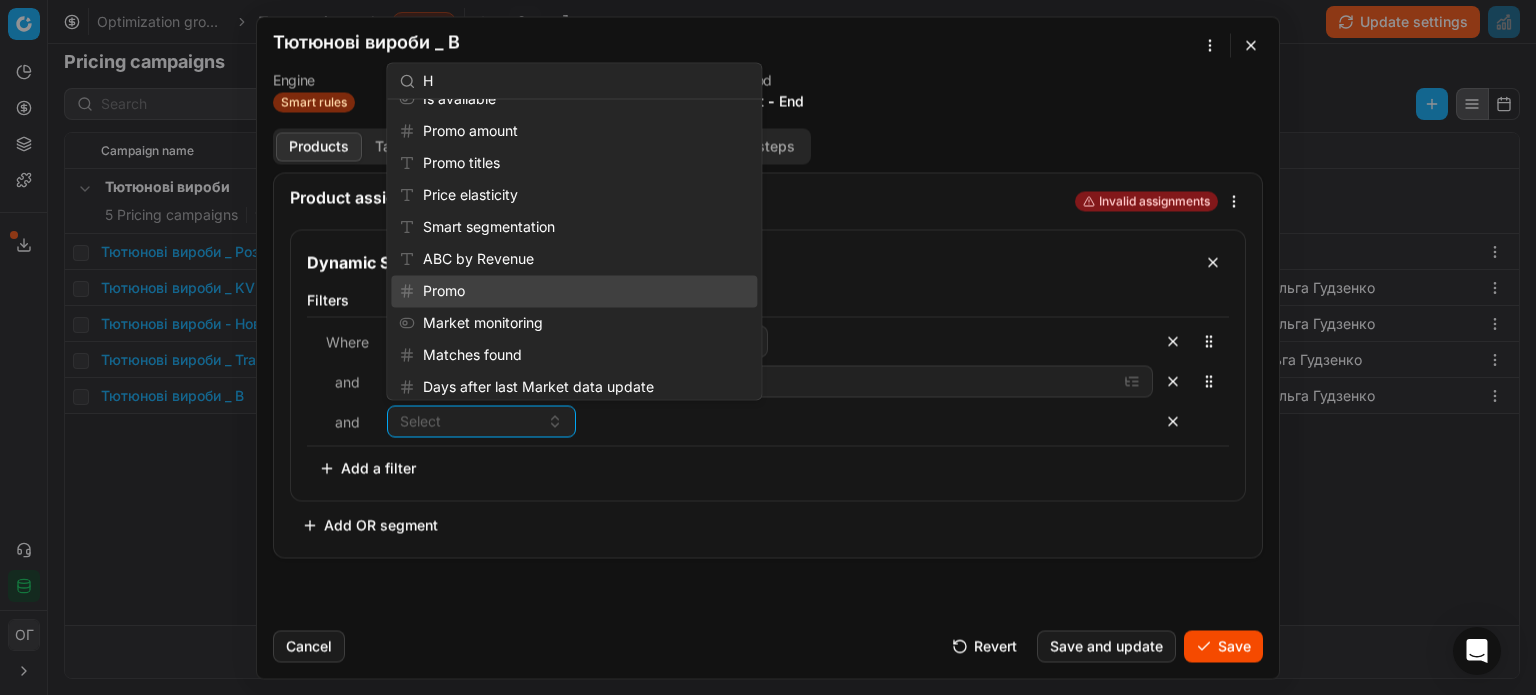 scroll, scrollTop: 0, scrollLeft: 0, axis: both 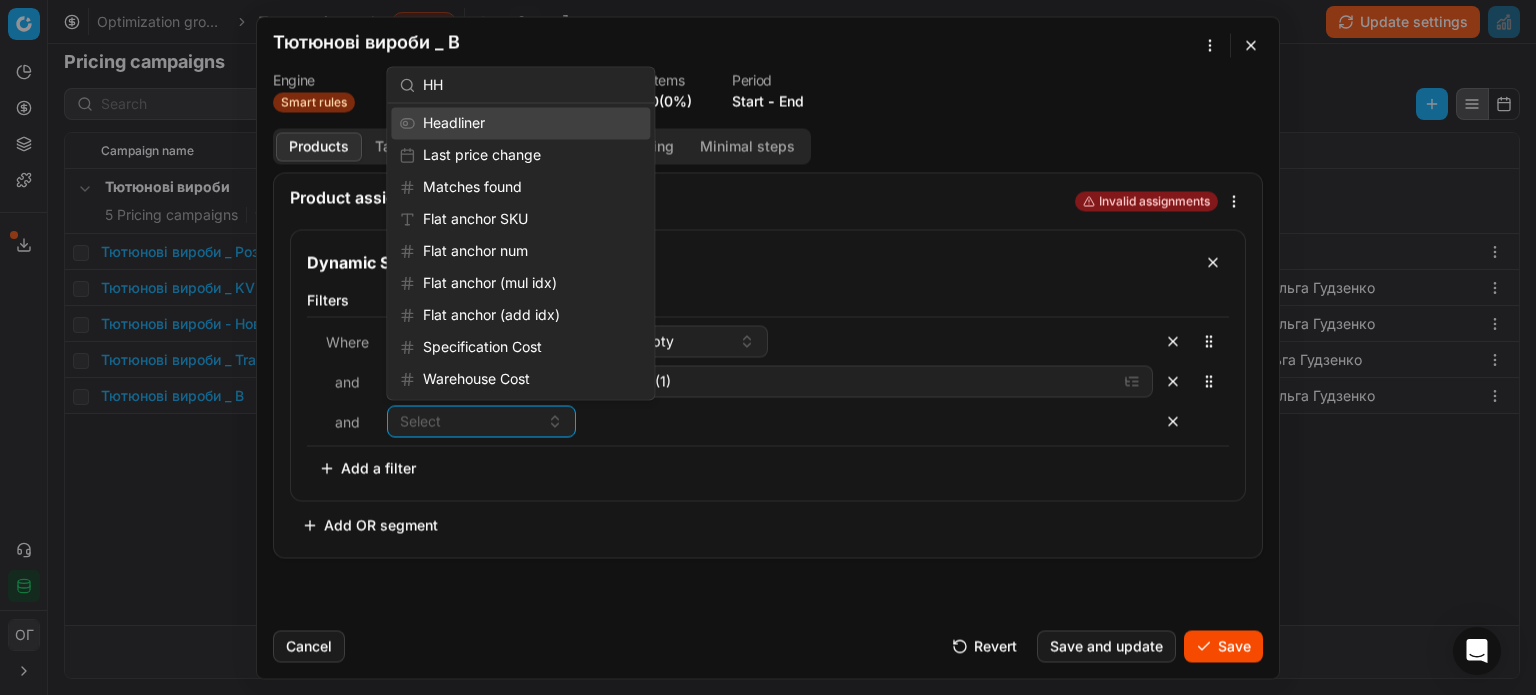 type on "H" 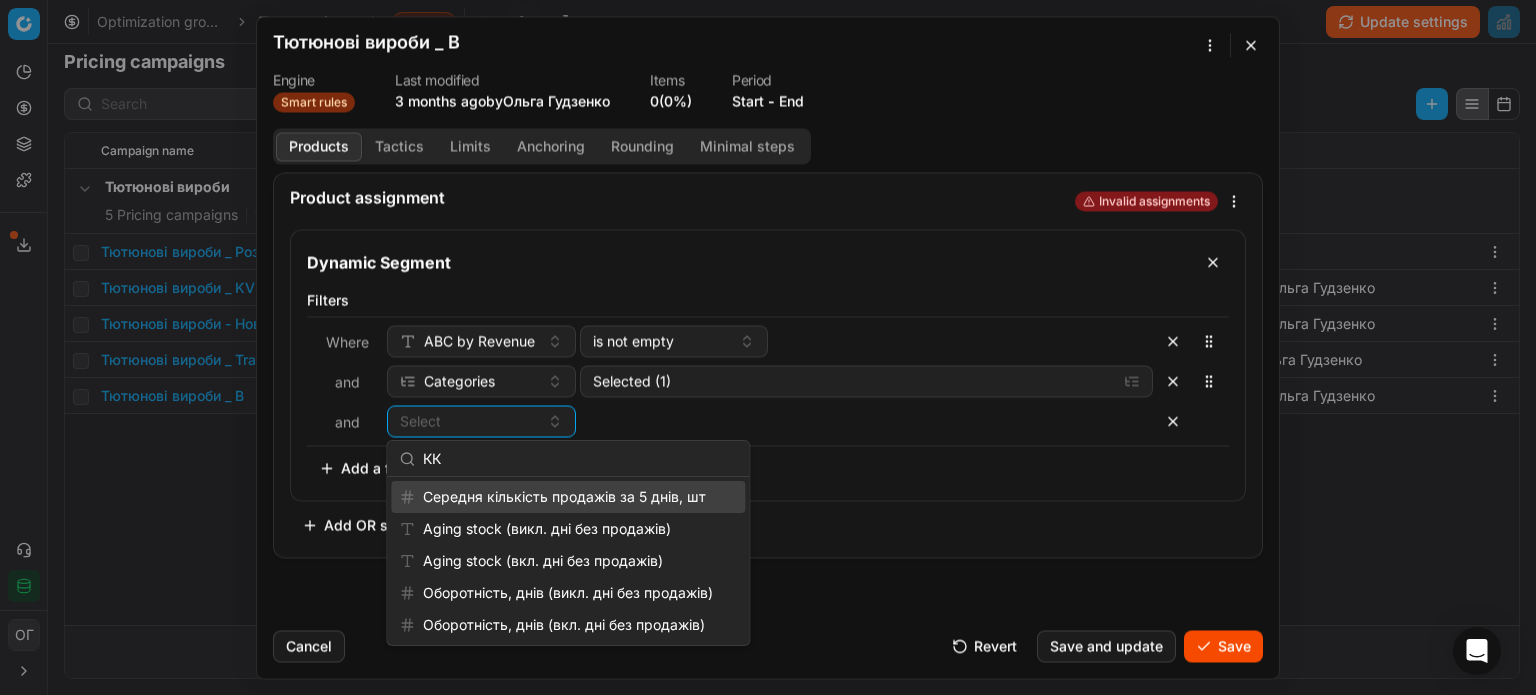 type on "К" 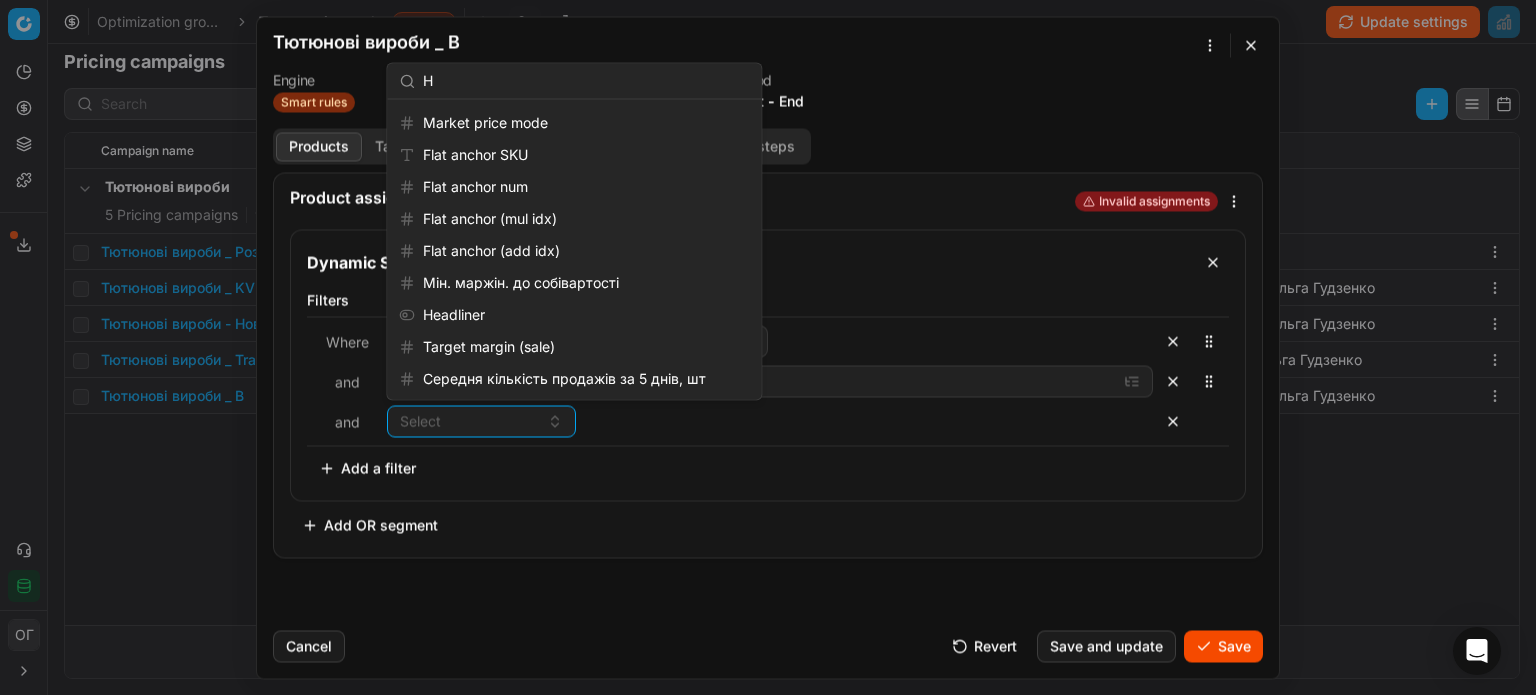 scroll, scrollTop: 0, scrollLeft: 0, axis: both 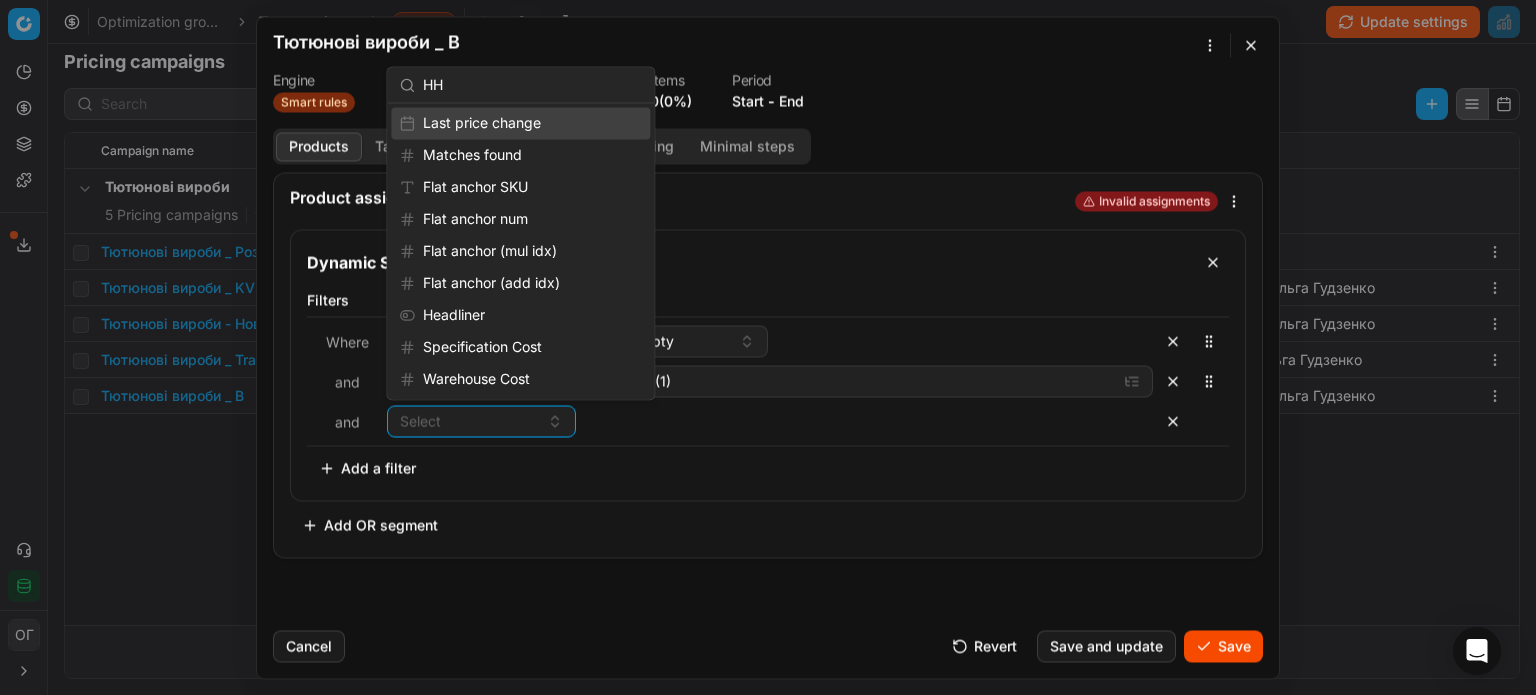 type on "H" 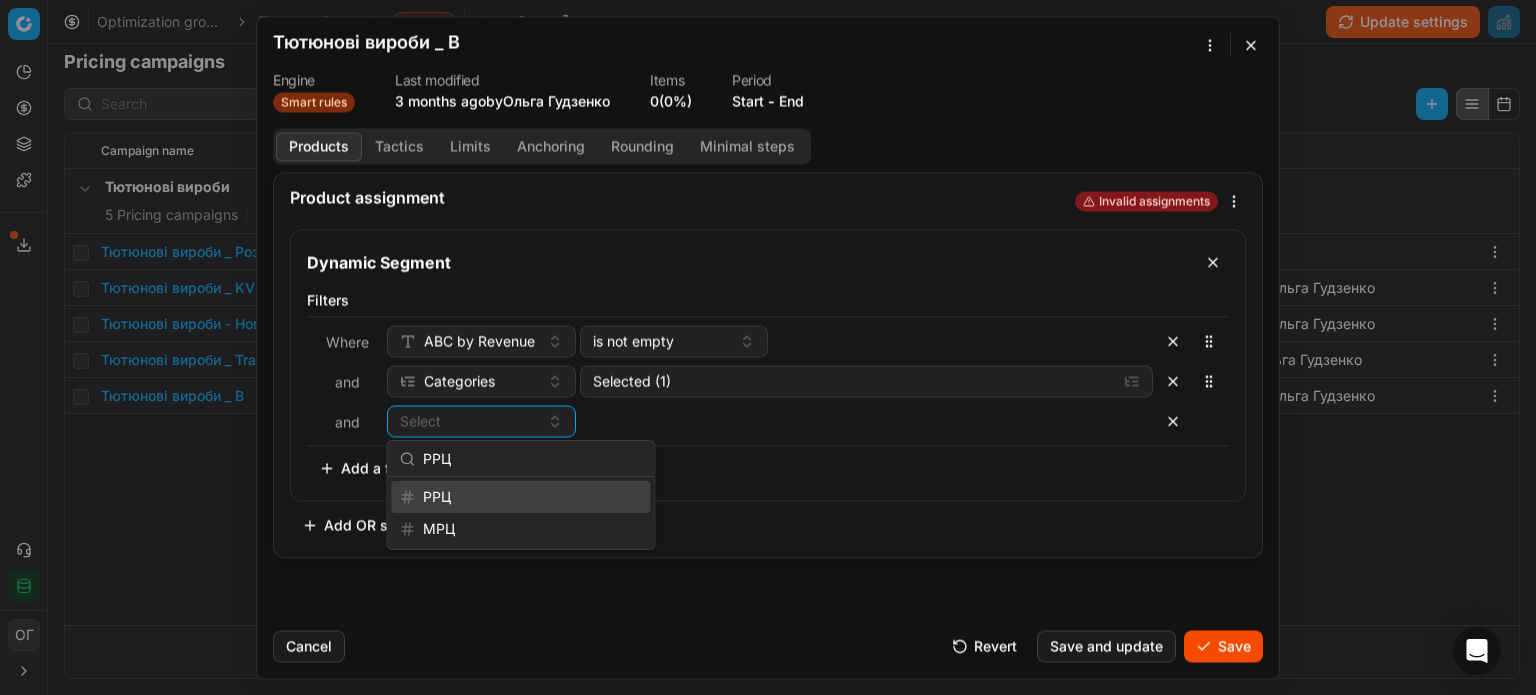 type on "РРЦ" 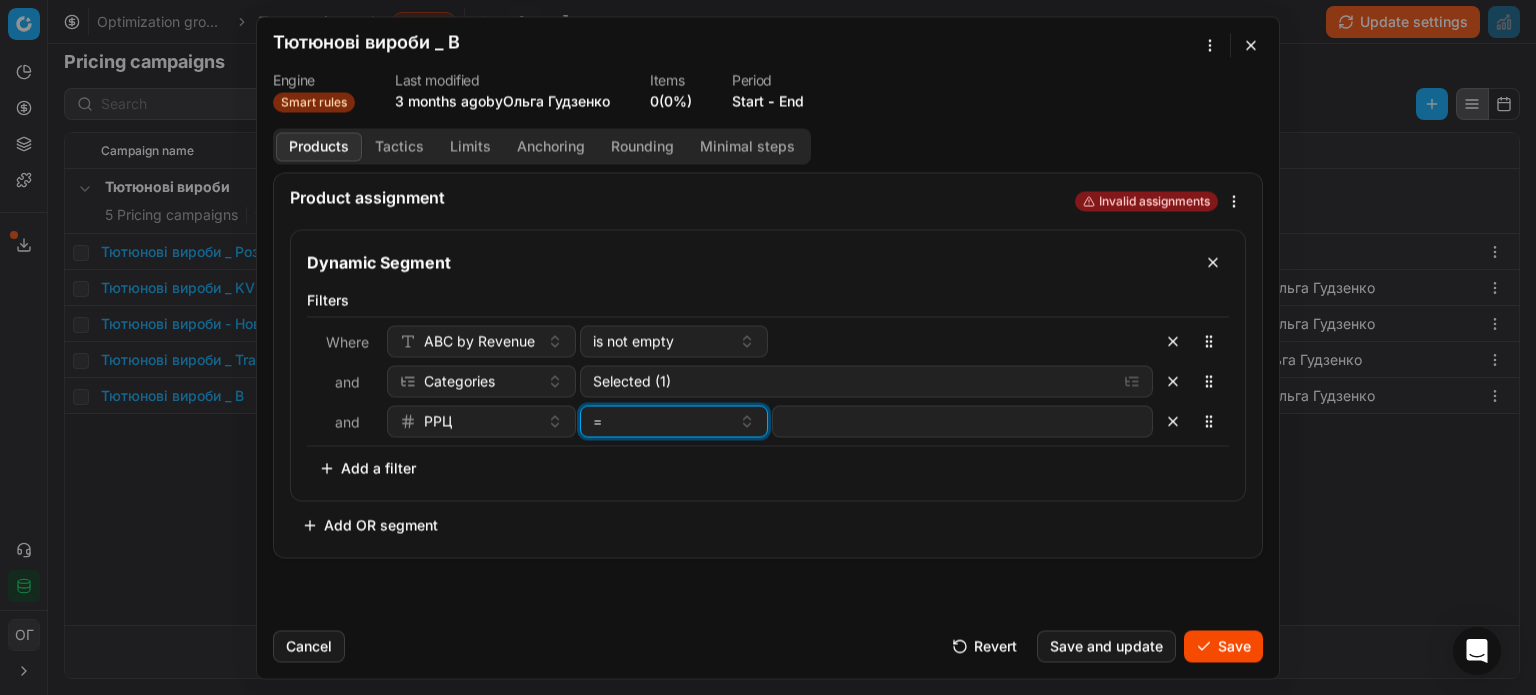 click on "=" at bounding box center (662, 421) 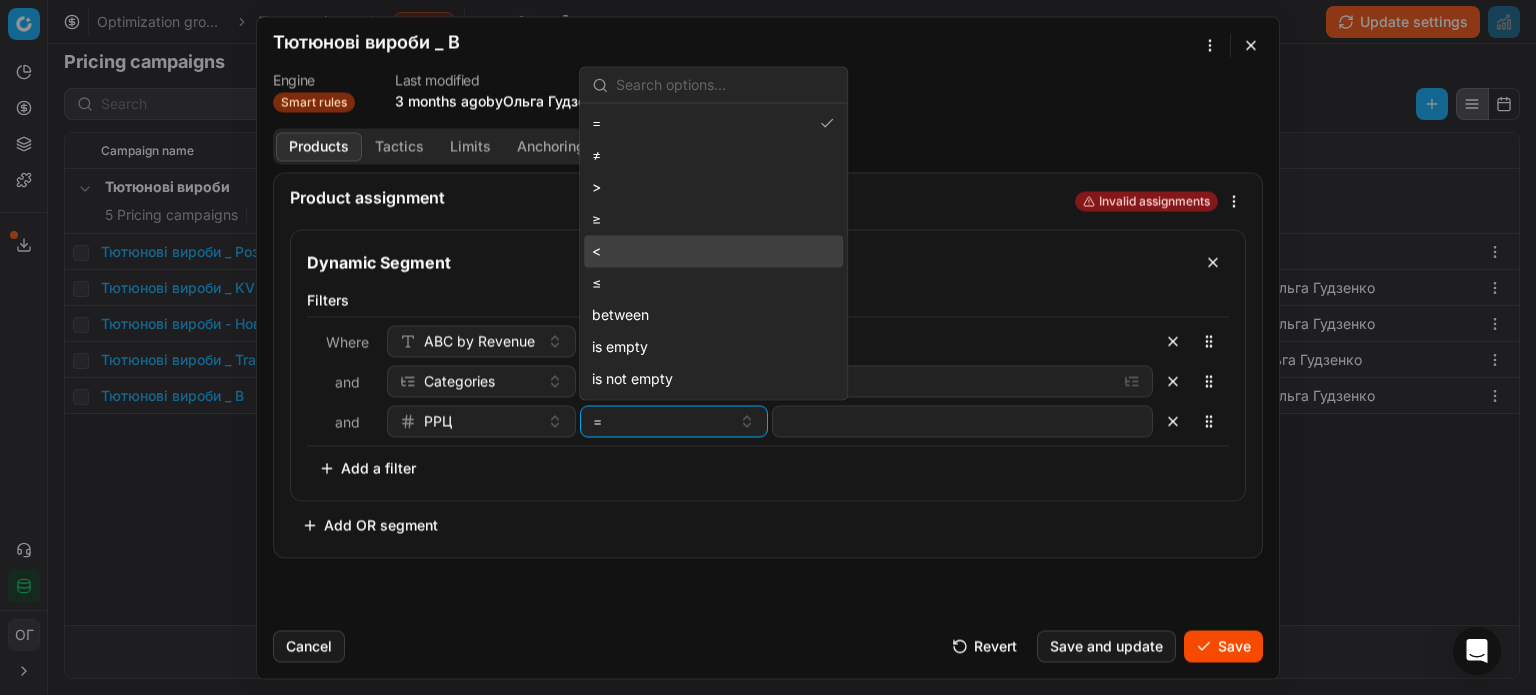 click on "<" at bounding box center [713, 251] 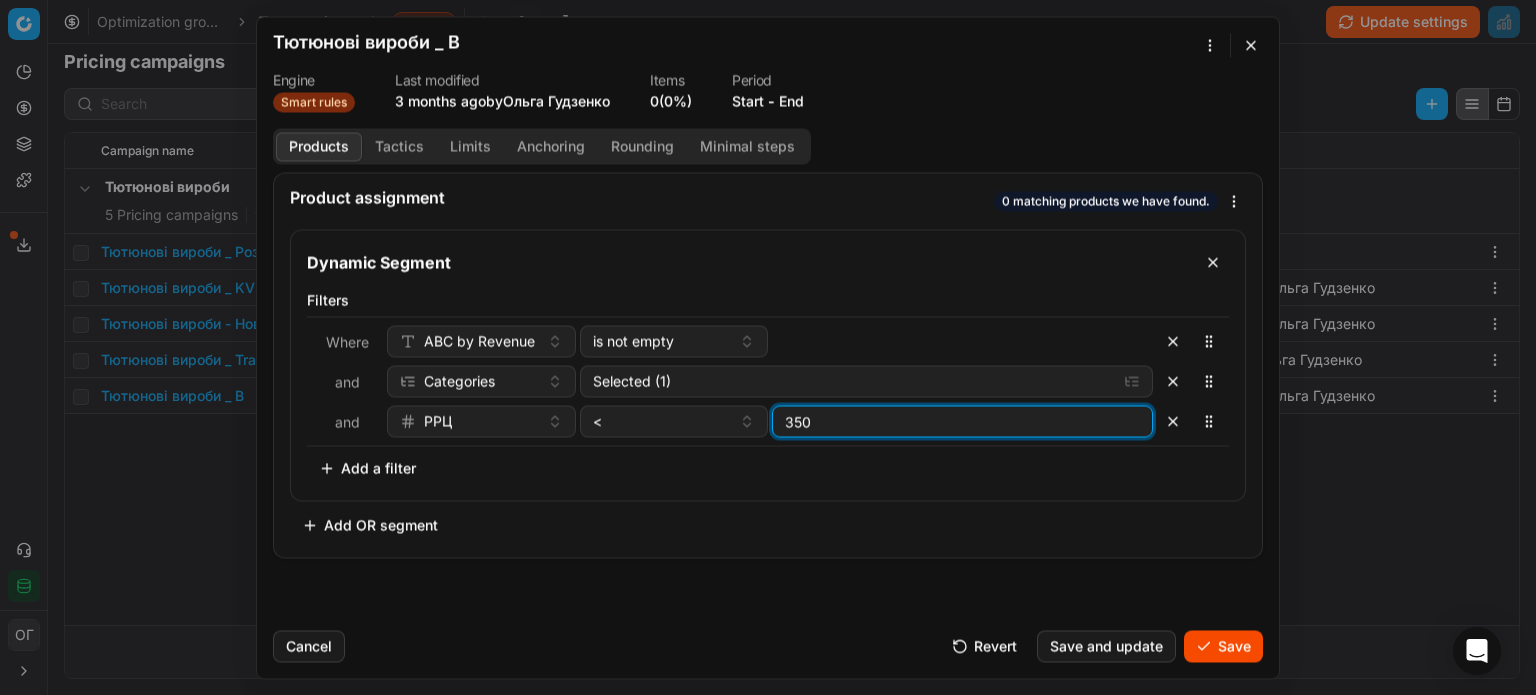 type on "350" 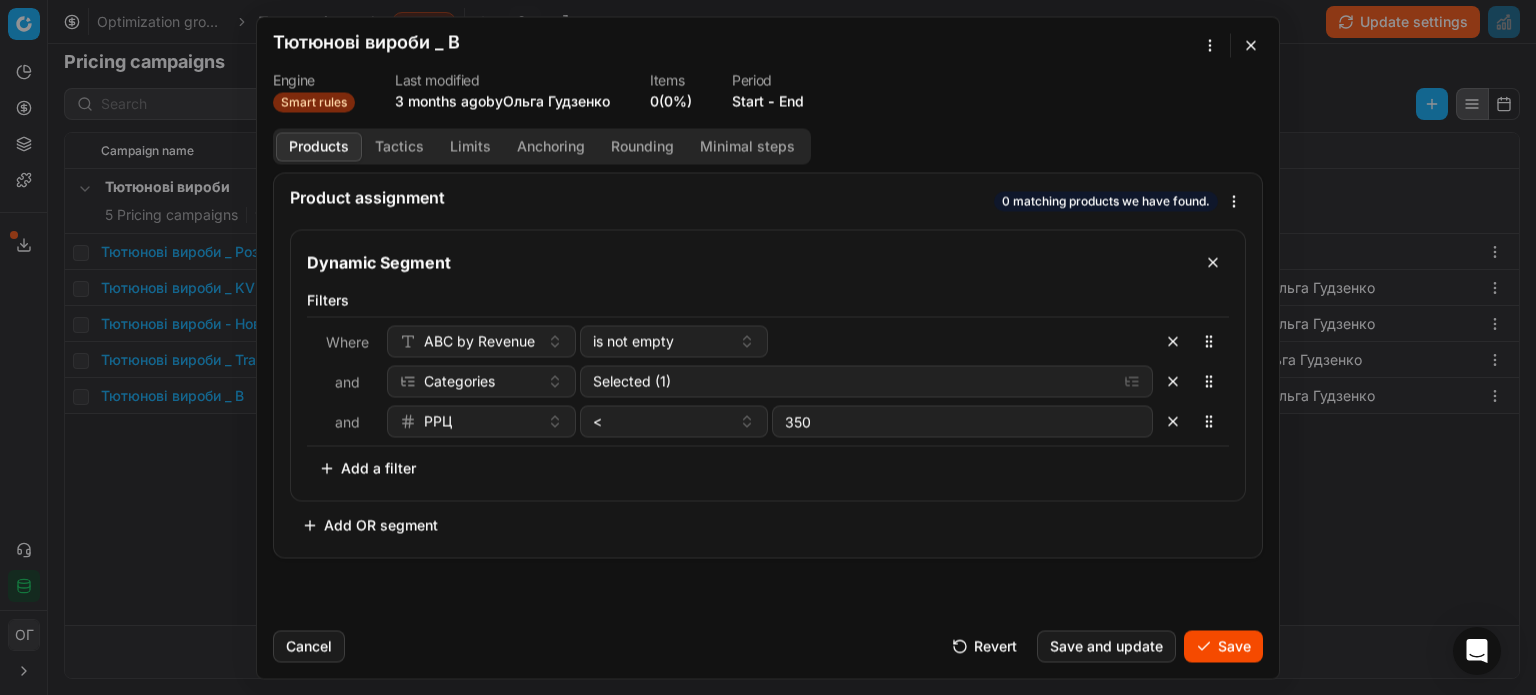 click on "Save" at bounding box center (1223, 646) 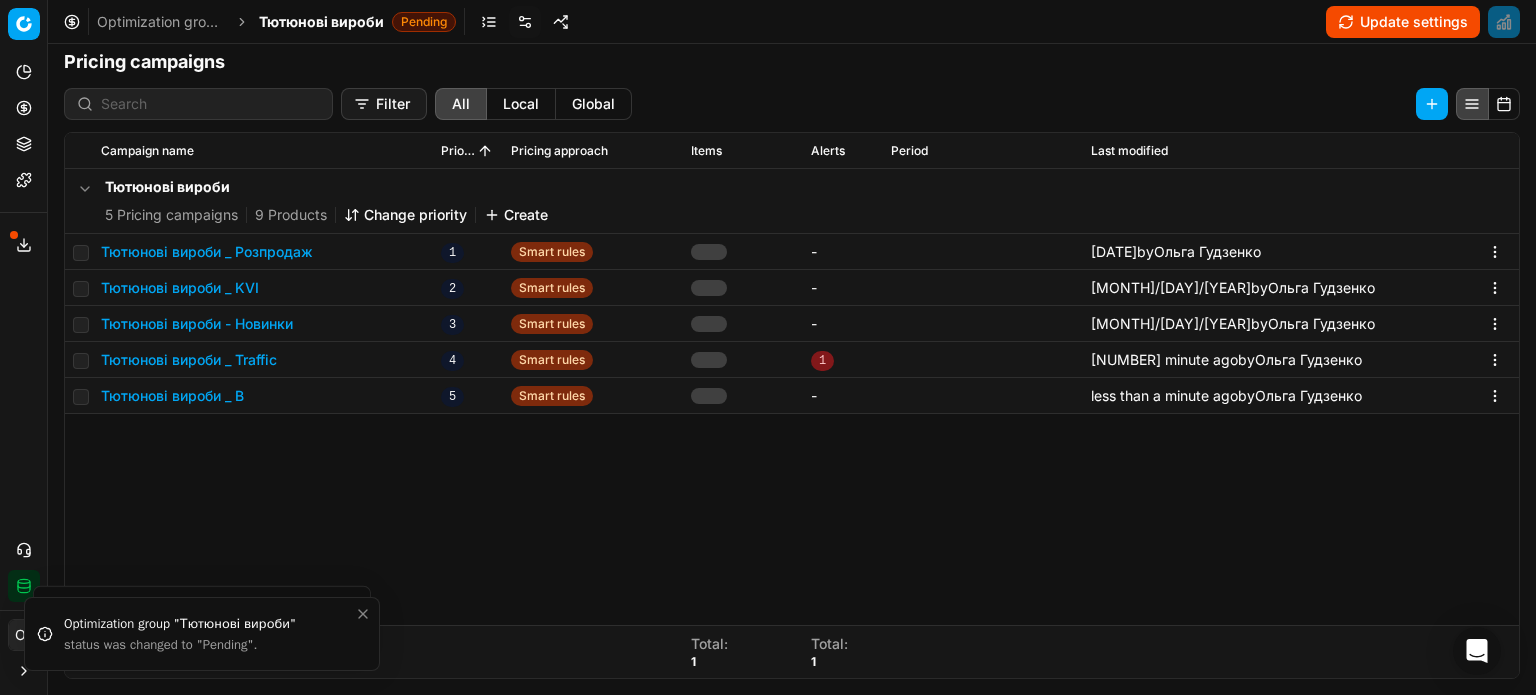 click at bounding box center (489, 22) 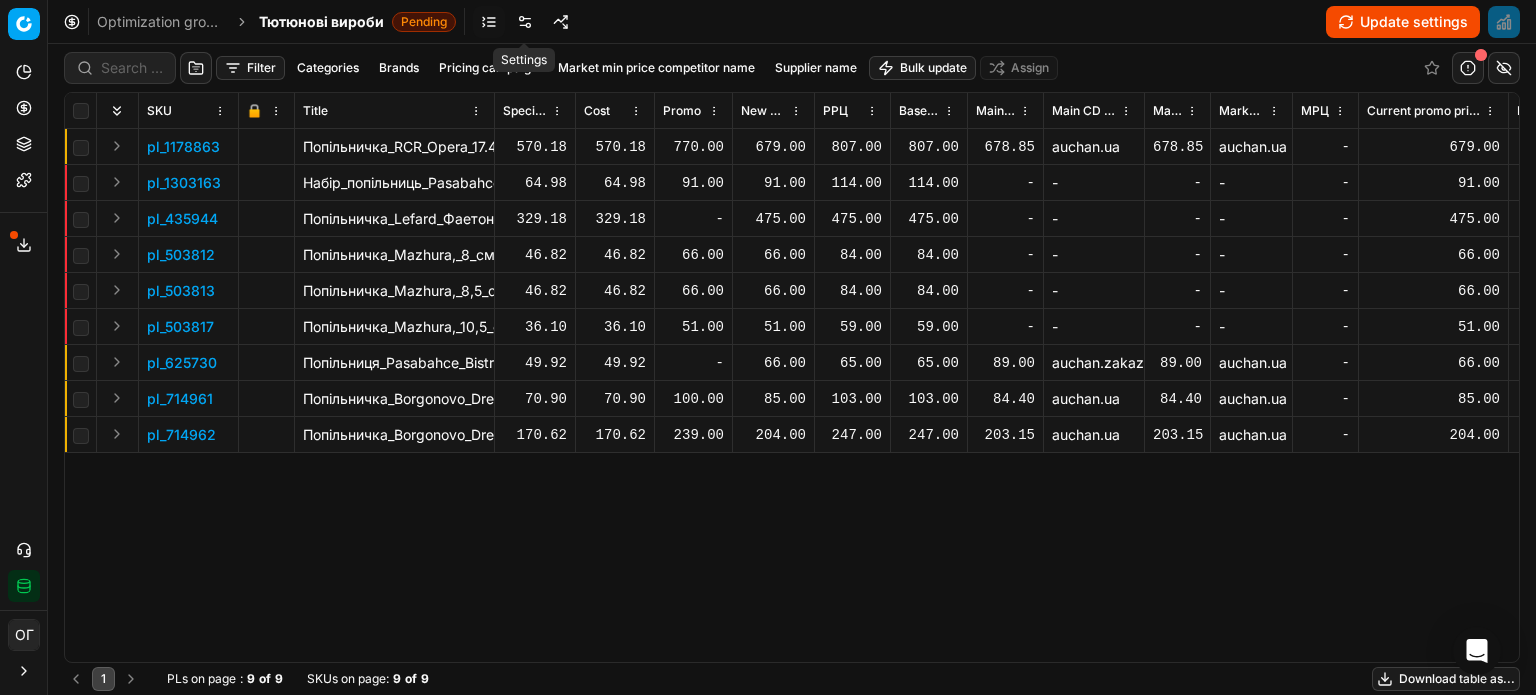 click at bounding box center (525, 22) 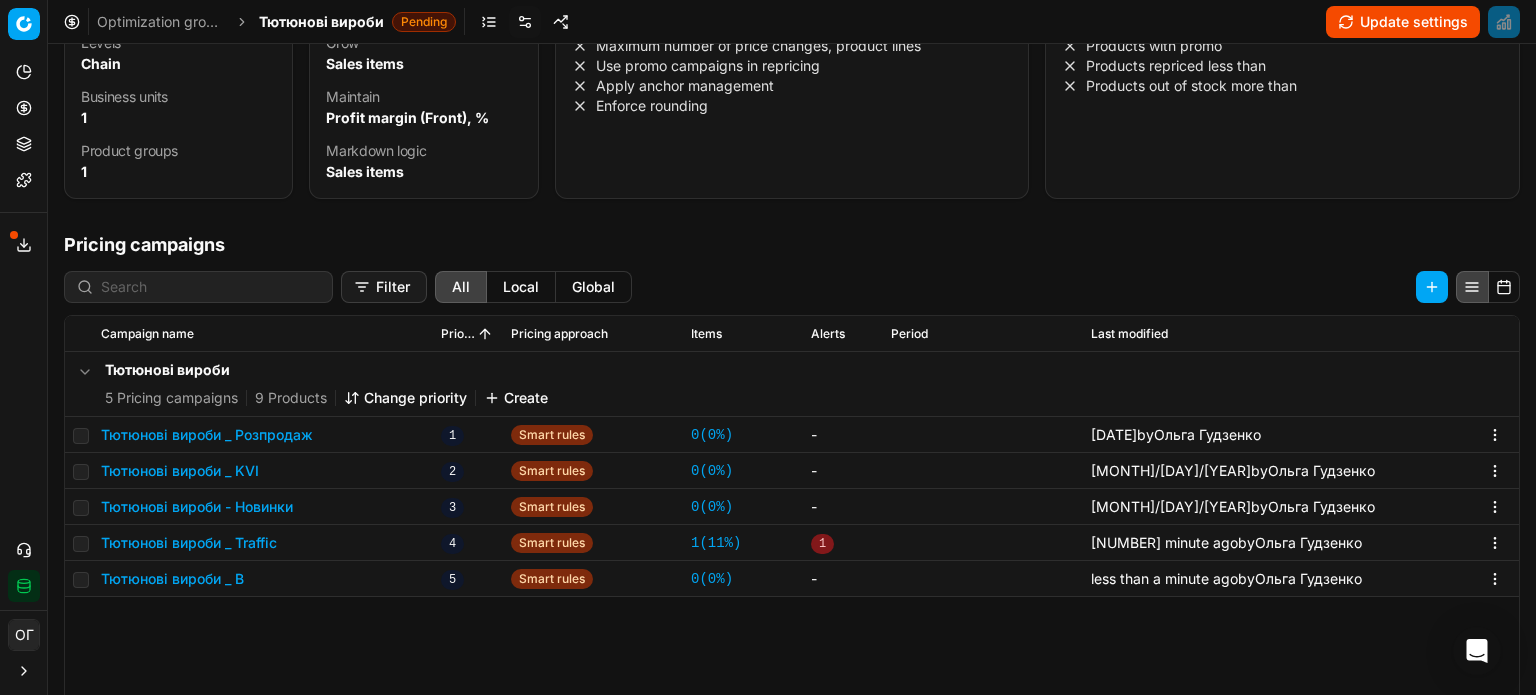 scroll, scrollTop: 308, scrollLeft: 0, axis: vertical 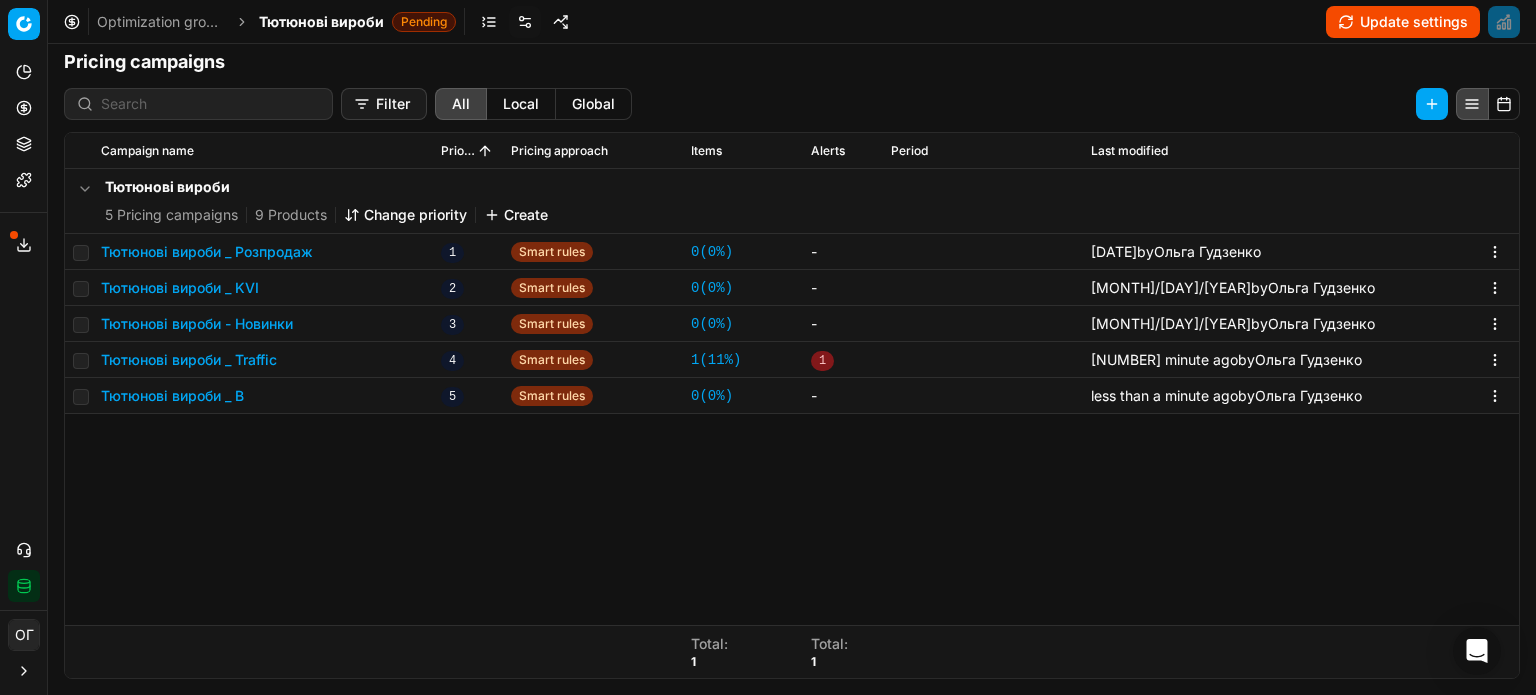 click on "Тютюнові вироби _ B" at bounding box center (172, 396) 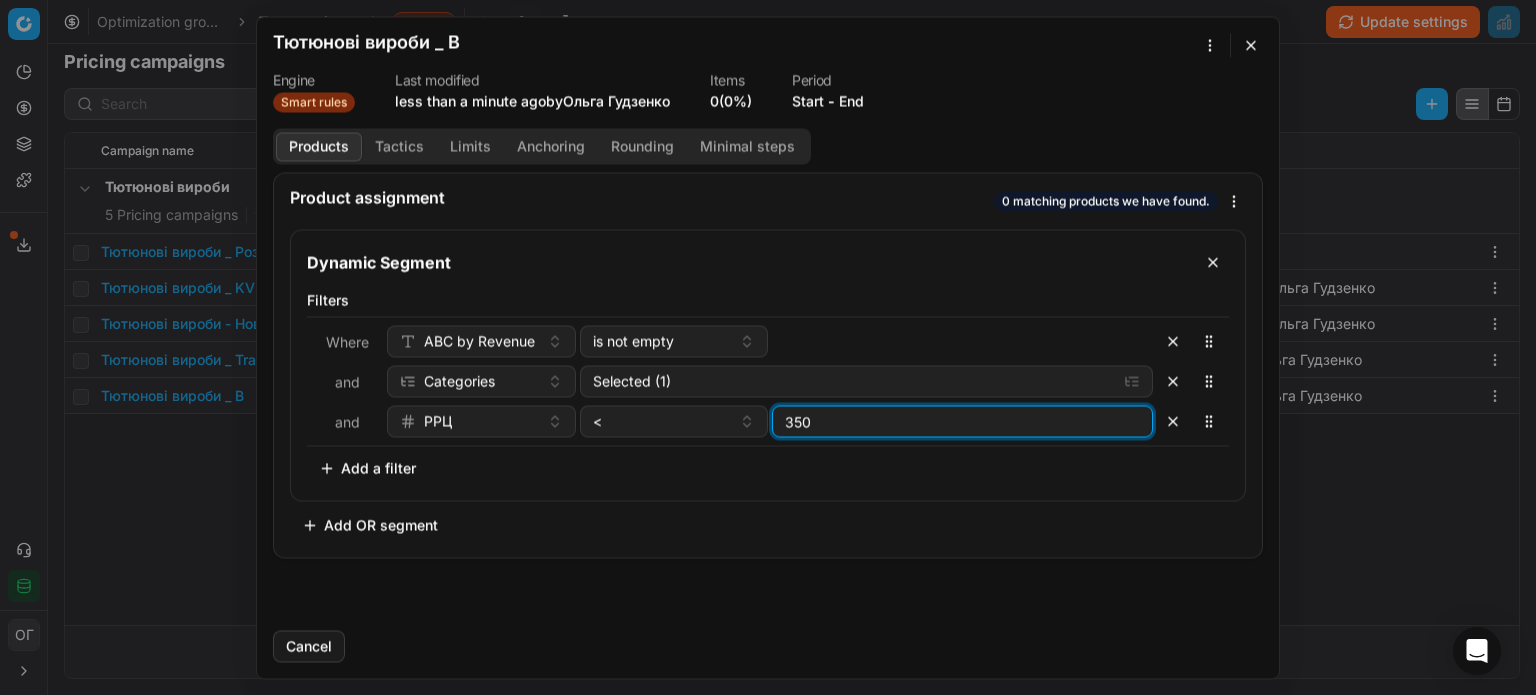 drag, startPoint x: 792, startPoint y: 419, endPoint x: 780, endPoint y: 423, distance: 12.649111 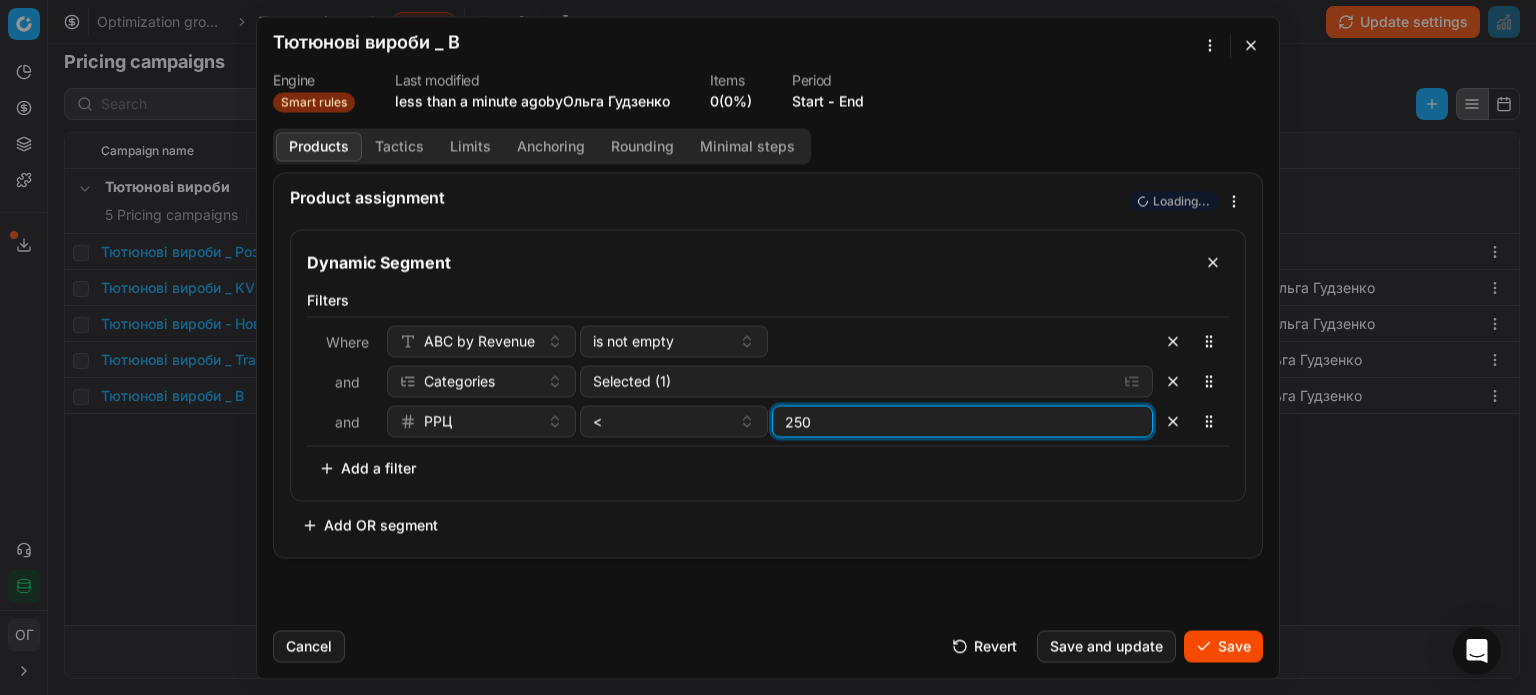type on "250" 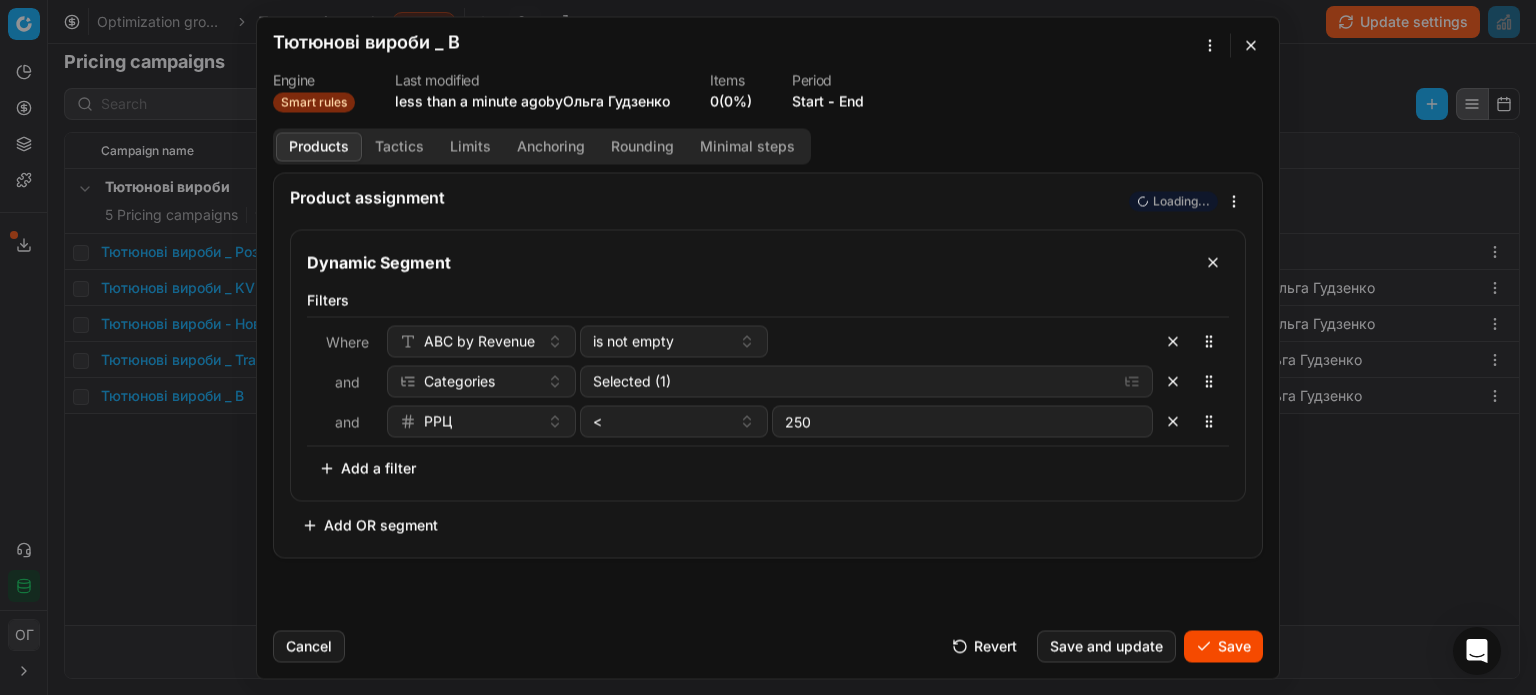 click on "Dynamic Segment Filters Where ABC by Revenue is not empty and Categories Selected (1) and РРЦ < 250
To pick up a sortable item, press space or enter.
While dragging, use the up and down keys to move the item.
Press space or enter again to drop the item in its new position, or press escape to cancel.
Add a filter Add OR segment" at bounding box center (768, 385) 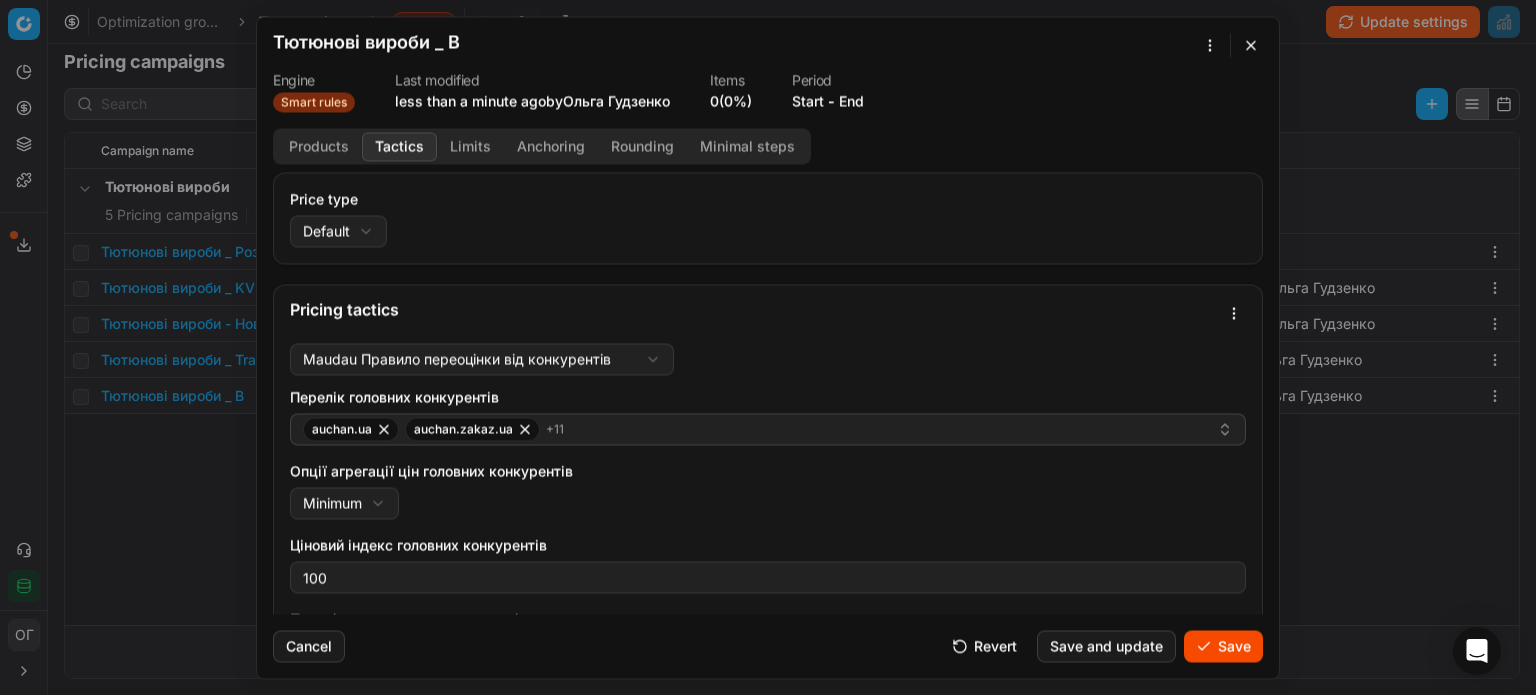 click on "Tactics" at bounding box center (399, 146) 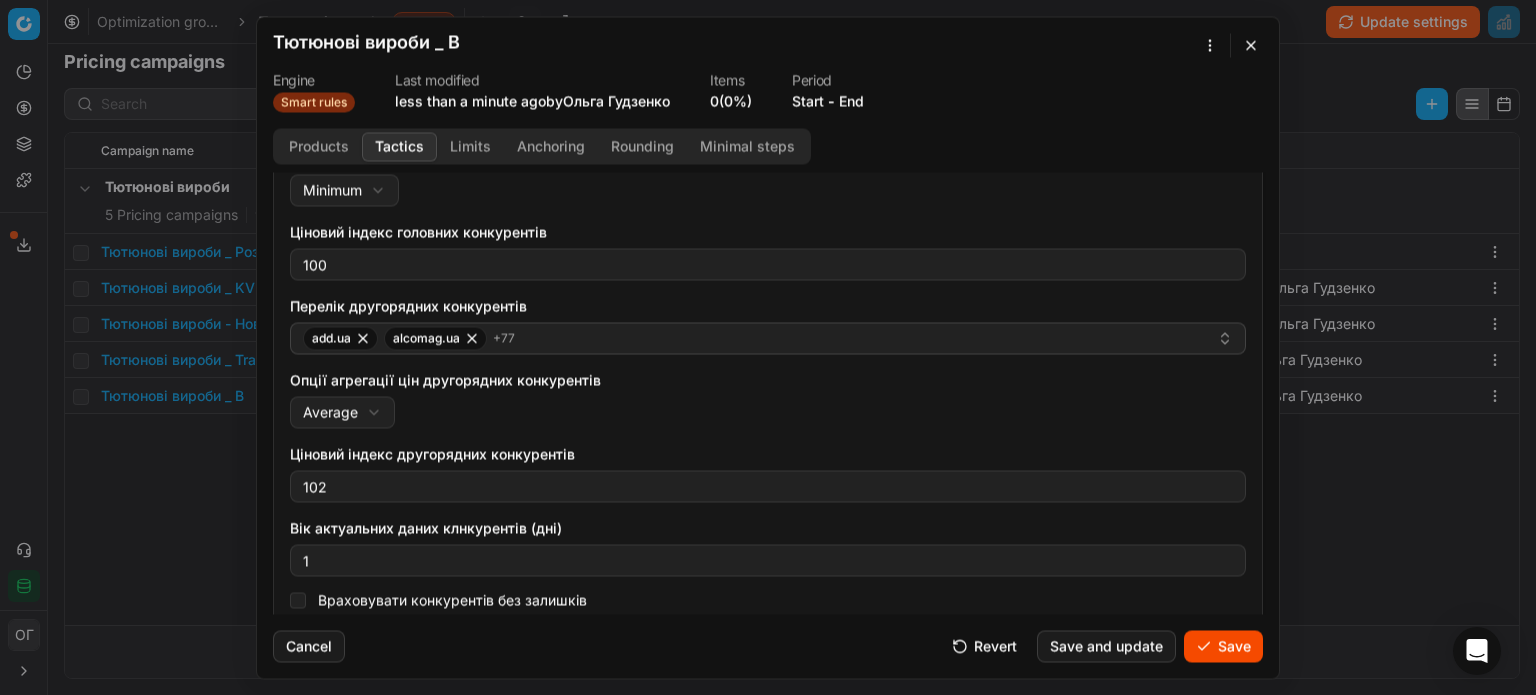 scroll, scrollTop: 323, scrollLeft: 0, axis: vertical 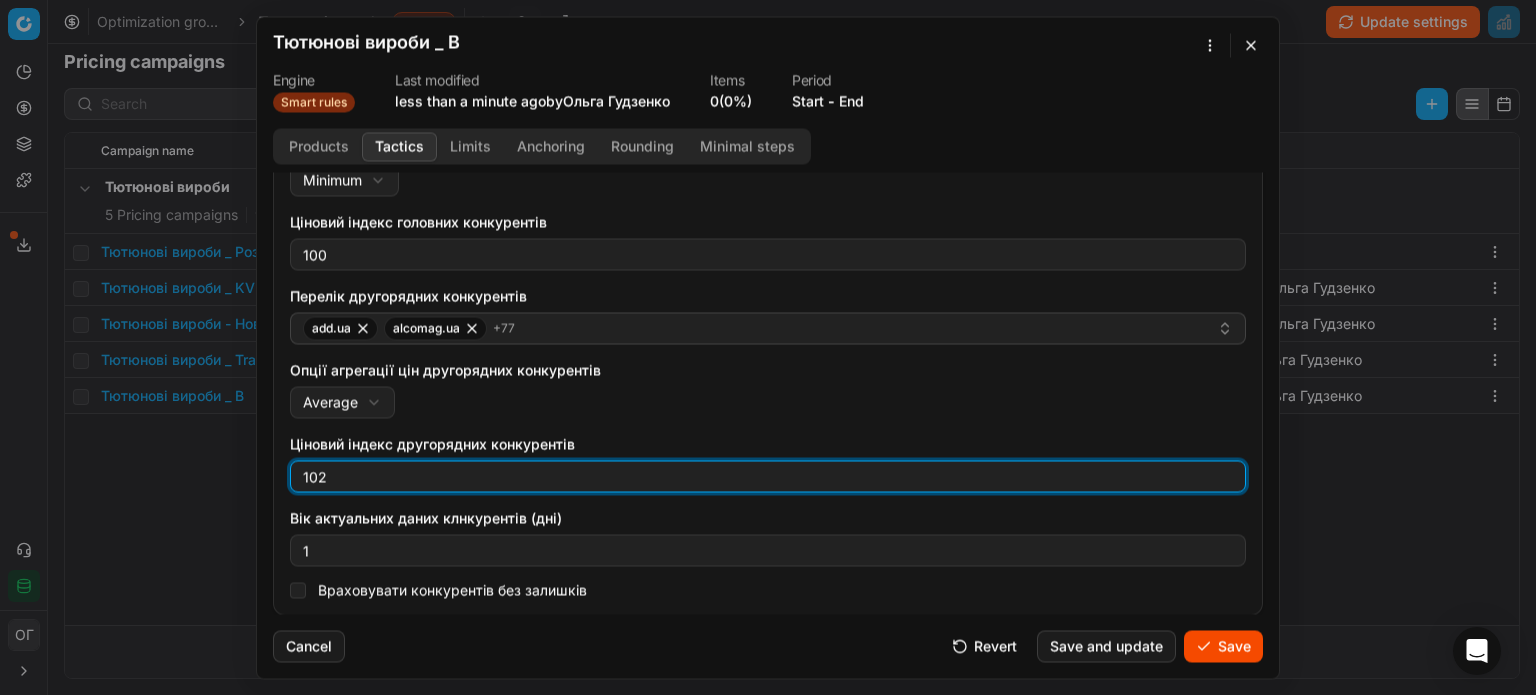 click on "102" at bounding box center [768, 476] 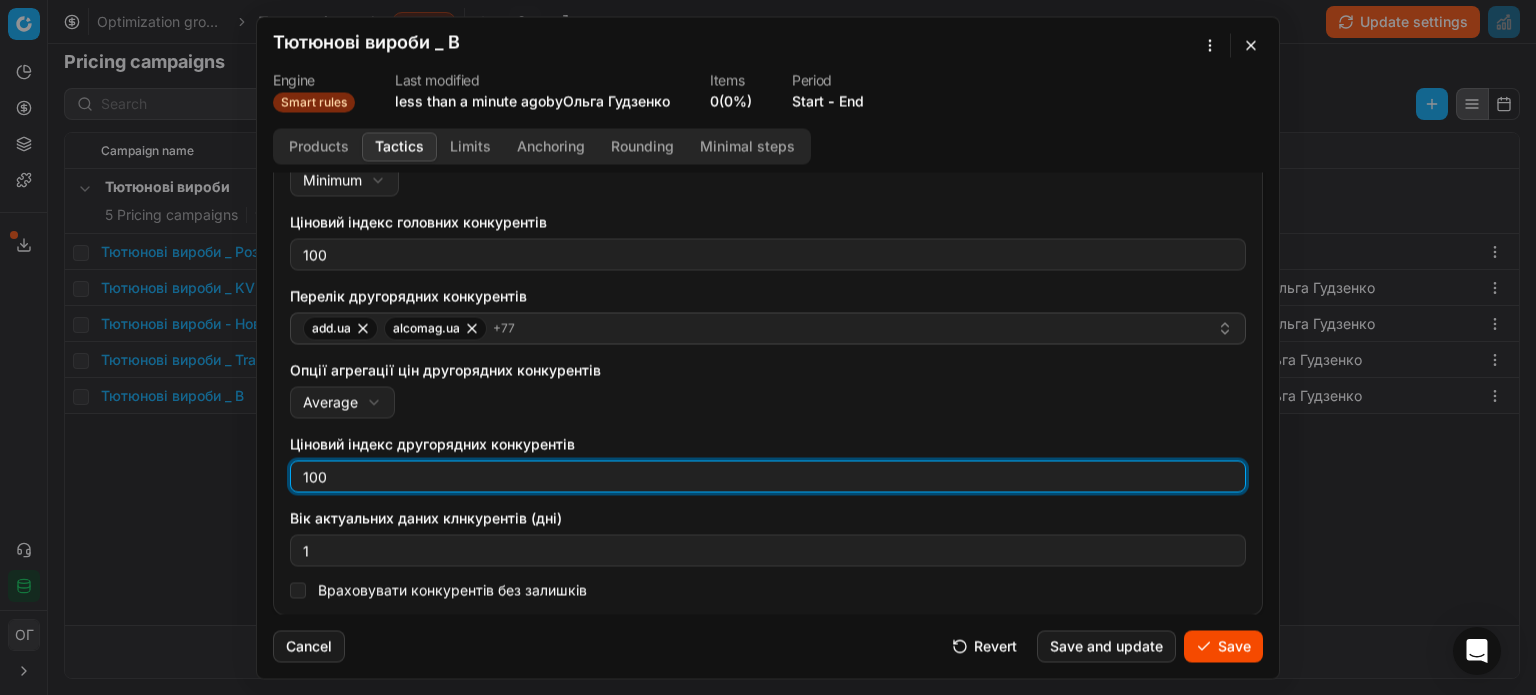 type on "100" 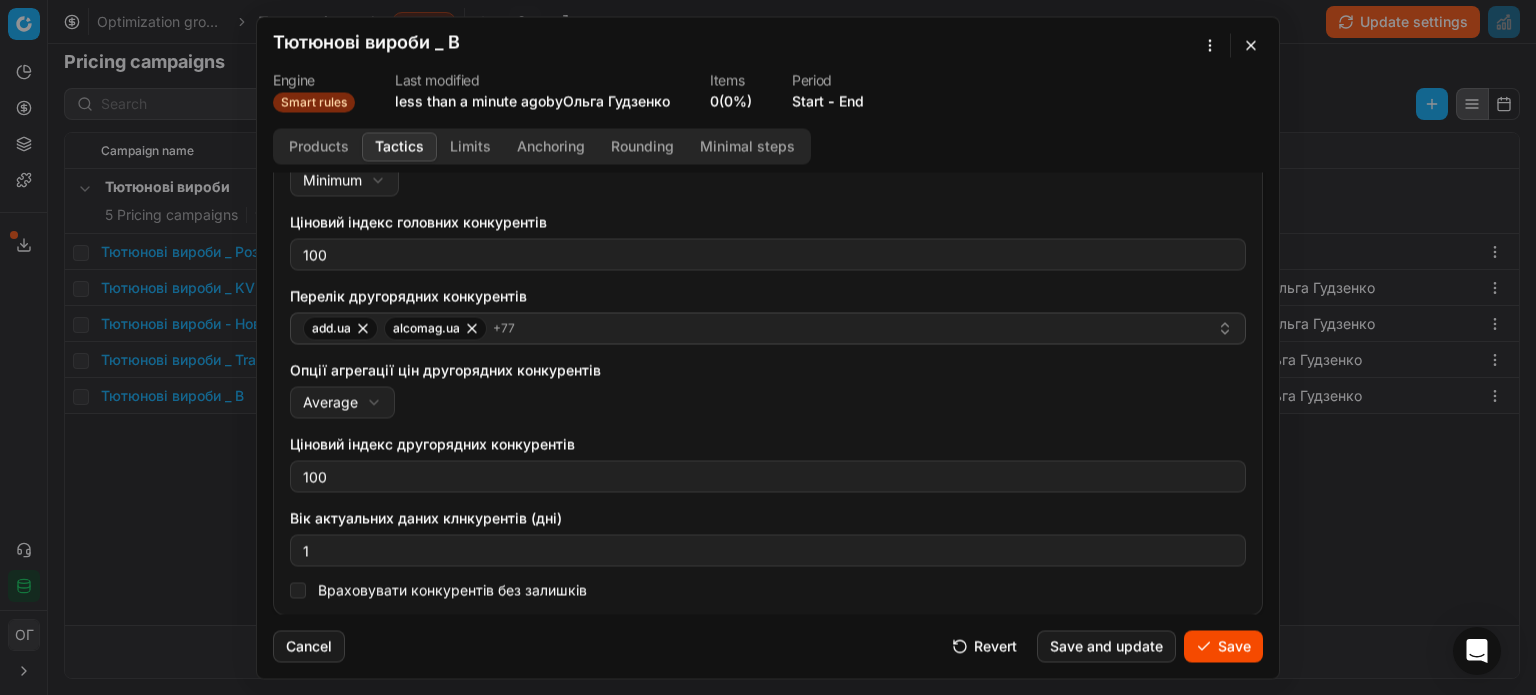 click on "Опції агрегації цін другорядних конкурентів Average Minimum Average" at bounding box center [768, 389] 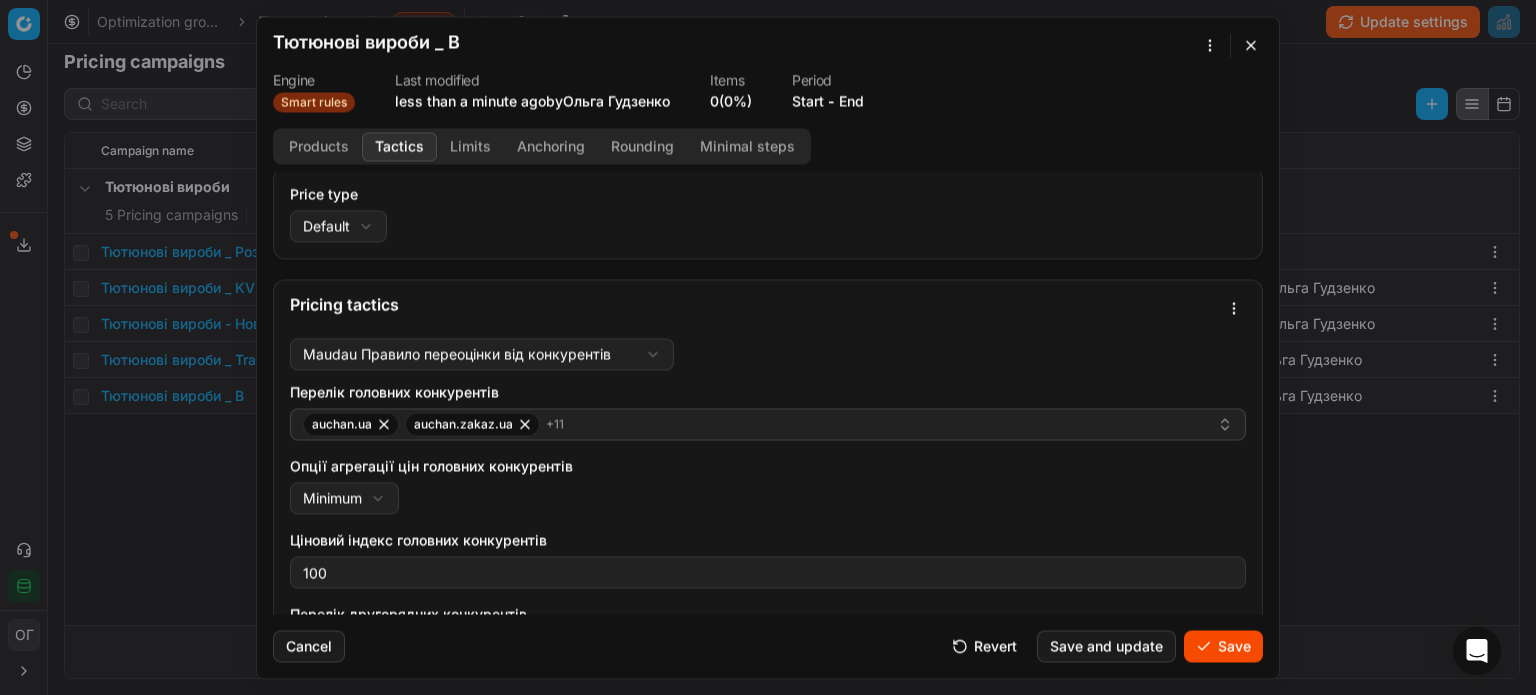 scroll, scrollTop: 0, scrollLeft: 0, axis: both 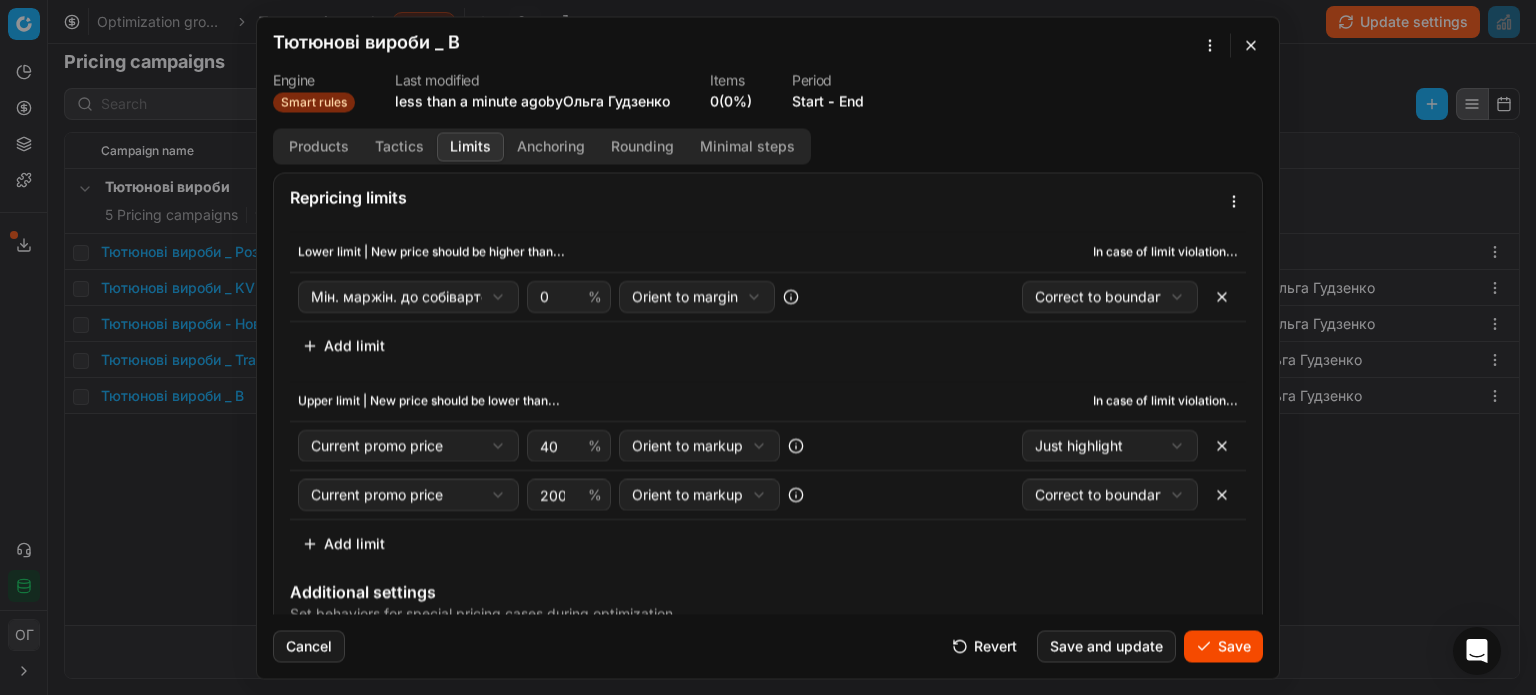 click on "Limits" at bounding box center [470, 146] 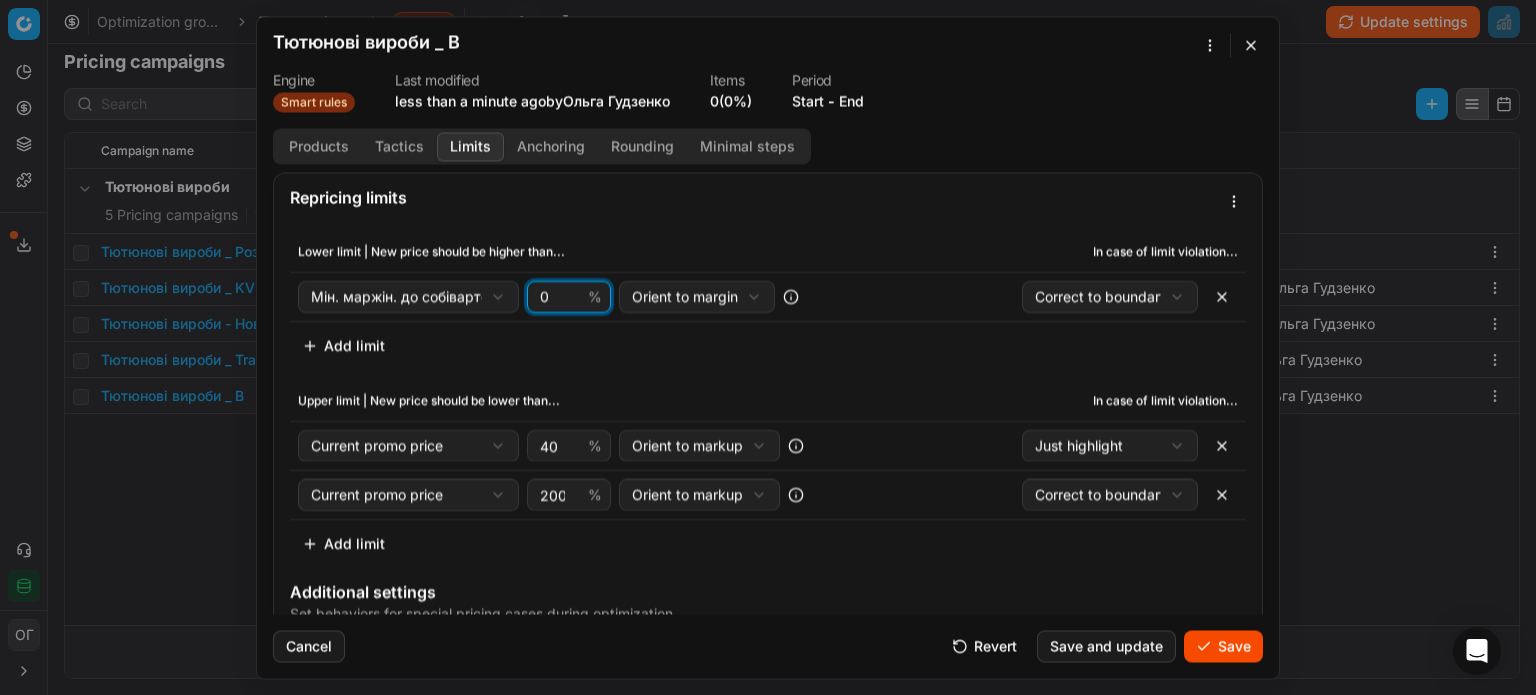 click on "0" at bounding box center [560, 296] 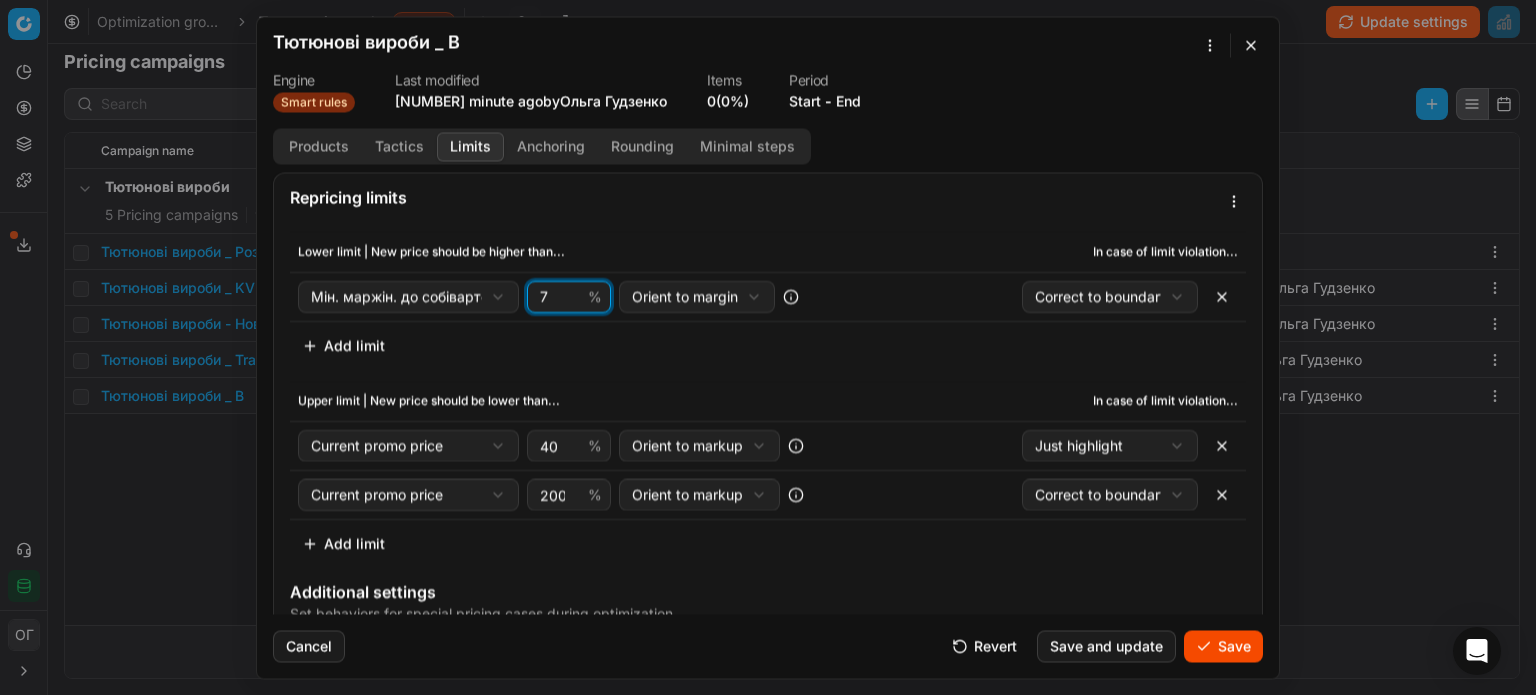 type on "7" 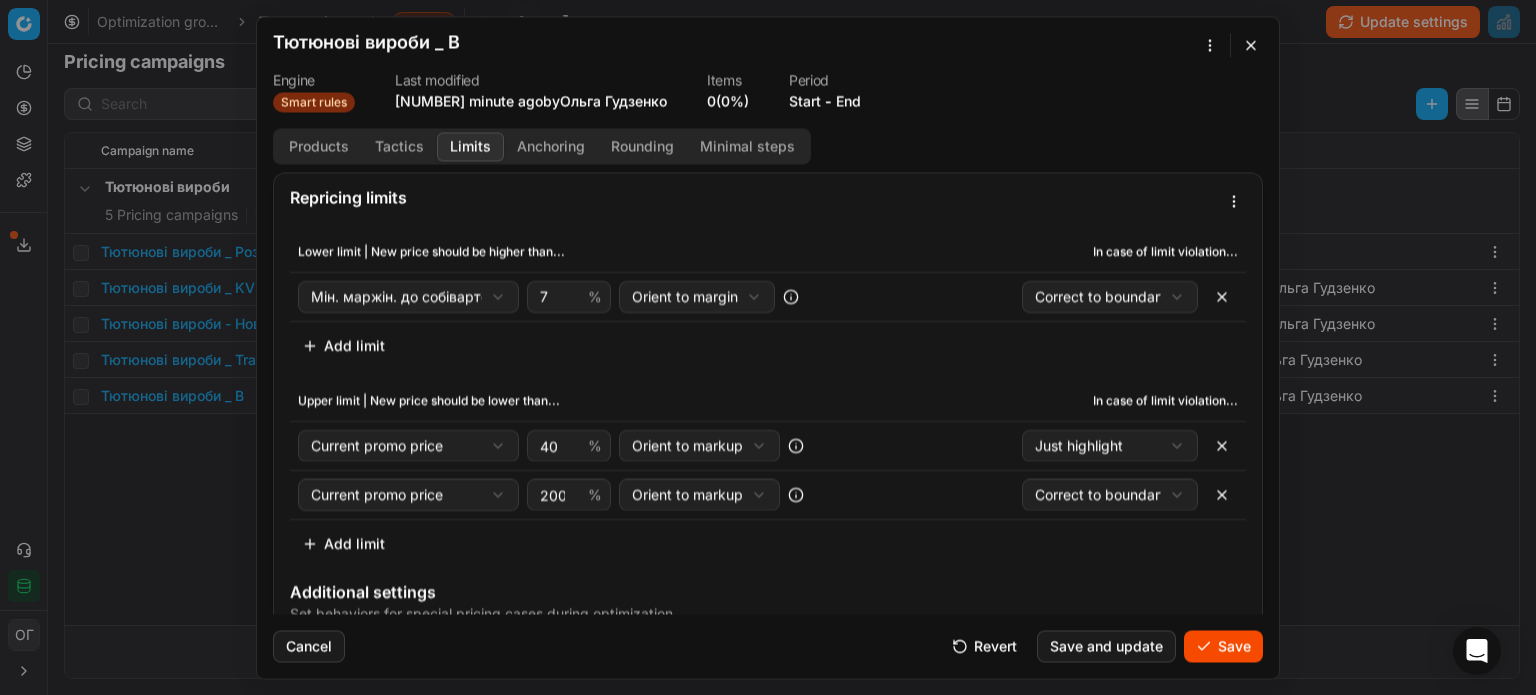 click on "Lower limit | New price should be higher than... In case of limit violation... Мін. маржін. до собівартості Cost Current price Current promo price Promo Market min price Market max price Market min price (incl OOS) Market max price (incl OOS) Мін. маржін. до собівартості Мін ціна, 30 днів Target Sales Margin Cost Specification Cost РРЦ Base price МРЦ 7 % Orient to margin Orient to markup Orient to margin Absolute Correct to boundary Correct to boundary Just highlight Add limit" at bounding box center [768, 296] 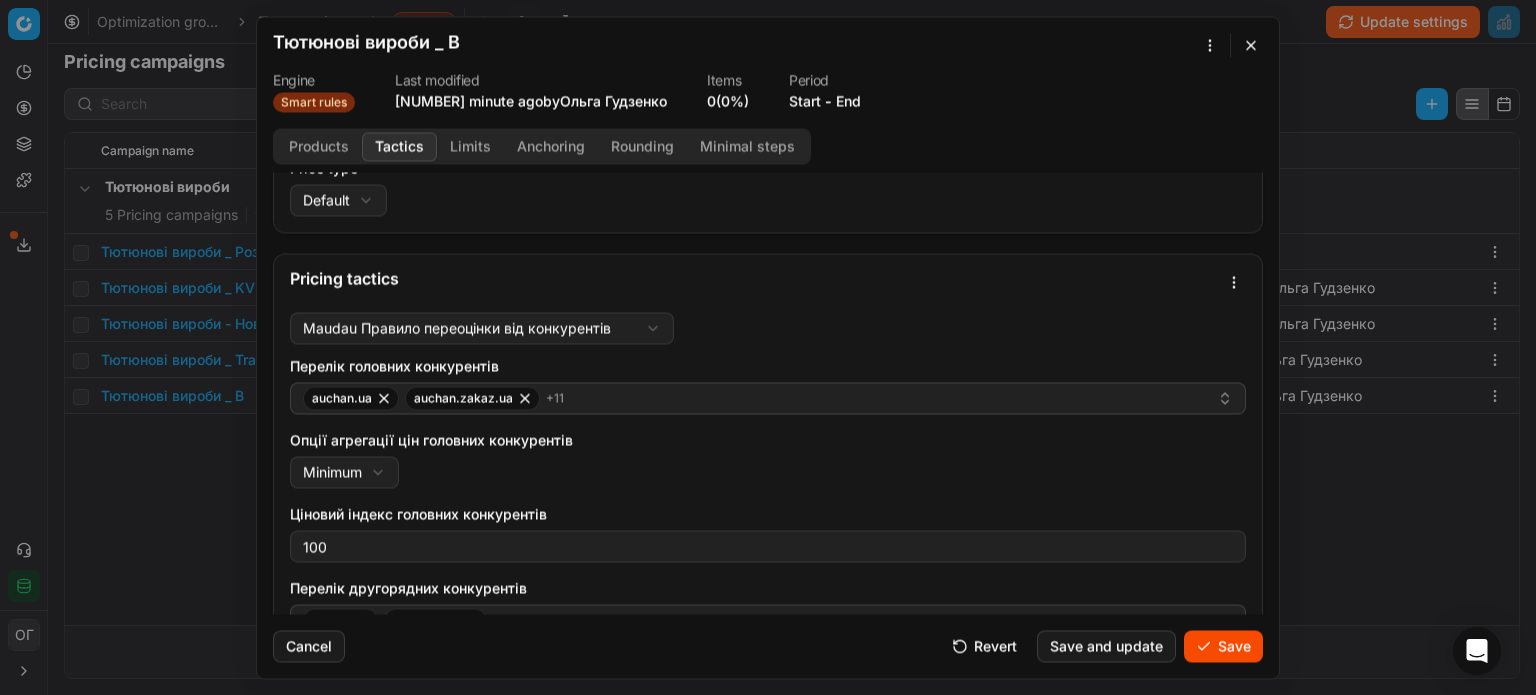 scroll, scrollTop: 0, scrollLeft: 0, axis: both 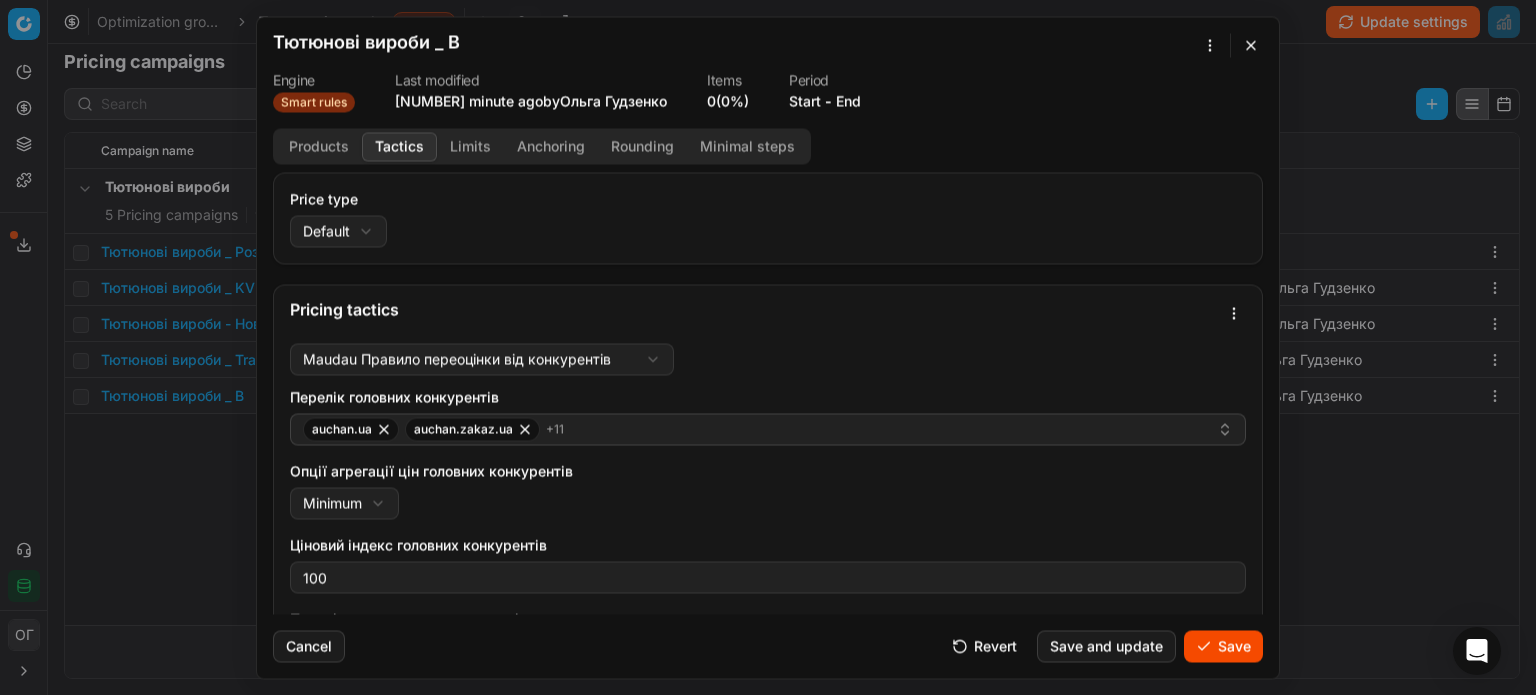 click on "Products" at bounding box center [319, 146] 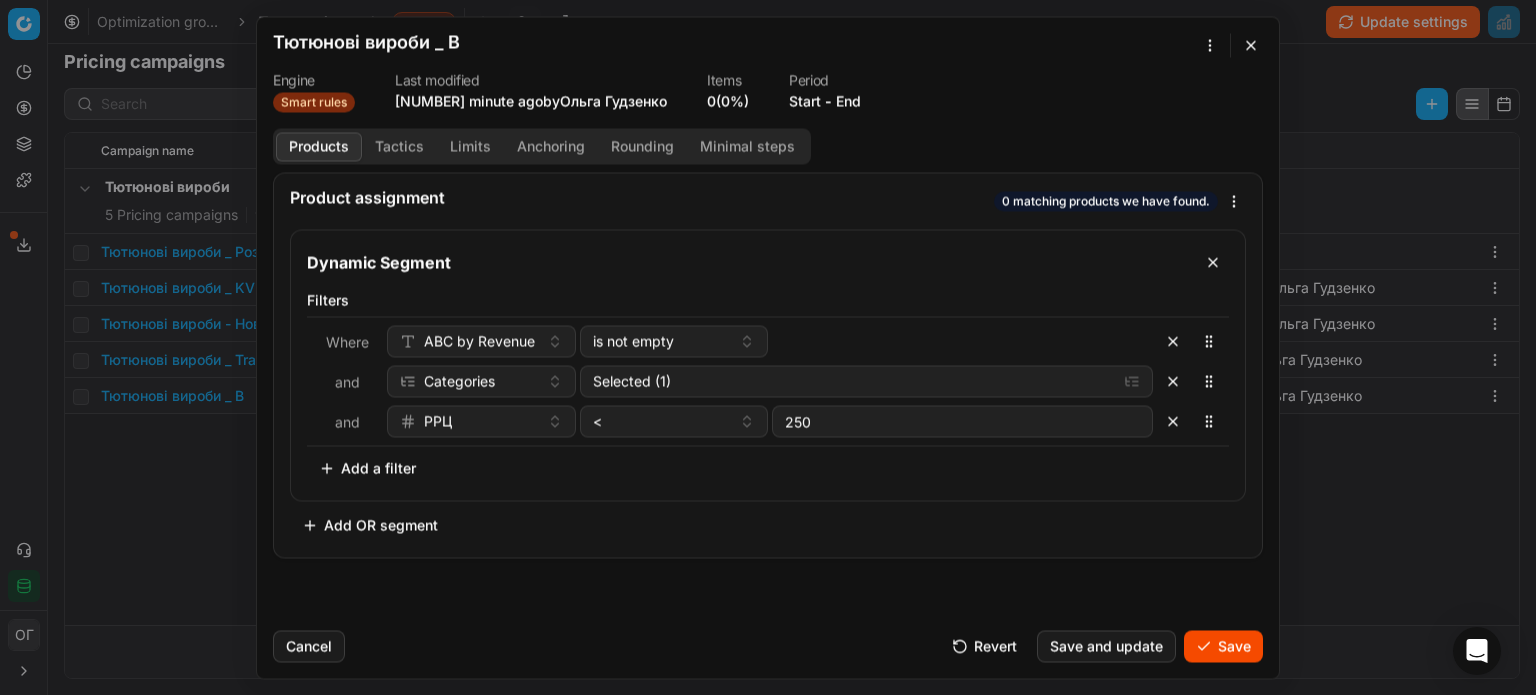 click on "Limits" at bounding box center [470, 146] 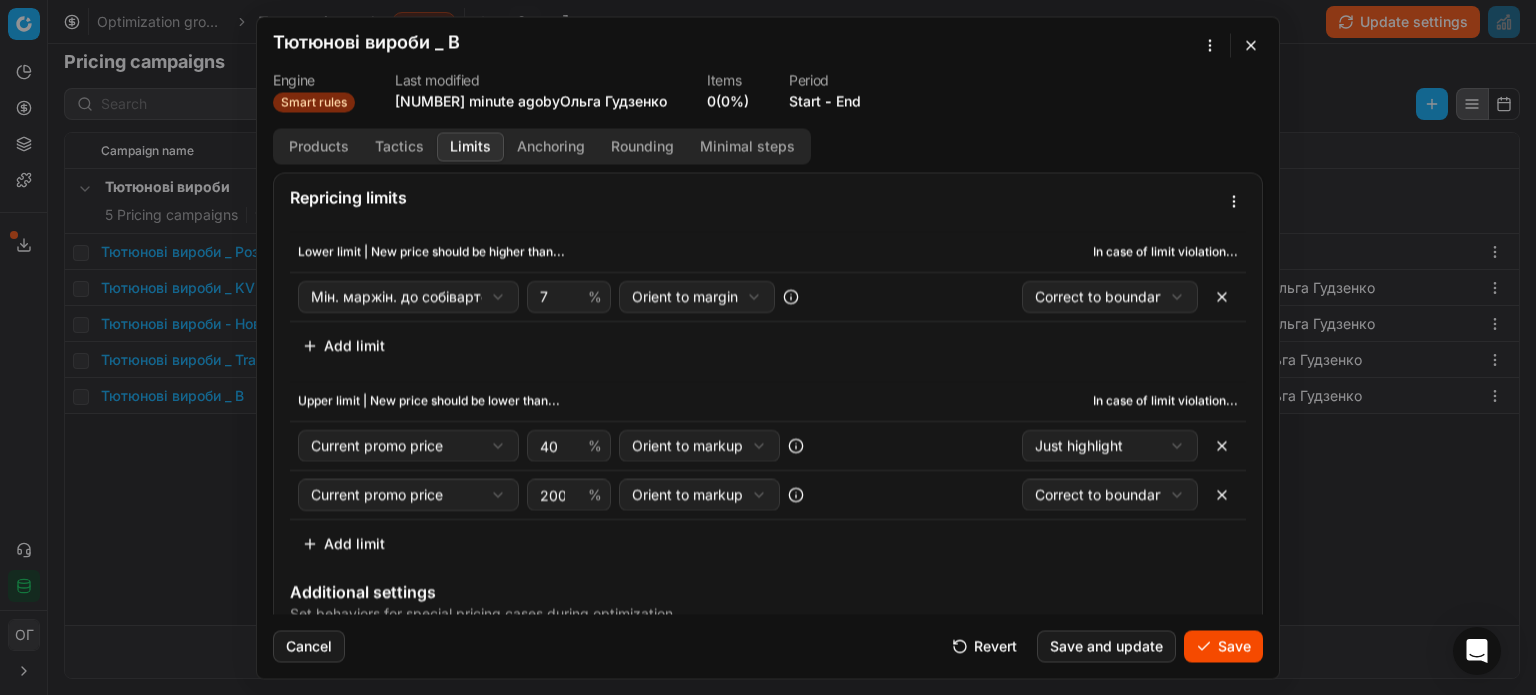 click on "Anchoring" at bounding box center (551, 146) 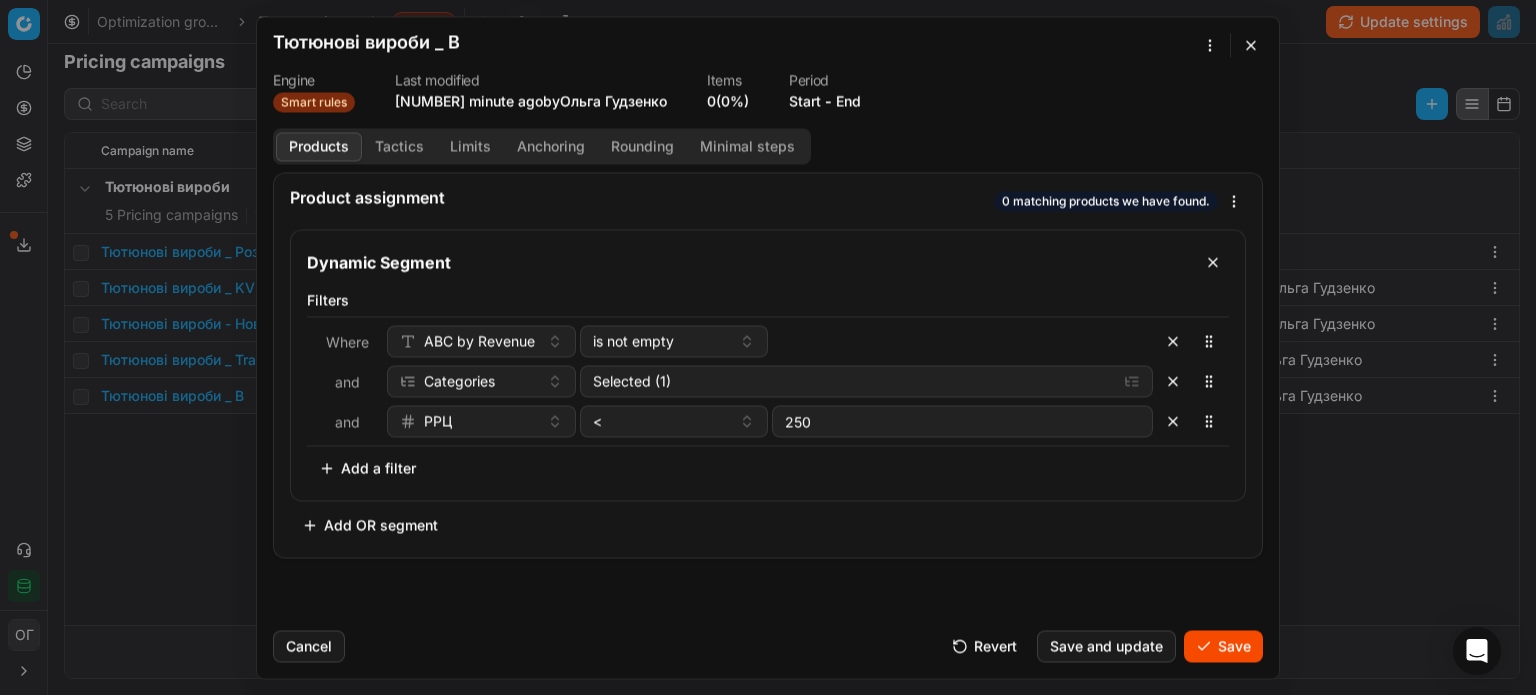 click on "Products" at bounding box center [319, 146] 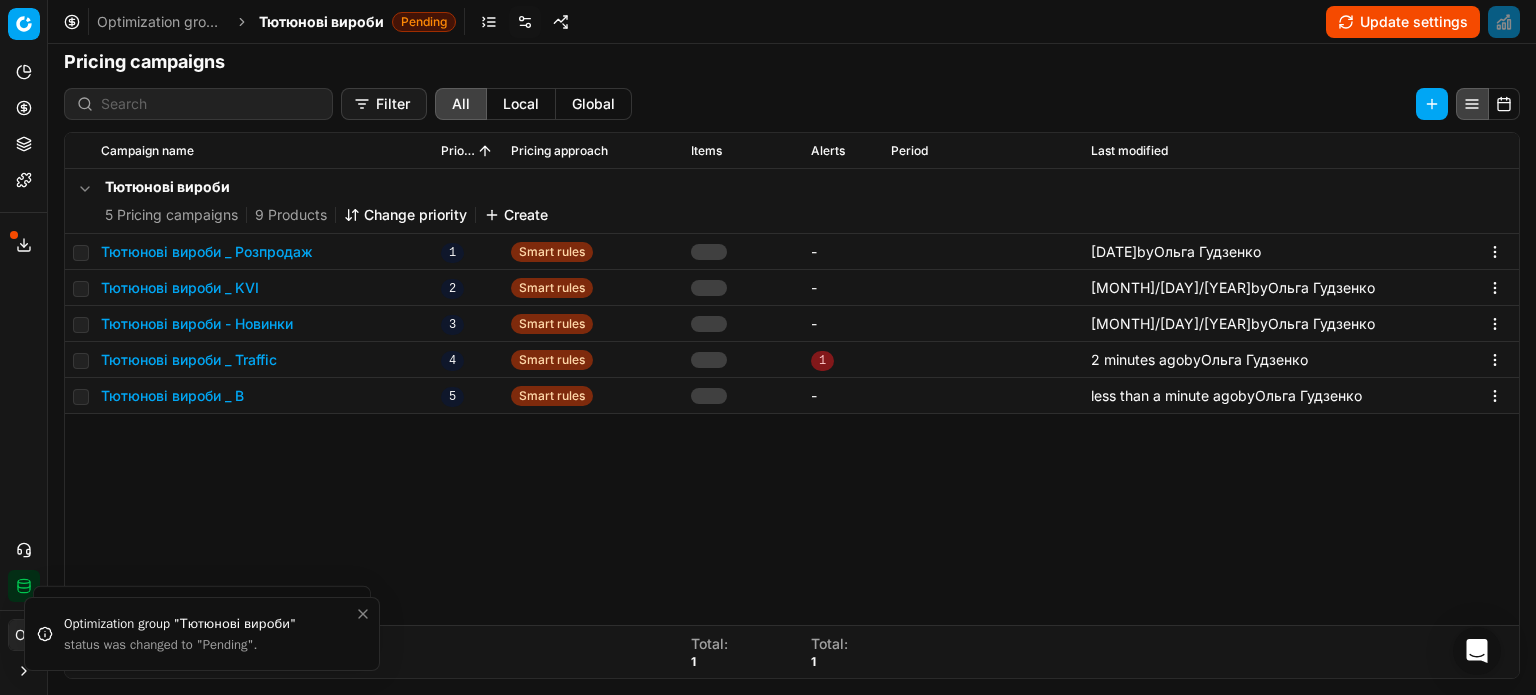 click on "Тютюнові вироби _ B" at bounding box center (172, 396) 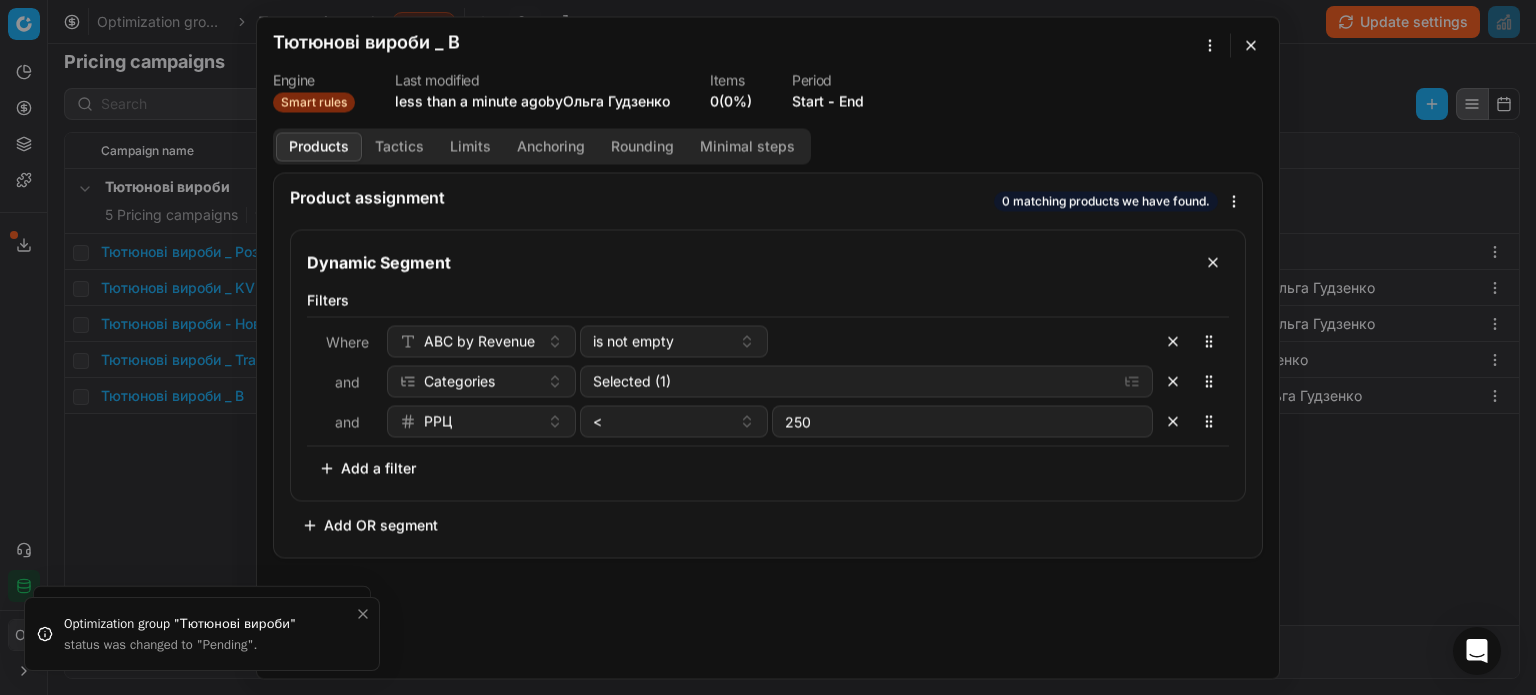 click on "We are saving PC settings. Please wait, it should take a few minutes Тютюнові вироби _ B Engine Smart rules Last modified less than a minute ago  by  Ольга Гудзенко Items 0  (0%) Period Start - End Products Tactics Limits Anchoring Rounding Minimal steps Product assignment 0 matching products we have found. Dynamic Segment Filters Where ABC by Revenue is not empty and Categories Selected (1) and РРЦ < 250
To pick up a sortable item, press space or enter.
While dragging, use the up and down keys to move the item.
Press space or enter again to drop the item in its new position, or press escape to cancel.
Add a filter Add OR segment Cancel" at bounding box center (768, 347) 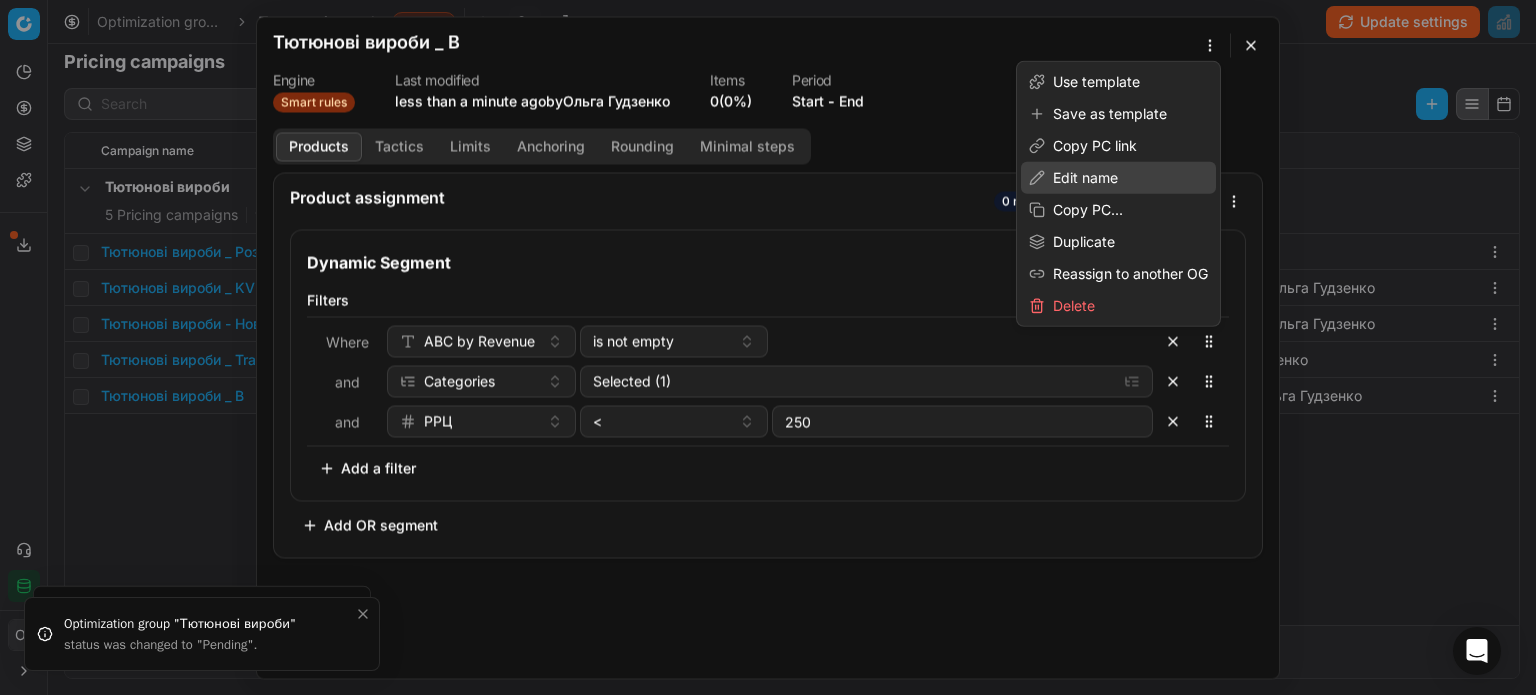 click on "Edit name" at bounding box center (1118, 178) 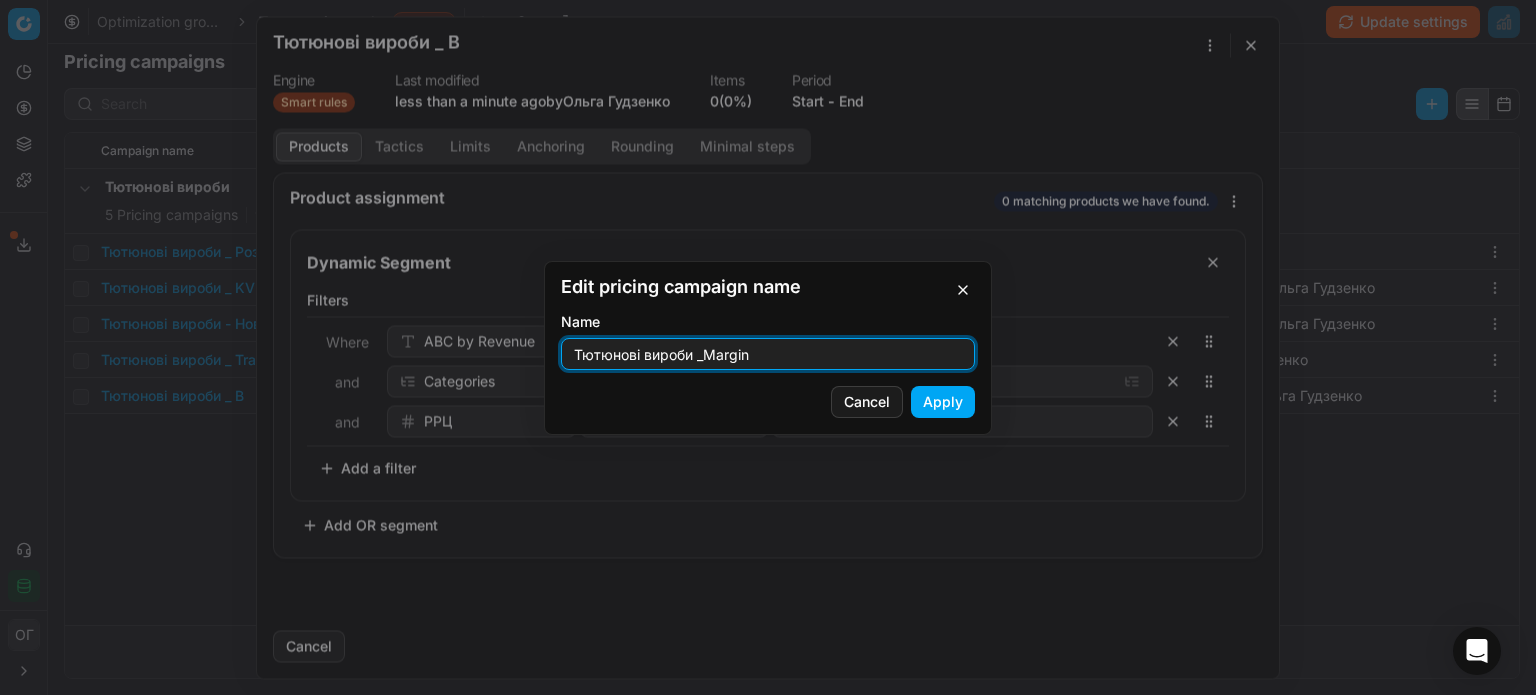 type on "Тютюнові вироби _Margin" 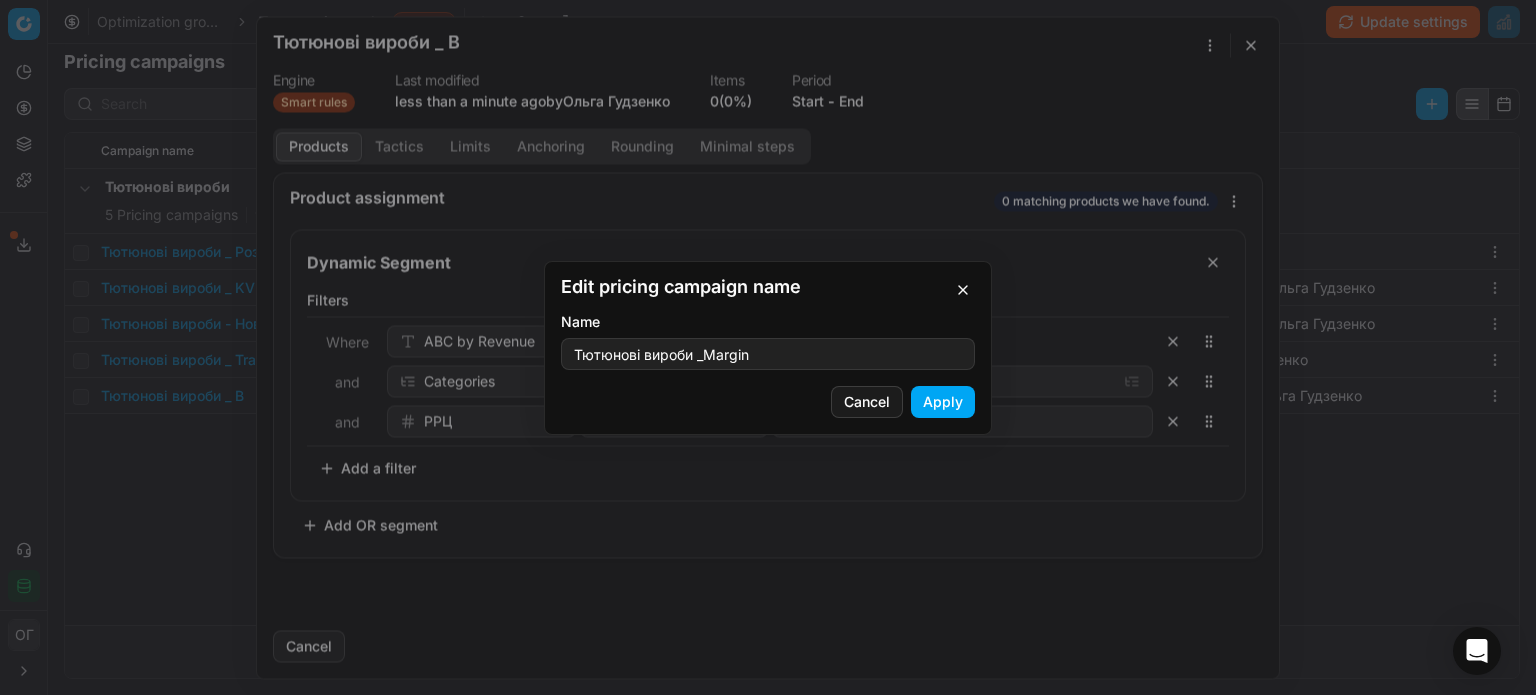 click on "Apply" at bounding box center (943, 402) 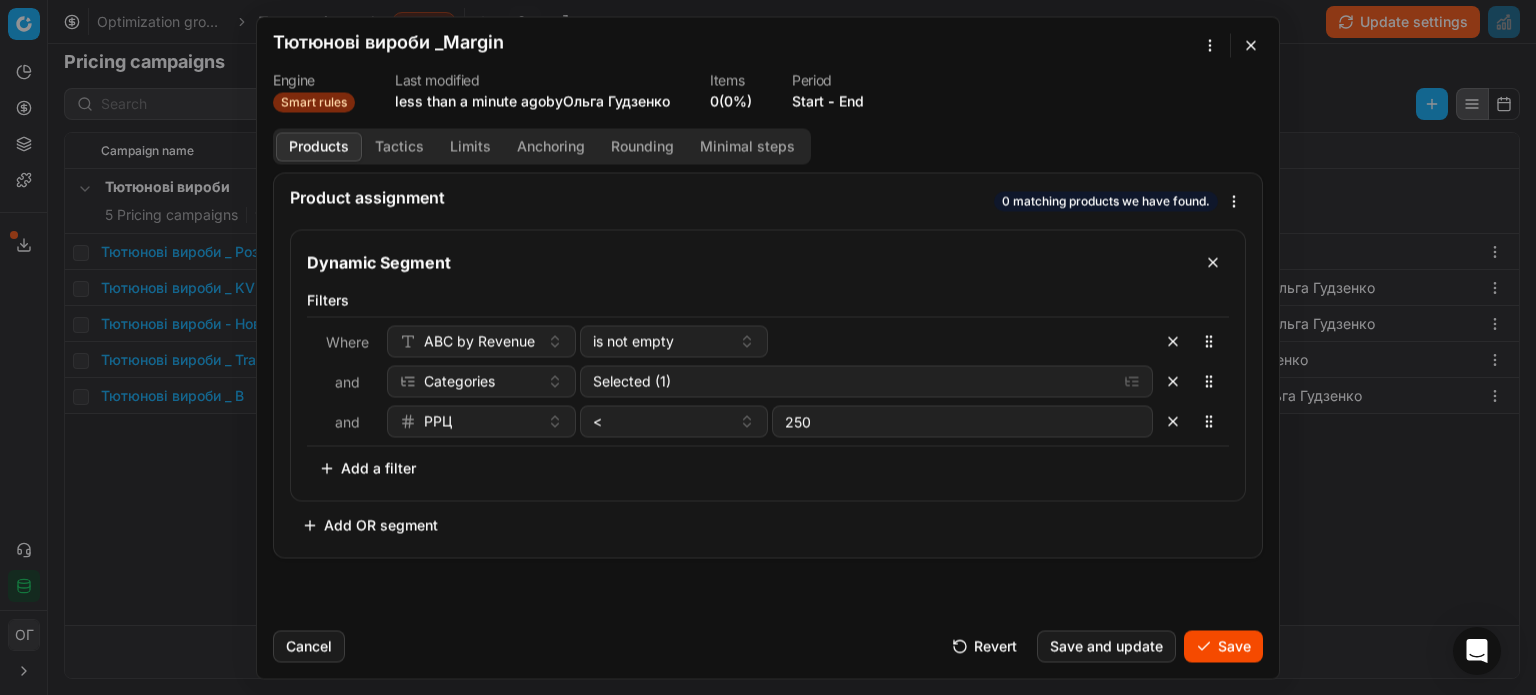 click on "Save" at bounding box center [1223, 646] 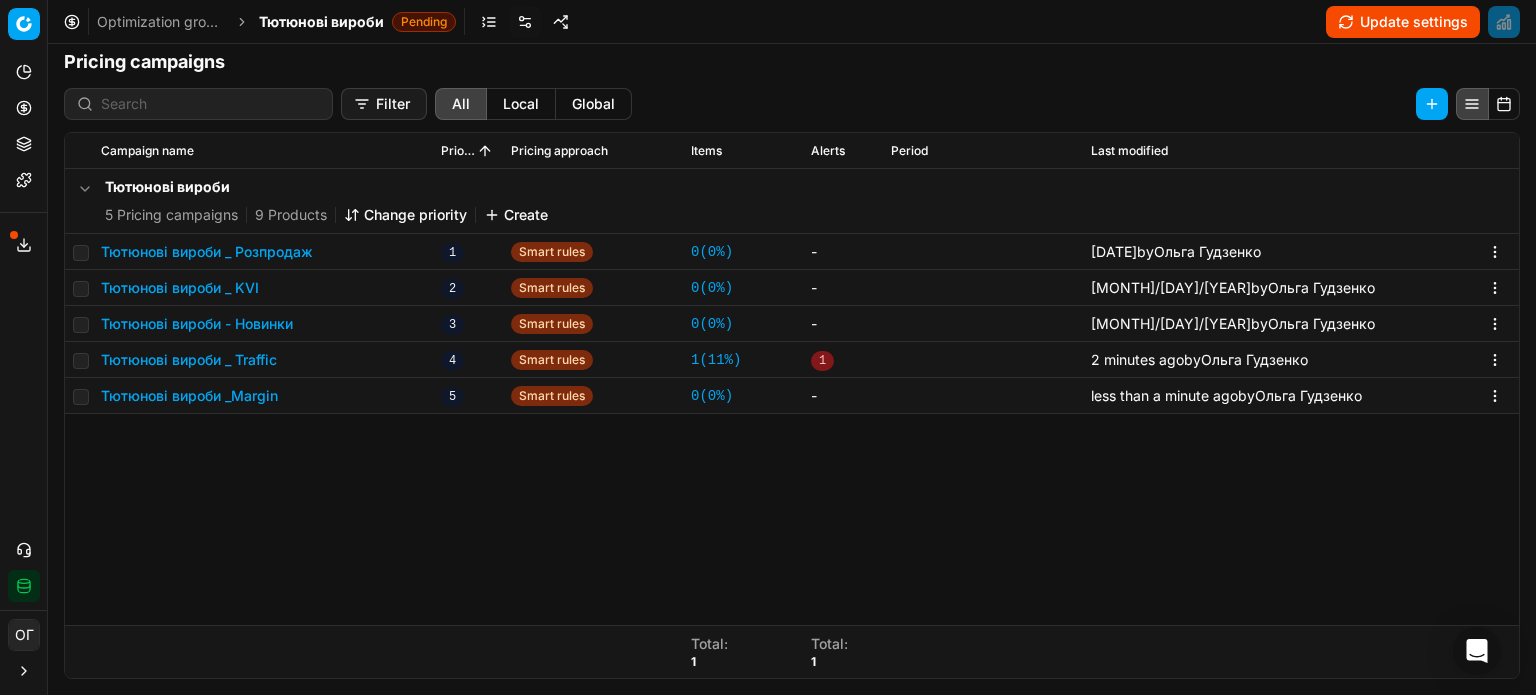 click on "Change priority" at bounding box center [405, 215] 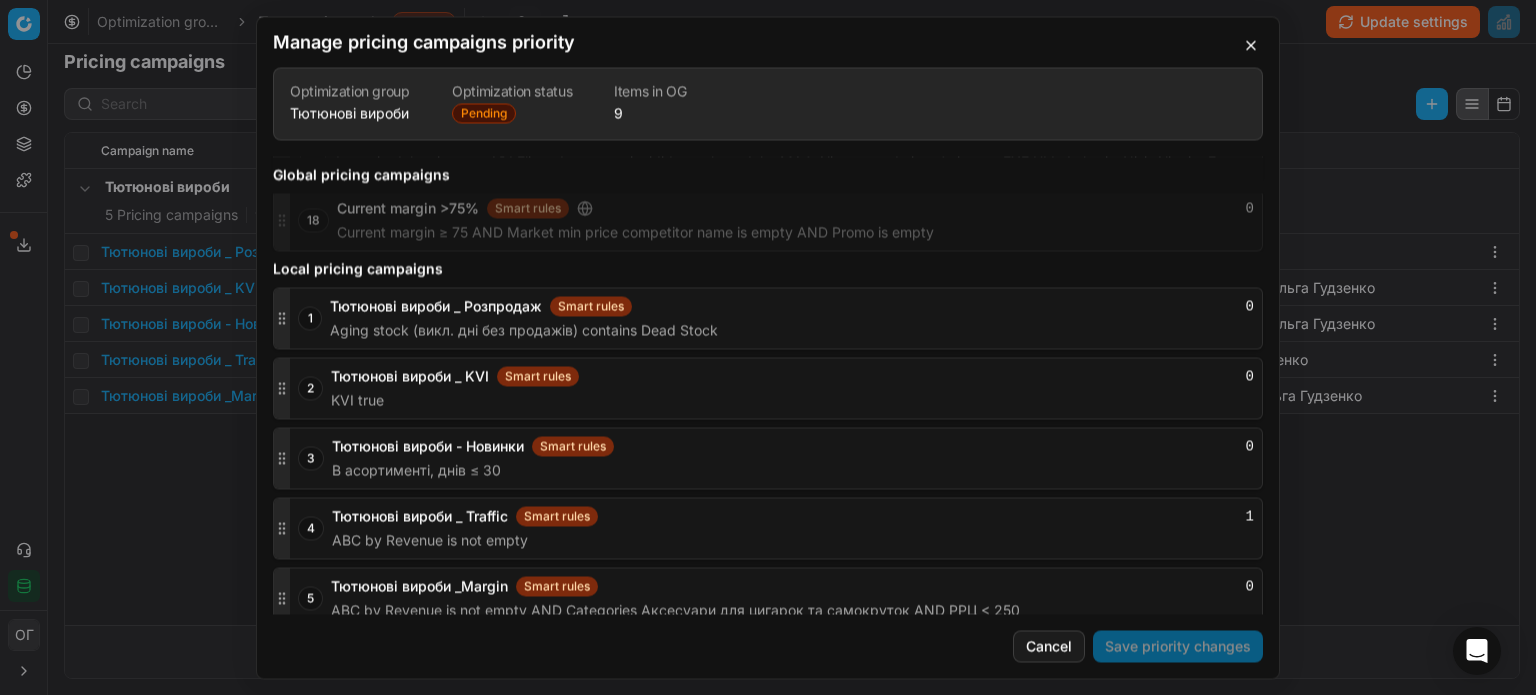 scroll, scrollTop: 919, scrollLeft: 0, axis: vertical 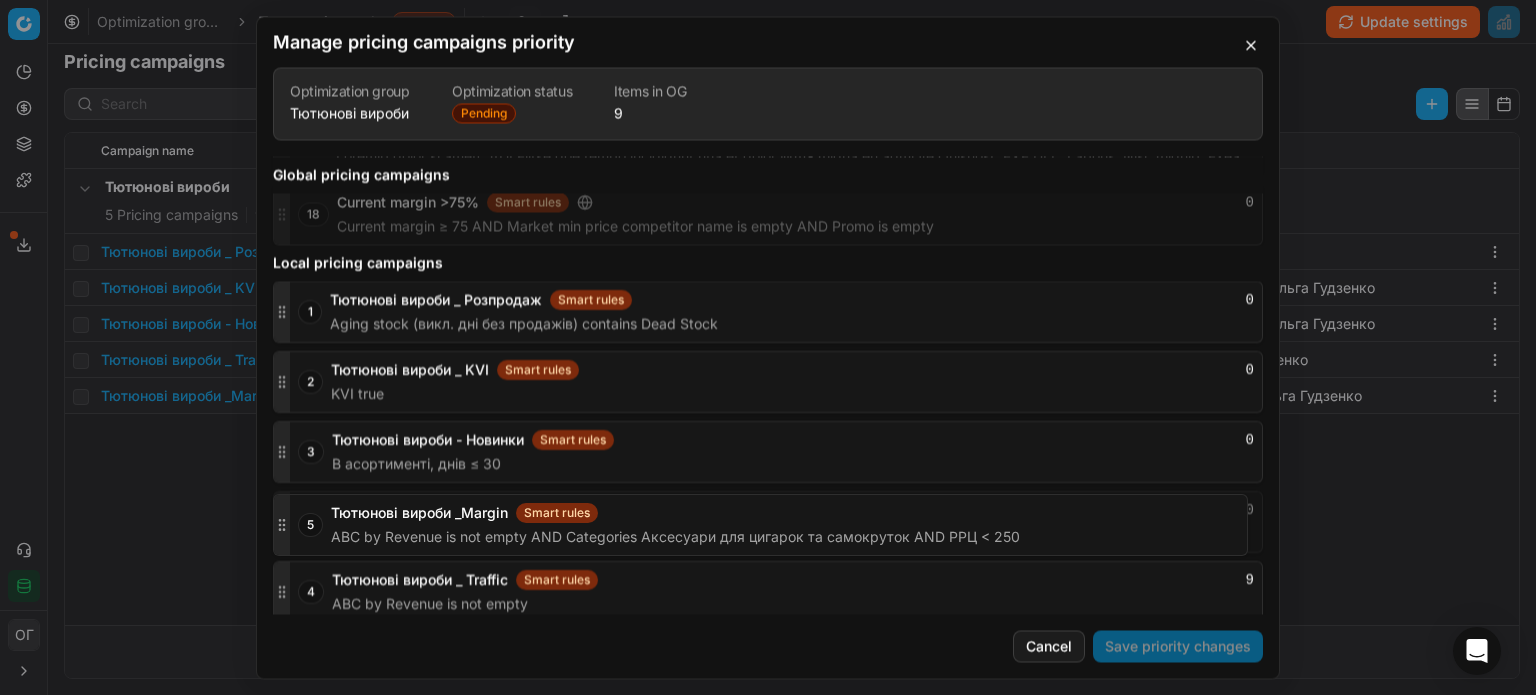 drag, startPoint x: 284, startPoint y: 583, endPoint x: 276, endPoint y: 523, distance: 60.530983 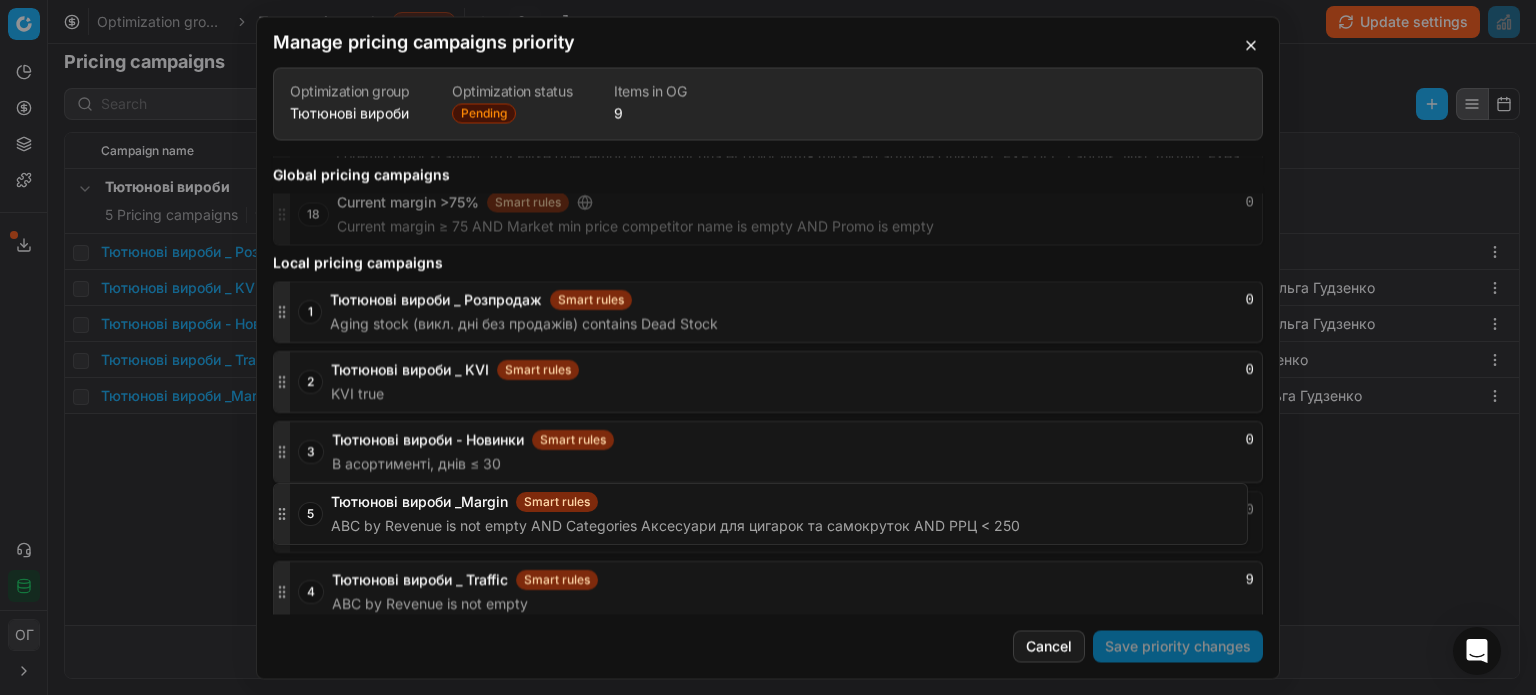 click at bounding box center (282, 522) 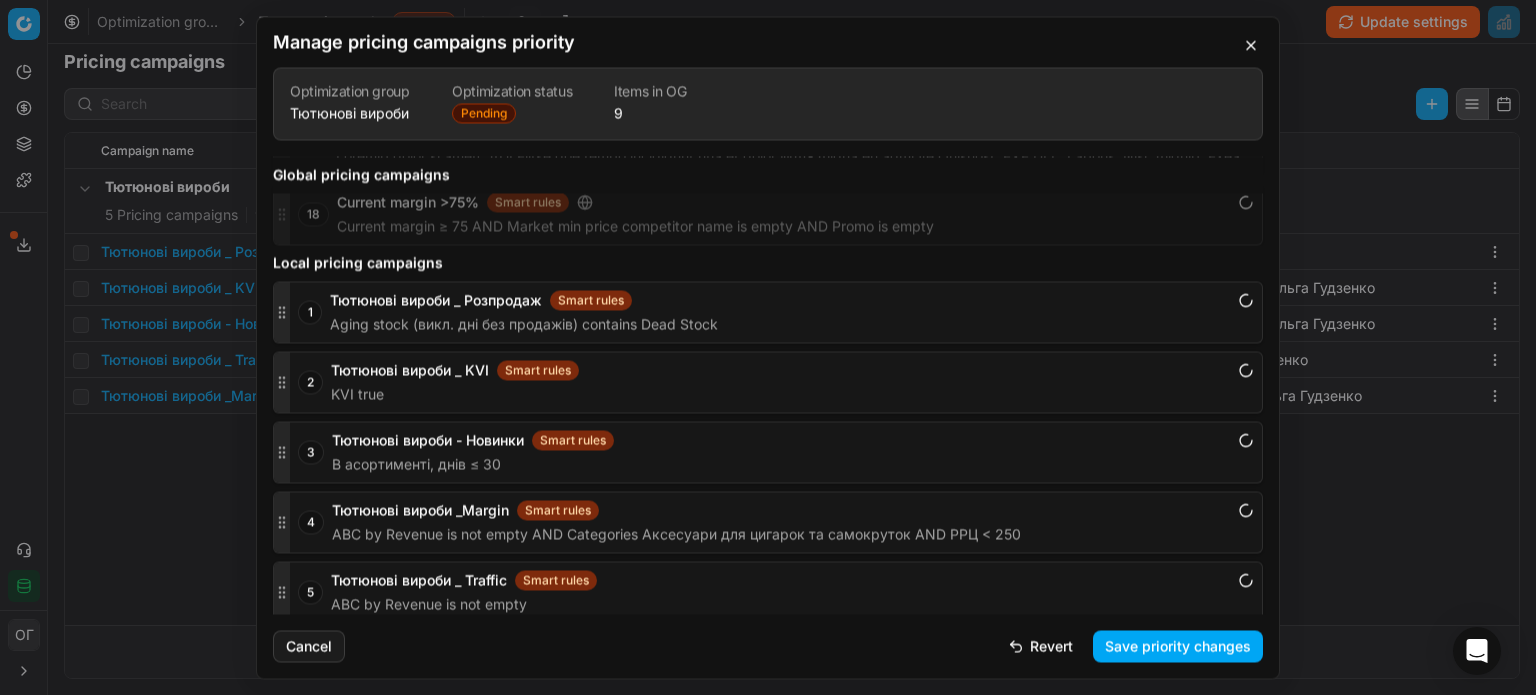 click on "Save priority changes" at bounding box center (1178, 646) 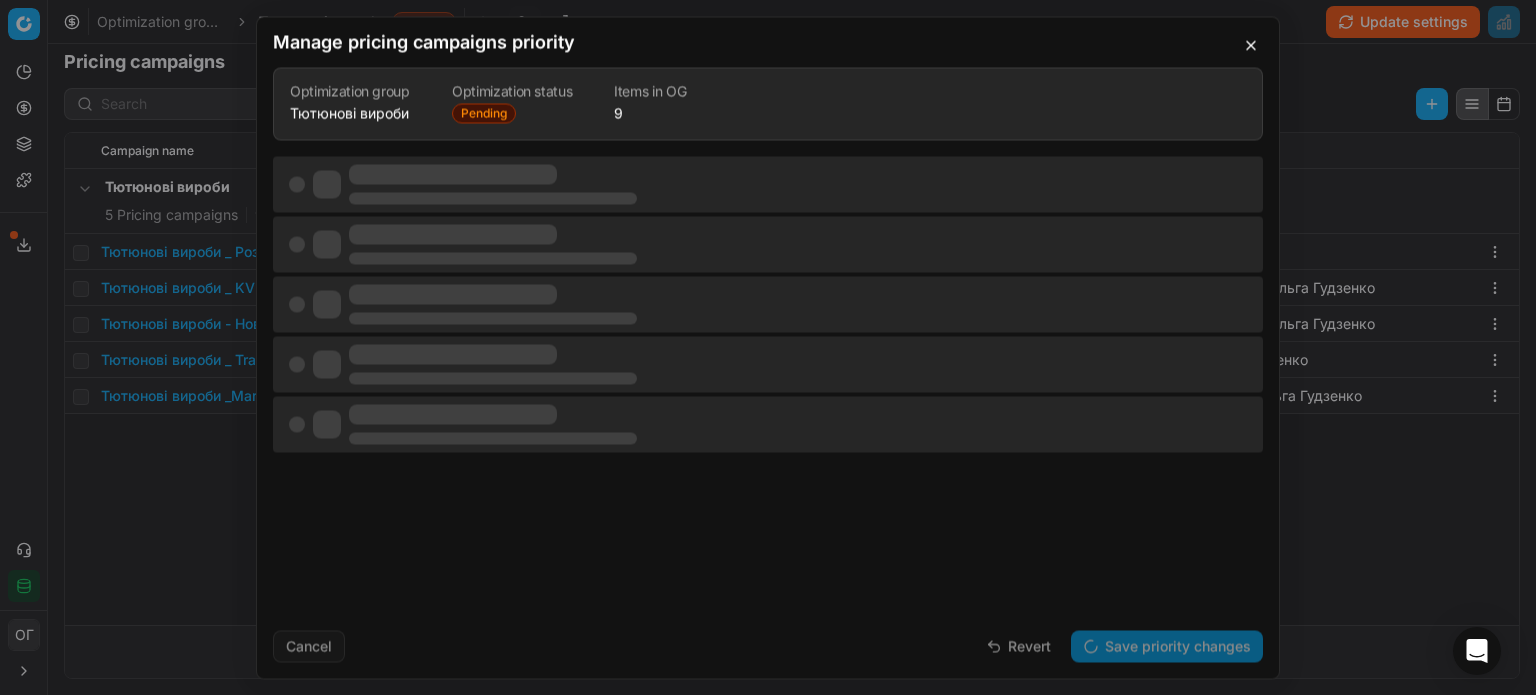 scroll, scrollTop: 0, scrollLeft: 0, axis: both 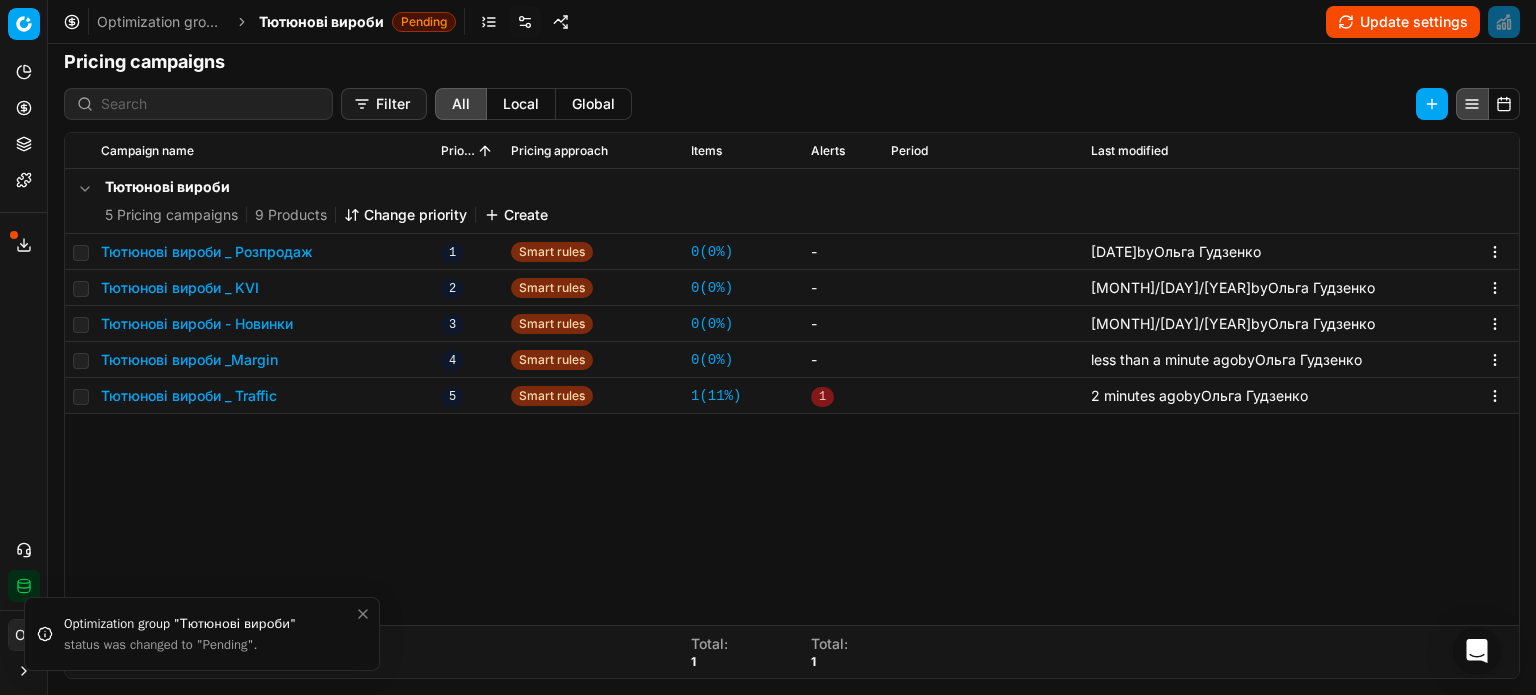 click on "Update settings" at bounding box center [1403, 22] 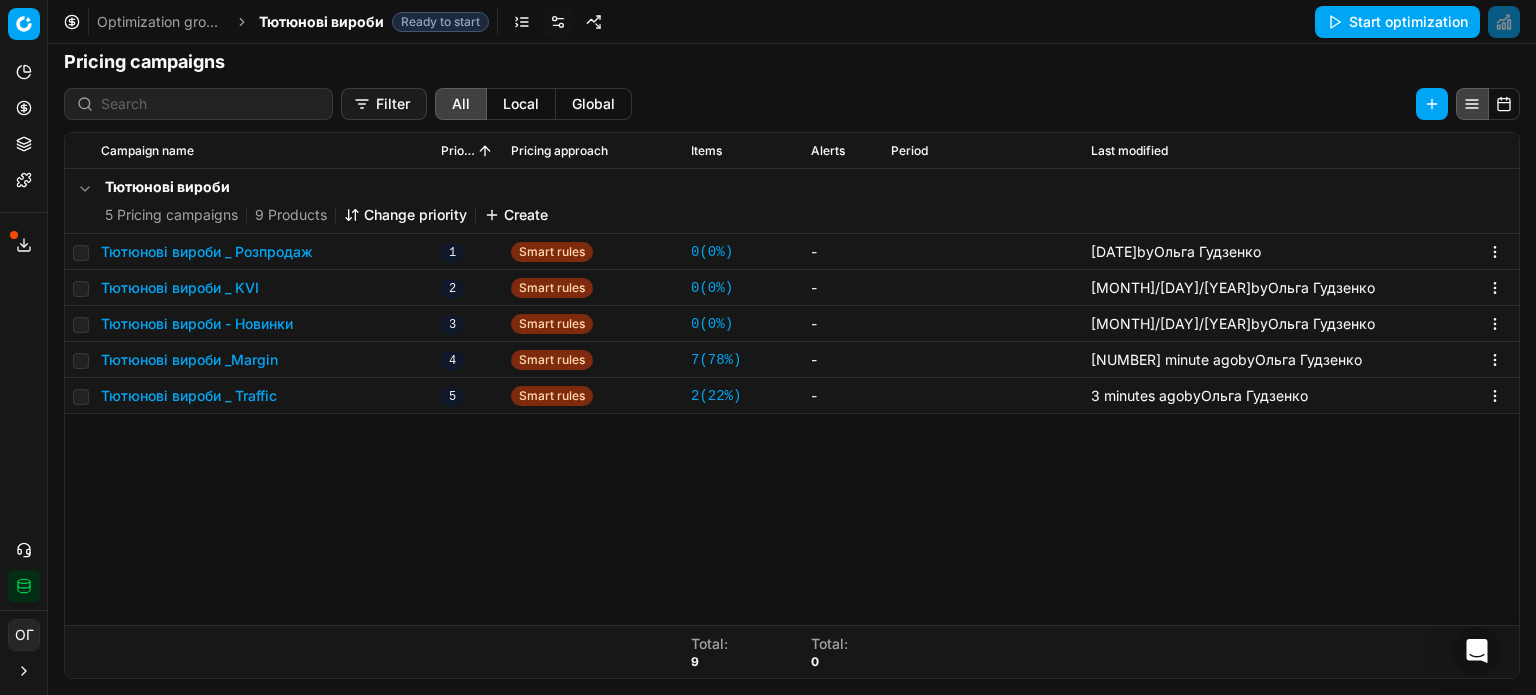 click on "Тютюнові вироби _Margin" at bounding box center (189, 360) 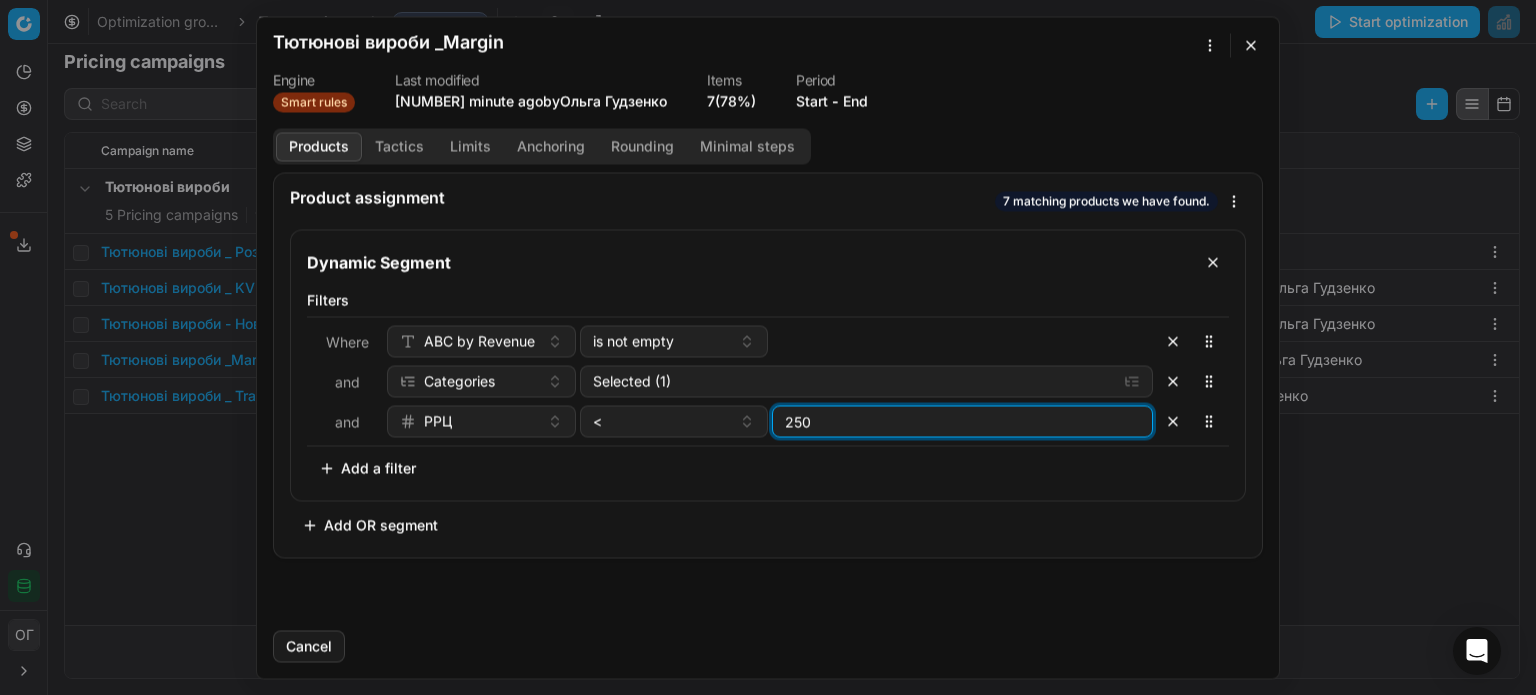 click on "250" at bounding box center (962, 421) 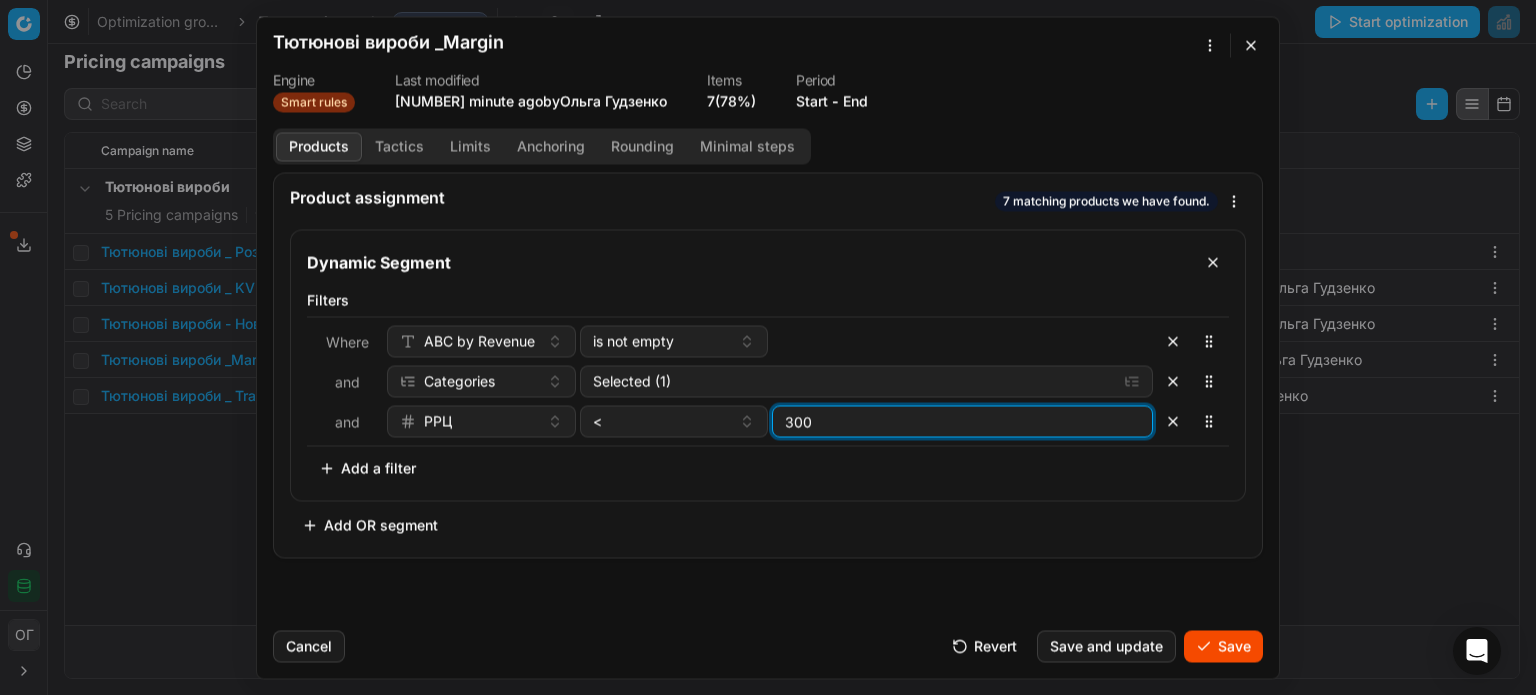 type on "300" 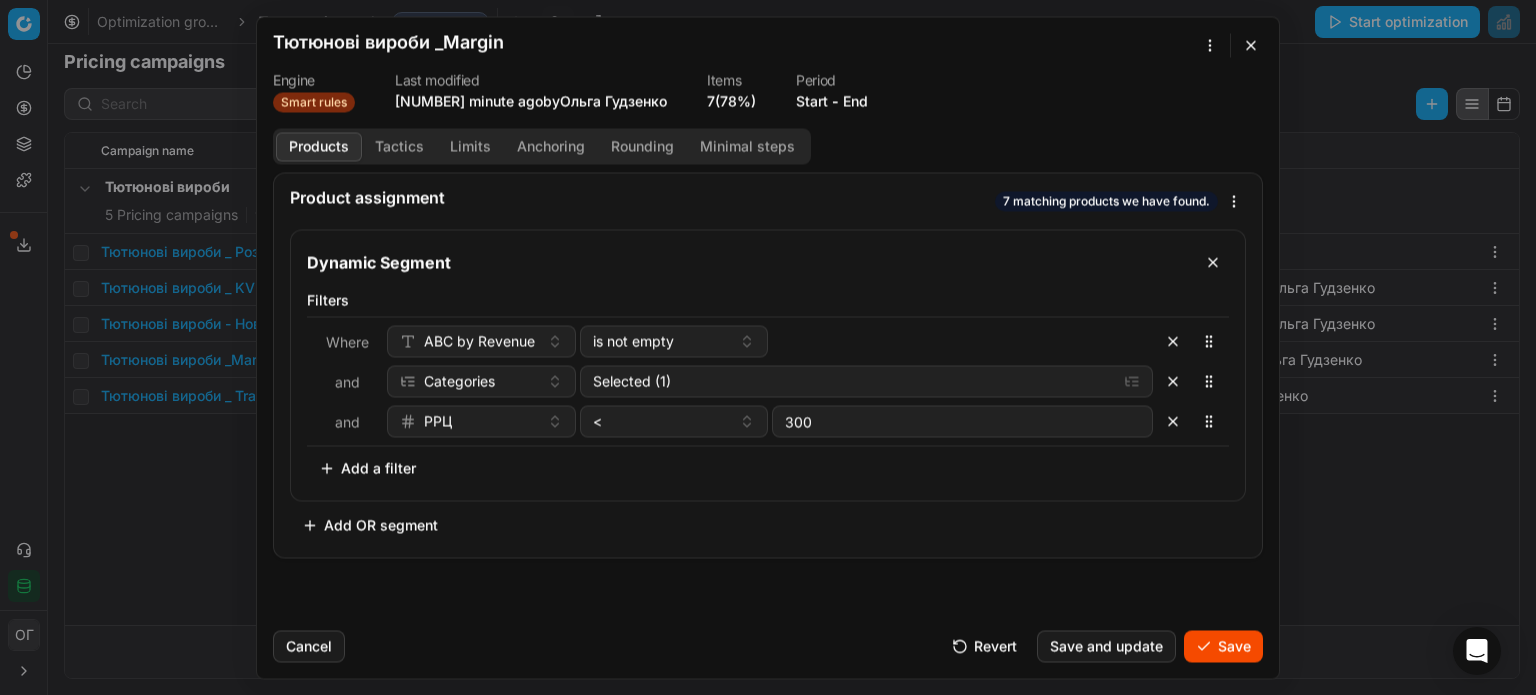 click on "Save" at bounding box center [1223, 646] 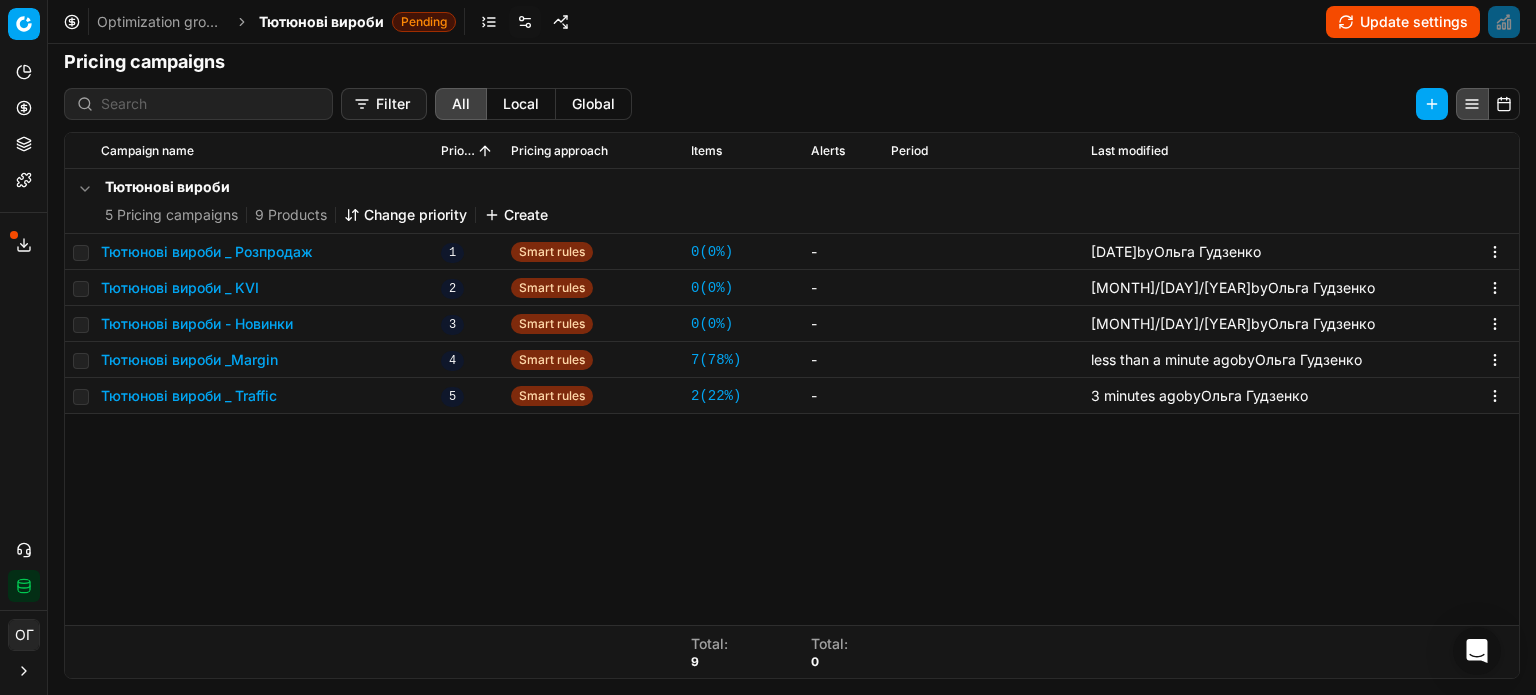 click on "Update settings" at bounding box center (1403, 22) 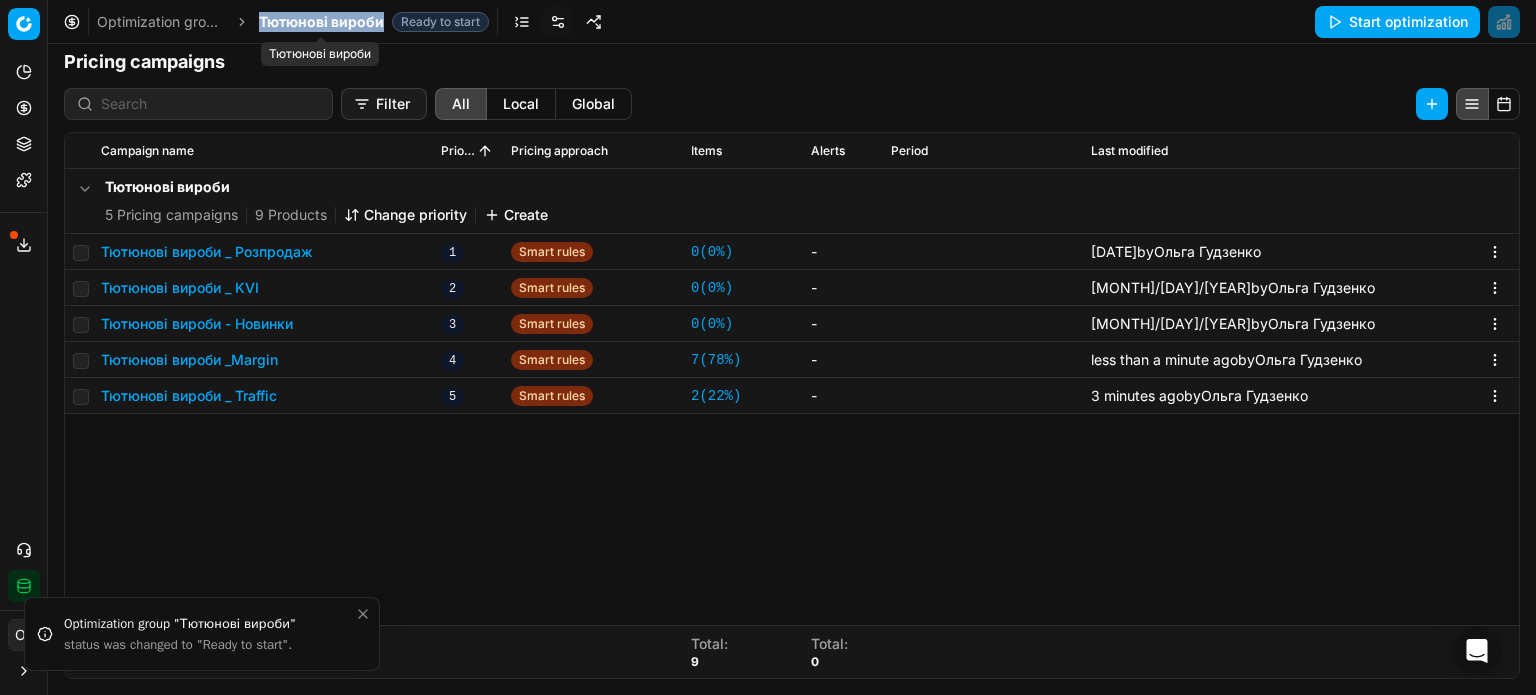 drag, startPoint x: 384, startPoint y: 26, endPoint x: 259, endPoint y: 18, distance: 125.25574 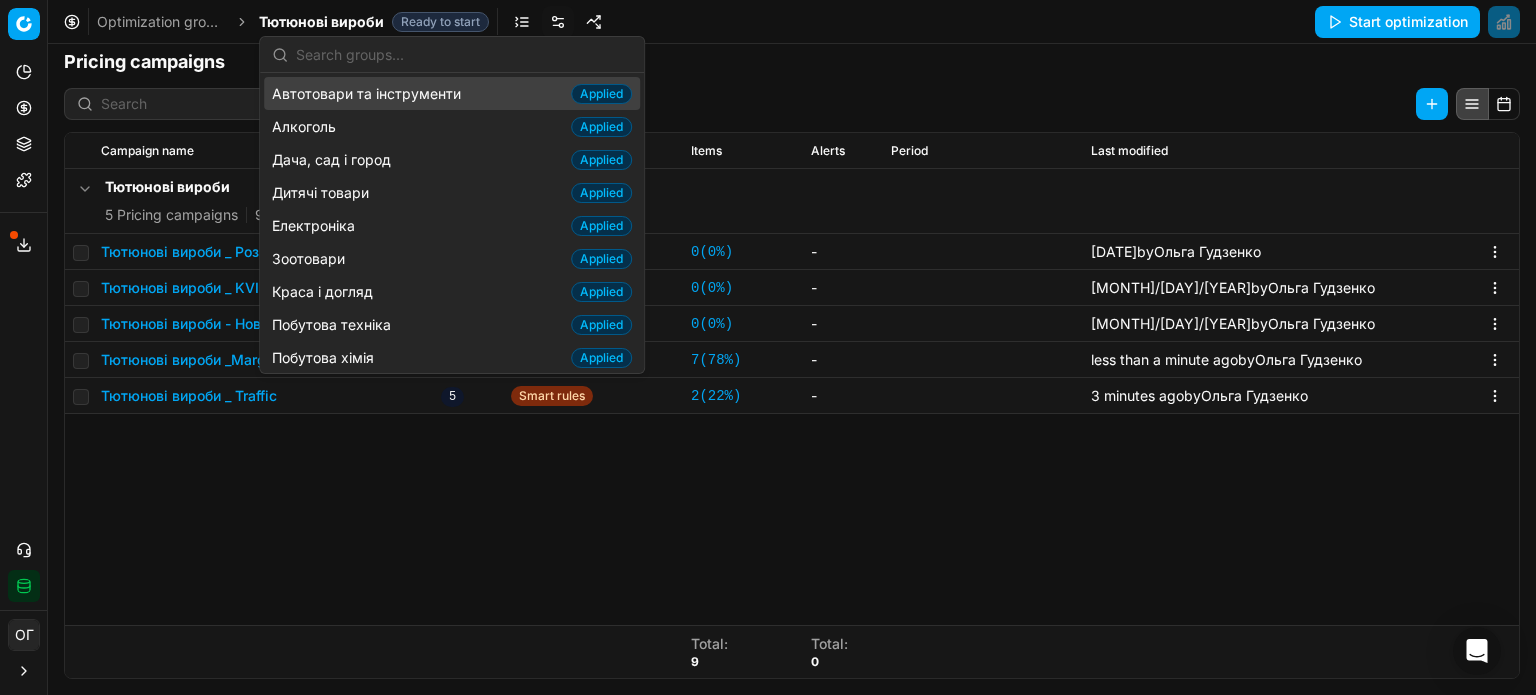click on "Optimization groups Тютюнові вироби Ready to start Start optimization" at bounding box center [792, 22] 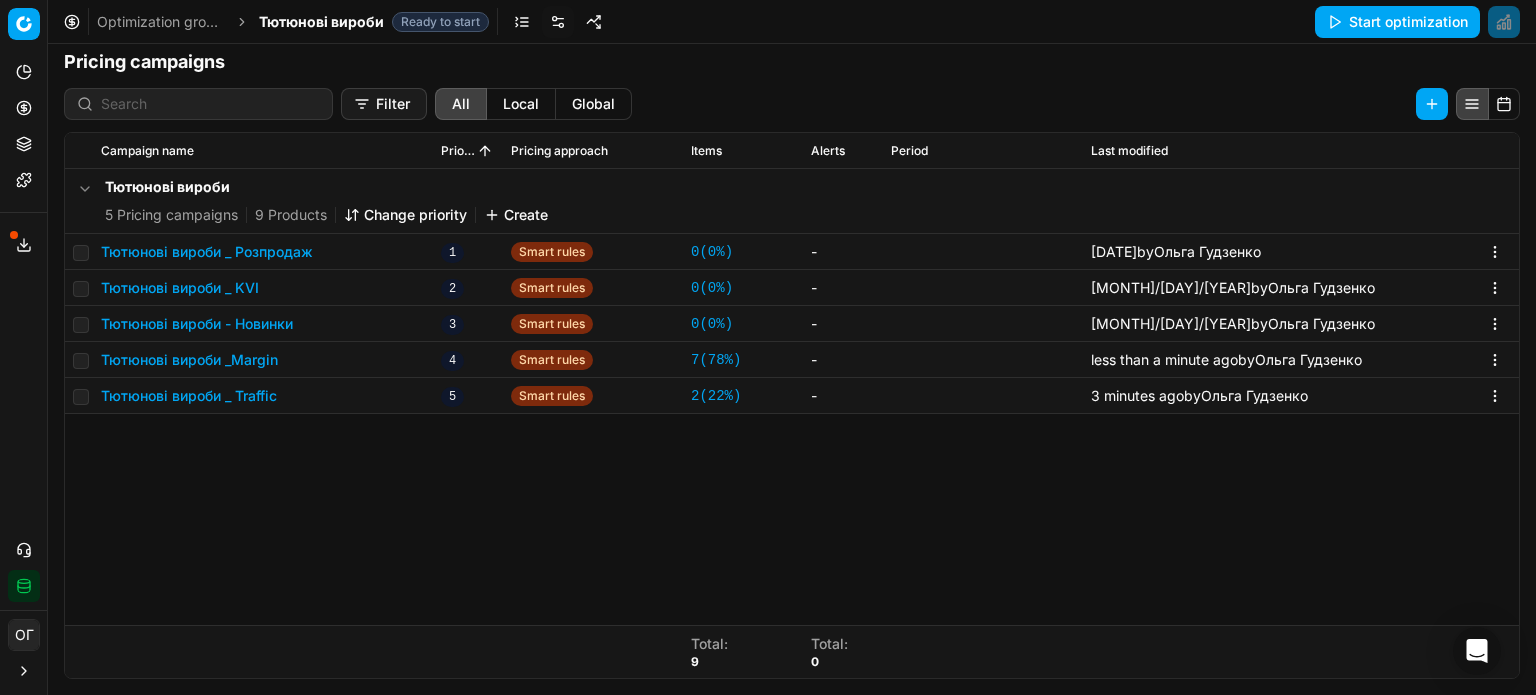 click at bounding box center (522, 22) 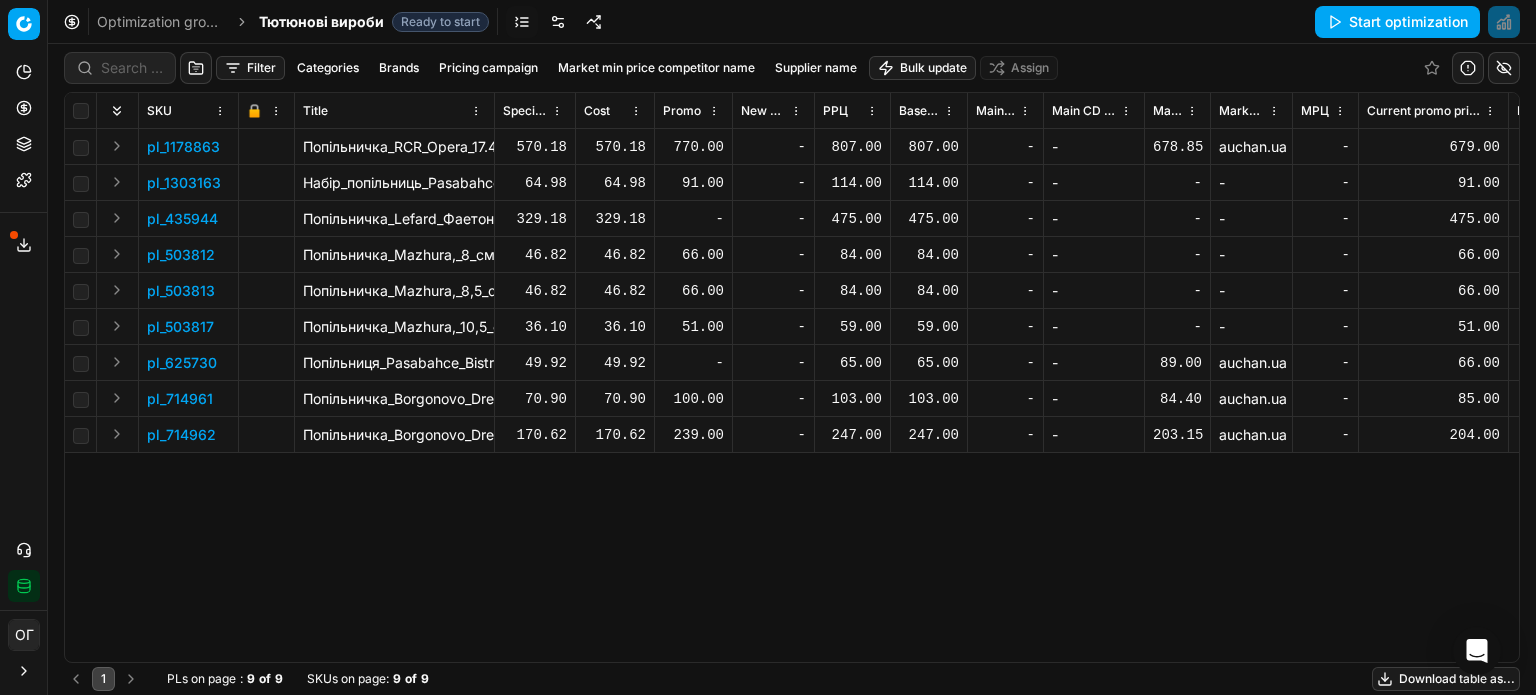 click 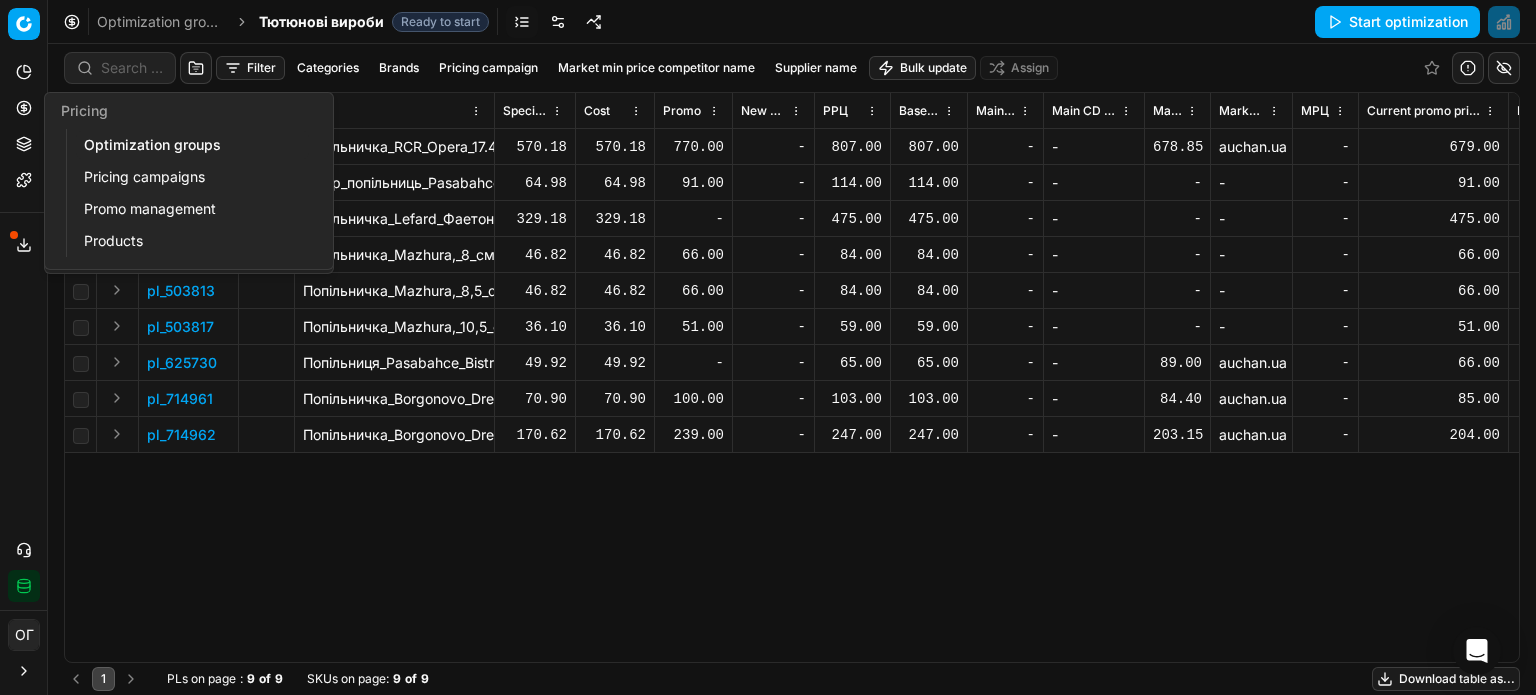 click 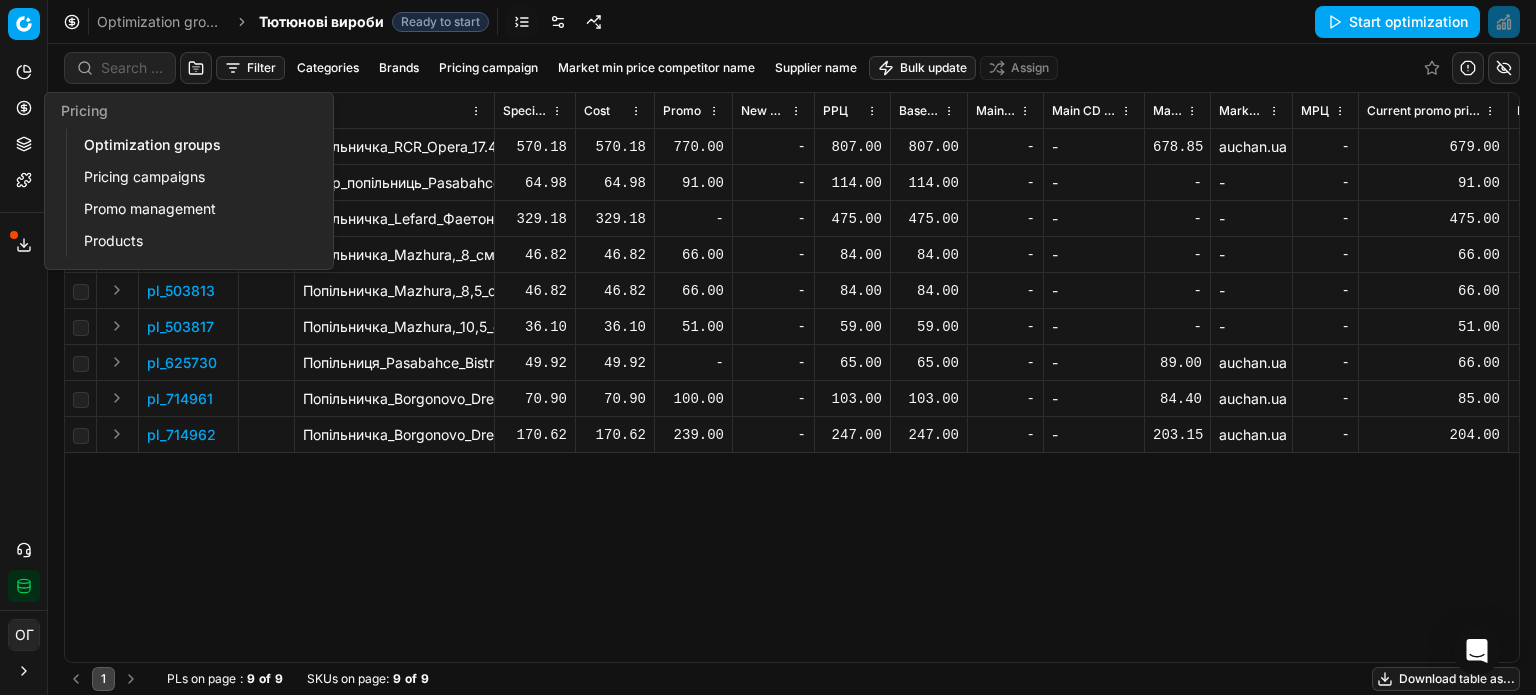click on "Pricing campaigns" at bounding box center [192, 177] 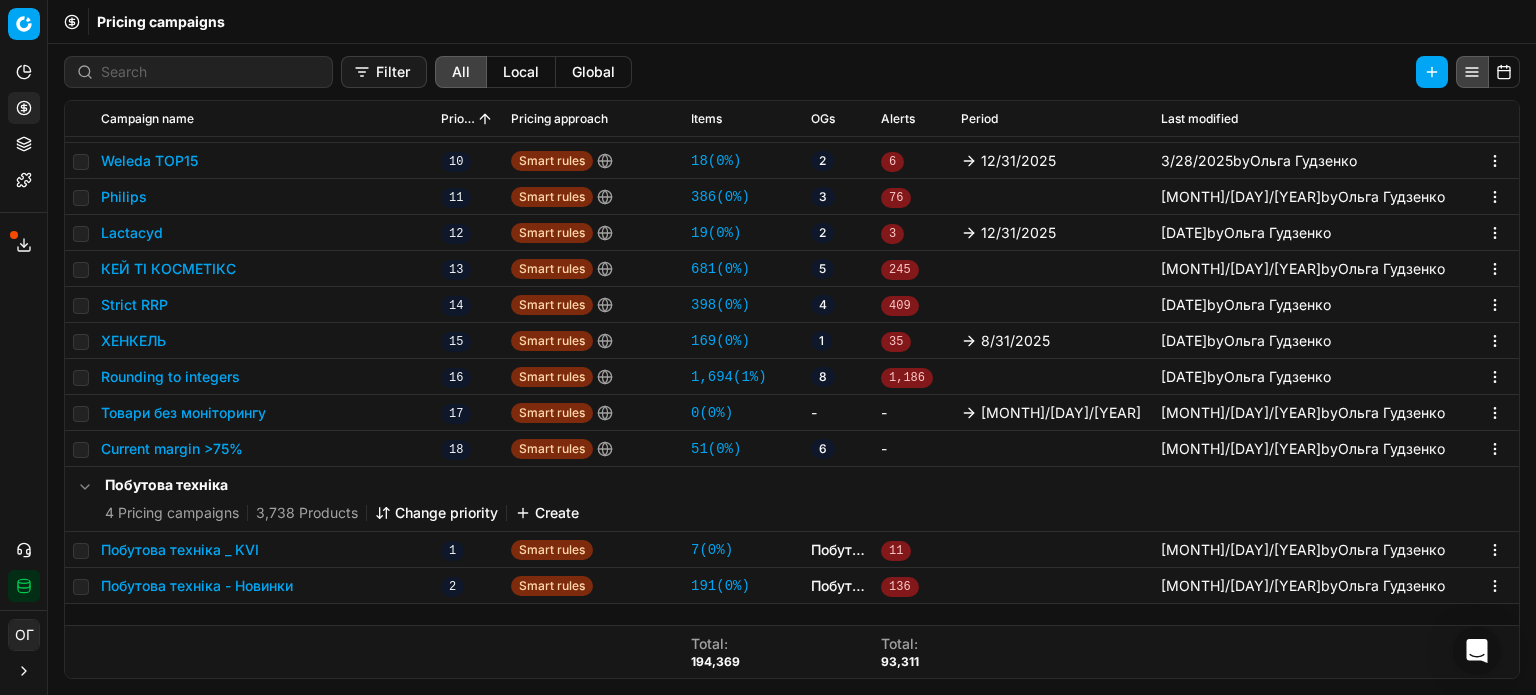 scroll, scrollTop: 0, scrollLeft: 0, axis: both 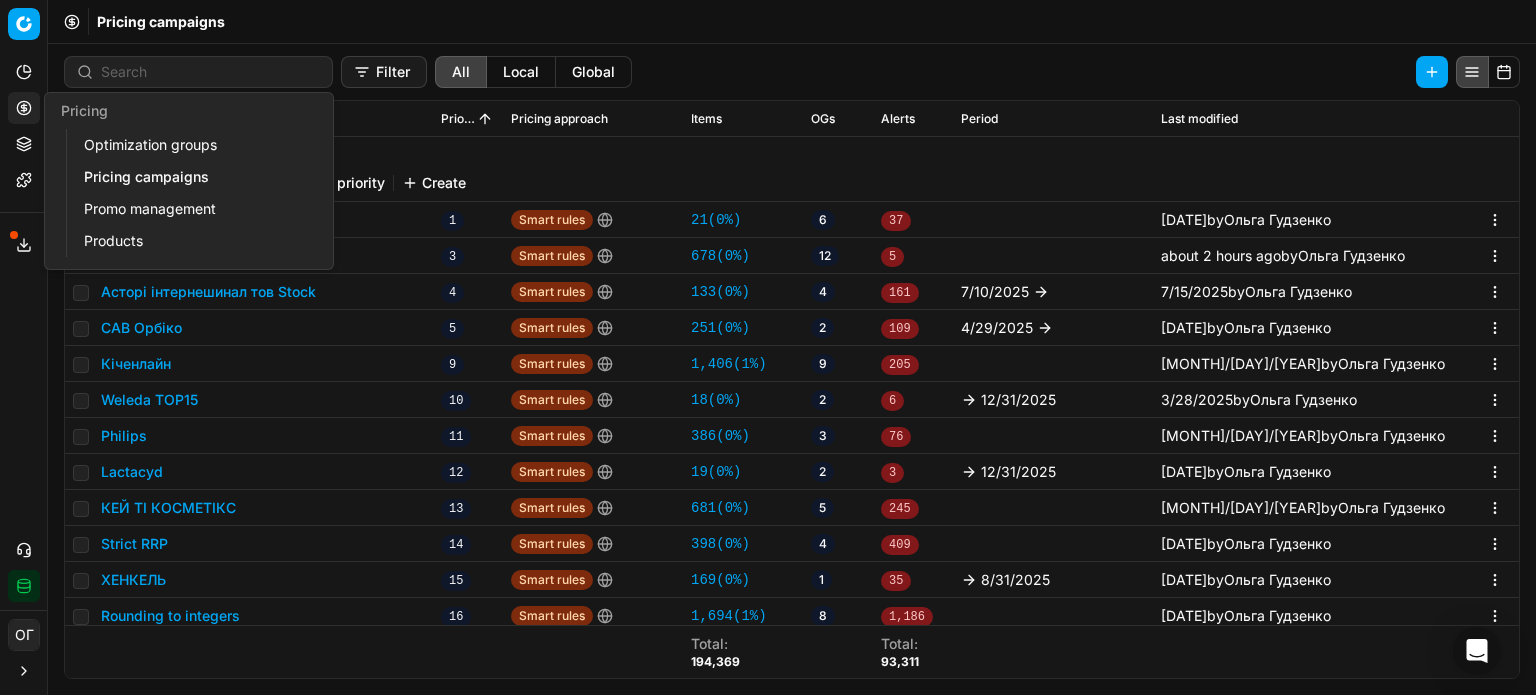click on "Optimization groups" at bounding box center [192, 145] 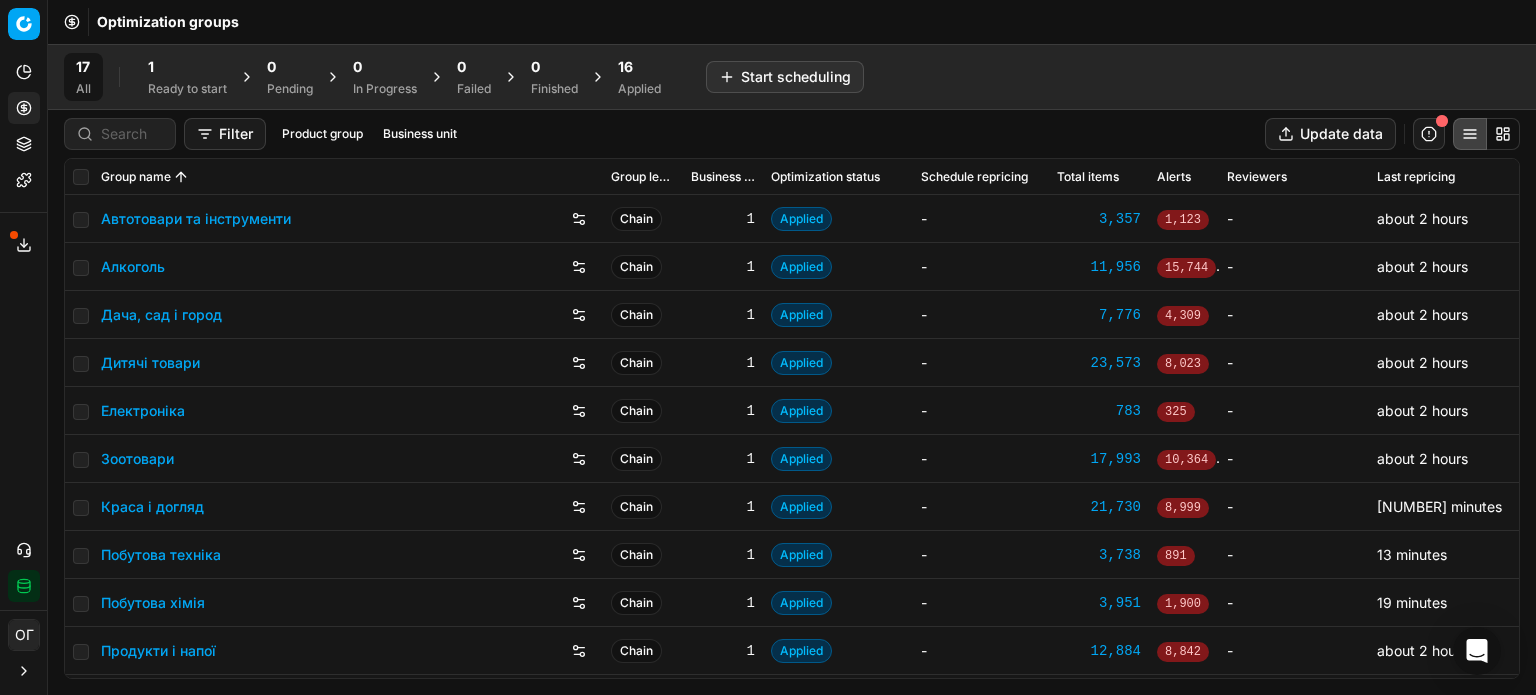 click on "1 Ready to start" at bounding box center (187, 77) 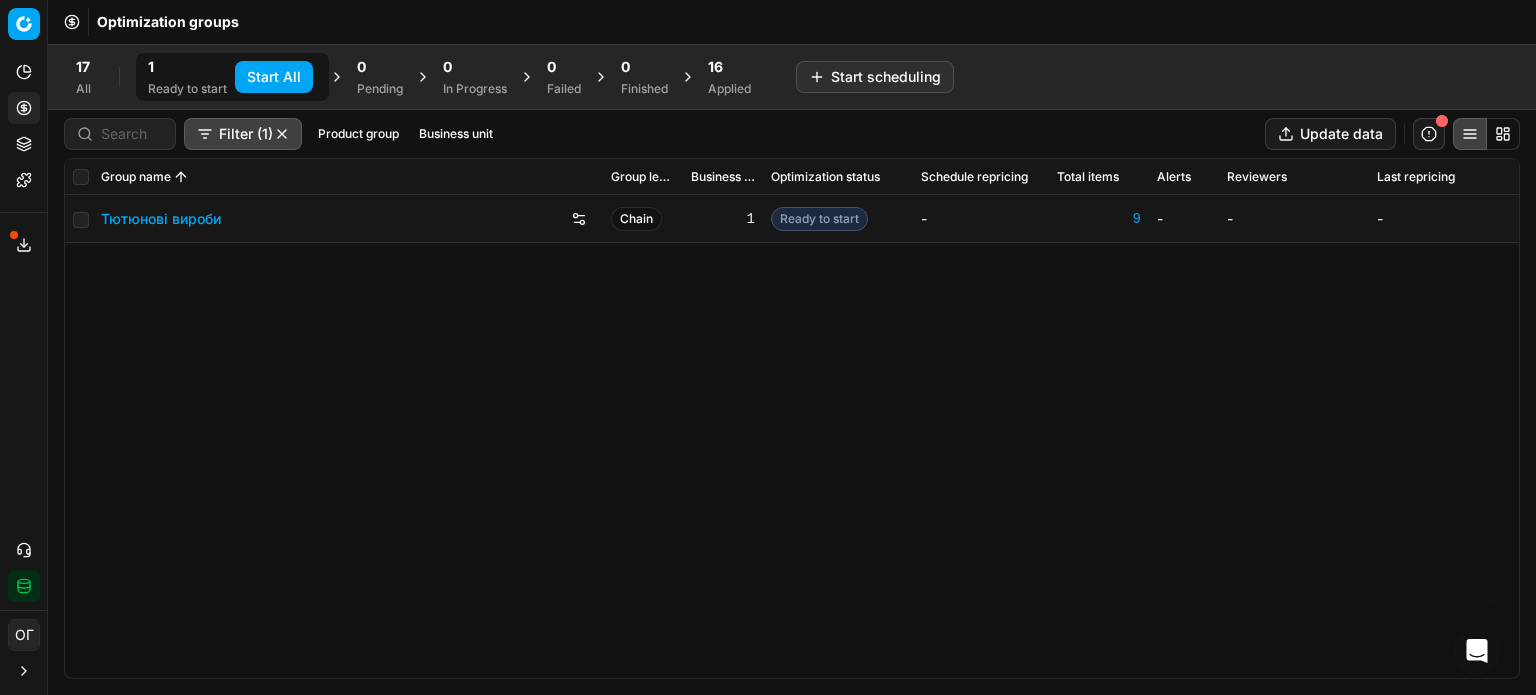 click on "Start   All" at bounding box center (274, 77) 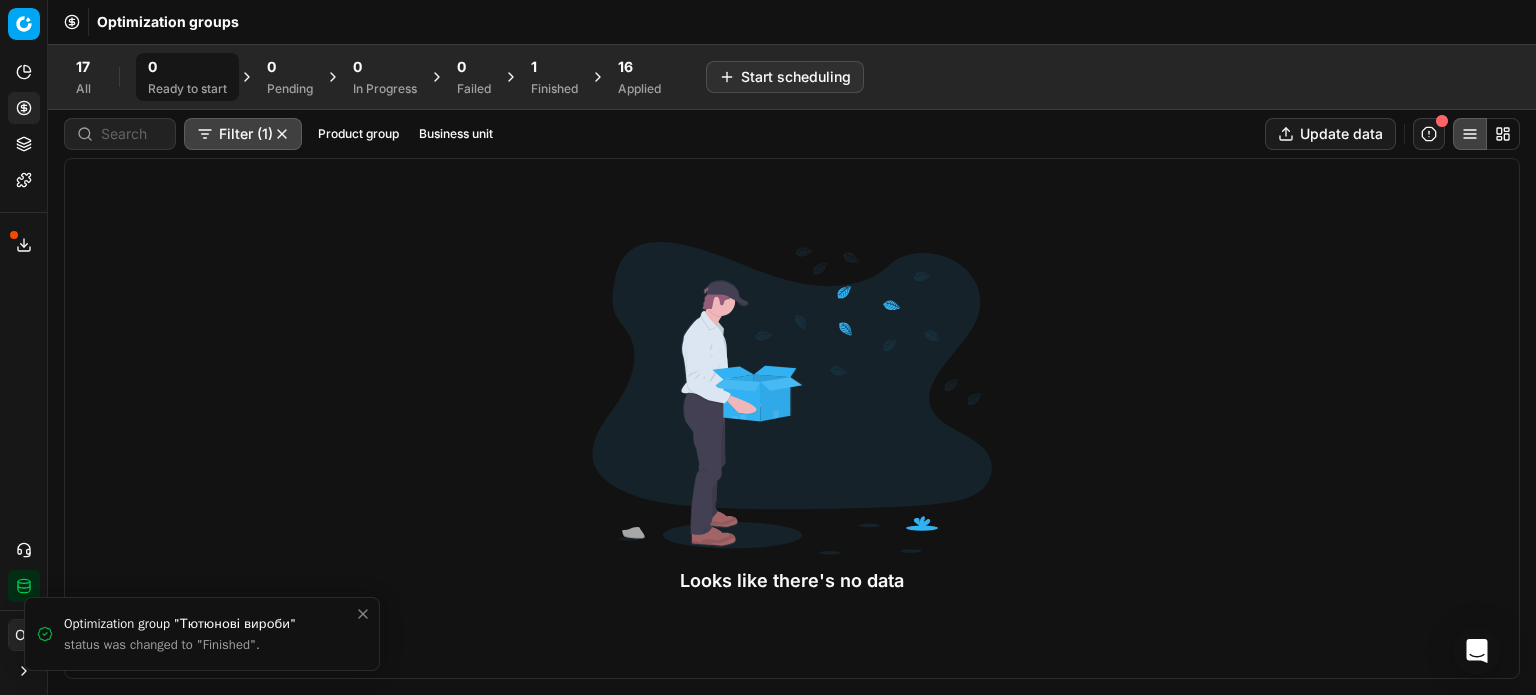click on "1 Finished" at bounding box center (554, 77) 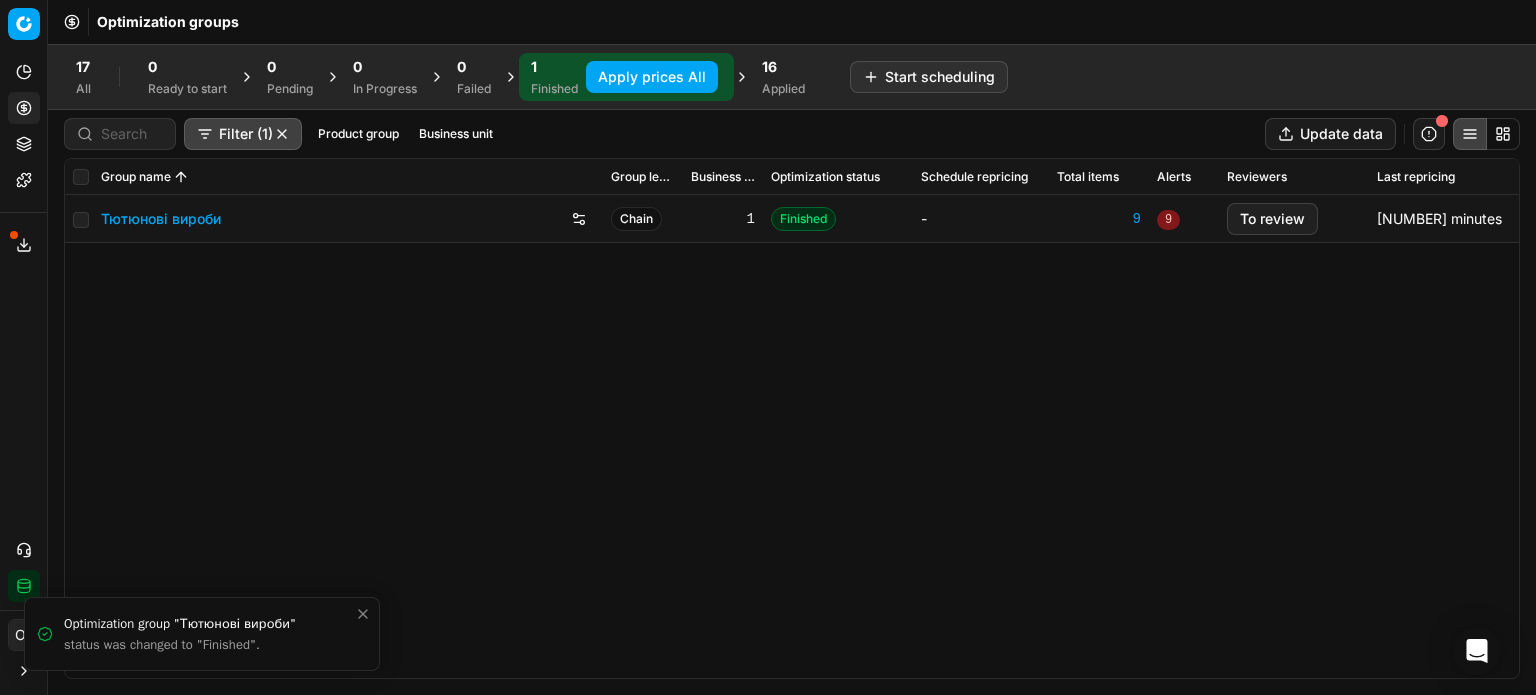 click on "Apply prices   All" at bounding box center (652, 77) 